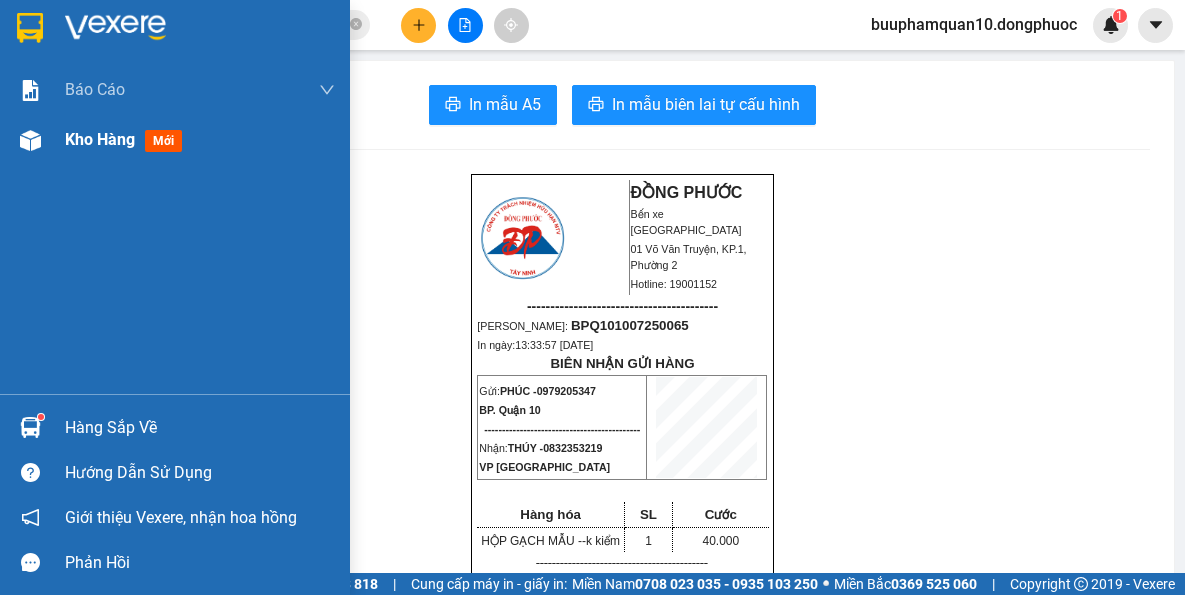 click at bounding box center [30, 140] 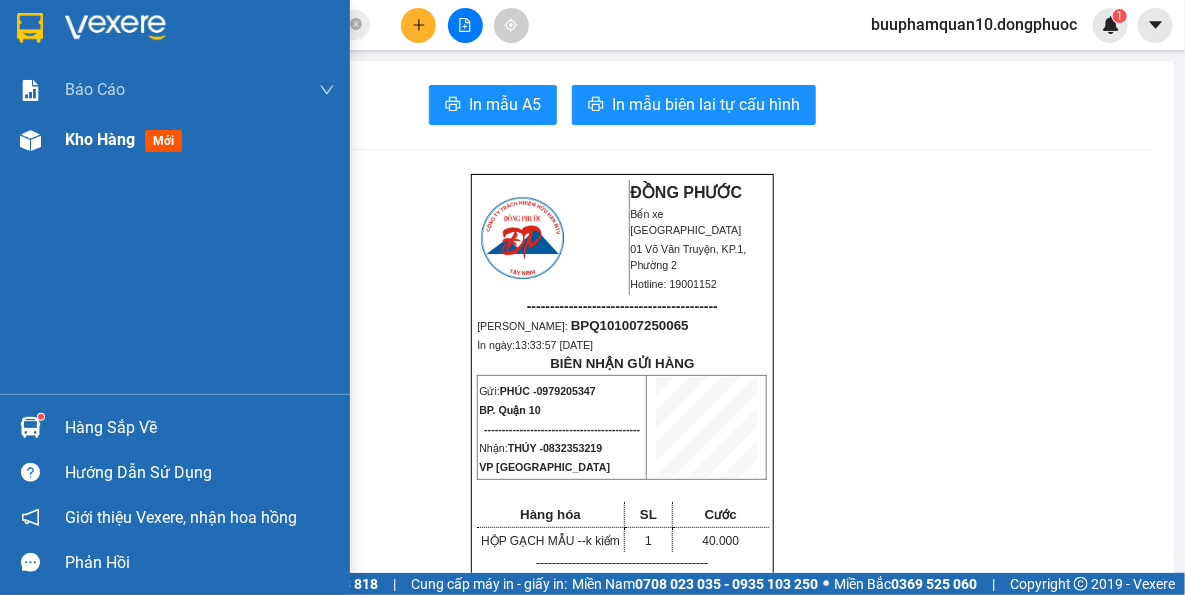 scroll, scrollTop: 1062, scrollLeft: 0, axis: vertical 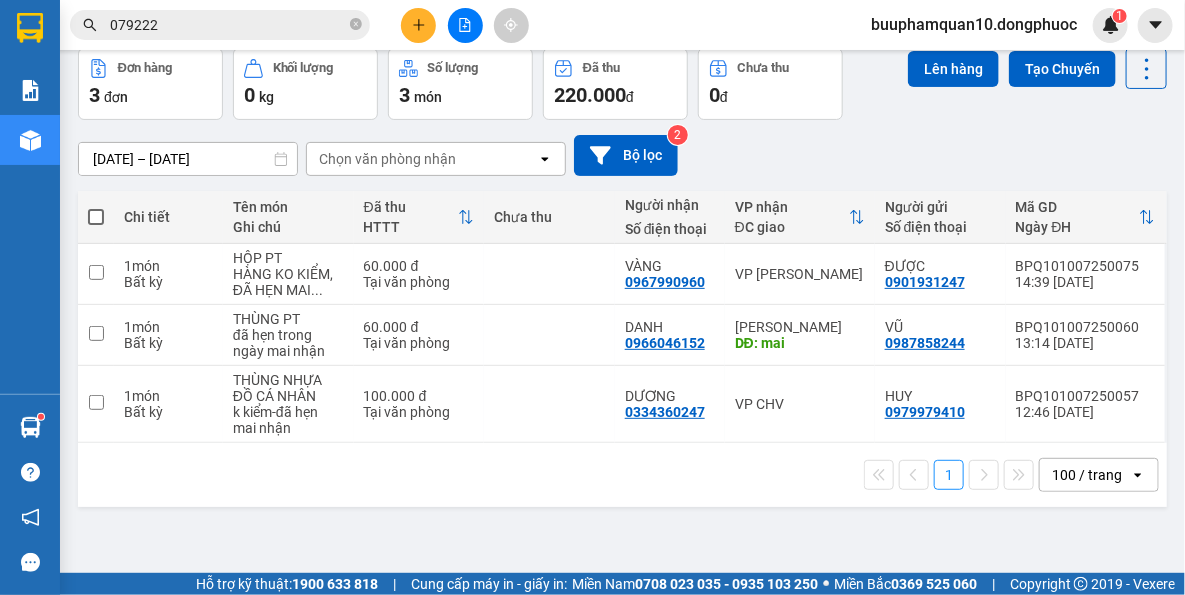 drag, startPoint x: 798, startPoint y: 563, endPoint x: 789, endPoint y: 532, distance: 32.280025 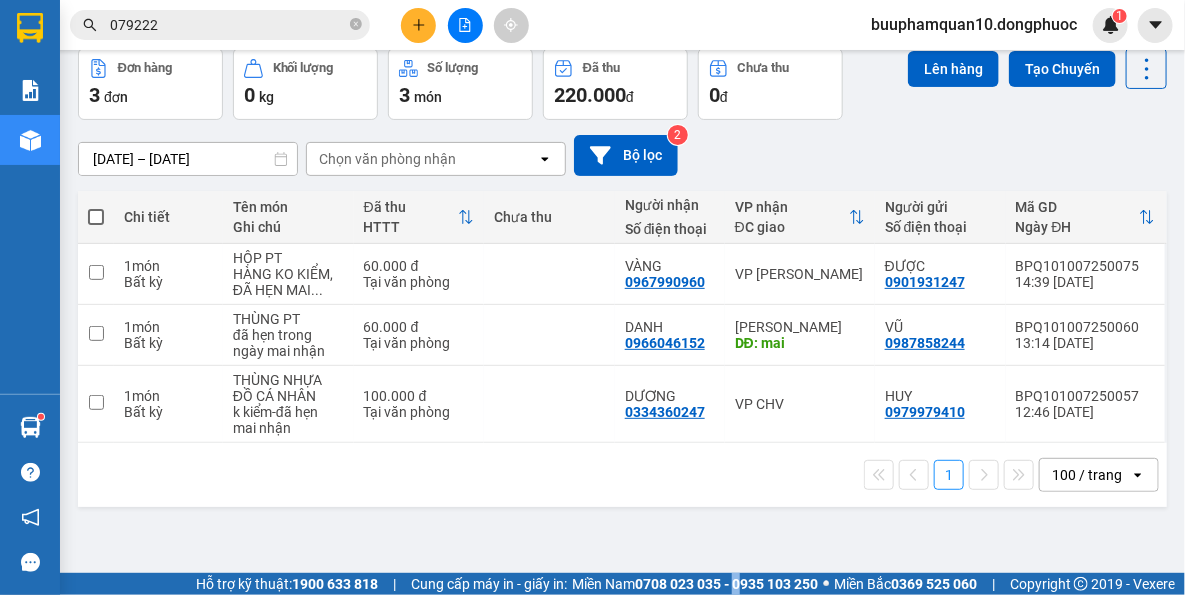 click on "0708 023 035 - 0935 103 250" at bounding box center (726, 584) 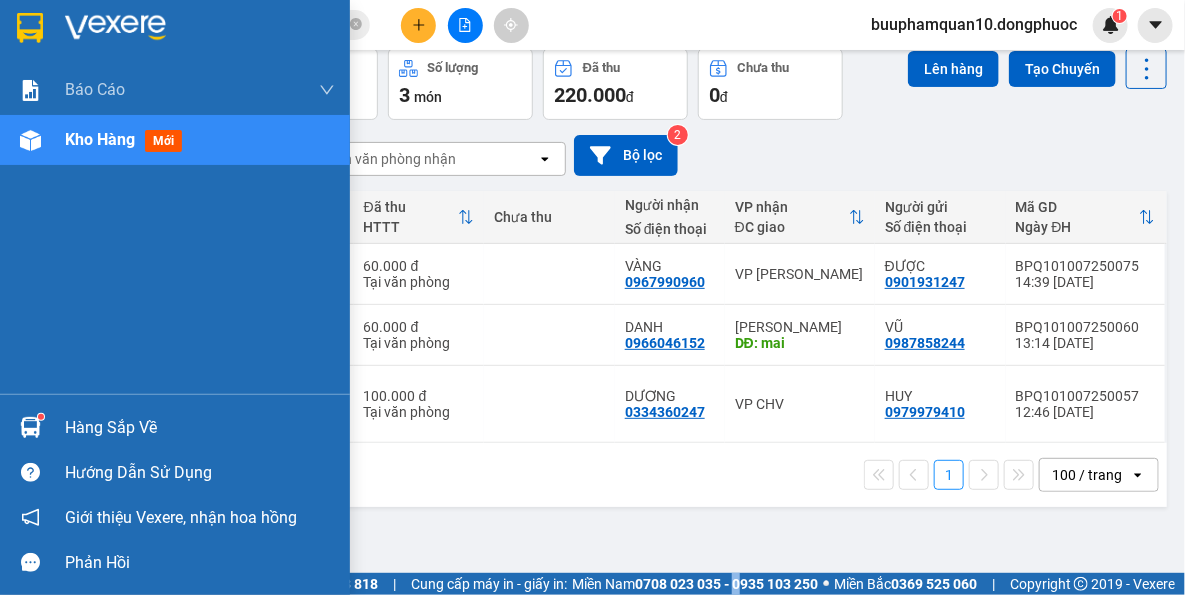 drag, startPoint x: 21, startPoint y: 428, endPoint x: 37, endPoint y: 422, distance: 17.088007 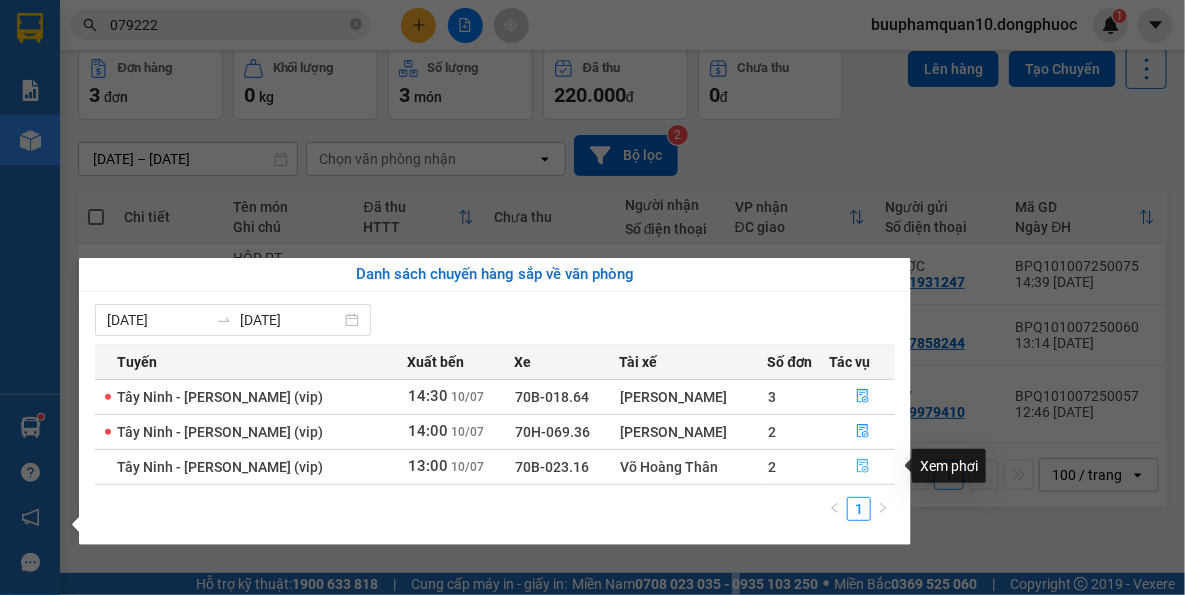 click 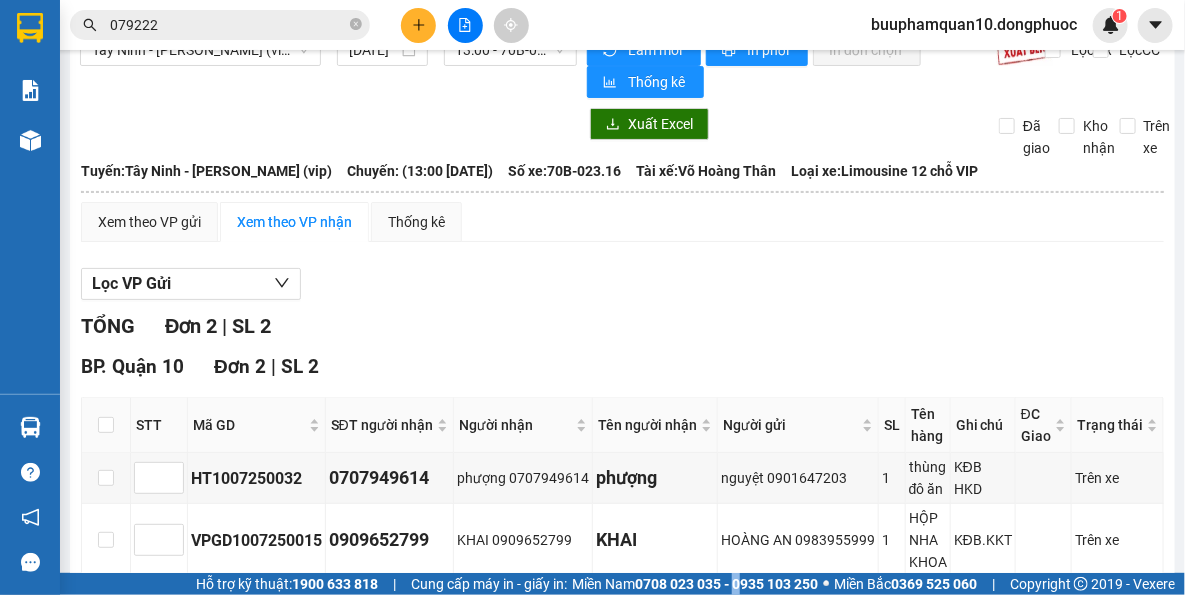 scroll, scrollTop: 0, scrollLeft: 0, axis: both 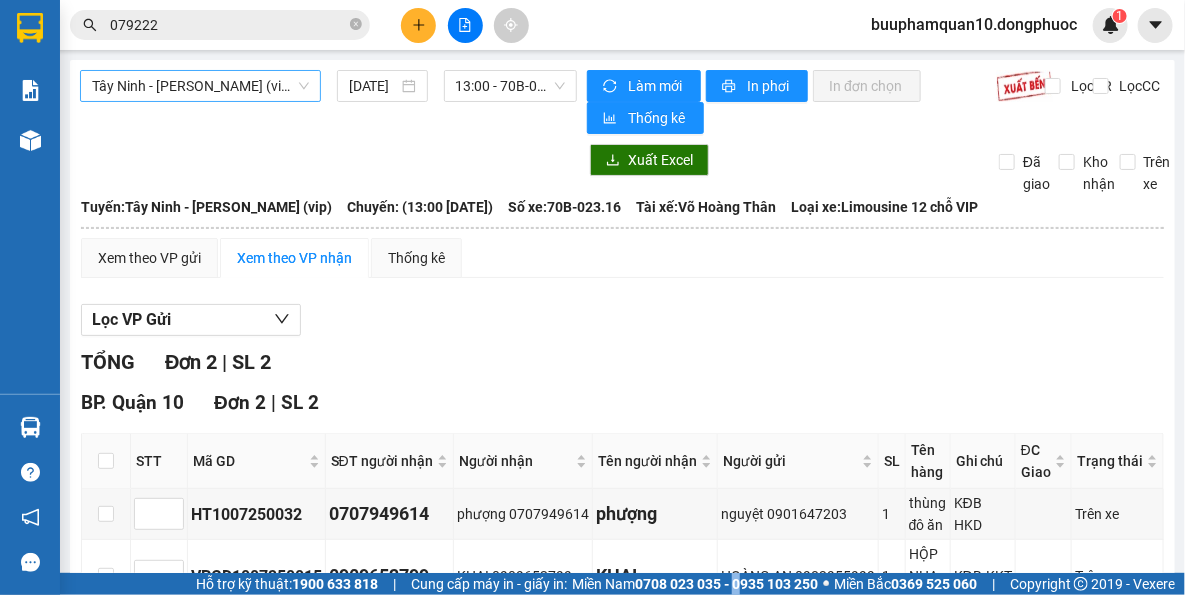 click on "Tây Ninh - [PERSON_NAME] (vip)" at bounding box center (200, 86) 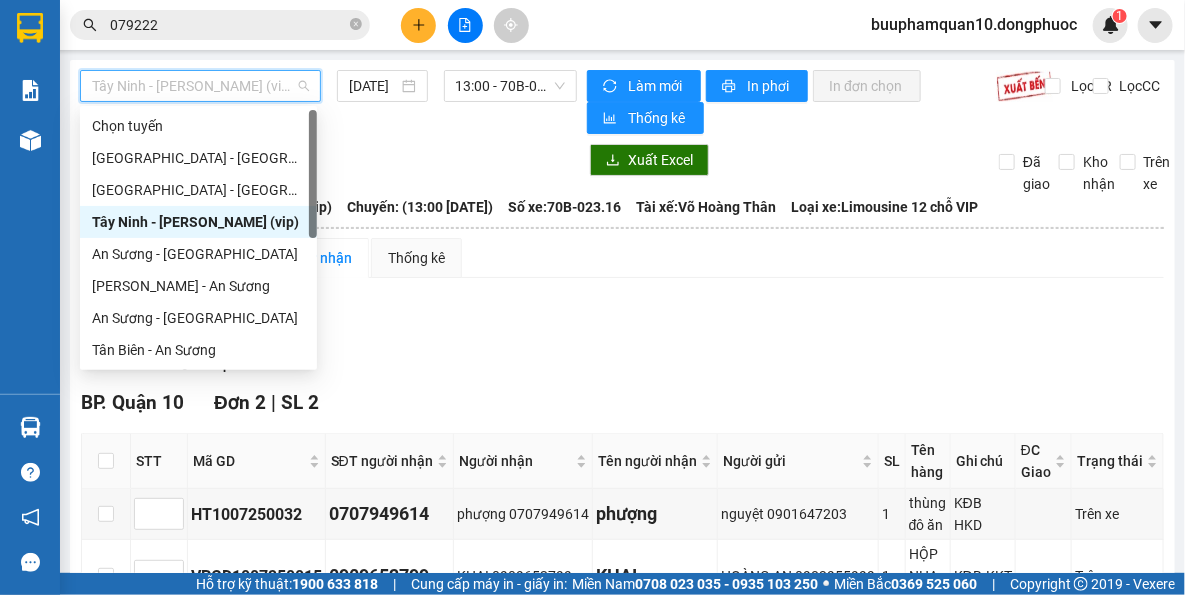 click 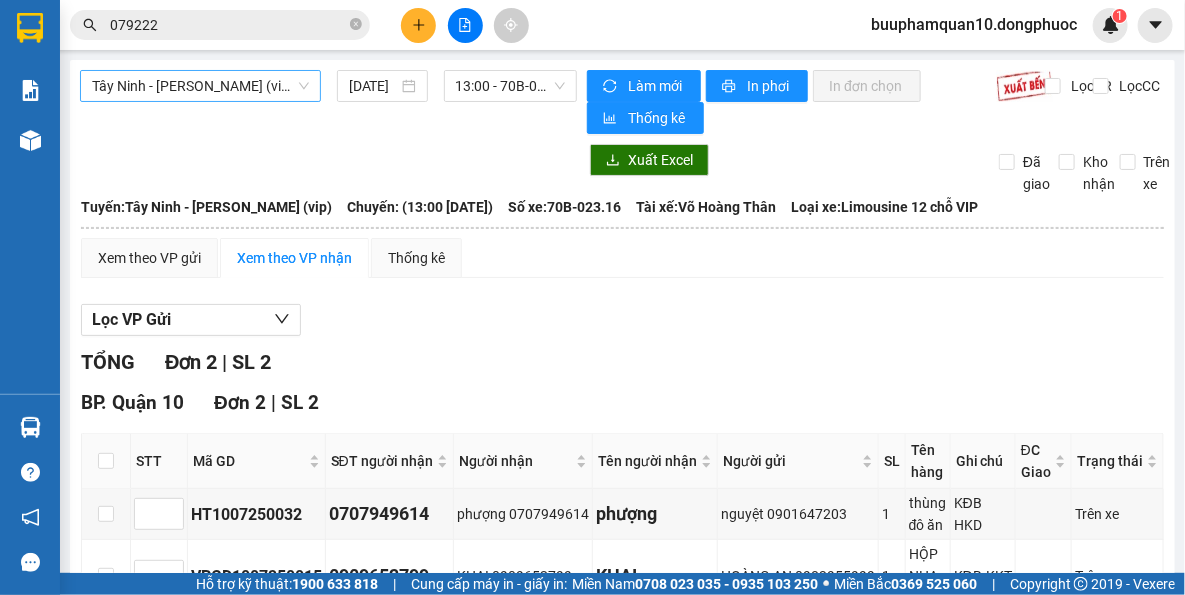 drag, startPoint x: 180, startPoint y: 82, endPoint x: 203, endPoint y: 98, distance: 28.01785 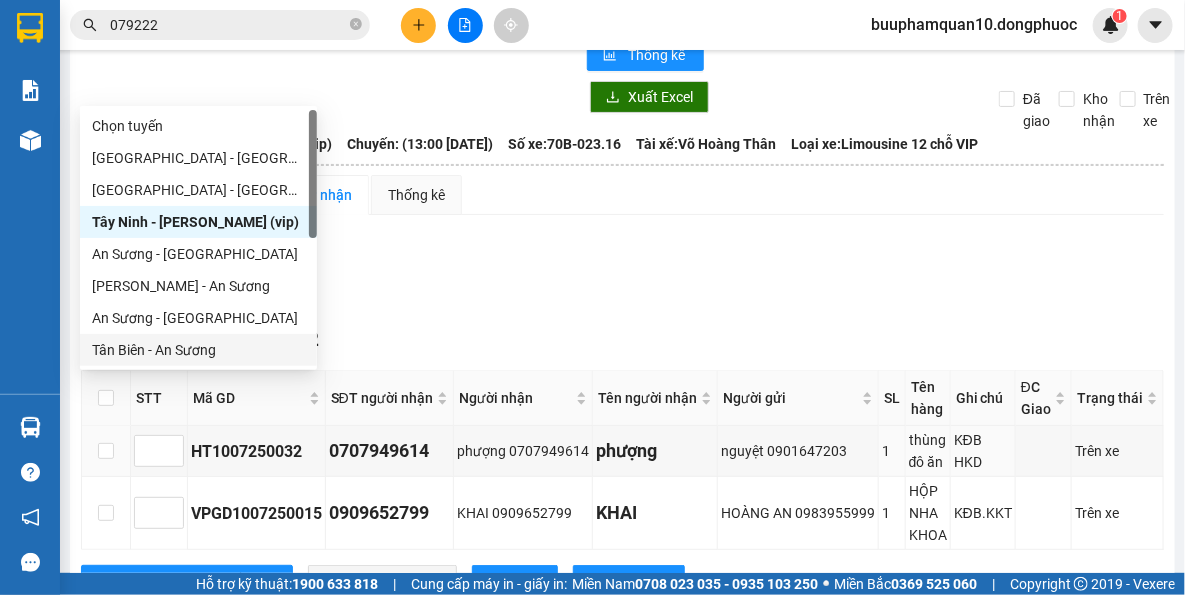 scroll, scrollTop: 141, scrollLeft: 0, axis: vertical 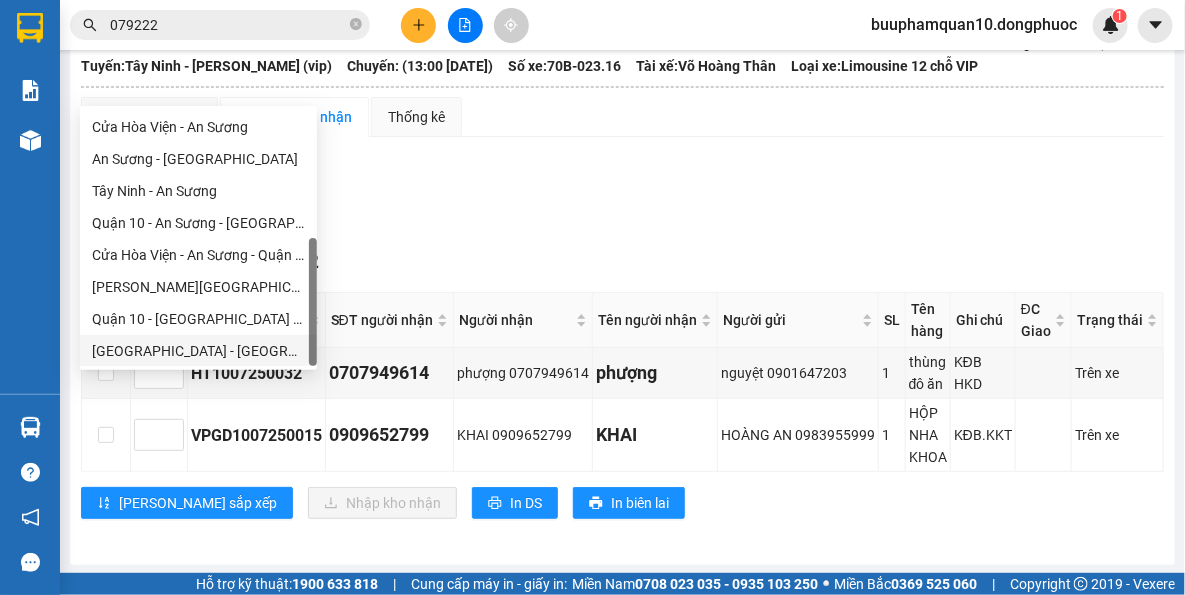 click on "[GEOGRAPHIC_DATA] - [GEOGRAPHIC_DATA] (vip)" at bounding box center (198, 351) 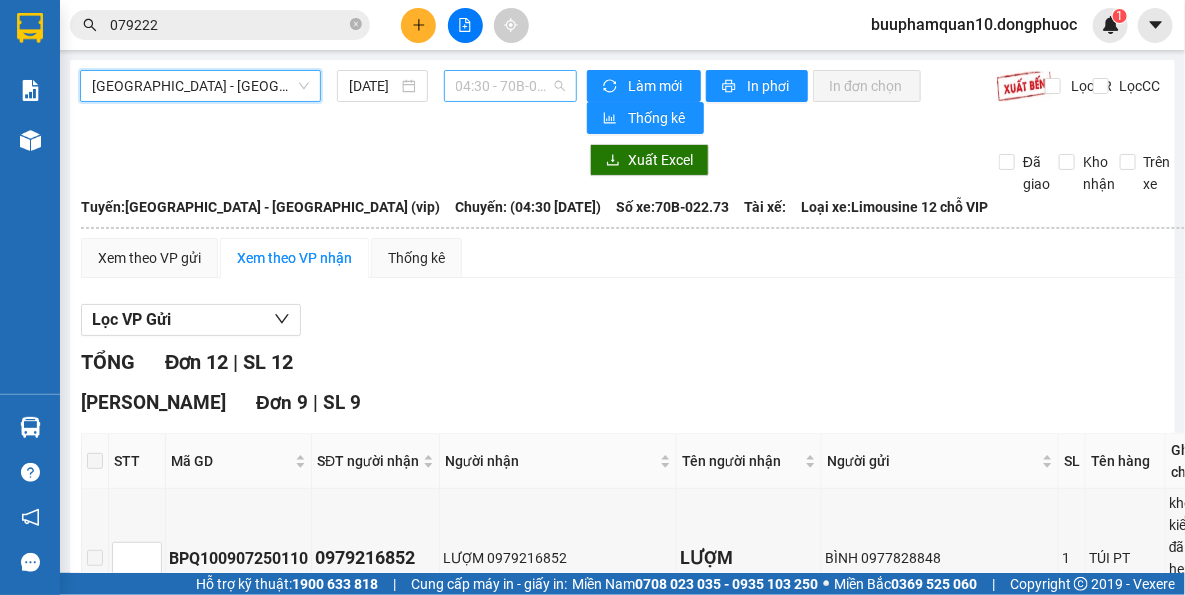 click on "04:30     - 70B-022.73" at bounding box center (511, 86) 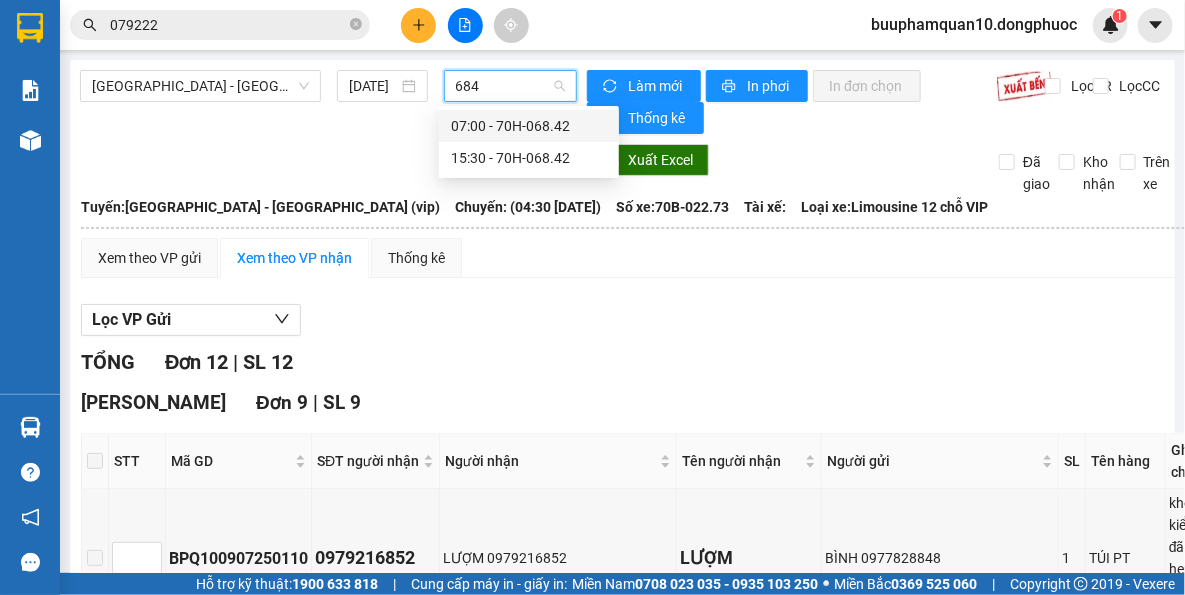 type on "6842" 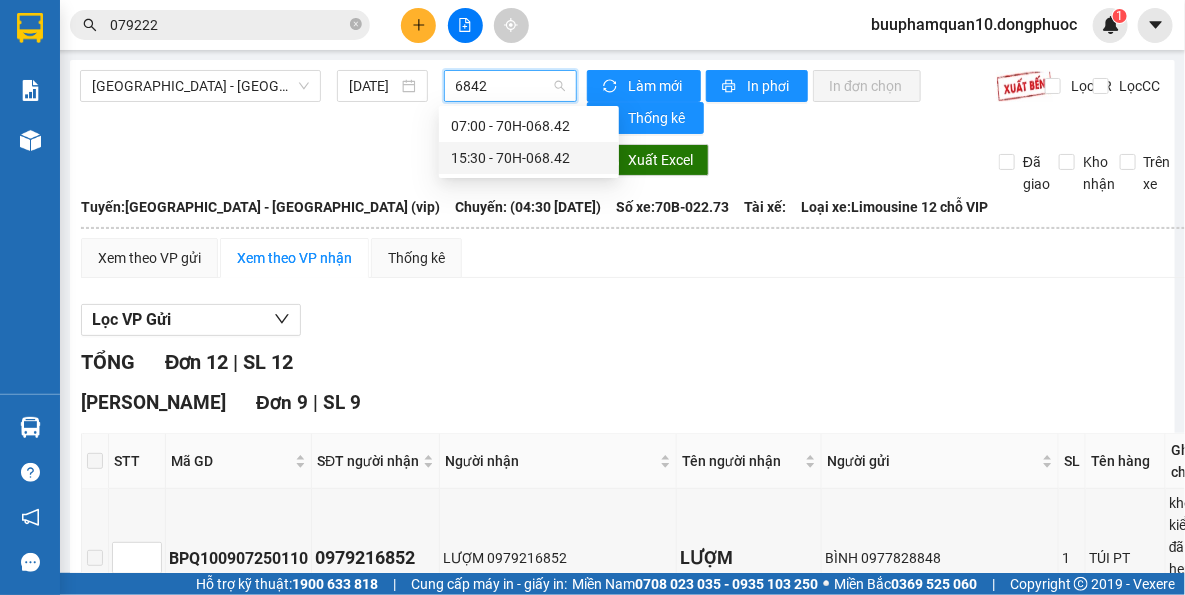 click on "15:30     - 70H-068.42" at bounding box center (529, 158) 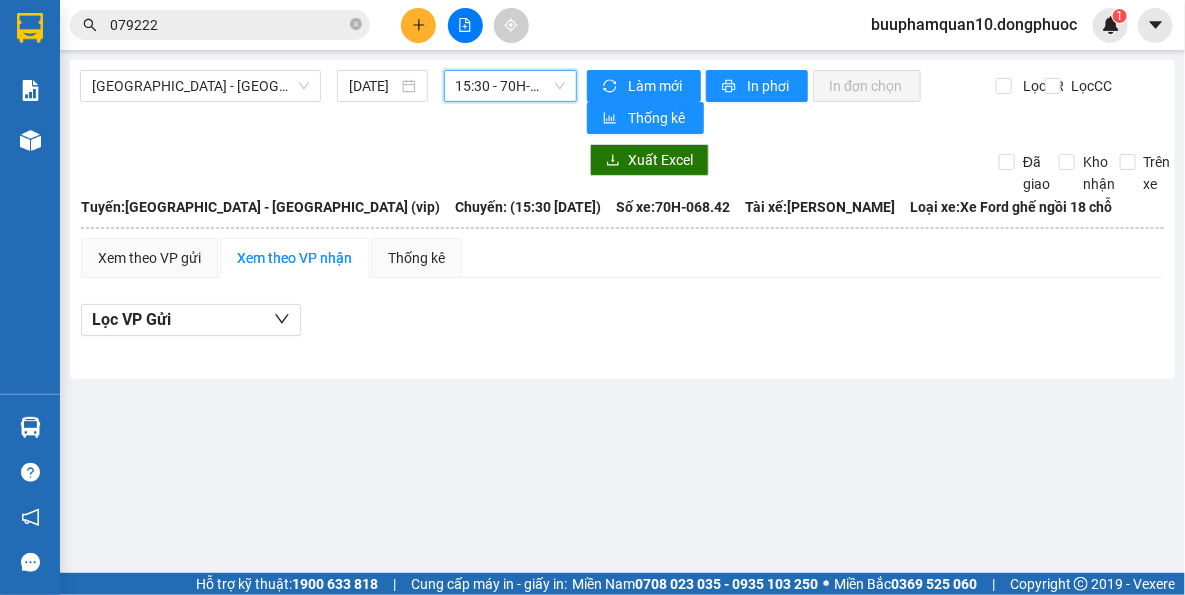 click on "15:30     - 70H-068.42" at bounding box center (511, 86) 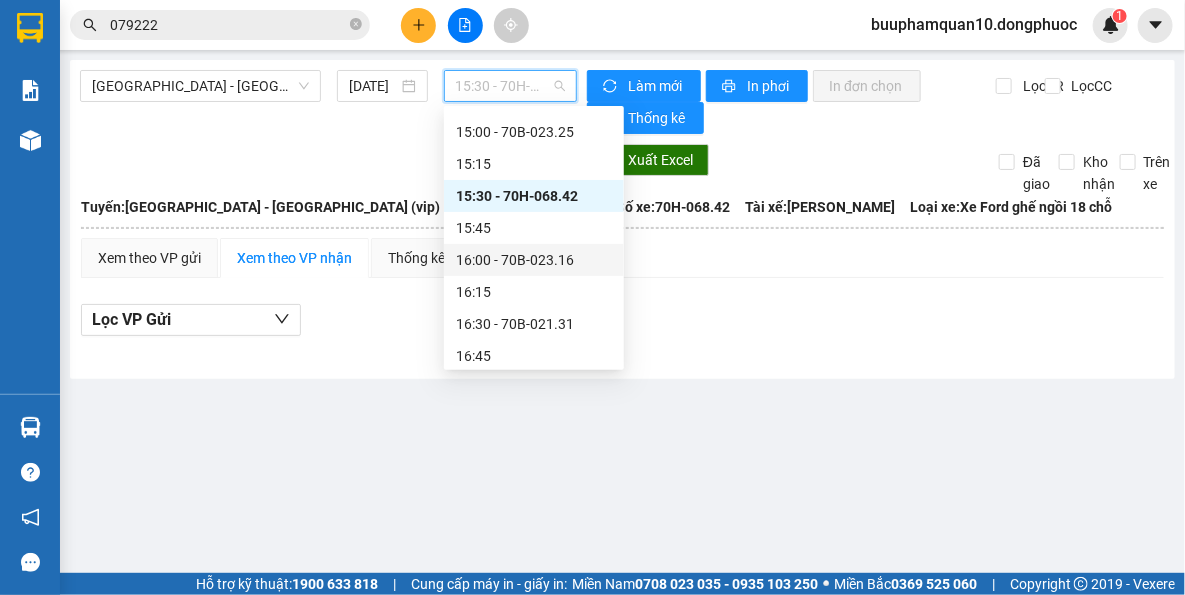 scroll, scrollTop: 1398, scrollLeft: 0, axis: vertical 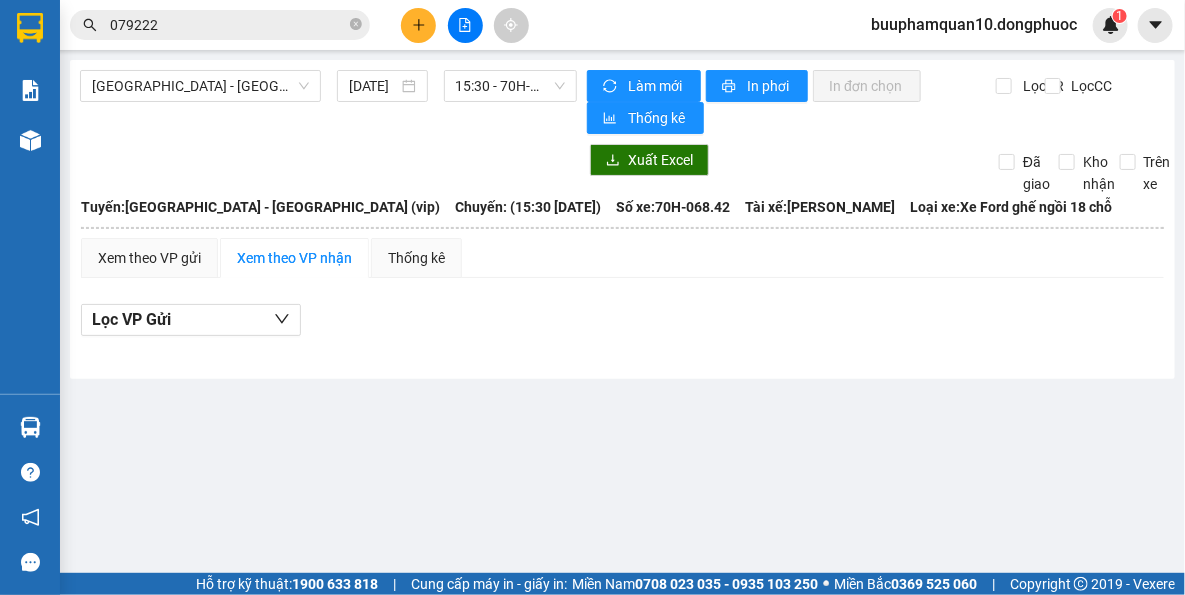 drag, startPoint x: 606, startPoint y: 443, endPoint x: 413, endPoint y: 66, distance: 423.5304 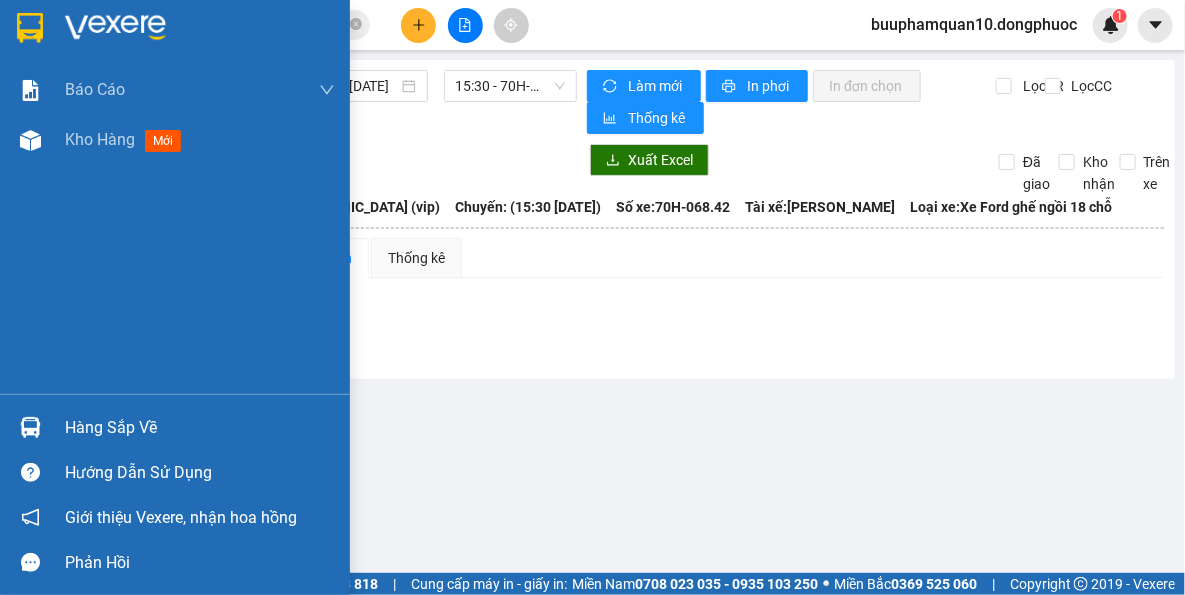 click on "Hàng sắp về" at bounding box center [175, 427] 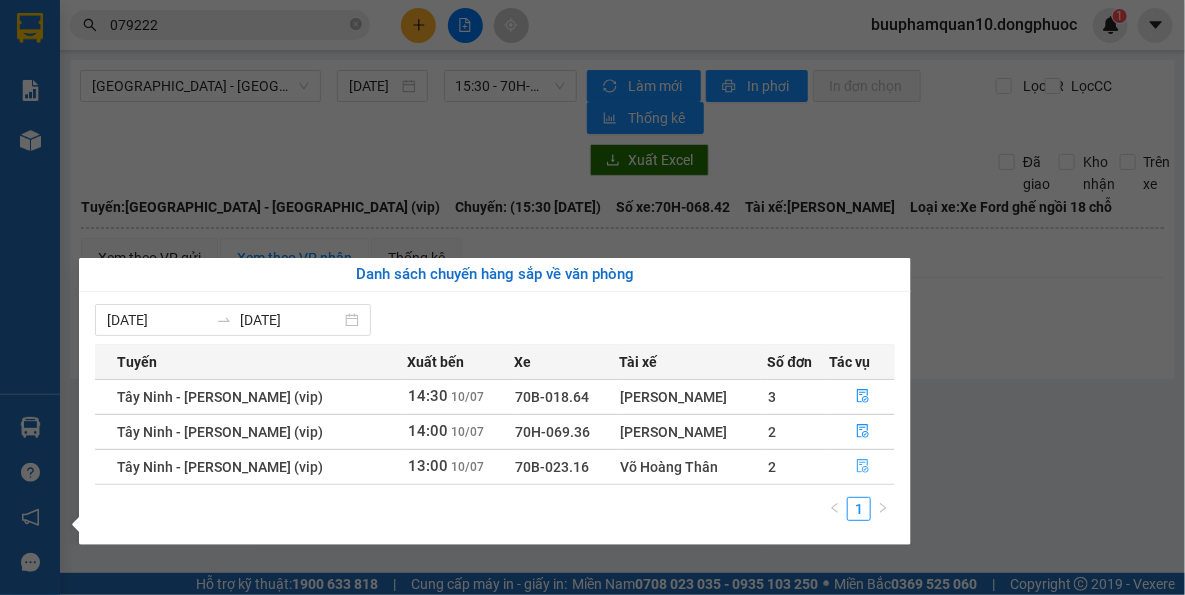 click at bounding box center [862, 467] 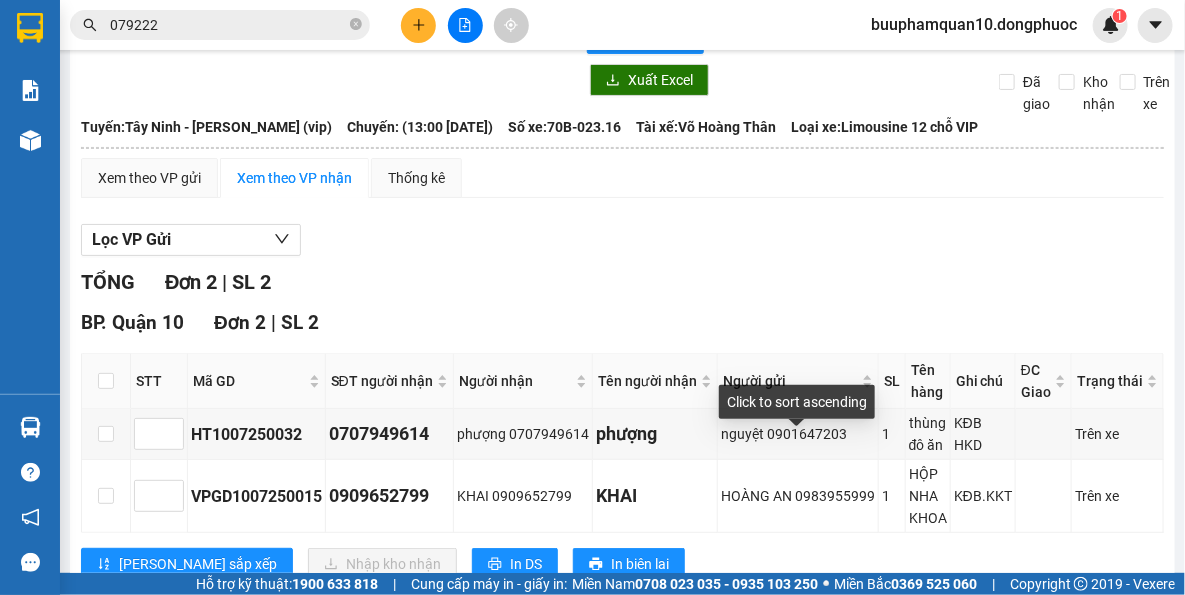 scroll, scrollTop: 141, scrollLeft: 0, axis: vertical 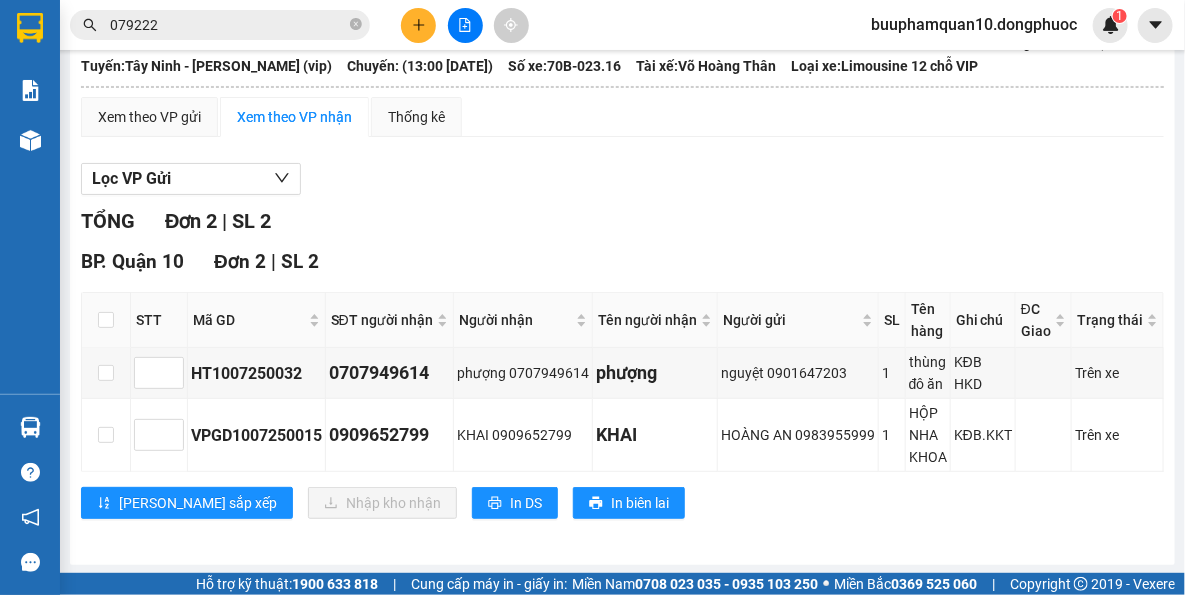 click on "TỔNG Đơn   2 | SL   2 BP. Quận 10 Đơn   2 | SL   2 STT Mã GD SĐT người nhận Người nhận Tên người nhận Người gửi SL Tên hàng Ghi chú ĐC Giao Trạng thái Ký nhận                           HT1007250032 0707949614 phượng 0707949614 phượng nguyệt 0901647203 1 thùng đô ăn  KĐB HKD  Trên xe VPGD1007250015 0909652799 KHAI 0909652799 KHAI HOÀNG AN 0983955999 1 HỘP NHA KHOA KĐB.KKT Trên xe [PERSON_NAME] sắp xếp Nhập kho nhận In DS In biên lai [GEOGRAPHIC_DATA]   19001152   Bến xe [GEOGRAPHIC_DATA], 01 Võ Văn Truyện, KP 1, Phường 2 BP. Quận 10  -  15:13 [DATE] [GEOGRAPHIC_DATA]:  [GEOGRAPHIC_DATA] - Hồ Chí Minh (vip) Chuyến:   (13:00 [DATE]) Tài xế:  Võ Hoàng Thân   Số xe:  70B-023.16   Loại xe:  Limousine 12 chỗ VIP STT Mã GD SĐT người nhận Người nhận Tên người nhận Người gửi SL Tên hàng Ghi chú ĐC Giao Trạng thái Ký nhận BP. Quận 10 Đơn   2 | SL   2 1 HT1007250032 0707949614 phượng 0707949614 1" at bounding box center [622, 375] 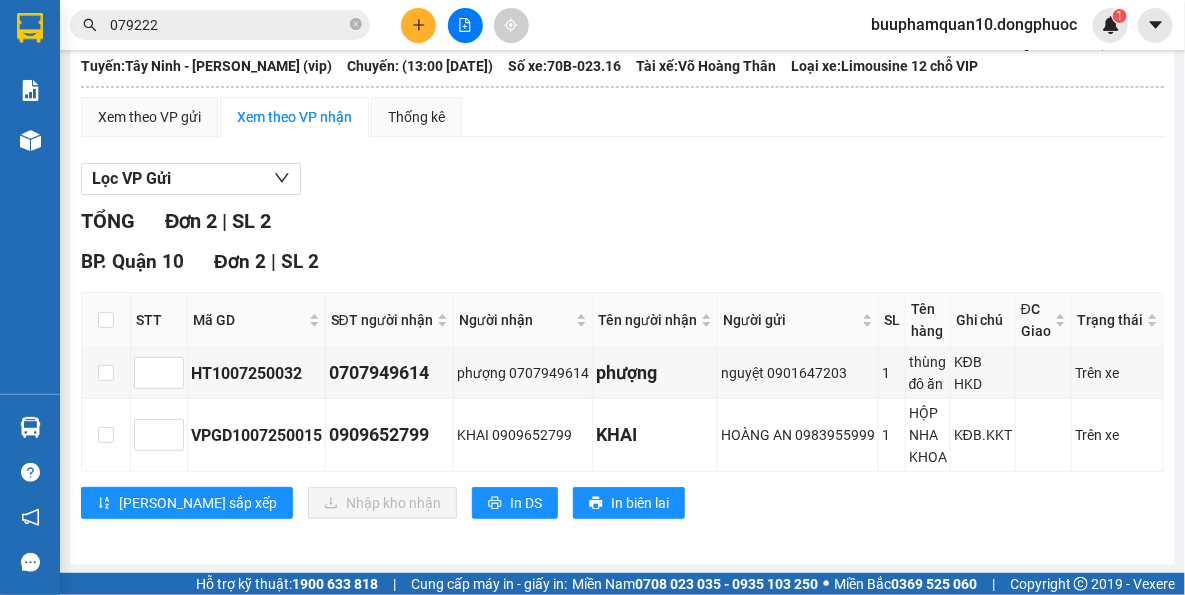 click on "[PERSON_NAME] sắp xếp Nhập kho nhận In DS In biên lai" at bounding box center (622, 503) 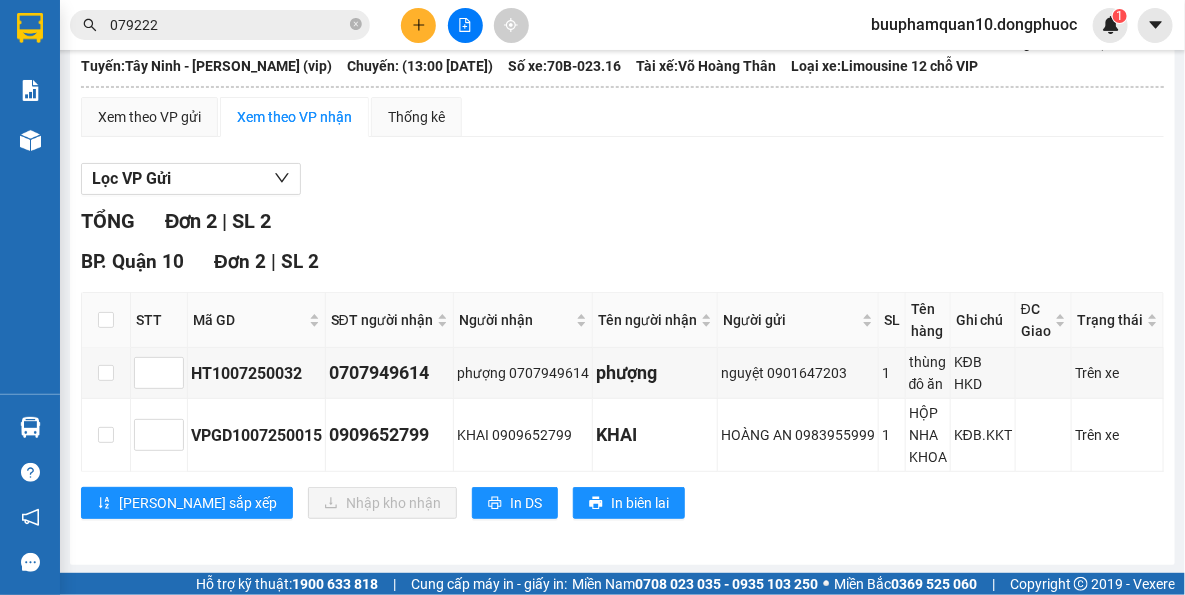 click on "079222" at bounding box center (228, 25) 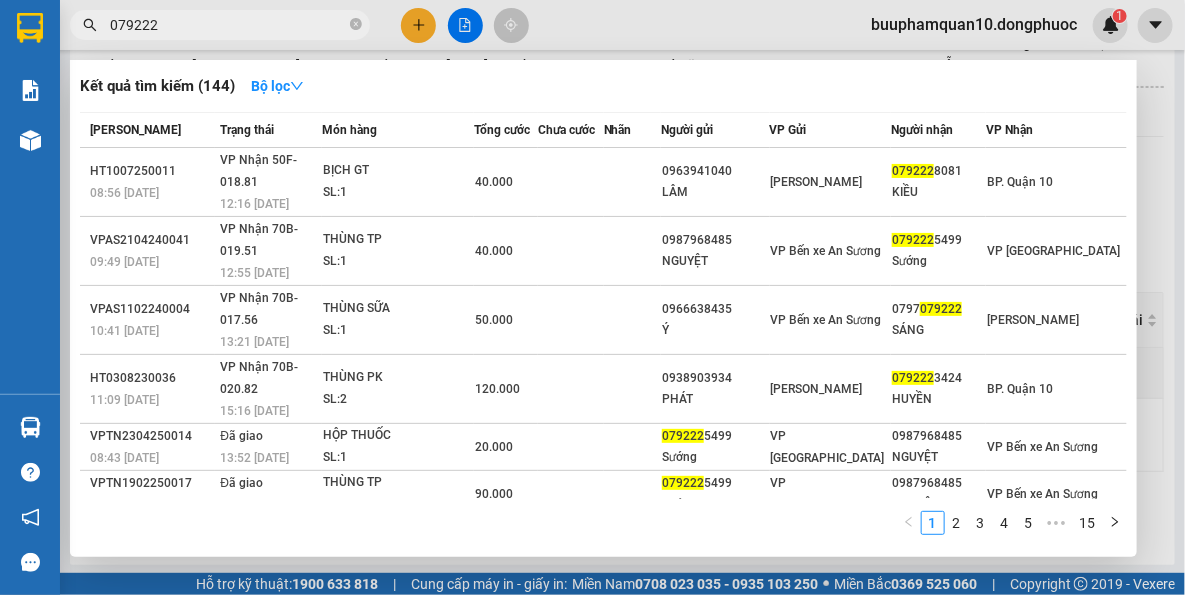 click on "079222" at bounding box center [228, 25] 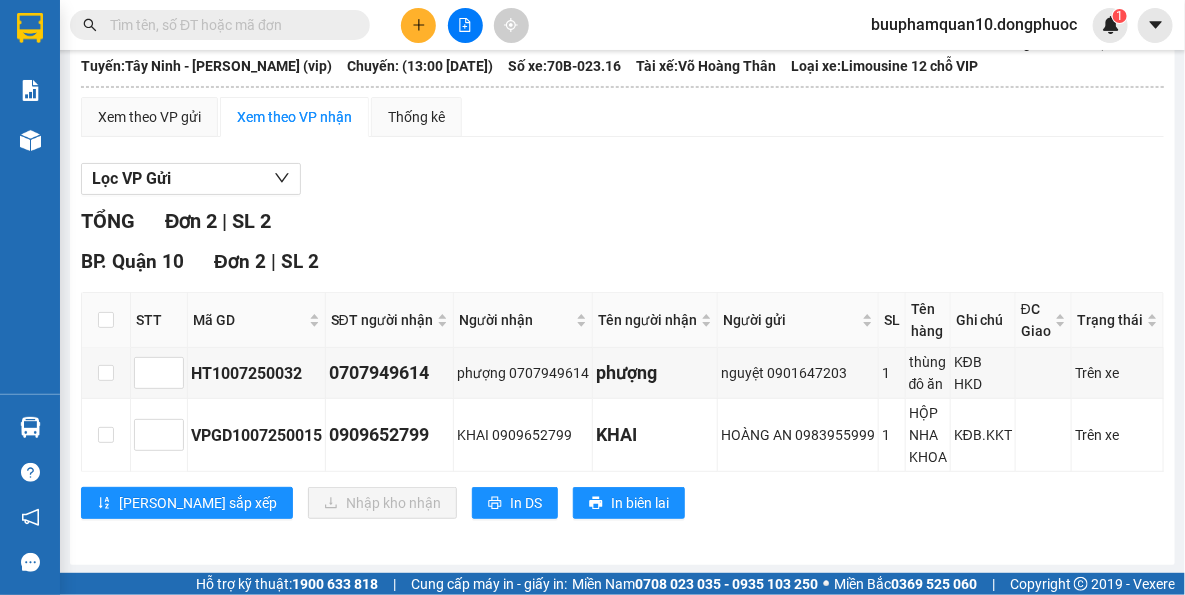 type on "9" 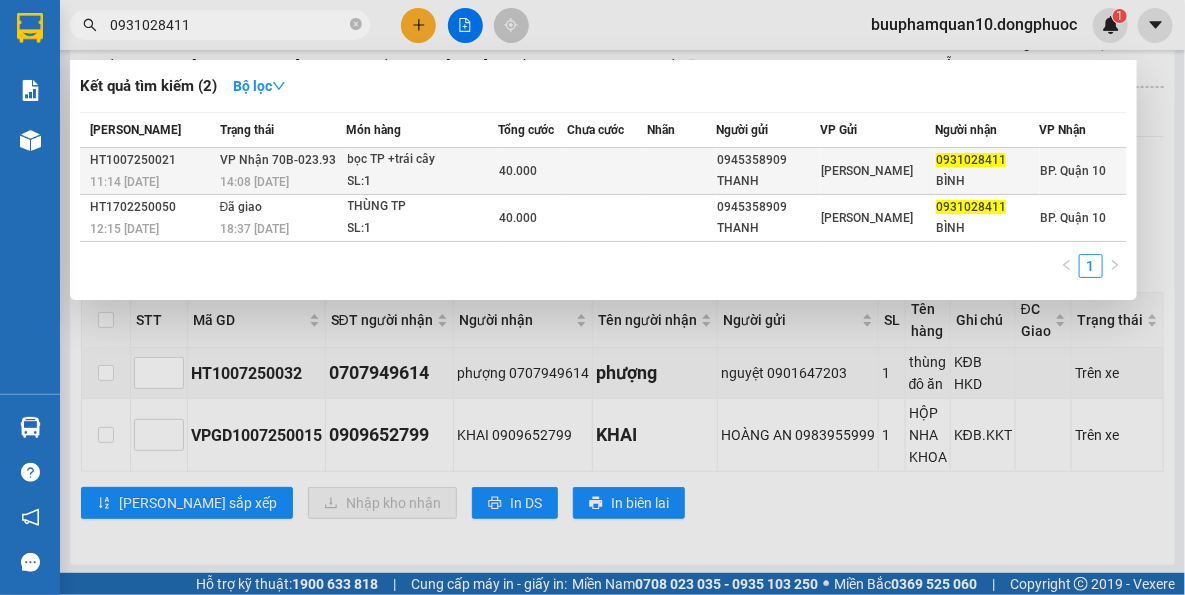 type on "0931028411" 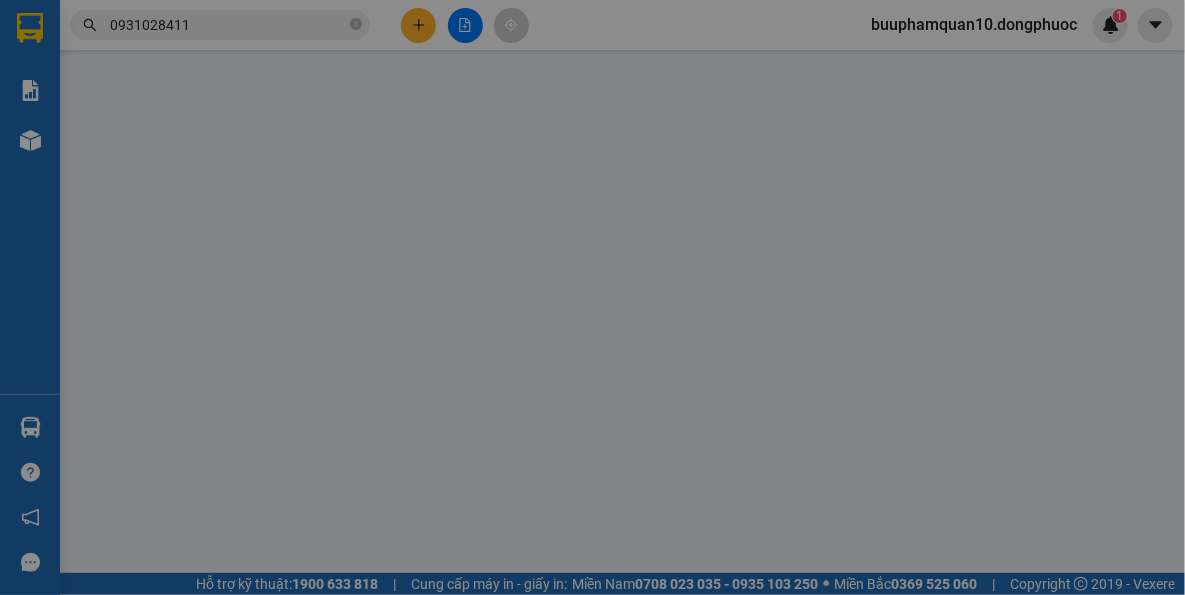 scroll, scrollTop: 0, scrollLeft: 0, axis: both 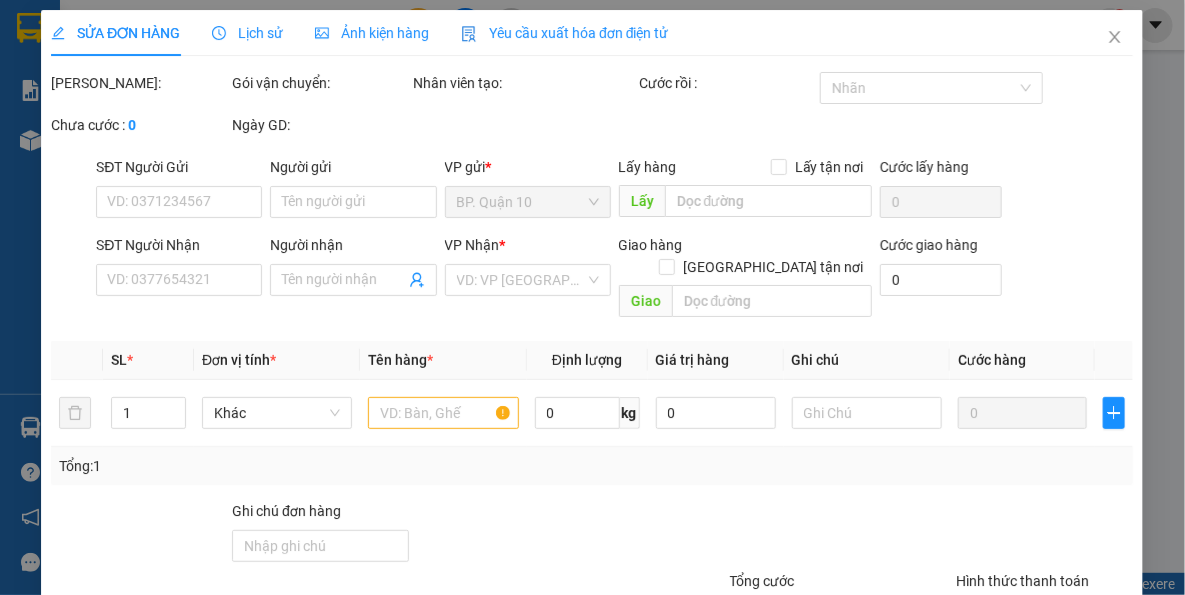 type on "0945358909" 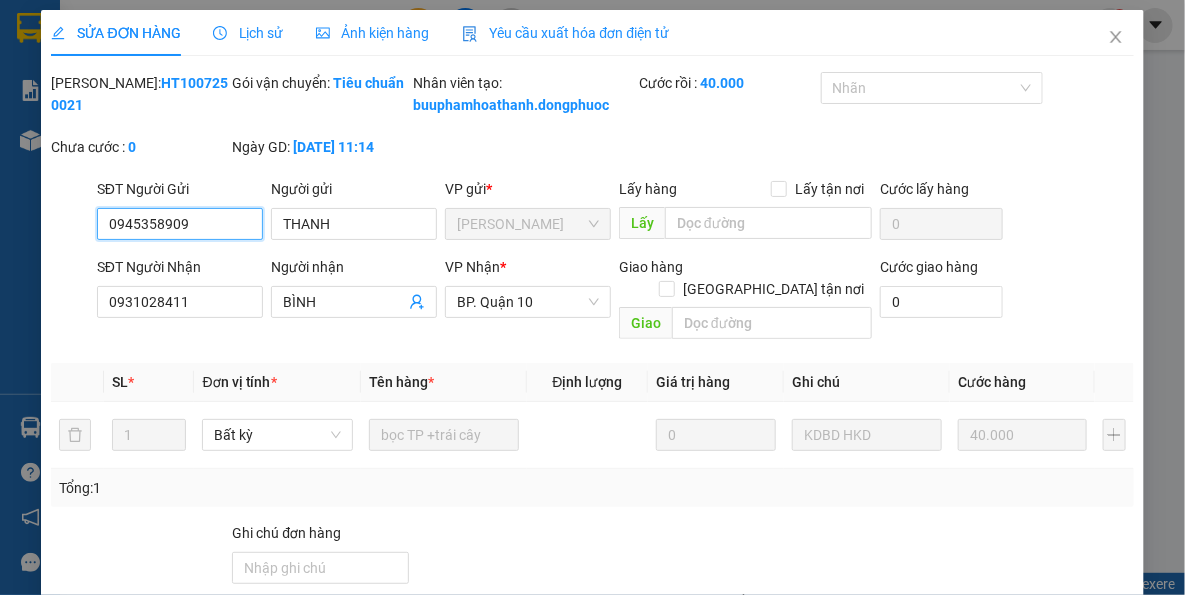 scroll, scrollTop: 191, scrollLeft: 0, axis: vertical 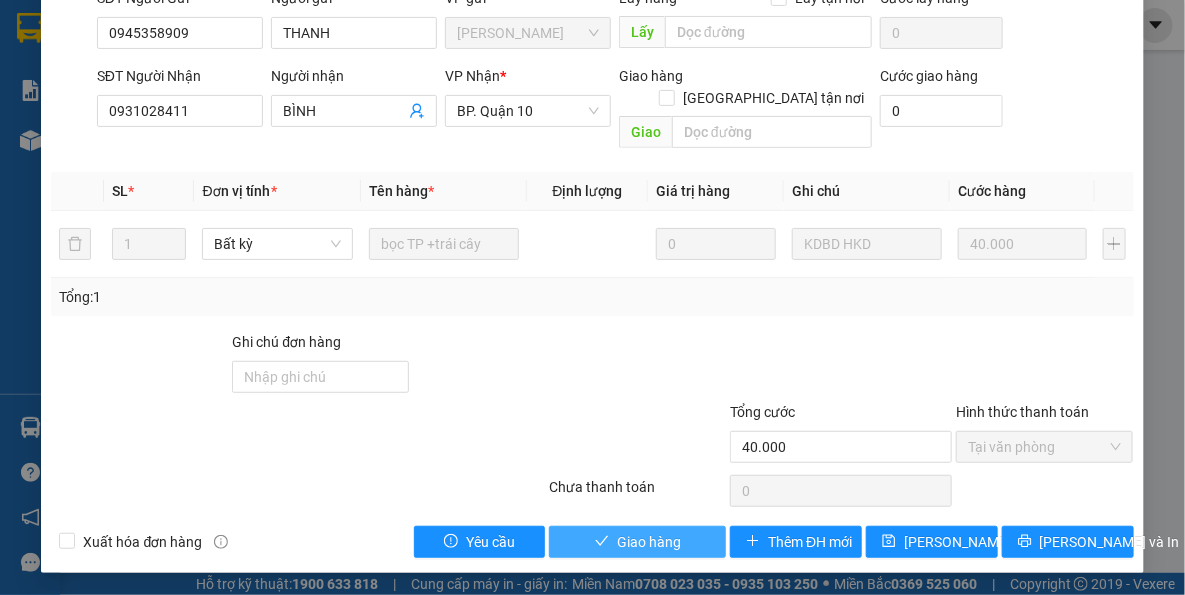 drag, startPoint x: 677, startPoint y: 543, endPoint x: 663, endPoint y: 518, distance: 28.653097 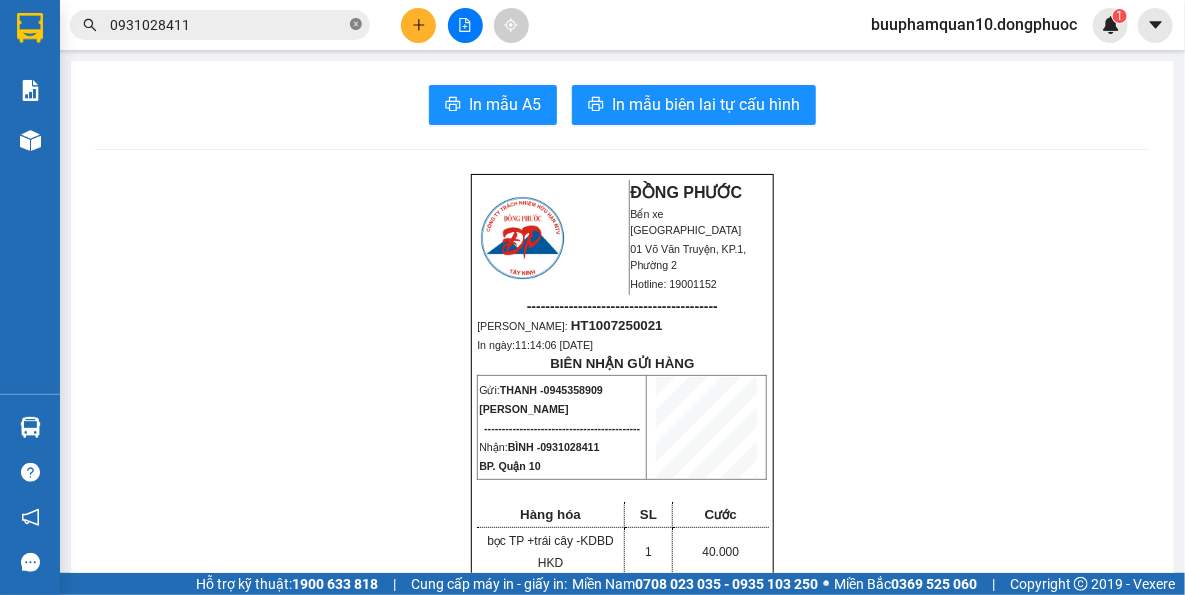 drag, startPoint x: 306, startPoint y: 159, endPoint x: 351, endPoint y: 29, distance: 137.56816 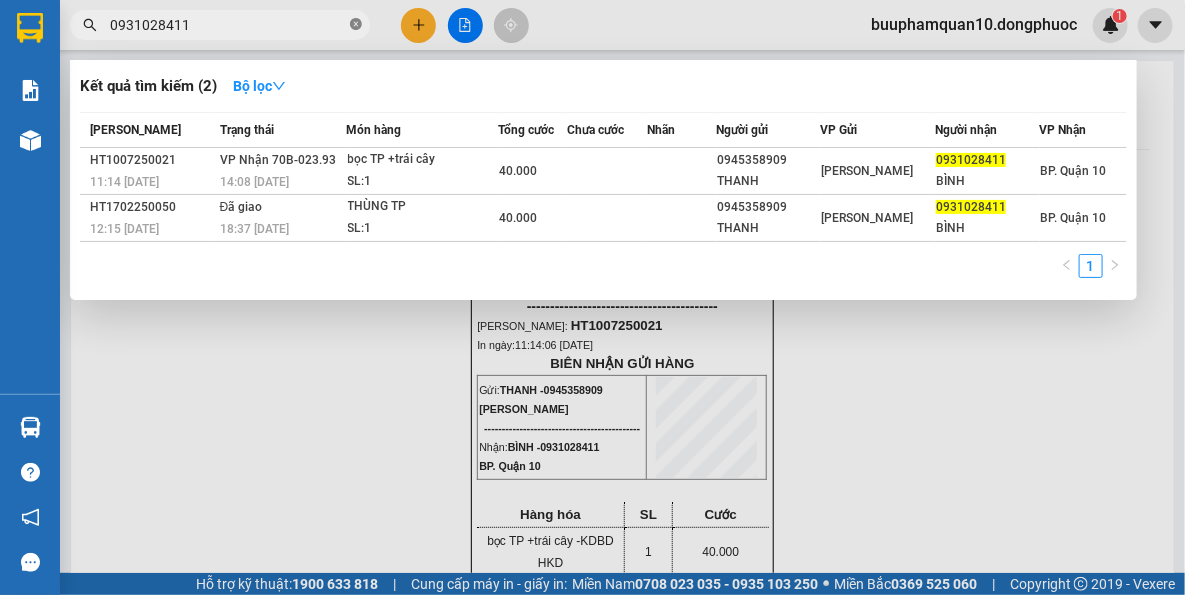 click 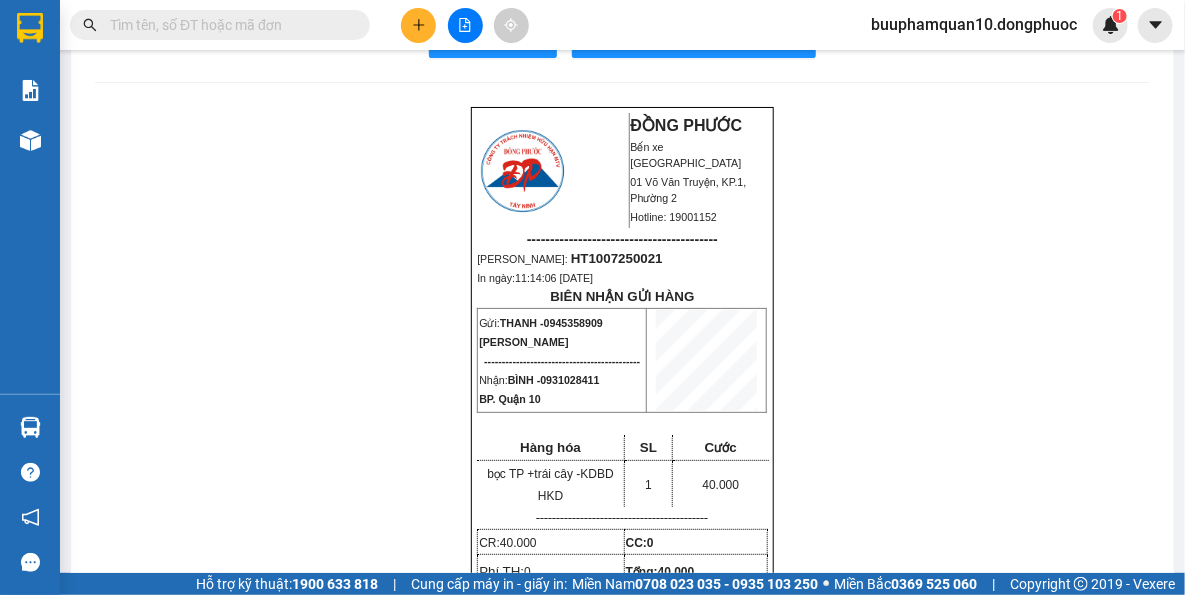 scroll, scrollTop: 0, scrollLeft: 0, axis: both 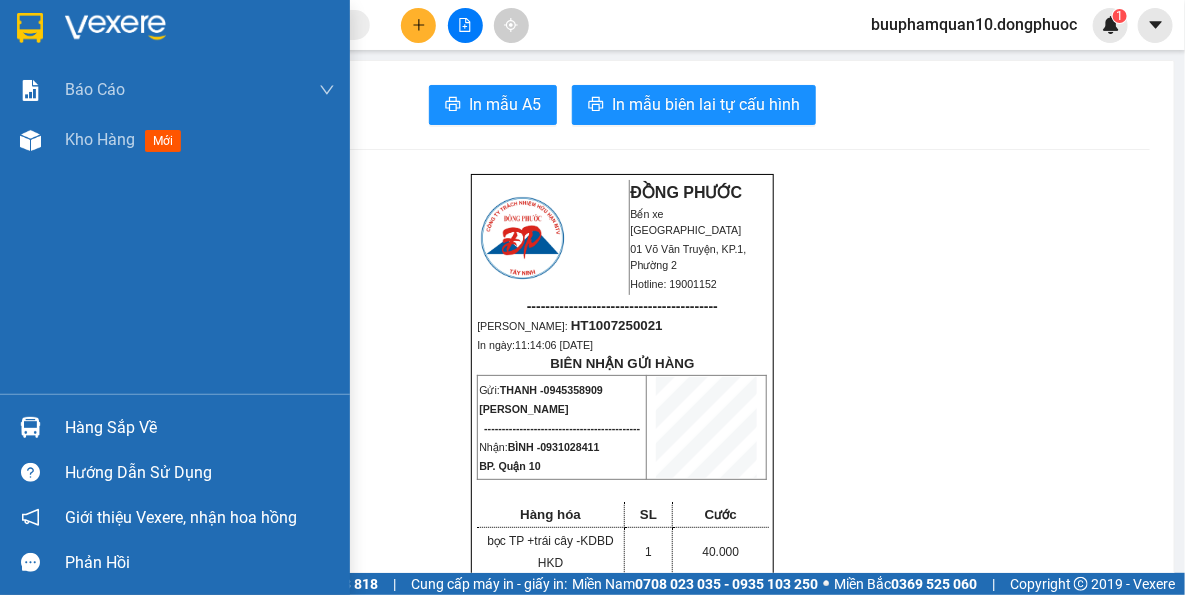 click on "Hàng sắp về" at bounding box center [175, 427] 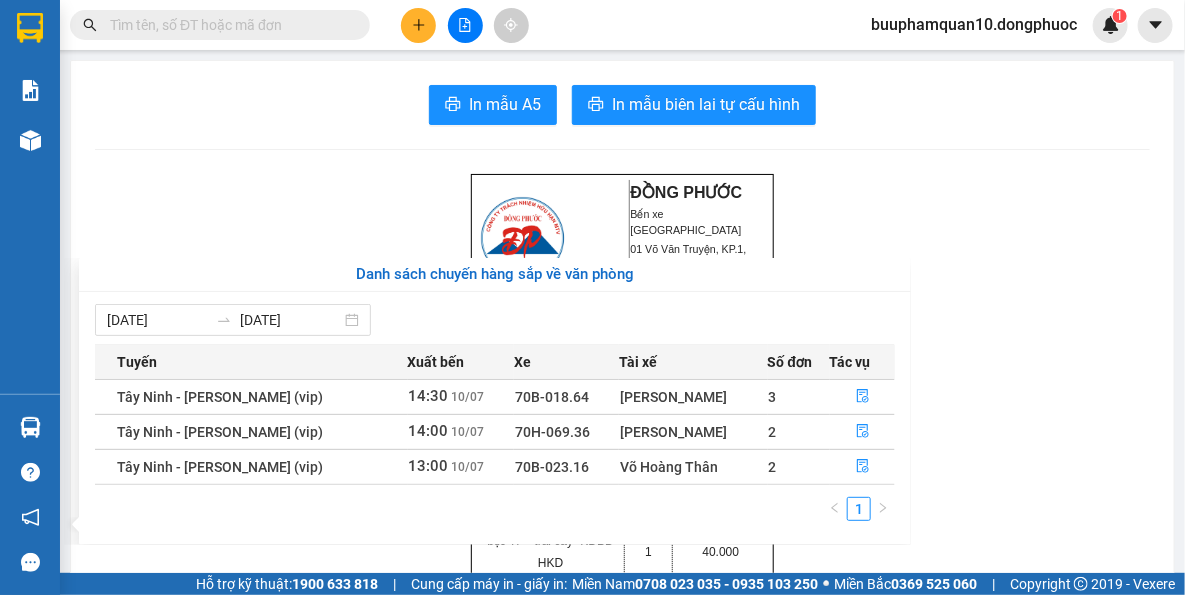 click on "Kết quả tìm kiếm ( 2 )  Bộ lọc  Mã ĐH Trạng thái Món hàng Tổng cước Chưa cước Nhãn Người gửi VP Gửi Người nhận VP Nhận HT1007250021 11:14 [DATE] VP Nhận   70B-023.93 14:08 [DATE] bọc TP +trái cây SL:  1 40.000 0945358909 [GEOGRAPHIC_DATA] 0931028411 BÌNH BP. Quận 10 HT1702250050 12:15 [DATE] Đã giao   18:37 [DATE] THÙNG TP SL:  1 40.000 0945358909 [GEOGRAPHIC_DATA] 0931028411 BÌNH BP. Quận 10 1 buuphamquan10.dongphuoc 1     Báo cáo Mẫu 1: Báo cáo dòng tiền theo nhân viên Mẫu 1: Báo cáo dòng tiền theo nhân viên (VP) Mẫu 2: Doanh số tạo đơn theo Văn phòng, nhân viên - Trạm     Kho hàng mới Hàng sắp về Hướng dẫn sử dụng Giới thiệu Vexere, nhận hoa hồng Phản hồi Phần mềm hỗ trợ bạn tốt chứ? In mẫu A5
In mẫu biên lai tự cấu hình
ĐỒNG PHƯỚC
Bến xe Tây Ninh
01 Võ Văn Truyện, KP.1, Phường 2
Hotline: 19001152
[PERSON_NAME]:" at bounding box center (592, 297) 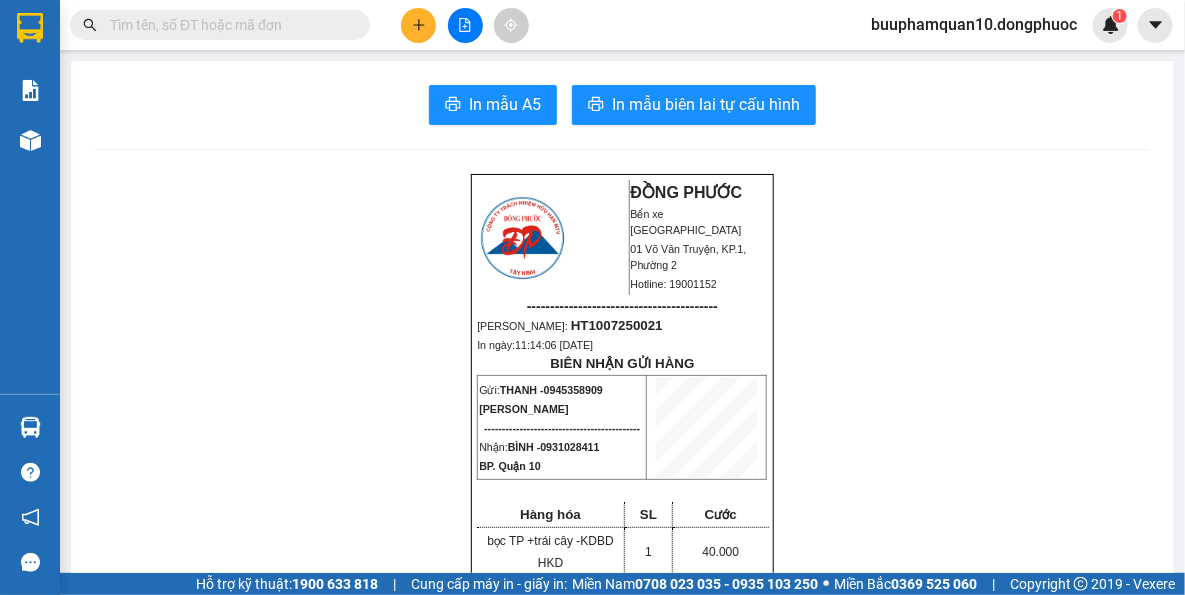 click 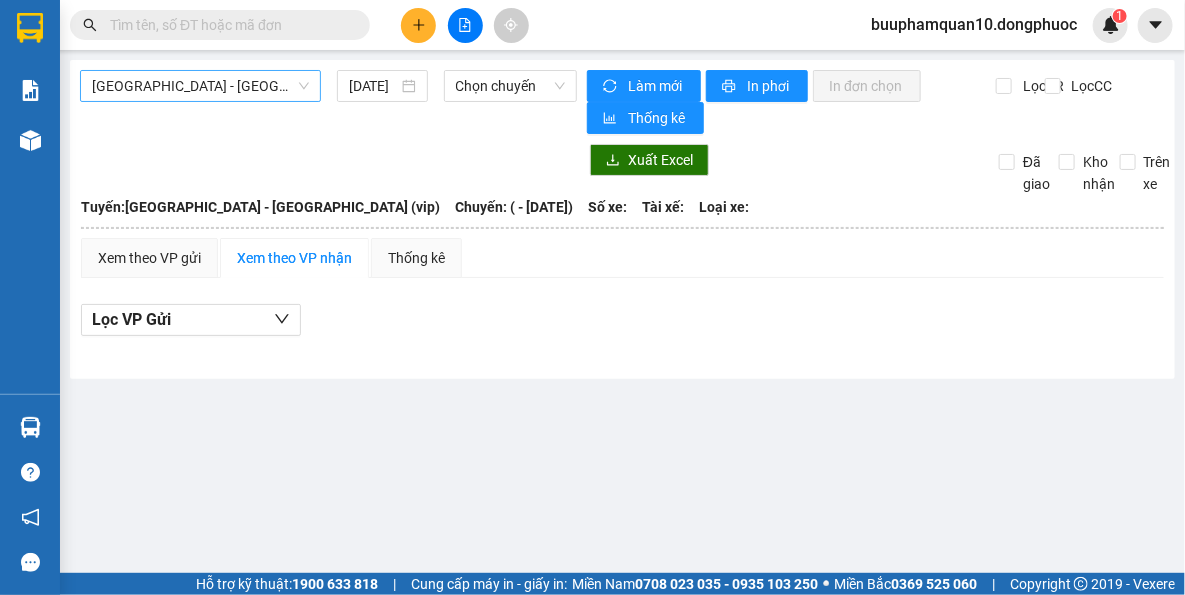 click on "[GEOGRAPHIC_DATA] - [GEOGRAPHIC_DATA] (vip)" at bounding box center [200, 86] 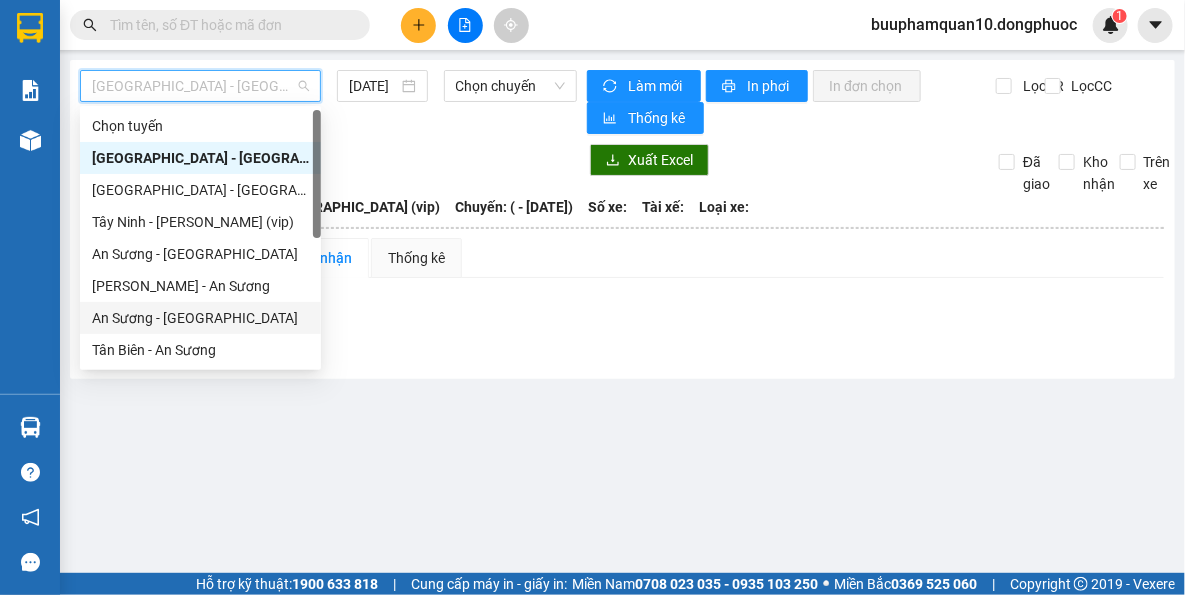 scroll, scrollTop: 287, scrollLeft: 0, axis: vertical 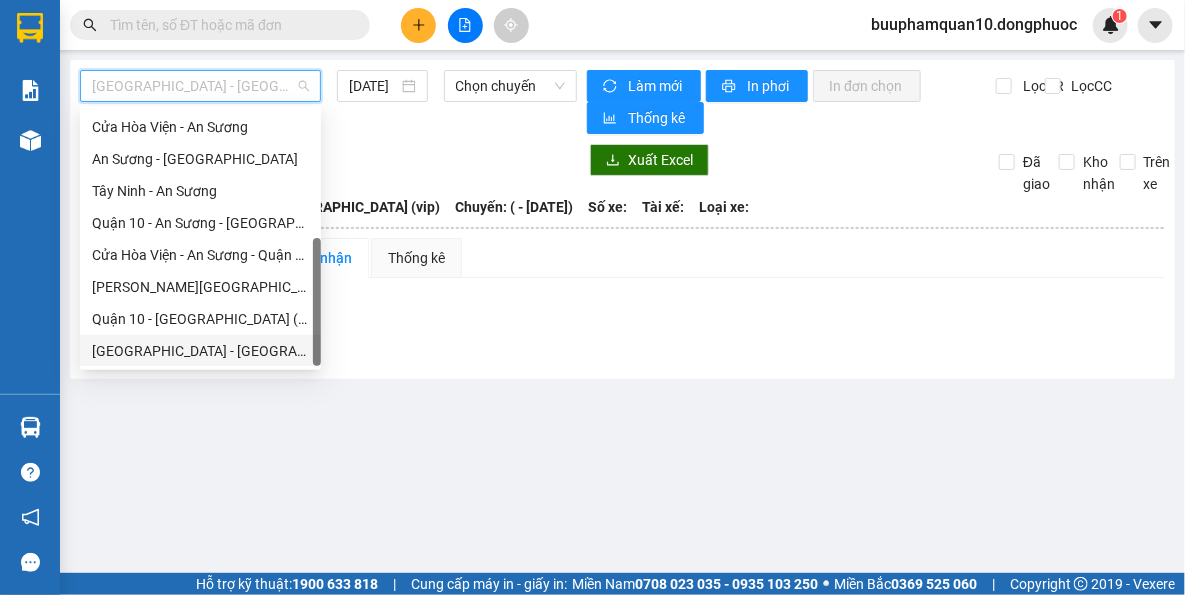click on "[GEOGRAPHIC_DATA] - [GEOGRAPHIC_DATA] (vip)" at bounding box center [200, 351] 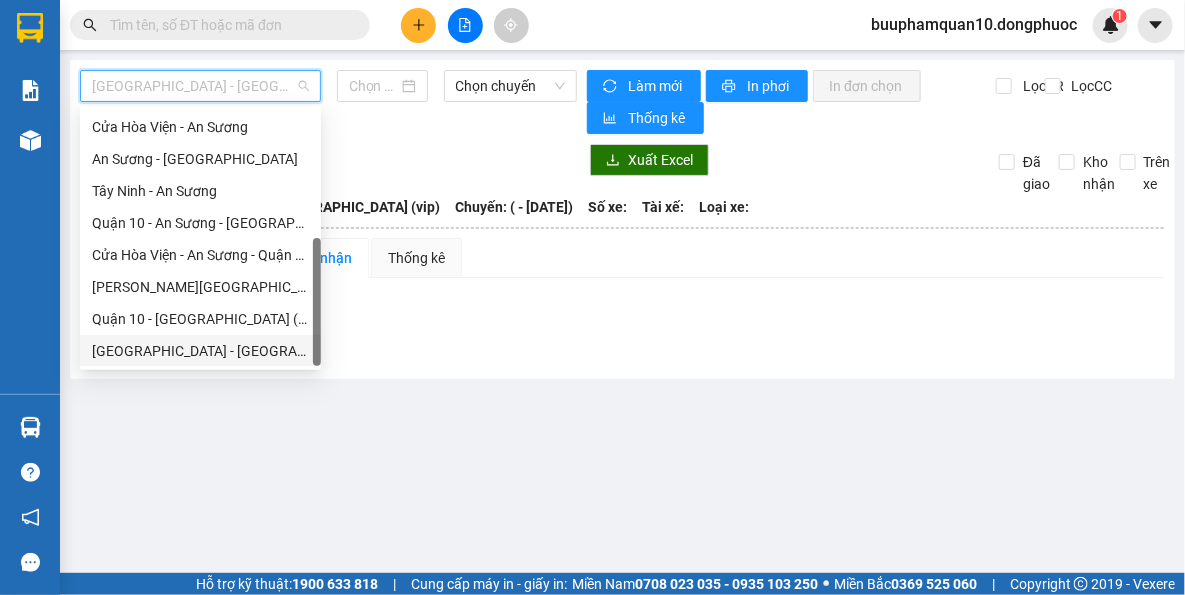 type on "[DATE]" 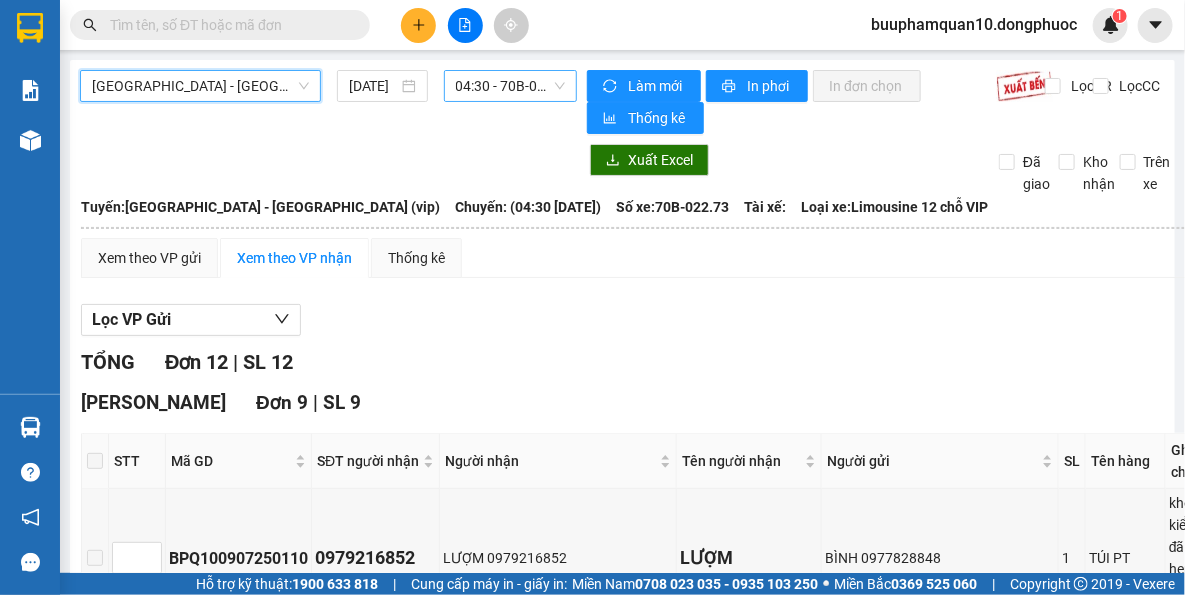 click on "04:30     - 70B-022.73" at bounding box center (511, 86) 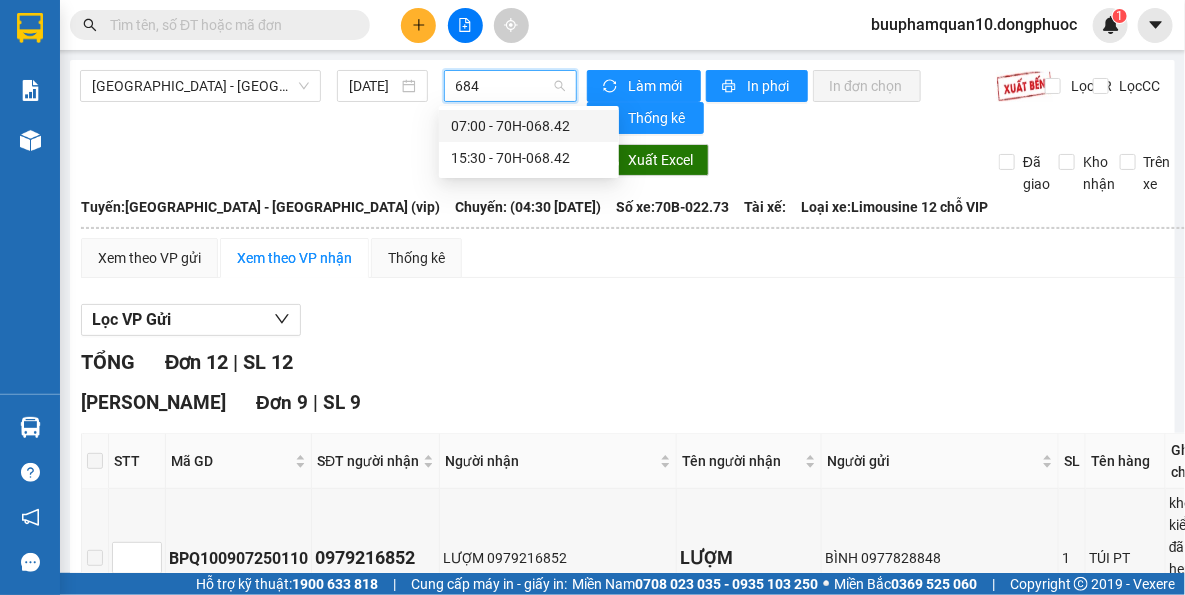 type on "6842" 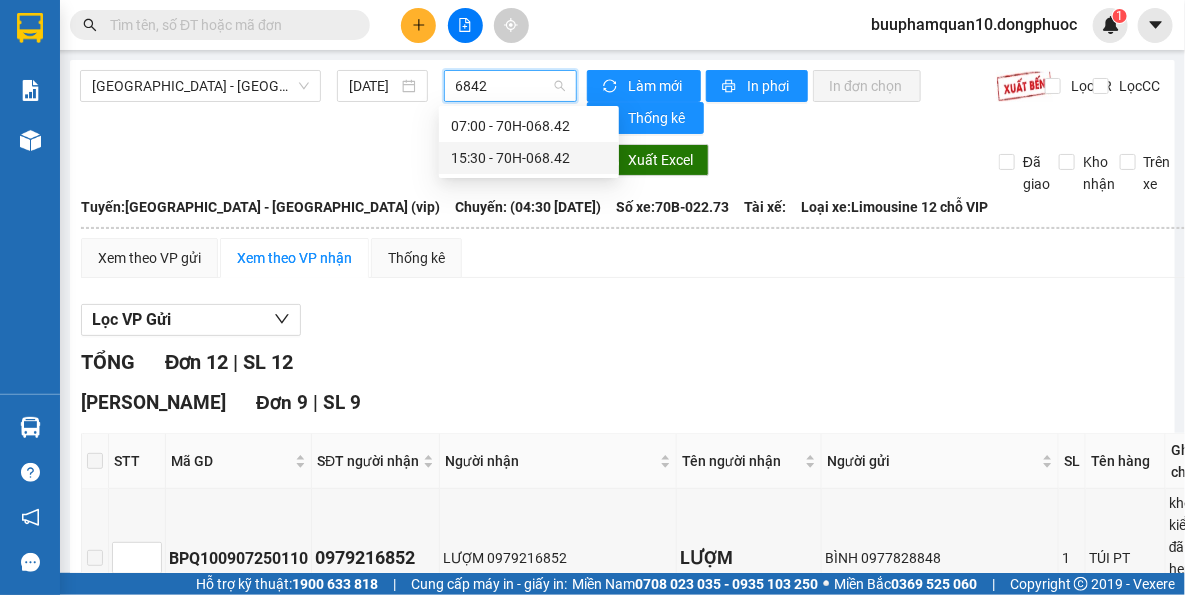 click on "15:30     - 70H-068.42" at bounding box center [529, 158] 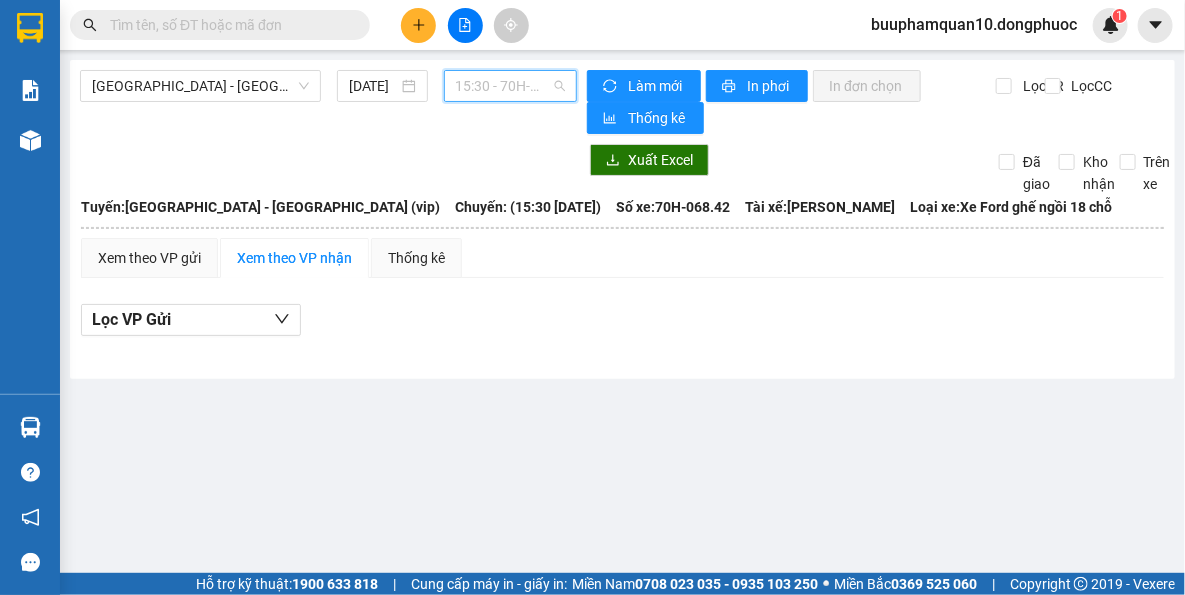 click on "15:30     - 70H-068.42" at bounding box center (511, 86) 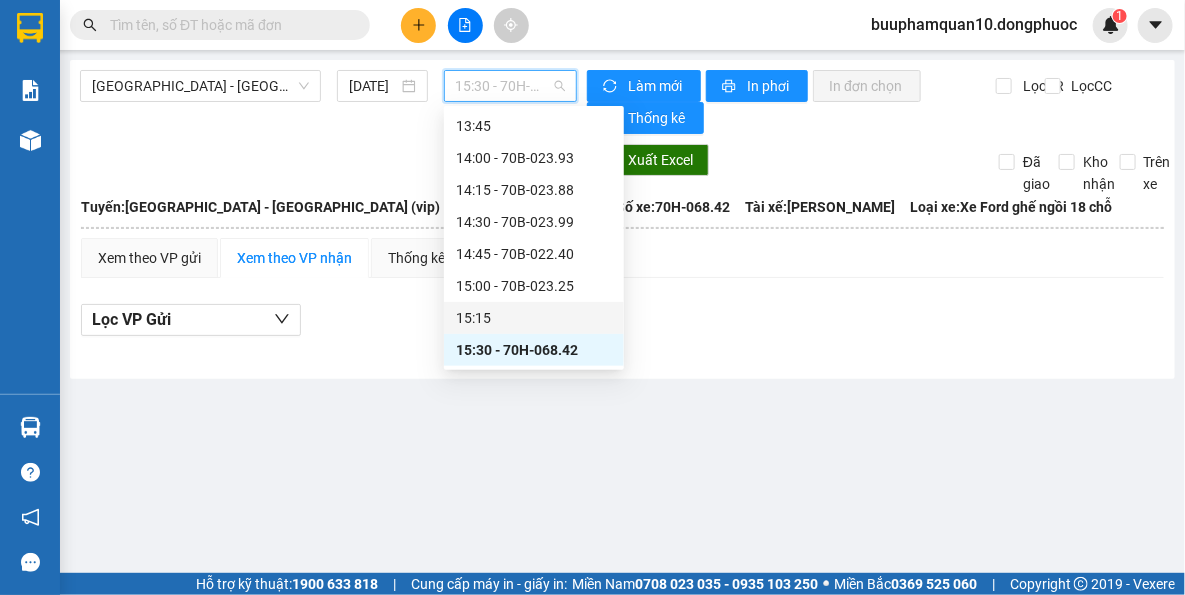 scroll, scrollTop: 1307, scrollLeft: 0, axis: vertical 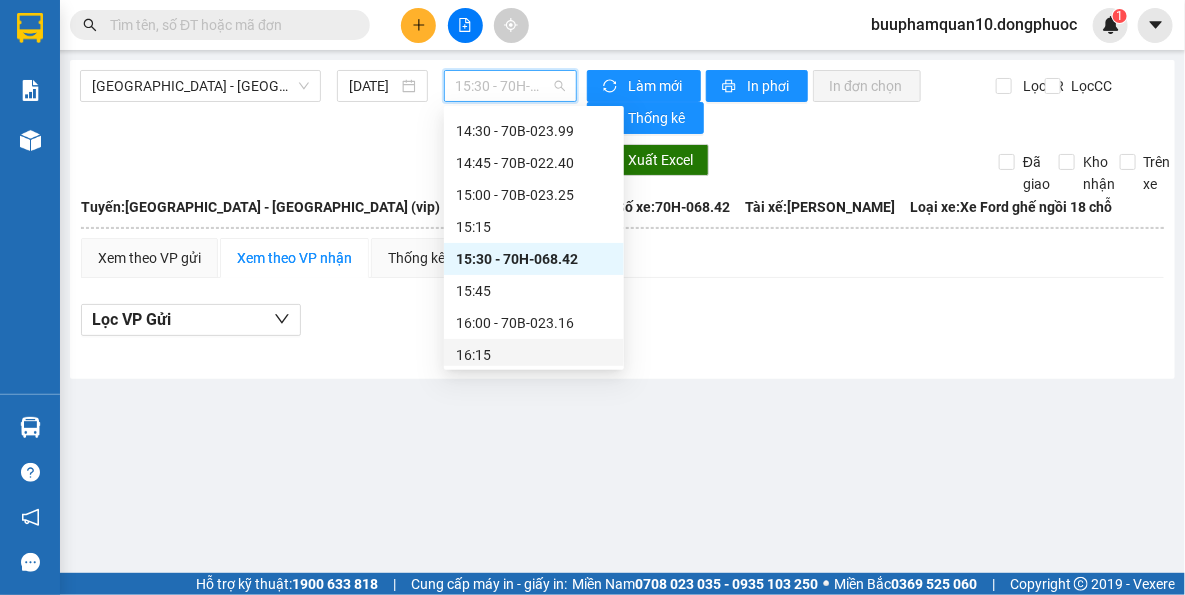 click on "[GEOGRAPHIC_DATA] - [GEOGRAPHIC_DATA] (vip) [DATE] 15:30     - 70H-068.42  Làm mới In phơi In đơn chọn Thống kê Lọc  CR Lọc  CC Xuất Excel Đã giao Kho nhận Trên xe [GEOGRAPHIC_DATA]   19001152   Bến xe [GEOGRAPHIC_DATA], 01 Võ Văn Truyện, KP 1, Phường 2 15:14 [DATE] Tuyến:  [GEOGRAPHIC_DATA] - [GEOGRAPHIC_DATA] (vip) [GEOGRAPHIC_DATA]:   (15:30 [DATE]) Tài xế:  [PERSON_NAME]   Số xe:  70H-068.42 Loại xe:  Xe Ford ghế ngồi 18 chỗ   Tuyến:  [GEOGRAPHIC_DATA] - [GEOGRAPHIC_DATA] (vip) [GEOGRAPHIC_DATA]:   (15:30 [DATE]) Số xe:  70H-068.42 Tài xế:  [PERSON_NAME] Loại xe:  Xe Ford ghế ngồi 18 chỗ   Xem theo VP gửi Xem theo VP nhận Thống kê Lọc VP Gửi Cước rồi :   0  VNĐ Chưa cước :   0  VNĐ Thu hộ:  0  VNĐ Đồng Phước   19001152   Bến xe [GEOGRAPHIC_DATA], 01 Võ Văn Truyện, KP 1, Phường 2 BP. Quận 10  -  15:14 [DATE] [GEOGRAPHIC_DATA]:  [PERSON_NAME][GEOGRAPHIC_DATA] - [GEOGRAPHIC_DATA] (vip) [GEOGRAPHIC_DATA]:   (15:30 [DATE]) Tài xế:  [PERSON_NAME] xe:  70H-068.42" at bounding box center (592, 286) 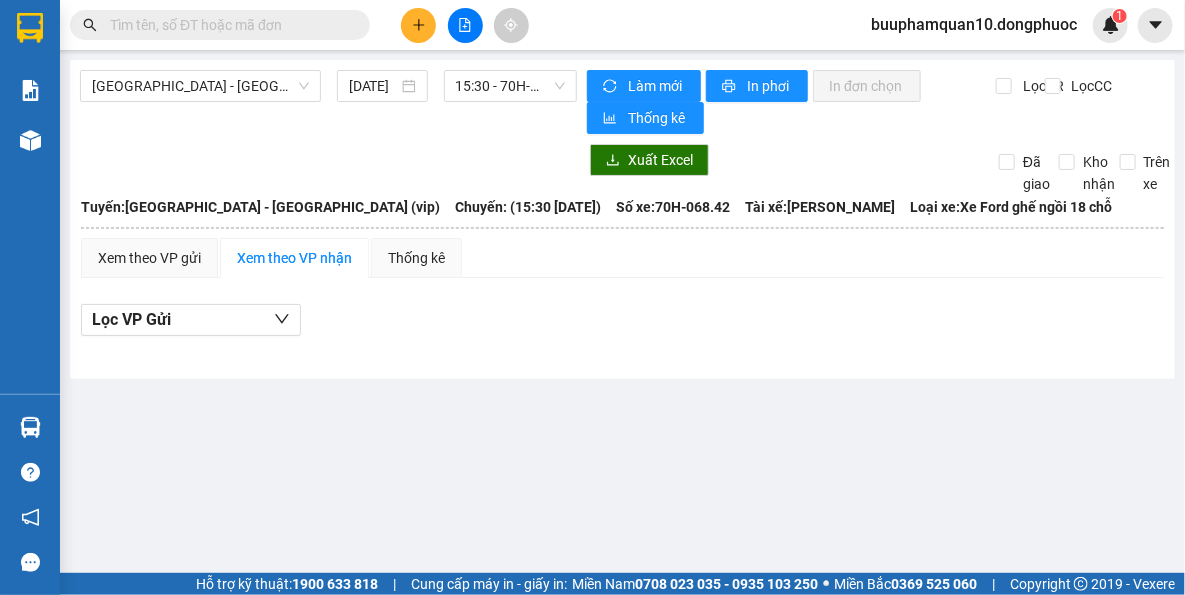 click at bounding box center [228, 25] 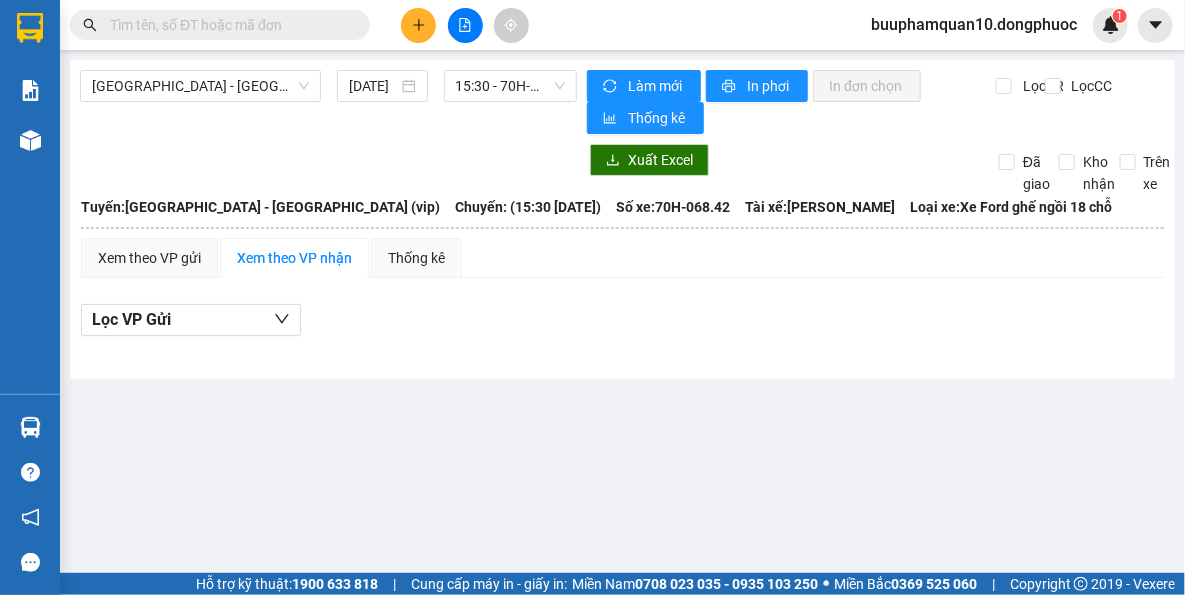 drag, startPoint x: 309, startPoint y: 30, endPoint x: 366, endPoint y: 26, distance: 57.14018 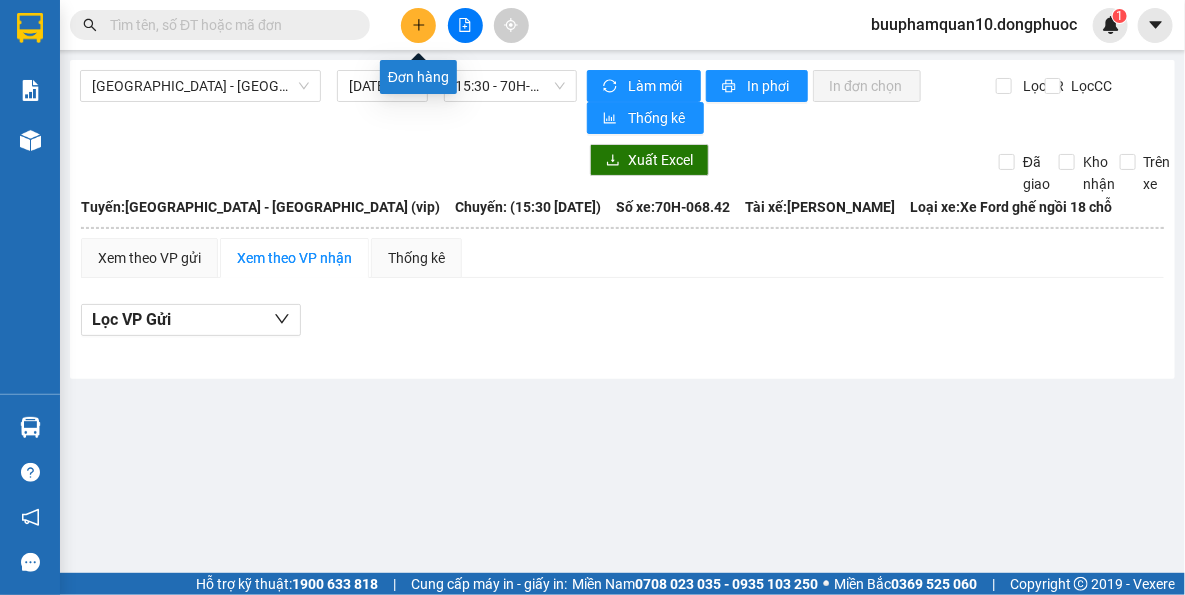 click 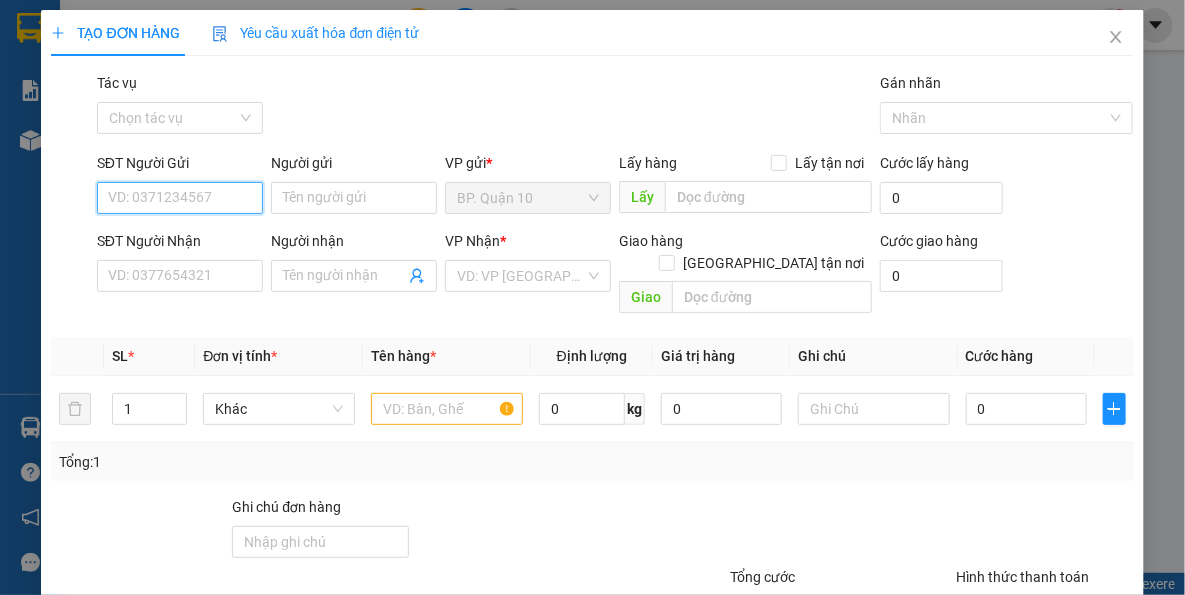 click on "SĐT Người Gửi" at bounding box center [180, 198] 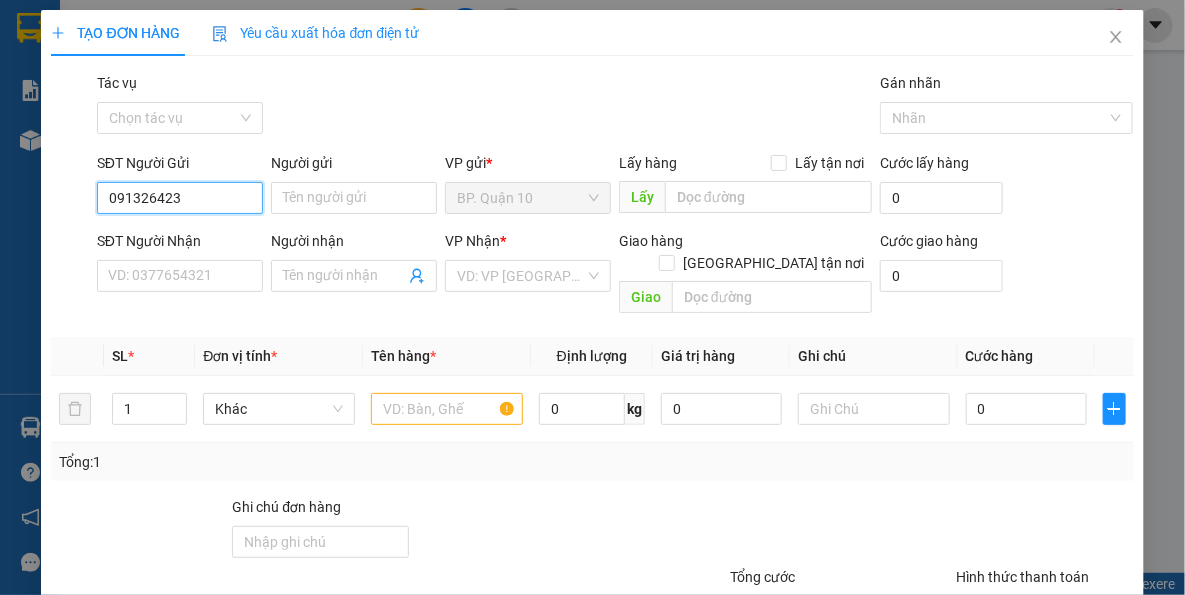 type on "0913264232" 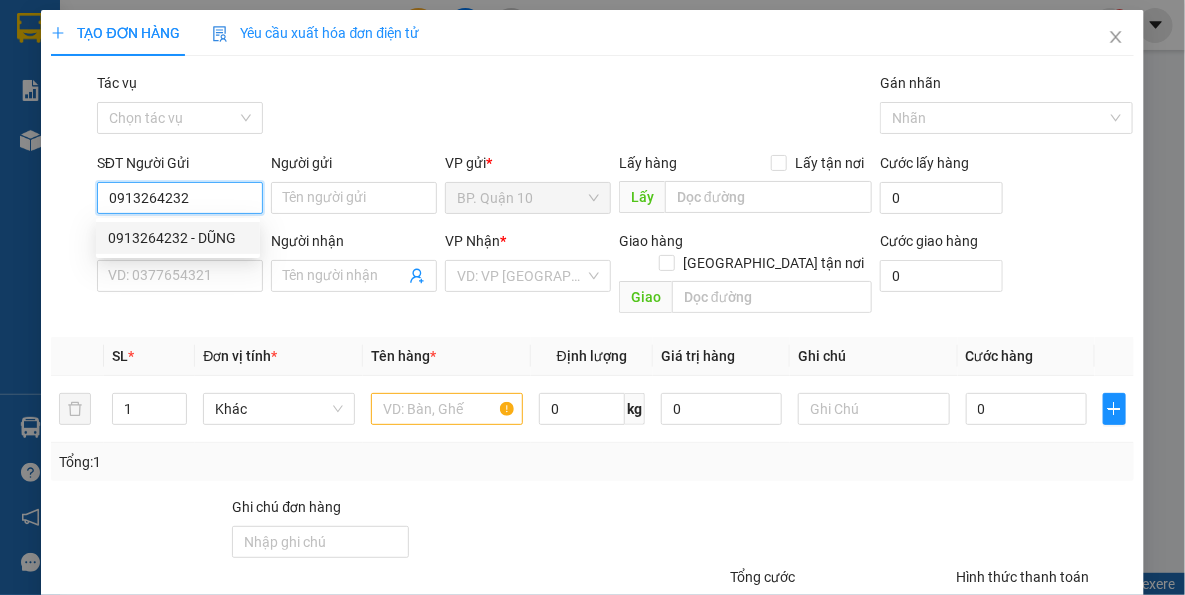 click on "0913264232 - DŨNG" at bounding box center [178, 238] 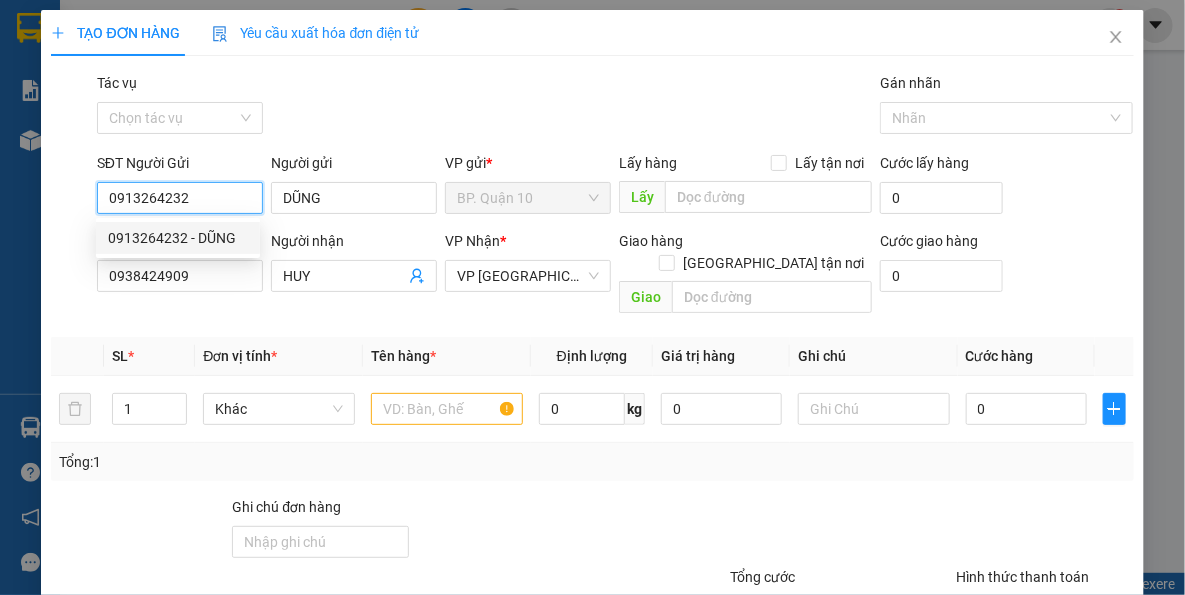 type on "0913264232" 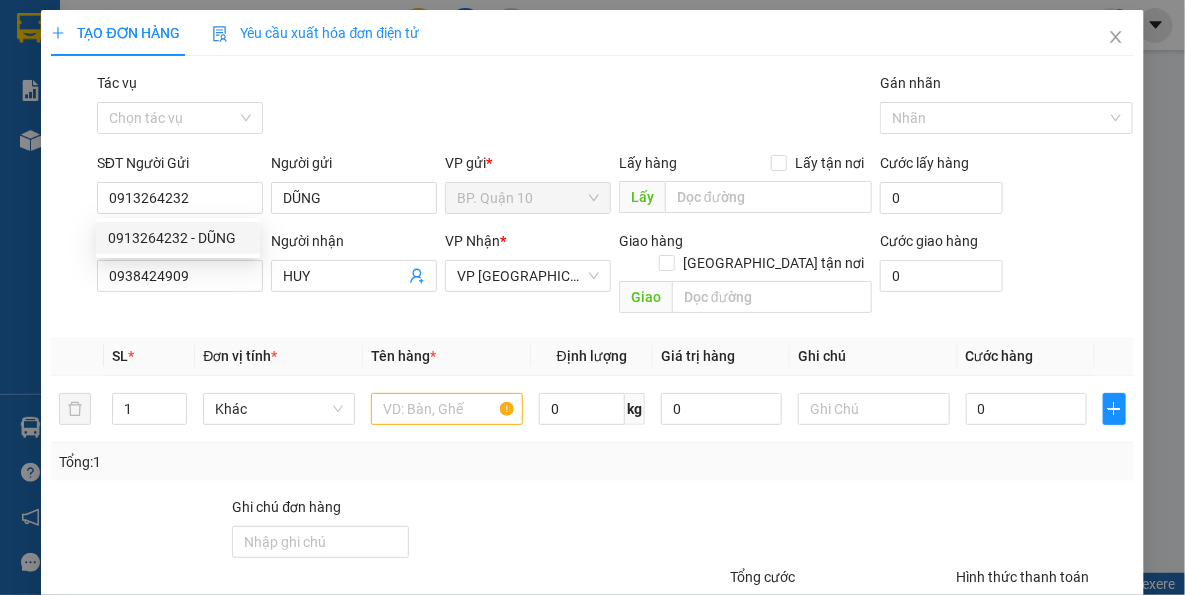 type on "50.000" 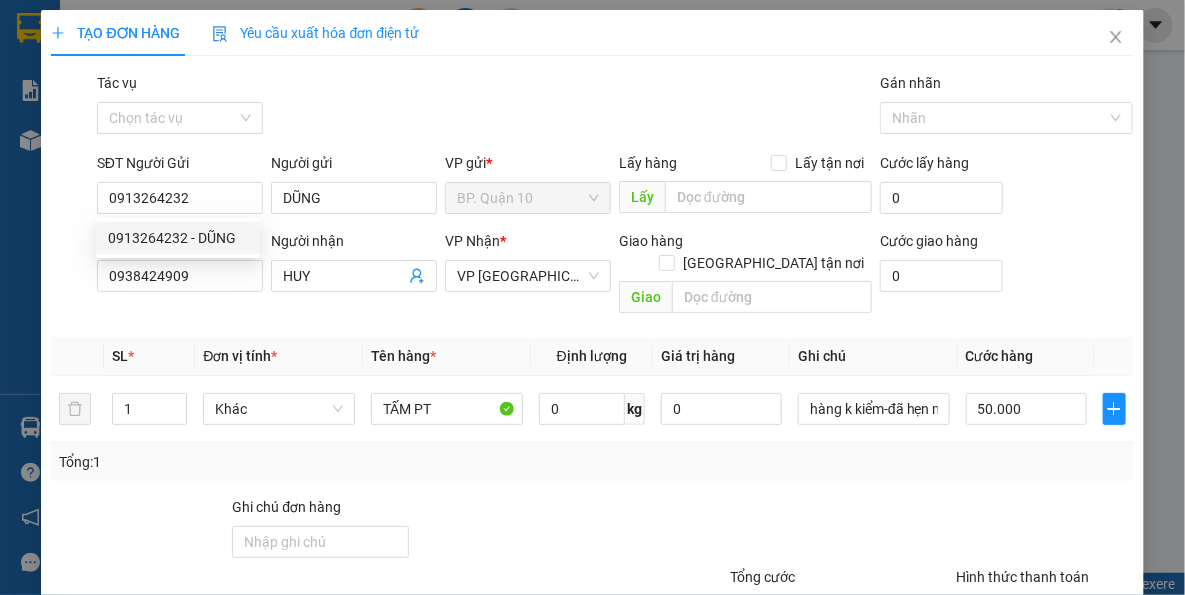 drag, startPoint x: 200, startPoint y: 304, endPoint x: 196, endPoint y: 288, distance: 16.492422 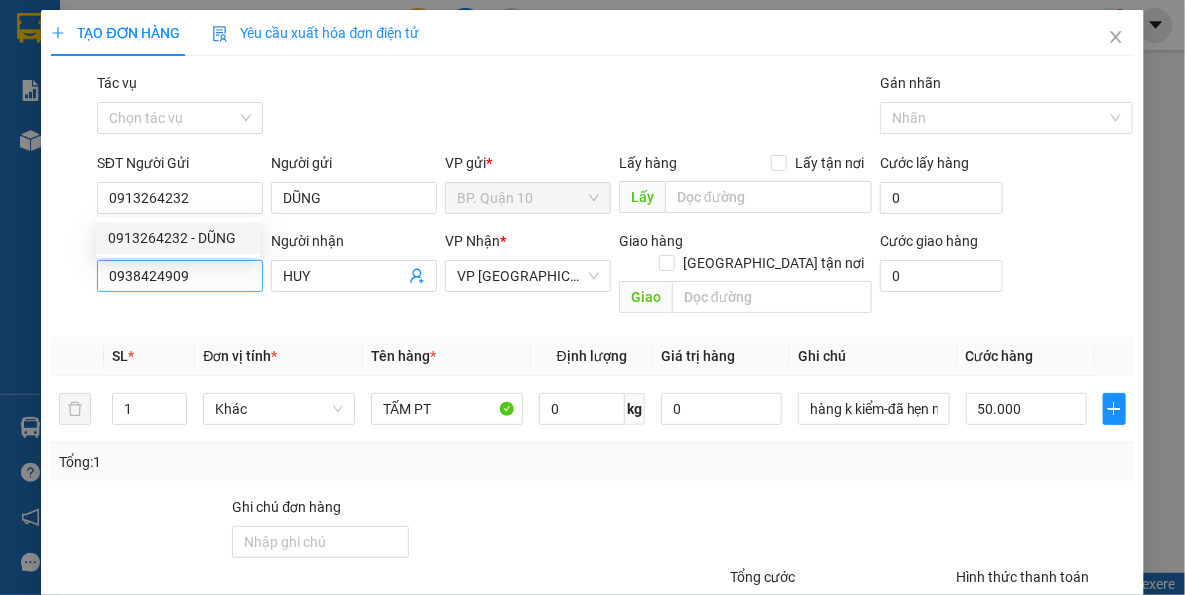 click on "Transit Pickup Surcharge Ids Transit Deliver Surcharge Ids Transit Deliver Surcharge Transit Deliver Surcharge Gói vận chuyển  * Tiêu chuẩn Tác vụ Chọn tác vụ Gán nhãn   Nhãn SĐT Người Gửi 0913264232 Người gửi DŨNG VP gửi  * BP. Quận 10 Lấy hàng Lấy tận nơi Lấy Cước lấy hàng 0 SĐT Người Nhận 0938424909 Người nhận HUY VP Nhận  * VP [GEOGRAPHIC_DATA] hàng [GEOGRAPHIC_DATA] tận nơi Giao Cước giao hàng 0 SL  * Đơn vị tính  * Tên hàng  * Định lượng Giá trị hàng Ghi chú Cước hàng                   1 Khác TẤM PT 0 kg 0 hàng k kiểm-đã hẹn mai 50.000 Tổng:  1 Ghi chú đơn hàng Tổng cước 50.000 Hình thức thanh toán Tại văn phòng Số tiền thu trước 0 Chưa thanh toán 0 Chọn HT Thanh Toán Lưu nháp Xóa Thông tin [PERSON_NAME] và In" at bounding box center (592, 397) 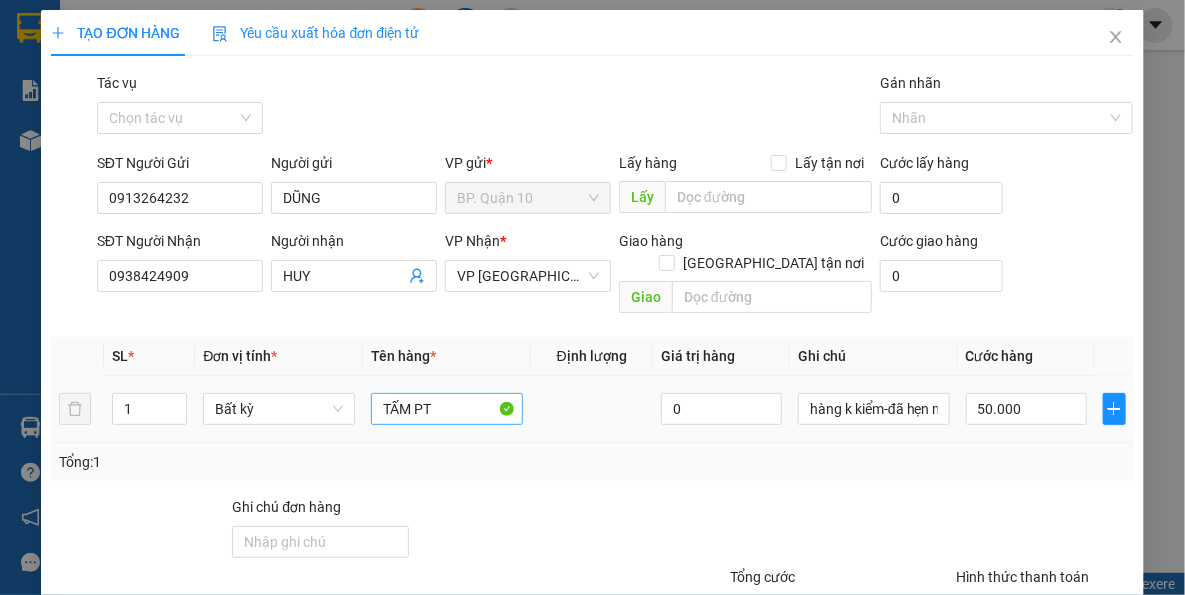 drag, startPoint x: 525, startPoint y: 442, endPoint x: 459, endPoint y: 391, distance: 83.40863 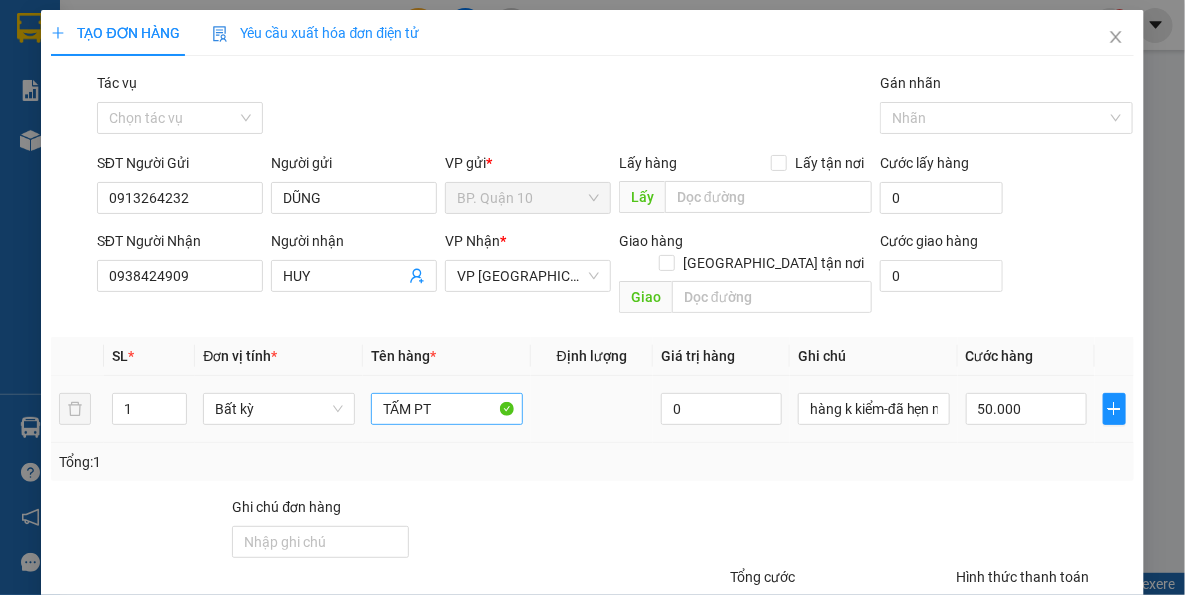 click on "Tổng:  1" at bounding box center [592, 462] 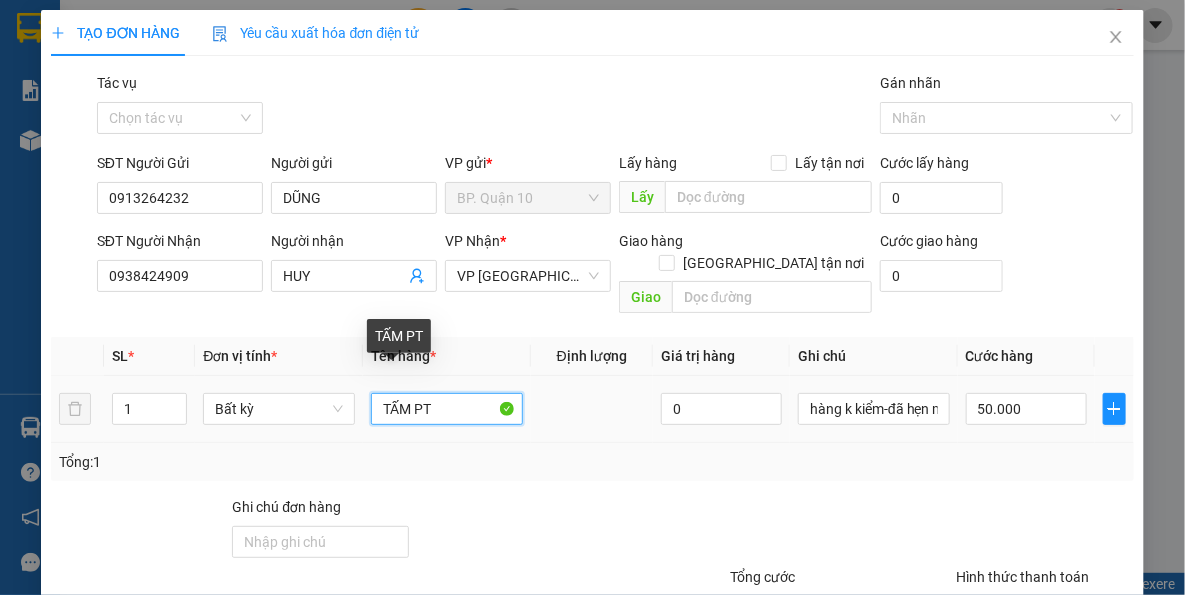 drag, startPoint x: 450, startPoint y: 388, endPoint x: 0, endPoint y: 366, distance: 450.53745 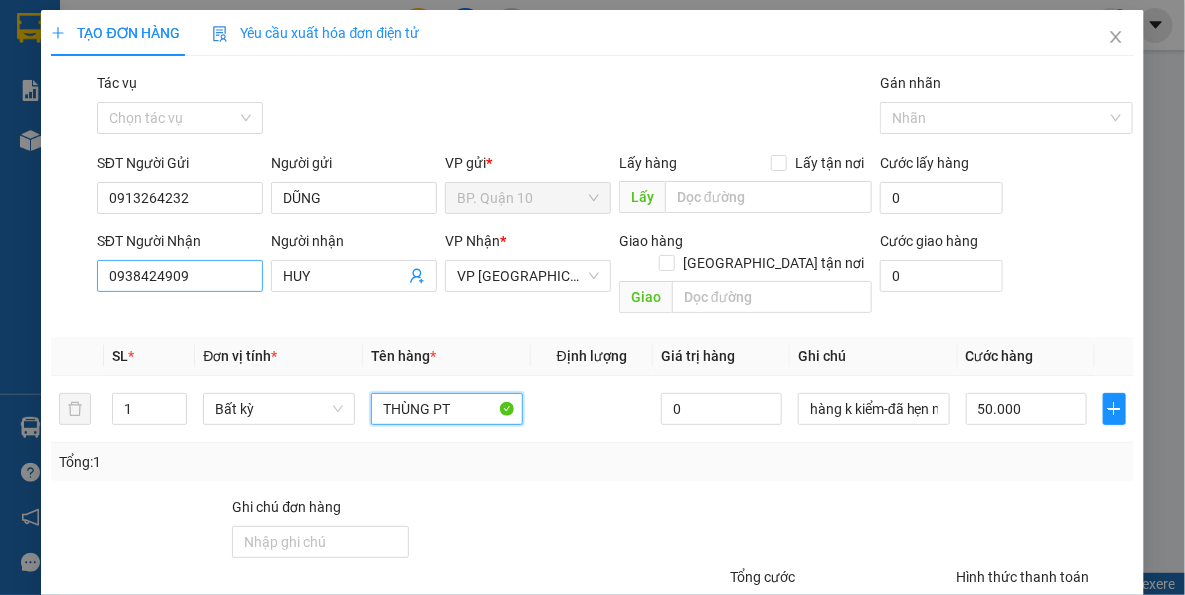 type on "THÙNG PT" 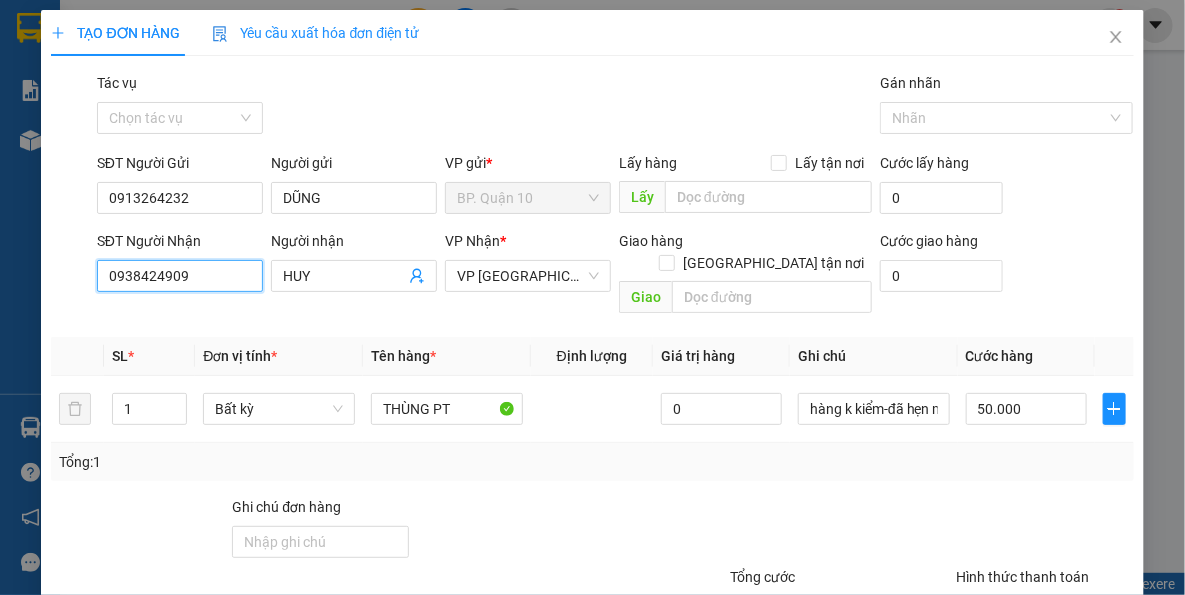 click on "0938424909" at bounding box center [180, 276] 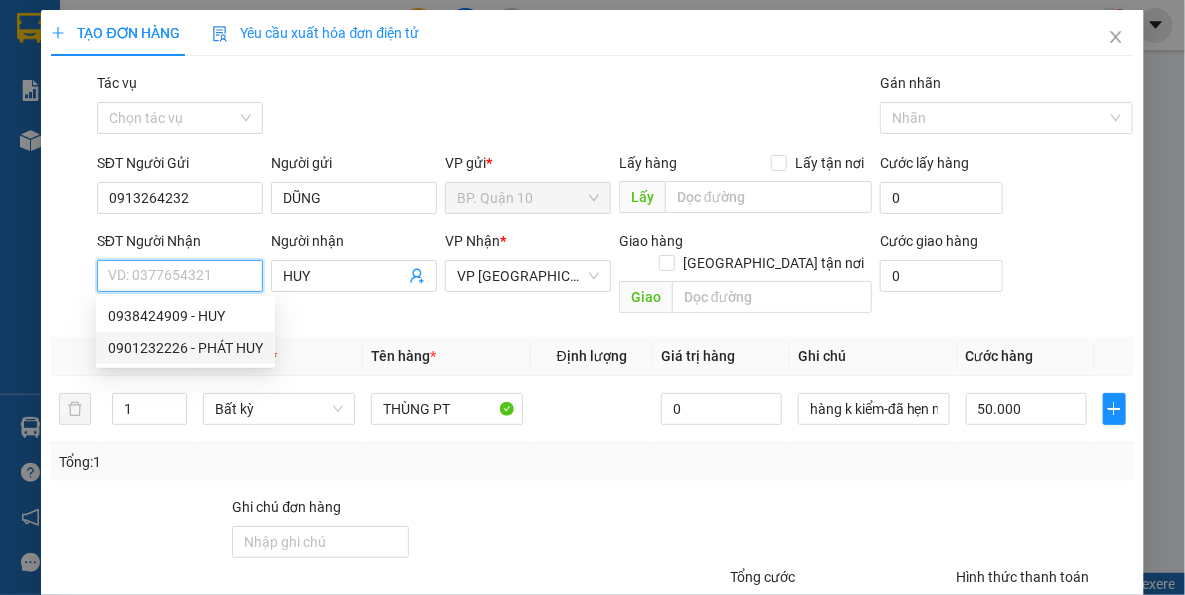 click on "0901232226 - PHÁT HUY" at bounding box center (185, 348) 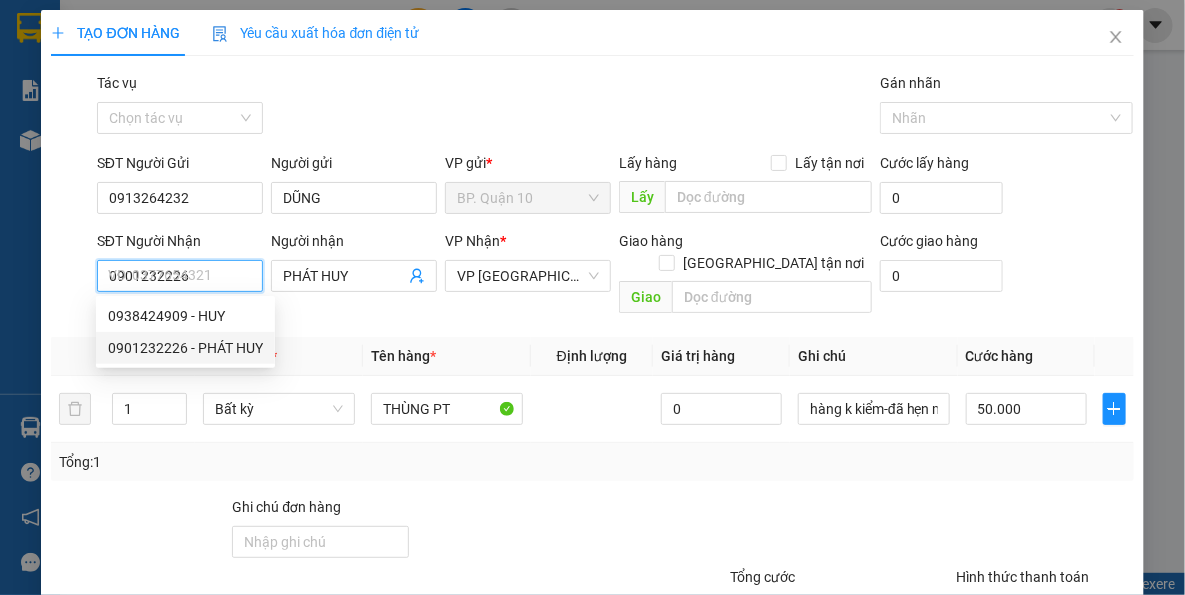 type on "40.000" 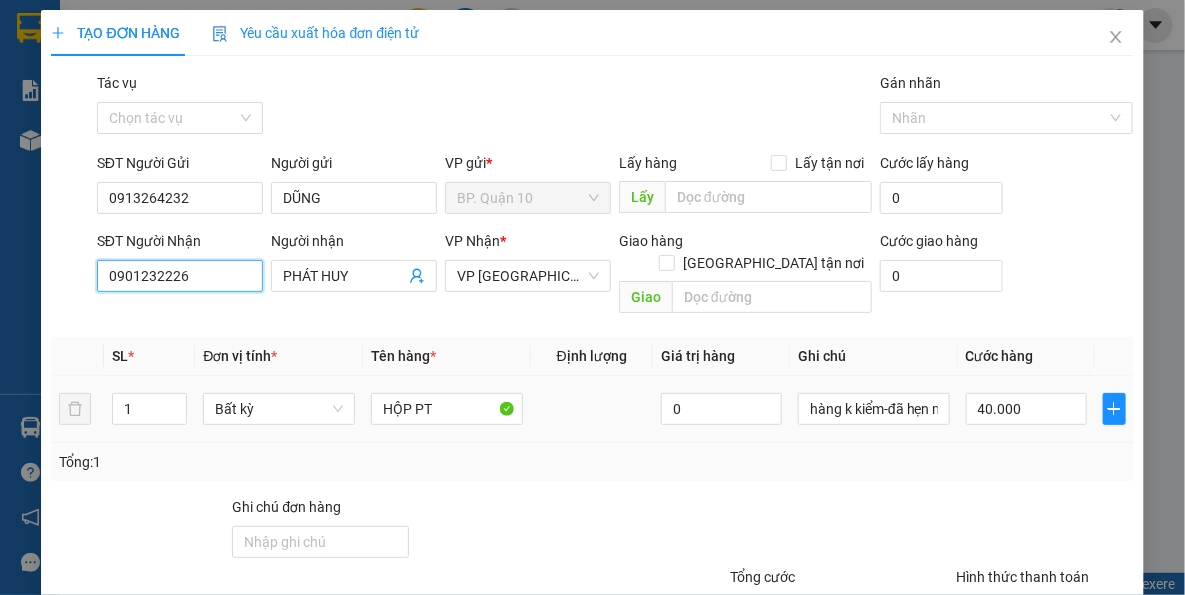 type on "0901232226" 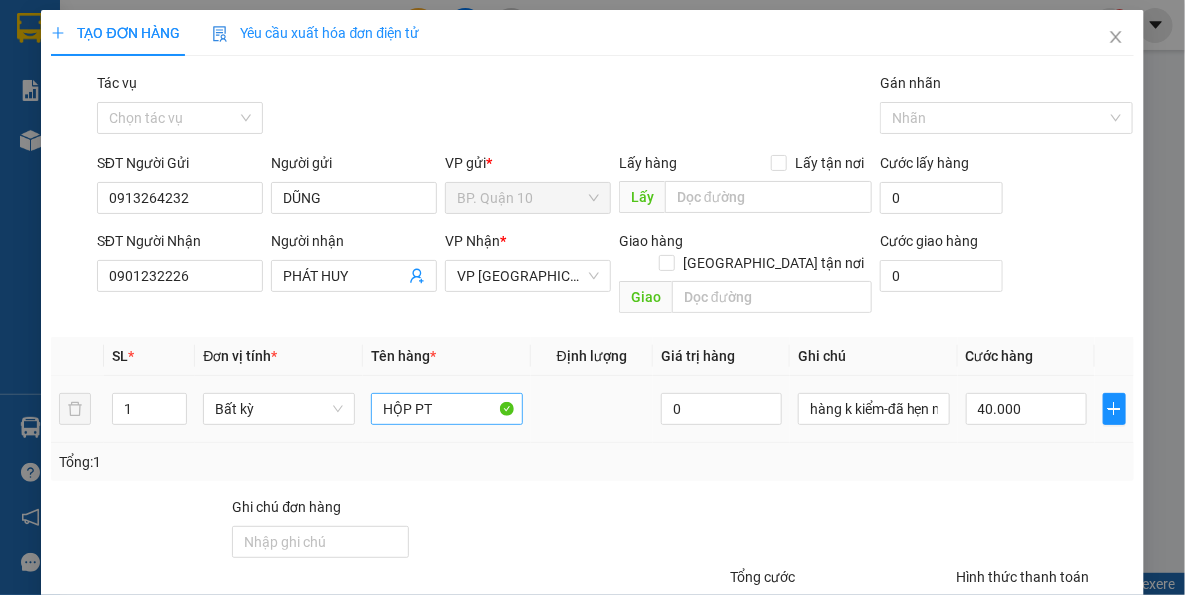 drag, startPoint x: 499, startPoint y: 438, endPoint x: 423, endPoint y: 388, distance: 90.97253 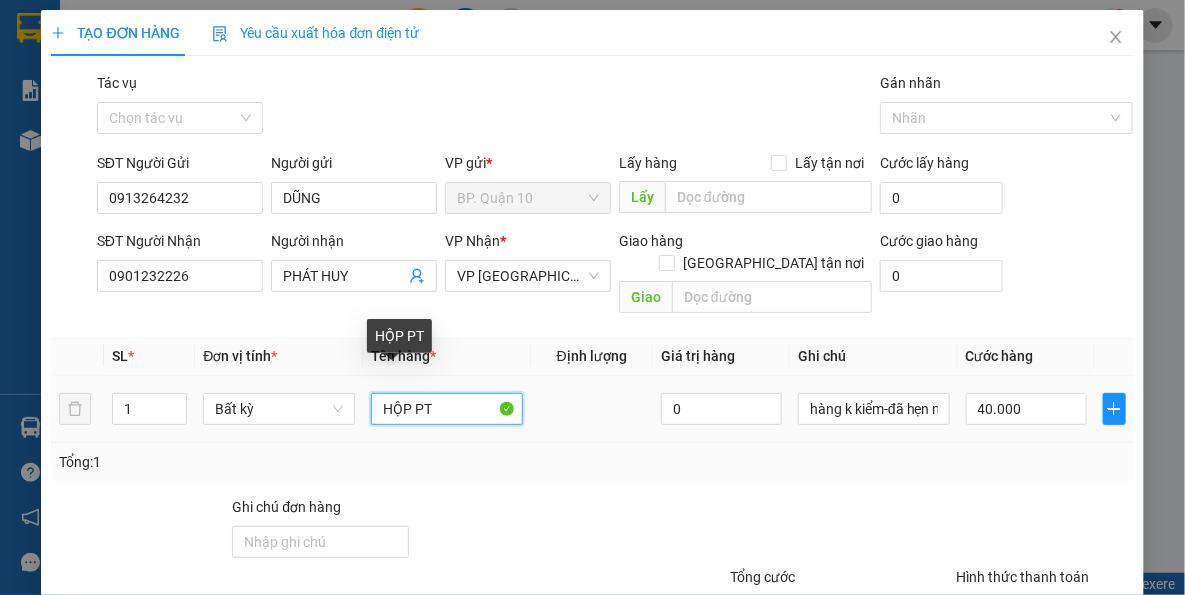 drag, startPoint x: 219, startPoint y: 363, endPoint x: 36, endPoint y: 329, distance: 186.13167 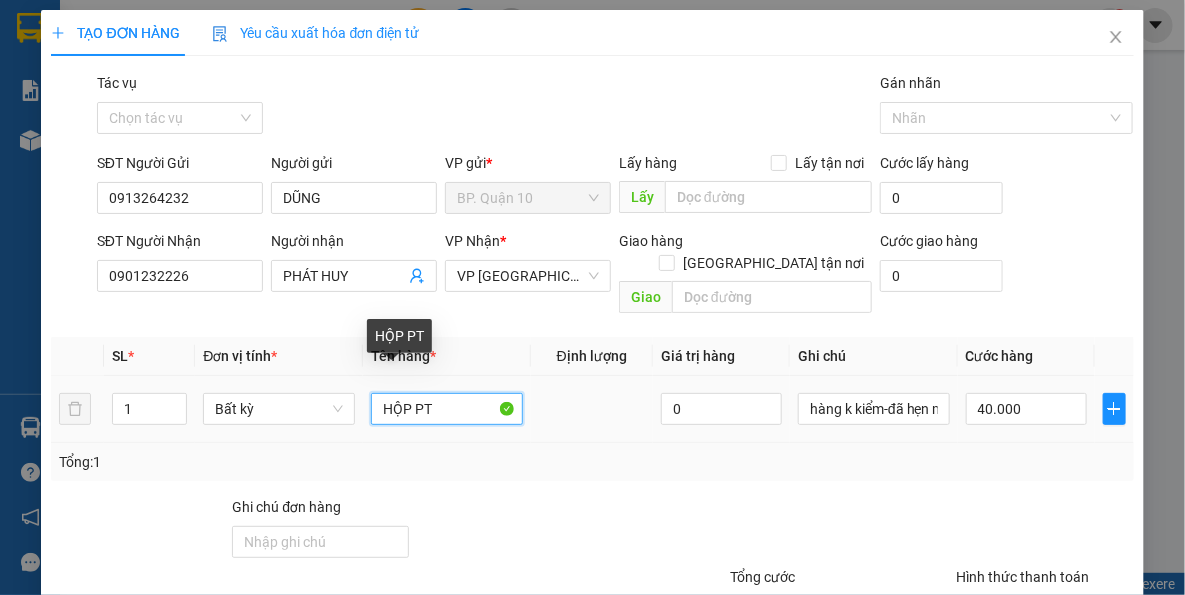 click on "1 Bất kỳ HỘP PT 0 hàng k kiểm-đã hẹn mai 40.000" at bounding box center [592, 409] 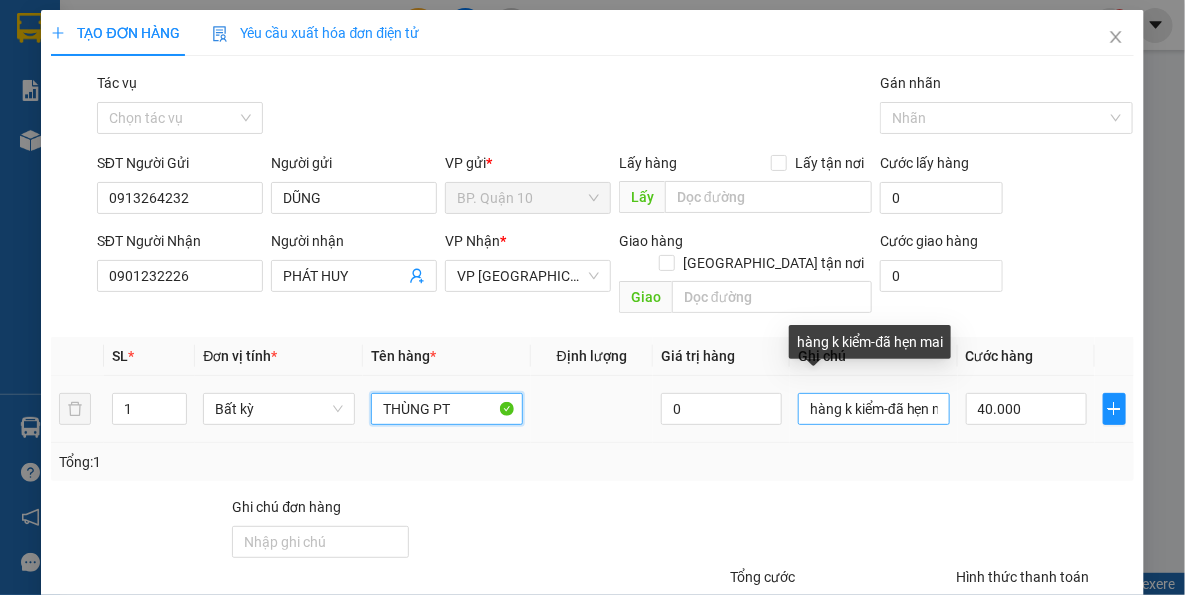 type on "THÙNG PT" 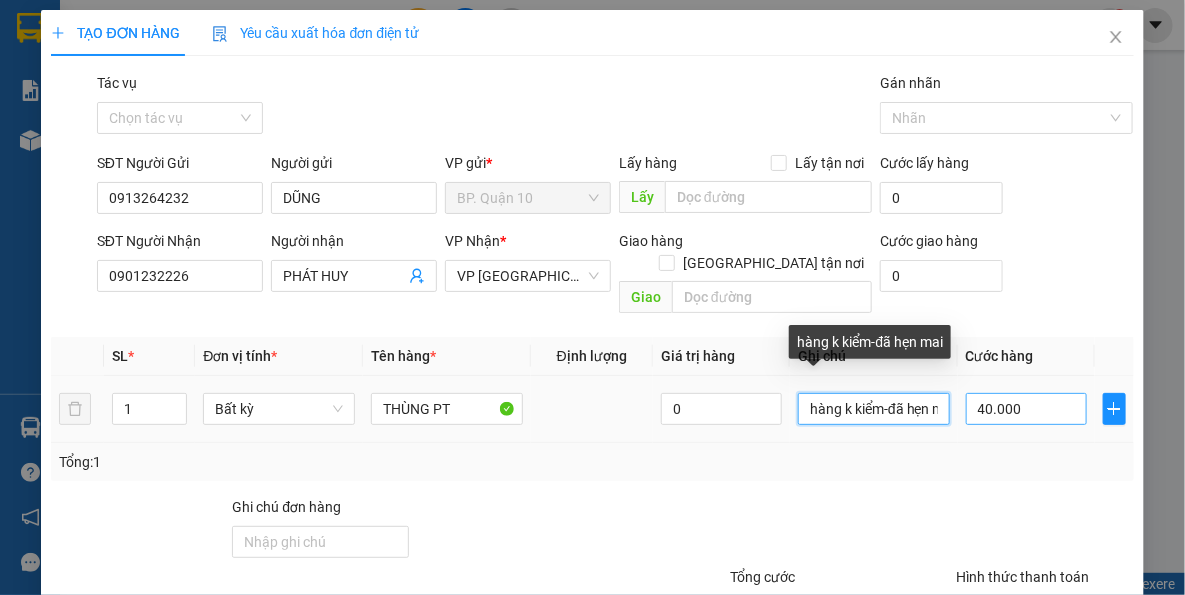 scroll, scrollTop: 0, scrollLeft: 24, axis: horizontal 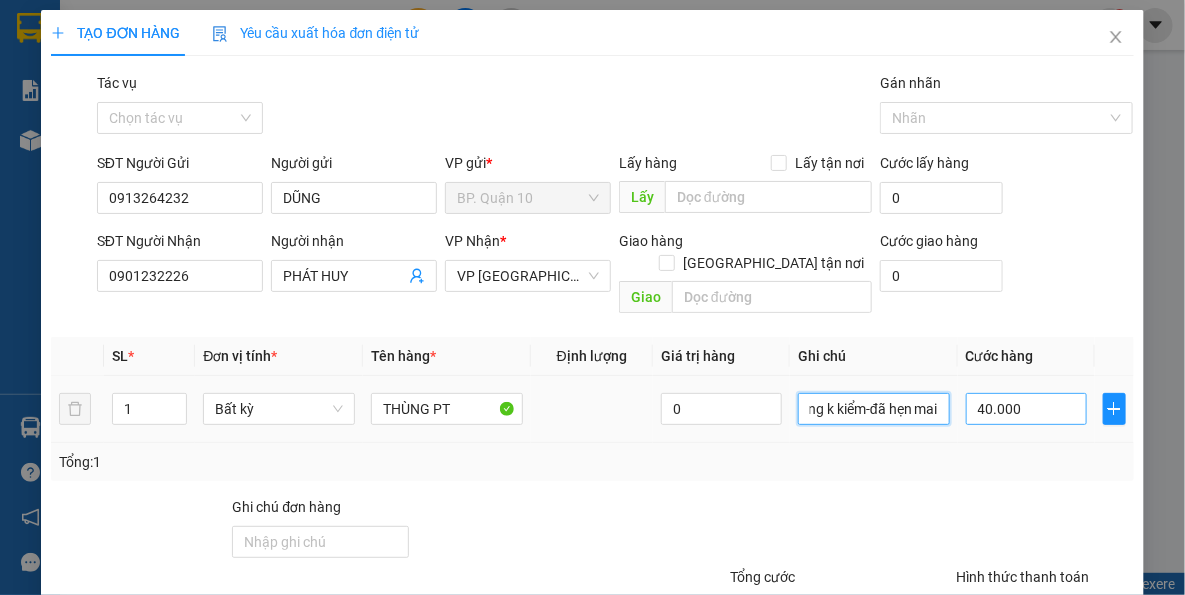drag, startPoint x: 793, startPoint y: 386, endPoint x: 1070, endPoint y: 397, distance: 277.21832 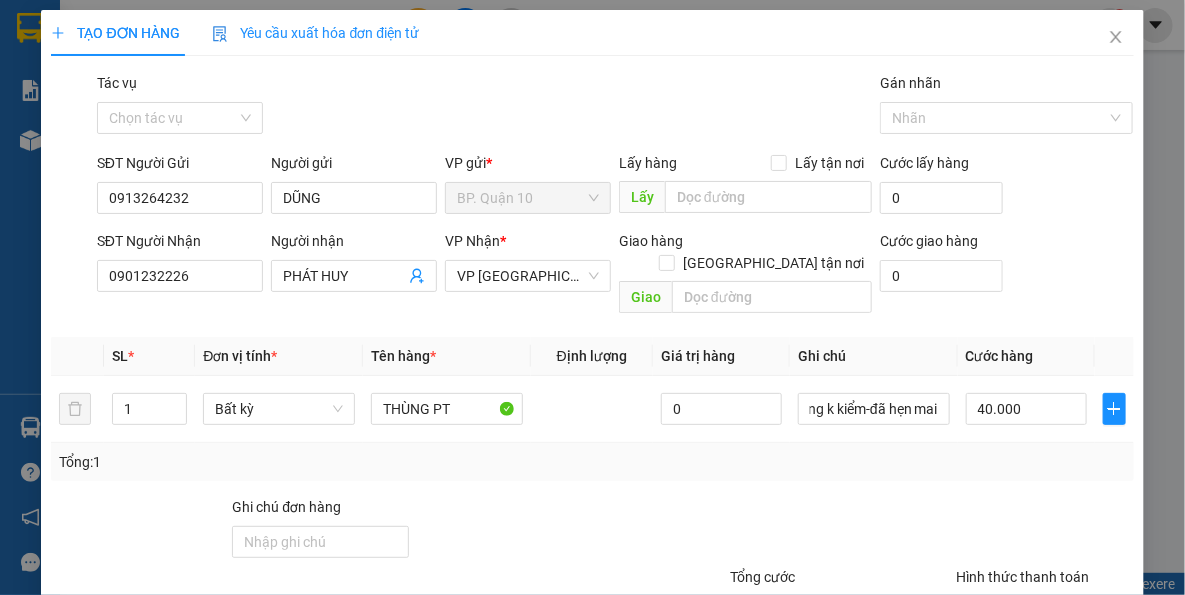 click on "Tổng:  1" at bounding box center [592, 462] 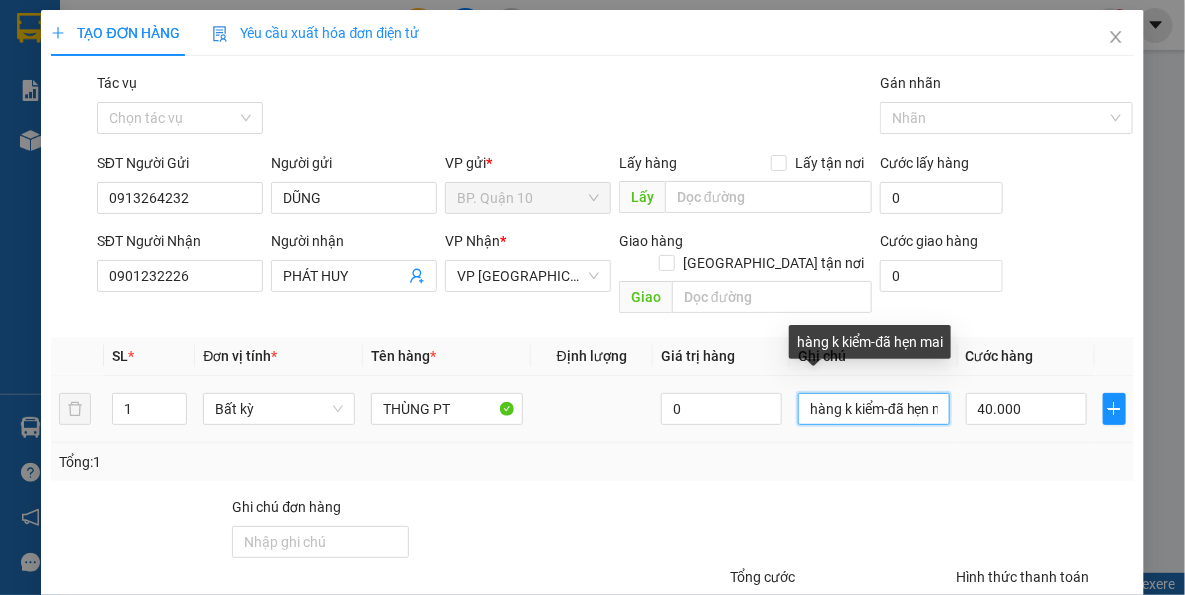 scroll, scrollTop: 0, scrollLeft: 24, axis: horizontal 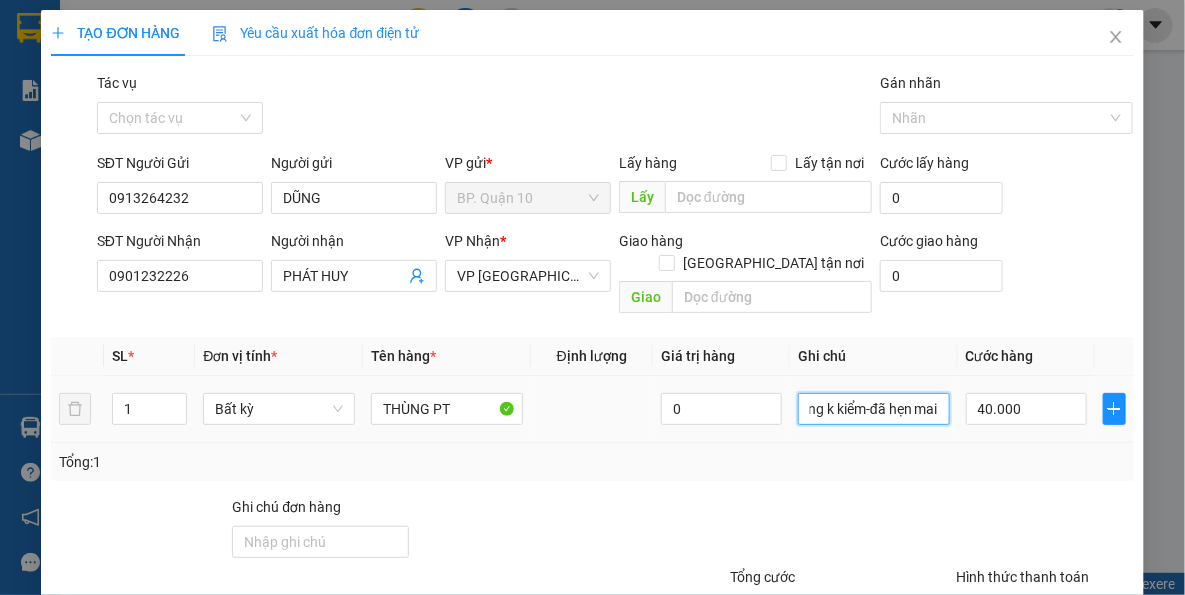 drag, startPoint x: 882, startPoint y: 390, endPoint x: 1100, endPoint y: 412, distance: 219.10728 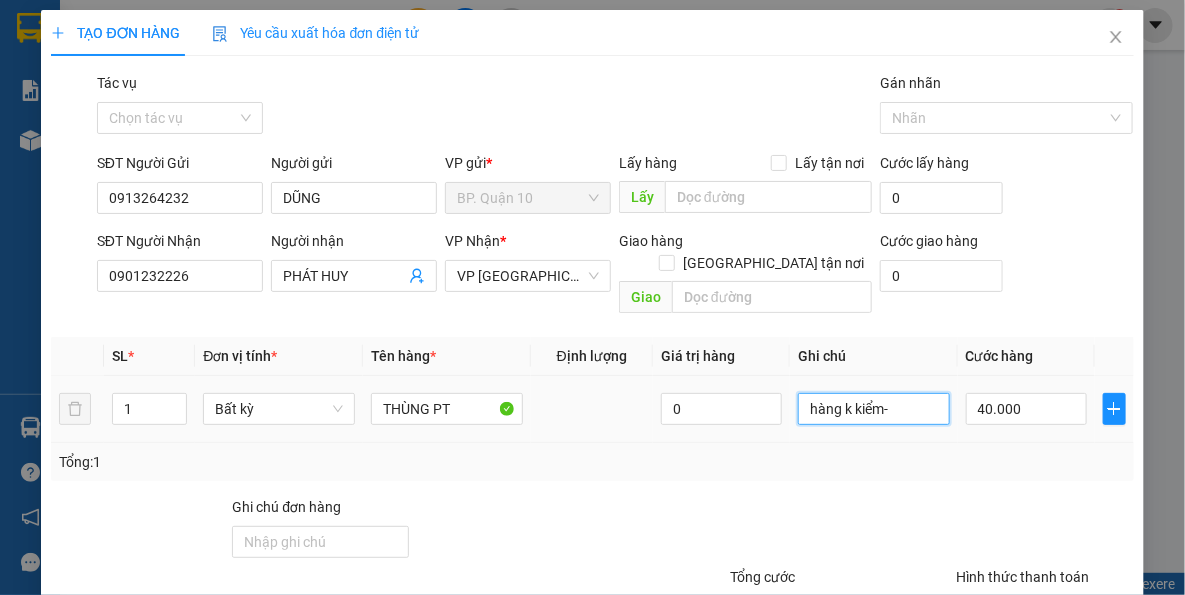 scroll, scrollTop: 0, scrollLeft: 0, axis: both 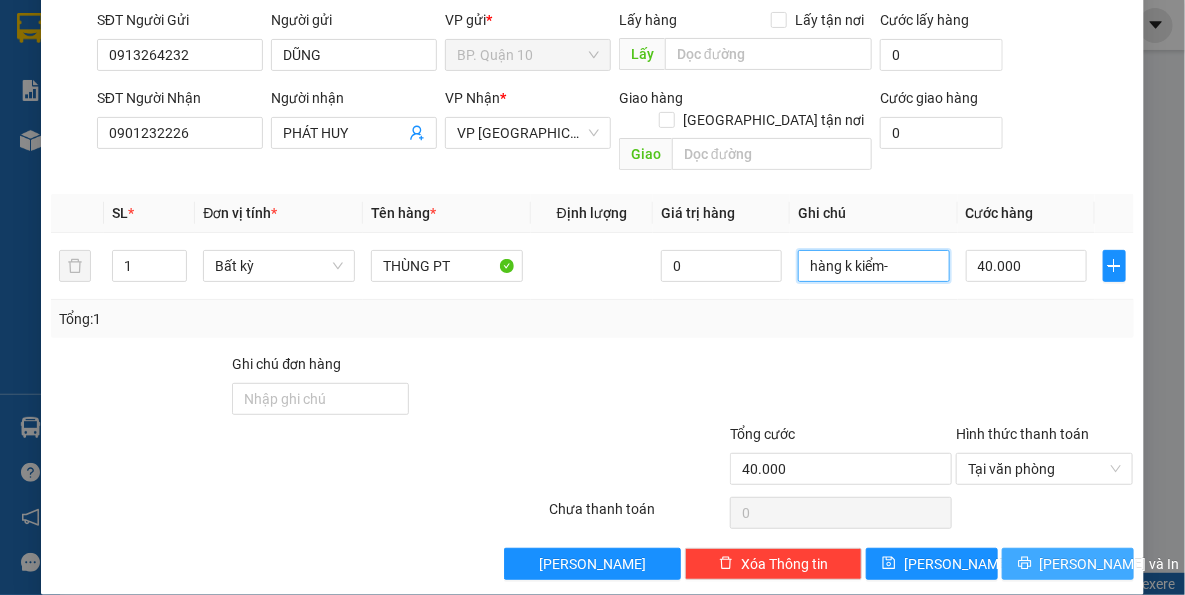 type on "hàng k kiểm-" 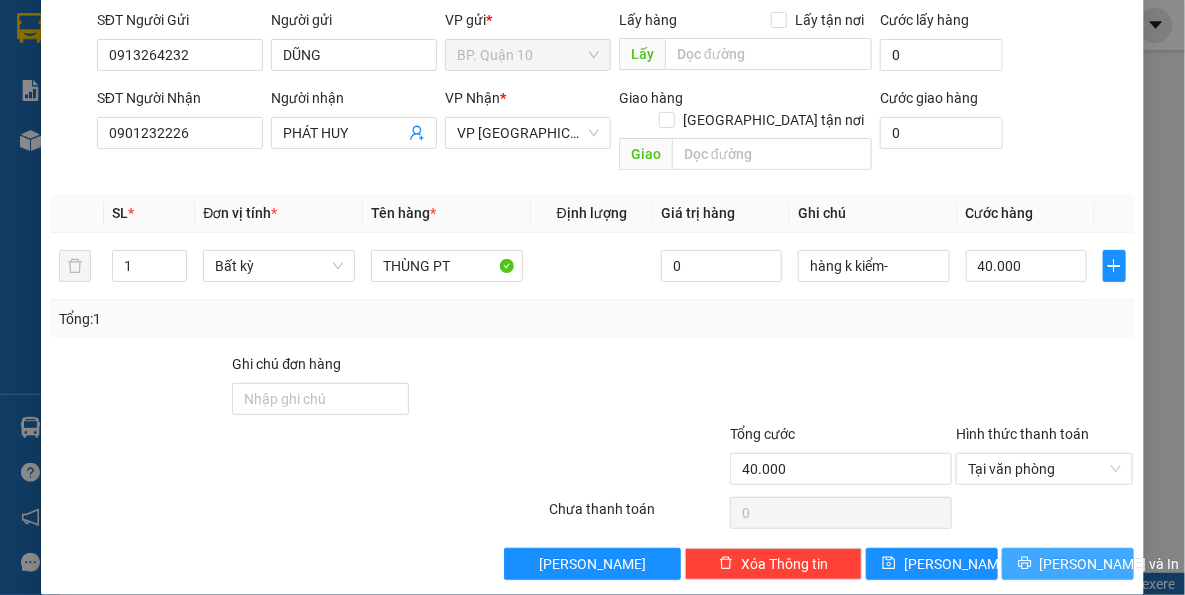 click on "[PERSON_NAME] và In" at bounding box center (1110, 564) 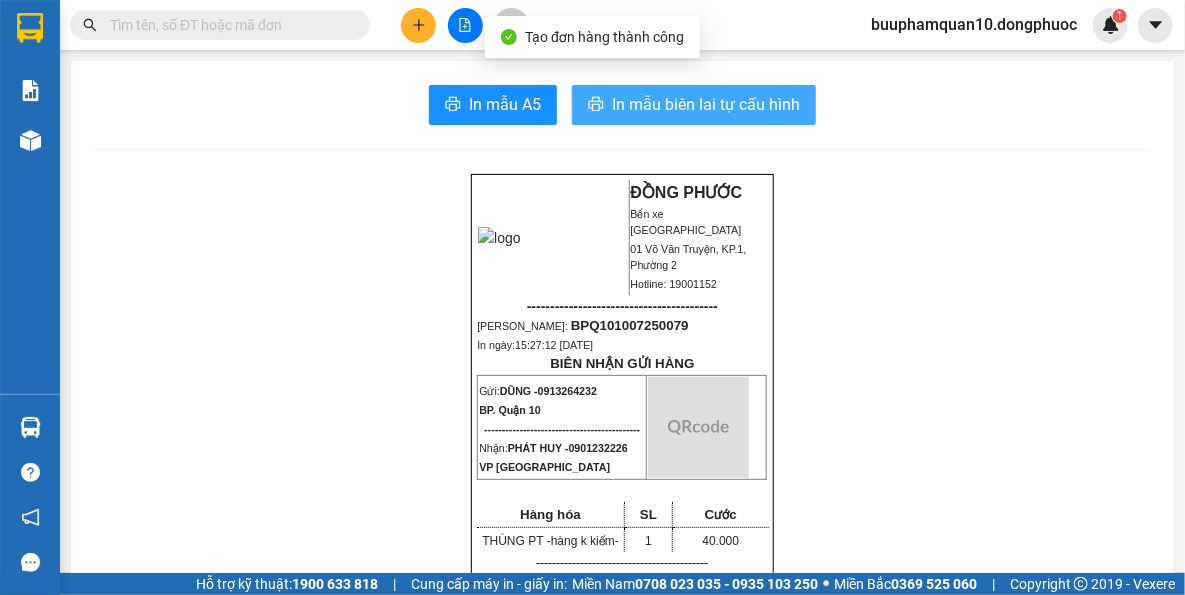 click on "In mẫu biên lai tự cấu hình" at bounding box center [706, 104] 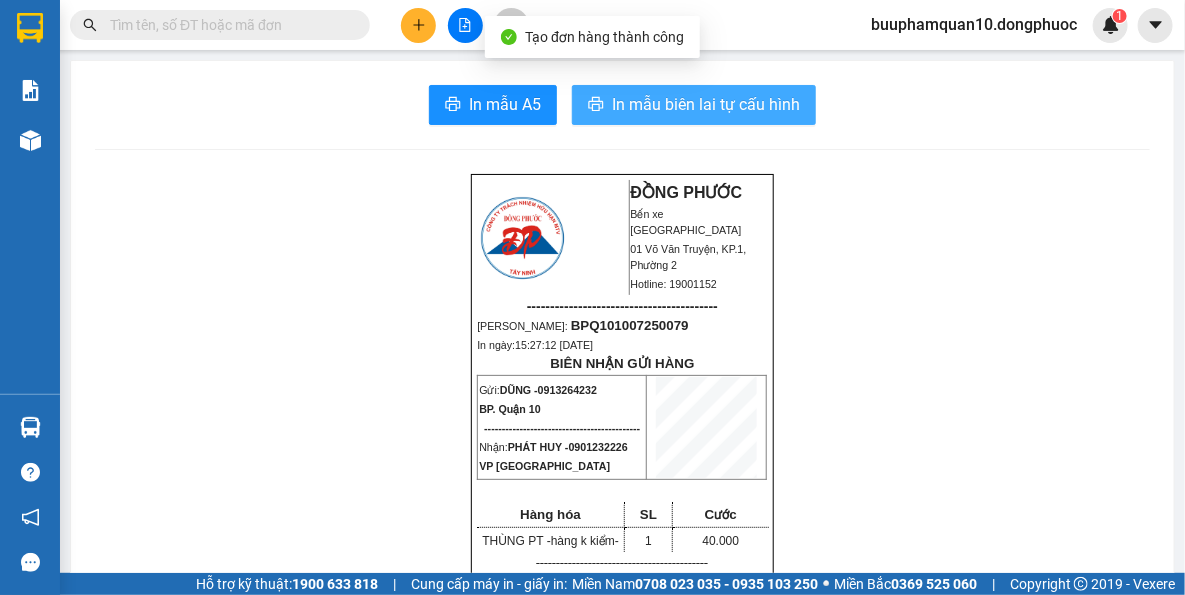 scroll, scrollTop: 0, scrollLeft: 0, axis: both 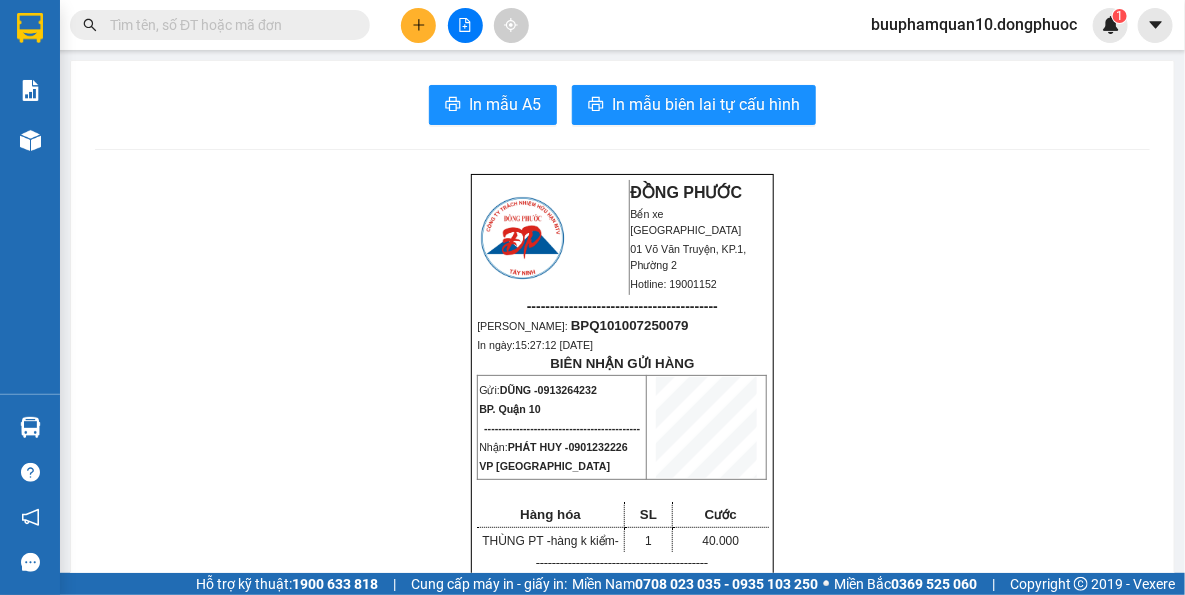 click at bounding box center [228, 25] 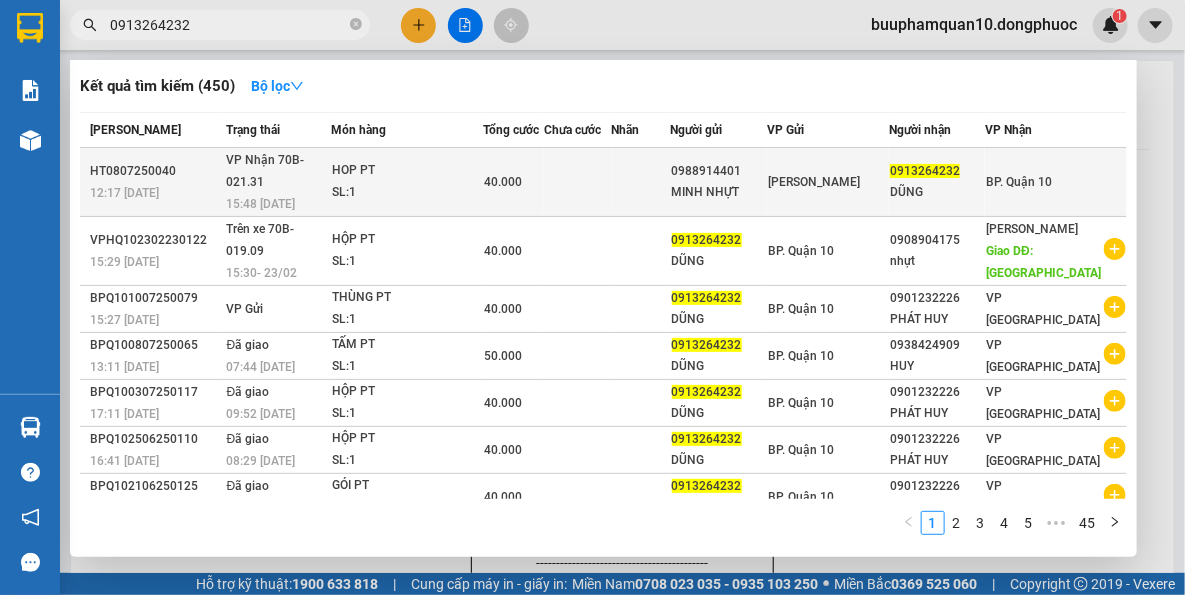 type on "0913264232" 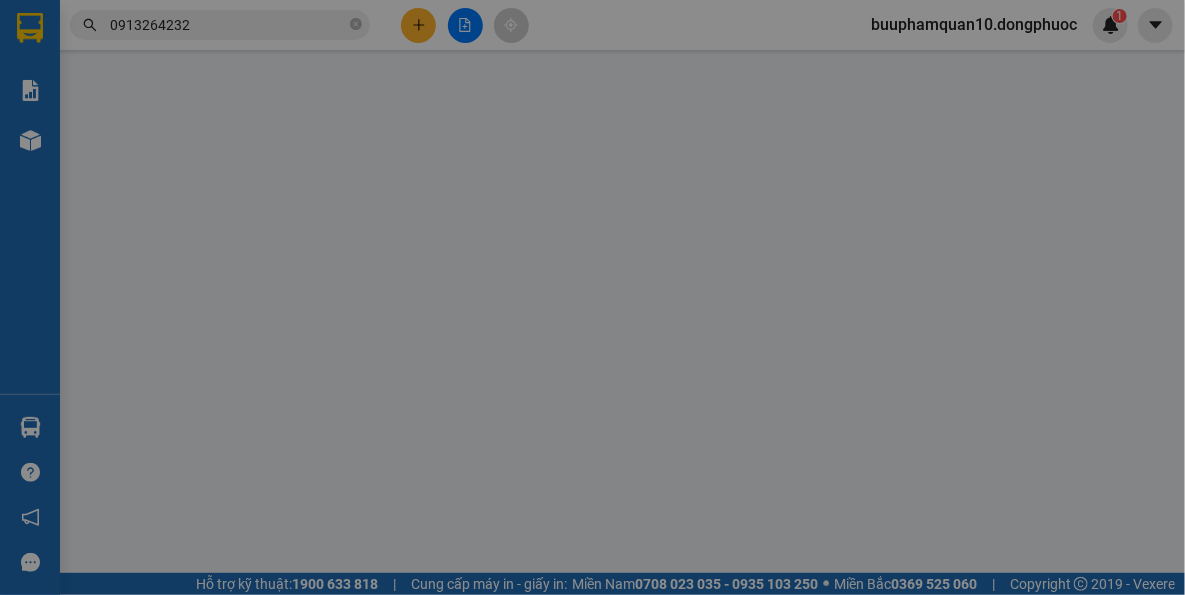 type on "0988914401" 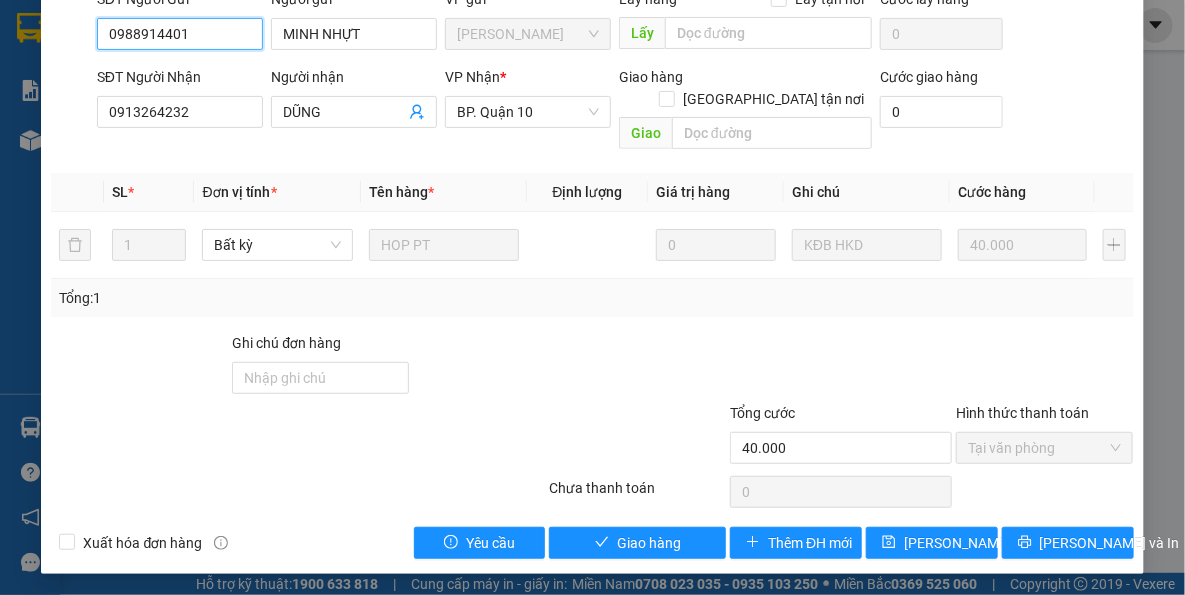 scroll, scrollTop: 191, scrollLeft: 0, axis: vertical 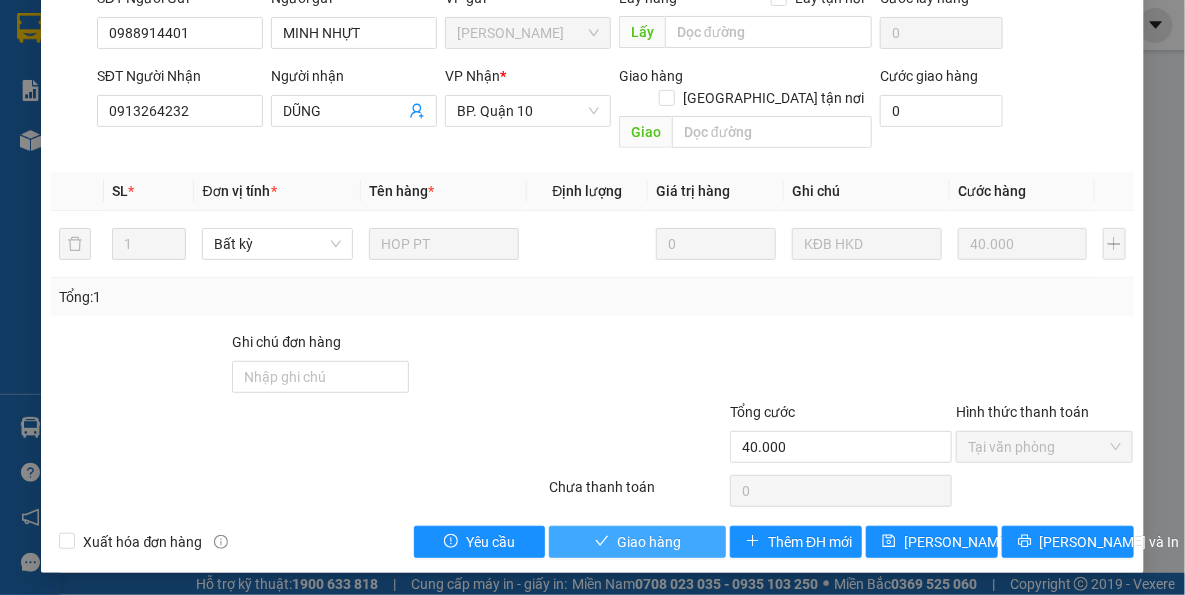 click on "Giao hàng" at bounding box center (649, 542) 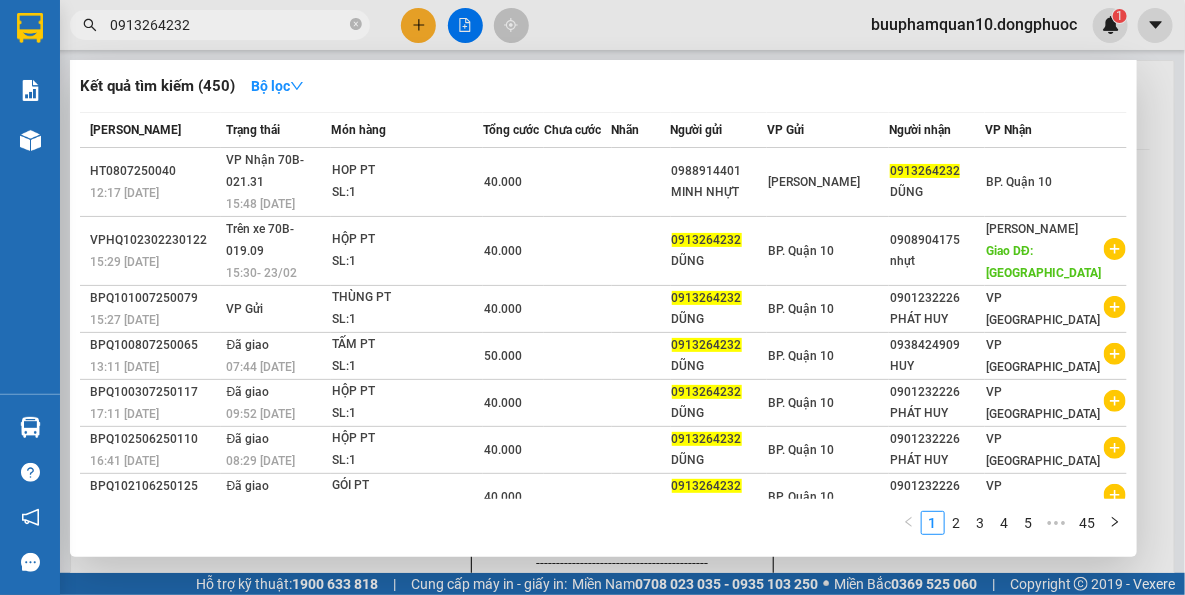 click on "0913264232" at bounding box center [228, 25] 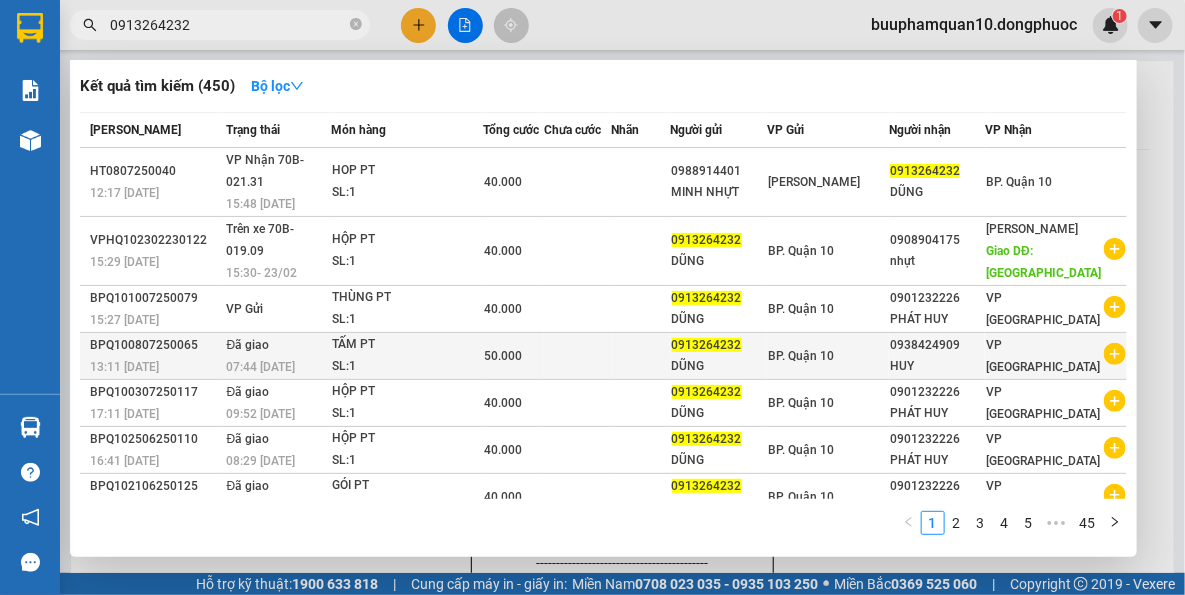 drag, startPoint x: 277, startPoint y: 20, endPoint x: 441, endPoint y: 334, distance: 354.2485 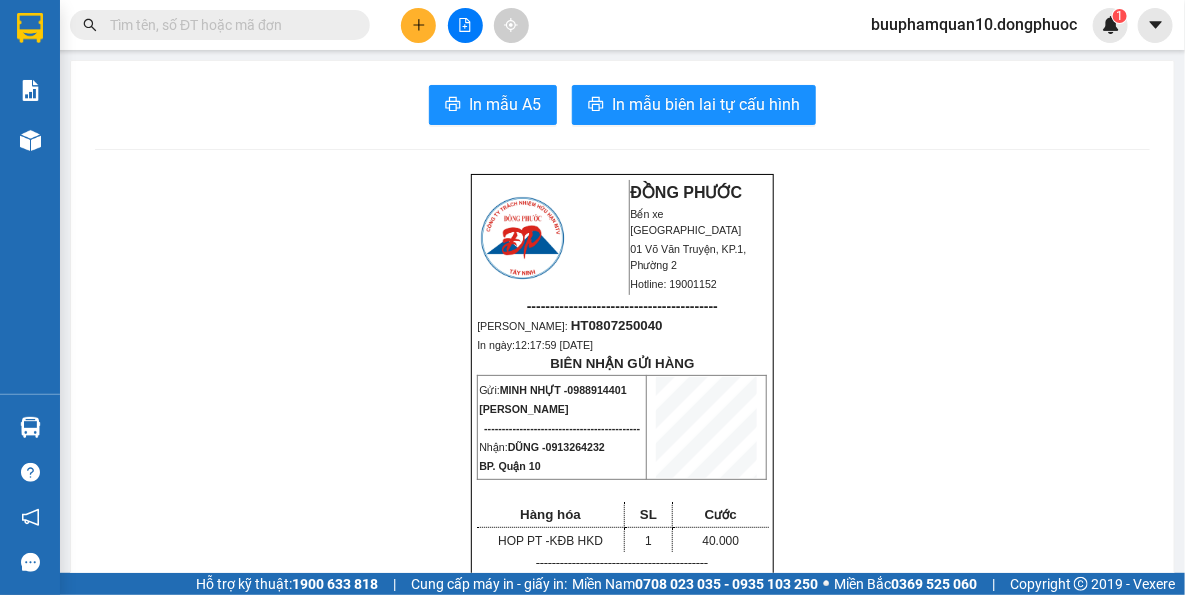 drag, startPoint x: 305, startPoint y: 29, endPoint x: 354, endPoint y: 100, distance: 86.26703 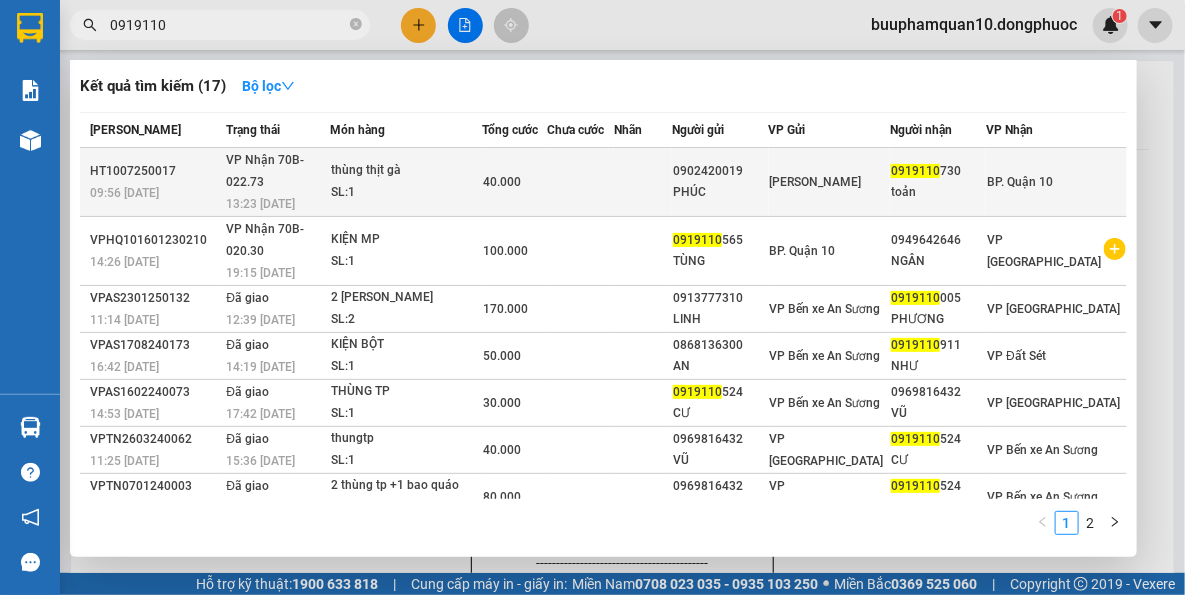 type on "0919110" 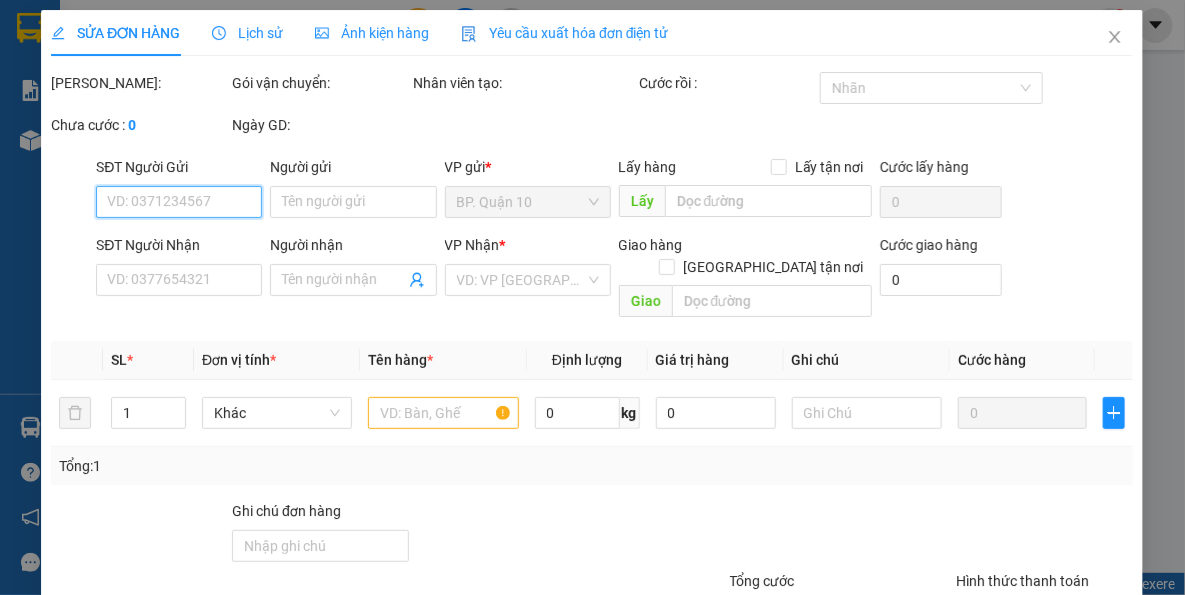 type on "0902420019" 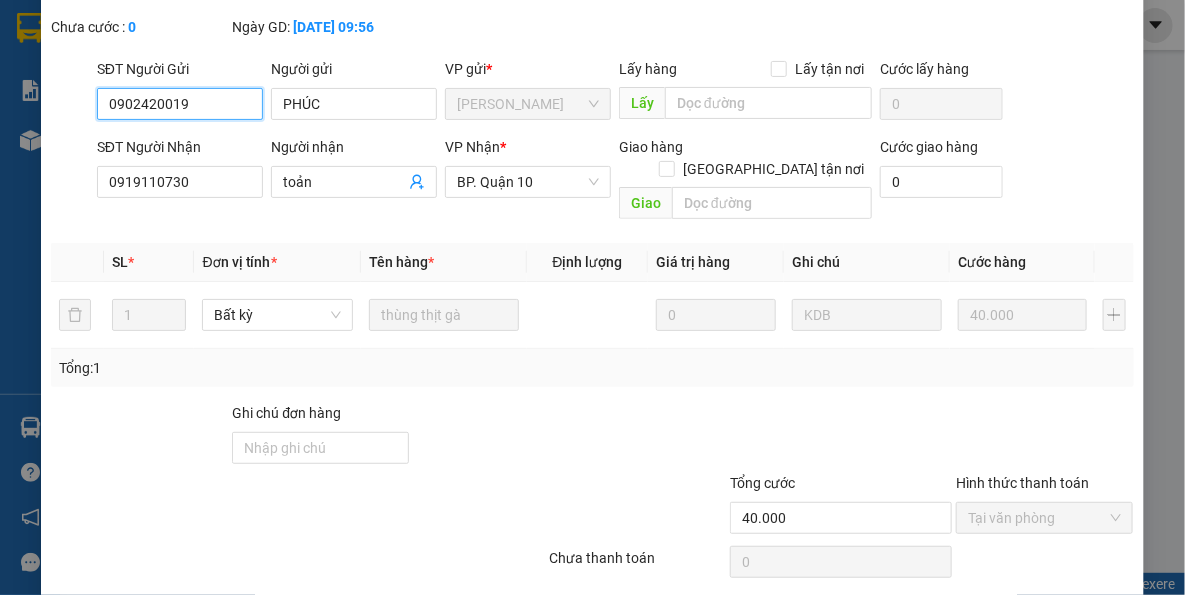 scroll, scrollTop: 181, scrollLeft: 0, axis: vertical 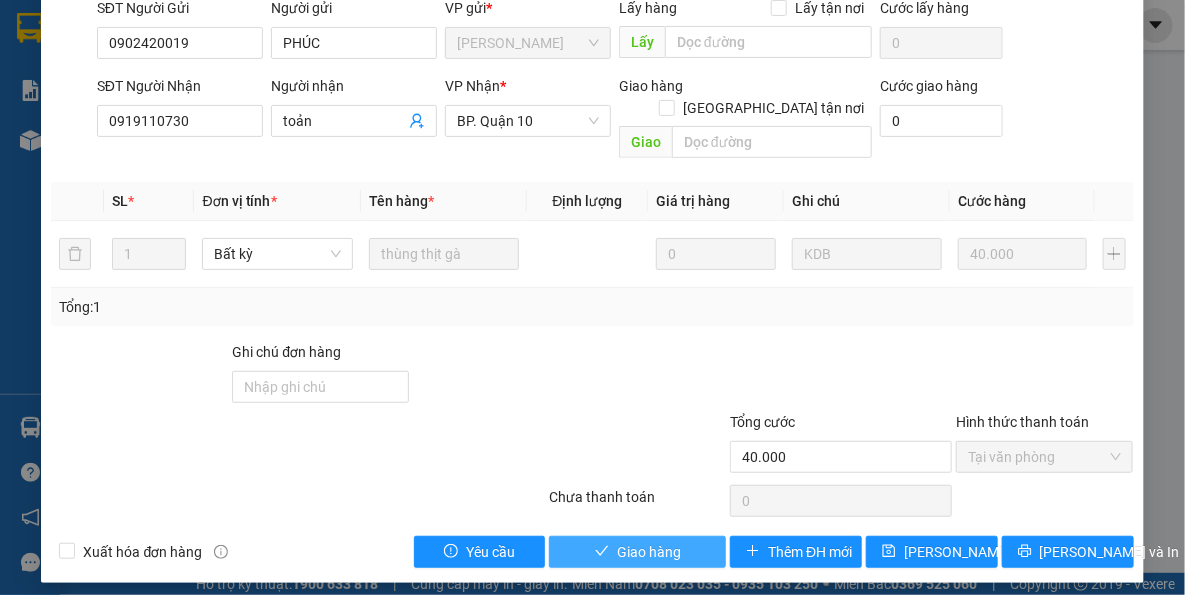 drag, startPoint x: 641, startPoint y: 543, endPoint x: 530, endPoint y: 35, distance: 519.9856 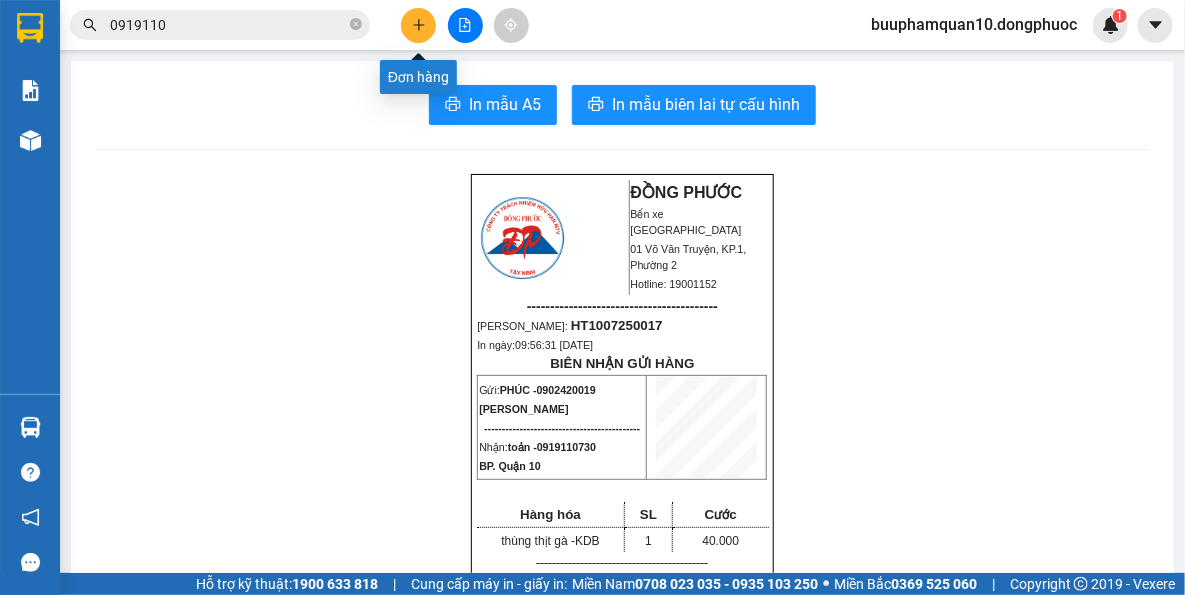 click at bounding box center [418, 25] 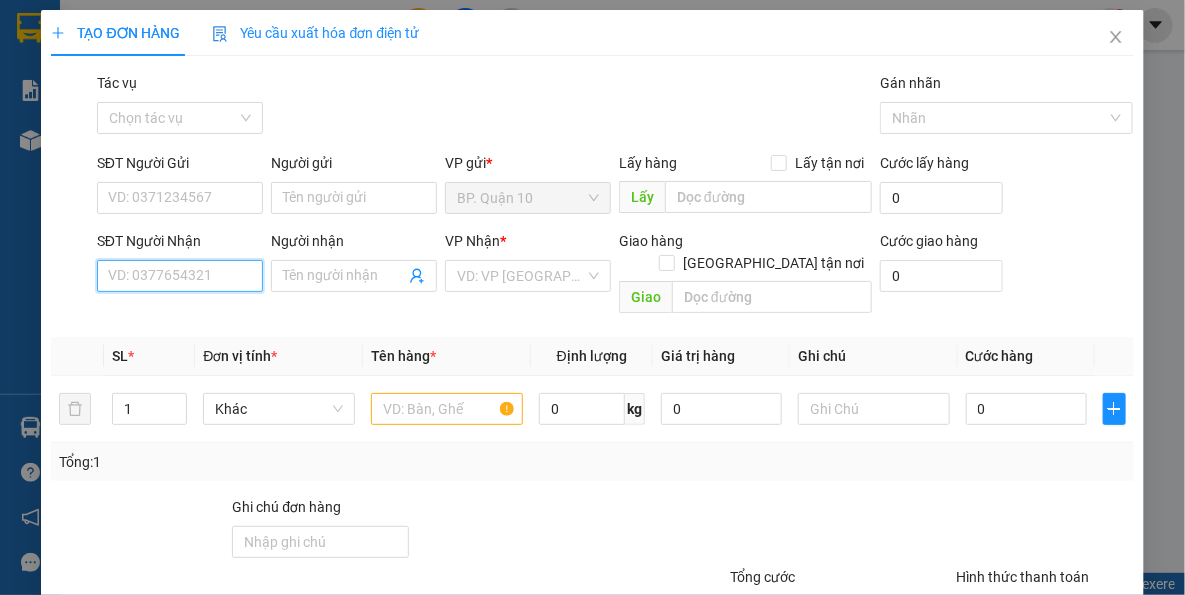 click on "SĐT Người Nhận" at bounding box center (180, 276) 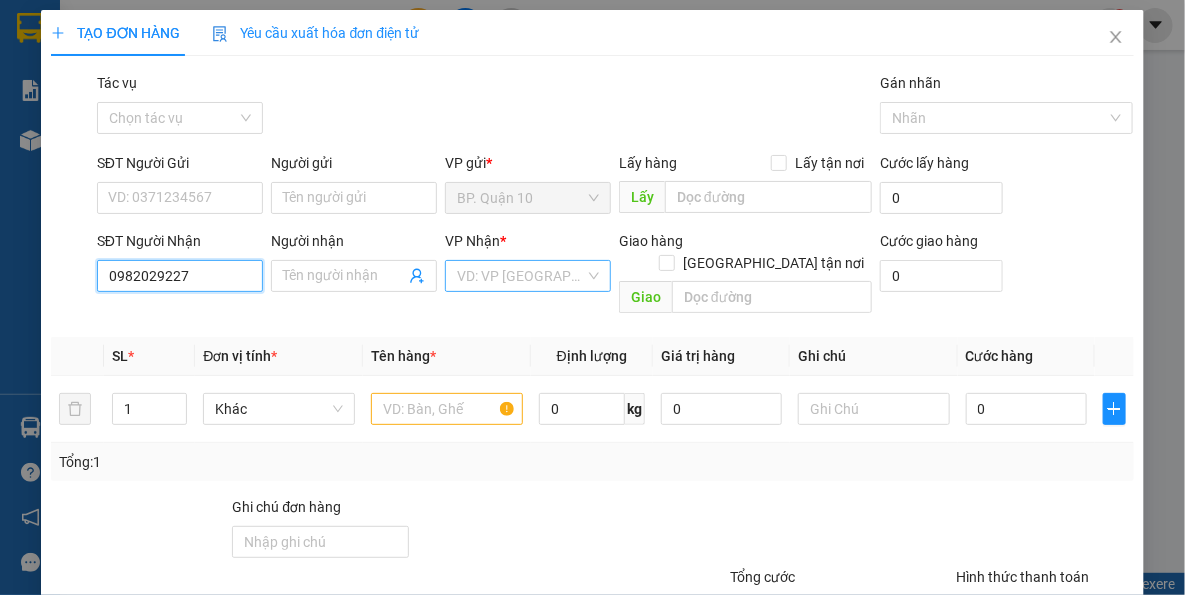 type on "0982029227" 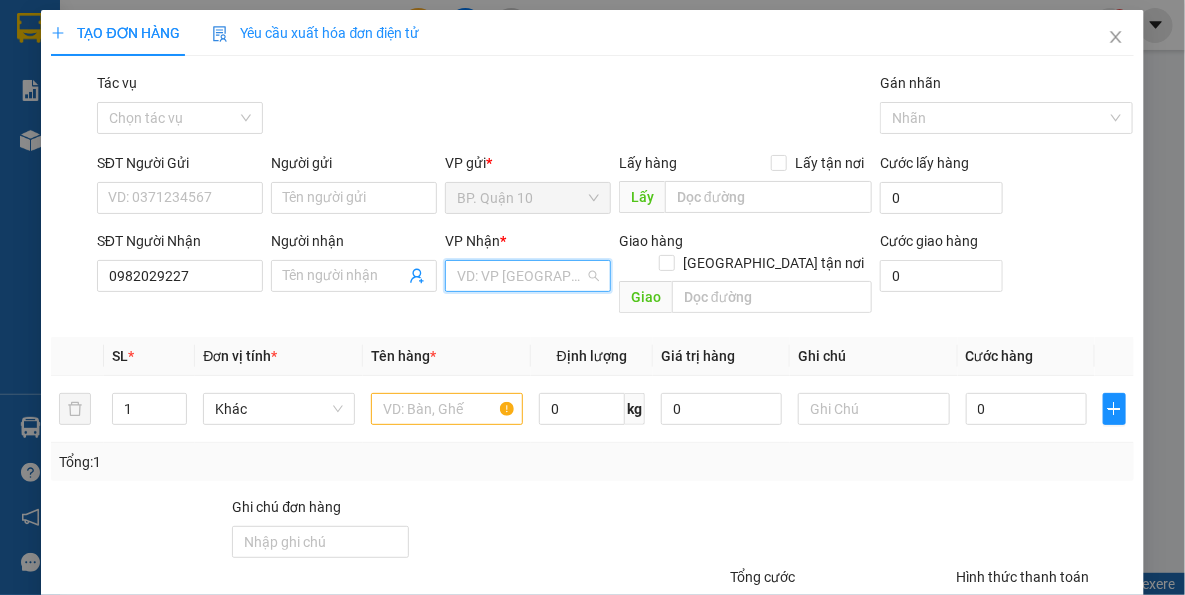 click at bounding box center (521, 276) 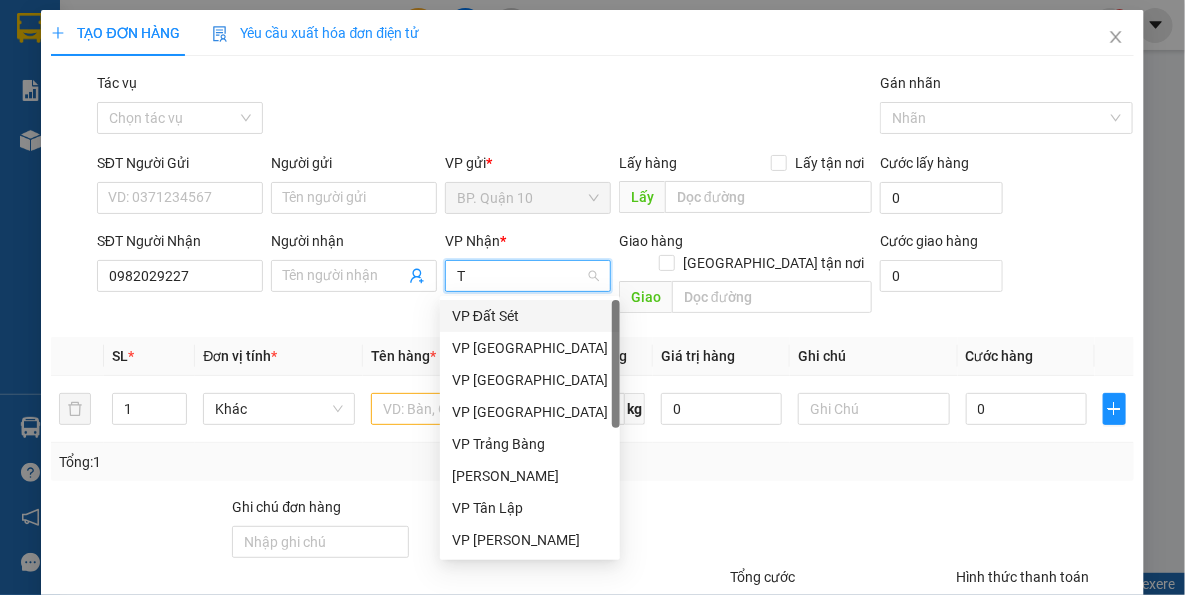 type on "TN" 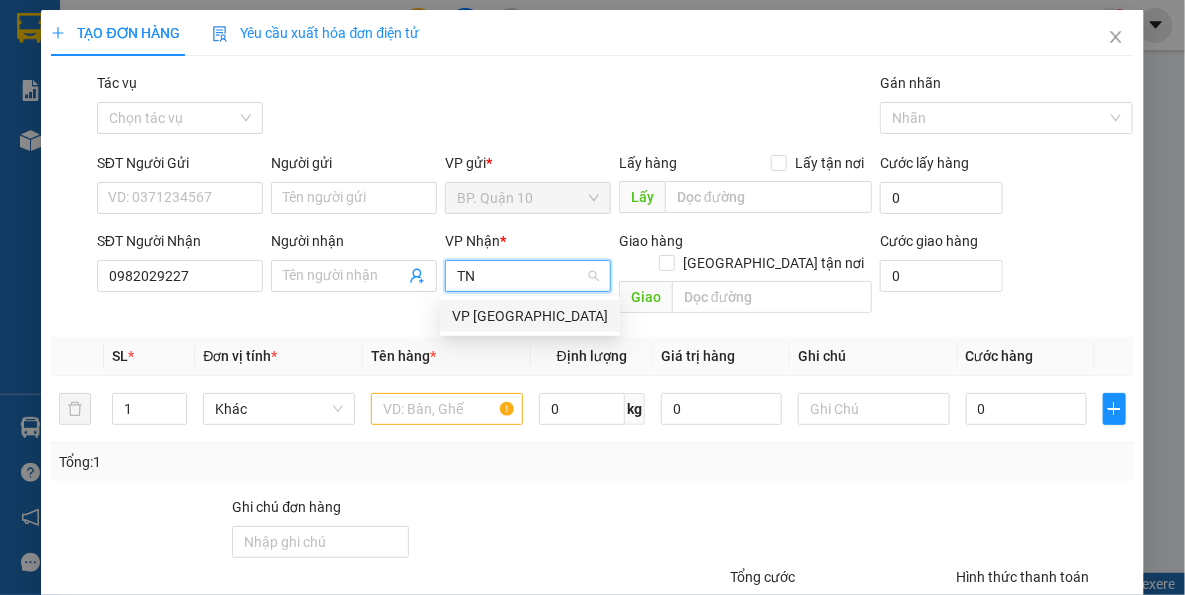 click on "VP [GEOGRAPHIC_DATA]" at bounding box center [530, 316] 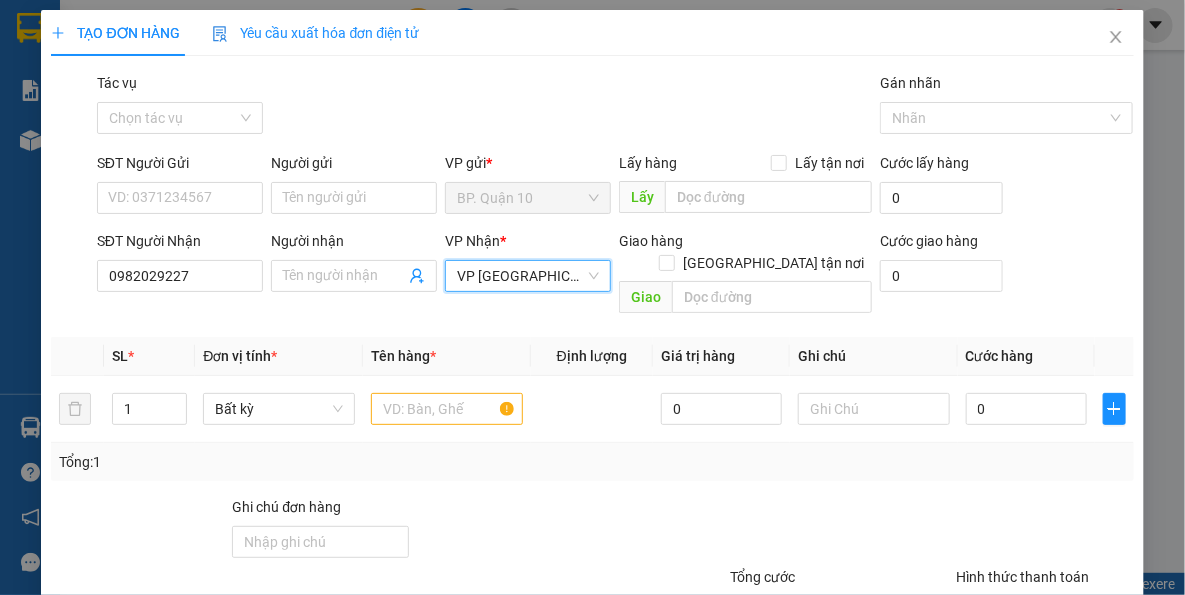click on "Transit Pickup Surcharge Ids Transit Deliver Surcharge Ids Transit Deliver Surcharge Transit Deliver Surcharge Gói vận chuyển  * Tiêu chuẩn Tác vụ Chọn tác vụ Gán nhãn   Nhãn SĐT Người Gửi VD: 0371234567 Người gửi Tên người gửi VP gửi  * BP. Quận 10 Lấy hàng Lấy tận nơi Lấy Cước lấy hàng 0 SĐT Người Nhận 0982029227 Người nhận Tên người nhận VP Nhận  * VP [GEOGRAPHIC_DATA] [GEOGRAPHIC_DATA] hàng Giao tận nơi Giao Cước giao hàng 0 SL  * Đơn vị tính  * Tên hàng  * Định lượng Giá trị hàng Ghi chú Cước hàng                   1 Bất kỳ 0 0 Tổng:  1 Ghi chú đơn hàng Tổng cước 0 Hình thức thanh toán Tại văn phòng Số tiền thu trước 0 Chưa thanh toán 0 Chọn HT Thanh Toán Lưu nháp Xóa Thông tin [PERSON_NAME] và In" at bounding box center (592, 397) 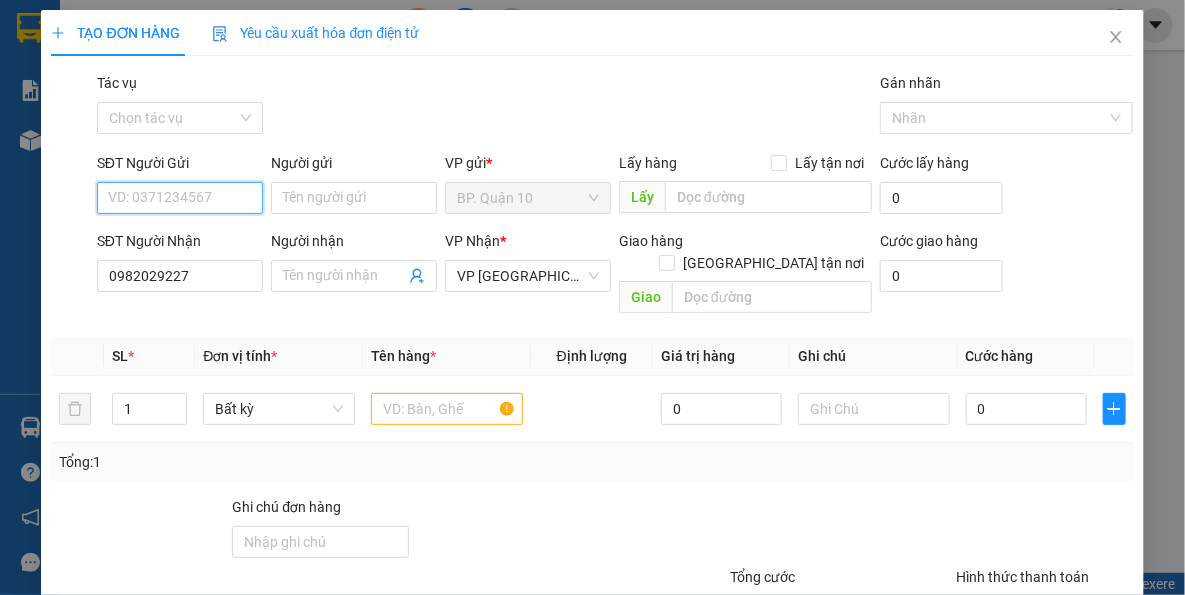 click on "SĐT Người Gửi" at bounding box center (180, 198) 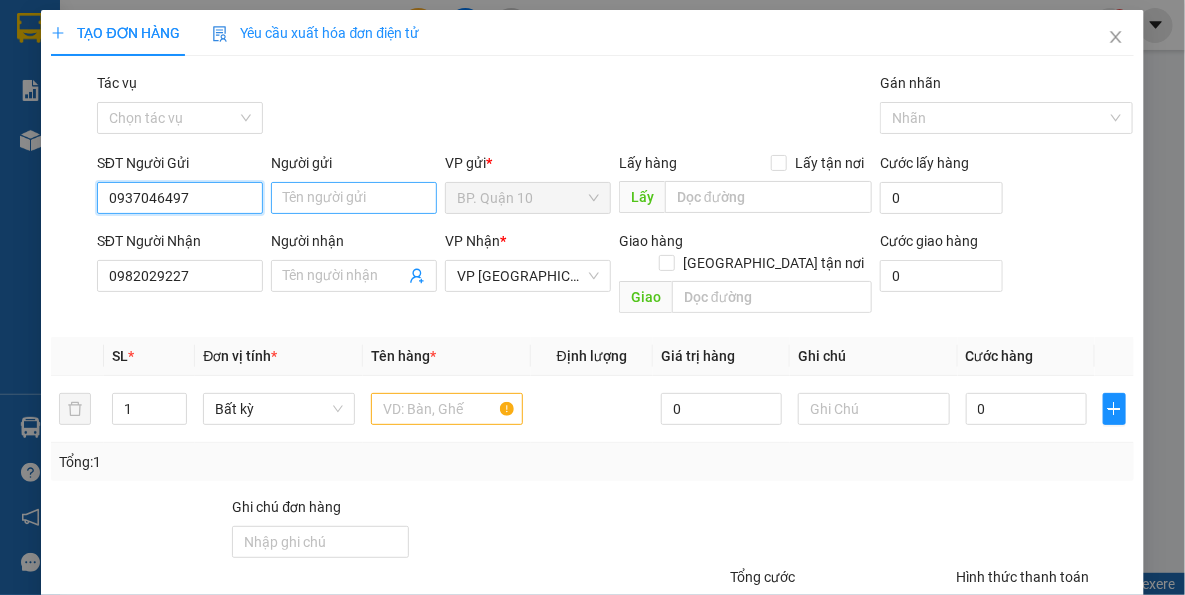 type on "0937046497" 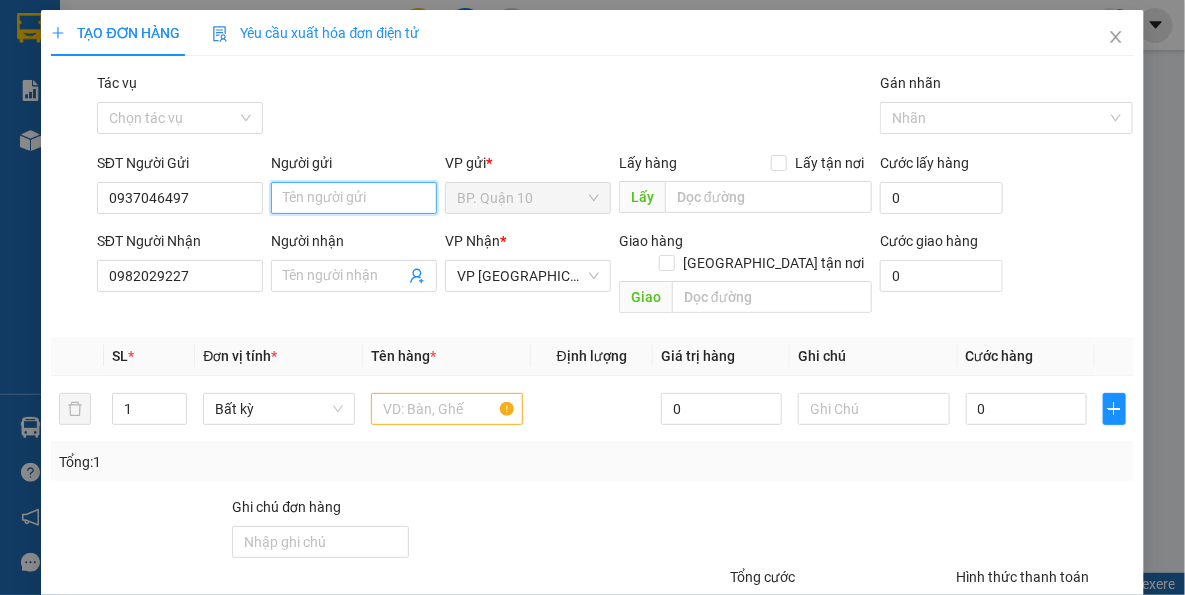 click on "Người gửi" at bounding box center [354, 198] 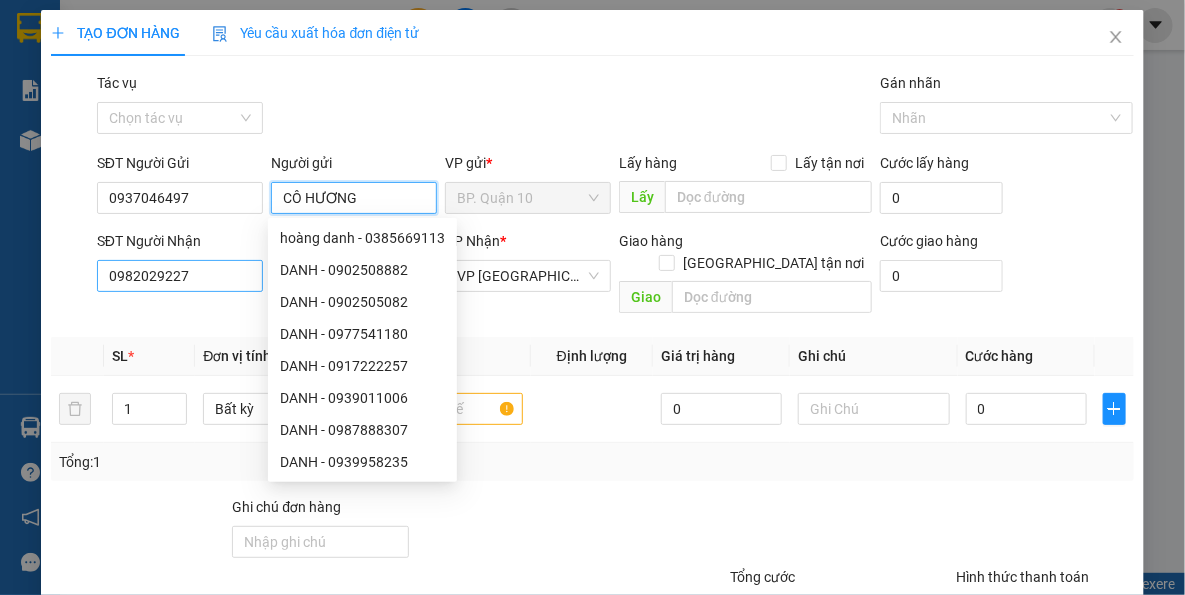 type on "CÔ HƯƠNG" 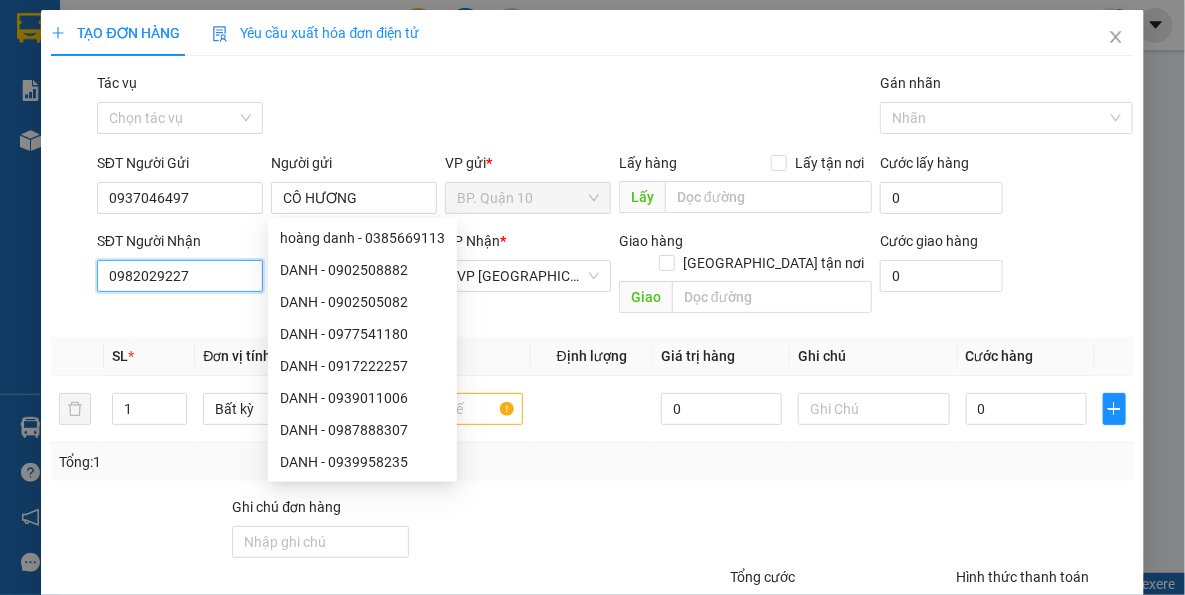 click on "0982029227" at bounding box center [180, 276] 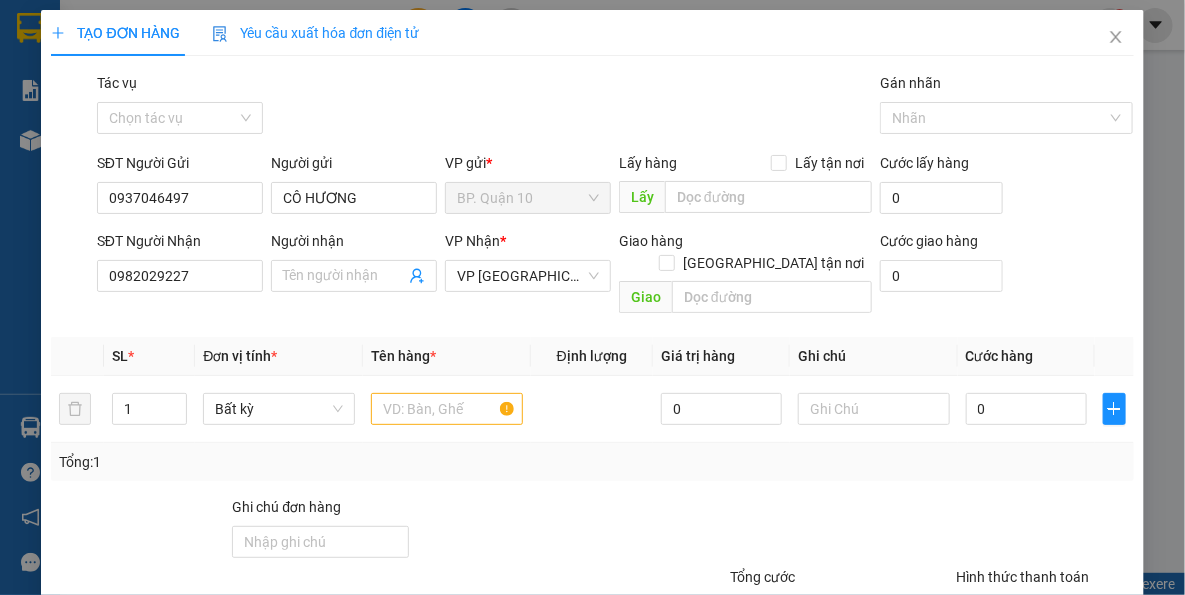 click on "Transit Pickup Surcharge Ids Transit Deliver Surcharge Ids Transit Deliver Surcharge Transit Deliver Surcharge Gói vận chuyển  * Tiêu chuẩn Tác vụ Chọn tác vụ Gán nhãn   Nhãn SĐT Người Gửi 0937046497 Người gửi CÔ HƯƠNG VP gửi  * BP. Quận 10 Lấy hàng Lấy tận nơi Lấy Cước lấy hàng 0 SĐT Người Nhận 0982029227 0982029227 Người nhận Tên người nhận VP Nhận  * VP [GEOGRAPHIC_DATA] hàng Giao tận nơi Giao Cước giao hàng 0 SL  * Đơn vị tính  * Tên hàng  * Định lượng Giá trị hàng Ghi chú Cước hàng                   1 Bất kỳ 0 0 Tổng:  1 Ghi chú đơn hàng Tổng cước 0 Hình thức thanh toán Tại văn phòng Số tiền thu trước 0 Chưa thanh toán 0 Chọn HT Thanh Toán Lưu nháp Xóa Thông tin [PERSON_NAME] và In" at bounding box center (592, 397) 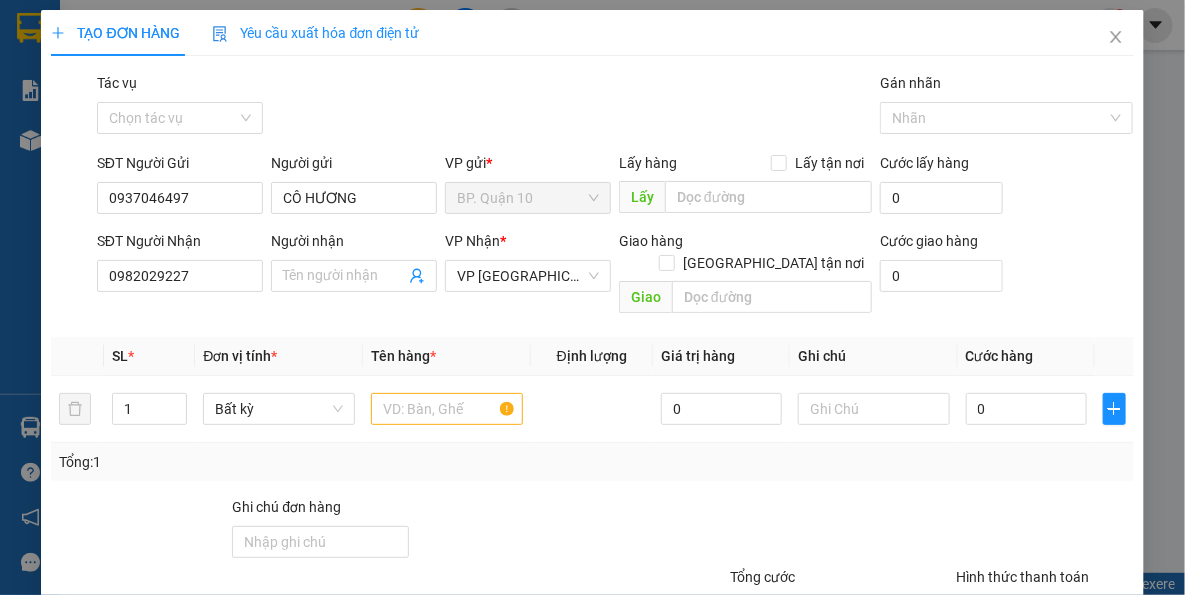 click on "Transit Pickup Surcharge Ids Transit Deliver Surcharge Ids Transit Deliver Surcharge Transit Deliver Surcharge Gói vận chuyển  * Tiêu chuẩn Tác vụ Chọn tác vụ Gán nhãn   Nhãn SĐT Người Gửi 0937046497 Người gửi CÔ HƯƠNG VP gửi  * BP. Quận 10 Lấy hàng Lấy tận nơi Lấy Cước lấy hàng 0 SĐT Người Nhận 0982029227 Người nhận Tên người nhận VP Nhận  * VP [GEOGRAPHIC_DATA] hàng Giao tận nơi Giao Cước giao hàng 0 SL  * Đơn vị tính  * Tên hàng  * Định lượng Giá trị hàng Ghi chú Cước hàng                   1 Bất kỳ 0 0 Tổng:  1 Ghi chú đơn hàng Tổng cước 0 Hình thức thanh toán Tại văn phòng Số tiền thu trước 0 Chưa thanh toán 0 Chọn HT Thanh Toán Lưu nháp Xóa Thông tin [PERSON_NAME] và In" at bounding box center [592, 397] 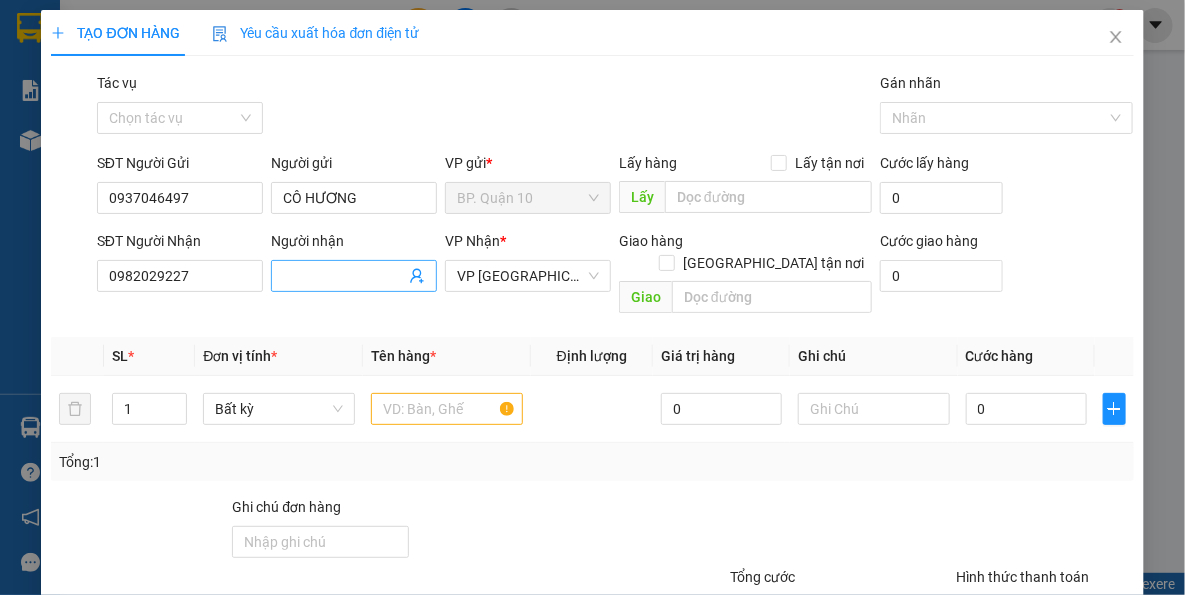 click on "Người nhận" at bounding box center (344, 276) 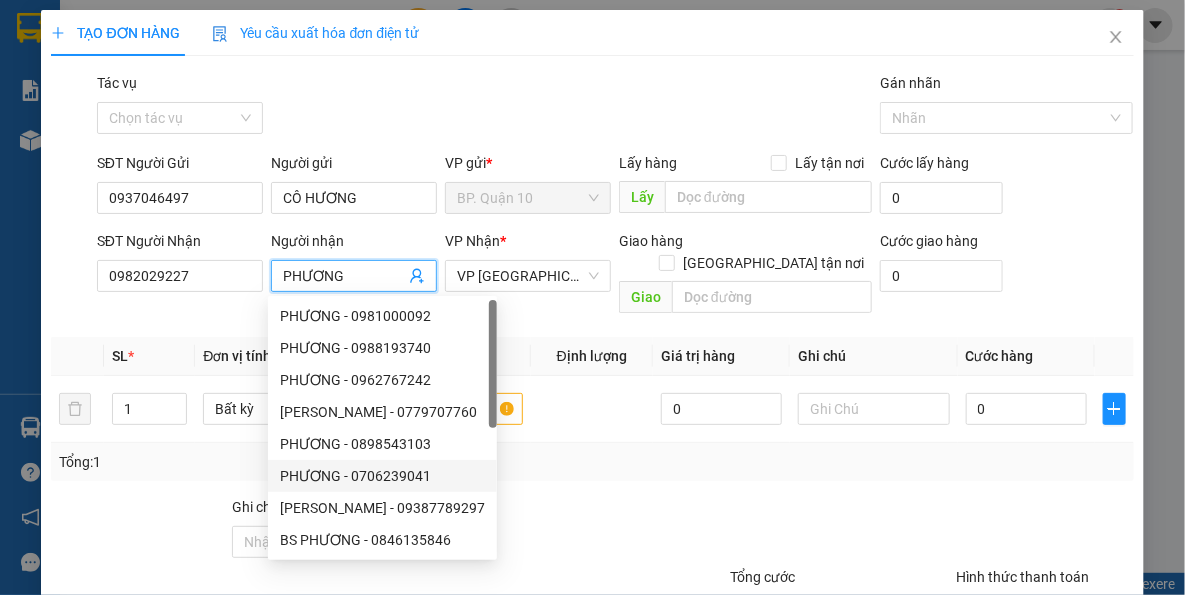 type on "PHƯƠNG" 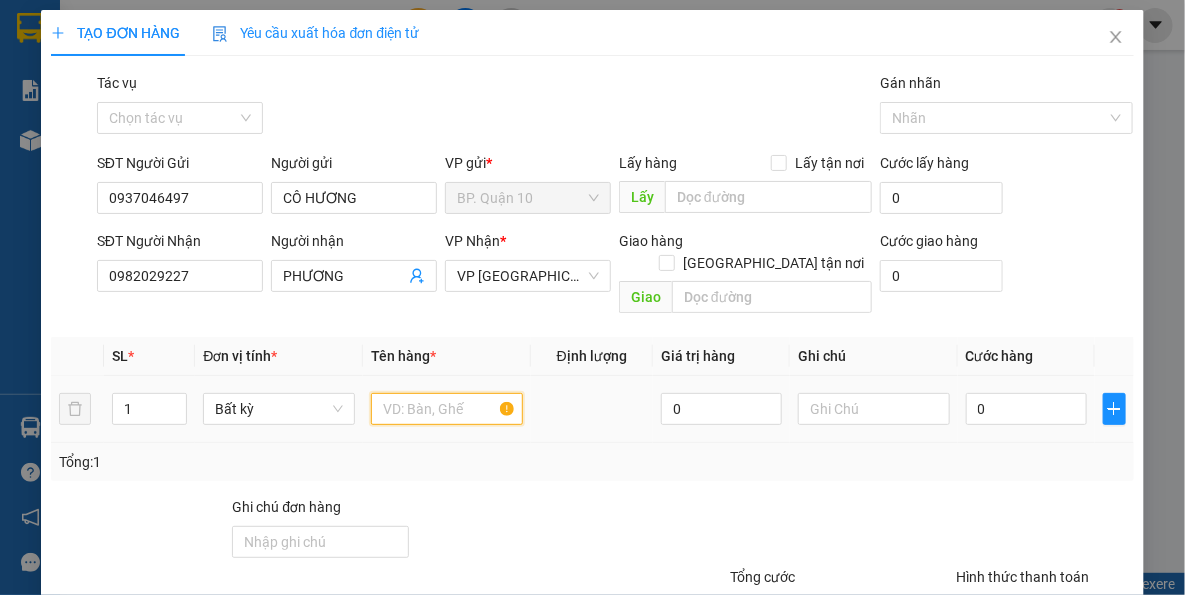 click at bounding box center [447, 409] 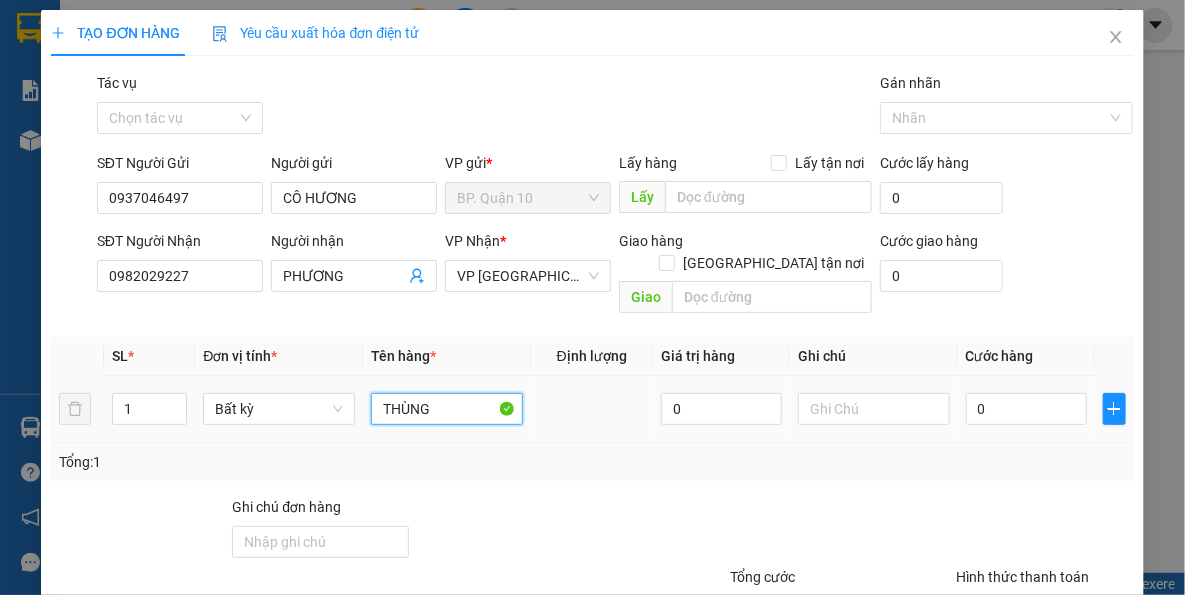 click on "THÙNG" at bounding box center (447, 409) 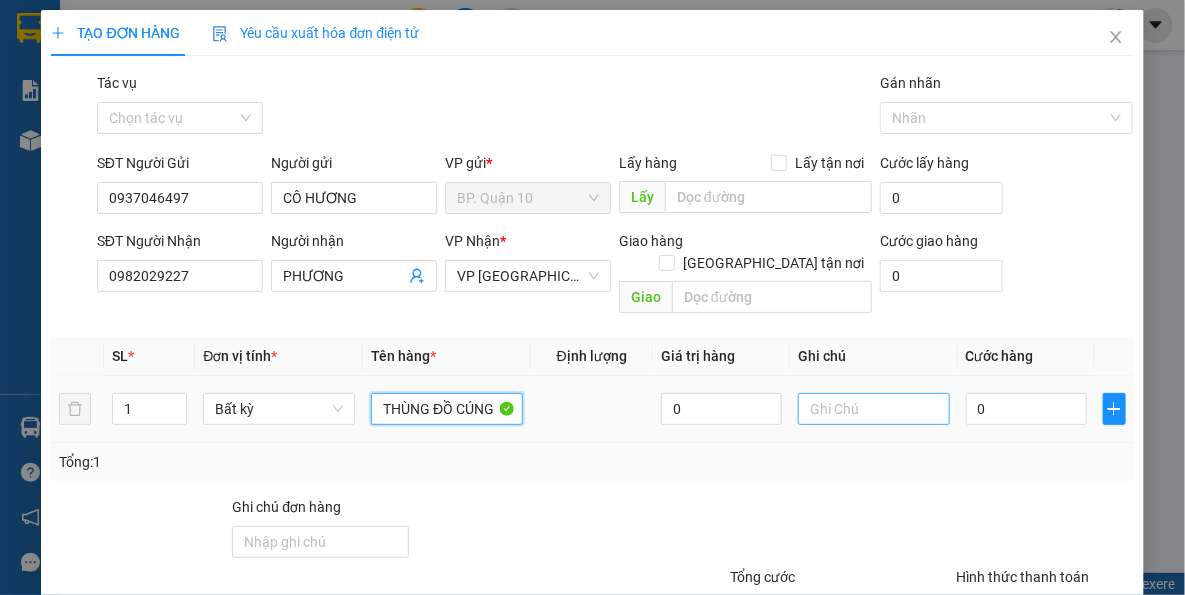 type on "THÙNG ĐỒ CÚNG" 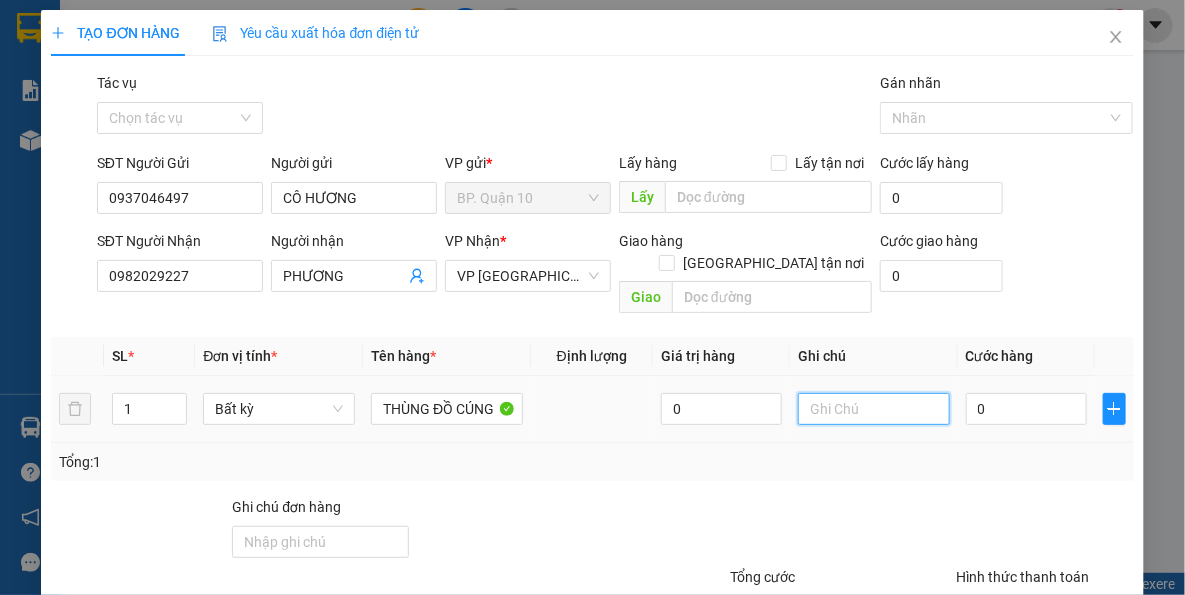 click at bounding box center (874, 409) 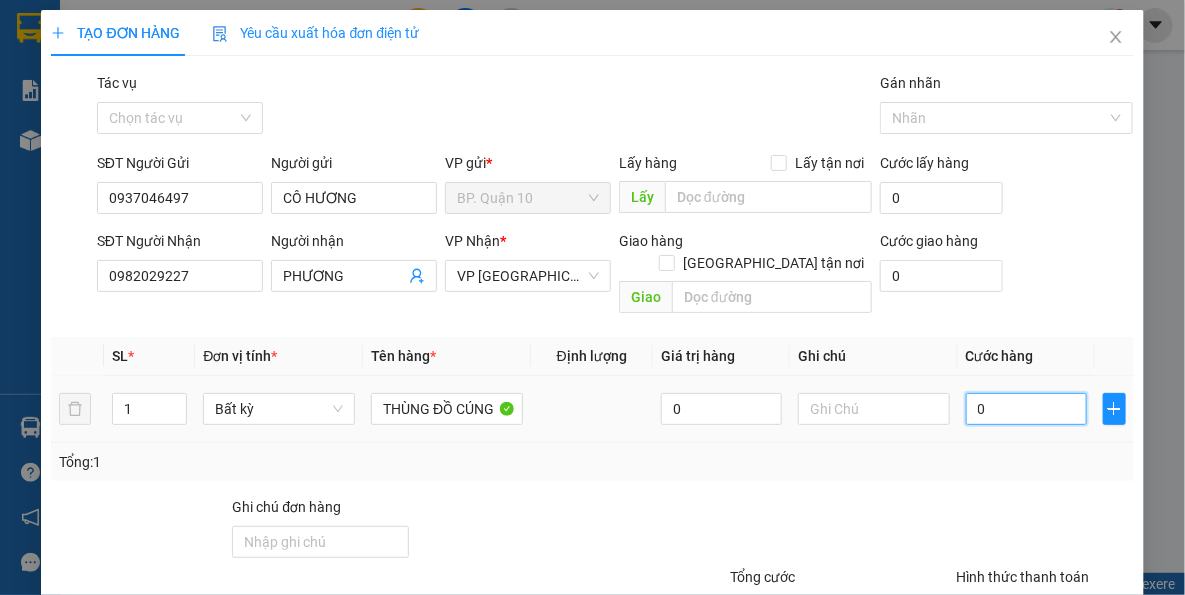 click on "0" at bounding box center [1026, 409] 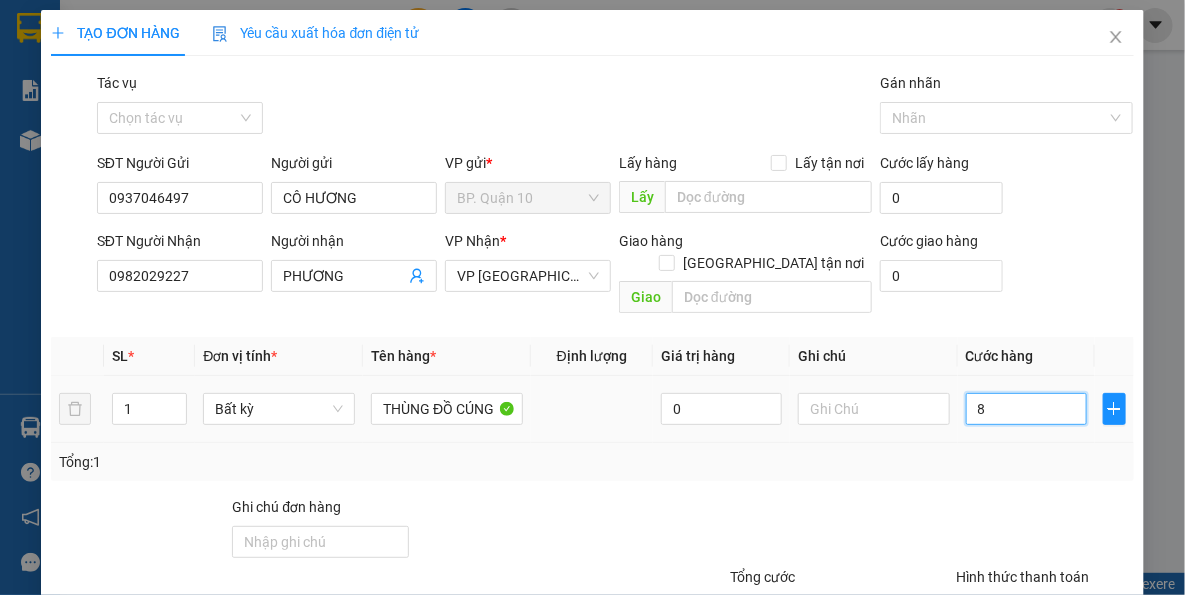 type on "80" 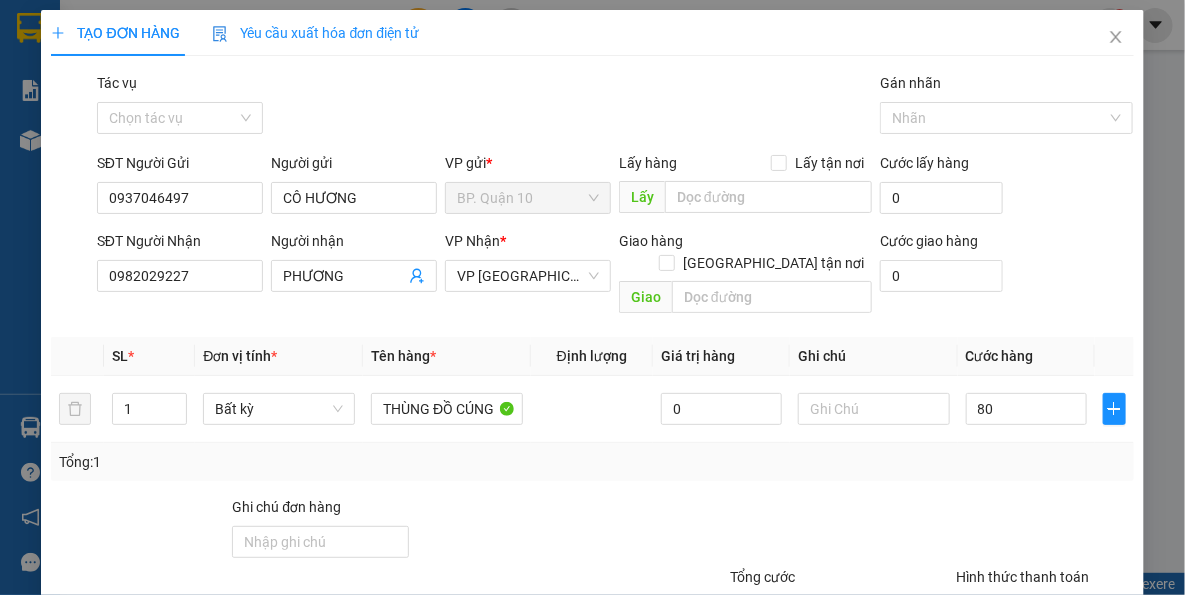 type on "80.000" 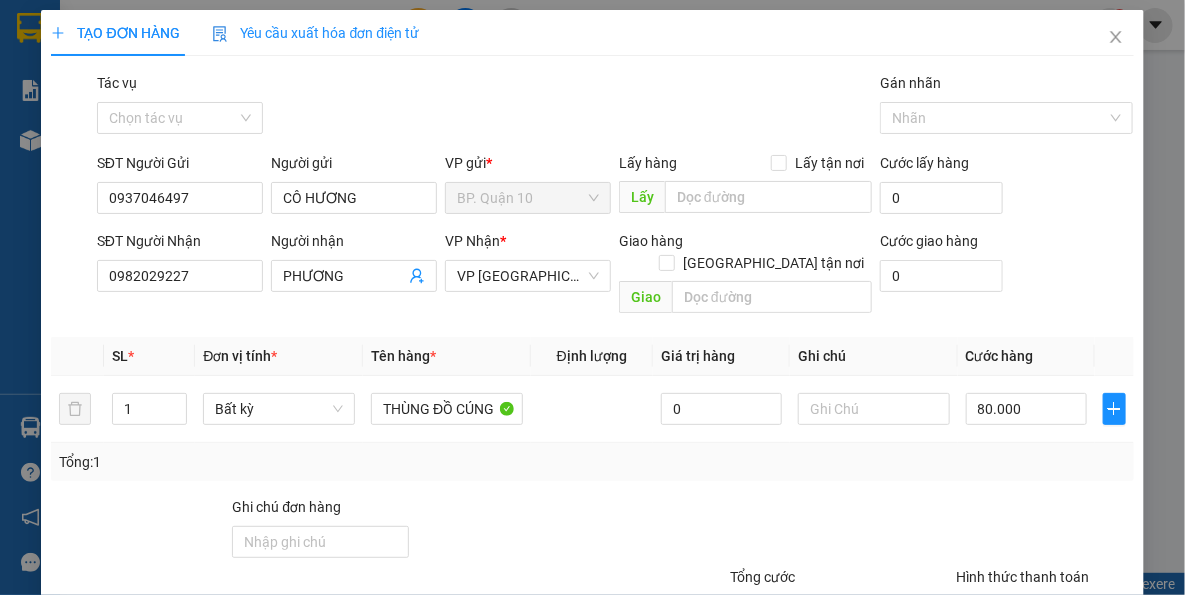 drag, startPoint x: 912, startPoint y: 519, endPoint x: 907, endPoint y: 424, distance: 95.131485 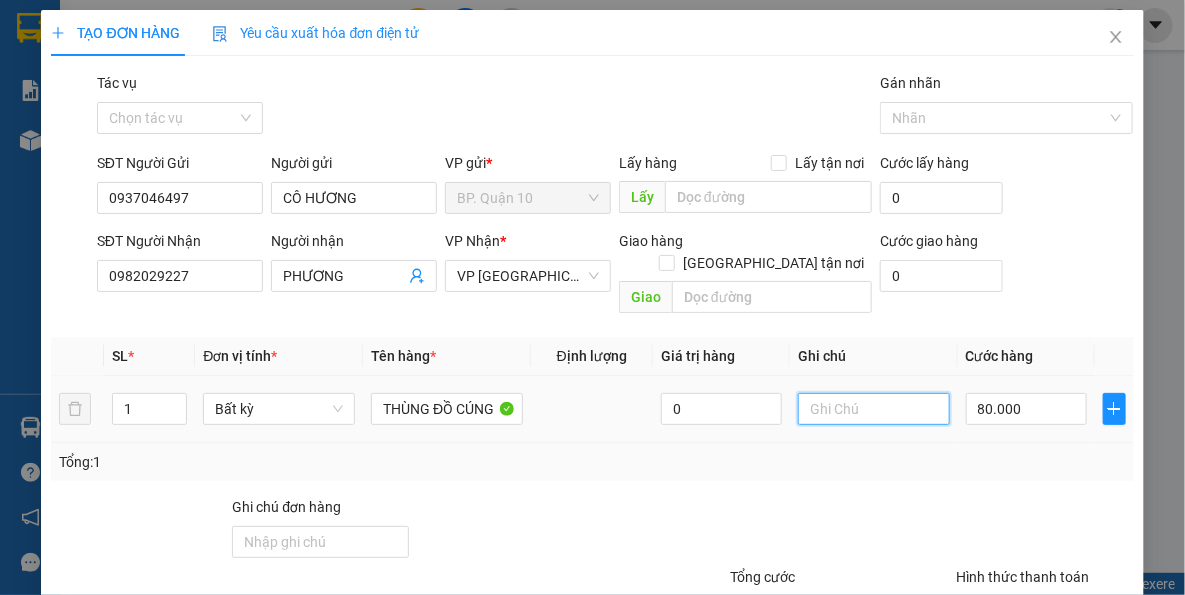 click at bounding box center (874, 409) 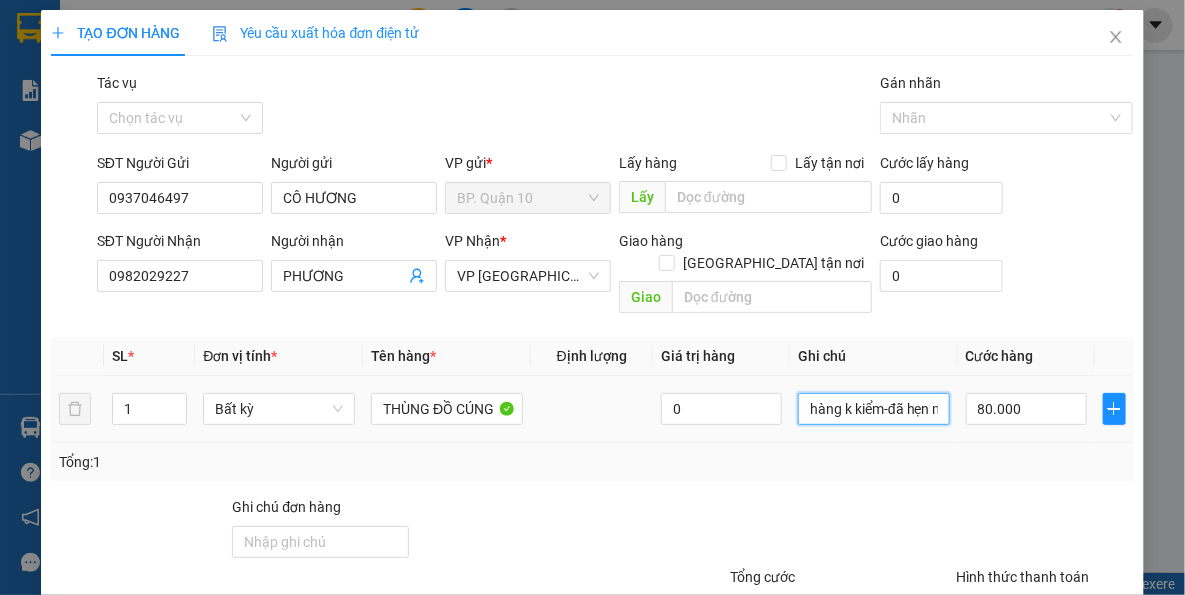scroll, scrollTop: 0, scrollLeft: 23, axis: horizontal 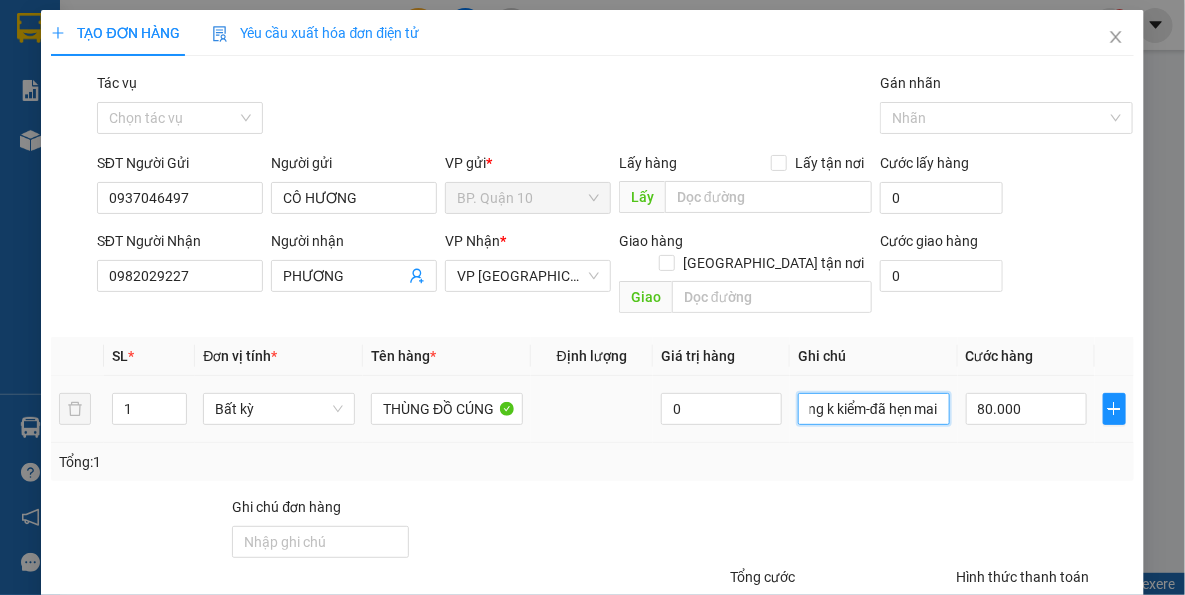 drag, startPoint x: 850, startPoint y: 384, endPoint x: 1175, endPoint y: 370, distance: 325.3014 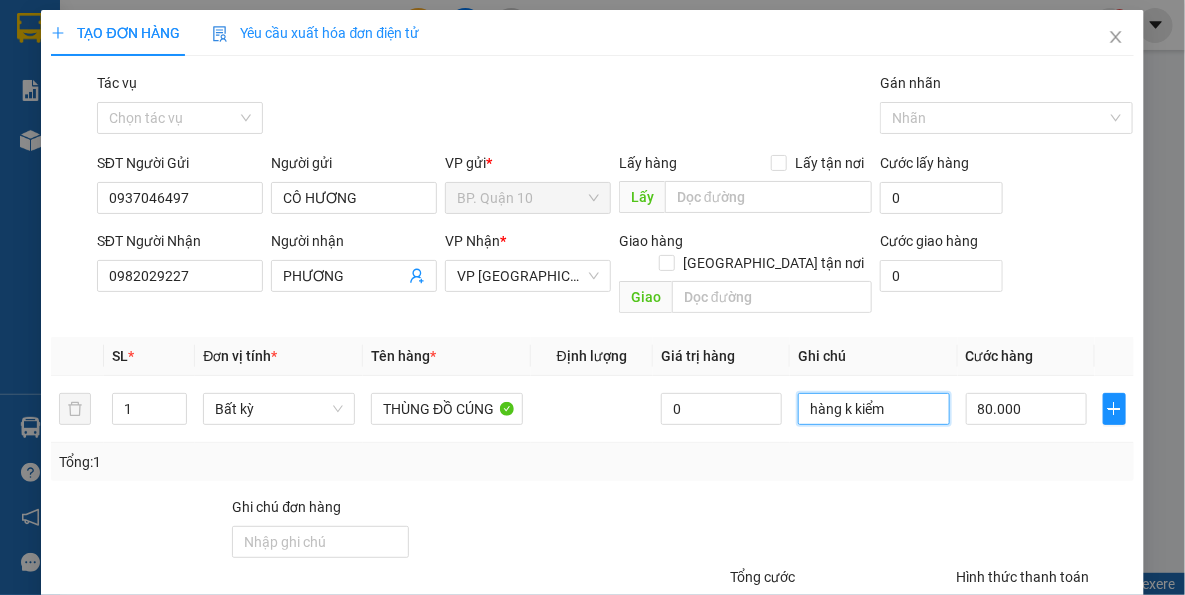 scroll, scrollTop: 0, scrollLeft: 0, axis: both 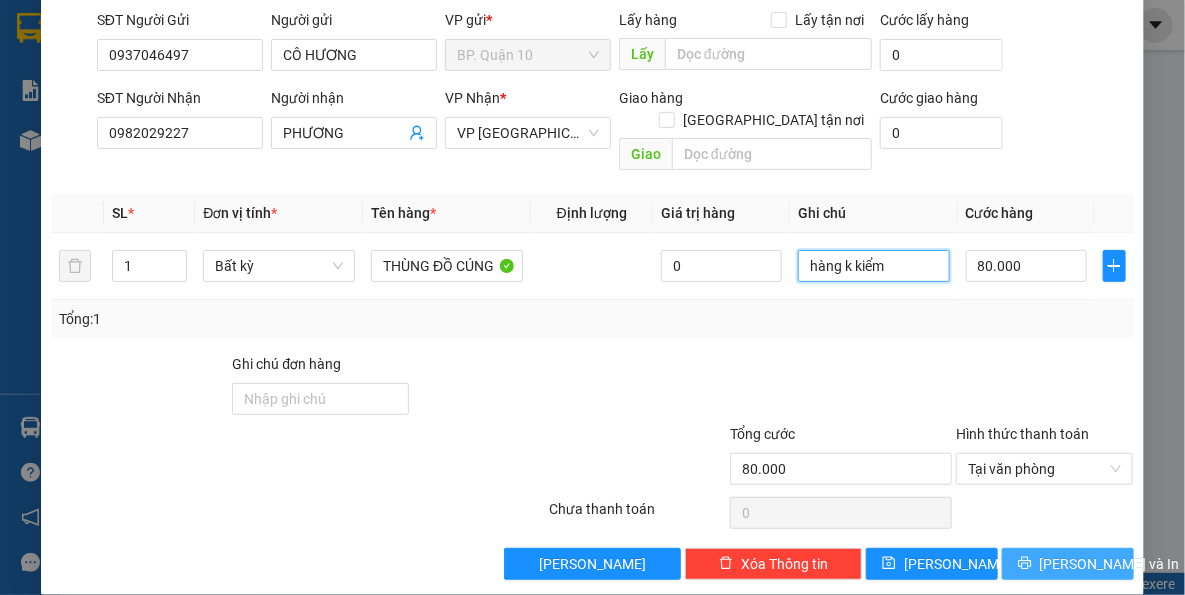 type on "hàng k kiểm" 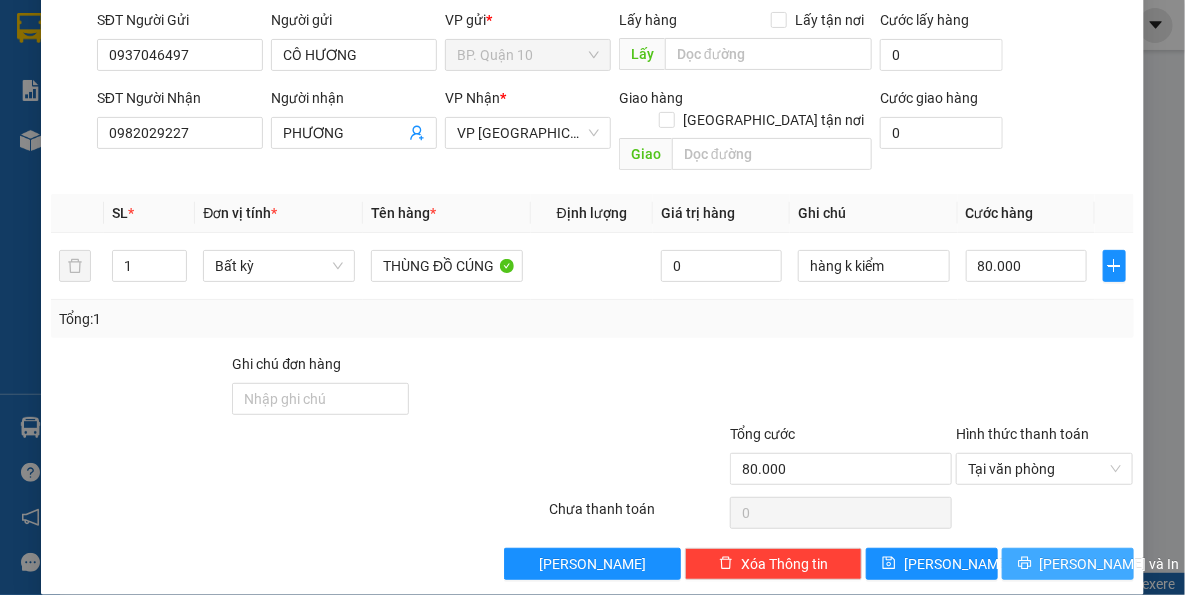 drag, startPoint x: 1067, startPoint y: 533, endPoint x: 1014, endPoint y: 420, distance: 124.81186 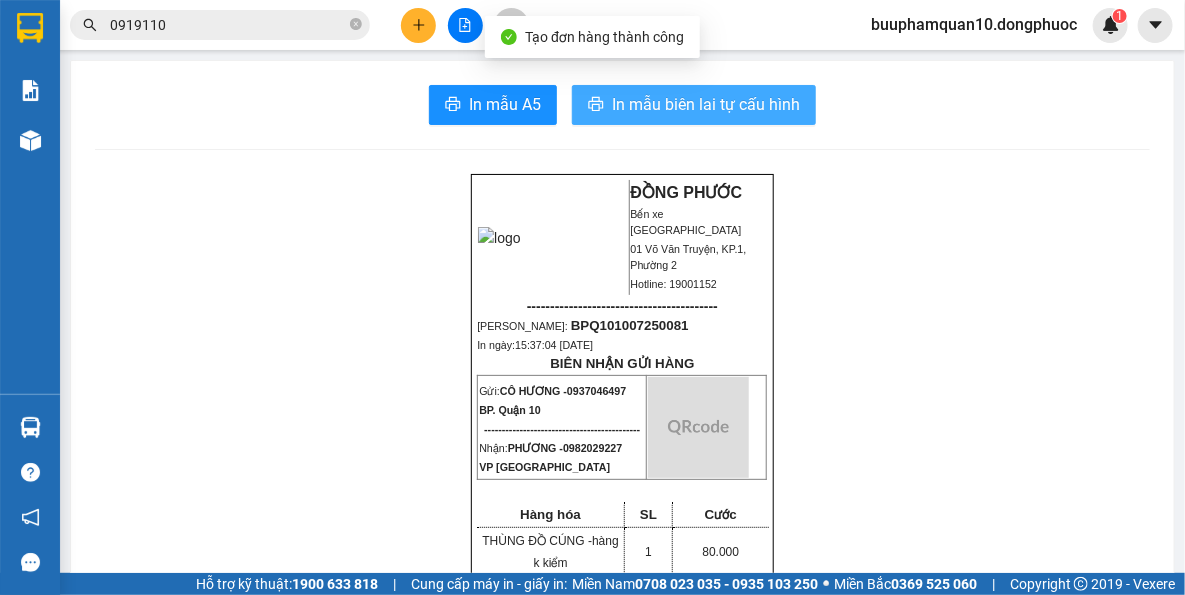 click on "In mẫu biên lai tự cấu hình" at bounding box center (694, 105) 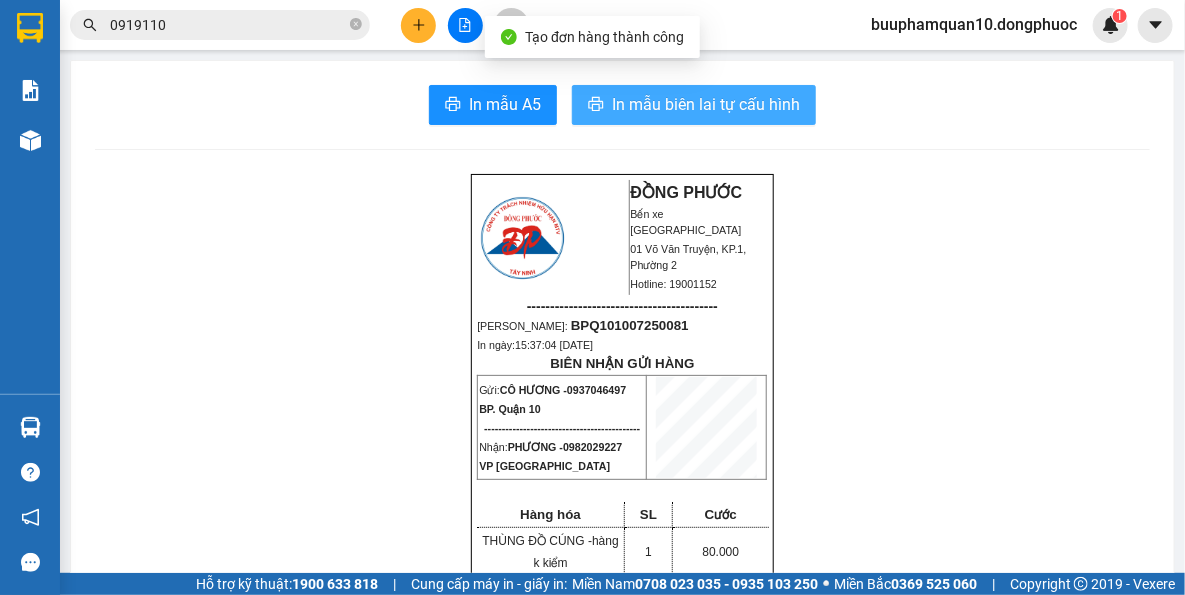 scroll, scrollTop: 0, scrollLeft: 0, axis: both 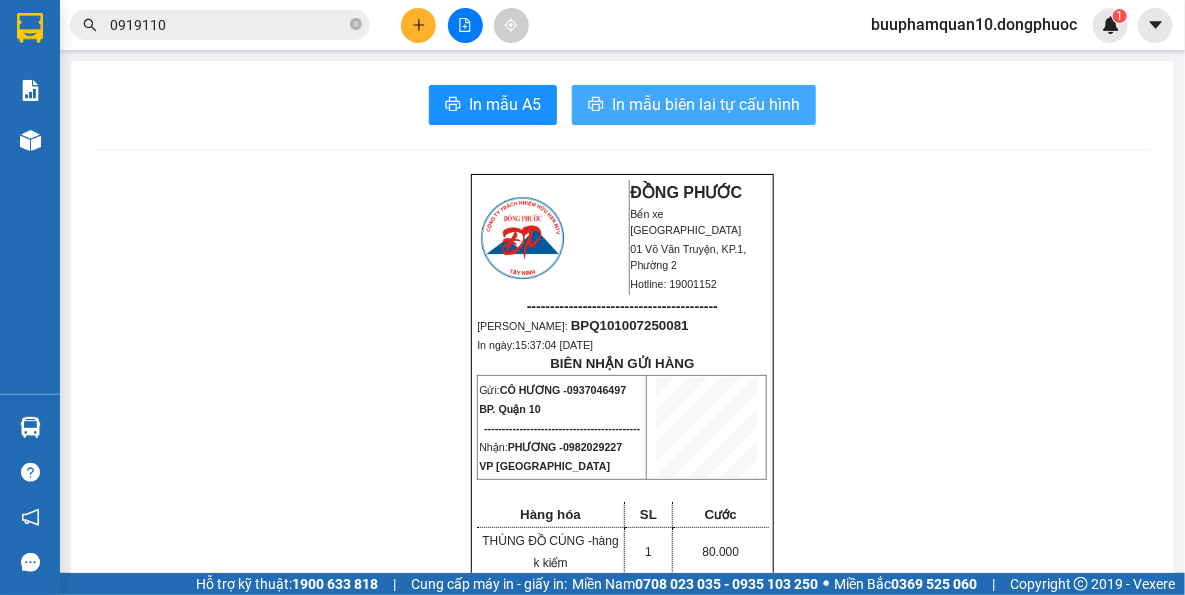 click on "In mẫu biên lai tự cấu hình" at bounding box center [694, 105] 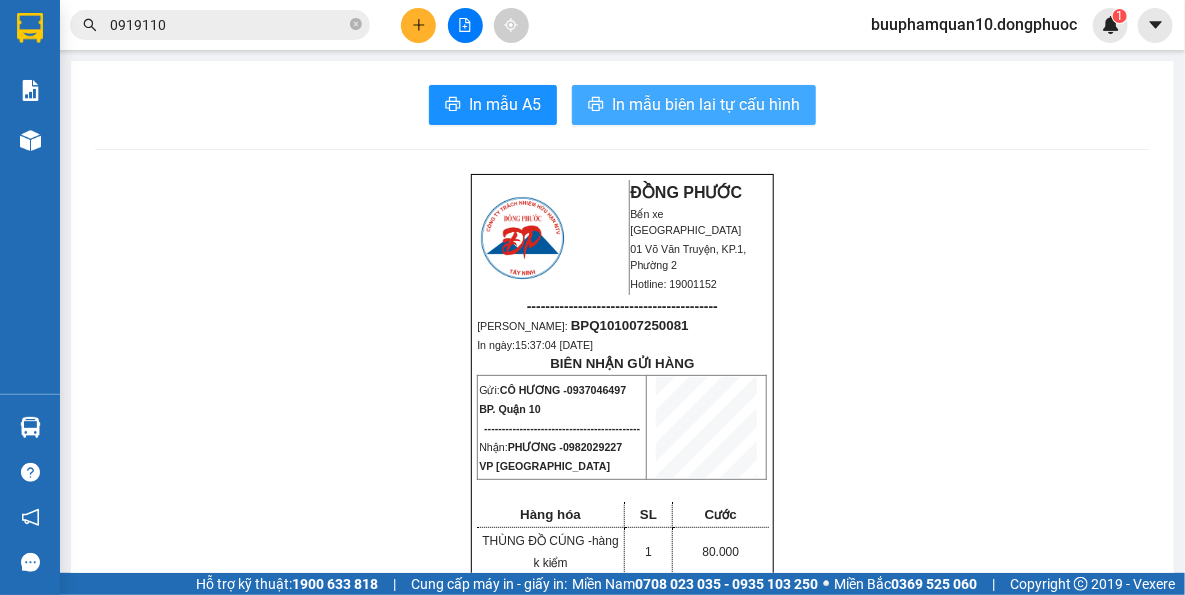 scroll, scrollTop: 0, scrollLeft: 0, axis: both 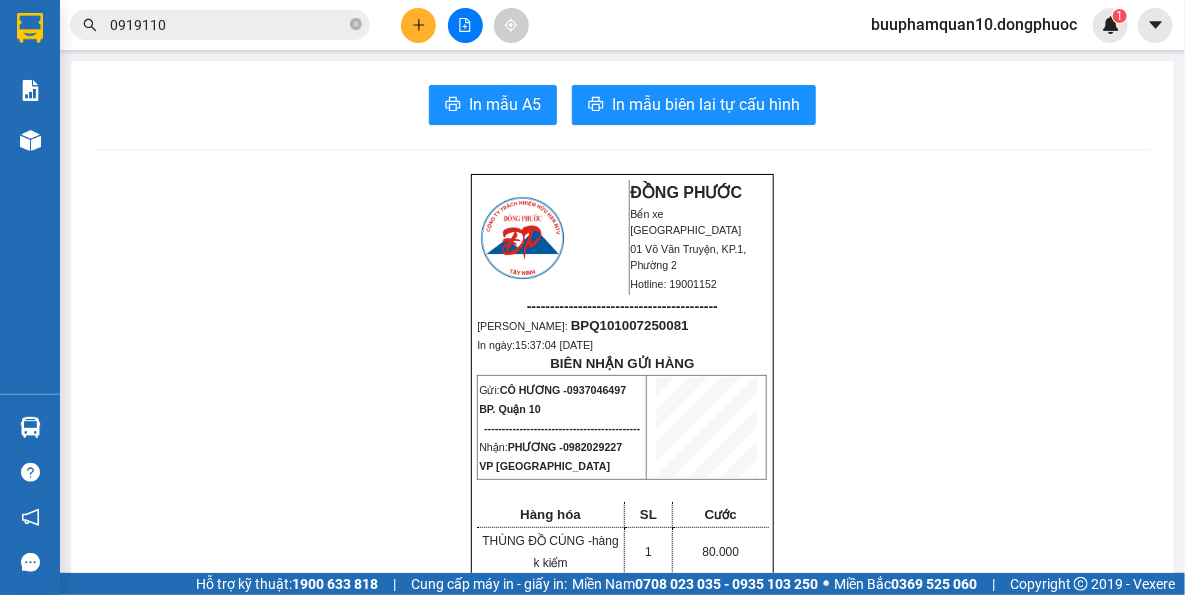 click on "0919110" at bounding box center (228, 25) 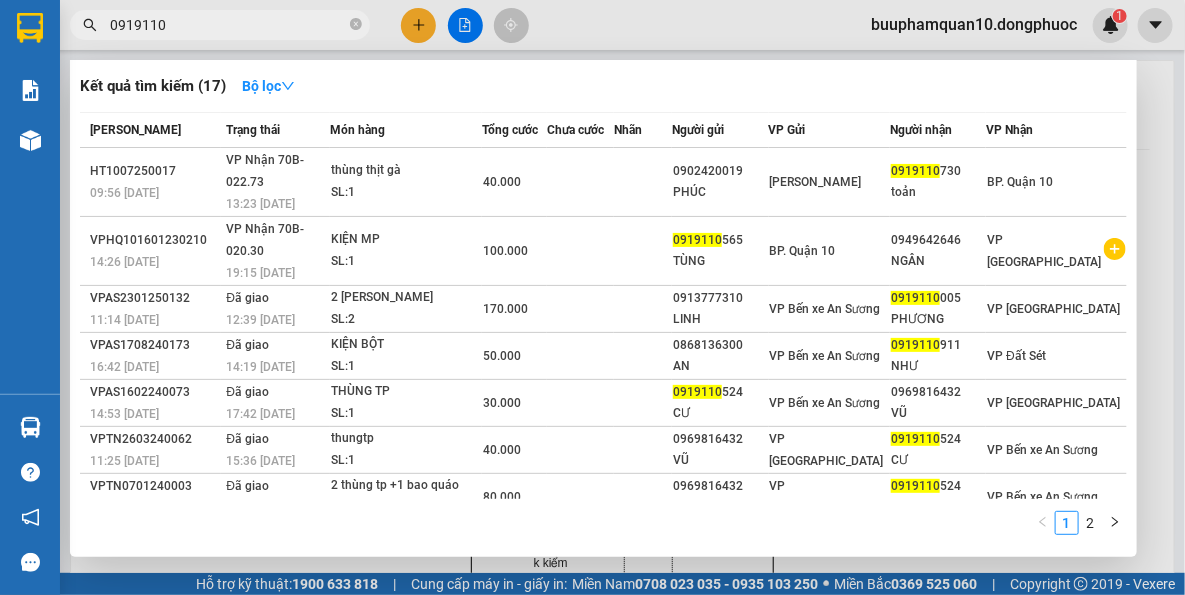 click on "0919110" at bounding box center [228, 25] 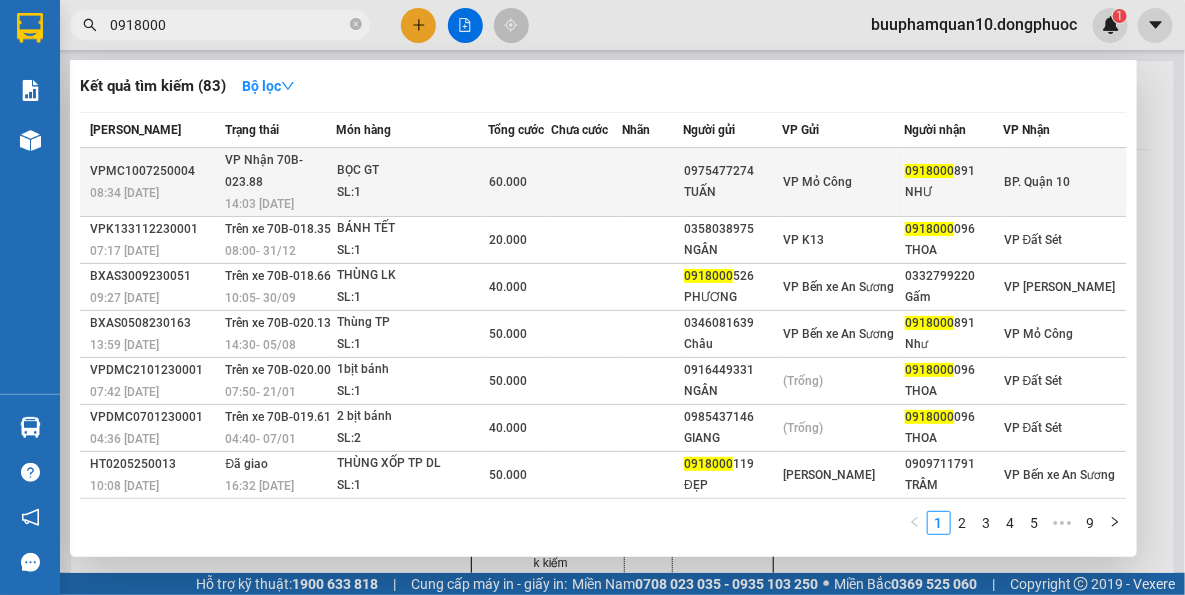 type on "0918000" 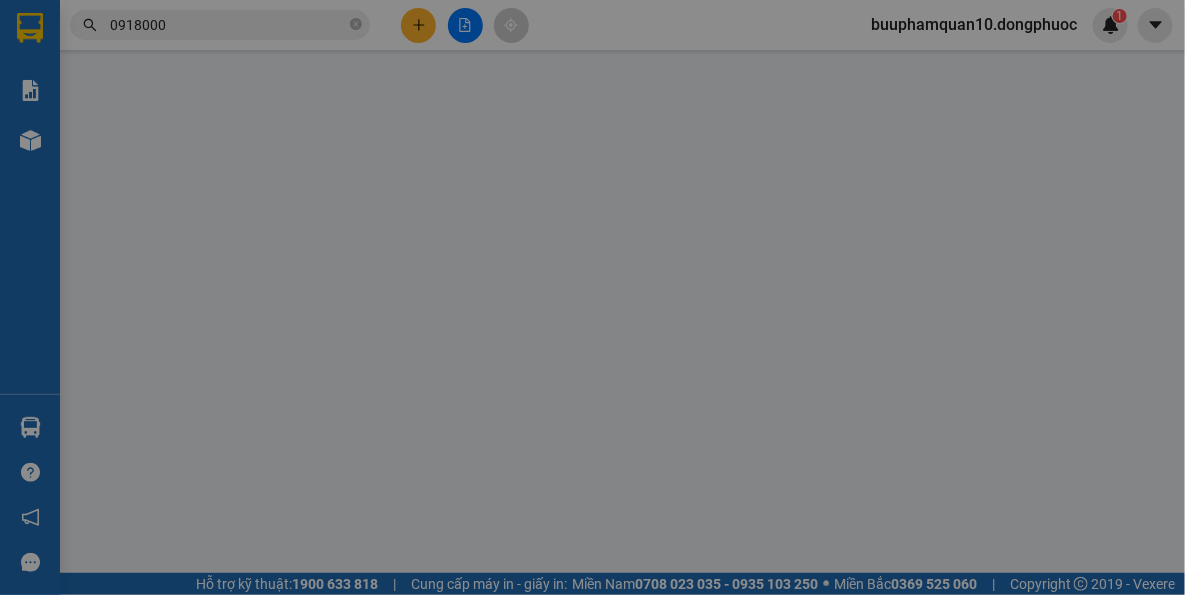 type on "0975477274" 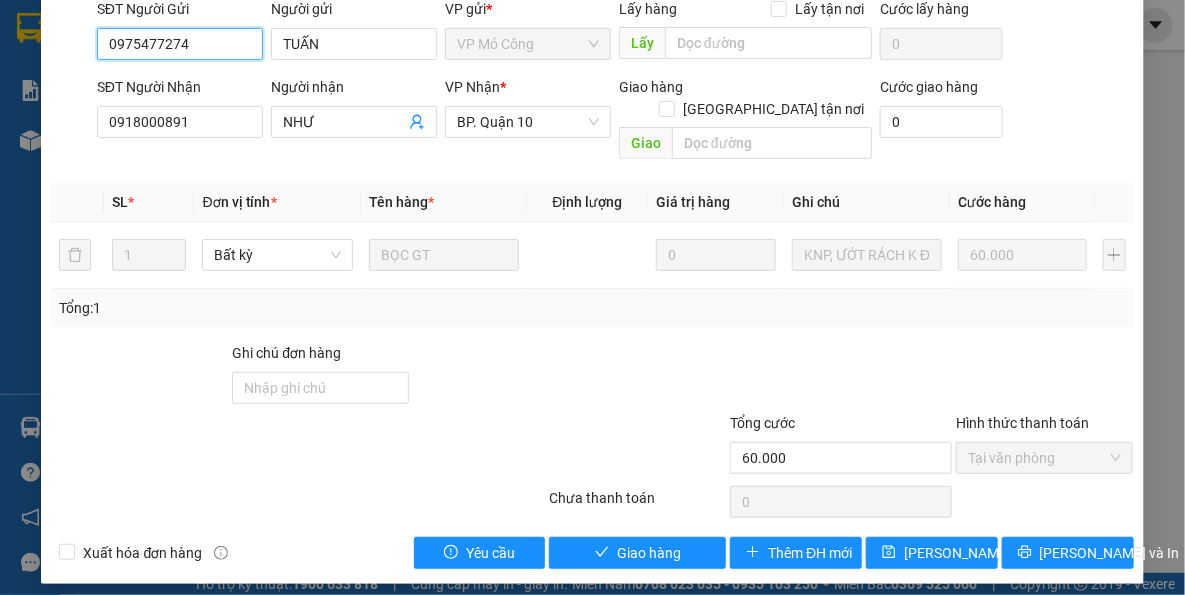 scroll, scrollTop: 191, scrollLeft: 0, axis: vertical 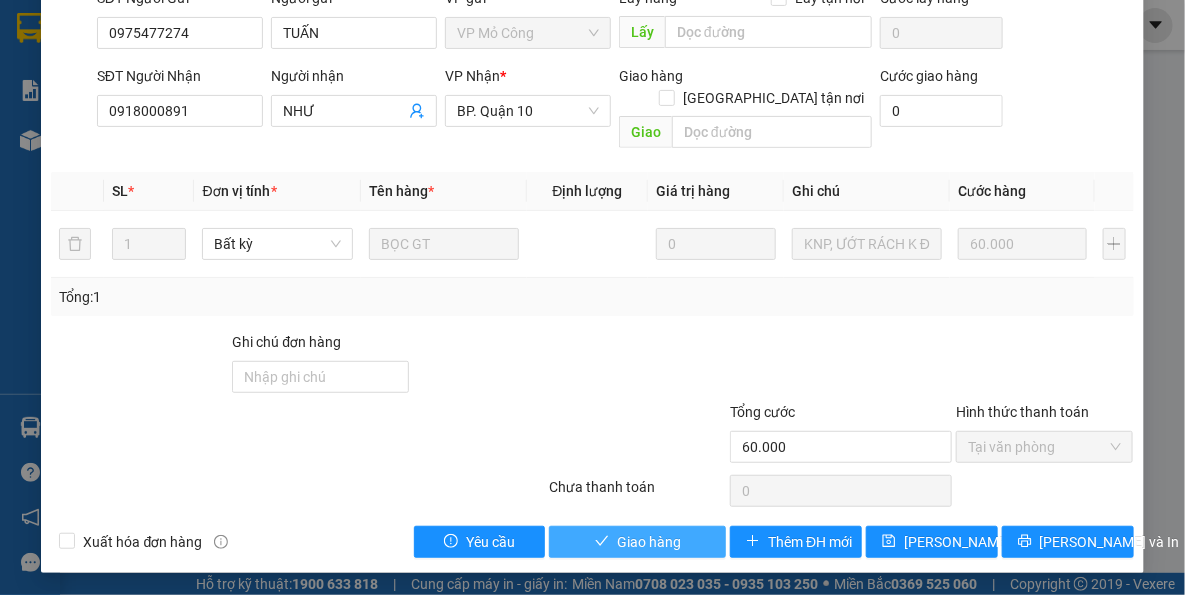 click 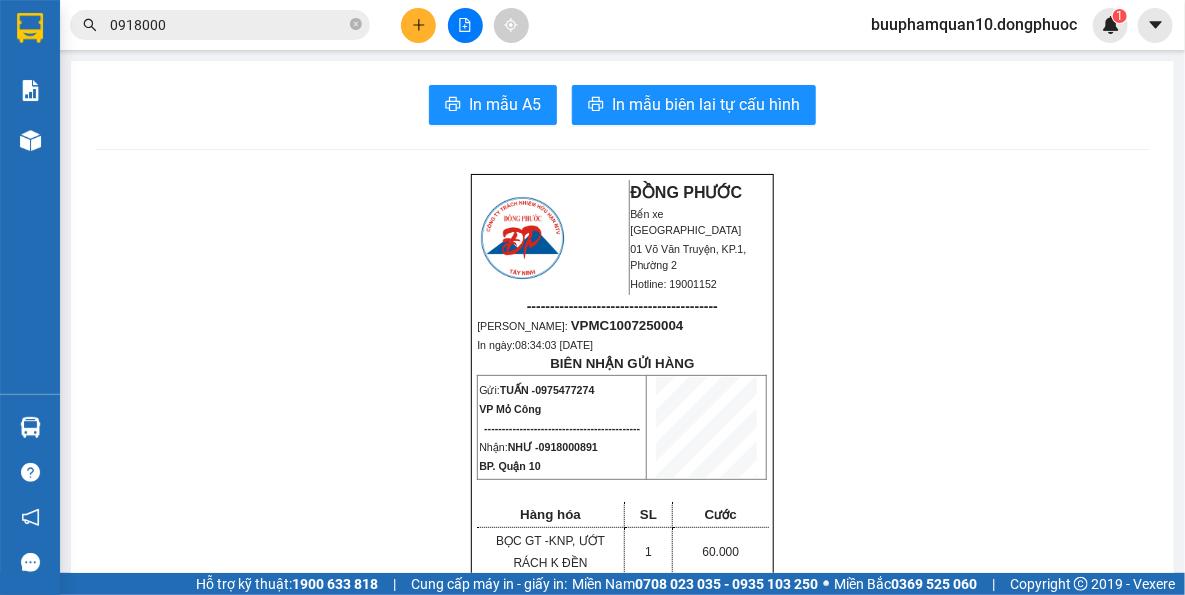 click 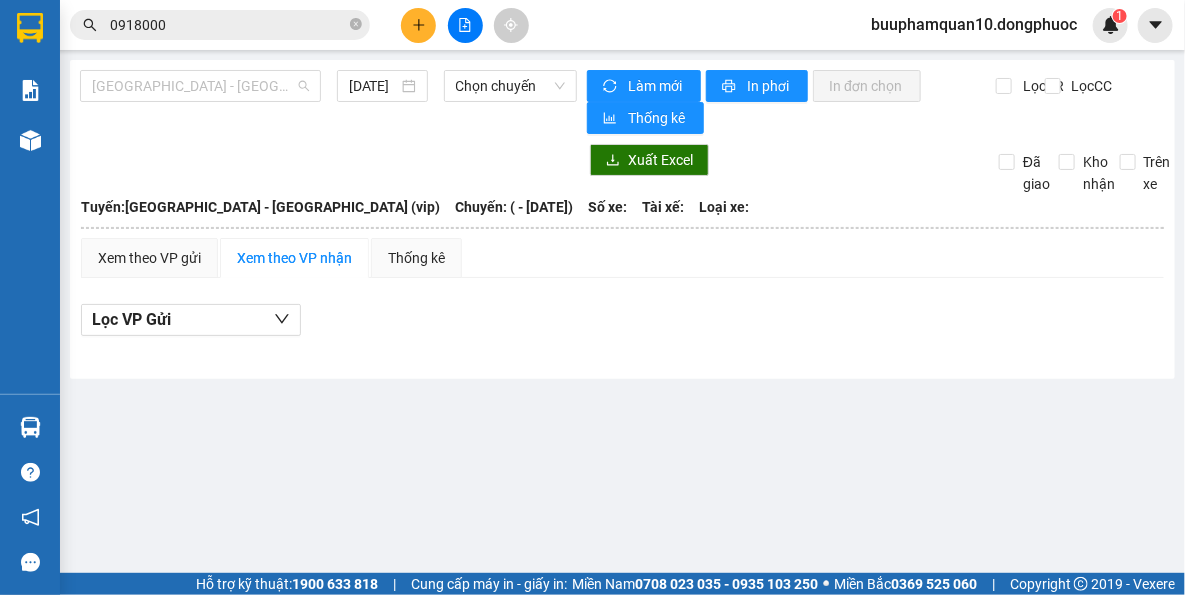 drag, startPoint x: 258, startPoint y: 82, endPoint x: 262, endPoint y: 116, distance: 34.234486 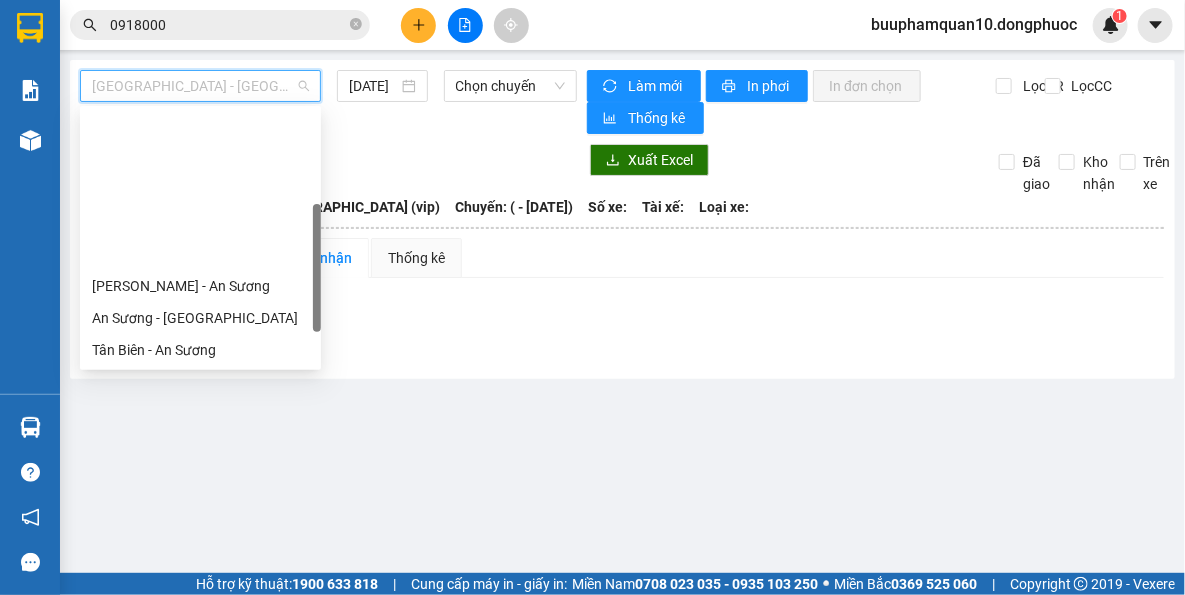 scroll, scrollTop: 287, scrollLeft: 0, axis: vertical 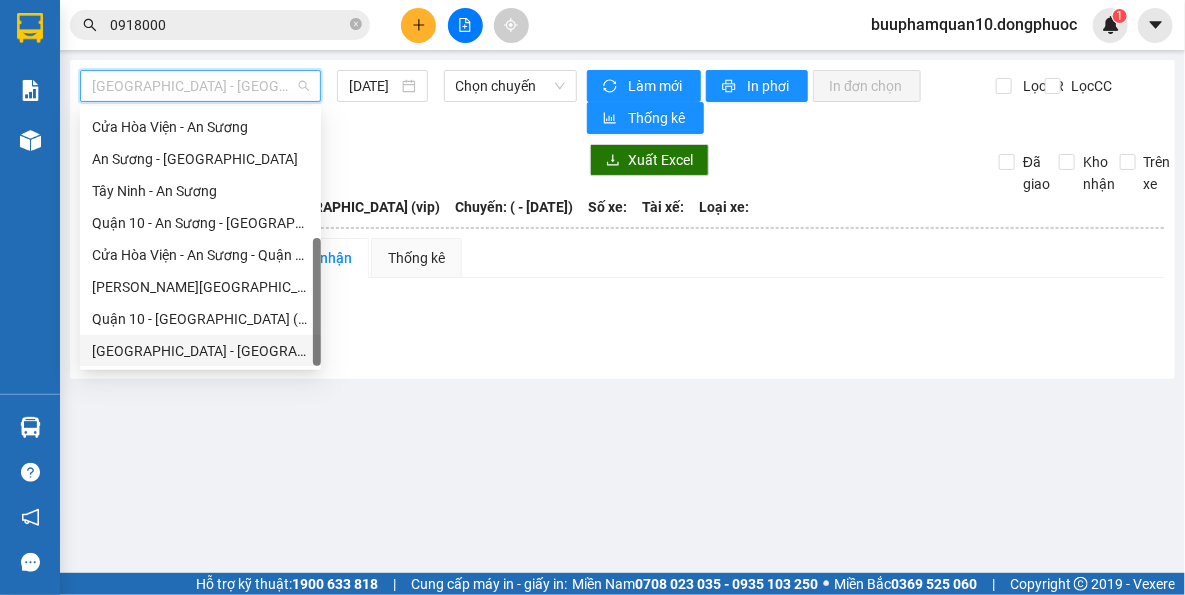 click on "[GEOGRAPHIC_DATA] - [GEOGRAPHIC_DATA] (vip)" at bounding box center [200, 351] 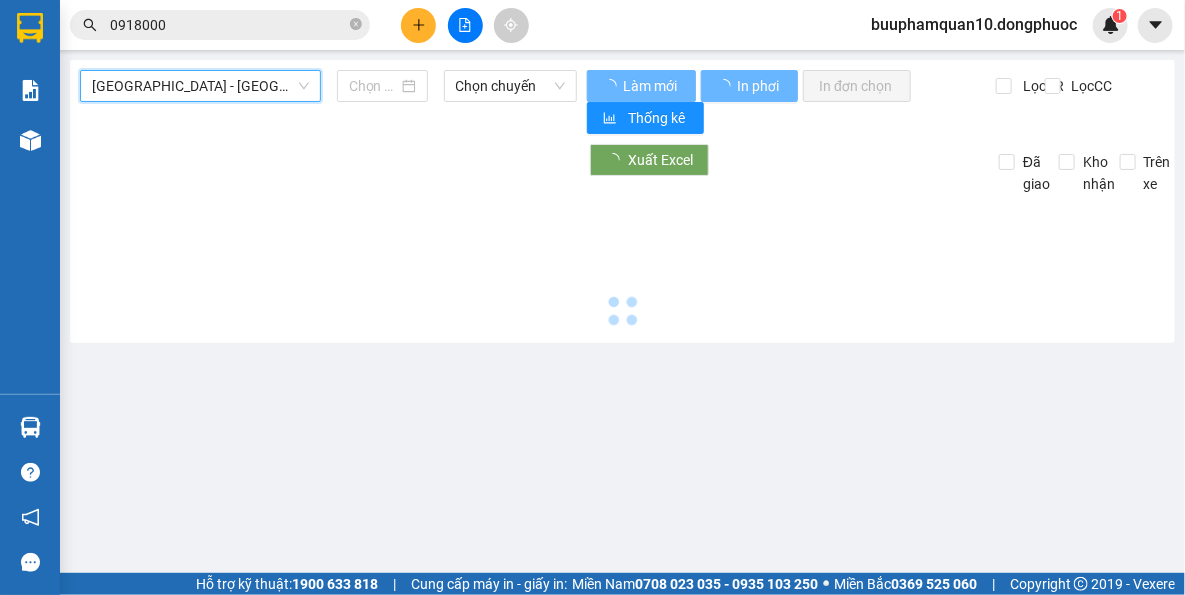 type on "[DATE]" 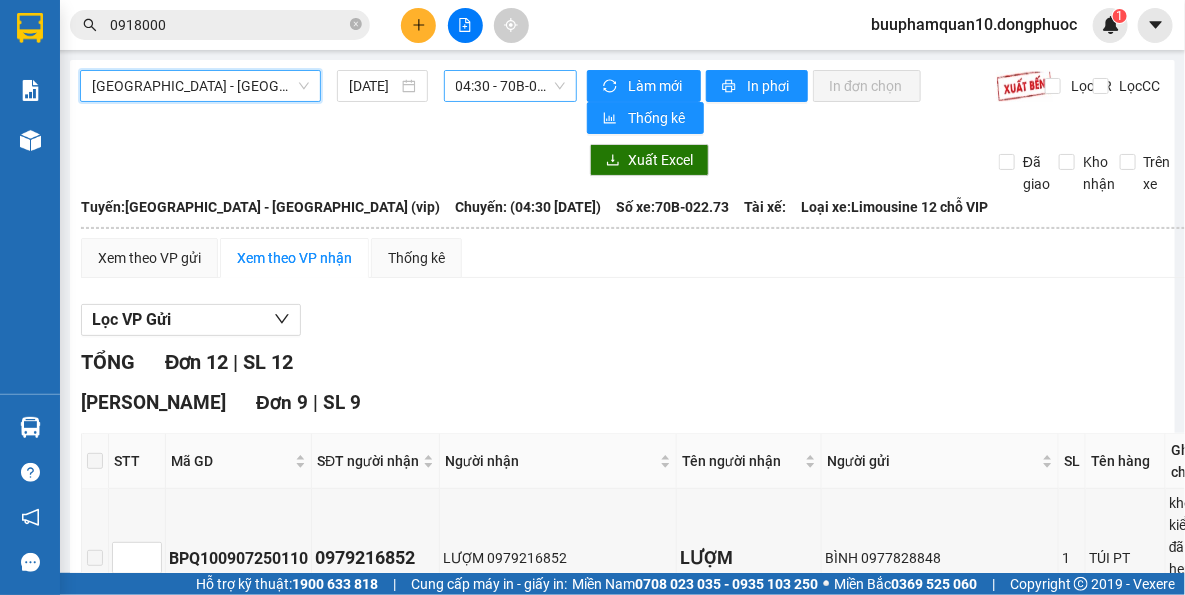 click on "04:30     - 70B-022.73" at bounding box center (511, 86) 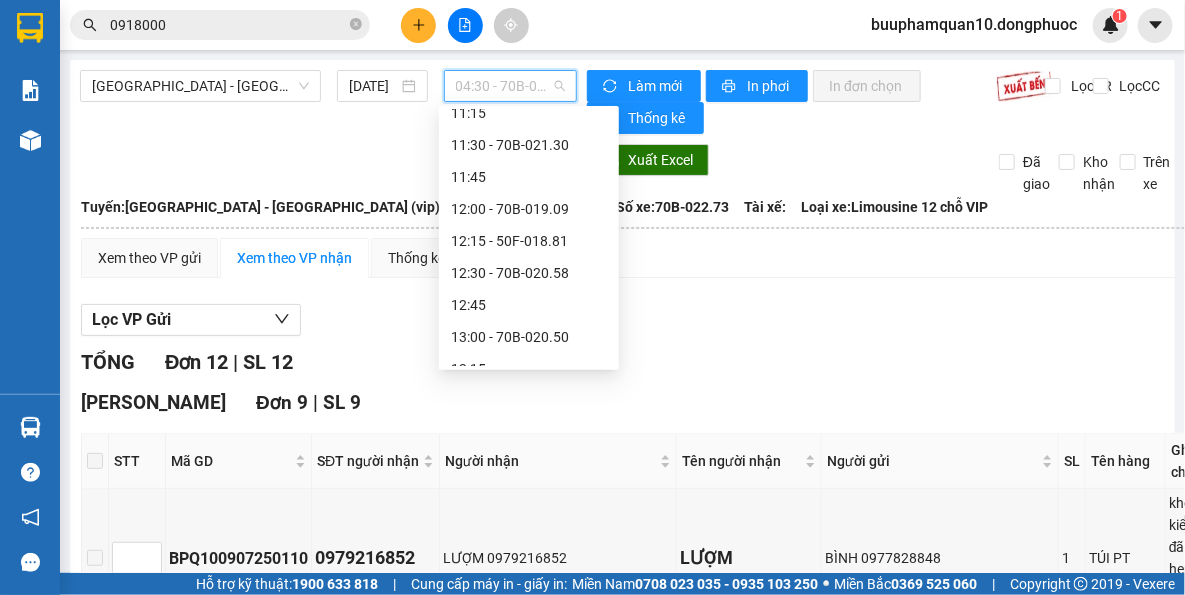 scroll, scrollTop: 1000, scrollLeft: 0, axis: vertical 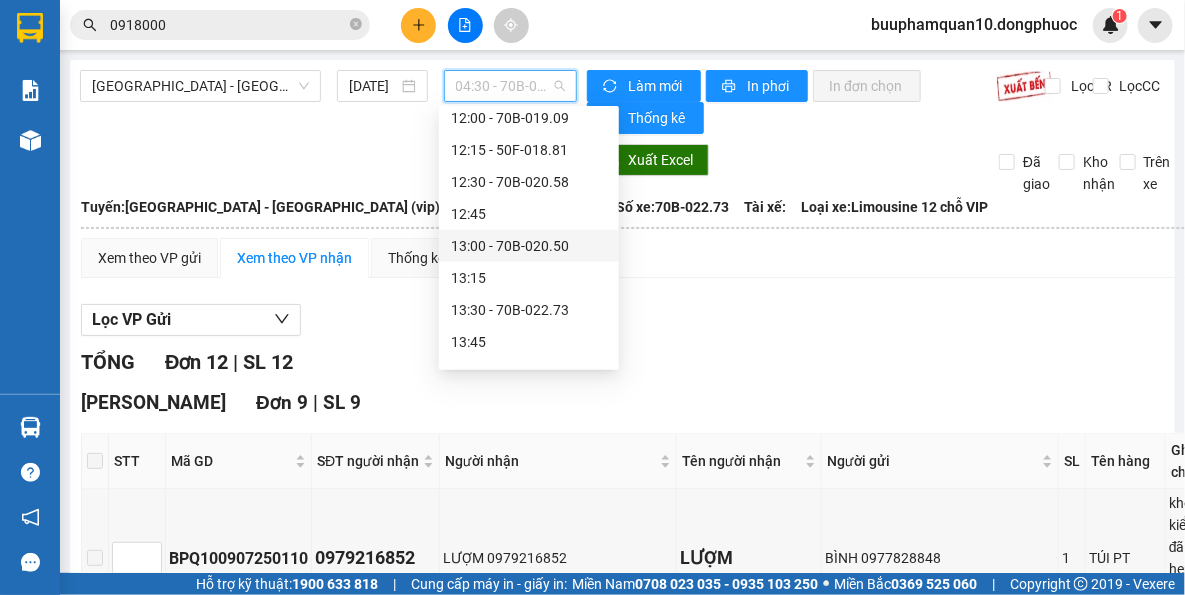 click on "13:00     - 70B-020.50" at bounding box center (529, 246) 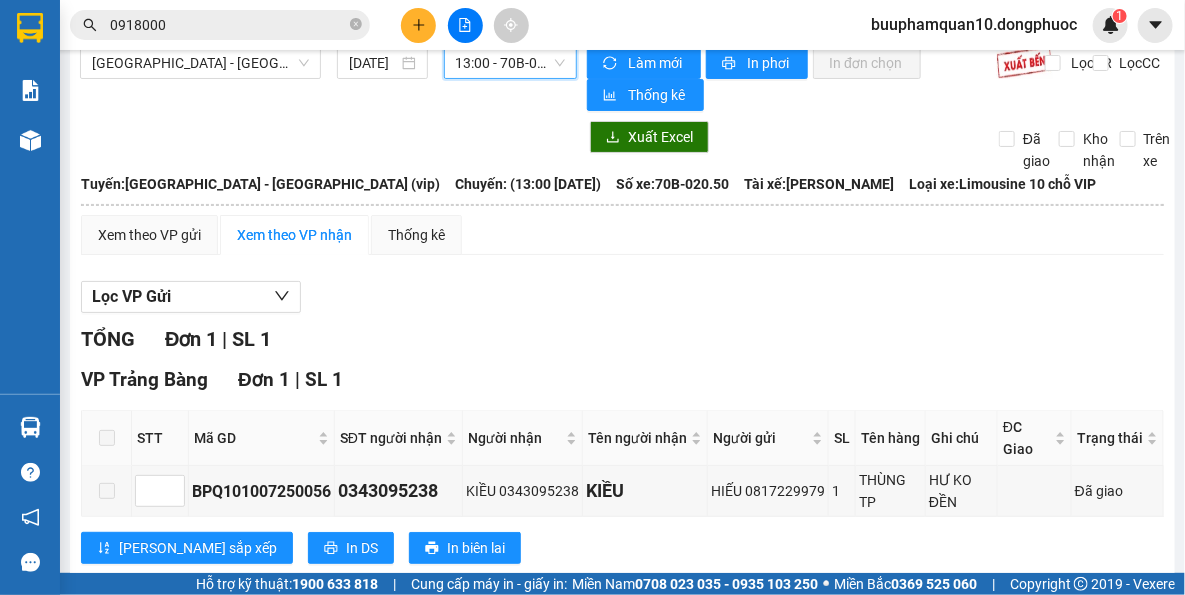 scroll, scrollTop: 0, scrollLeft: 0, axis: both 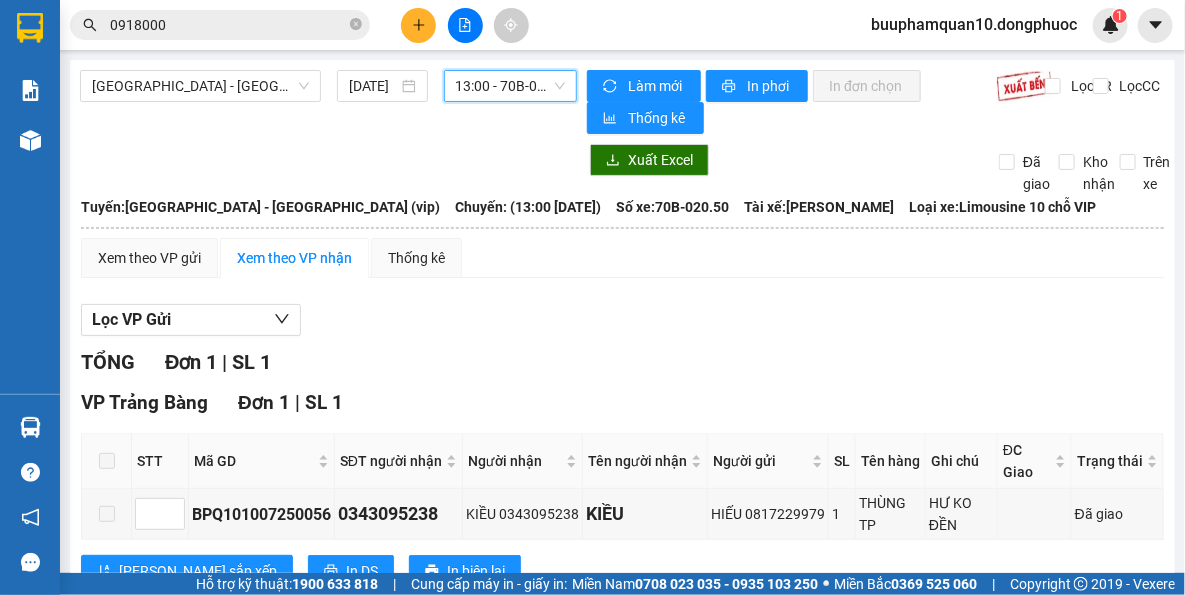 drag, startPoint x: 532, startPoint y: 91, endPoint x: 559, endPoint y: 137, distance: 53.338543 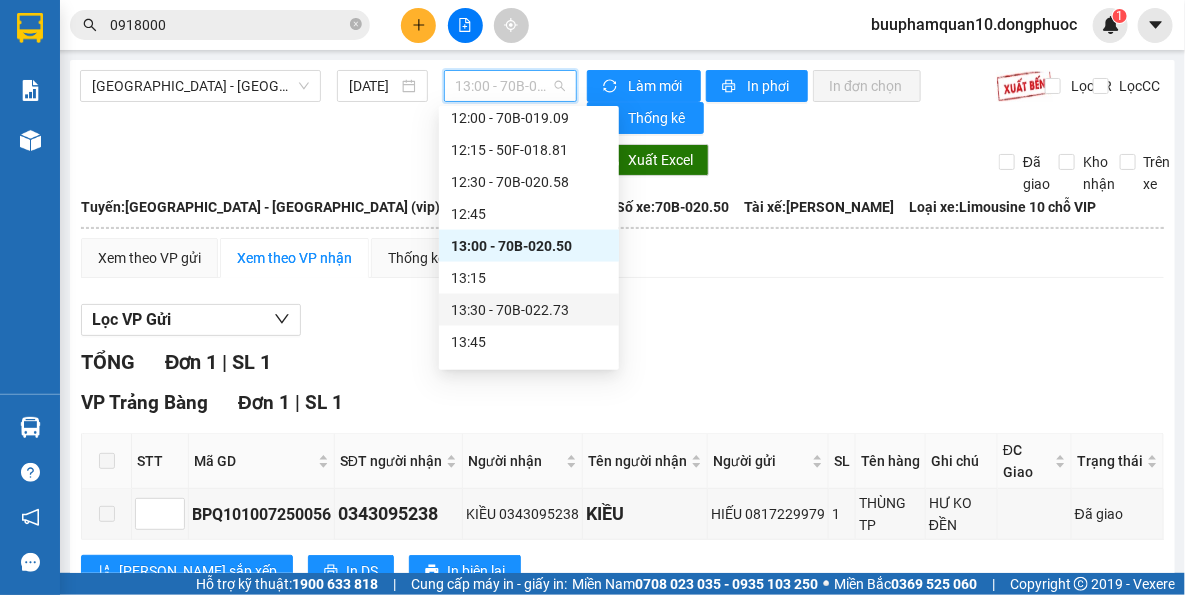 click on "13:30     - 70B-022.73" at bounding box center [529, 310] 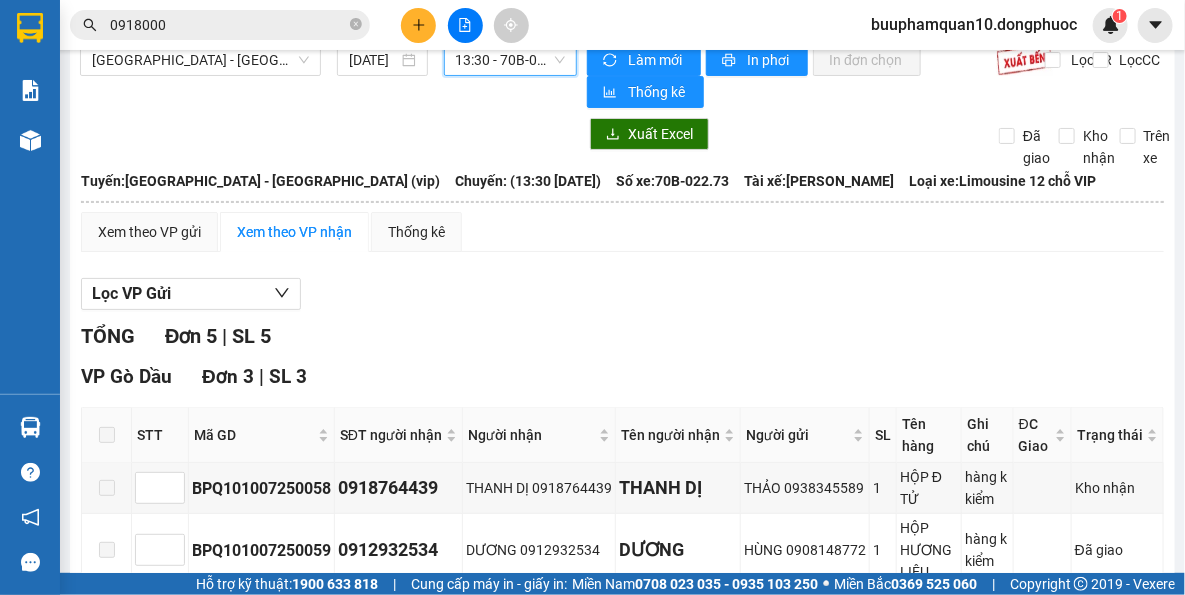 scroll, scrollTop: 0, scrollLeft: 0, axis: both 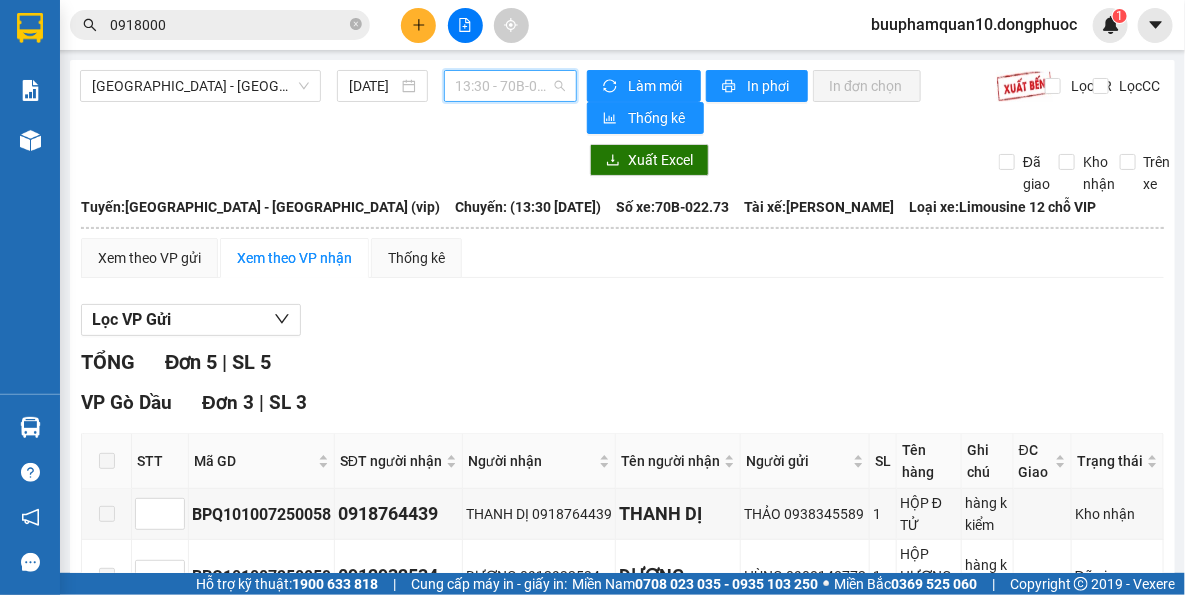 click on "13:30     - 70B-022.73" at bounding box center (511, 86) 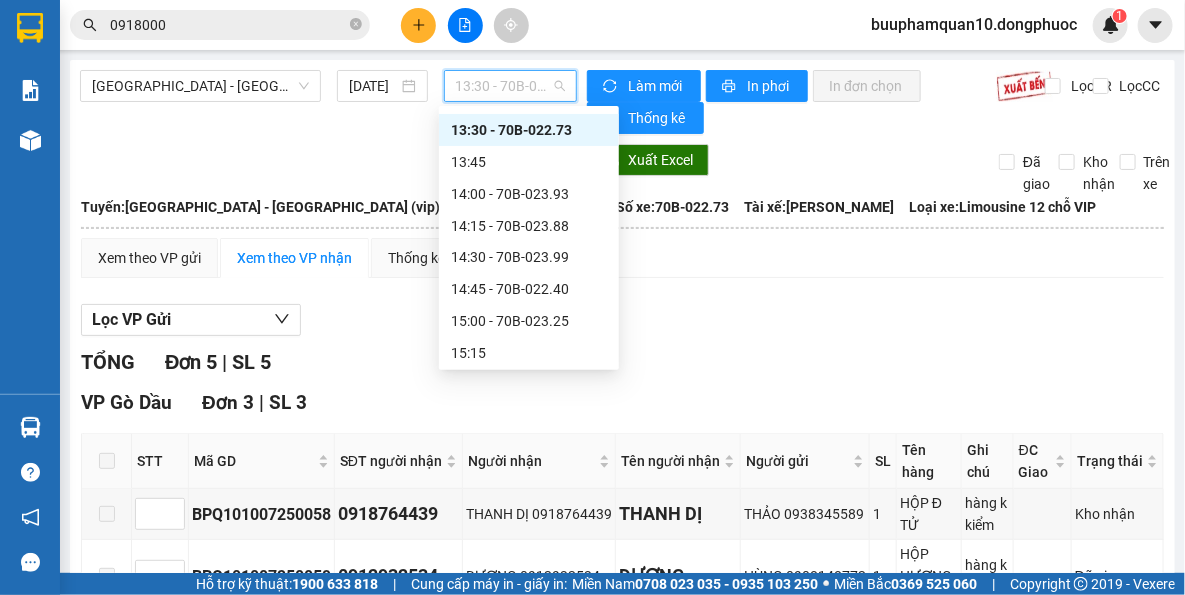 scroll, scrollTop: 1181, scrollLeft: 0, axis: vertical 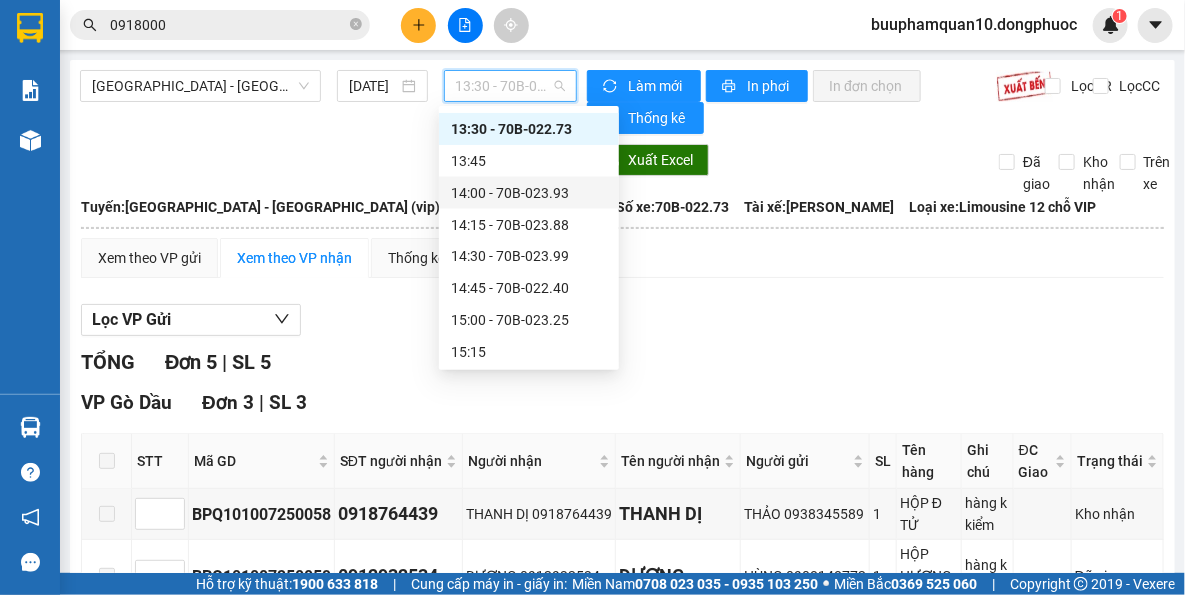 click on "14:00     - 70B-023.93" at bounding box center (529, 193) 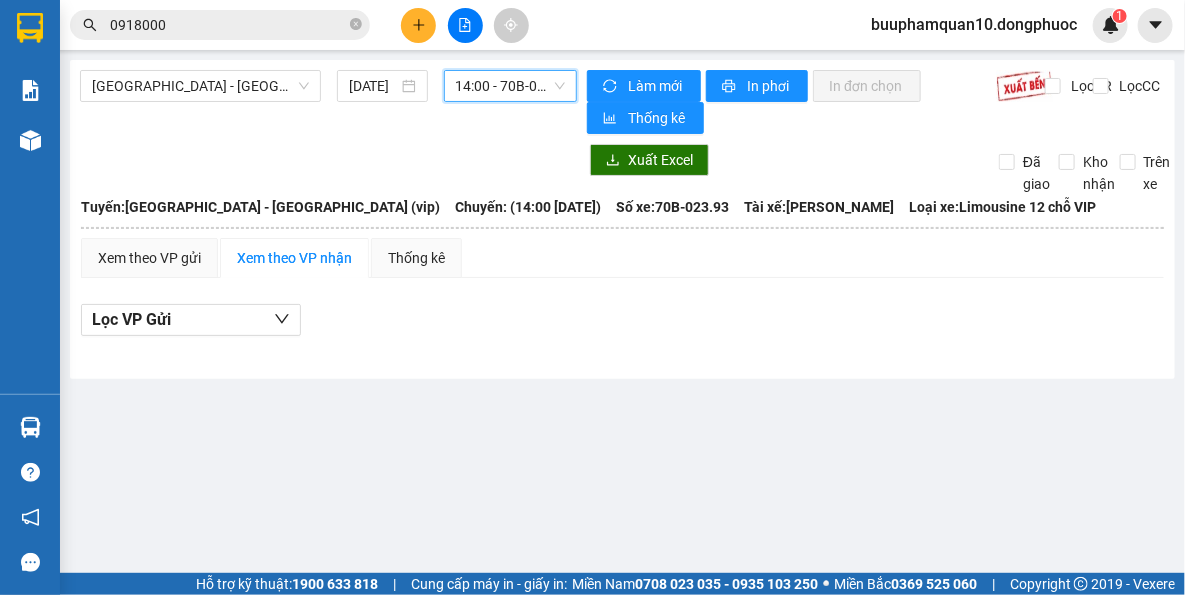click on "14:00     - 70B-023.93" at bounding box center [511, 86] 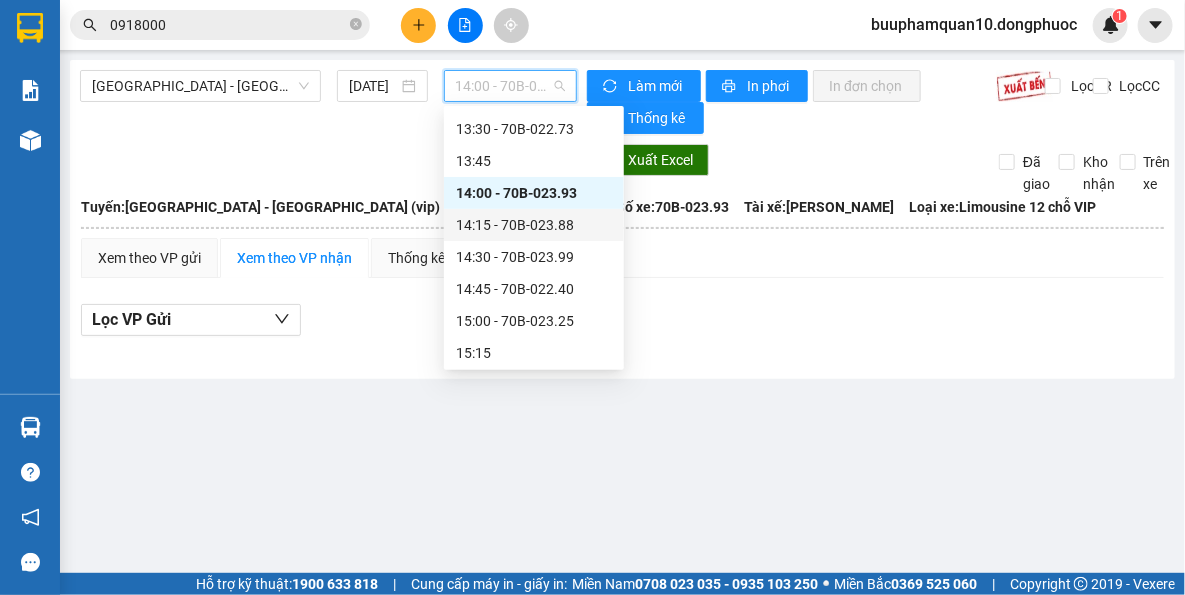 click on "14:15     - 70B-023.88" at bounding box center [534, 225] 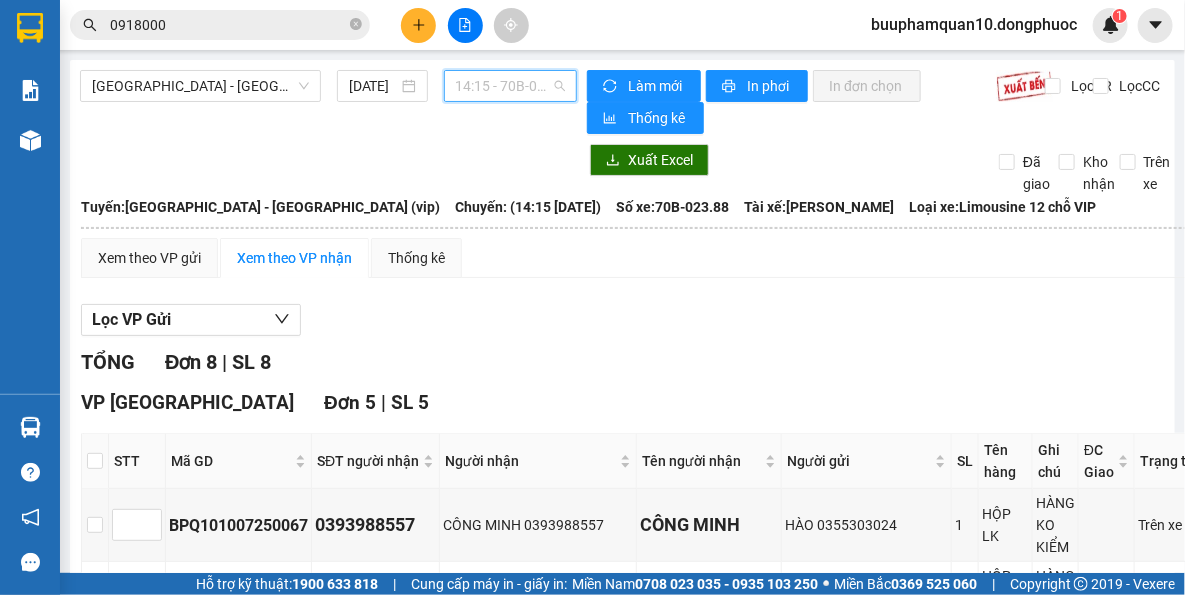 click on "14:15     - 70B-023.88" at bounding box center (511, 86) 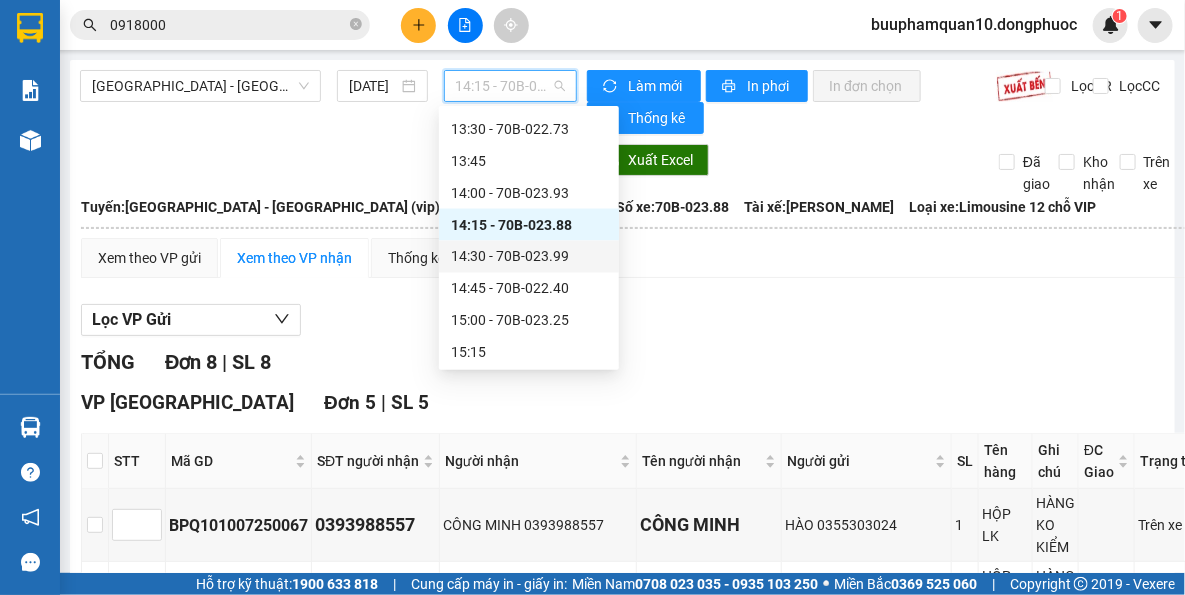 click on "14:30     - 70B-023.99" at bounding box center (529, 257) 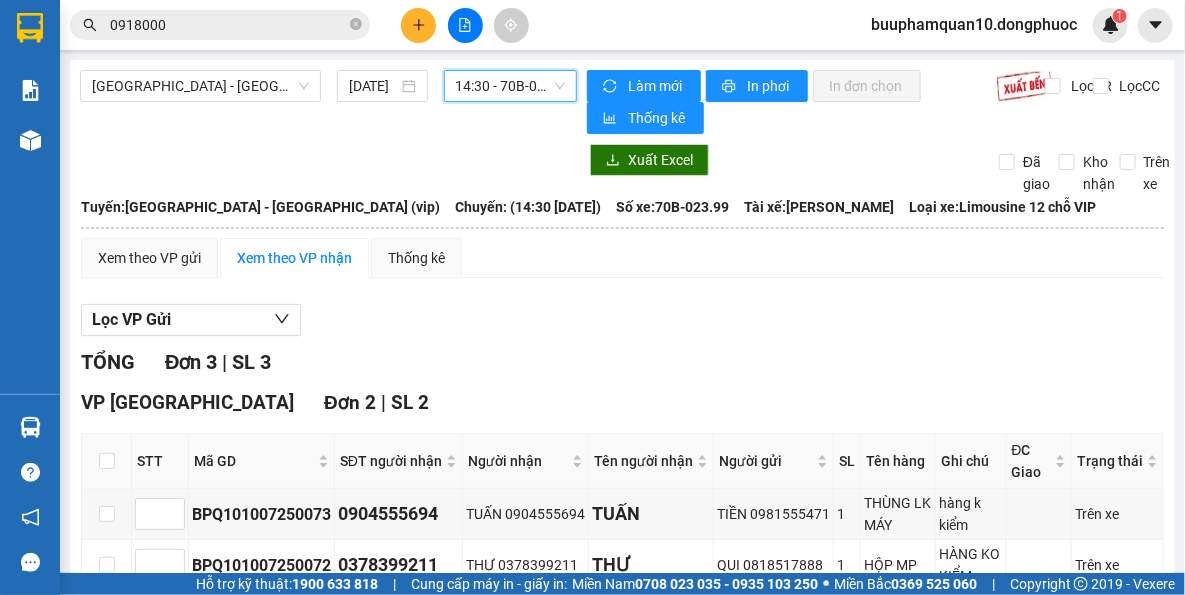 click on "14:30     - 70B-023.99" at bounding box center (511, 86) 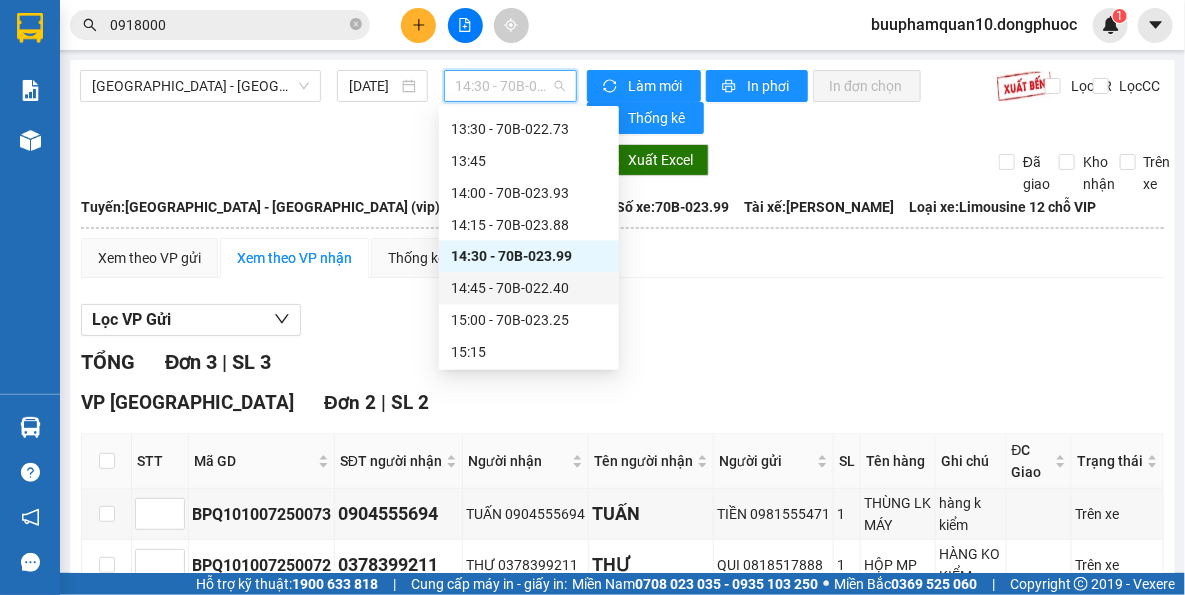 click on "14:45     - 70B-022.40" at bounding box center [529, 289] 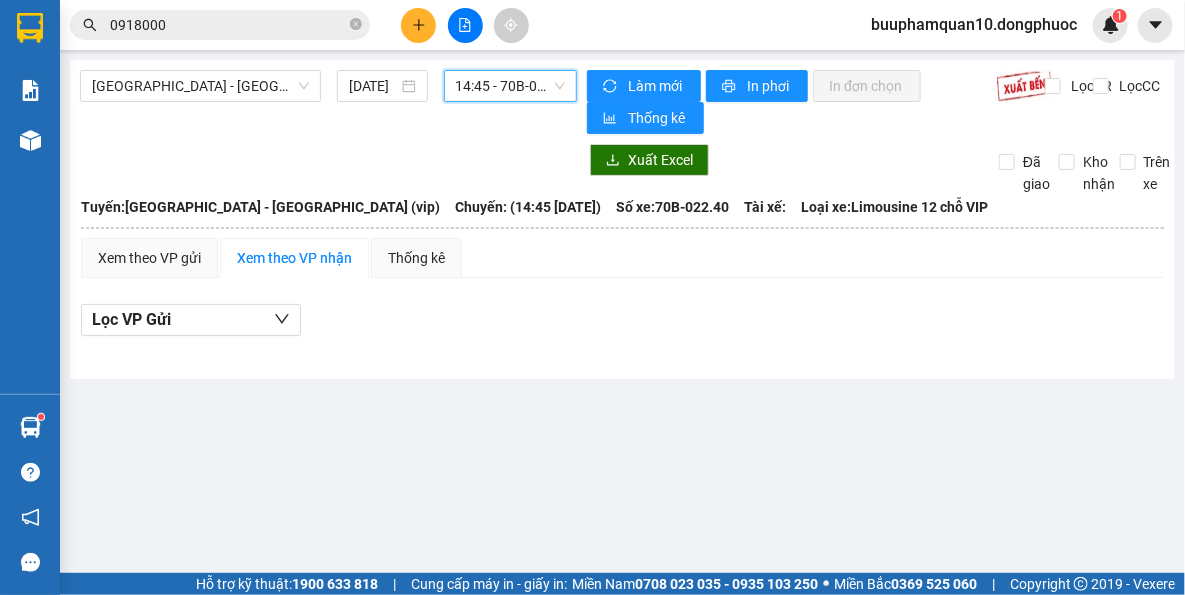 click on "0918000" at bounding box center (228, 25) 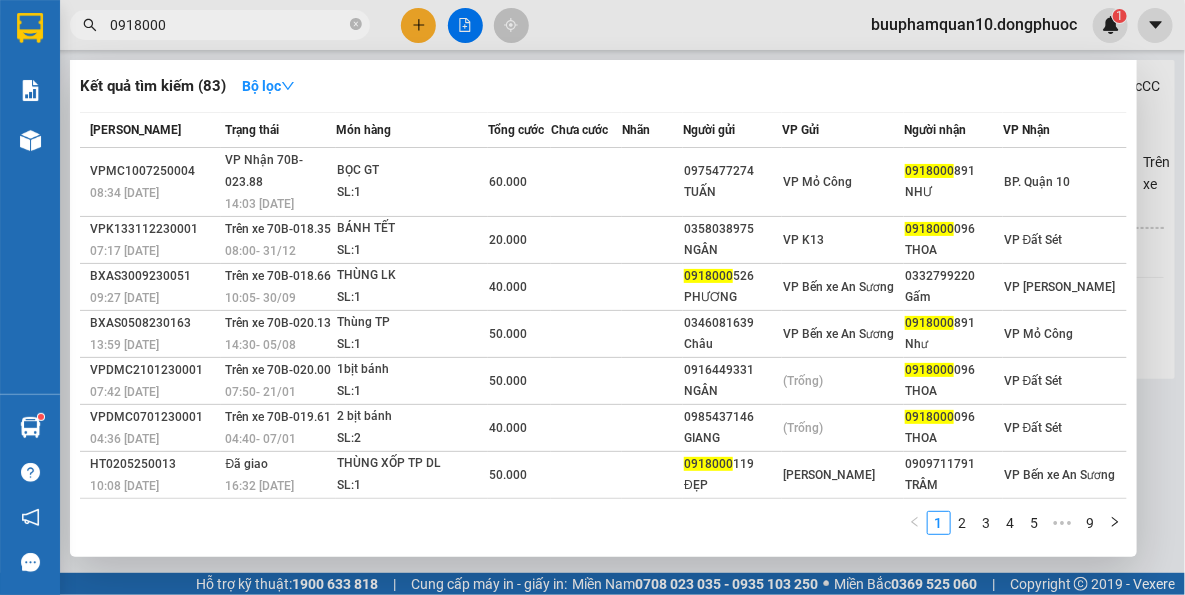 click on "0918000" at bounding box center (228, 25) 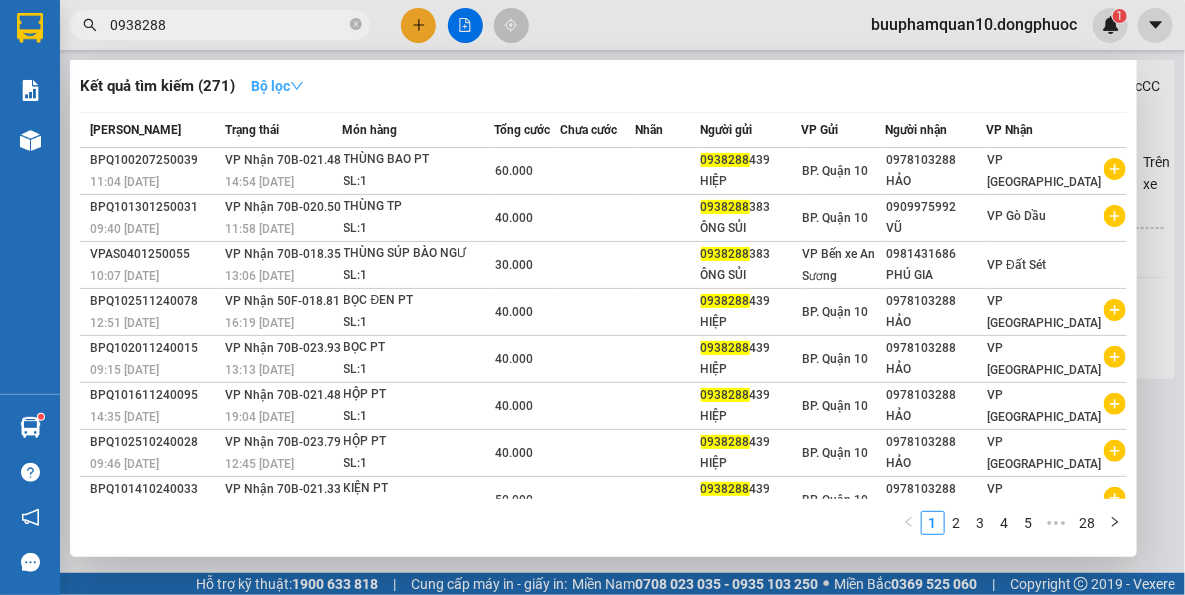 type on "0938288" 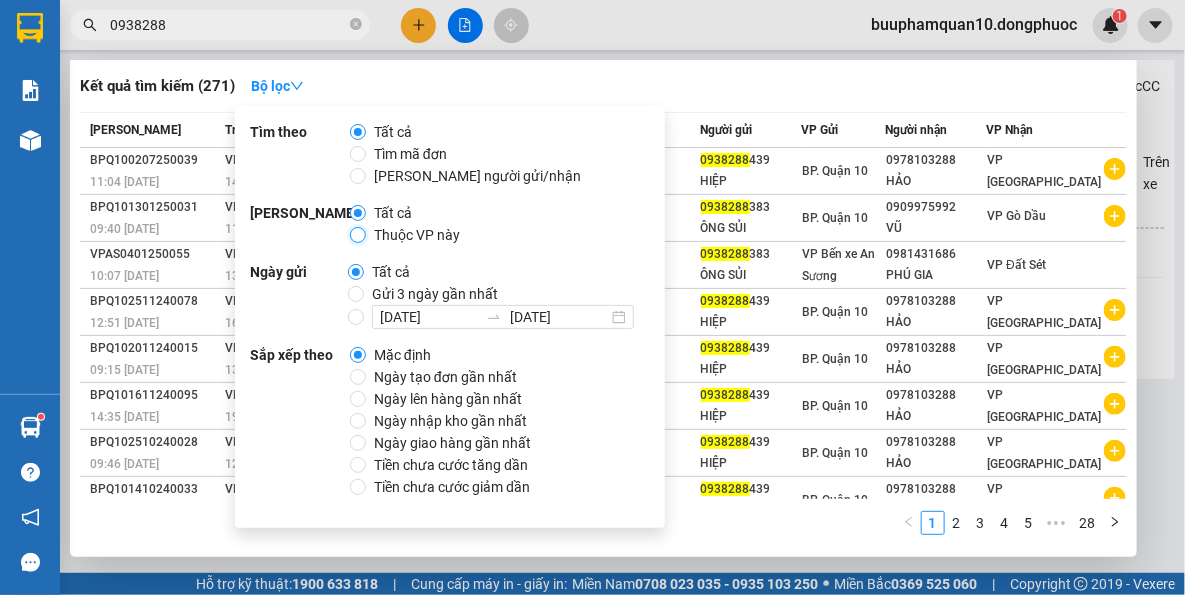 click on "Thuộc VP này" at bounding box center (358, 235) 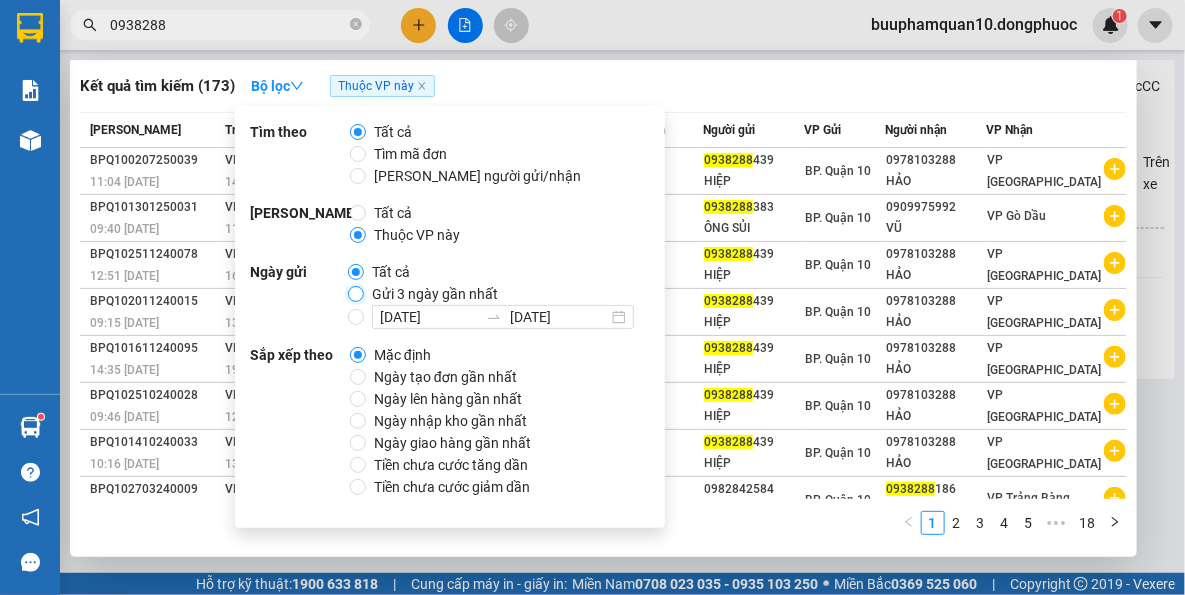 click on "Gửi 3 ngày gần nhất" at bounding box center [356, 294] 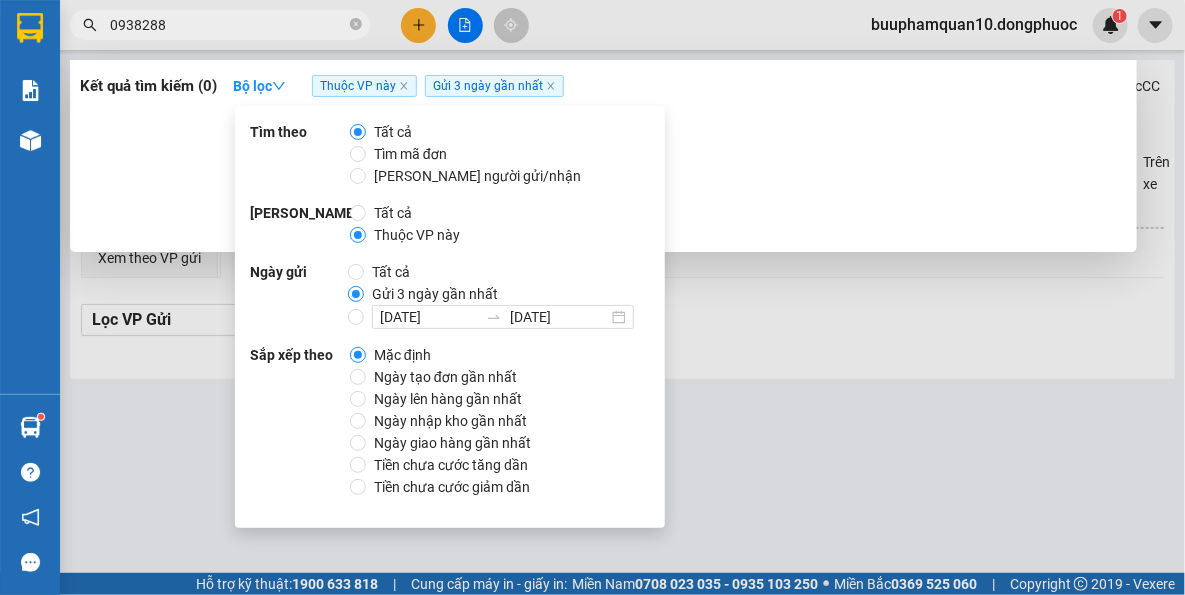 click at bounding box center [592, 297] 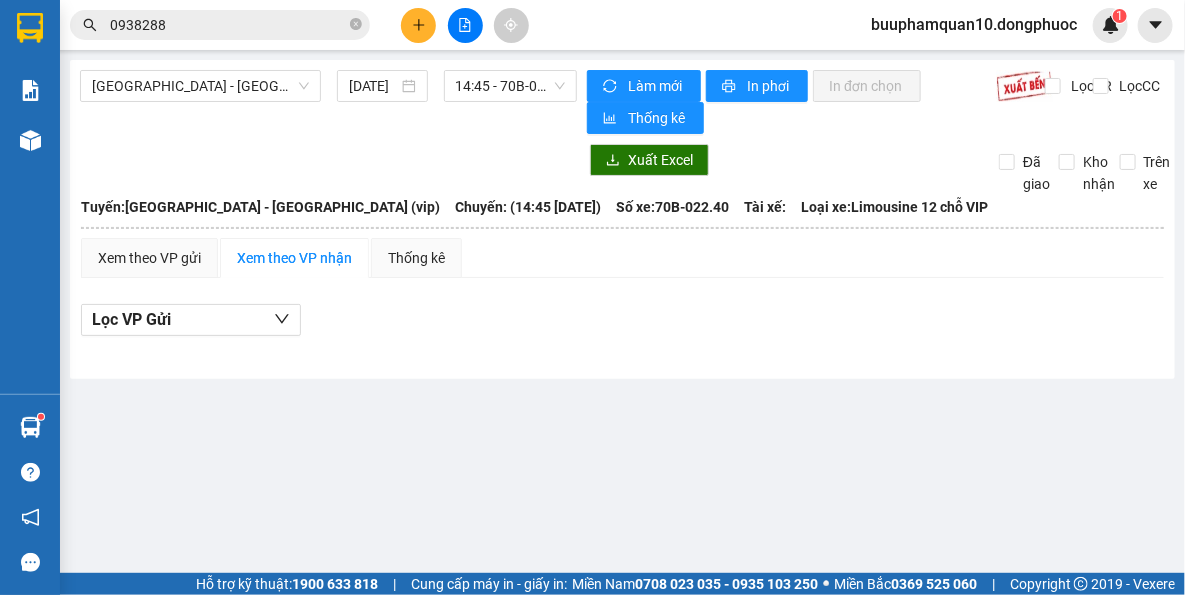 click at bounding box center (418, 25) 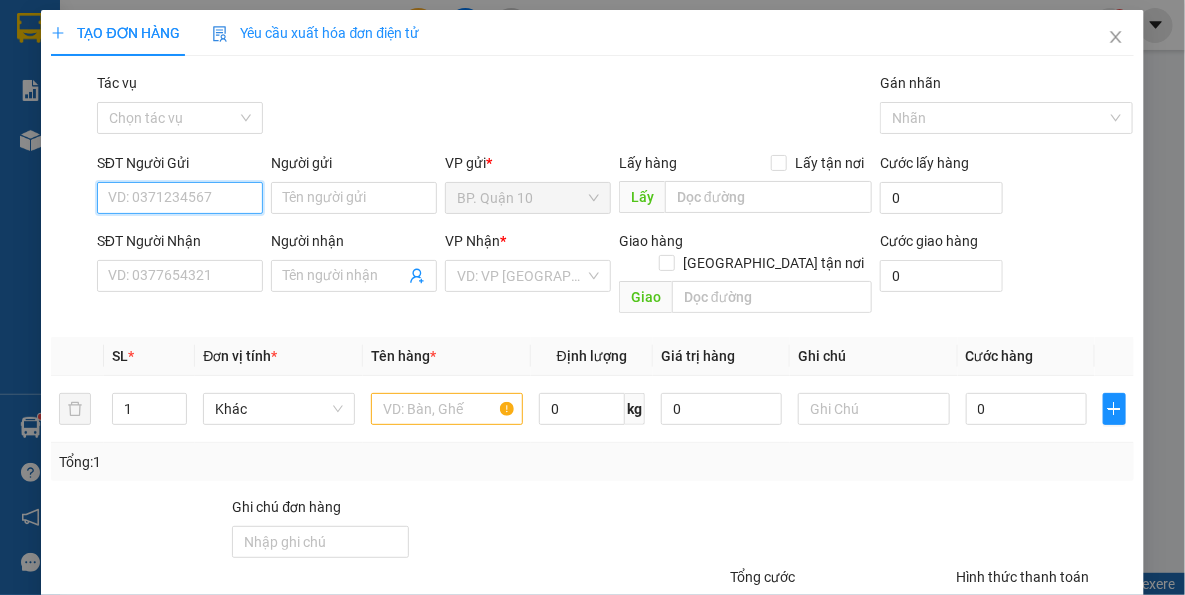 click on "SĐT Người Gửi" at bounding box center [180, 198] 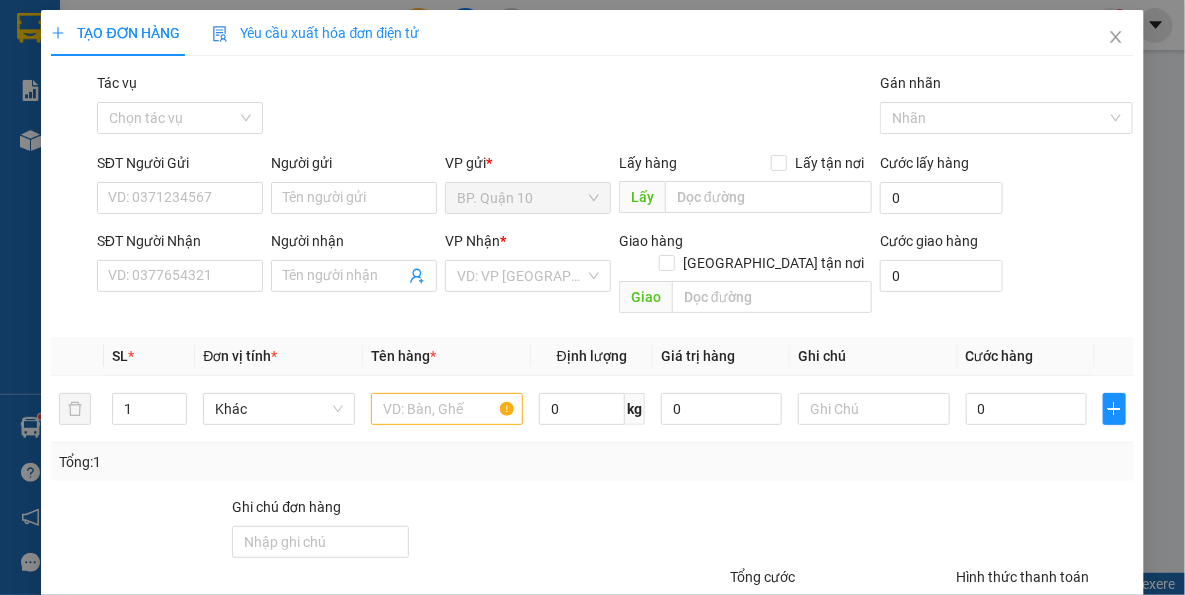 click on "Gói vận chuyển  * Tiêu chuẩn Tác vụ Chọn tác vụ Gán nhãn   Nhãn" at bounding box center (615, 107) 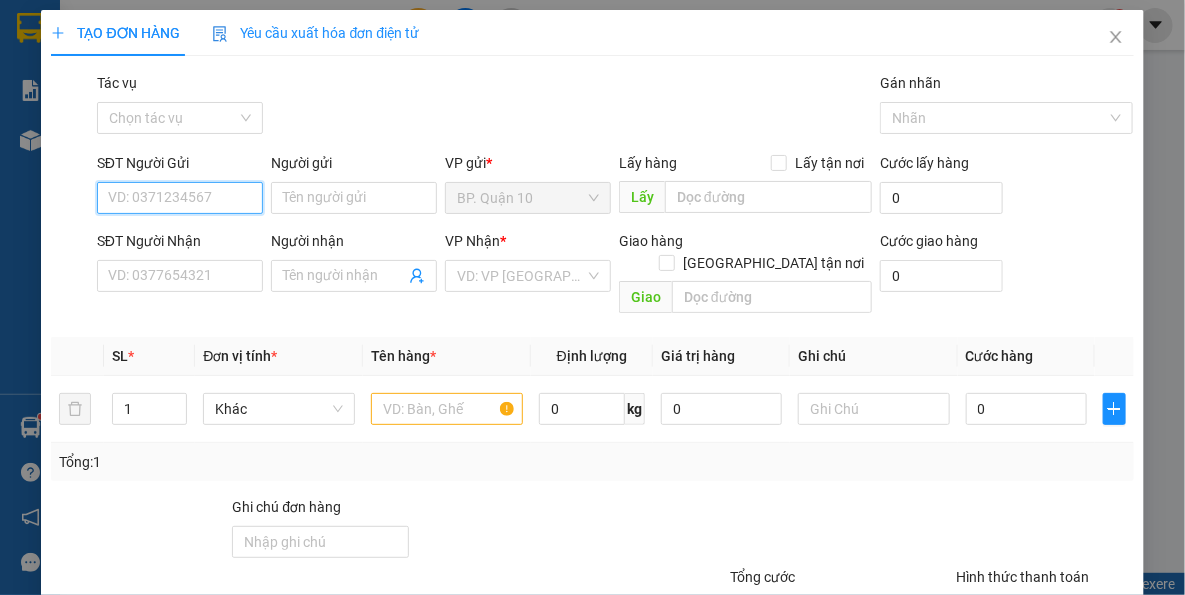 click on "SĐT Người Gửi" at bounding box center (180, 198) 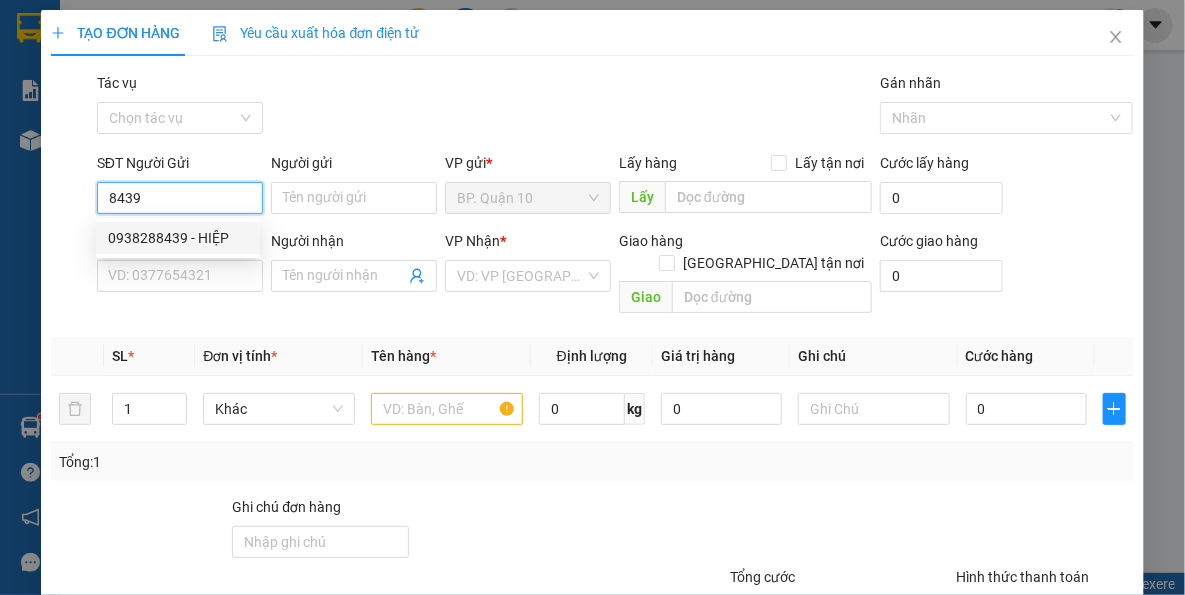 drag, startPoint x: 174, startPoint y: 238, endPoint x: 234, endPoint y: 297, distance: 84.14868 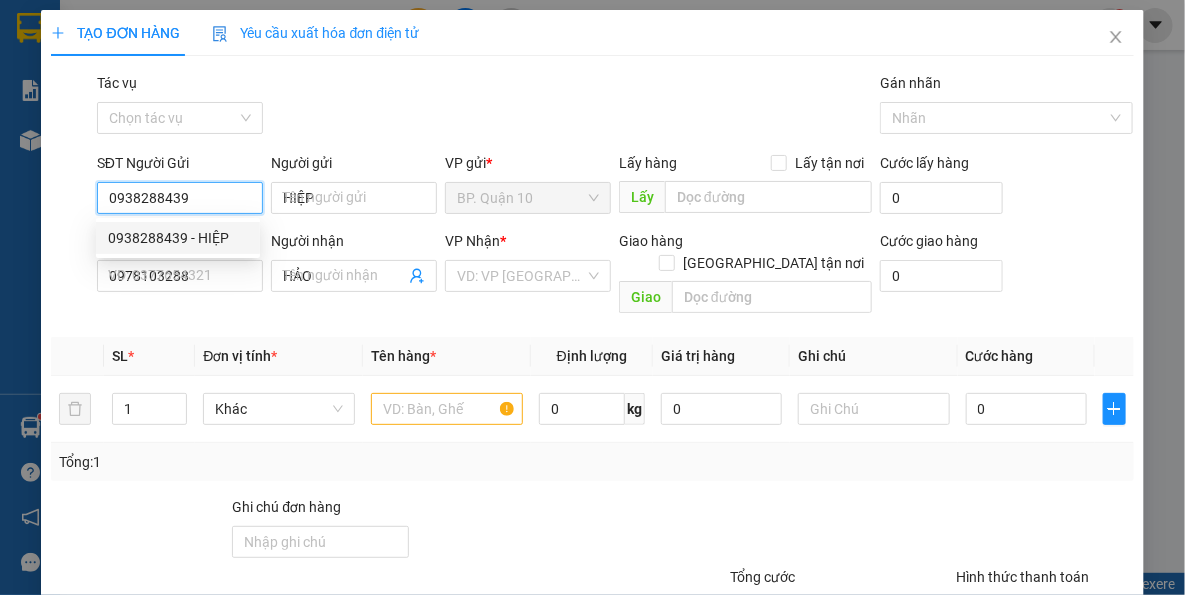 type on "0938288439" 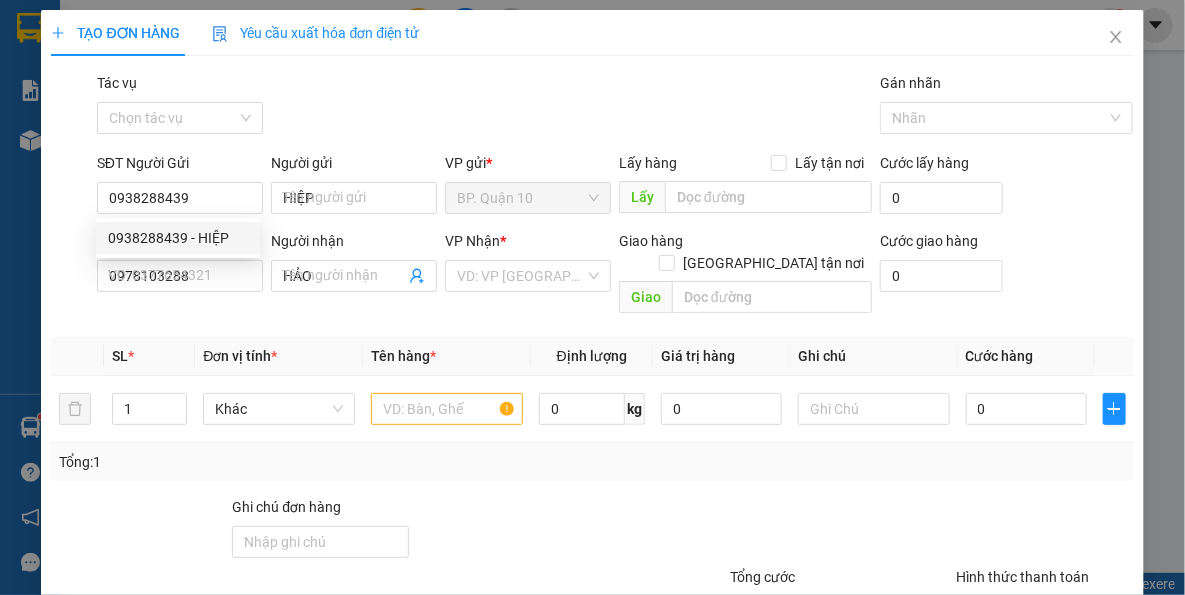 type on "60.000" 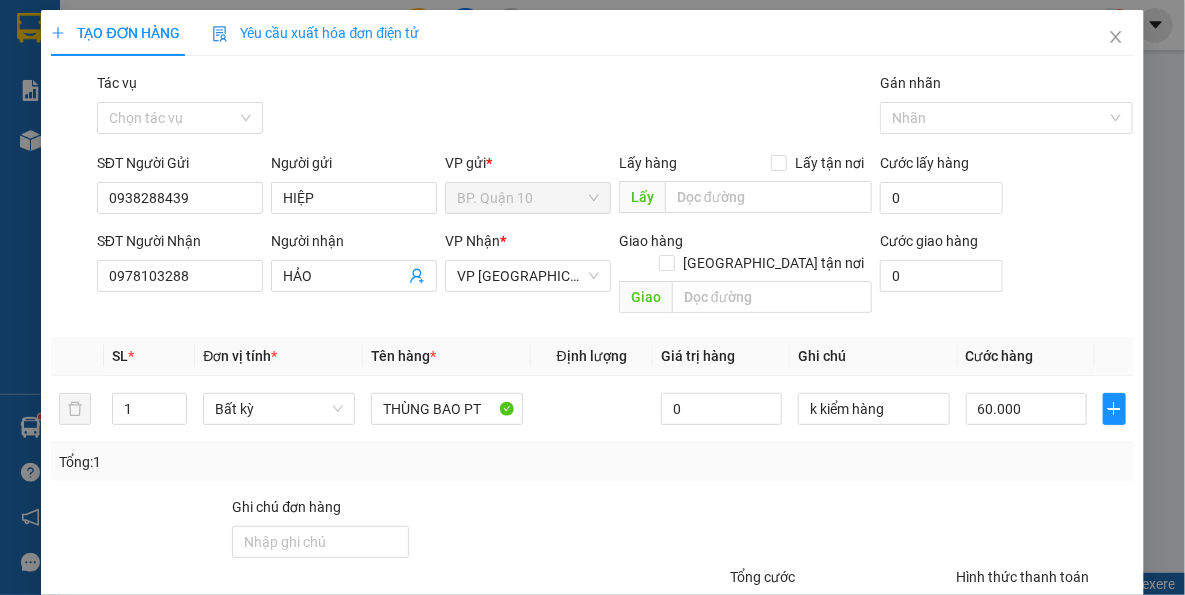 click at bounding box center [547, 531] 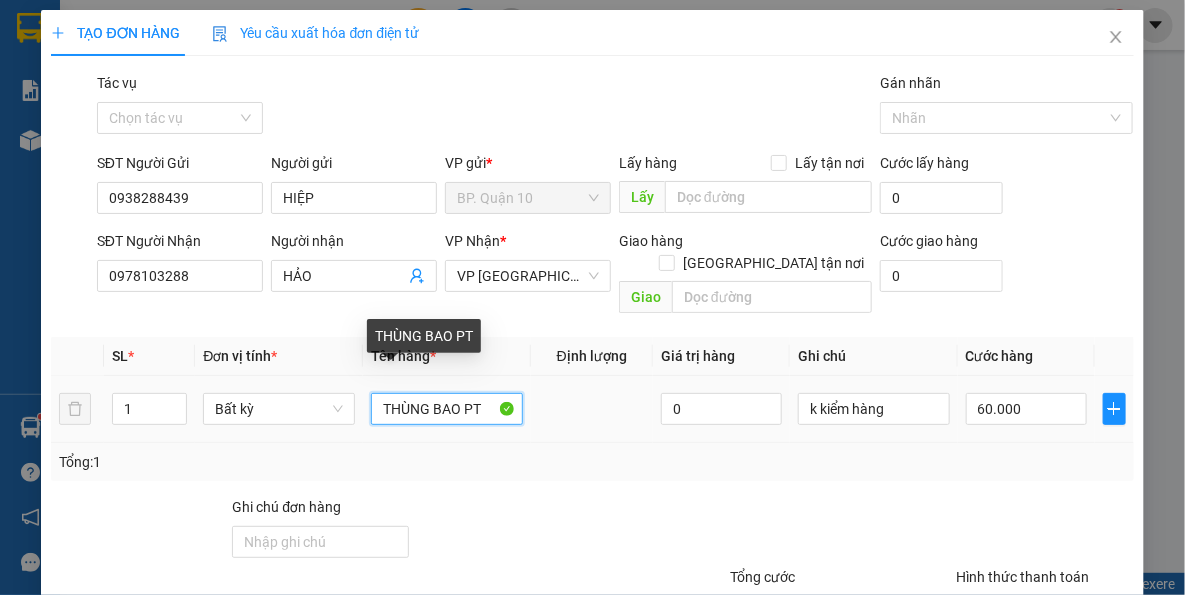 drag, startPoint x: 378, startPoint y: 398, endPoint x: 58, endPoint y: 398, distance: 320 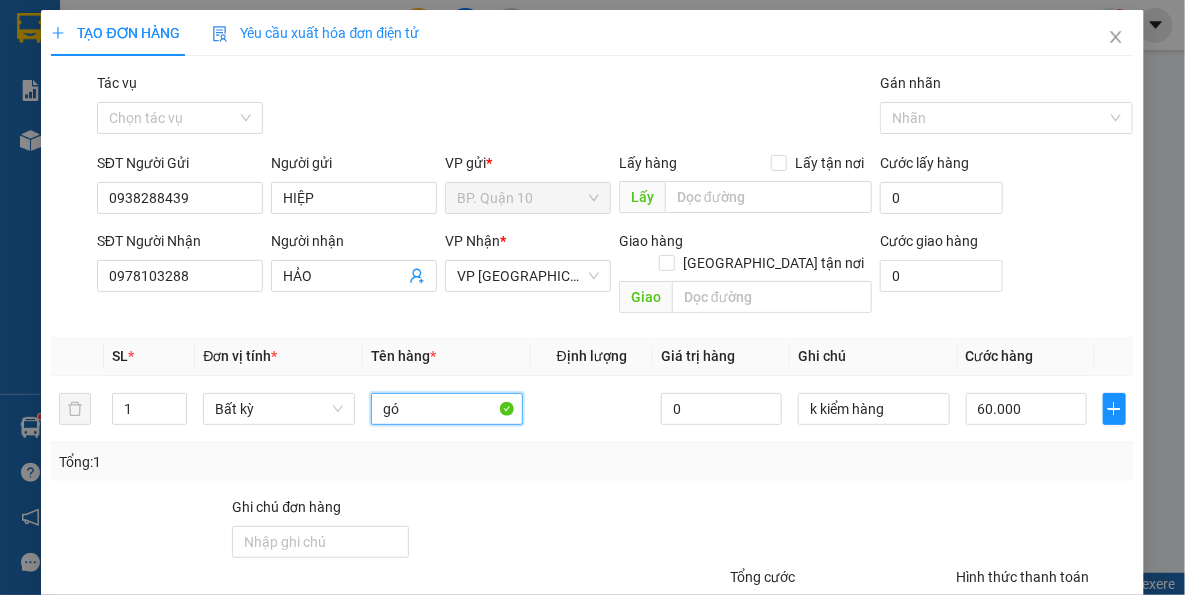 type on "g" 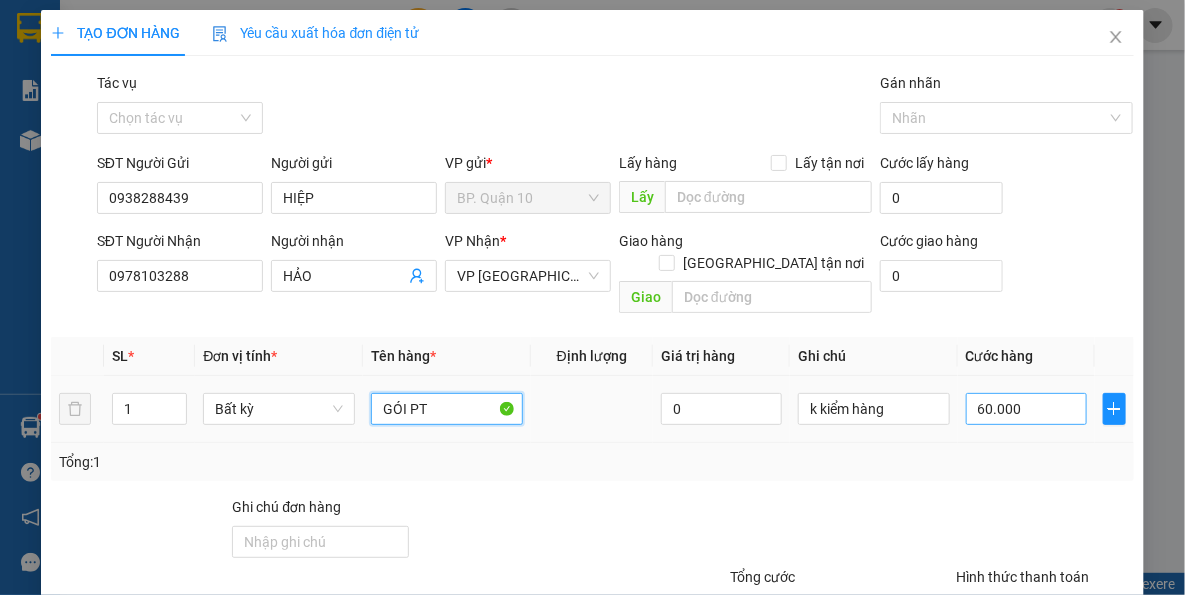 type on "GÓI PT" 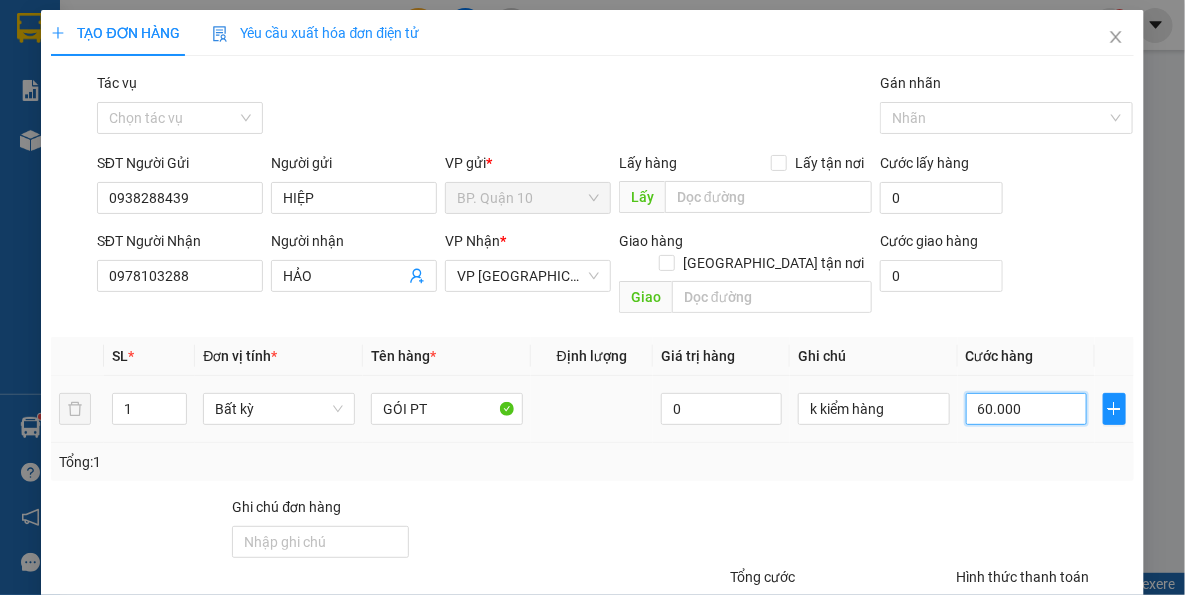 click on "60.000" at bounding box center (1026, 409) 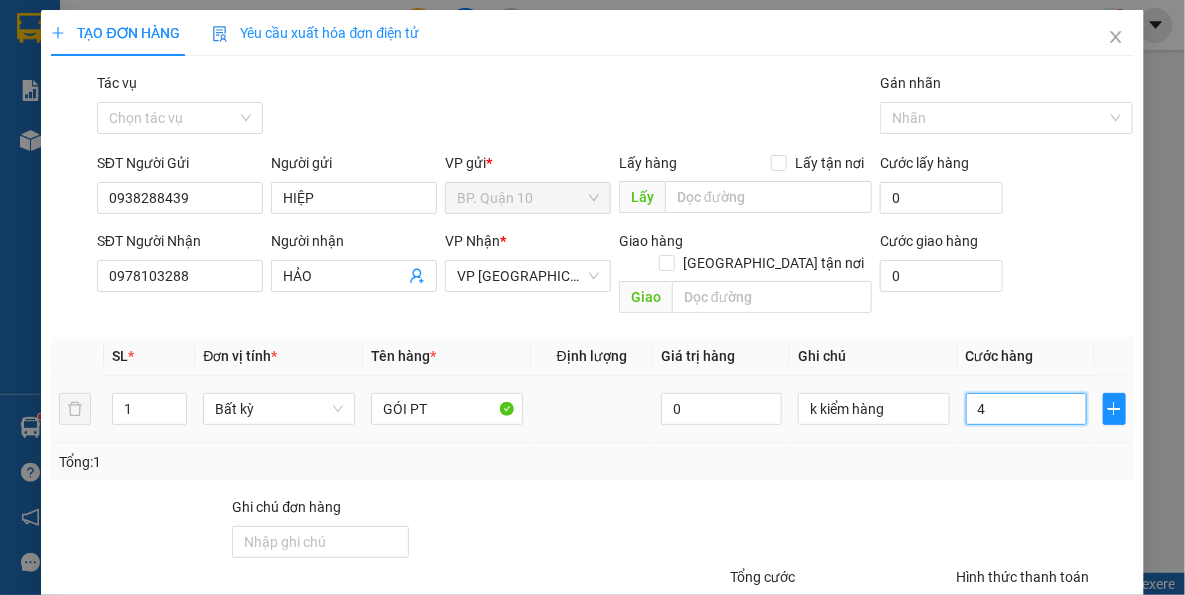type on "40" 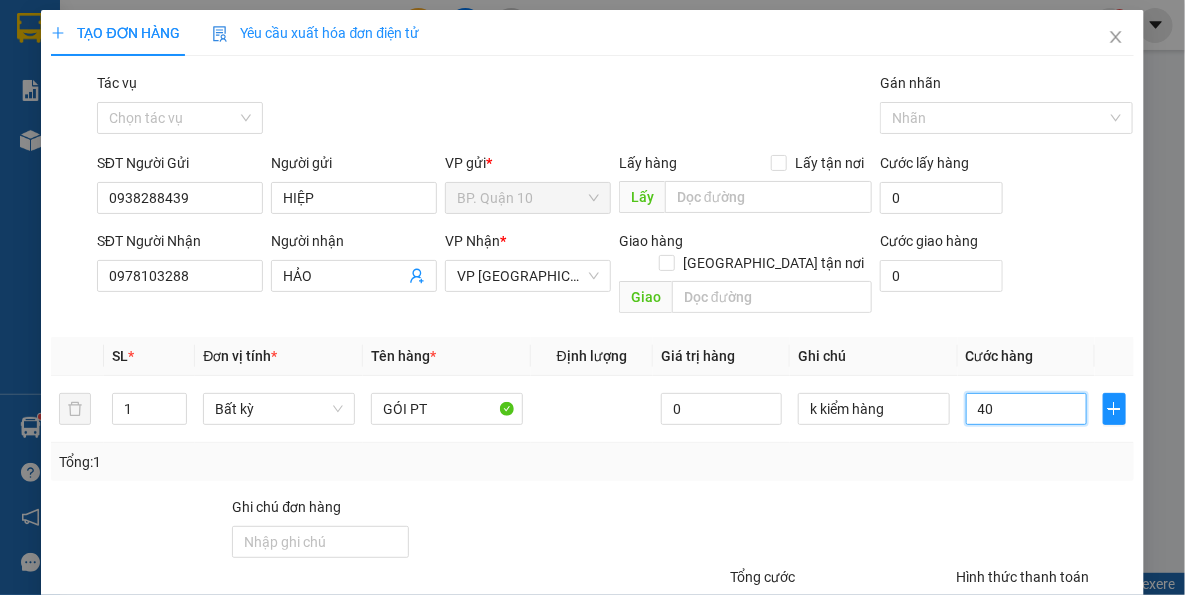 type on "40" 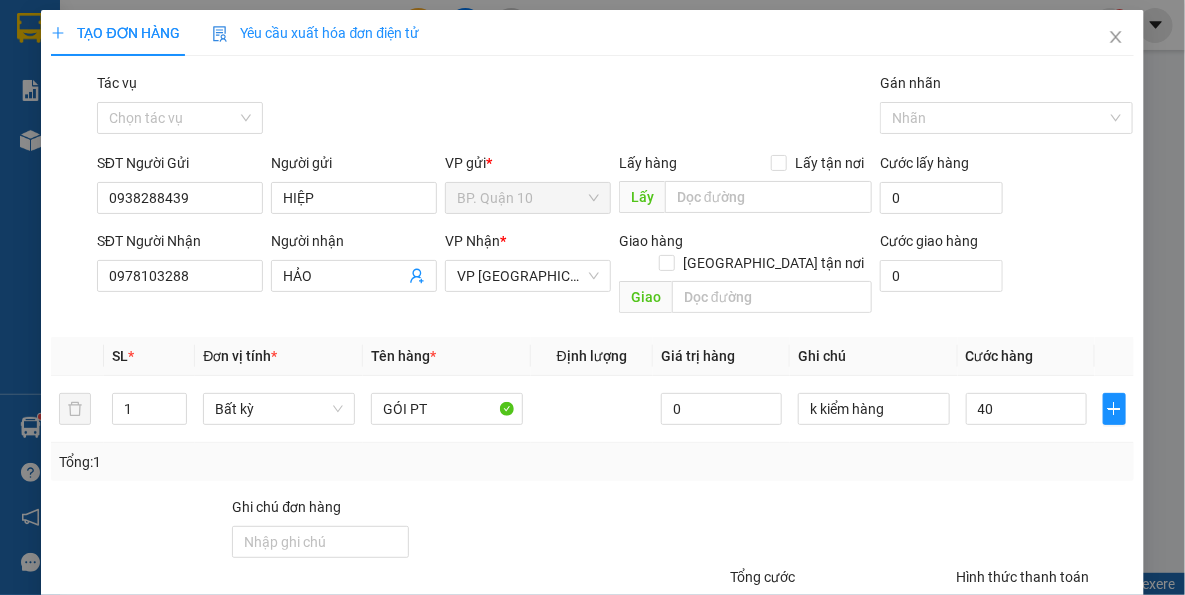 type on "40.000" 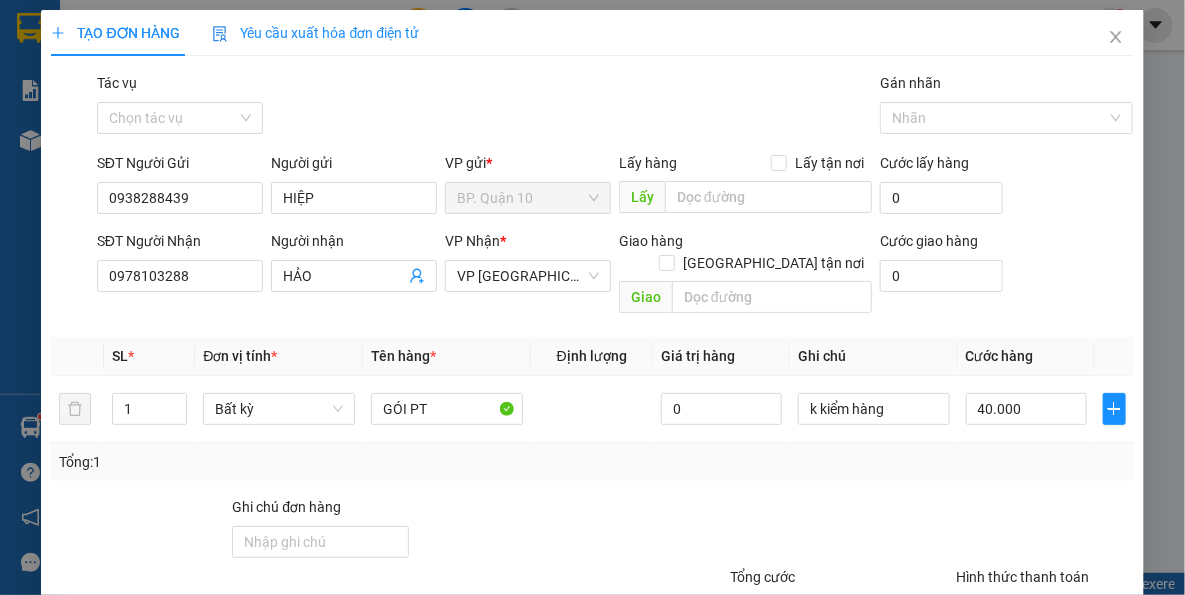 click on "Transit Pickup Surcharge Ids Transit Deliver Surcharge Ids Transit Deliver Surcharge Transit Deliver Surcharge Gói vận chuyển  * Tiêu chuẩn Tác vụ Chọn tác vụ Gán nhãn   Nhãn SĐT Người Gửi 0938288439 Người gửi HIỆP VP gửi  * BP. Quận 10 Lấy hàng Lấy tận nơi Lấy Cước lấy hàng 0 SĐT Người Nhận 0978103288 Người nhận HẢO VP Nhận  * VP [GEOGRAPHIC_DATA] hàng Giao tận nơi Giao Cước giao hàng 0 SL  * Đơn vị tính  * Tên hàng  * Định lượng Giá trị hàng Ghi chú Cước hàng                   1 Bất kỳ GÓI PT 0 k kiểm hàng 40.000 Tổng:  1 Ghi chú đơn hàng Tổng cước 40.000 Hình thức thanh toán Tại văn phòng Số tiền thu trước 0 Chưa thanh toán 0 Chọn HT Thanh Toán Lưu nháp Xóa Thông tin [PERSON_NAME] và In GÓI PT" at bounding box center (592, 397) 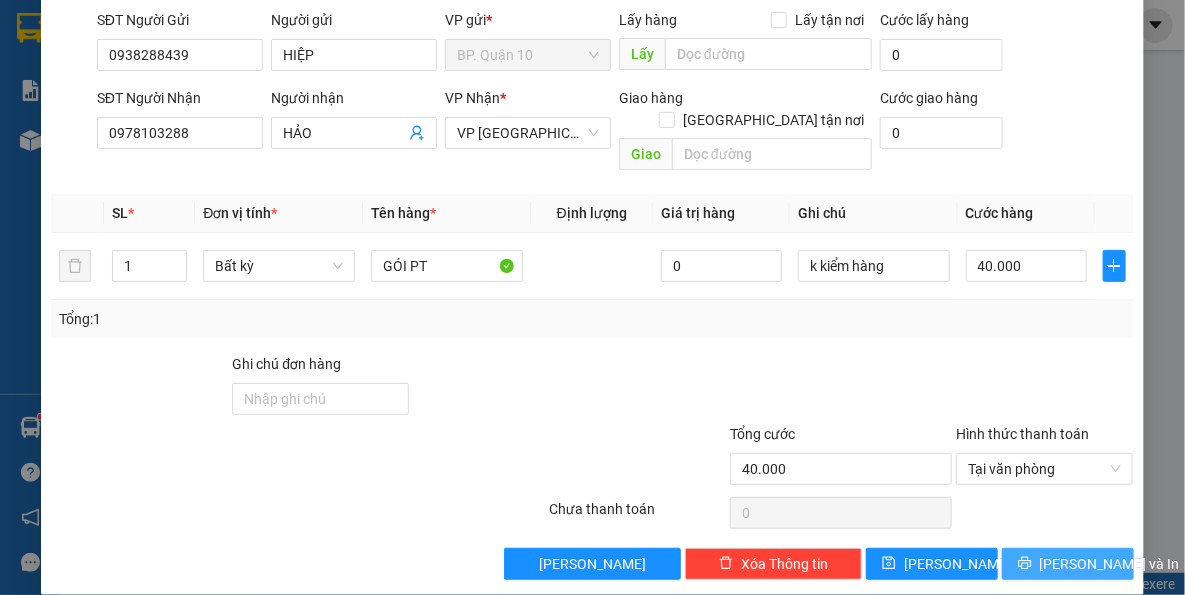 click on "[PERSON_NAME] và In" at bounding box center (1110, 564) 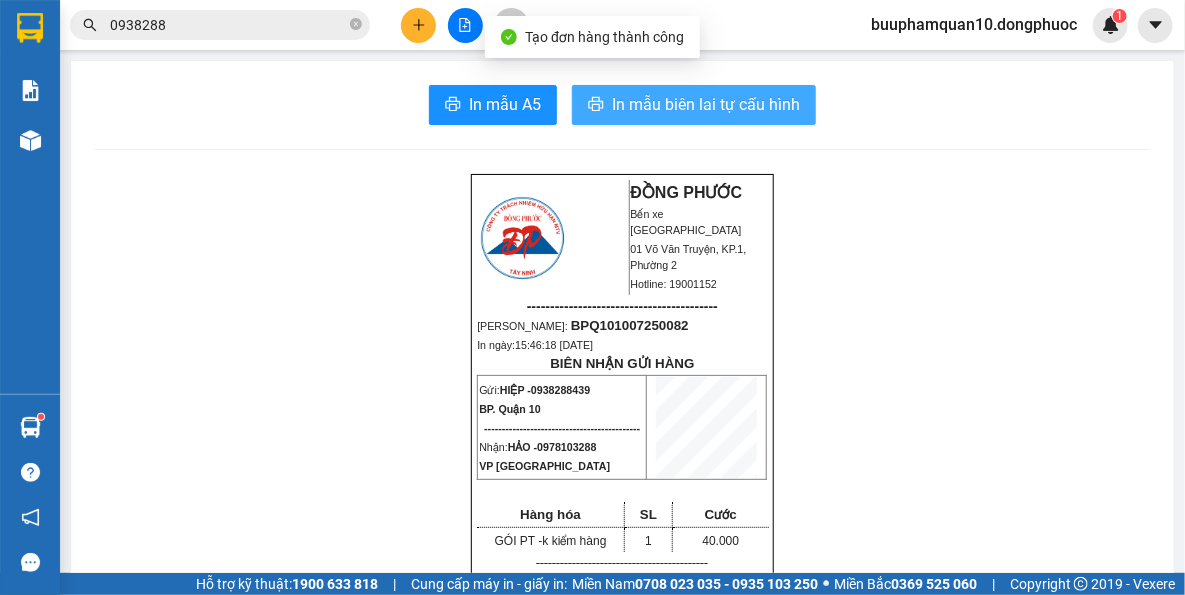 click on "In mẫu biên lai tự cấu hình" at bounding box center (706, 104) 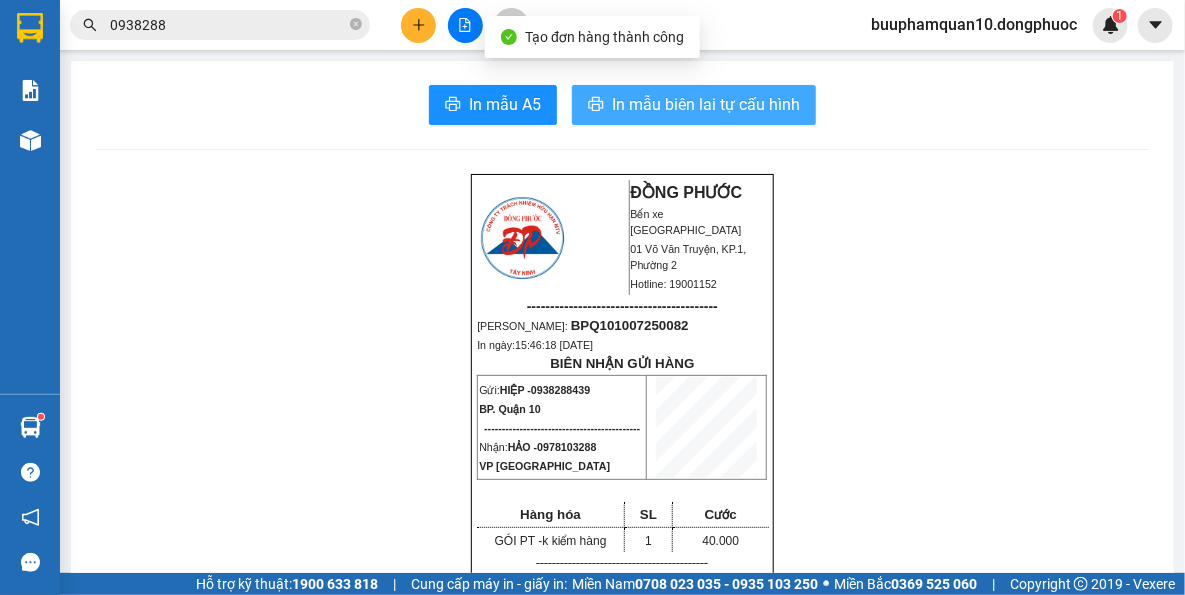 scroll, scrollTop: 0, scrollLeft: 0, axis: both 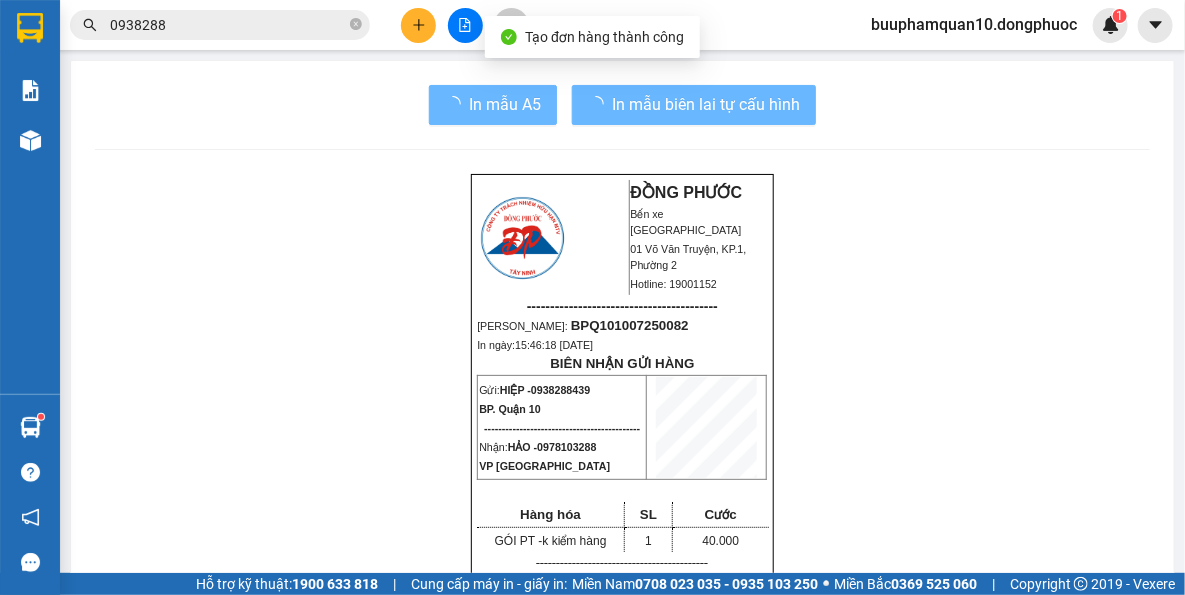 drag, startPoint x: 1008, startPoint y: 330, endPoint x: 1160, endPoint y: 190, distance: 206.64946 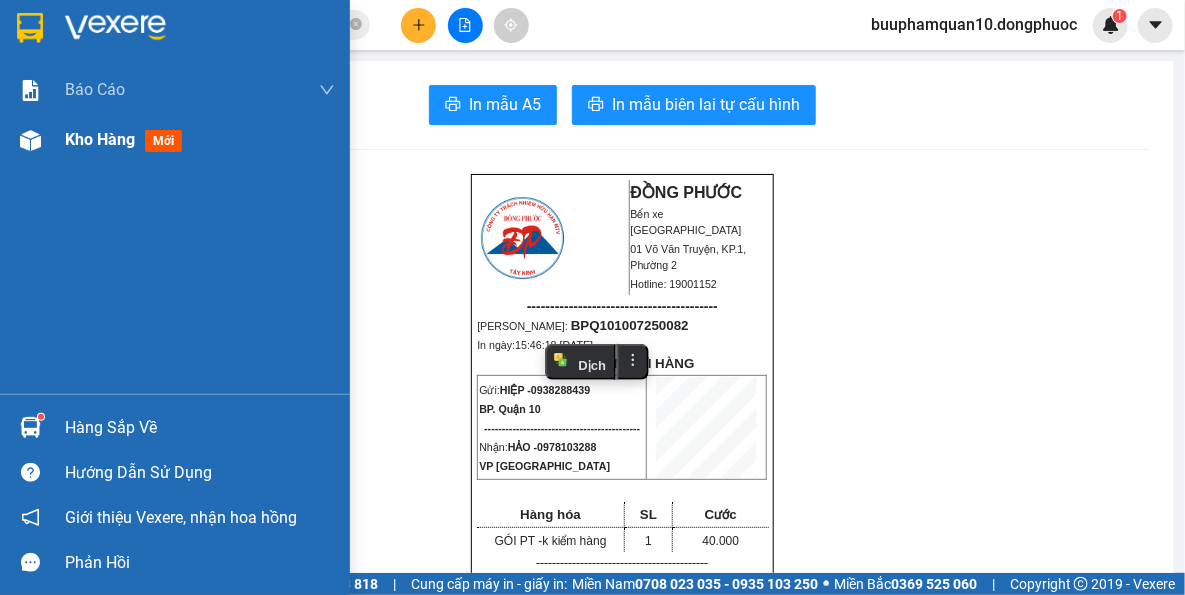 click on "Kho hàng mới" at bounding box center [175, 140] 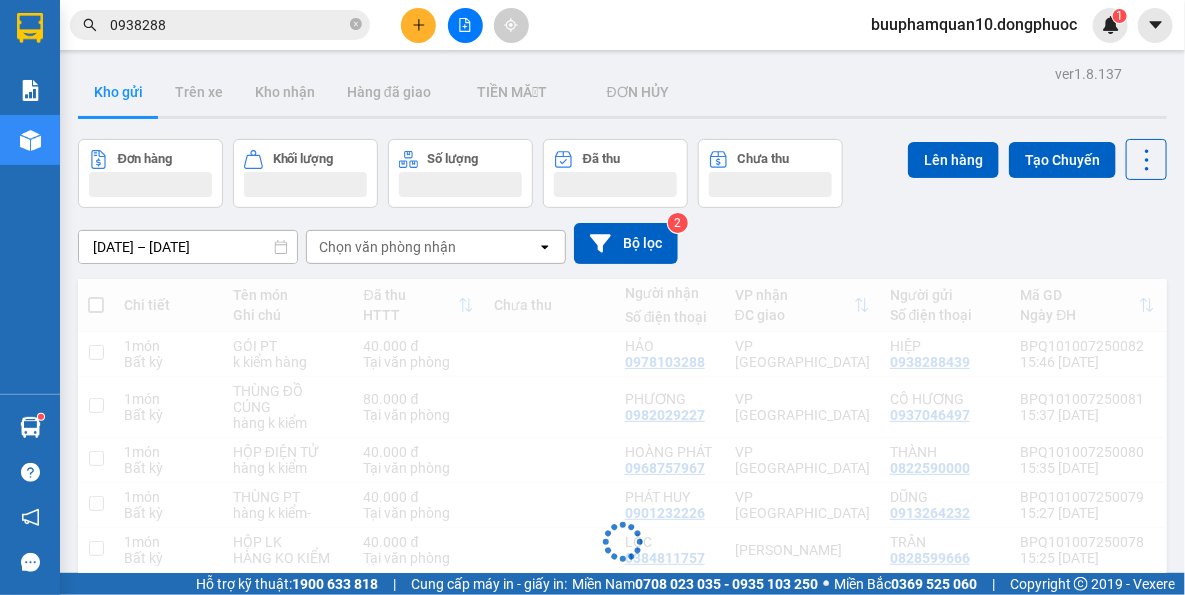 click on "Chọn văn phòng nhận" at bounding box center (387, 247) 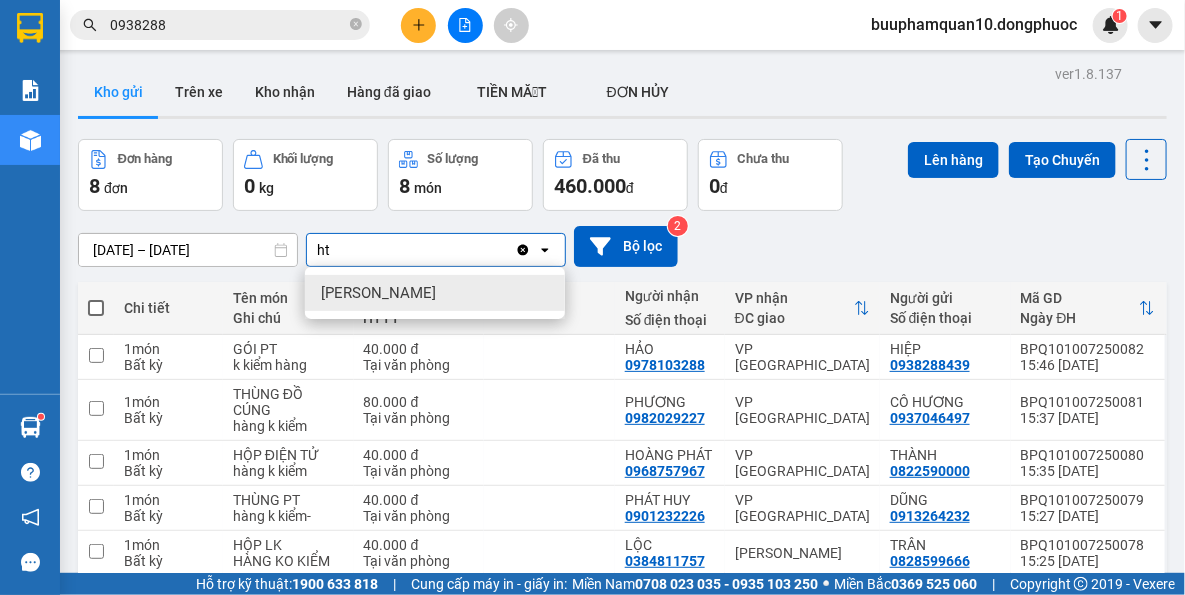 type on "ht" 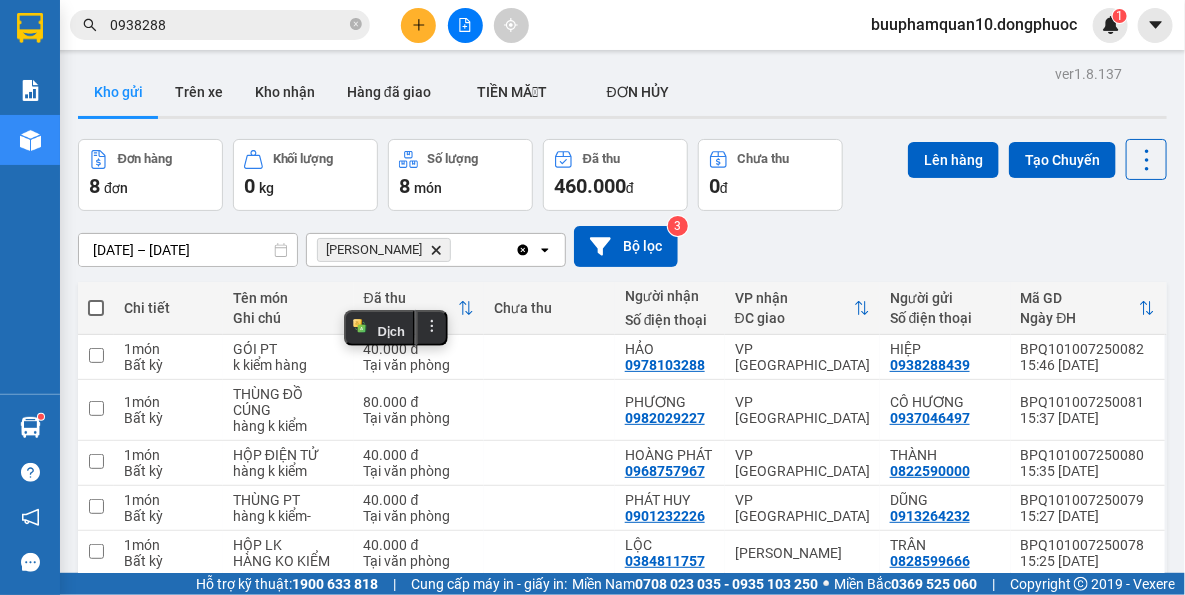 click on "Hòa Thành Delete" at bounding box center (411, 250) 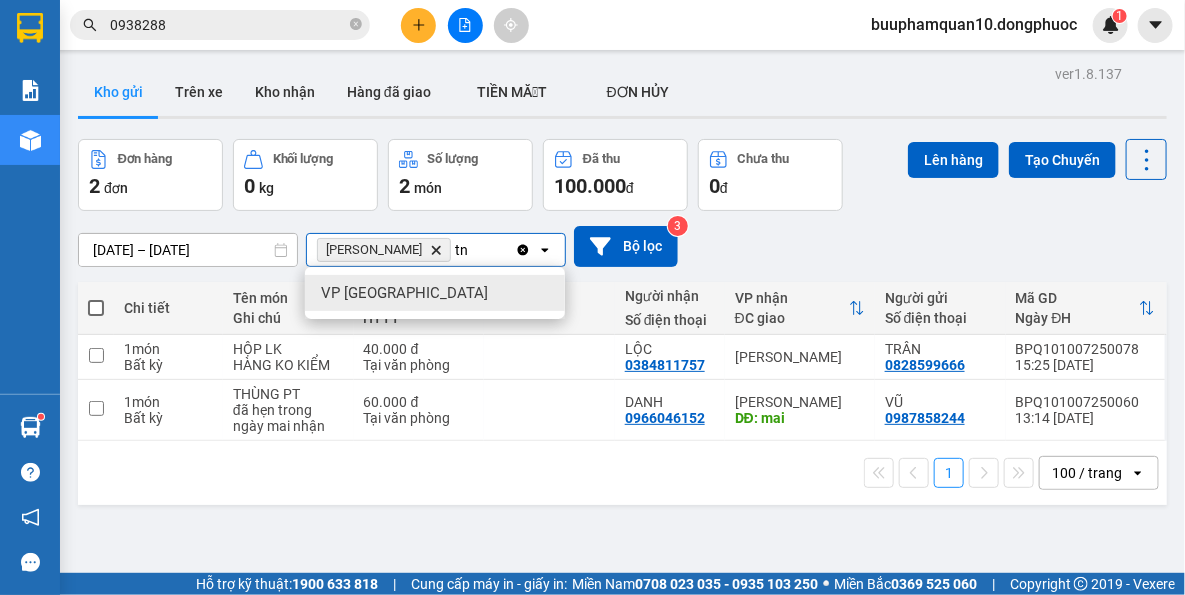 type on "tn" 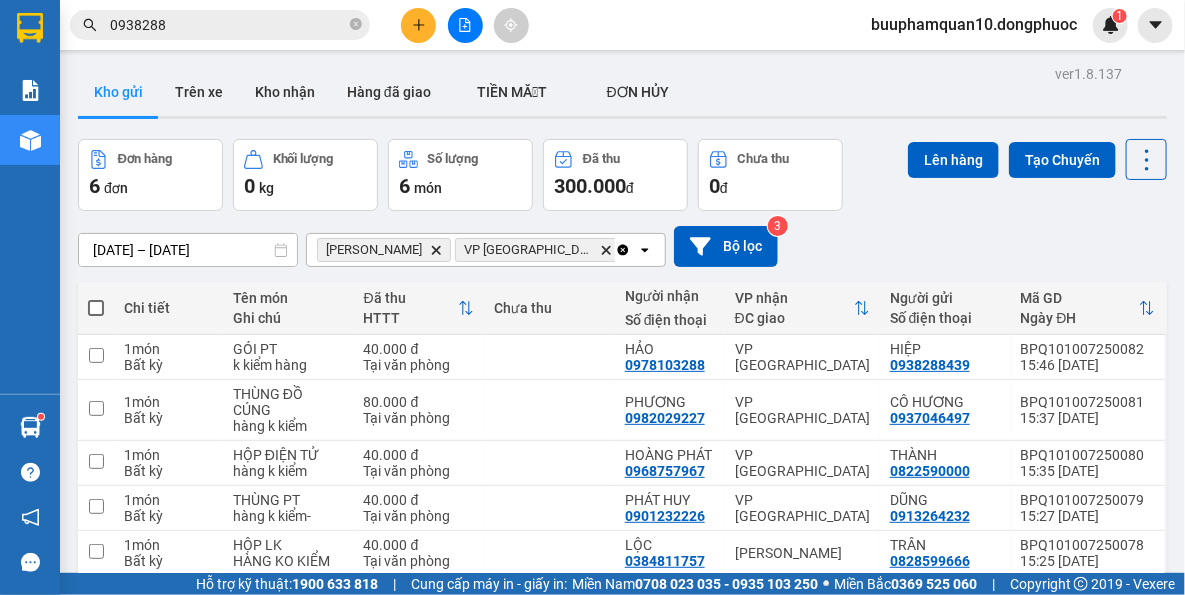 click at bounding box center [96, 308] 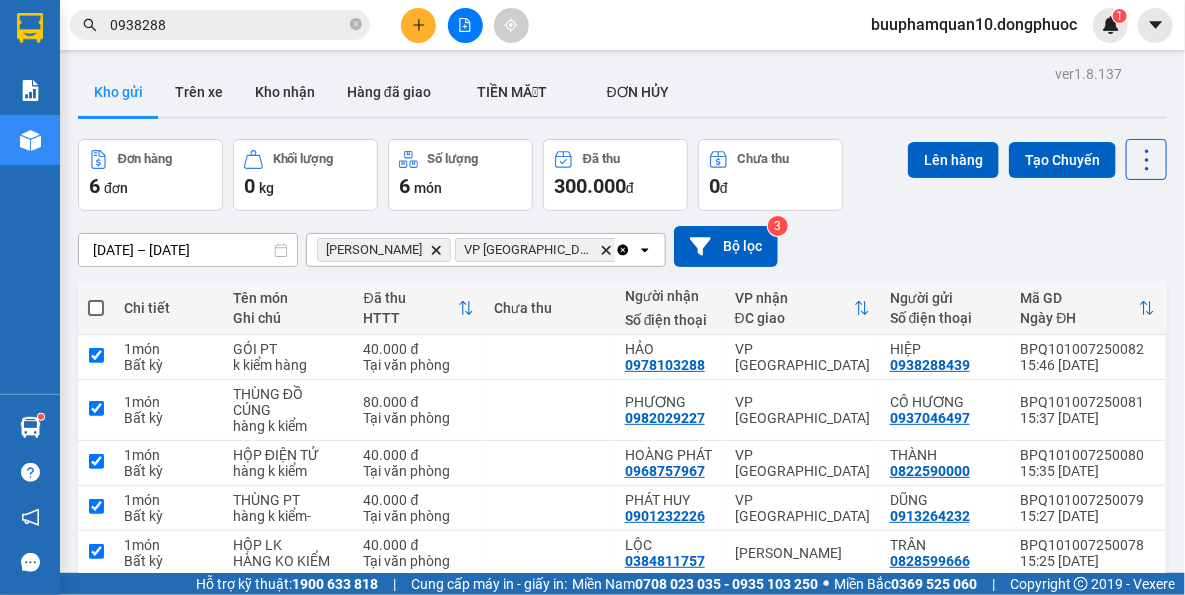 checkbox on "true" 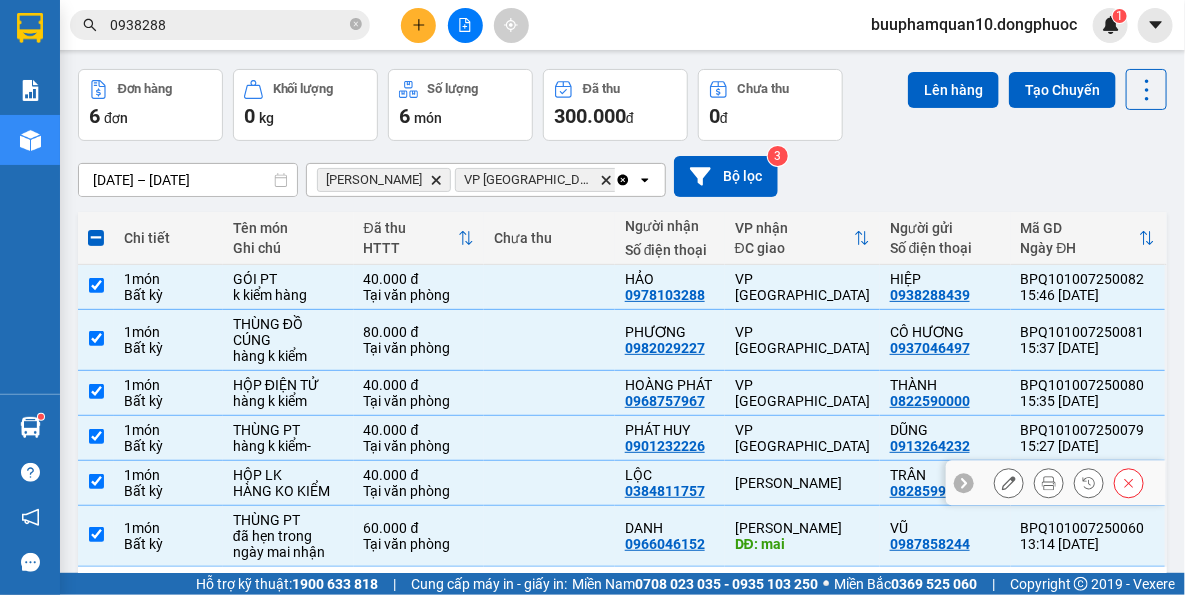 scroll, scrollTop: 144, scrollLeft: 0, axis: vertical 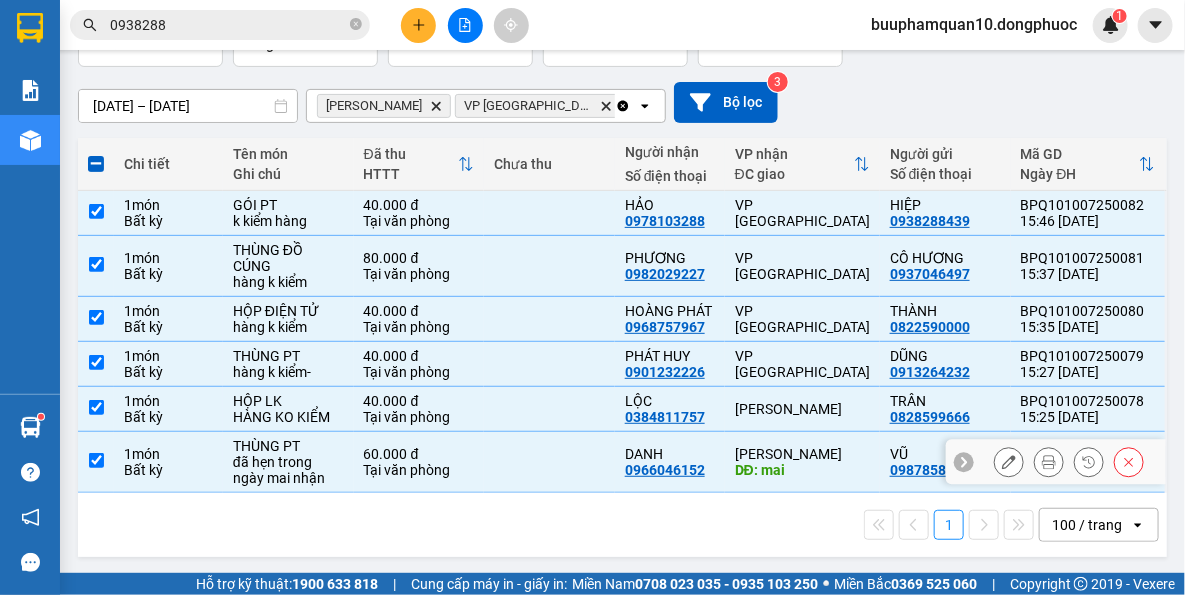 click on "DĐ: mai" at bounding box center [802, 470] 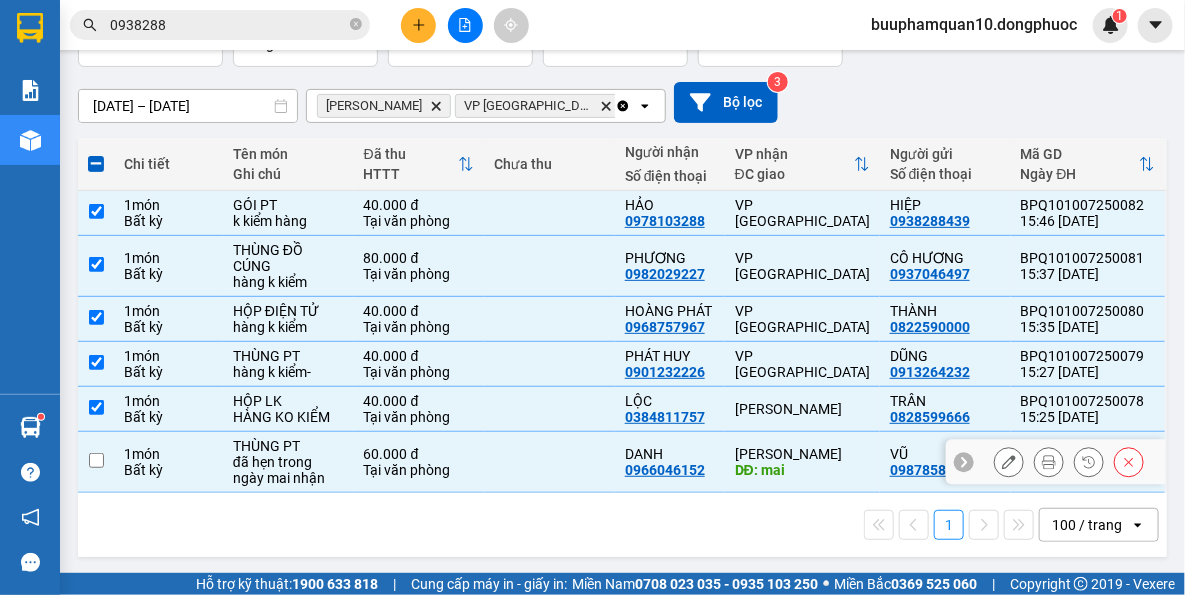 checkbox on "false" 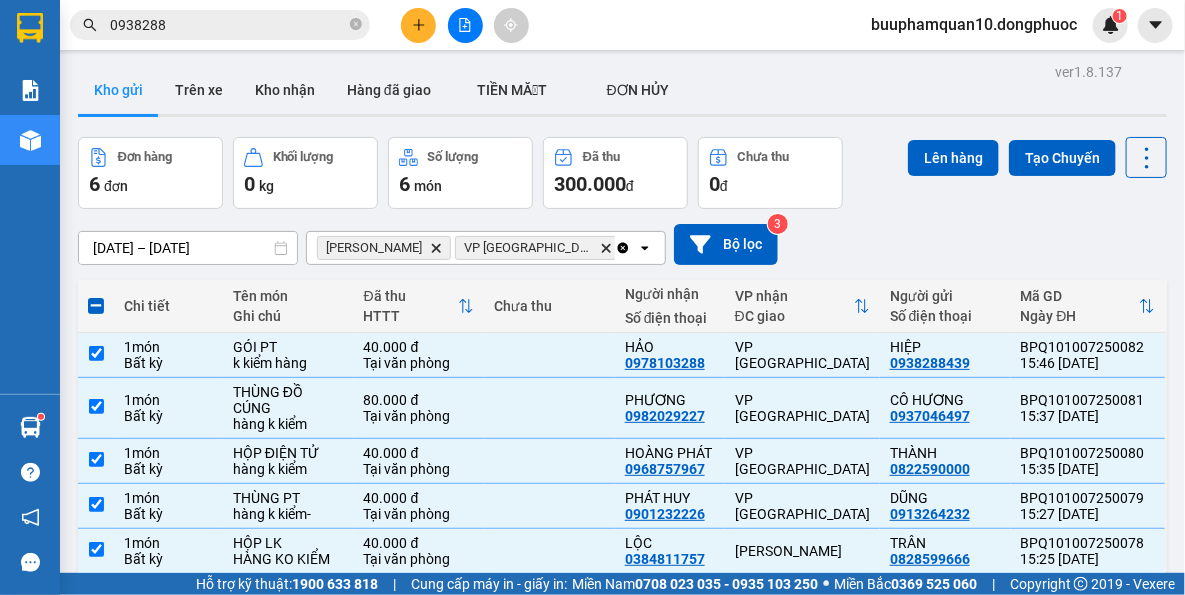 scroll, scrollTop: 0, scrollLeft: 0, axis: both 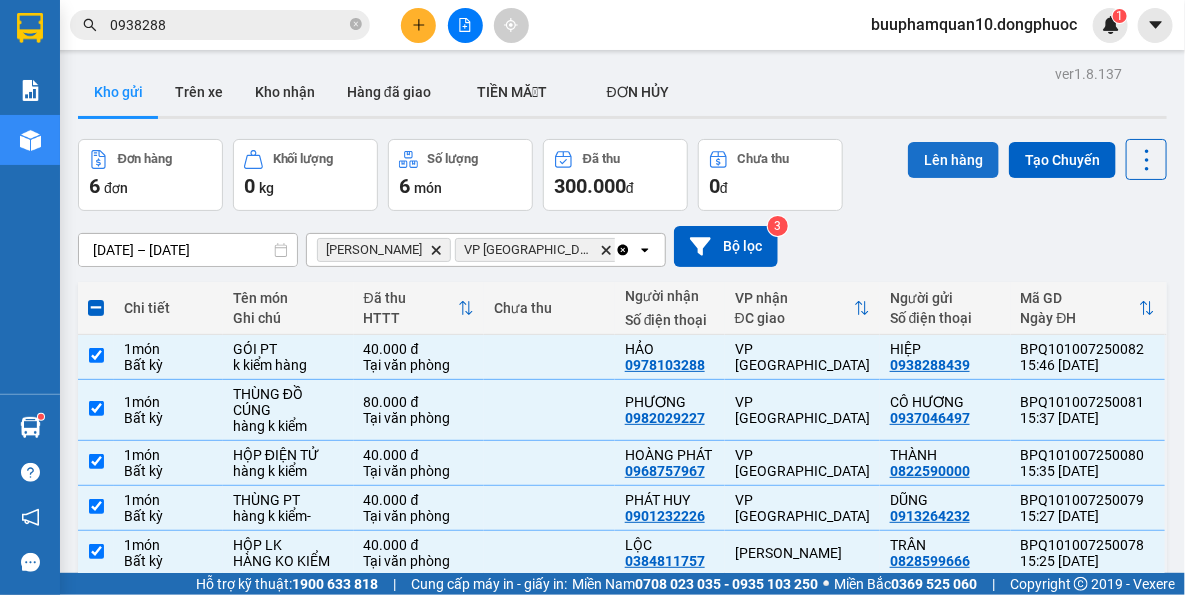 click on "Lên hàng" at bounding box center [953, 160] 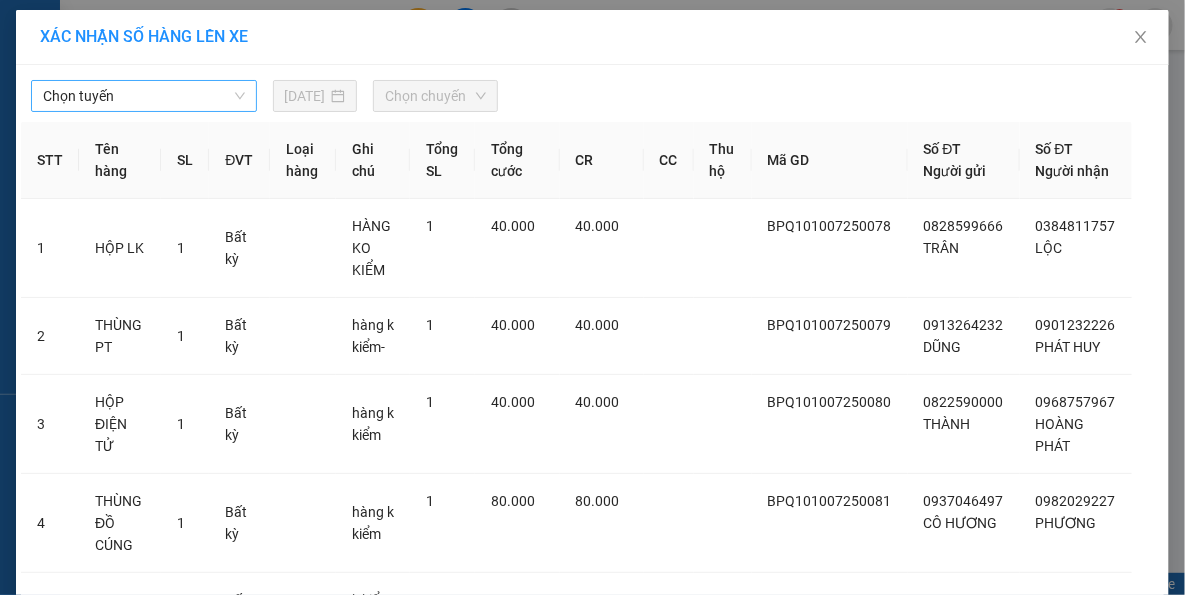 drag, startPoint x: 146, startPoint y: 100, endPoint x: 148, endPoint y: 113, distance: 13.152946 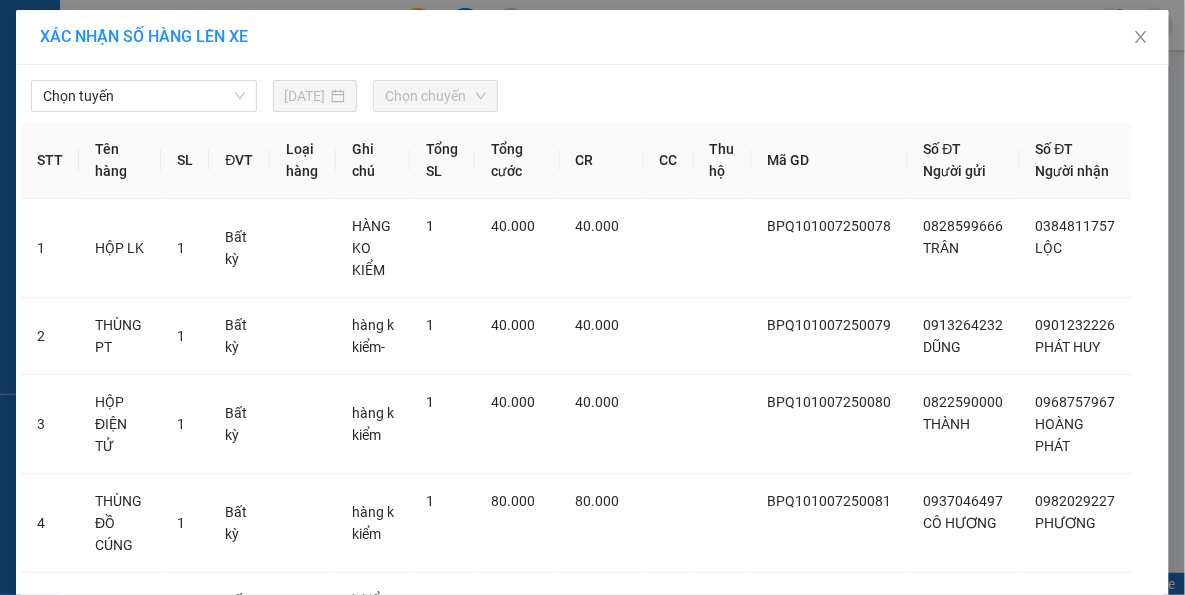 click on "Chọn tuyến" at bounding box center (144, 96) 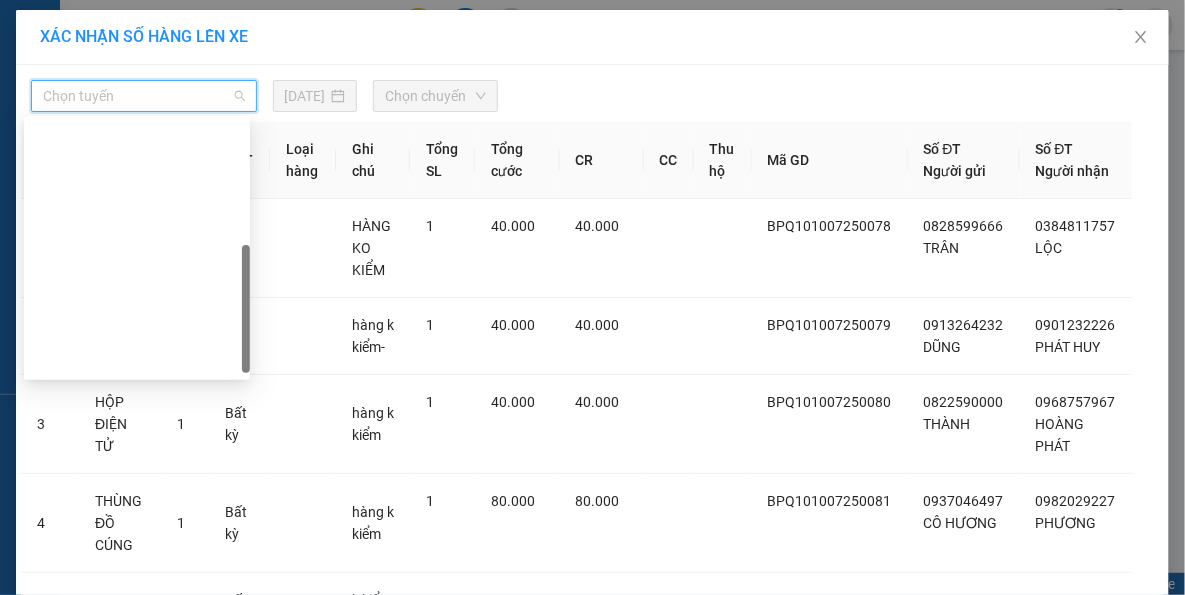 scroll, scrollTop: 287, scrollLeft: 0, axis: vertical 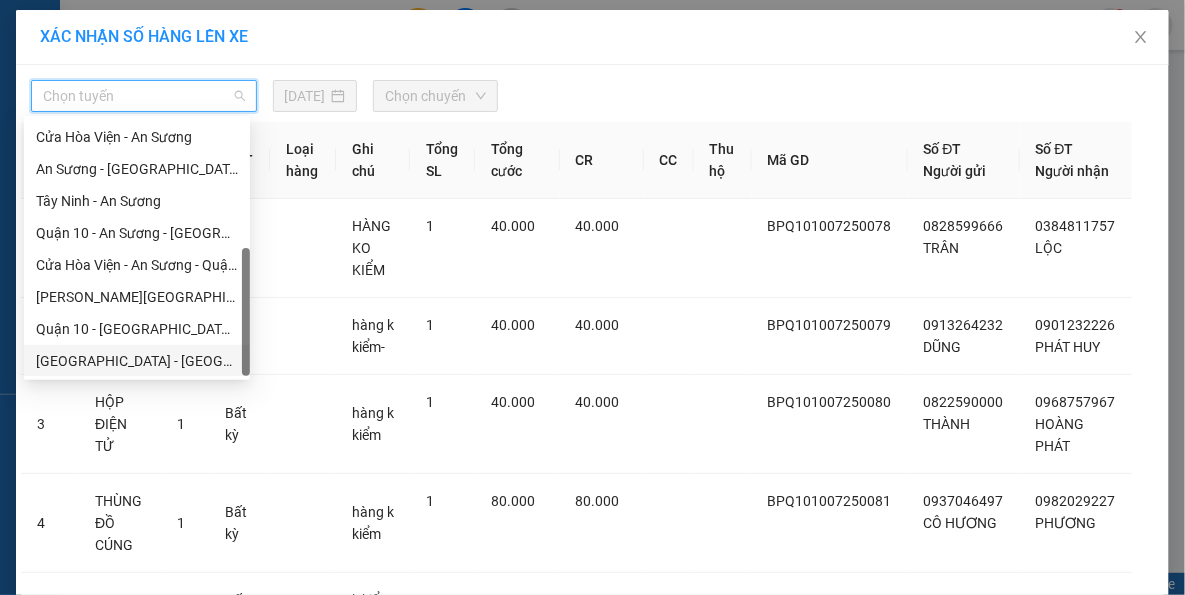 drag, startPoint x: 165, startPoint y: 362, endPoint x: 164, endPoint y: 344, distance: 18.027756 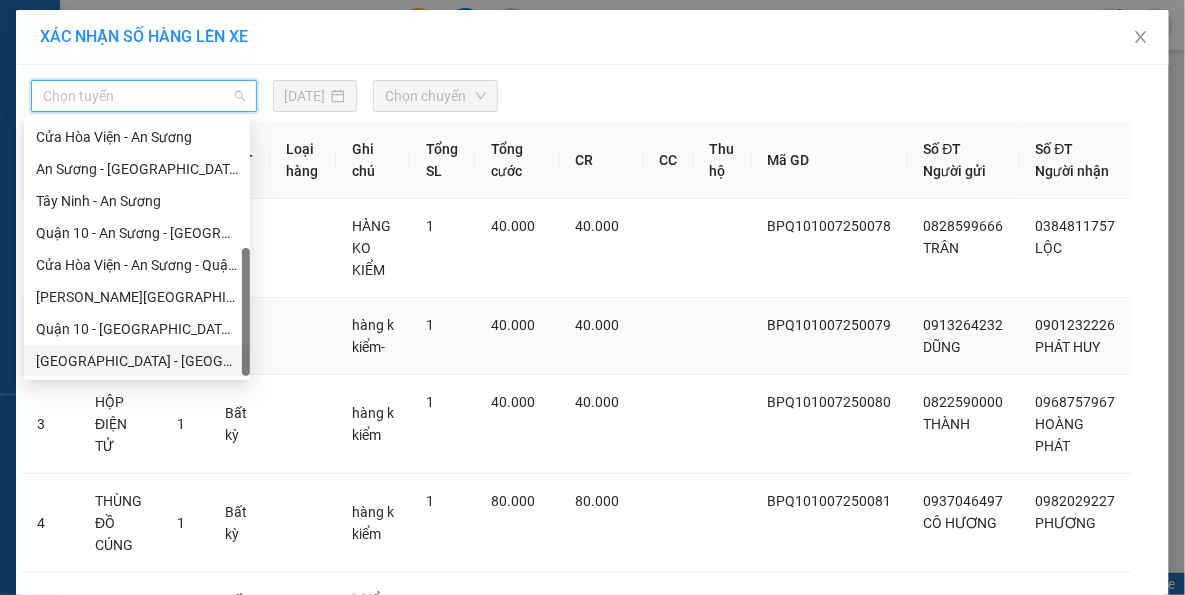 click on "[GEOGRAPHIC_DATA] - [GEOGRAPHIC_DATA] (vip)" at bounding box center (137, 361) 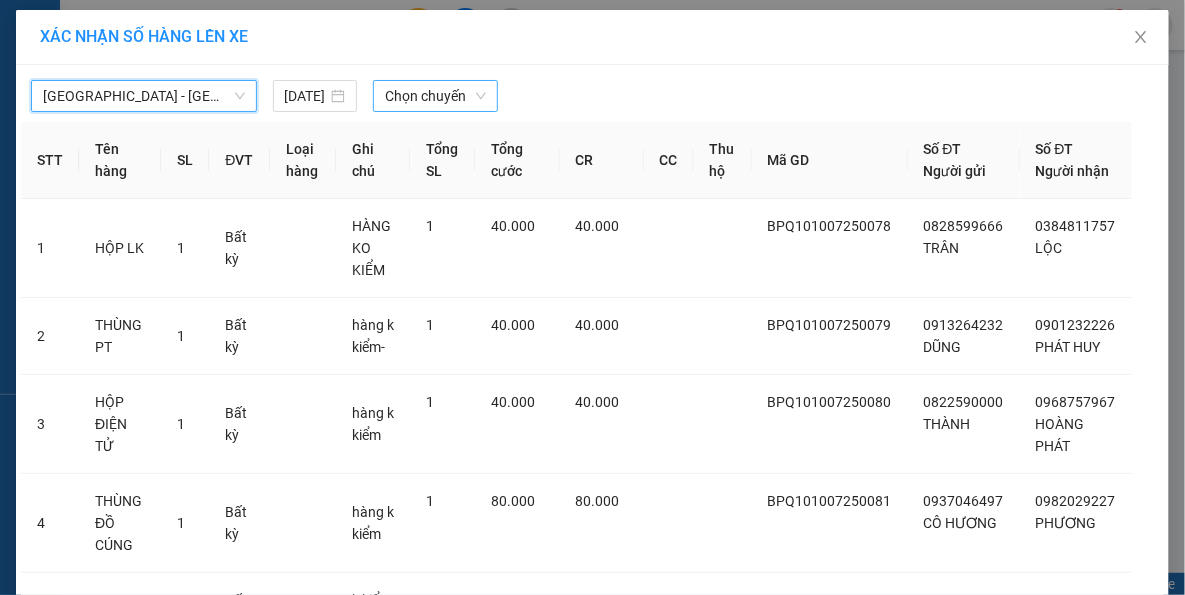 click on "Chọn chuyến" at bounding box center [435, 96] 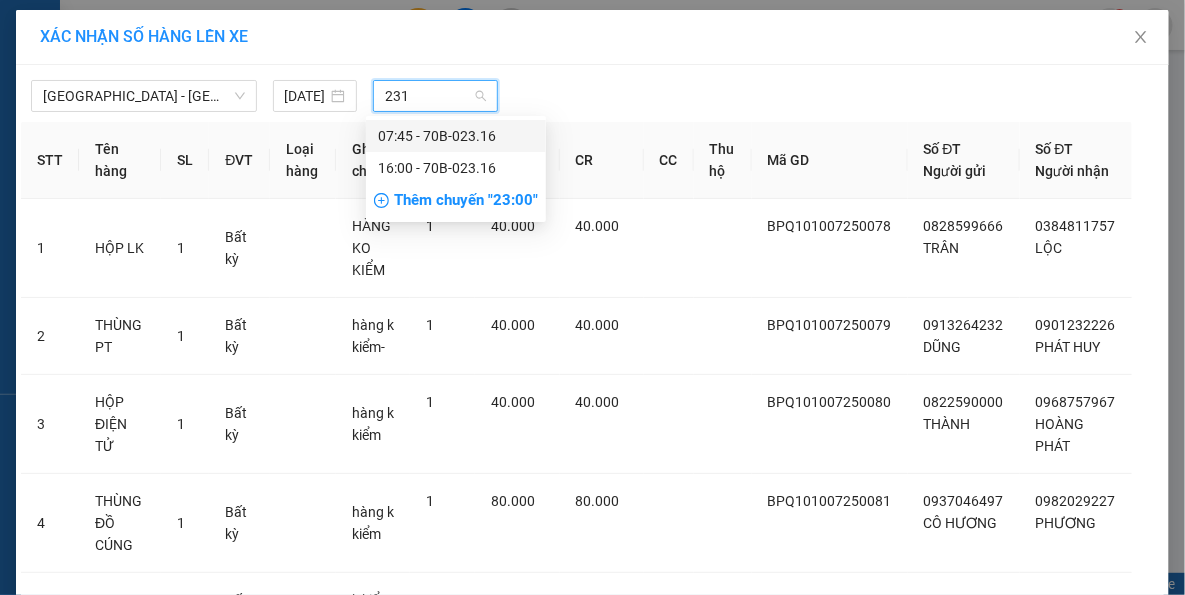 type on "2316" 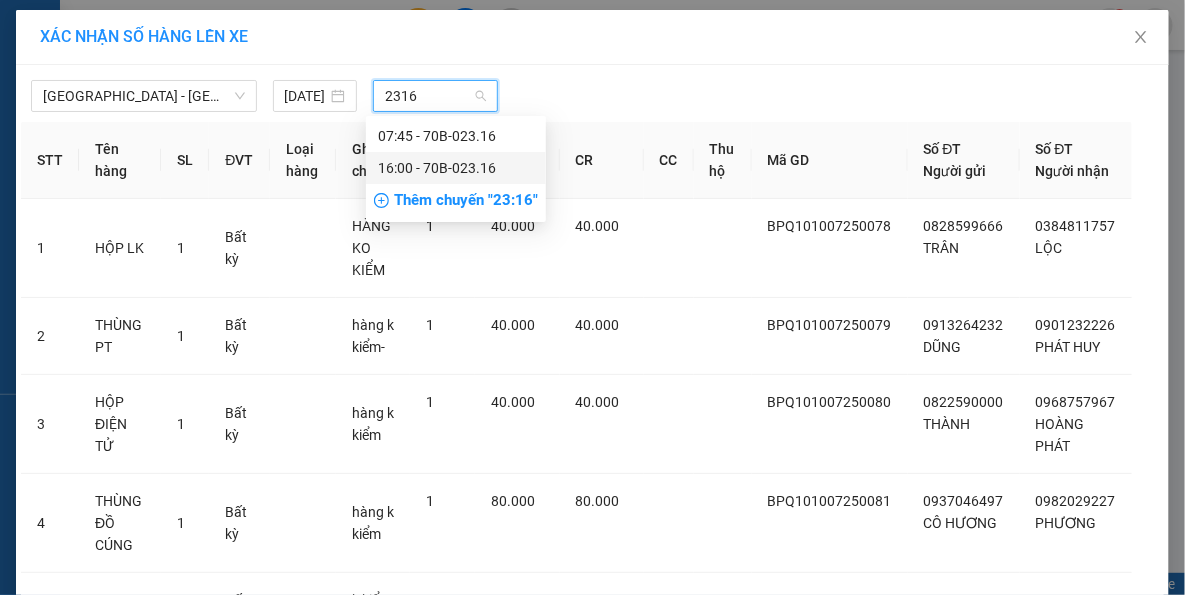 click on "16:00     - 70B-023.16" at bounding box center (456, 168) 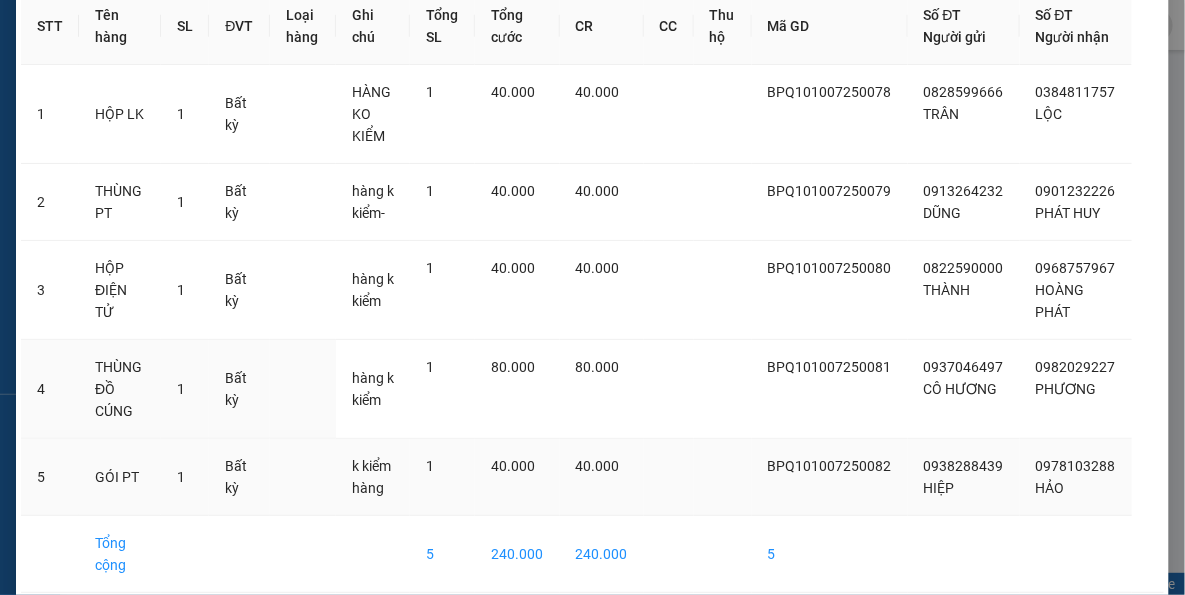 scroll, scrollTop: 266, scrollLeft: 0, axis: vertical 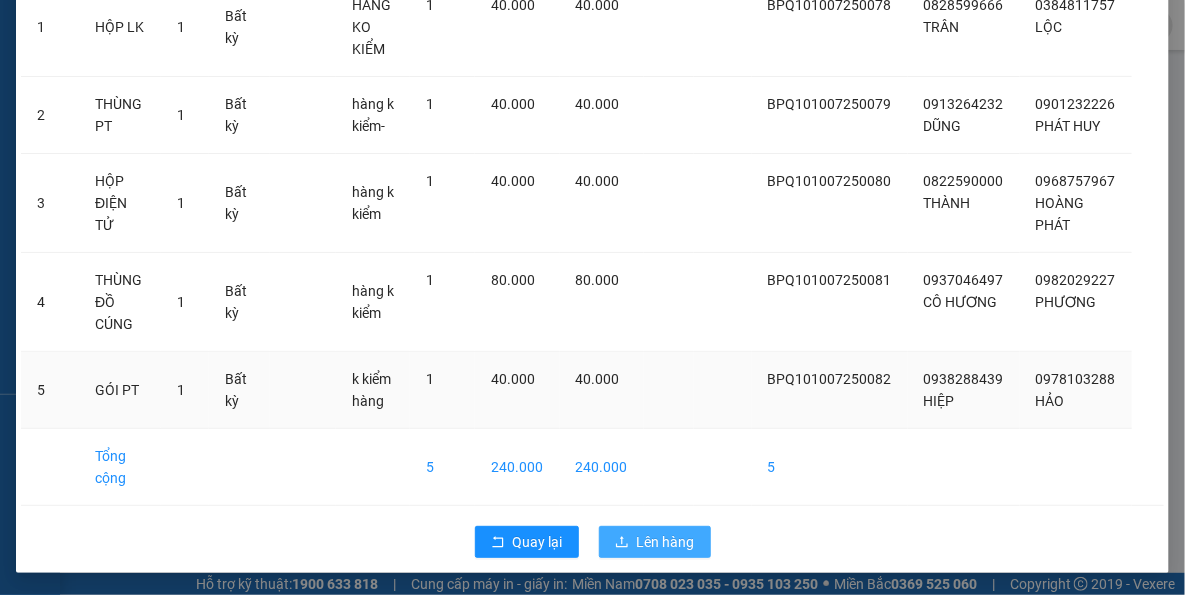 click on "Lên hàng" at bounding box center [666, 542] 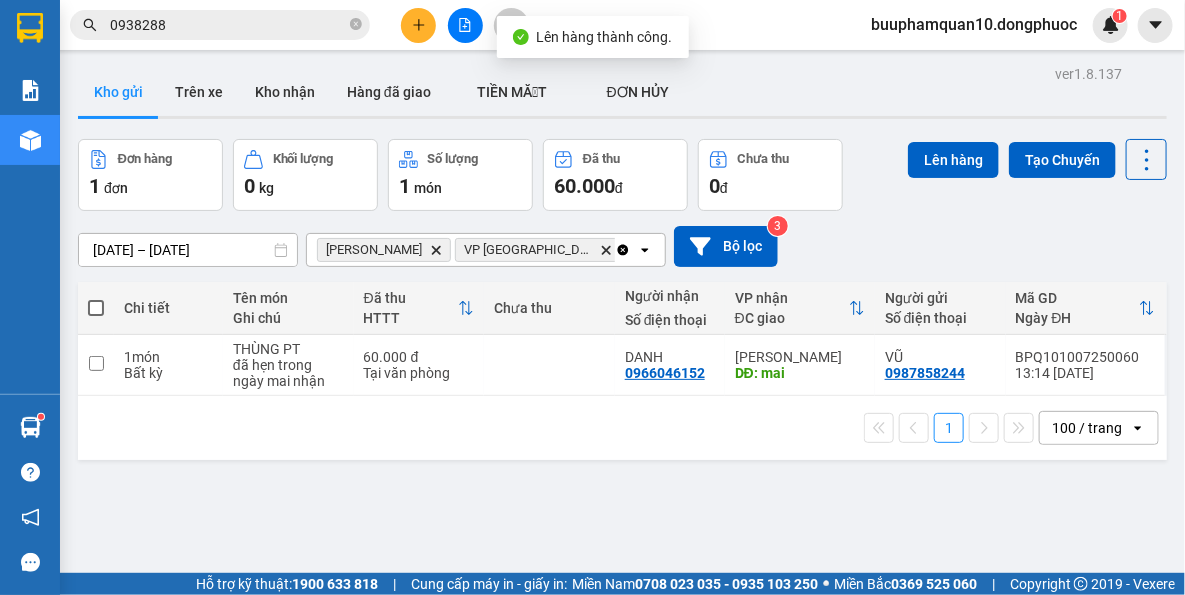 click 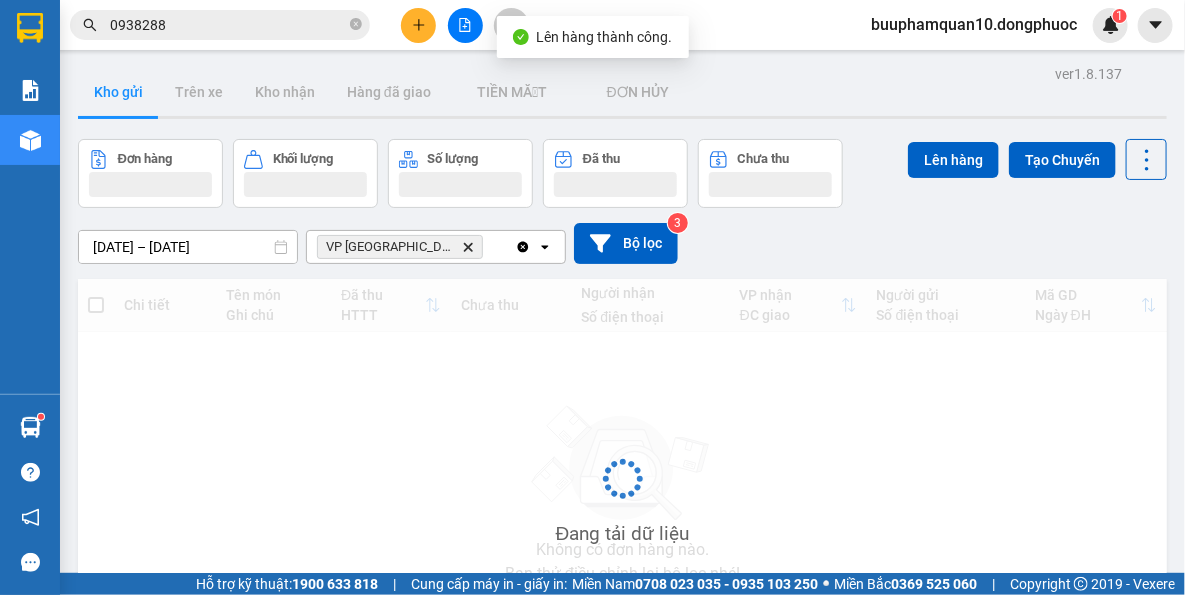 click on "Delete" 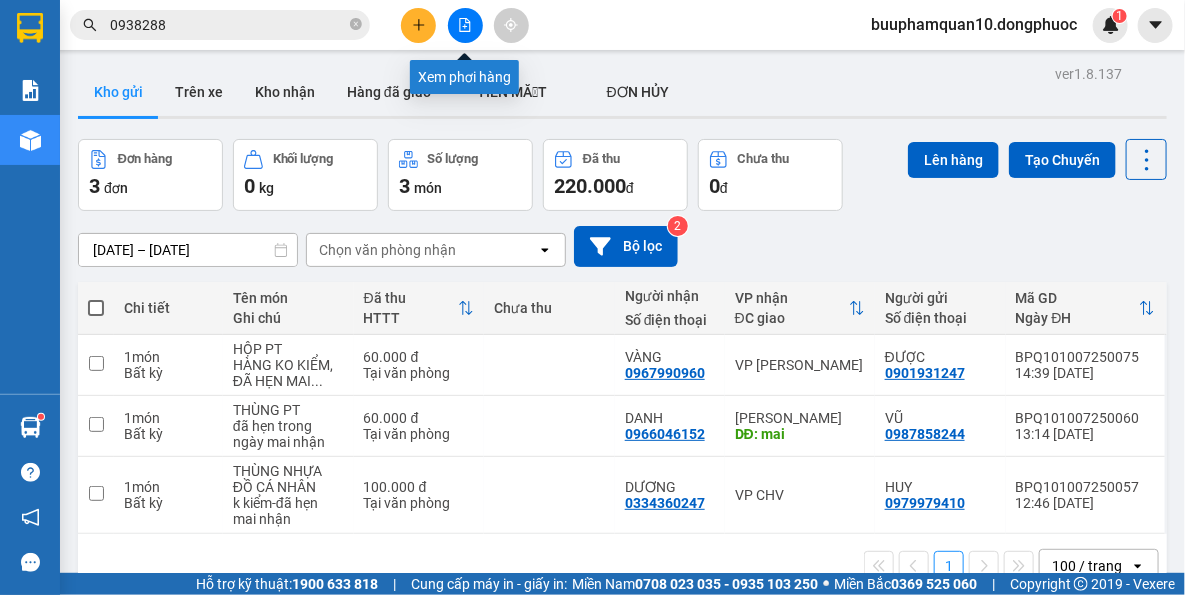 click at bounding box center [465, 25] 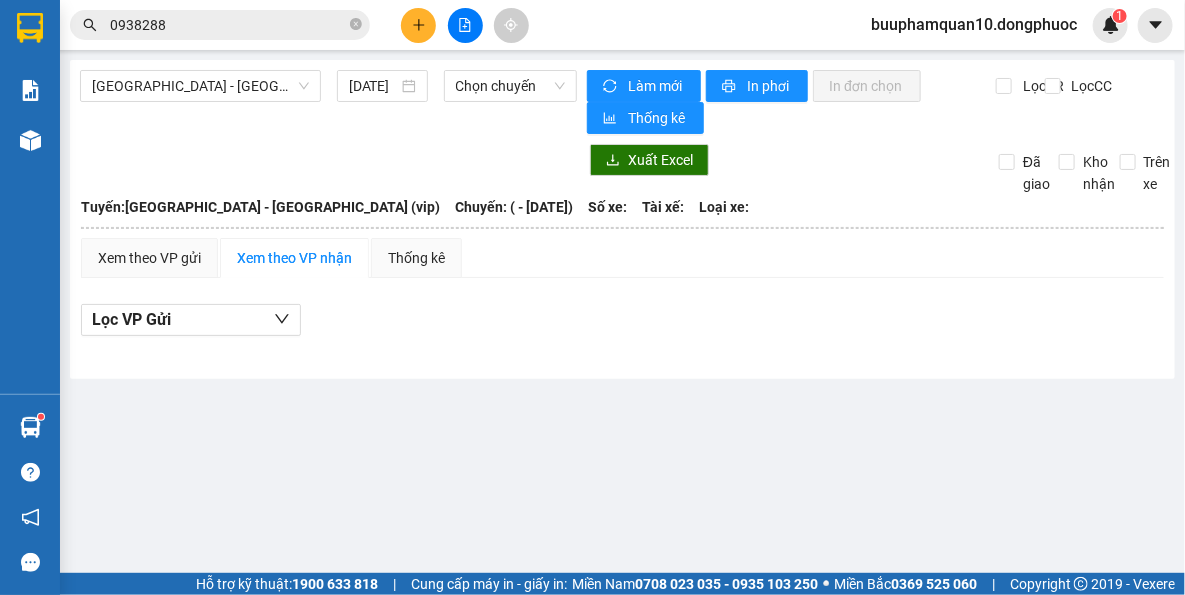 click on "[GEOGRAPHIC_DATA] - [GEOGRAPHIC_DATA] (vip) [DATE] Chọn chuyến" at bounding box center [328, 102] 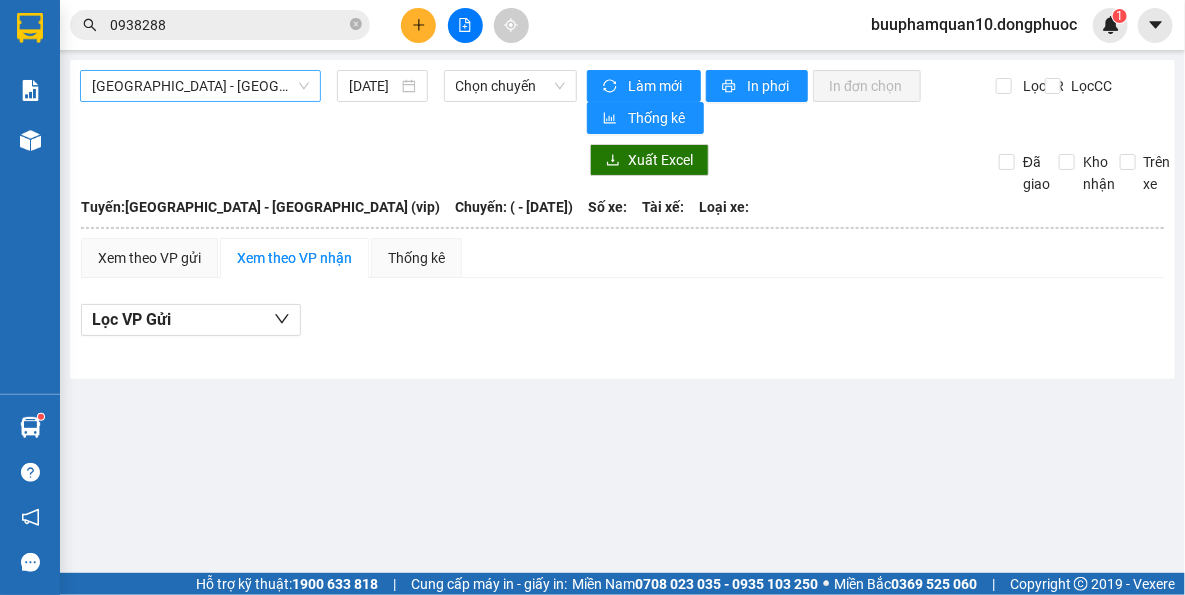 click on "[GEOGRAPHIC_DATA] - [GEOGRAPHIC_DATA] (vip)" at bounding box center [200, 86] 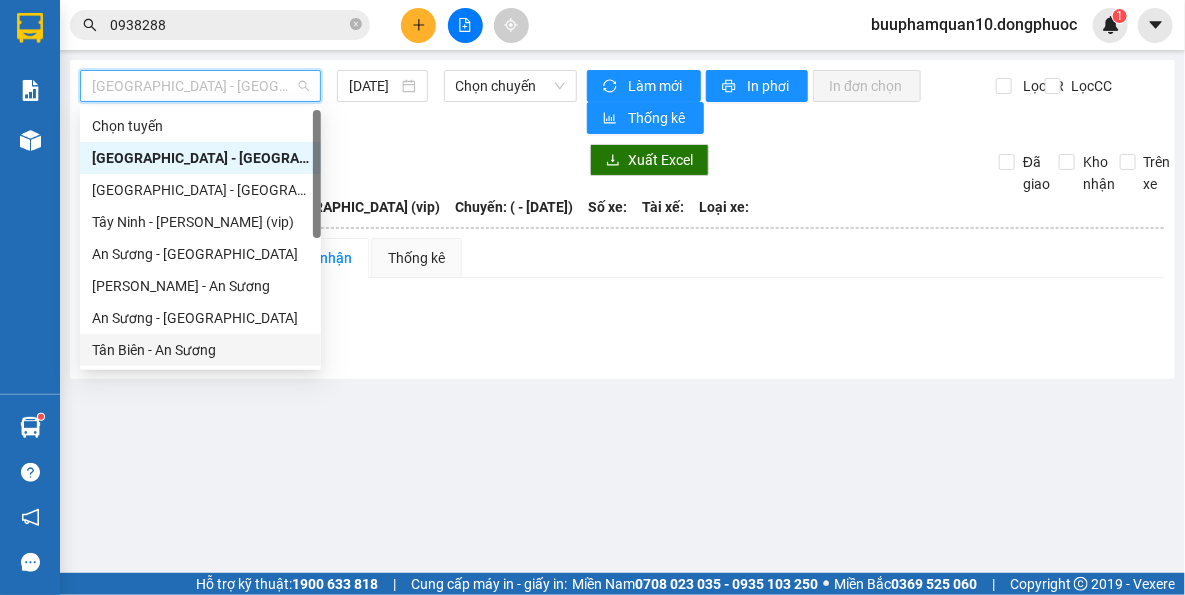 scroll, scrollTop: 287, scrollLeft: 0, axis: vertical 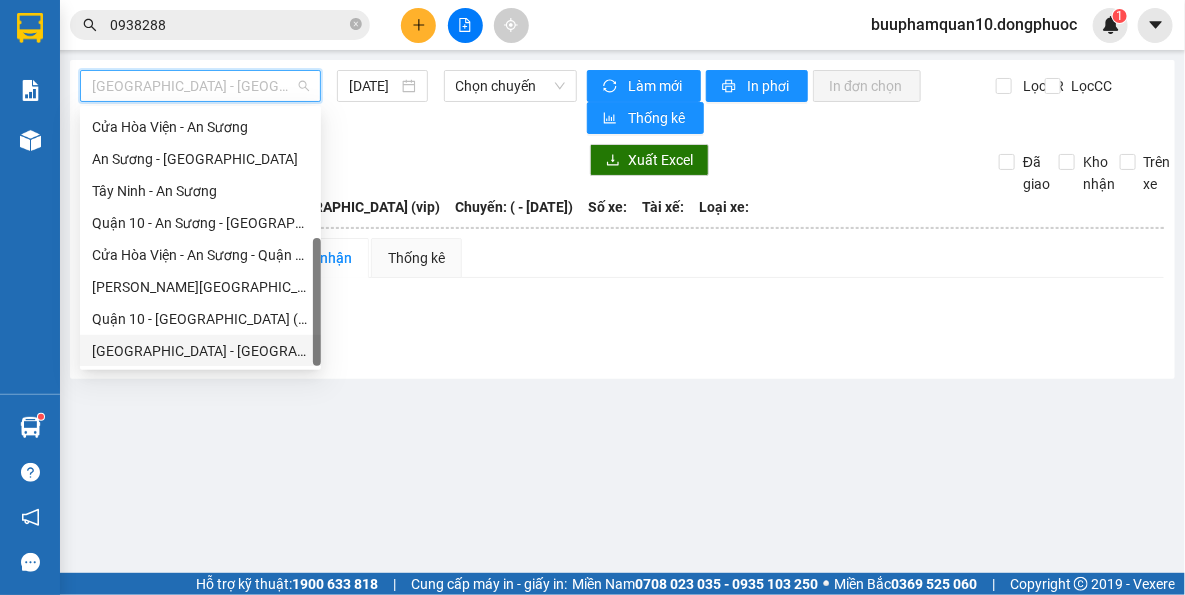 click on "[GEOGRAPHIC_DATA] - [GEOGRAPHIC_DATA] (vip)" at bounding box center [200, 351] 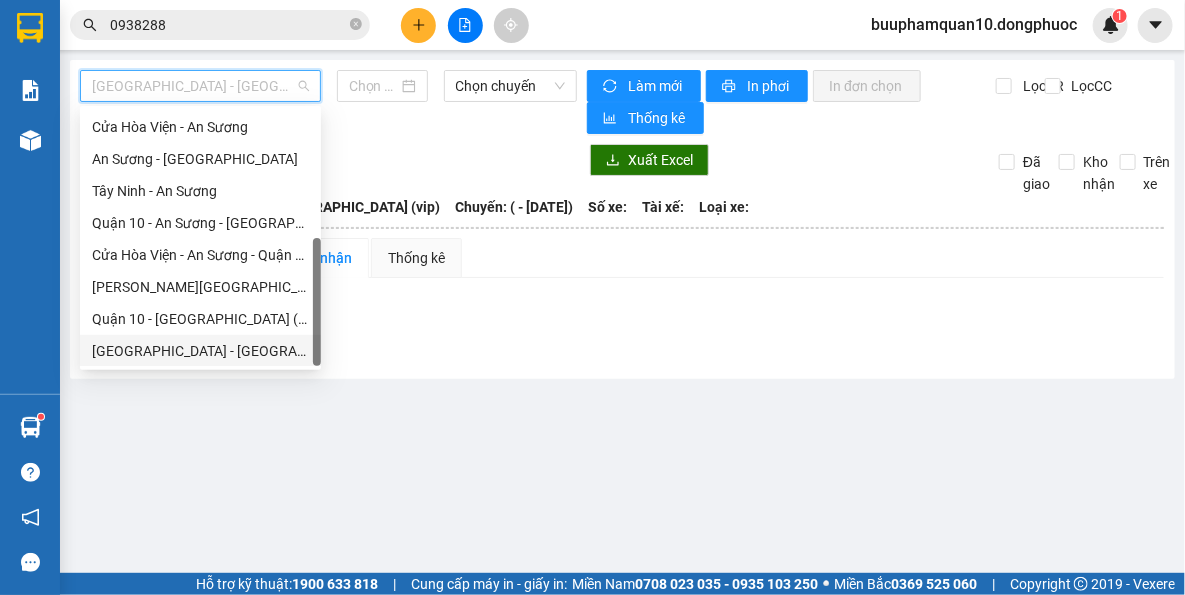type on "[DATE]" 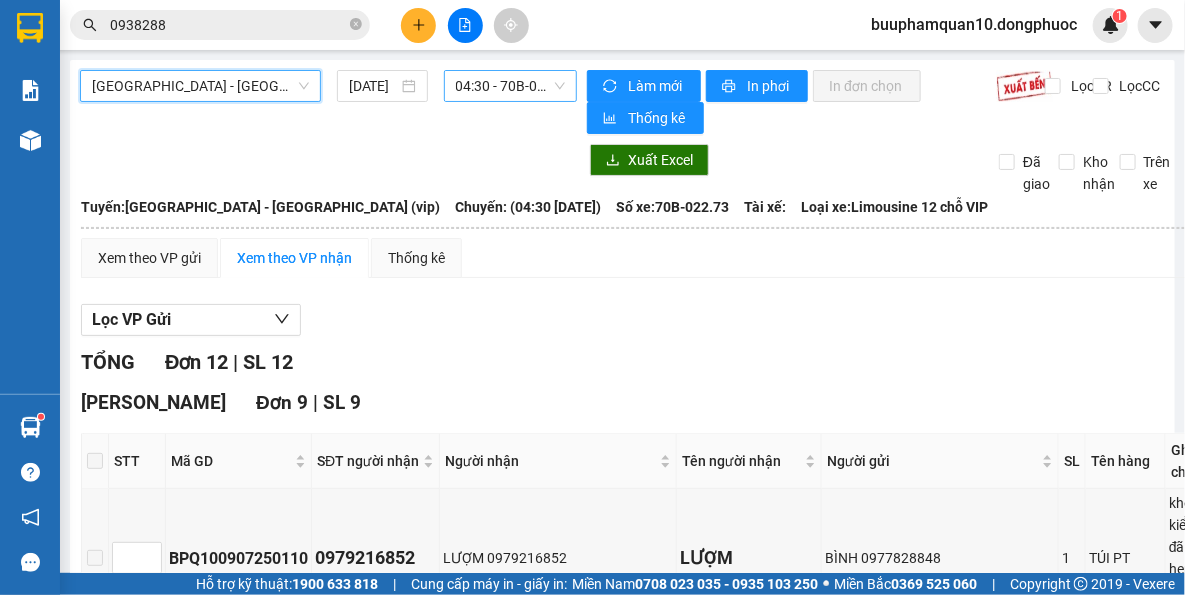 click on "04:30     - 70B-022.73" at bounding box center [511, 86] 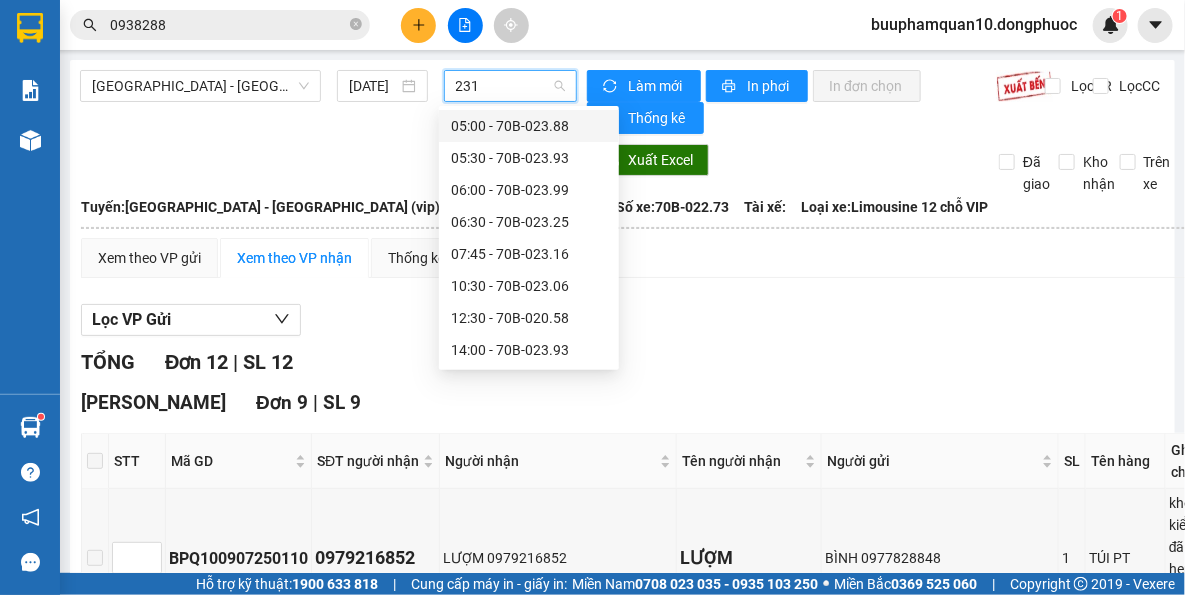 type on "2316" 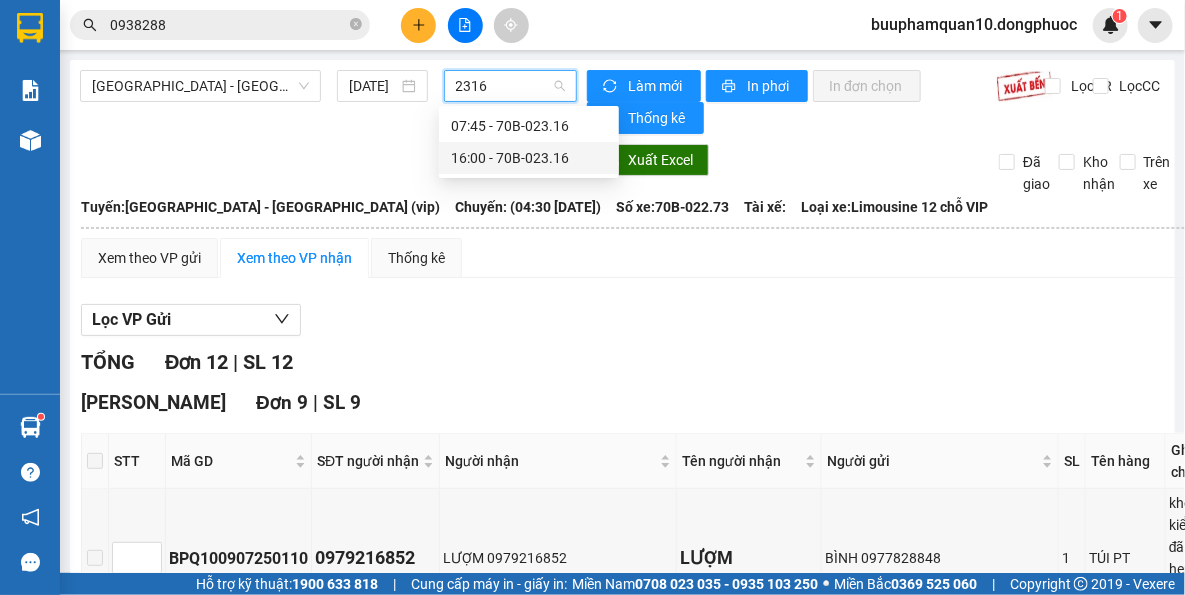 click on "16:00     - 70B-023.16" at bounding box center (529, 158) 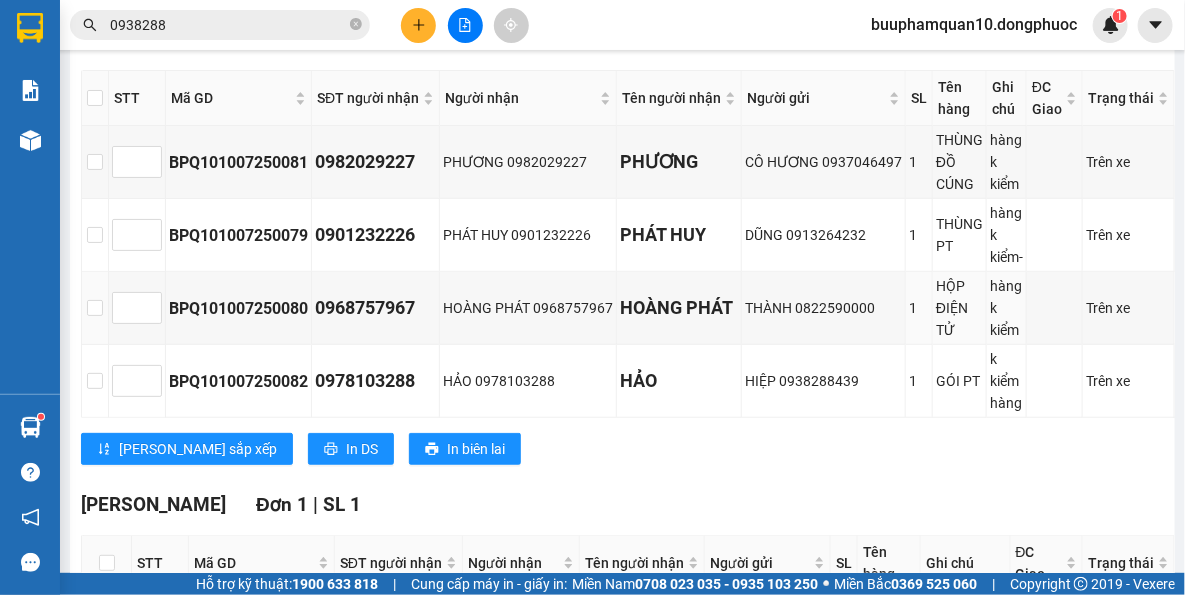 scroll, scrollTop: 533, scrollLeft: 0, axis: vertical 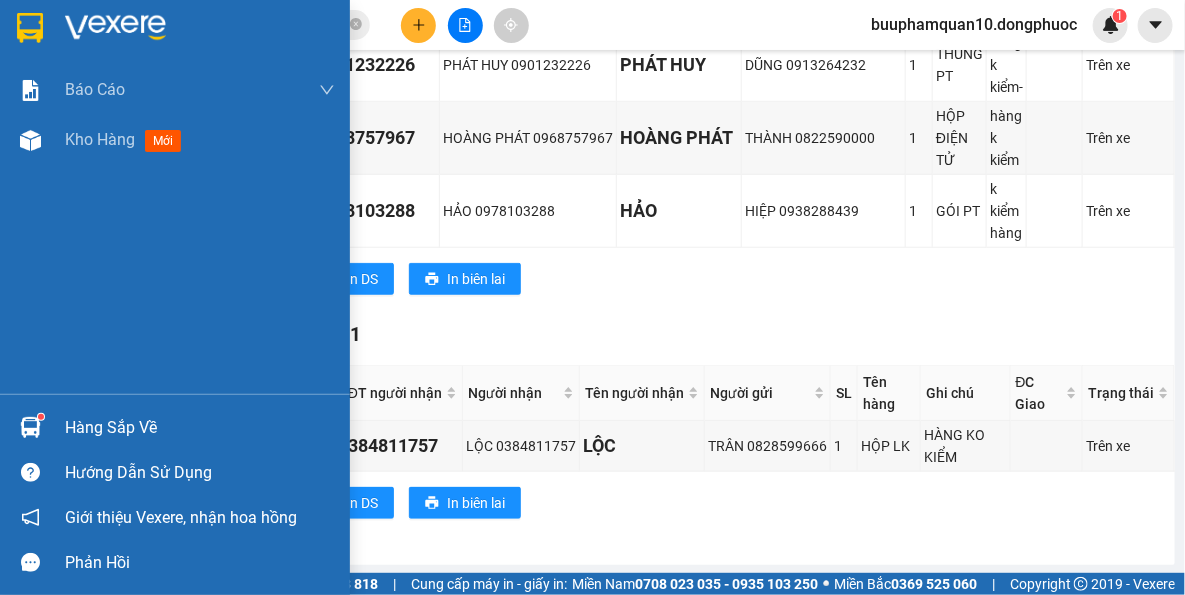 click on "Hàng sắp về" at bounding box center [175, 427] 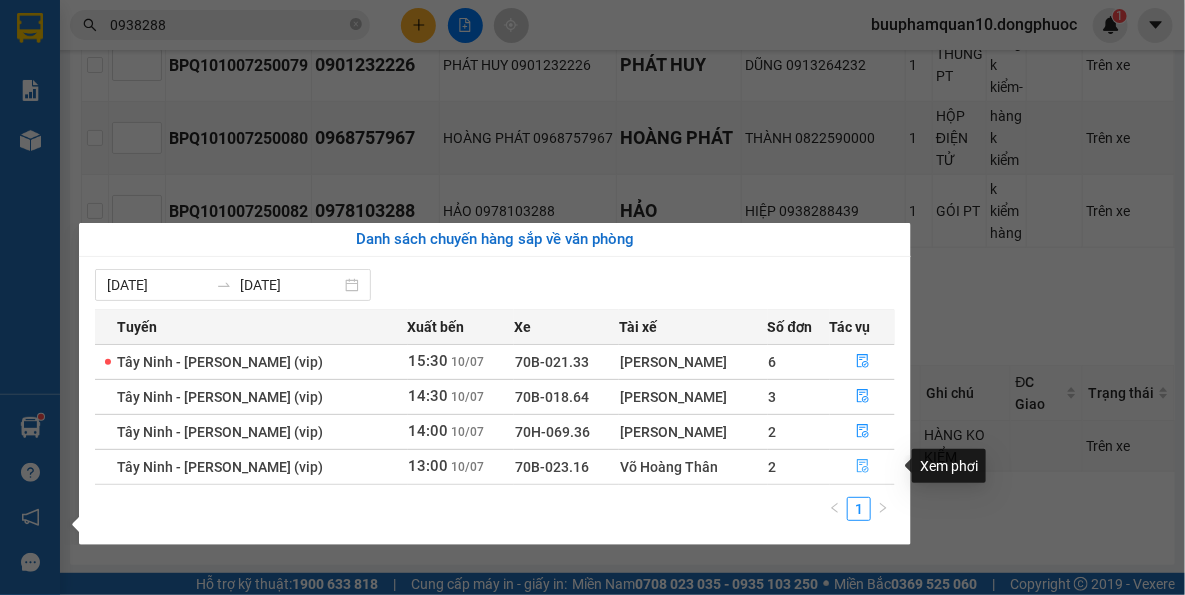 click at bounding box center (862, 467) 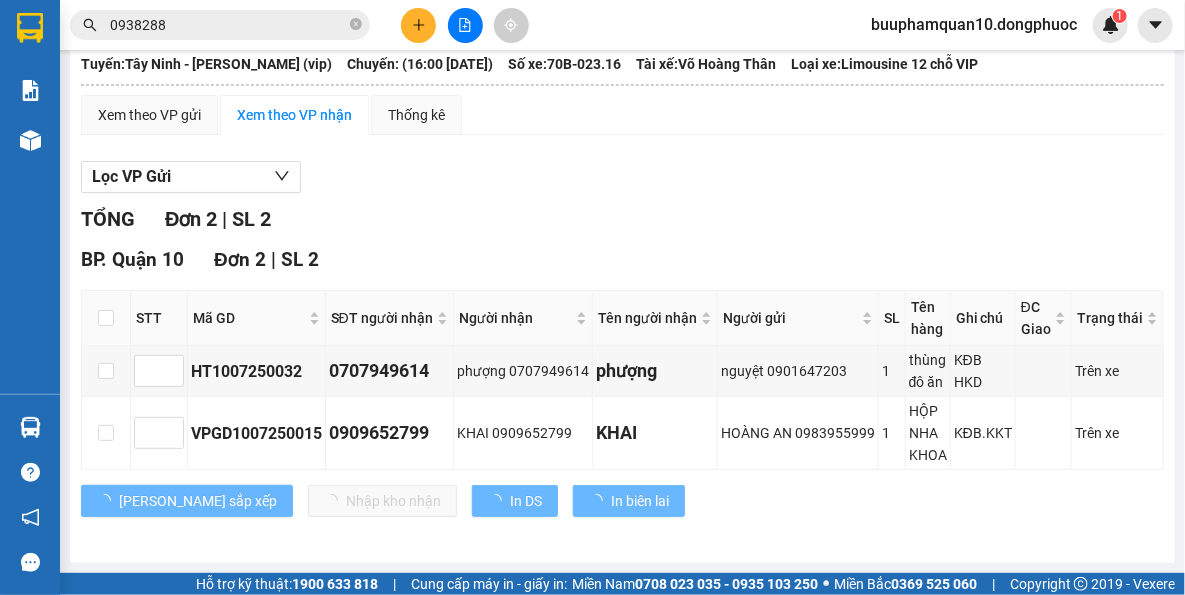 scroll, scrollTop: 141, scrollLeft: 0, axis: vertical 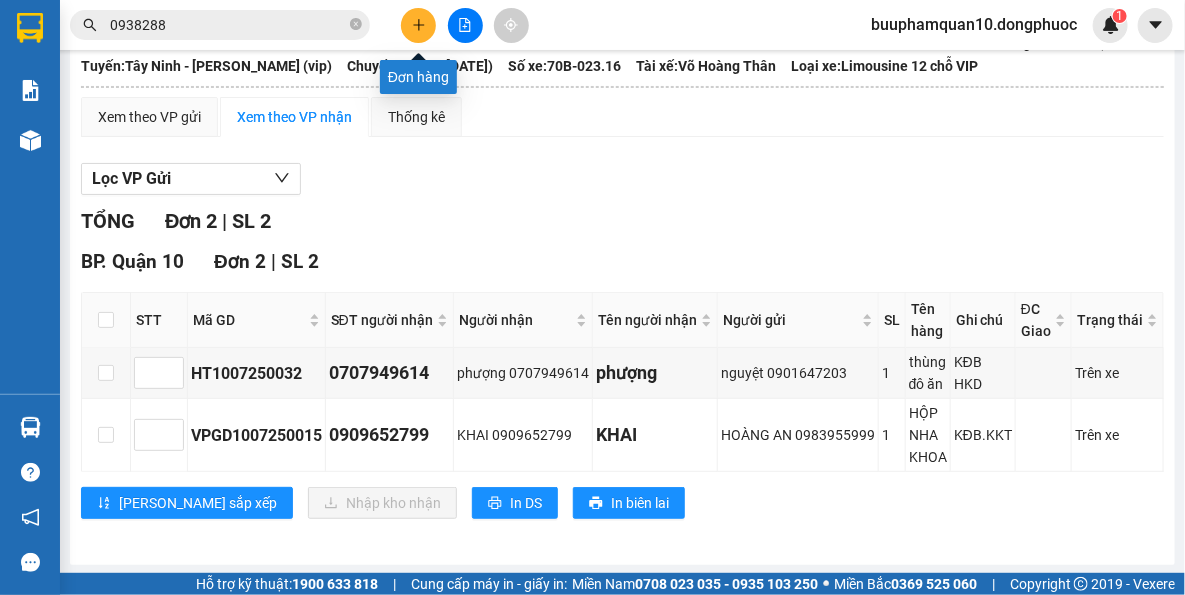 click 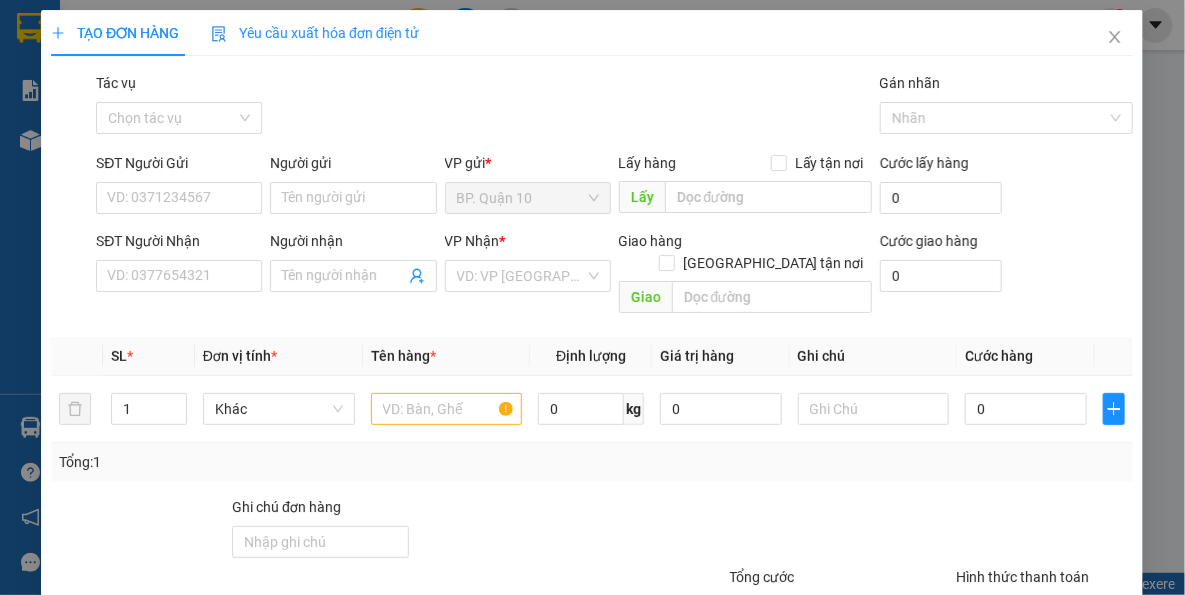 scroll, scrollTop: 0, scrollLeft: 0, axis: both 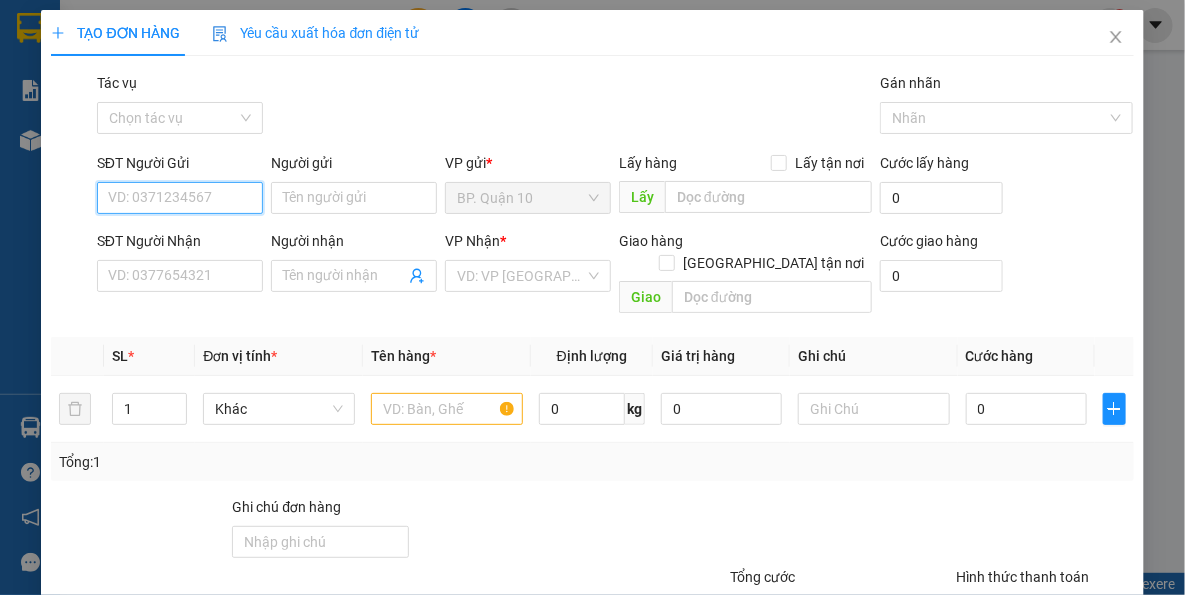 click on "SĐT Người Gửi" at bounding box center [180, 198] 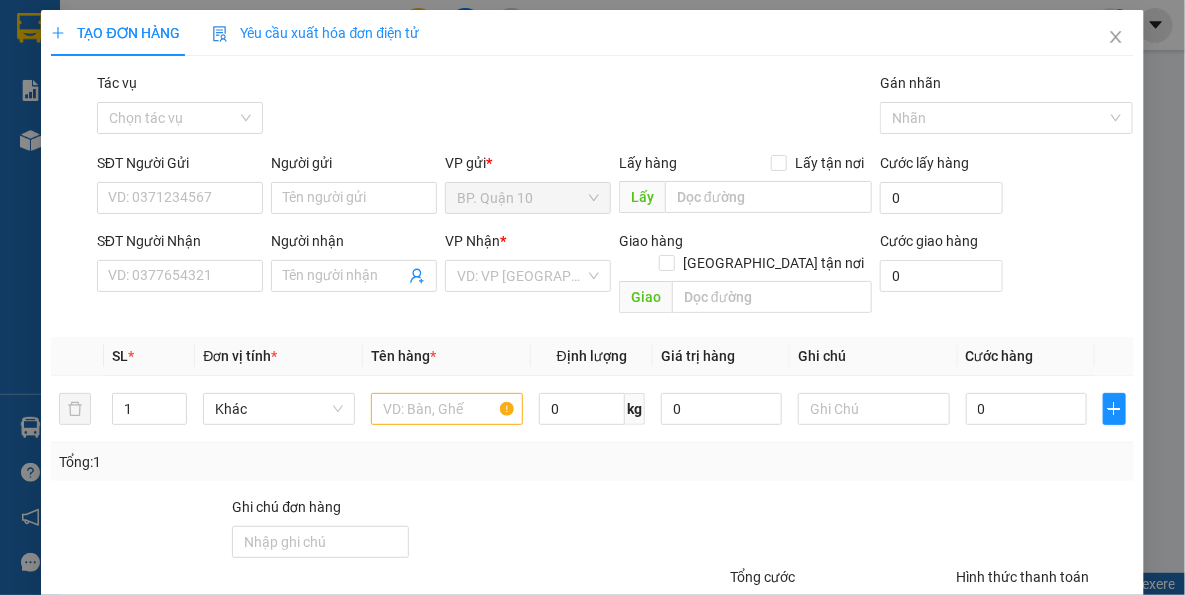 click on "Gói vận chuyển  * Tiêu chuẩn Tác vụ Chọn tác vụ Gán nhãn   Nhãn" at bounding box center (615, 107) 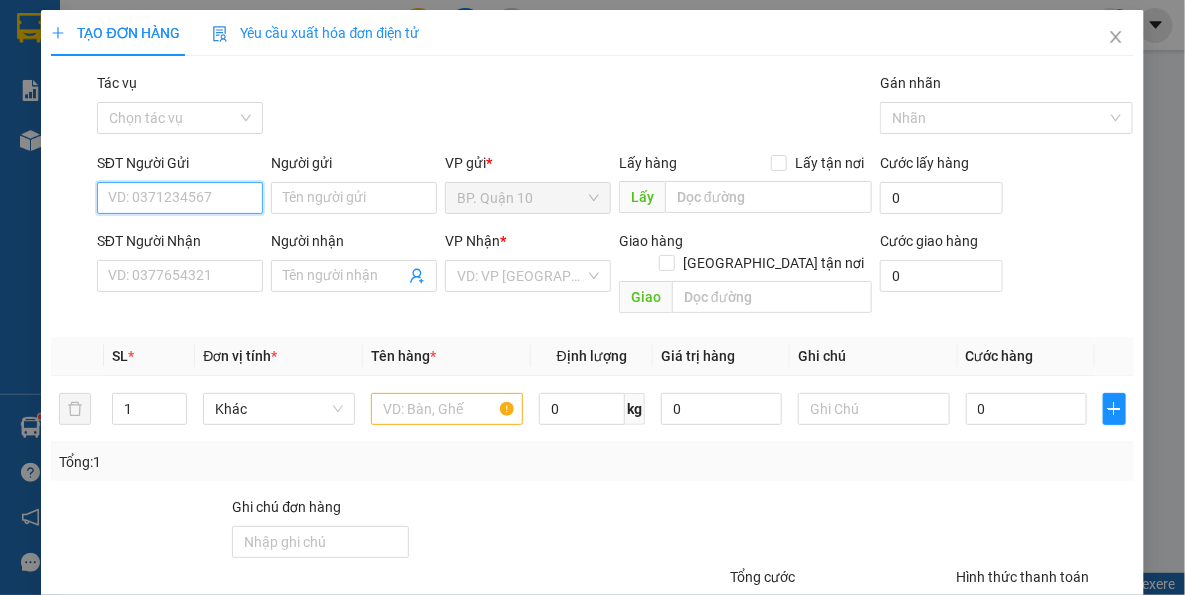 click on "SĐT Người Gửi" at bounding box center [180, 198] 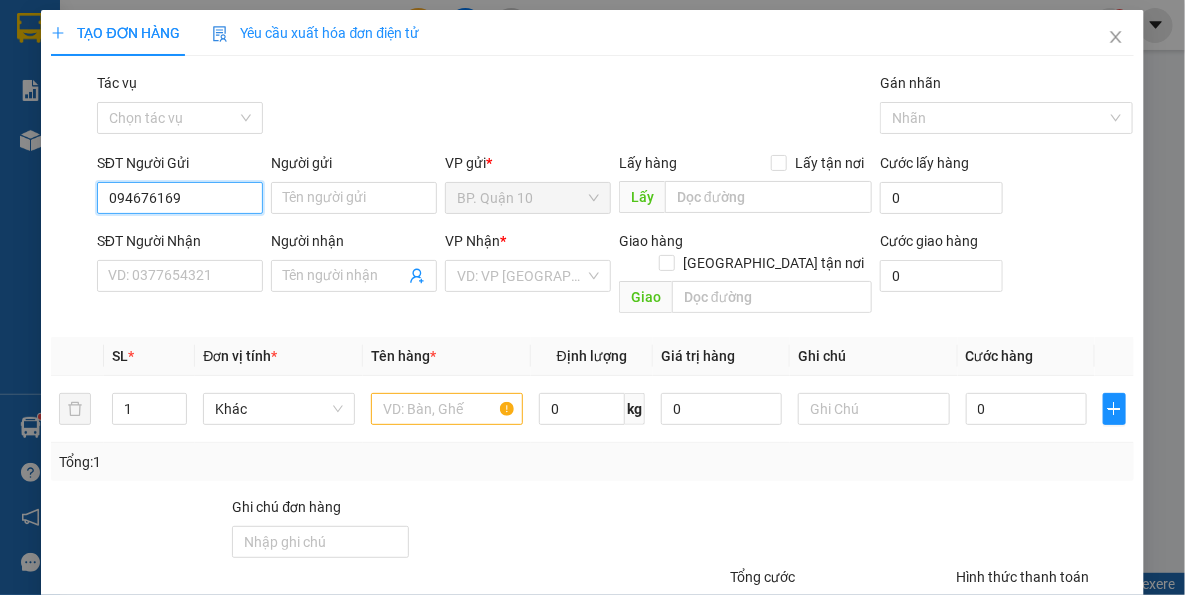 type on "0946761697" 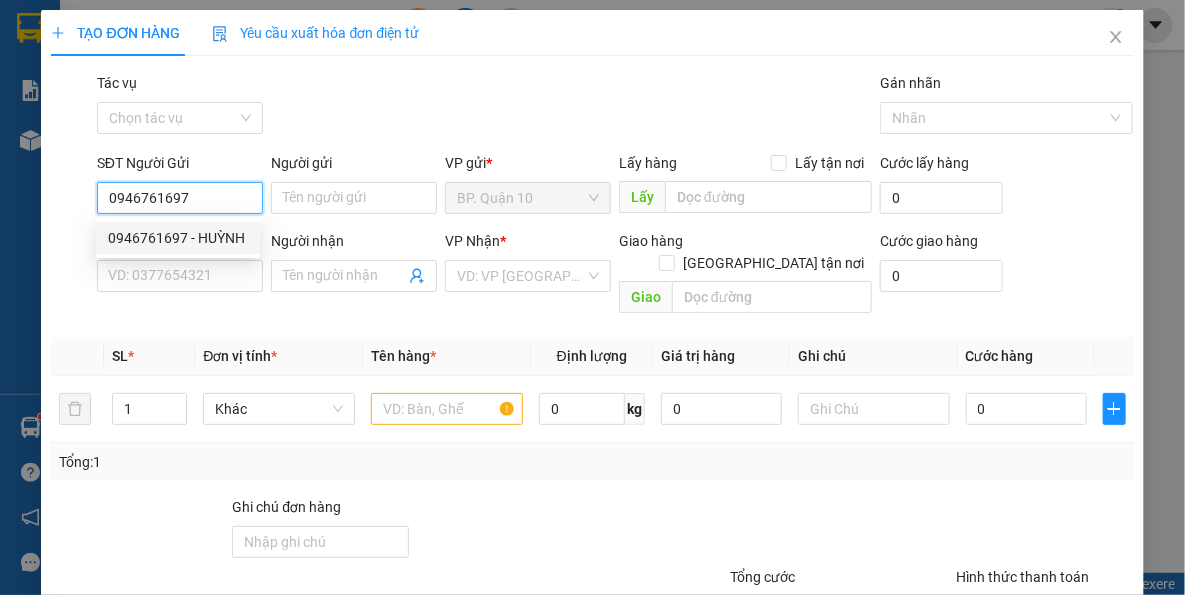 click on "0946761697 - HUỲNH" at bounding box center [178, 238] 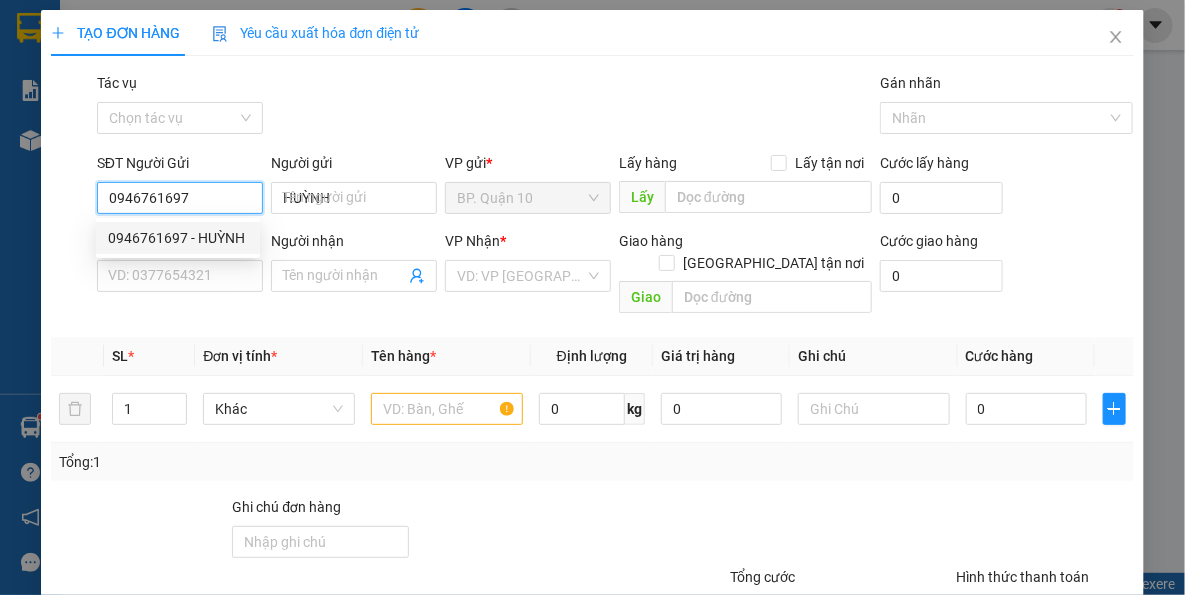 type on "0898777079" 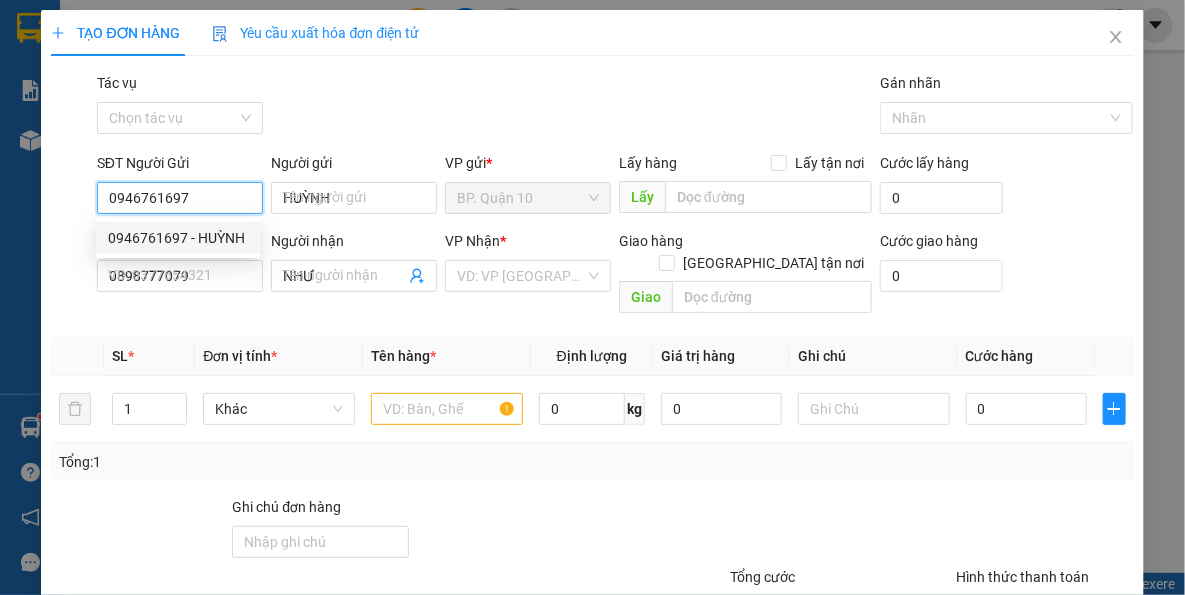 type on "0946761697" 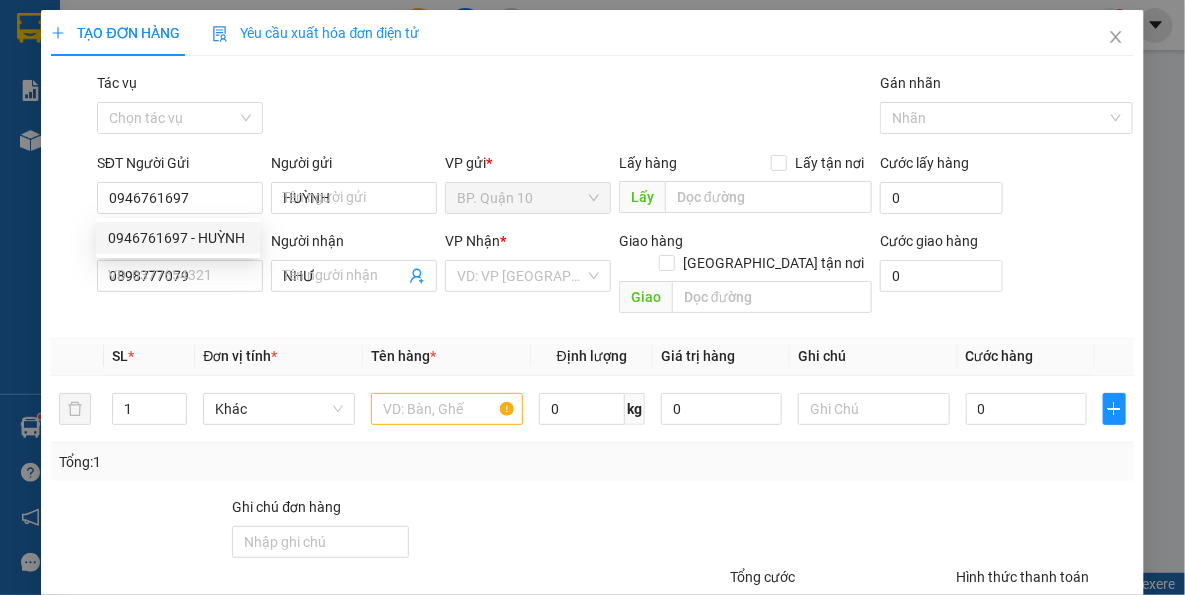type on "40.000" 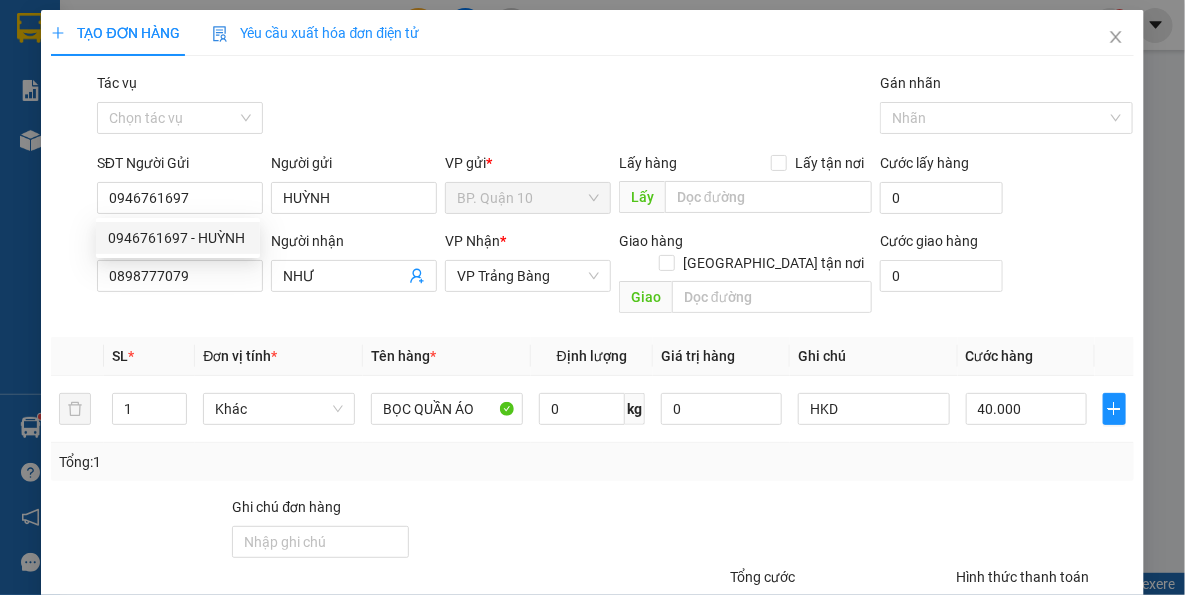 click on "Transit Pickup Surcharge Ids Transit Deliver Surcharge Ids Transit Deliver Surcharge Transit Deliver Surcharge Gói vận chuyển  * Tiêu chuẩn Tác vụ Chọn tác vụ Gán nhãn   Nhãn SĐT Người Gửi 0946761697 Người gửi [PERSON_NAME] VP gửi  * BP. Quận 10 Lấy hàng Lấy tận nơi Lấy Cước lấy hàng 0 SĐT Người Nhận 0898777079 Người nhận NHƯ VP Nhận  * VP Trảng Bàng Giao hàng Giao tận nơi Giao Cước giao hàng 0 SL  * Đơn vị tính  * Tên hàng  * Định lượng Giá trị hàng Ghi chú Cước hàng                   1 Khác BỌC QUẦN ÁO 0 kg 0 HKD 40.000 Tổng:  1 Ghi chú đơn hàng Tổng cước 40.000 Hình thức thanh toán Tại văn phòng Số tiền thu trước 0 Chưa thanh toán 0 Chọn HT Thanh Toán Lưu nháp Xóa Thông tin [PERSON_NAME] và In" at bounding box center [592, 397] 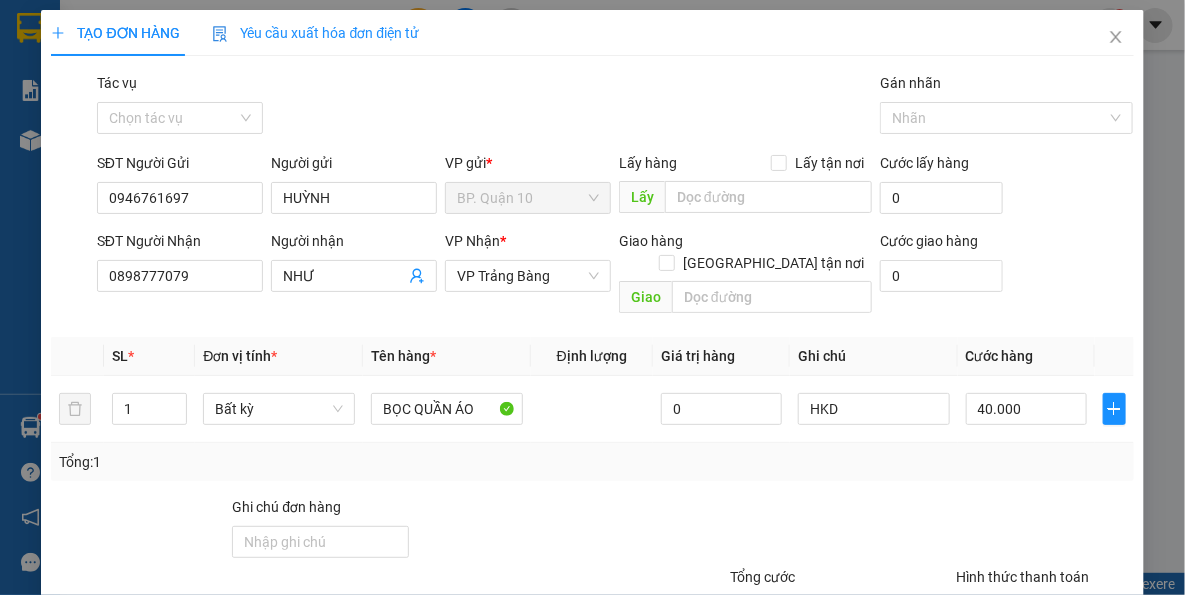click on "Transit Pickup Surcharge Ids Transit Deliver Surcharge Ids Transit Deliver Surcharge Transit Deliver Surcharge Gói vận chuyển  * Tiêu chuẩn Tác vụ Chọn tác vụ Gán nhãn   Nhãn SĐT Người Gửi 0946761697 Người gửi [PERSON_NAME] VP gửi  * BP. Quận 10 Lấy hàng Lấy tận nơi Lấy Cước lấy hàng 0 SĐT Người Nhận 0898777079 Người nhận NHƯ VP Nhận  * VP Trảng Bàng Giao hàng Giao tận nơi Giao Cước giao hàng 0 SL  * Đơn vị tính  * Tên hàng  * Định lượng Giá trị hàng Ghi chú Cước hàng                   1 Bất kỳ BỌC QUẦN ÁO 0 HKD 40.000 Tổng:  1 Ghi chú đơn hàng Tổng cước 40.000 Hình thức thanh toán Tại văn phòng Số tiền thu trước 0 Chưa thanh toán 0 Chọn HT Thanh Toán Lưu nháp Xóa Thông tin [PERSON_NAME] và In" at bounding box center (592, 397) 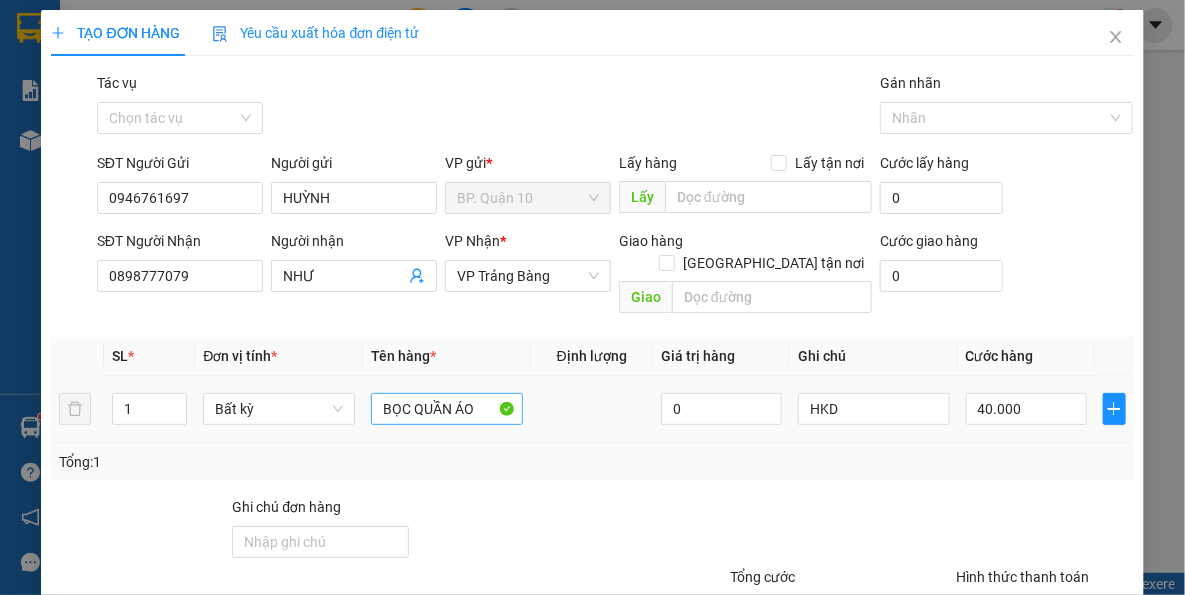 click on "Tổng:  1" at bounding box center [592, 462] 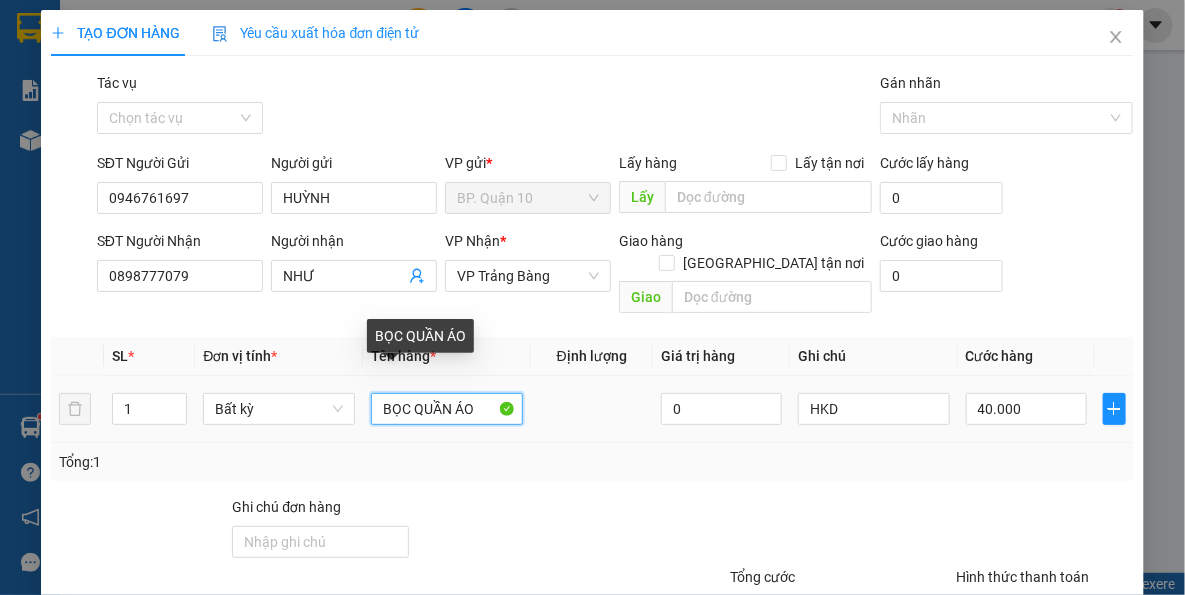 drag, startPoint x: 453, startPoint y: 388, endPoint x: 55, endPoint y: 370, distance: 398.40683 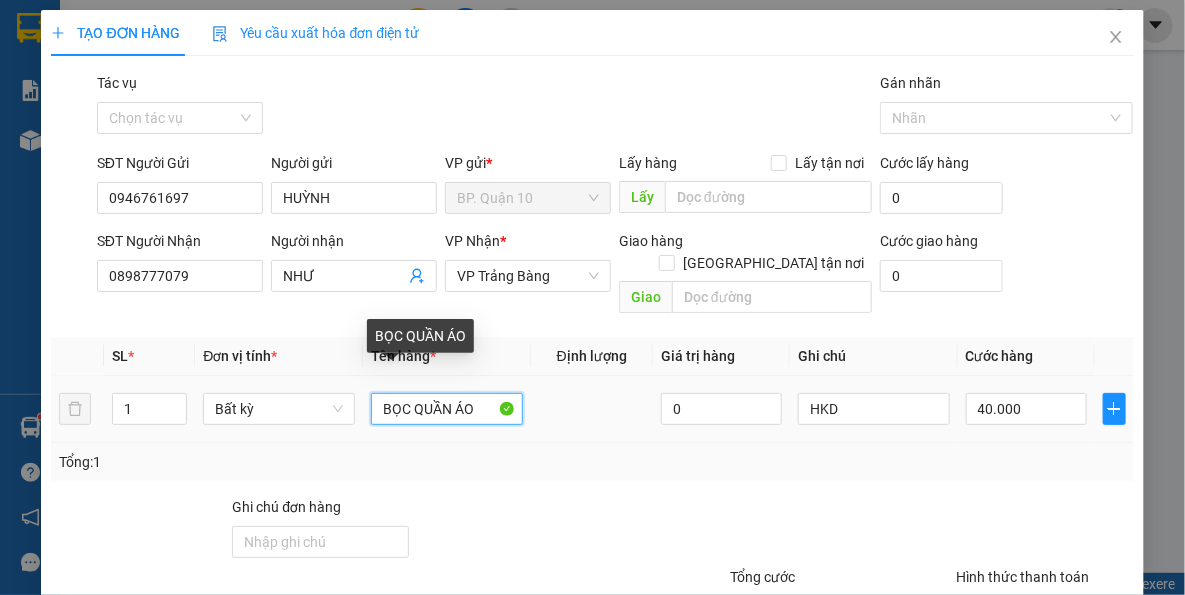 click on "1 Bất kỳ BỌC QUẦN ÁO 0 HKD 40.000" at bounding box center (592, 409) 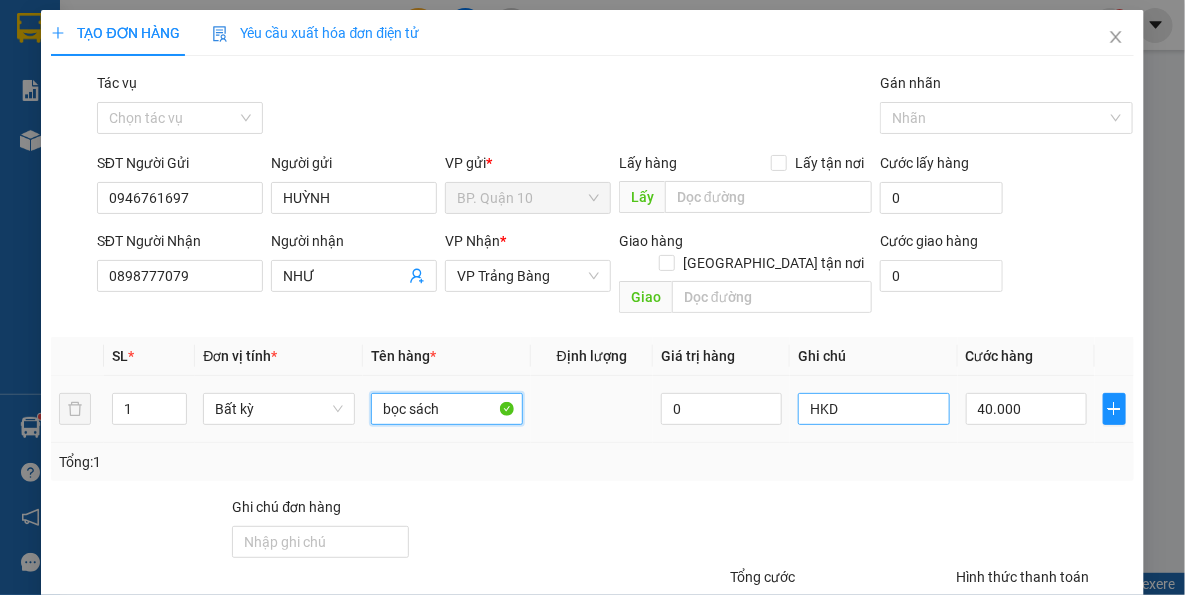 type on "bọc sách" 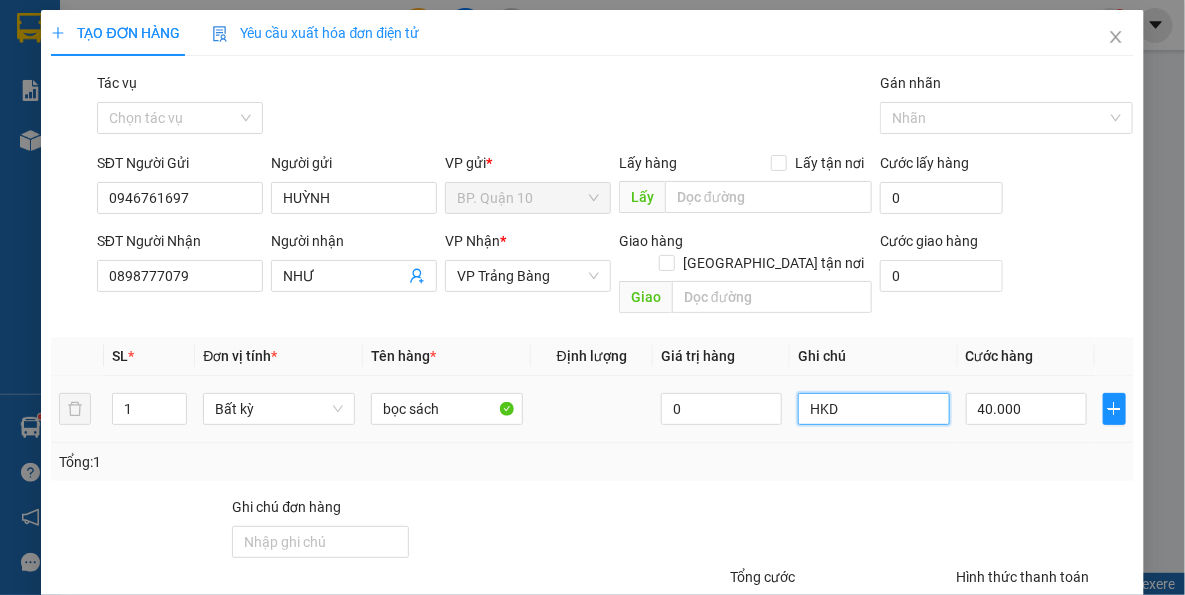 click on "HKD" at bounding box center (874, 409) 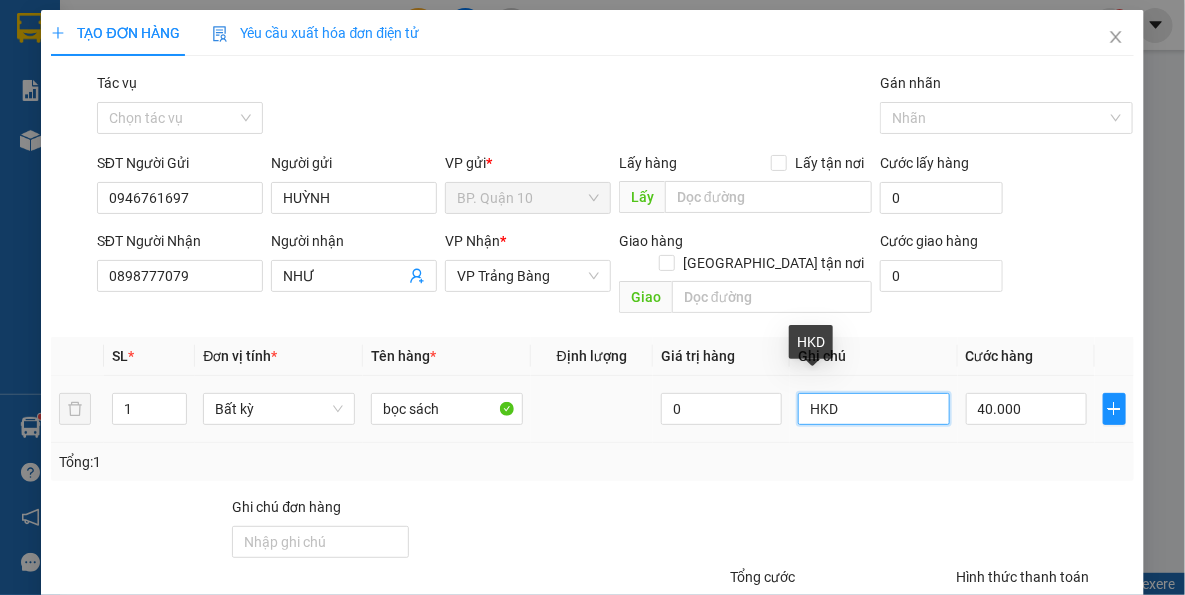 click on "HKD" at bounding box center [874, 409] 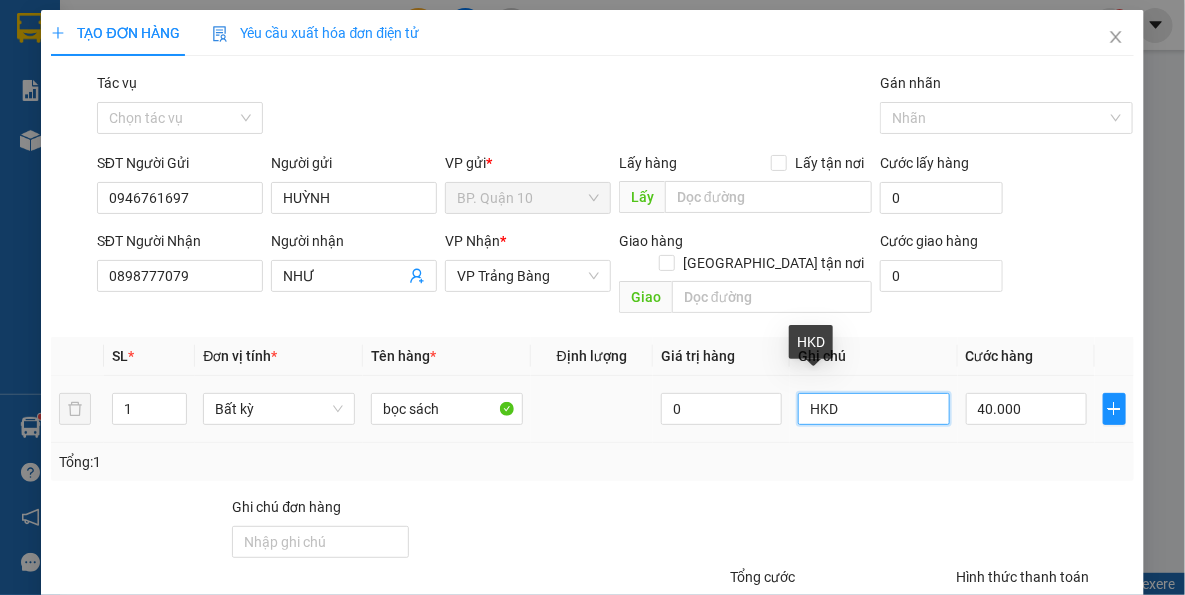 click on "HKD" at bounding box center [874, 409] 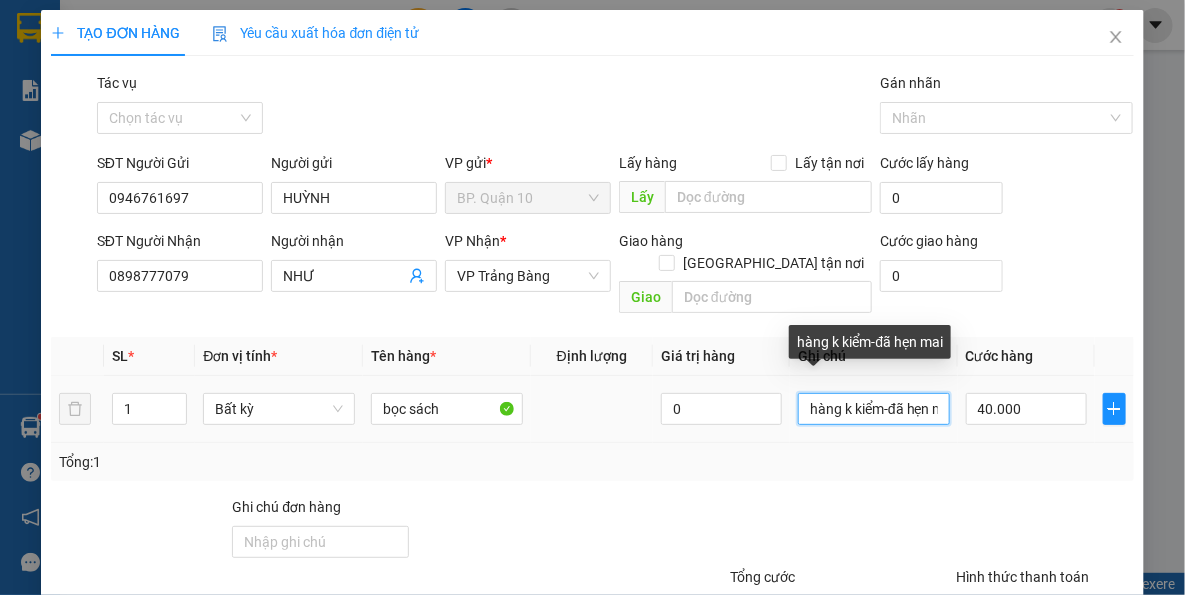 scroll, scrollTop: 0, scrollLeft: 23, axis: horizontal 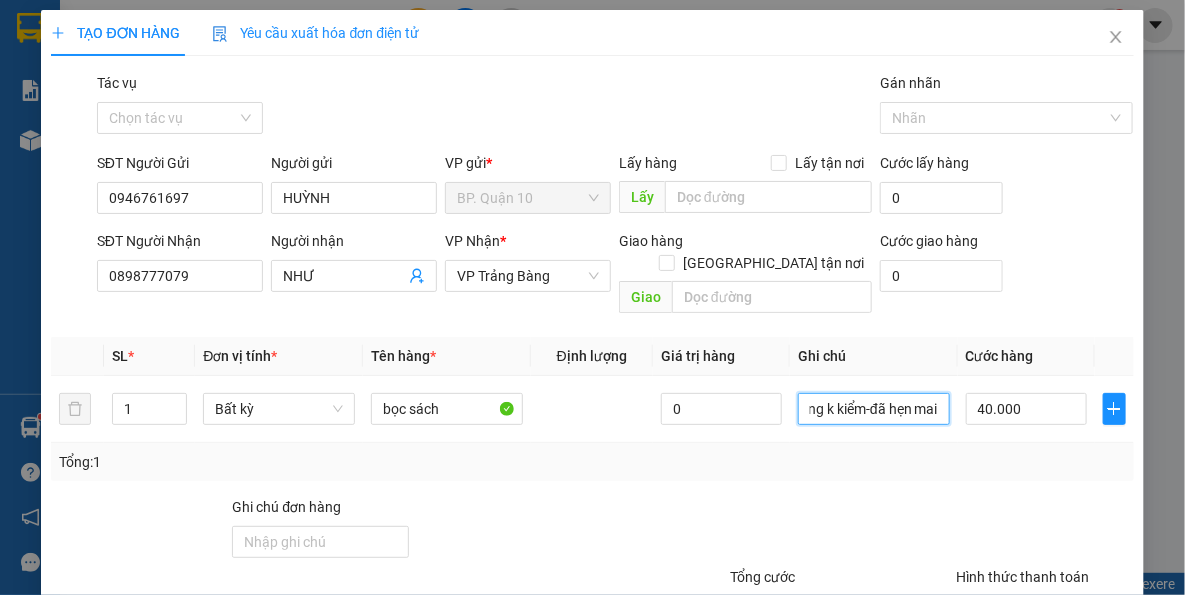 type on "hàng k kiểm-đã hẹn mai" 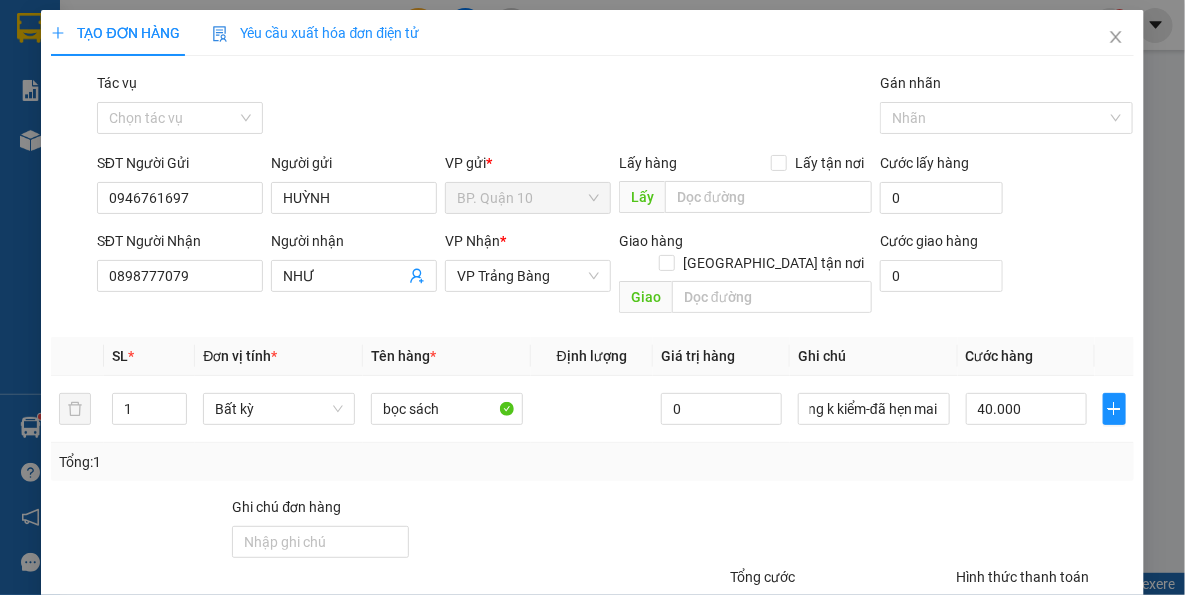scroll, scrollTop: 0, scrollLeft: 0, axis: both 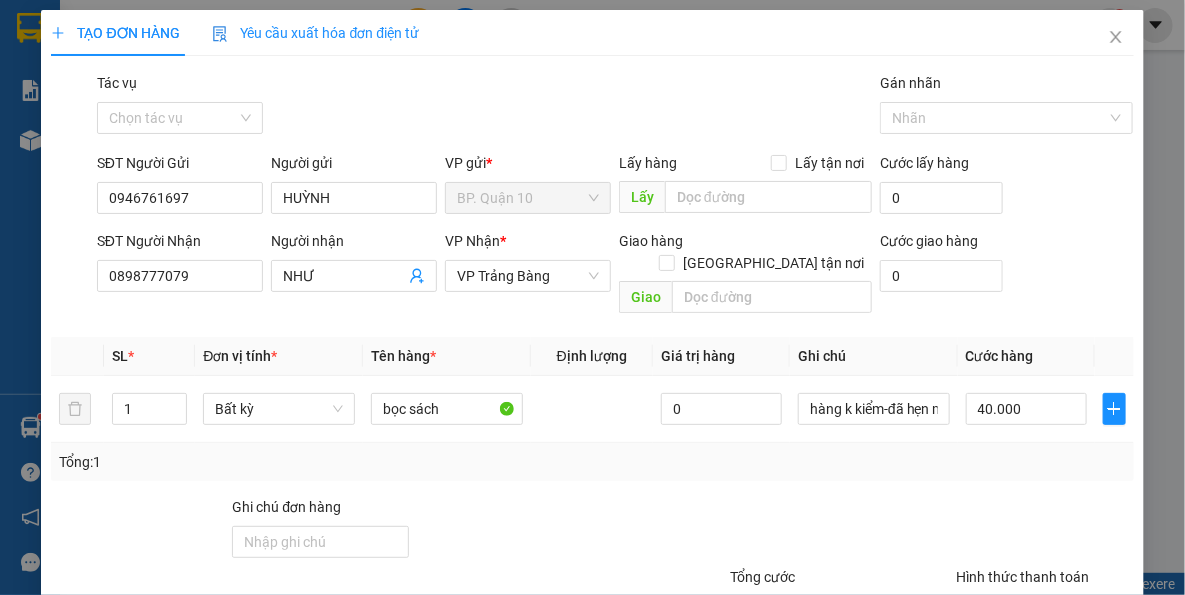 drag, startPoint x: 973, startPoint y: 436, endPoint x: 1012, endPoint y: 524, distance: 96.25487 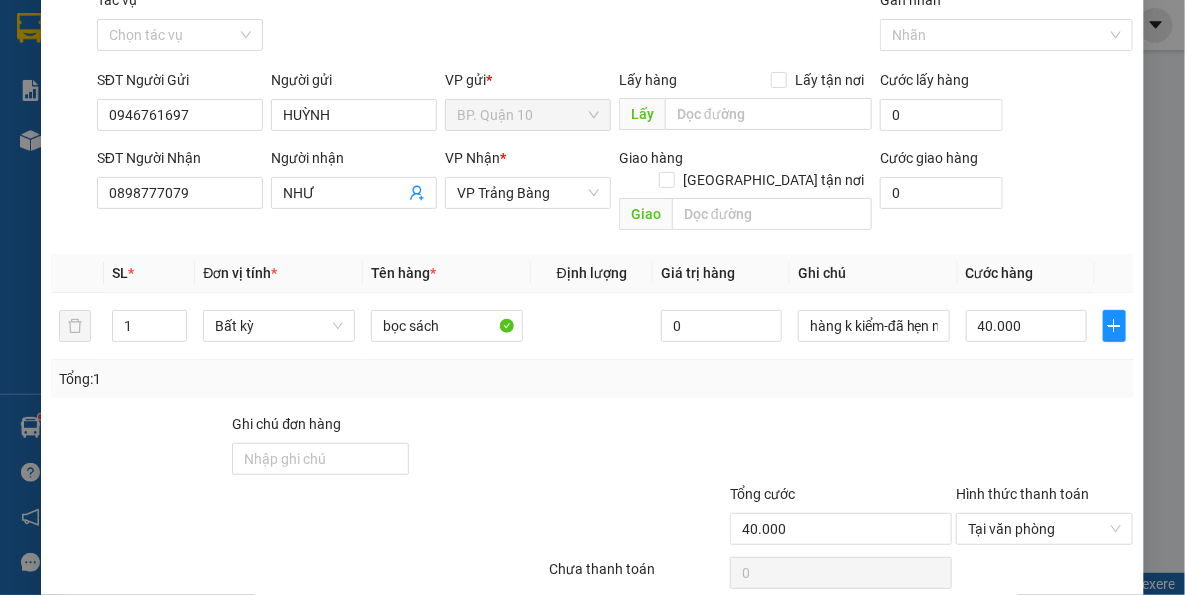 scroll, scrollTop: 143, scrollLeft: 0, axis: vertical 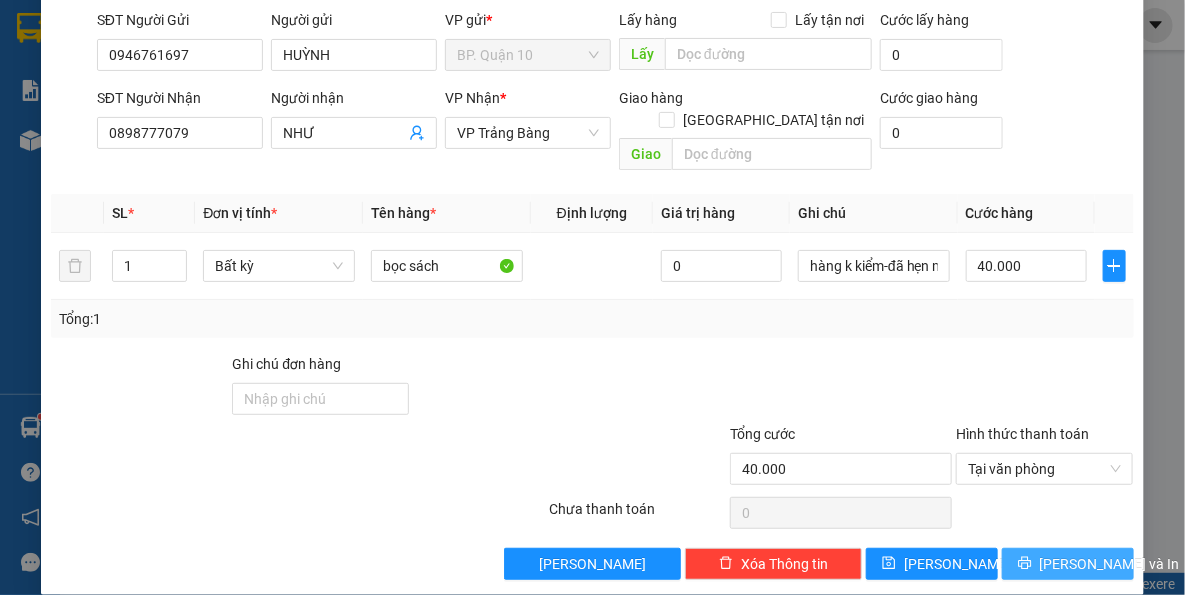 click 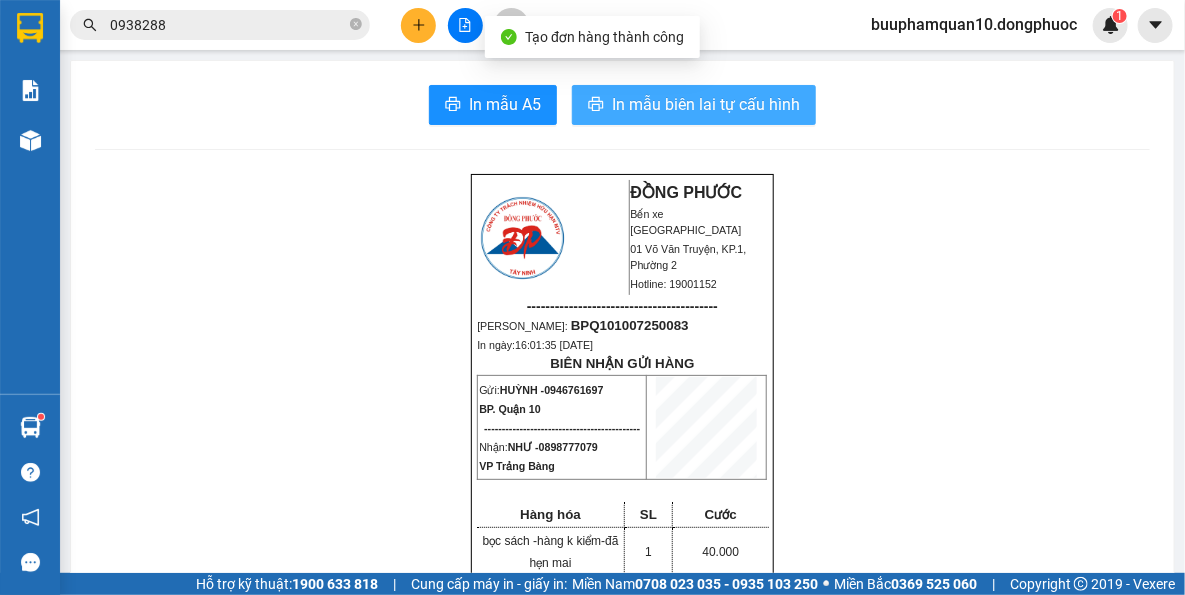 click on "In mẫu biên lai tự cấu hình" at bounding box center (694, 105) 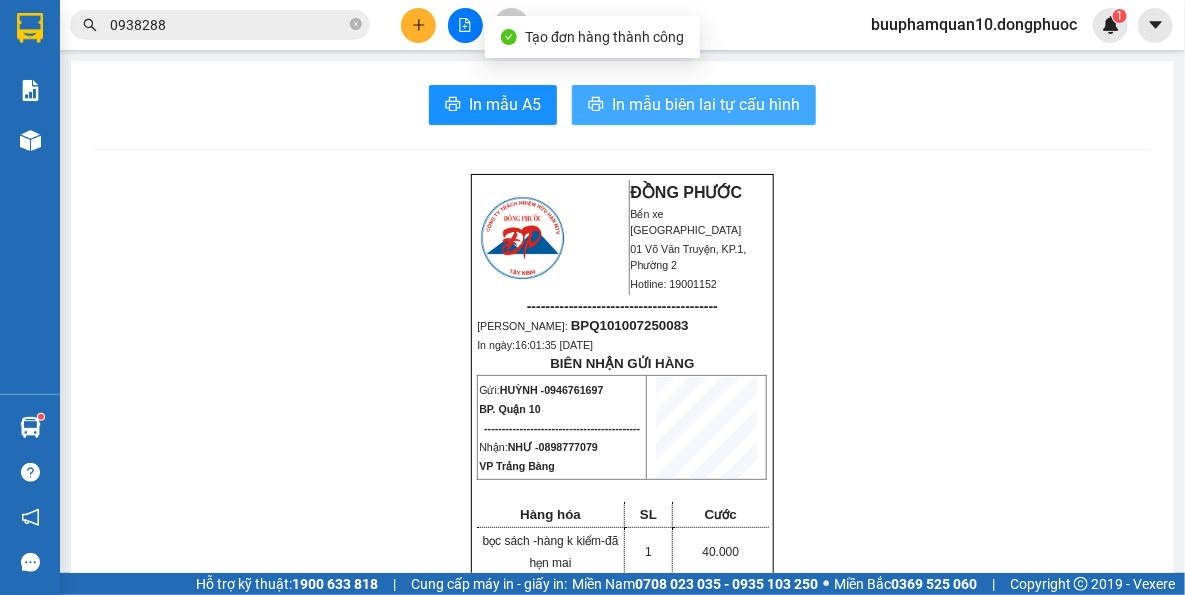 scroll, scrollTop: 0, scrollLeft: 0, axis: both 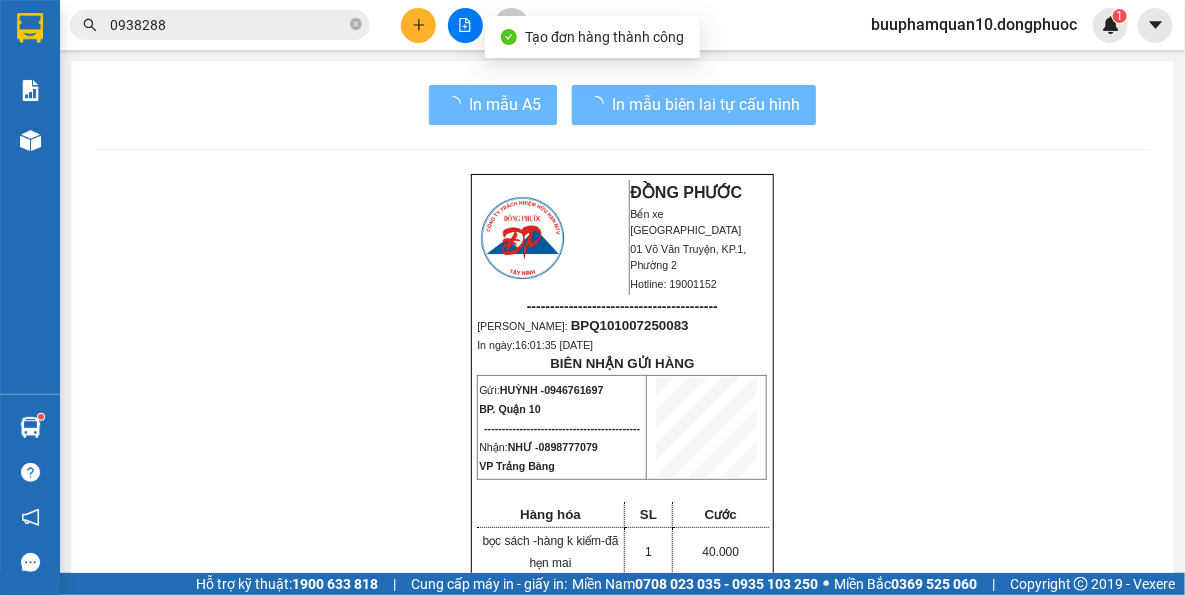 drag, startPoint x: 946, startPoint y: 536, endPoint x: 945, endPoint y: 489, distance: 47.010635 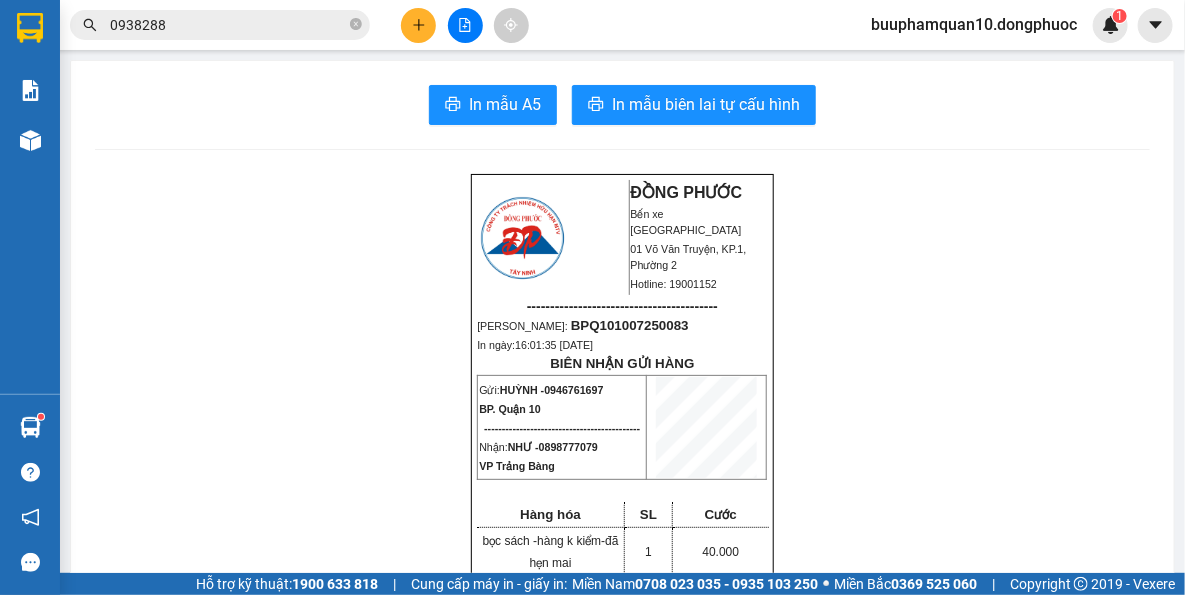 click at bounding box center [465, 25] 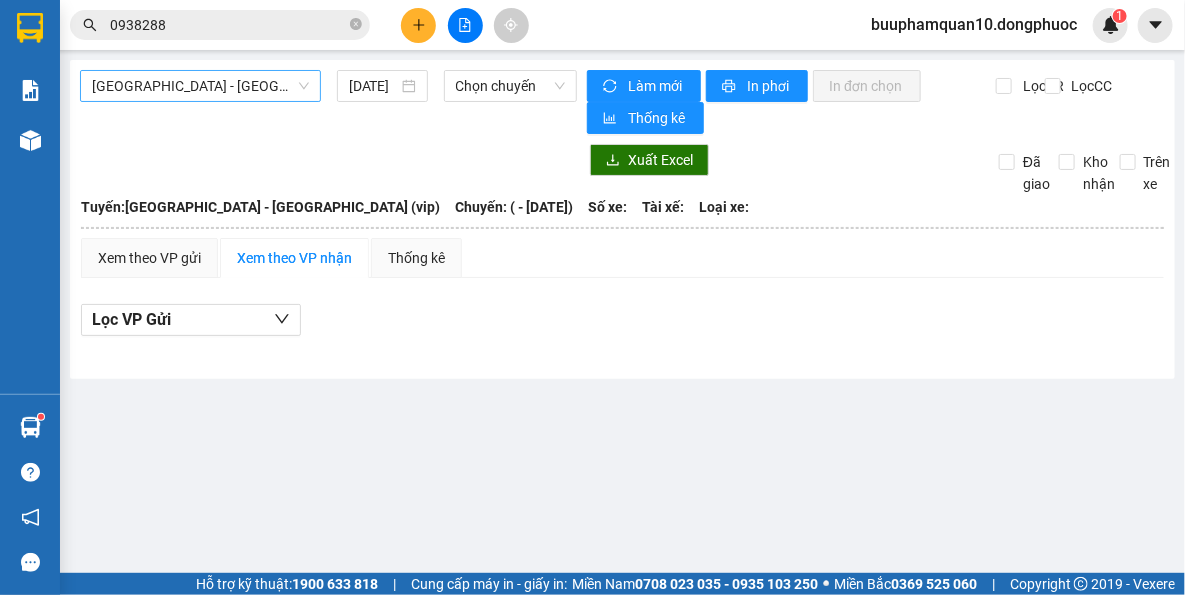 click on "[GEOGRAPHIC_DATA] - [GEOGRAPHIC_DATA] (vip)" at bounding box center [200, 86] 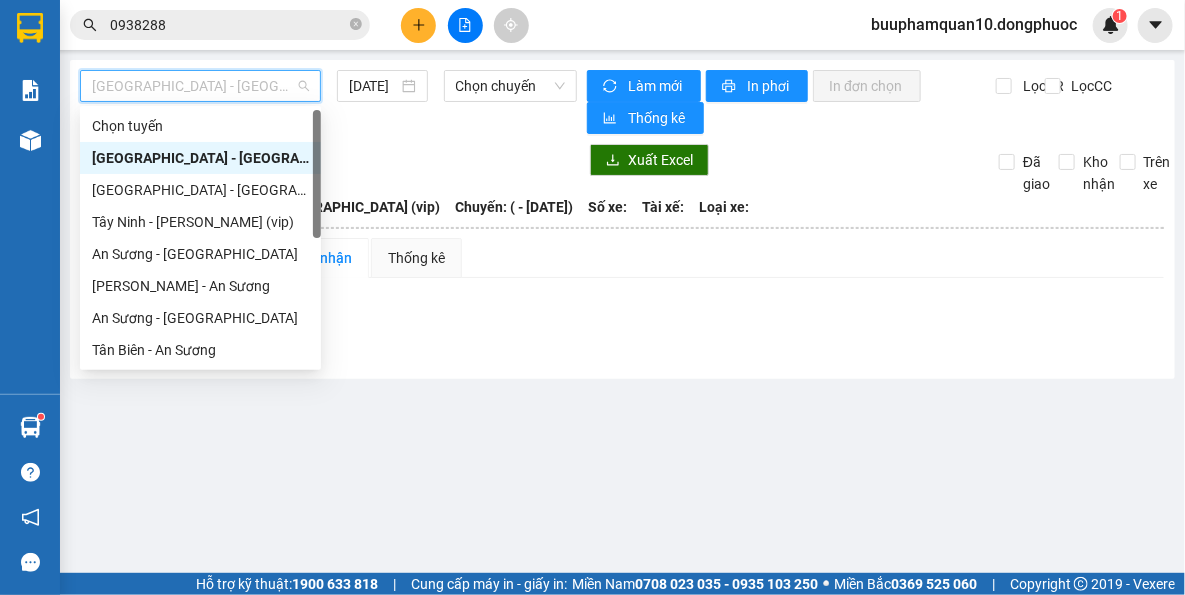 scroll, scrollTop: 287, scrollLeft: 0, axis: vertical 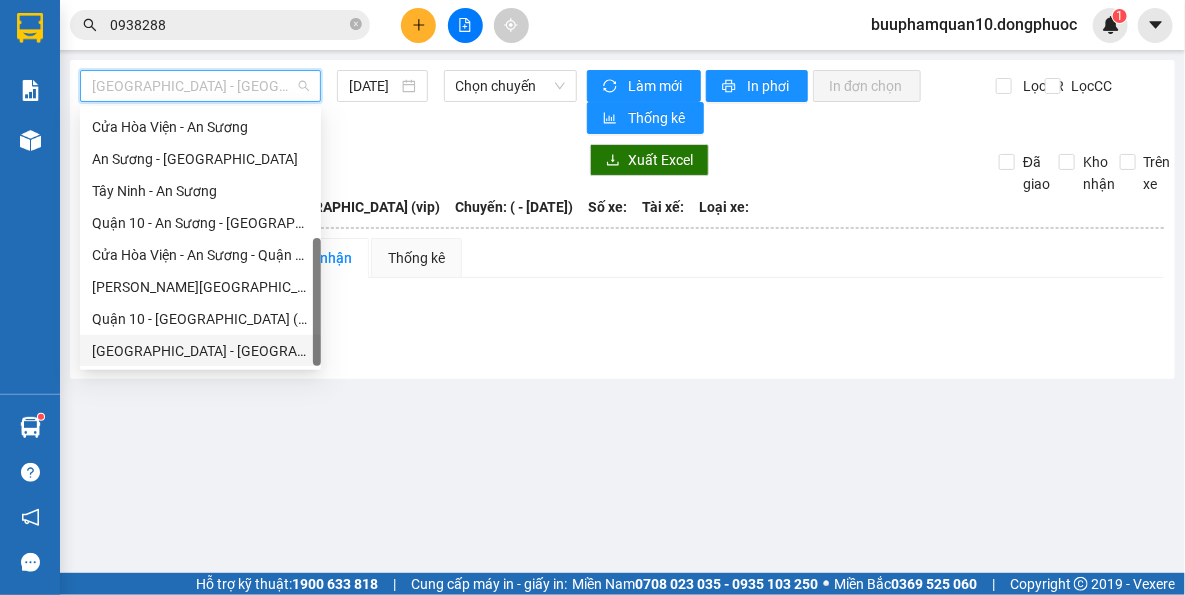click on "[GEOGRAPHIC_DATA] - [GEOGRAPHIC_DATA] (vip)" at bounding box center [200, 351] 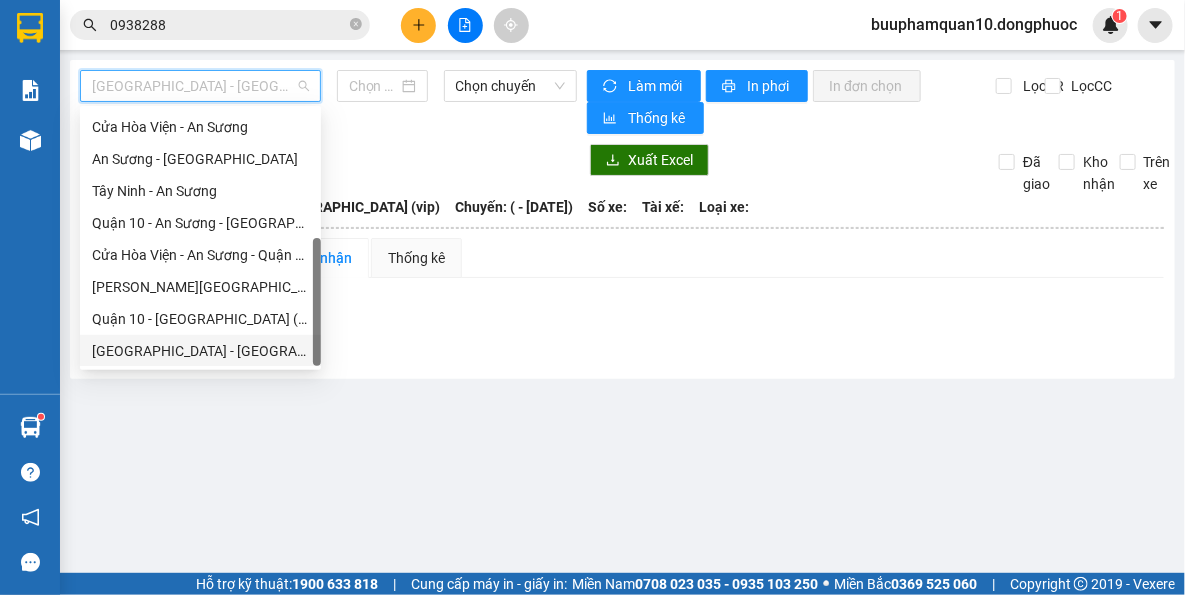 type on "[DATE]" 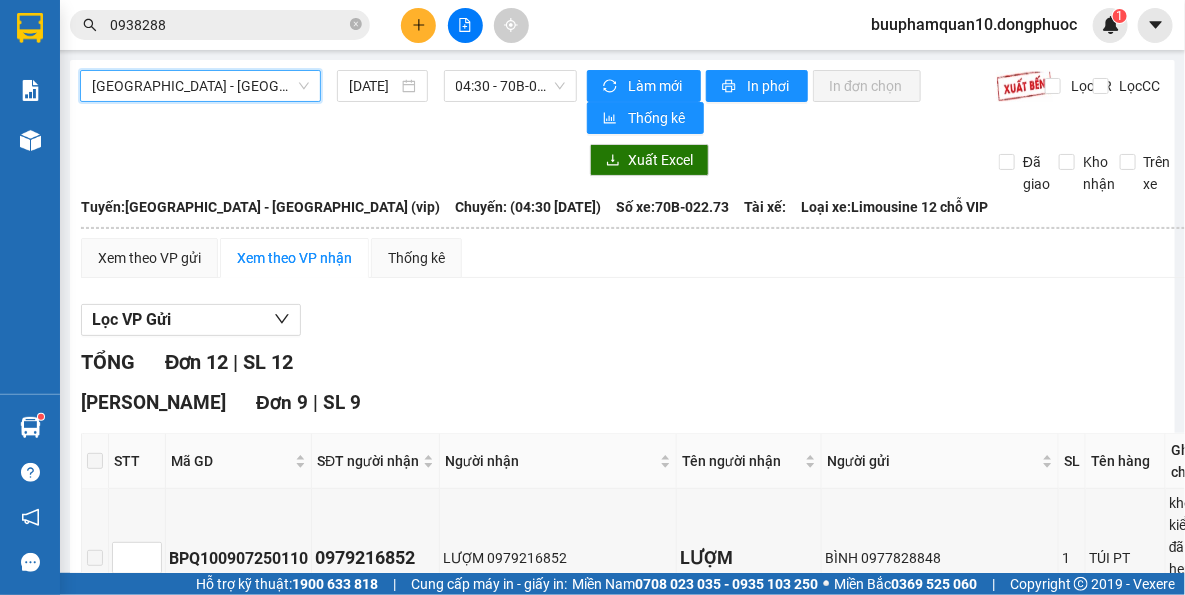 click on "[GEOGRAPHIC_DATA] - [GEOGRAPHIC_DATA] (vip) [PERSON_NAME][GEOGRAPHIC_DATA] - [GEOGRAPHIC_DATA] (vip) [DATE] 04:30     - 70B-022.73  Làm mới In phơi In đơn chọn Thống kê Lọc  CR Lọc  CC Xuất Excel Đã giao Kho nhận Trên xe [GEOGRAPHIC_DATA]   19001152   [GEOGRAPHIC_DATA], 01 Võ Văn Truyện, KP 1, Phường 2 16:00 [DATE] Tuyến:  [GEOGRAPHIC_DATA] - [GEOGRAPHIC_DATA] (vip) [GEOGRAPHIC_DATA]:   (04:30 [DATE]) Số xe:  70B-022.73 Loại xe:  Limousine 12 chỗ VIP Tuyến:  [GEOGRAPHIC_DATA] - [GEOGRAPHIC_DATA] (vip) [GEOGRAPHIC_DATA]:   (04:30 [DATE]) Số xe:  70B-022.73 Tài xế:  Loại xe:  Limousine 12 chỗ VIP Xem theo VP gửi Xem theo VP nhận Thống kê Lọc VP Gửi TỔNG Đơn   12 | SL   12 Hòa Thành Đơn   9 | SL   9 STT Mã GD SĐT người nhận Người nhận Tên người nhận Người gửi SL Tên hàng Ghi chú ĐC Giao Trạng thái Ký nhận                           BPQ100907250110 0979216852 LƯỢM 0979216852 LƯỢM BÌNH  0977828848 1 TÚI PT không kiểm-đã hẹn mai nhận 1 1 1" at bounding box center [622, 1037] 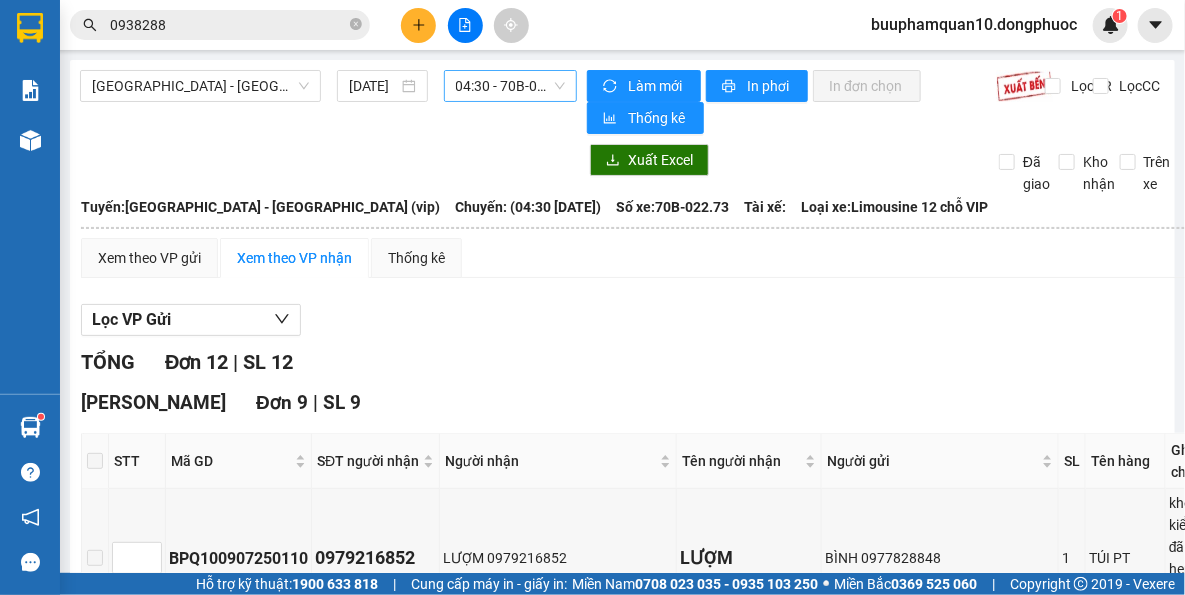 click on "04:30     - 70B-022.73" at bounding box center (511, 86) 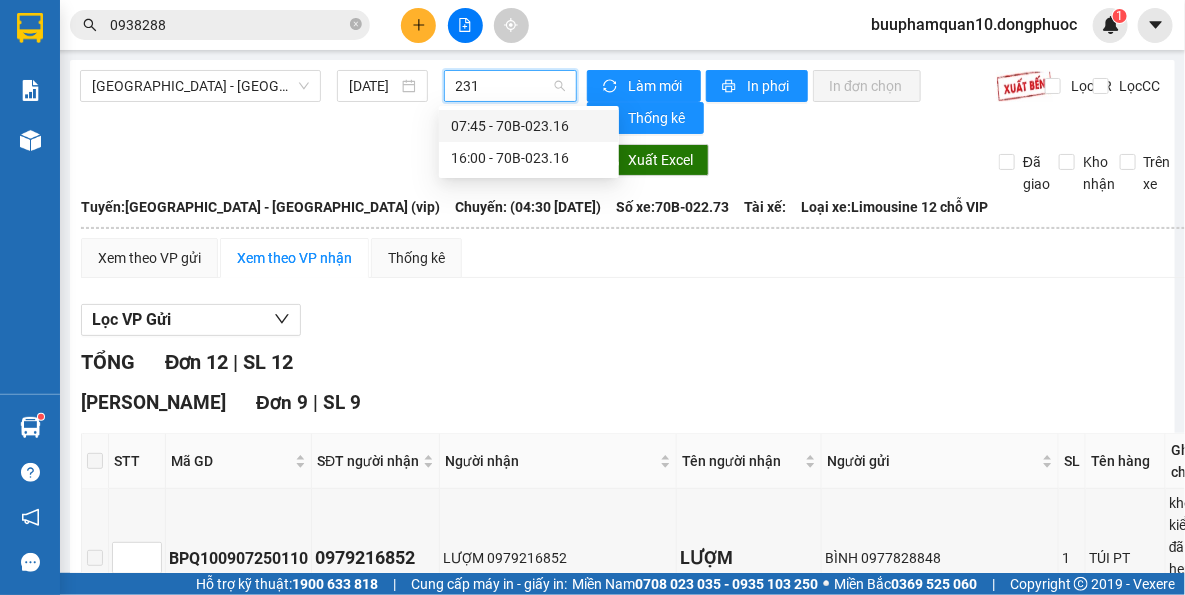 type on "2316" 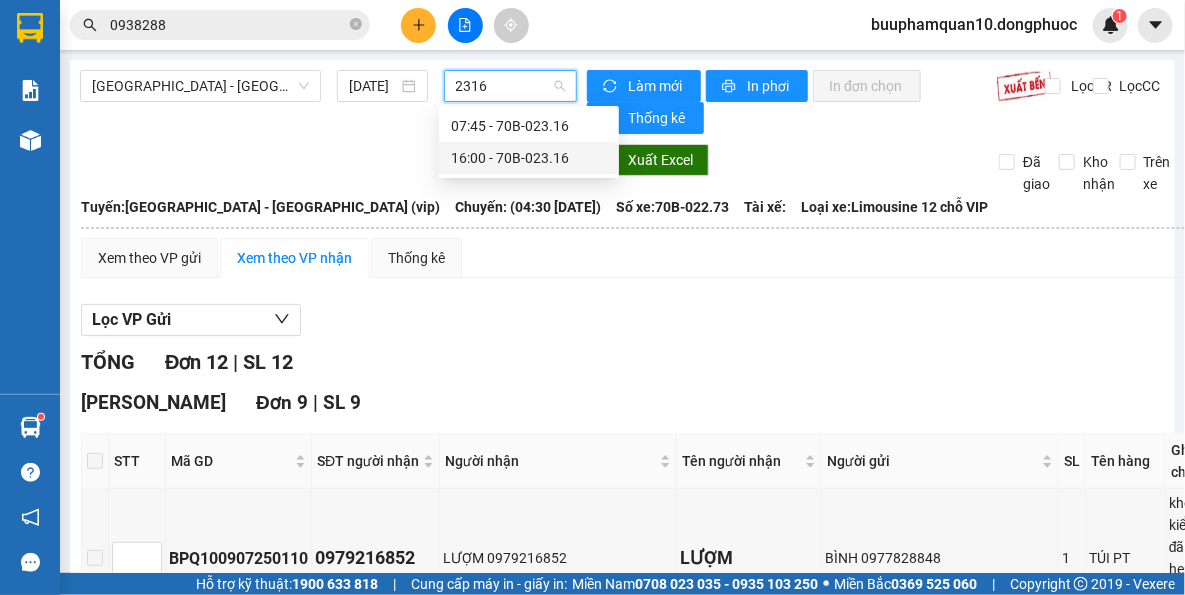 click on "16:00     - 70B-023.16" at bounding box center [529, 158] 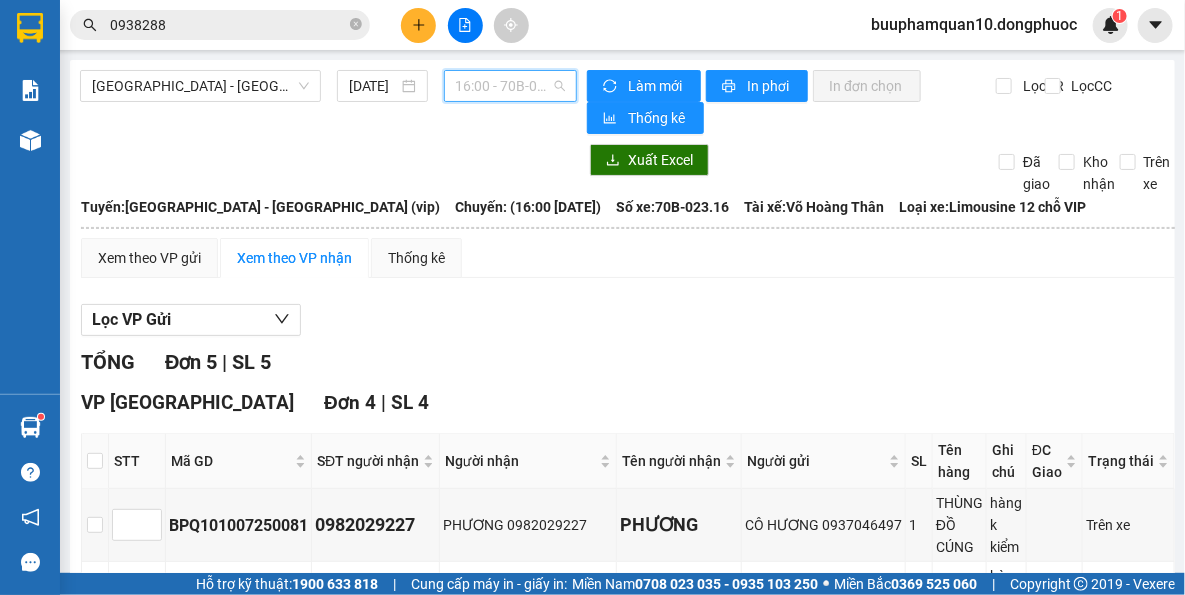 click on "16:00     - 70B-023.16" at bounding box center (511, 86) 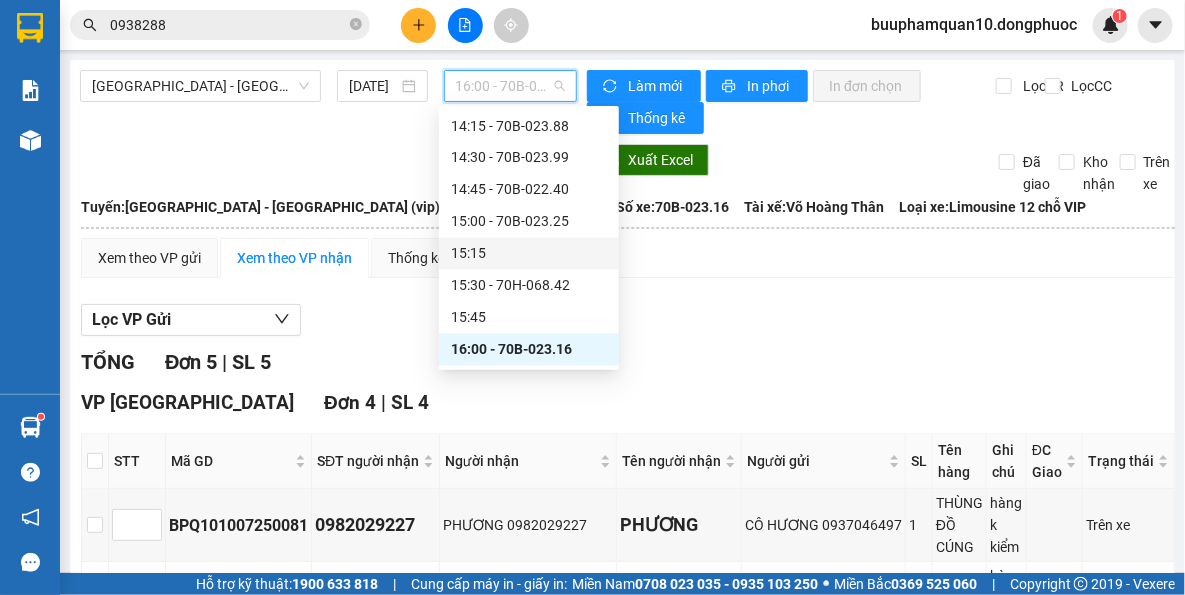 scroll, scrollTop: 1370, scrollLeft: 0, axis: vertical 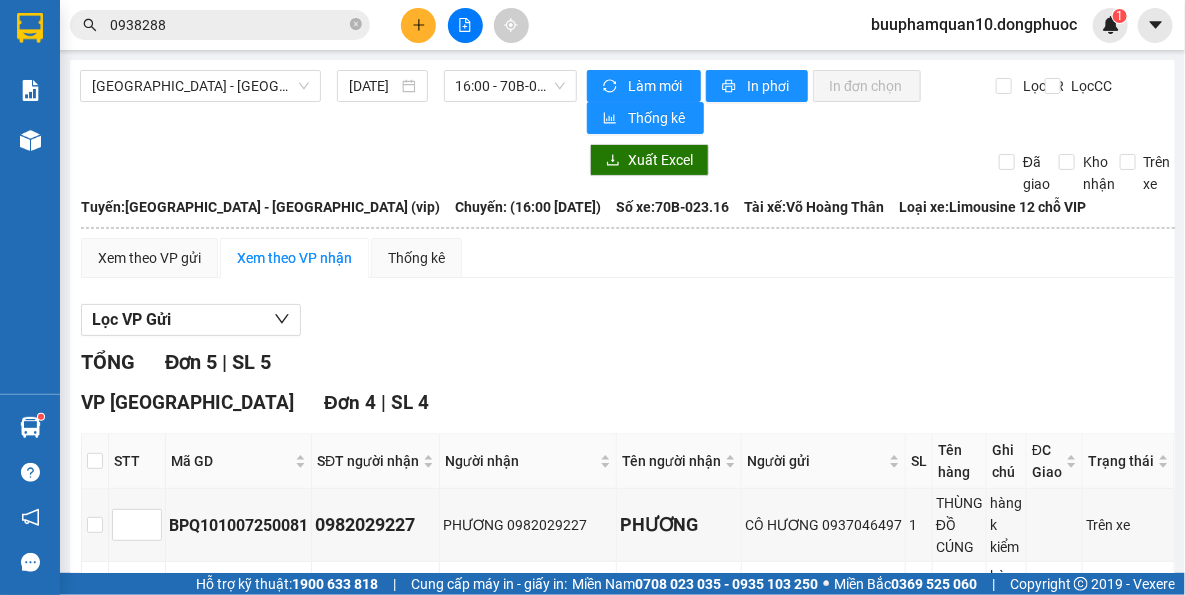 drag, startPoint x: 705, startPoint y: 334, endPoint x: 417, endPoint y: 29, distance: 419.4866 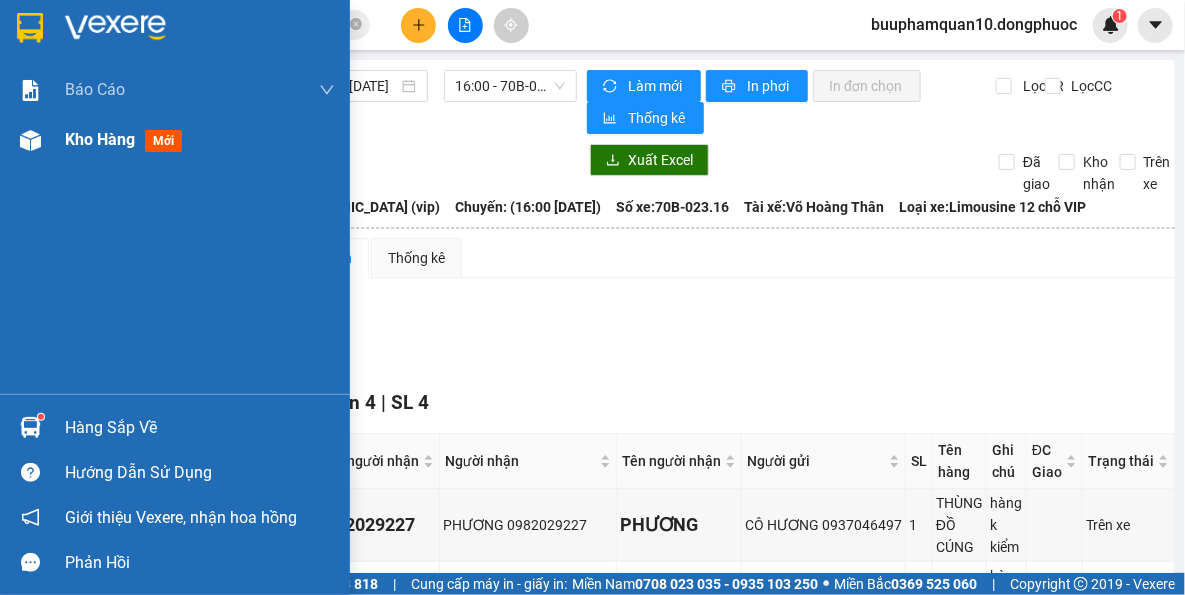 click on "Kho hàng mới" at bounding box center [175, 140] 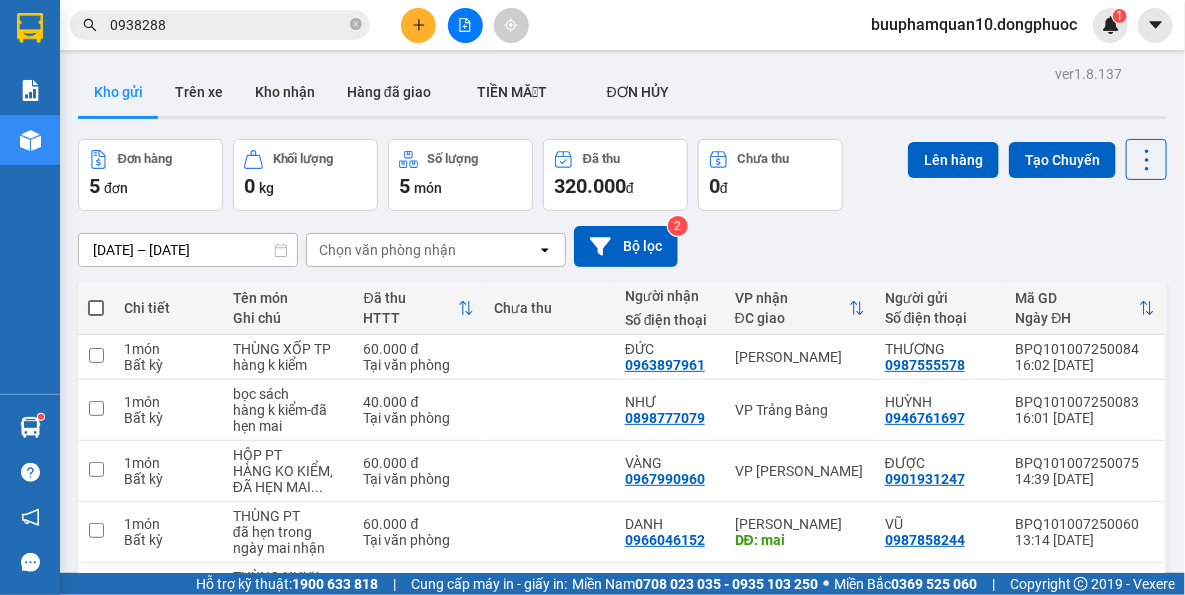 click at bounding box center (418, 25) 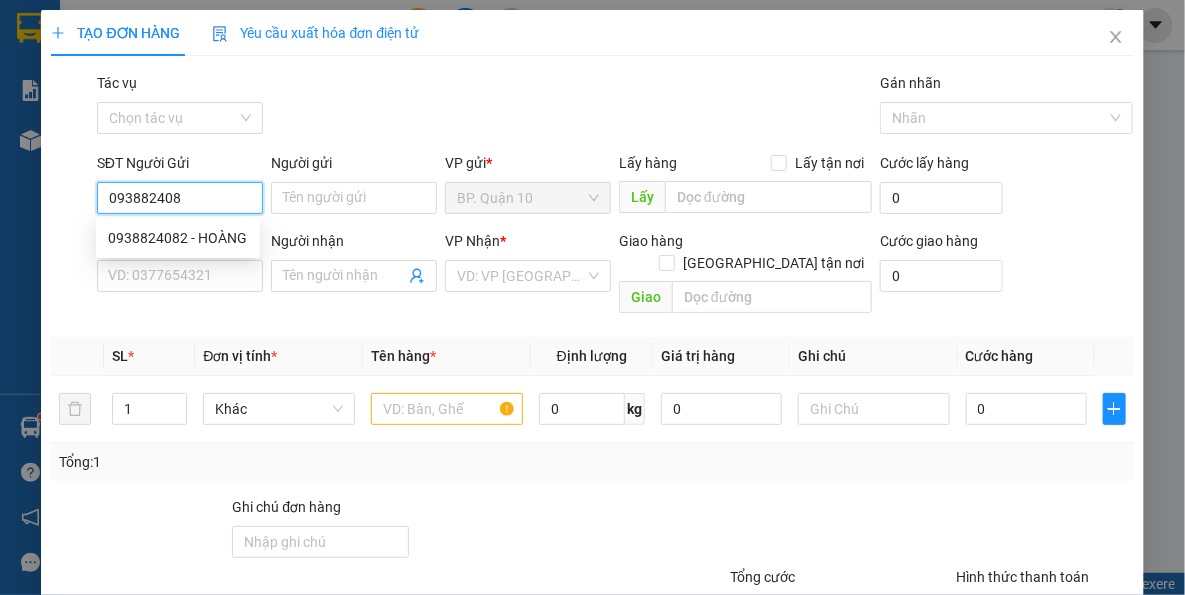 click on "0938824082 - HOÀNG" at bounding box center (178, 238) 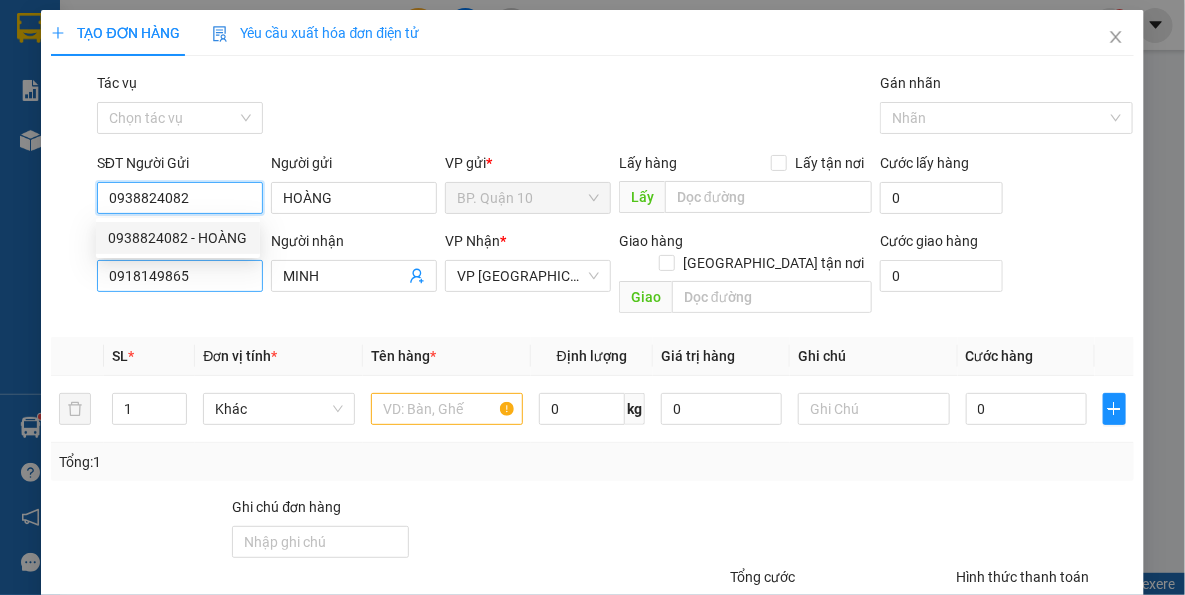 type on "0938824082" 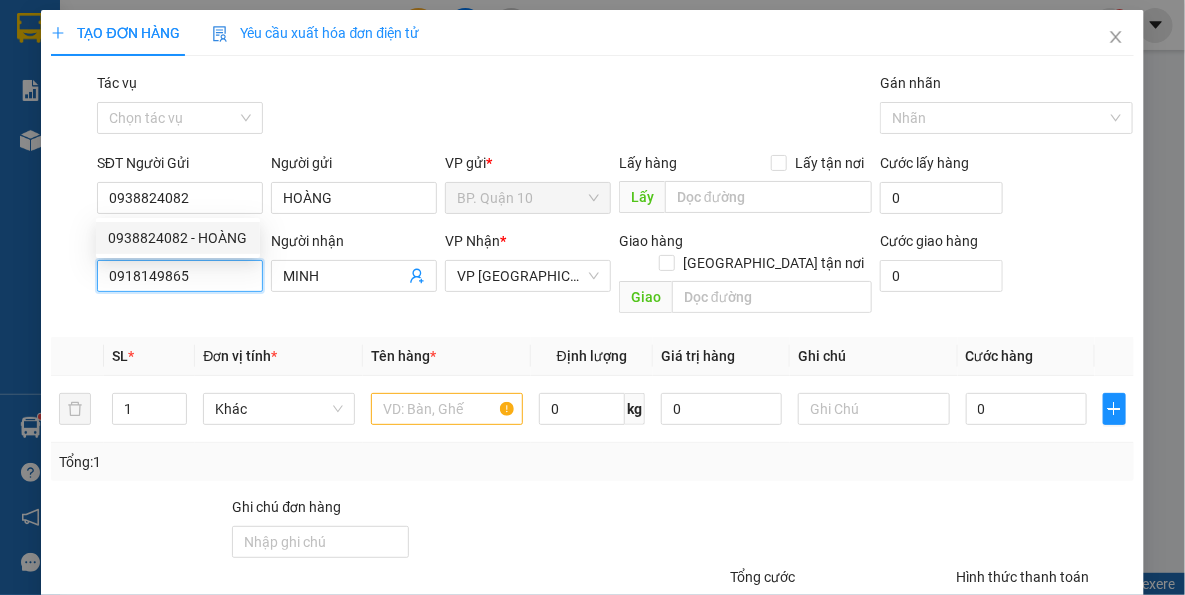 type on "60.000" 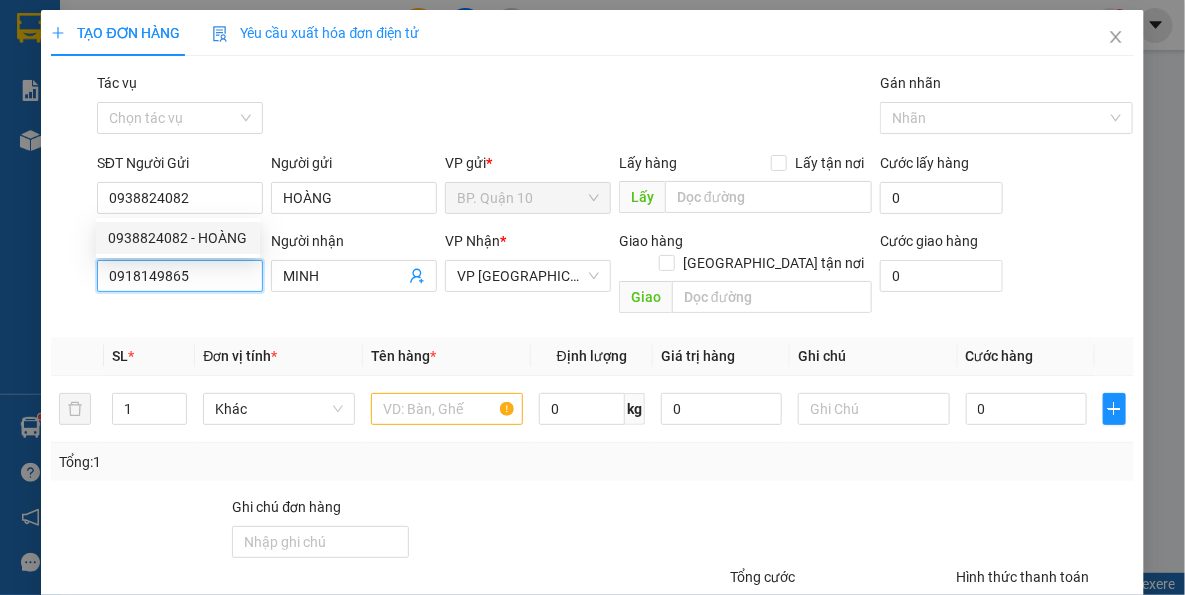 click on "0918149865" at bounding box center [180, 276] 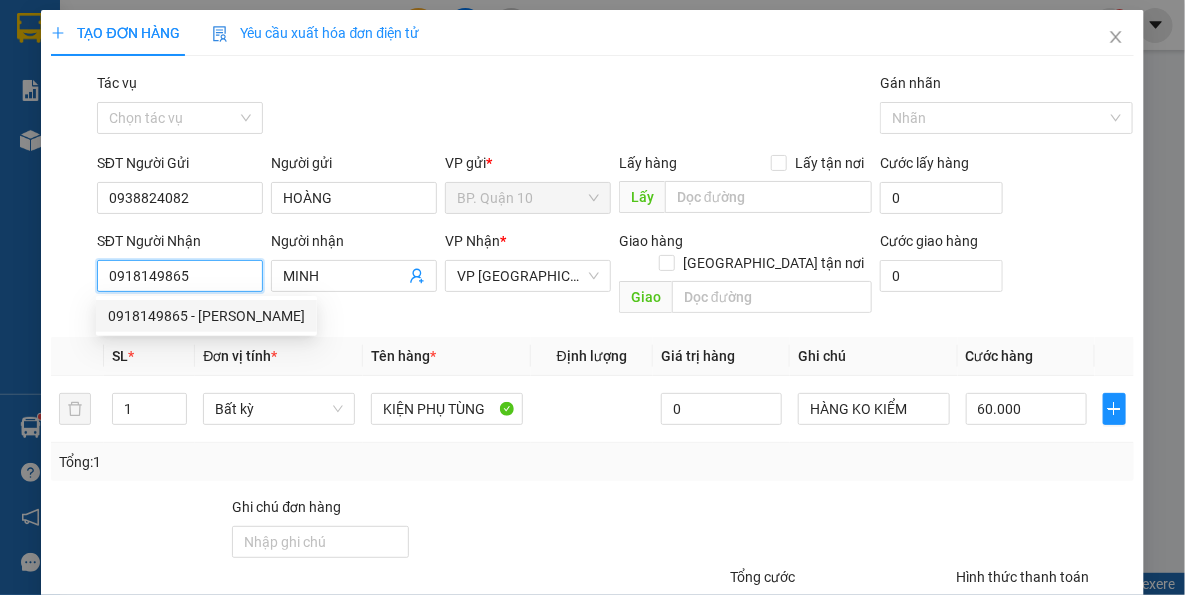 click on "0918149865" at bounding box center (180, 276) 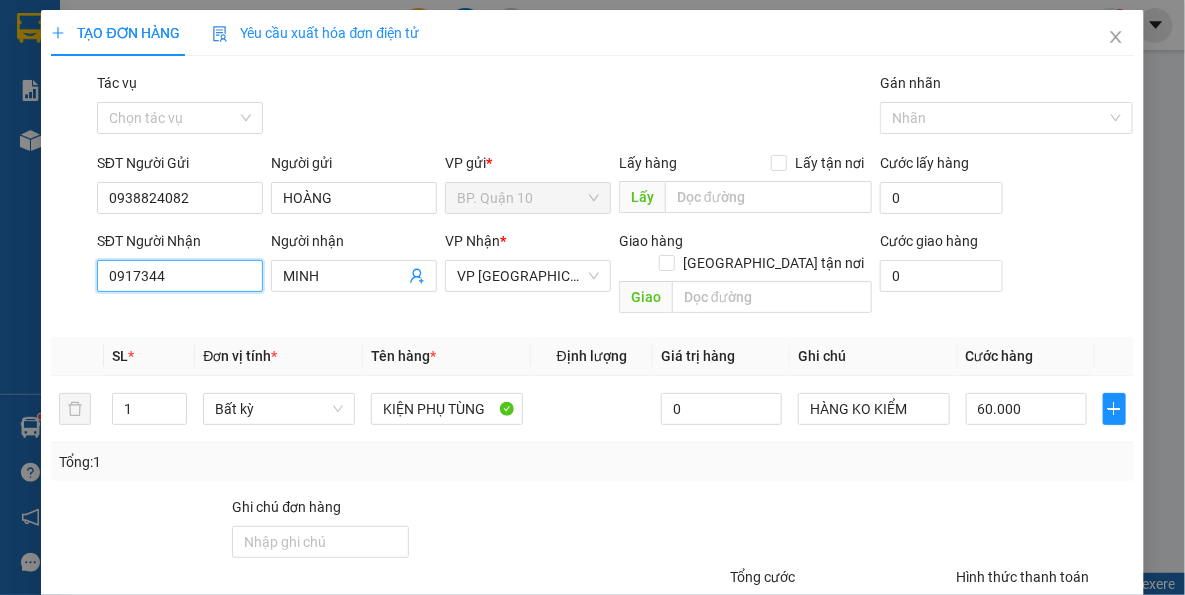 click on "0917344" at bounding box center [180, 276] 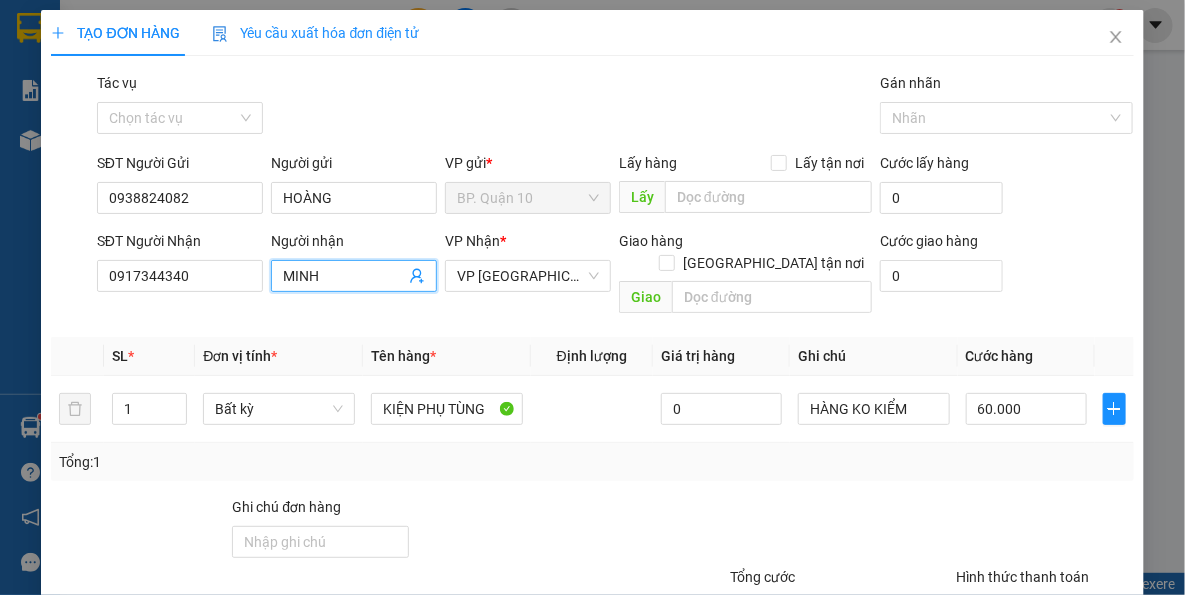 click on "MINH" at bounding box center (354, 276) 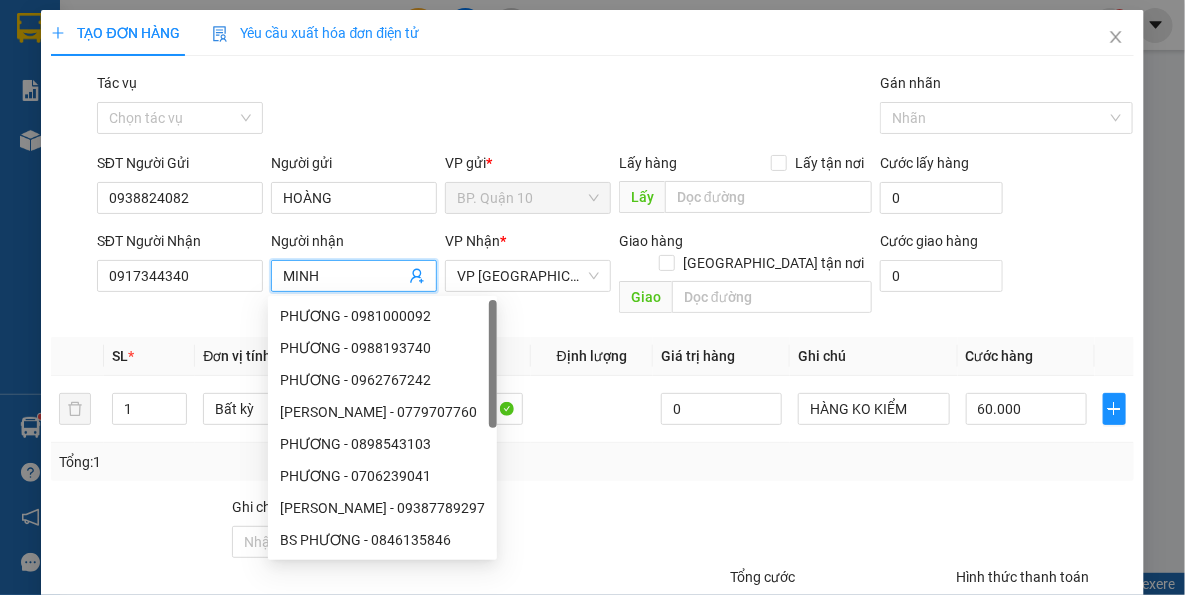 click 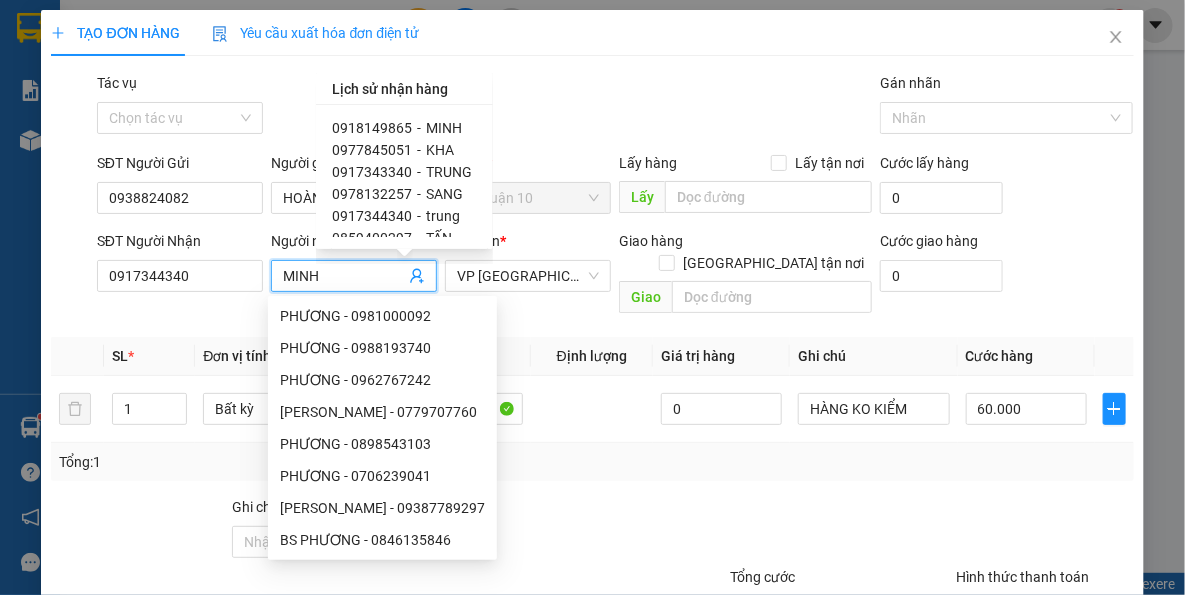 click on "-" at bounding box center (419, 172) 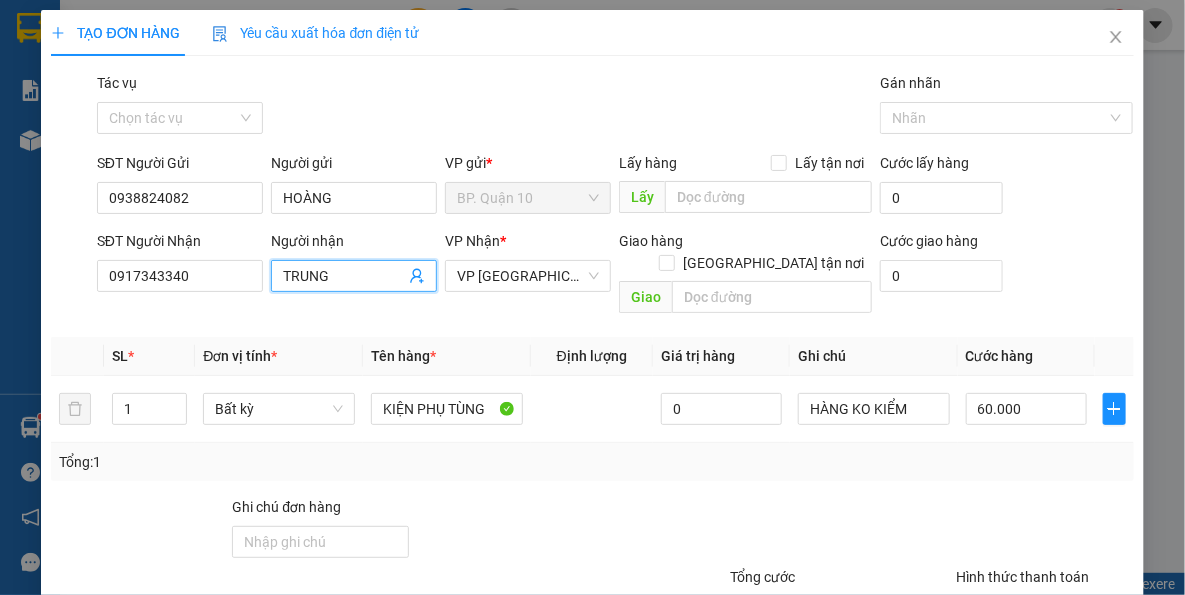 click on "Tổng:  1" at bounding box center [259, 462] 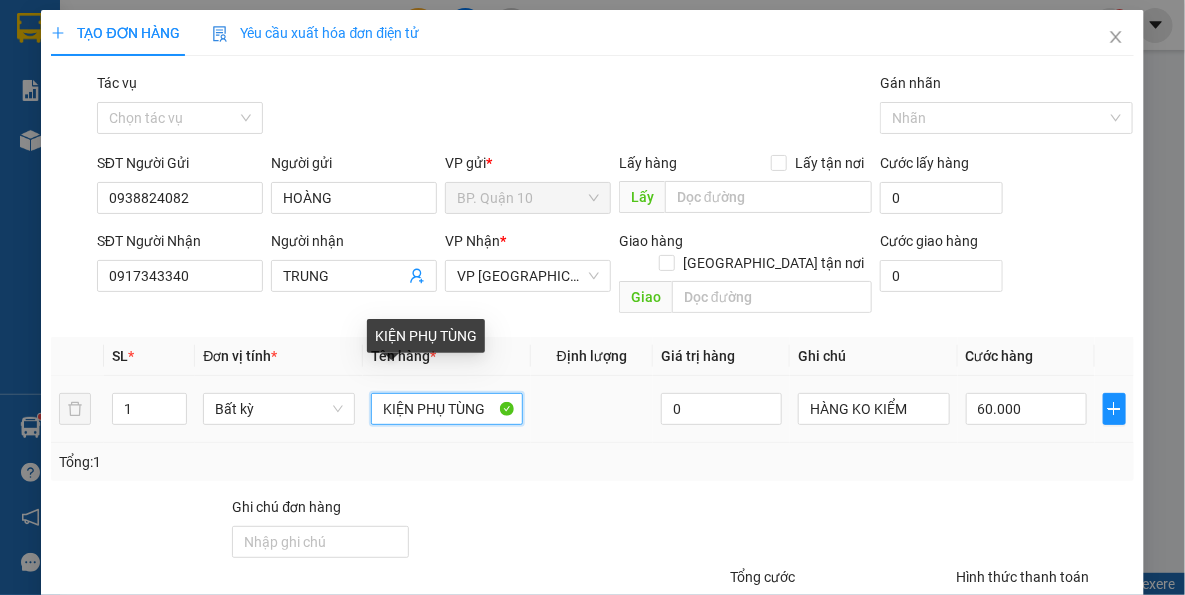 drag, startPoint x: 484, startPoint y: 388, endPoint x: 116, endPoint y: 351, distance: 369.85538 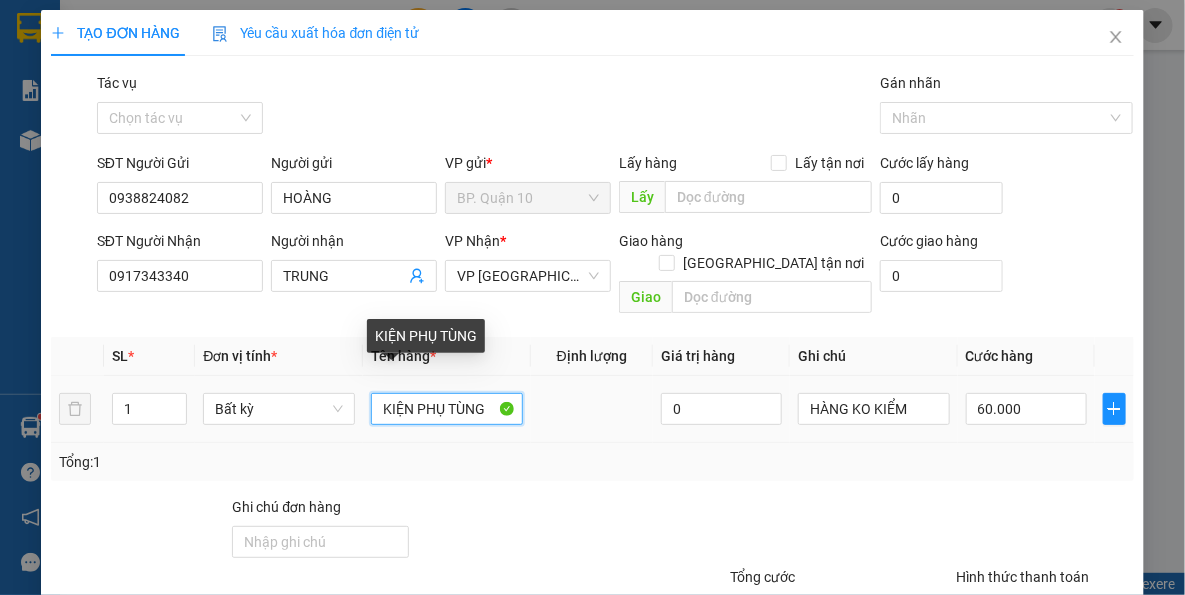 click on "SL  * Đơn vị tính  * Tên hàng  * Định lượng Giá trị hàng Ghi chú Cước hàng                   1 Bất kỳ KIỆN PHỤ TÙNG 0 HÀNG KO KIỂM 60.000" at bounding box center (592, 390) 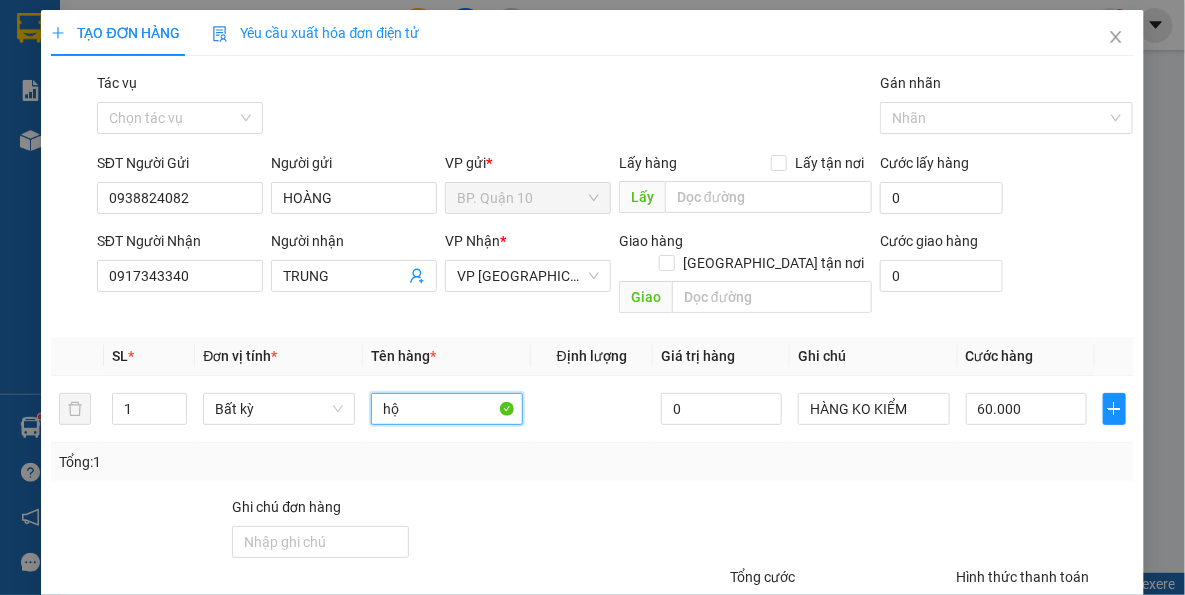 type on "h" 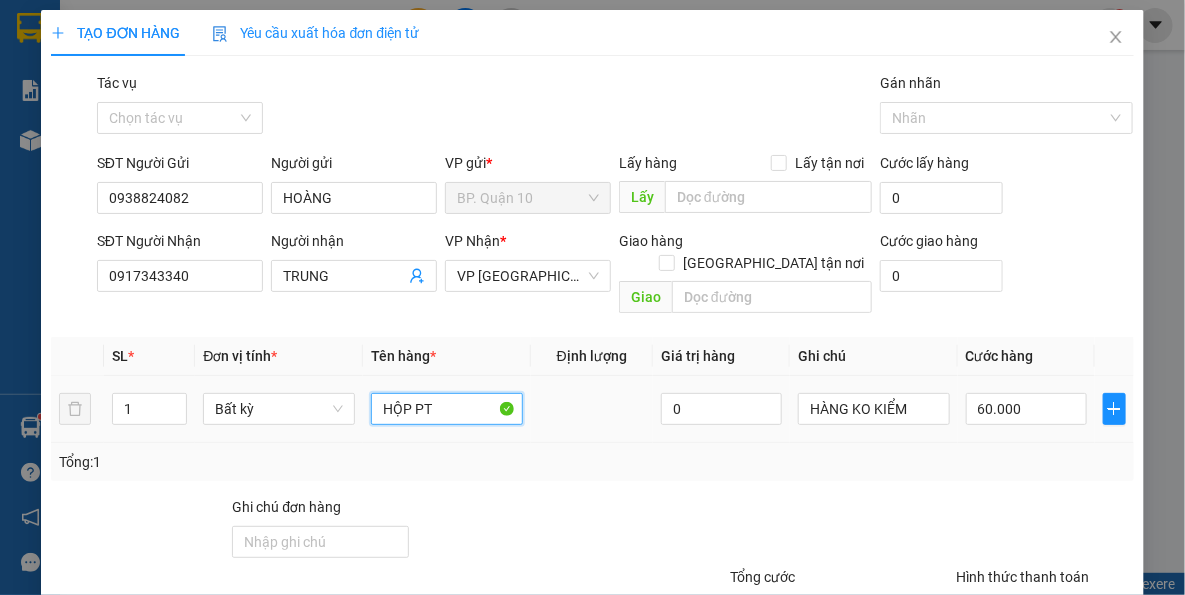 type on "HỘP PT" 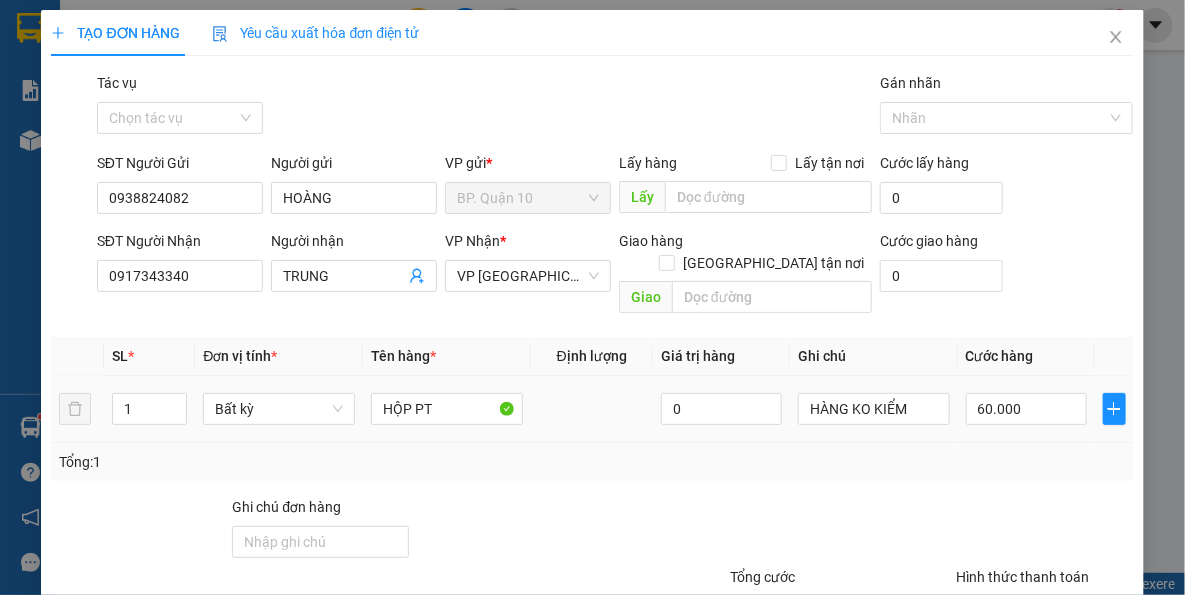 click on "60.000" at bounding box center [1026, 409] 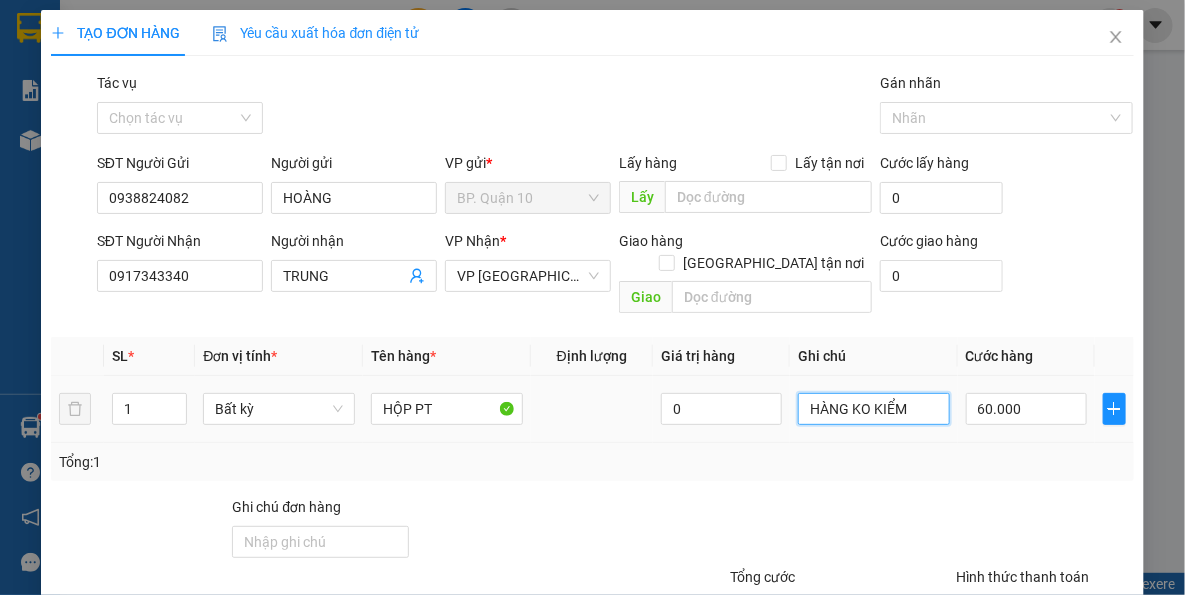 drag, startPoint x: 907, startPoint y: 391, endPoint x: 579, endPoint y: 377, distance: 328.29865 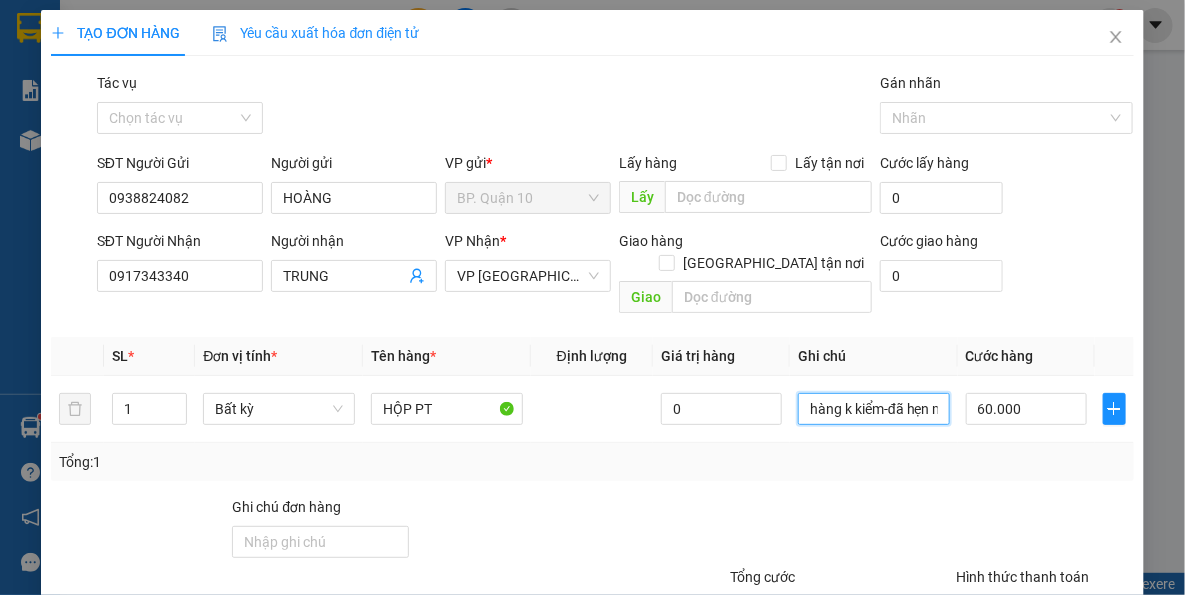 scroll, scrollTop: 0, scrollLeft: 23, axis: horizontal 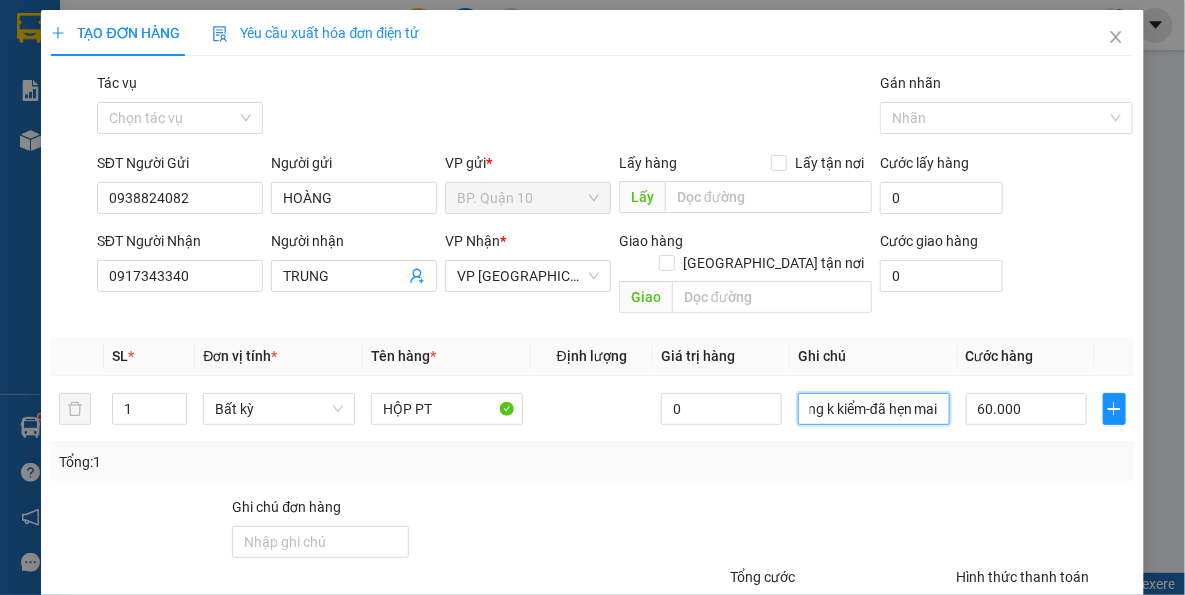 type on "hàng k kiểm-đã hẹn mai" 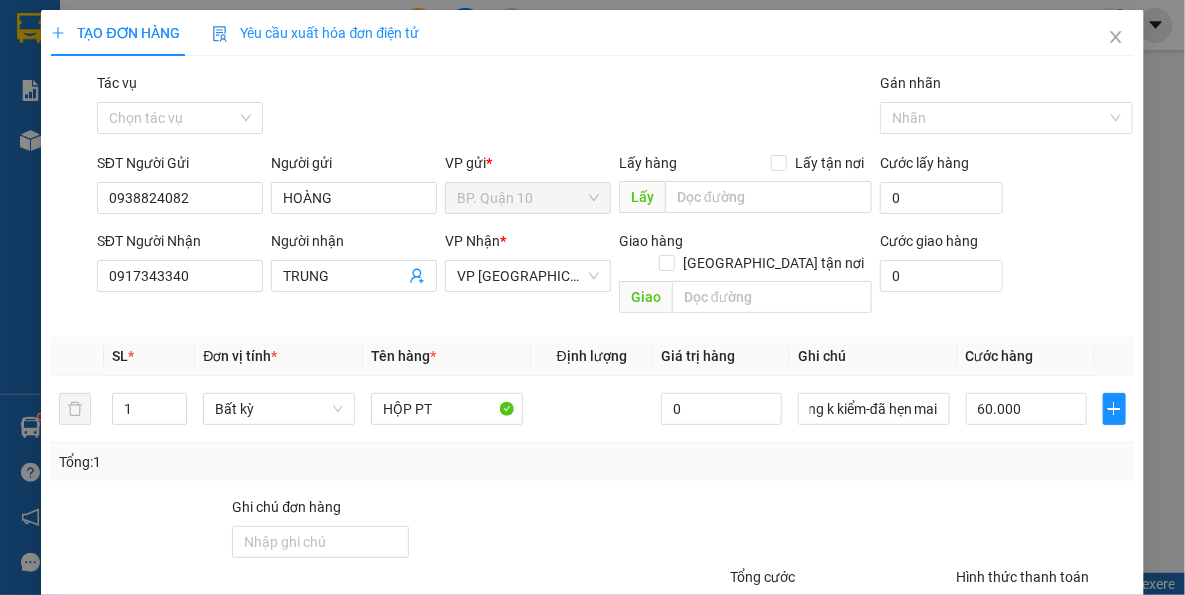 click at bounding box center (819, 531) 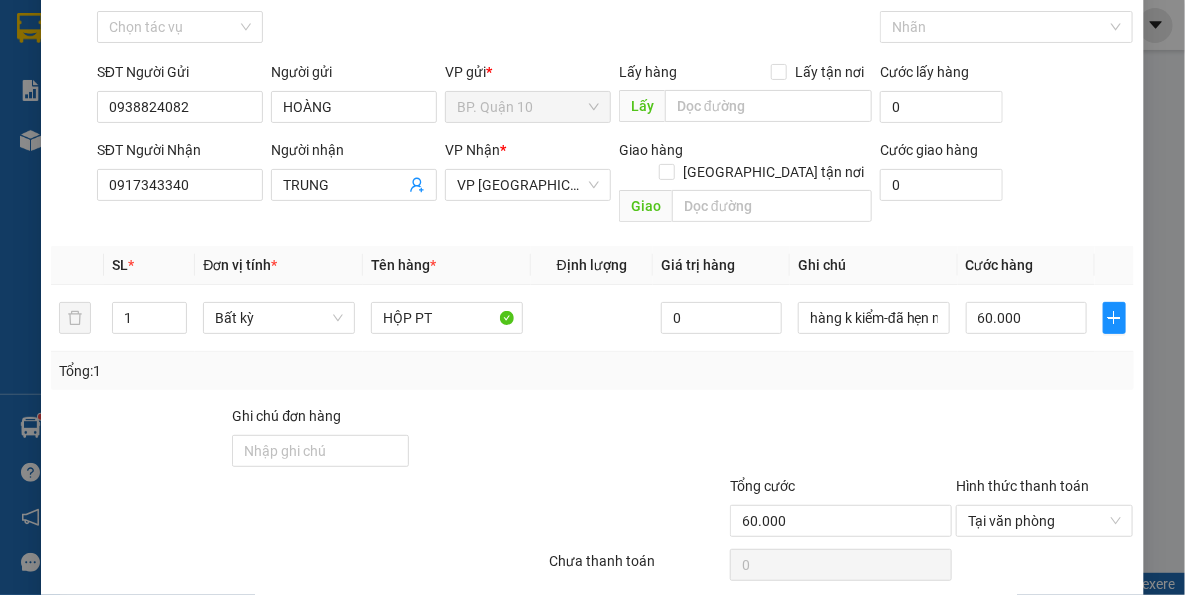 scroll, scrollTop: 143, scrollLeft: 0, axis: vertical 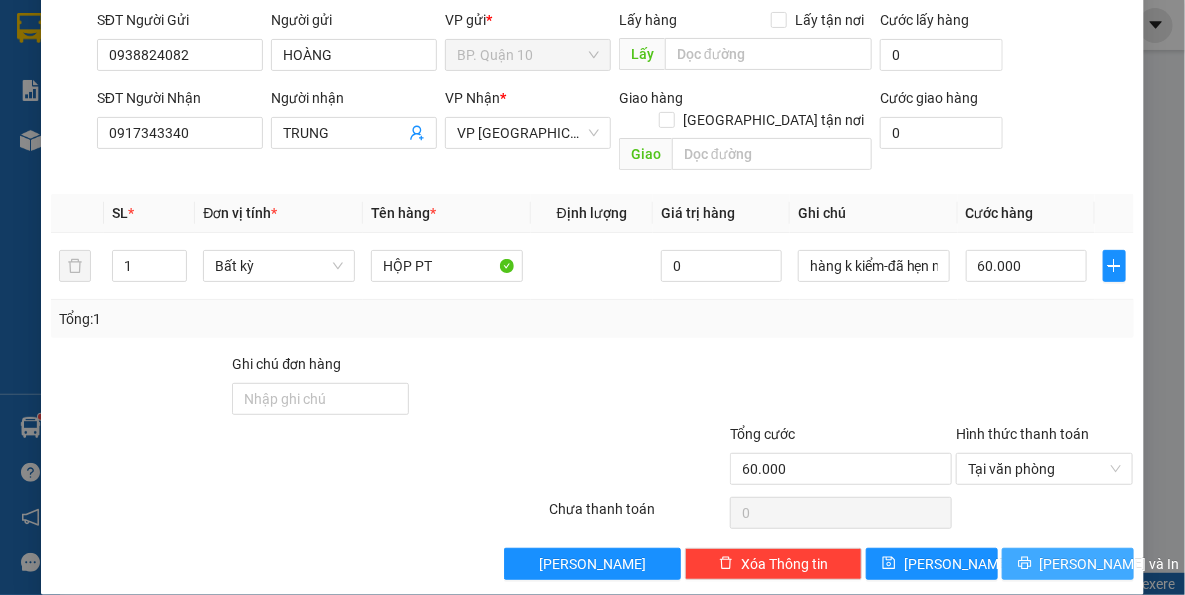 click on "[PERSON_NAME] và In" at bounding box center [1110, 564] 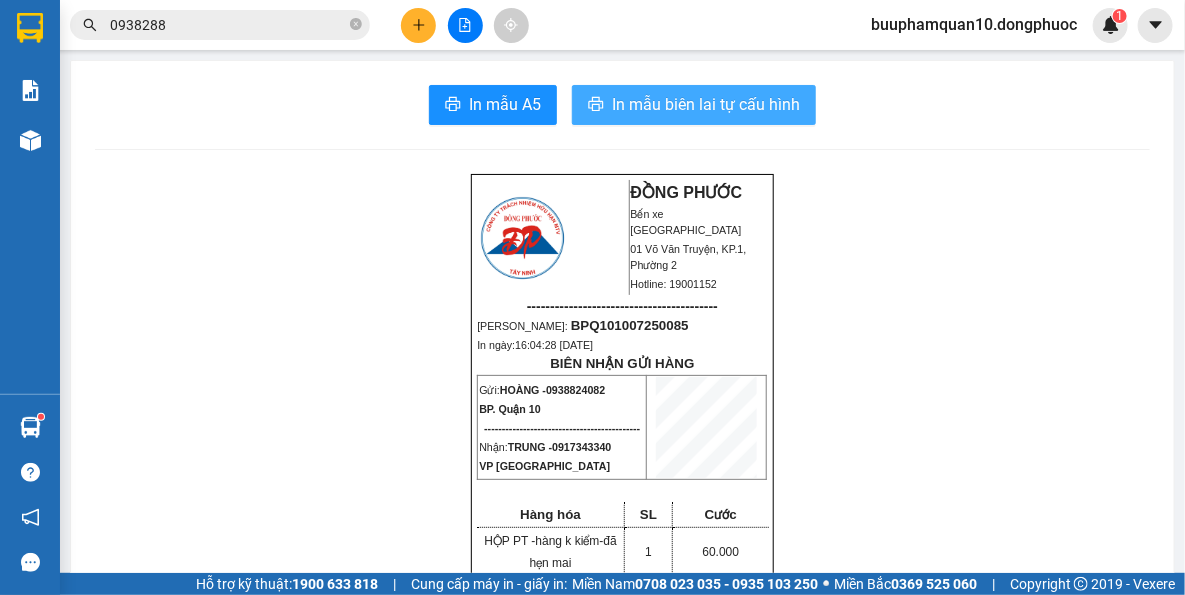 drag, startPoint x: 595, startPoint y: 106, endPoint x: 596, endPoint y: 119, distance: 13.038404 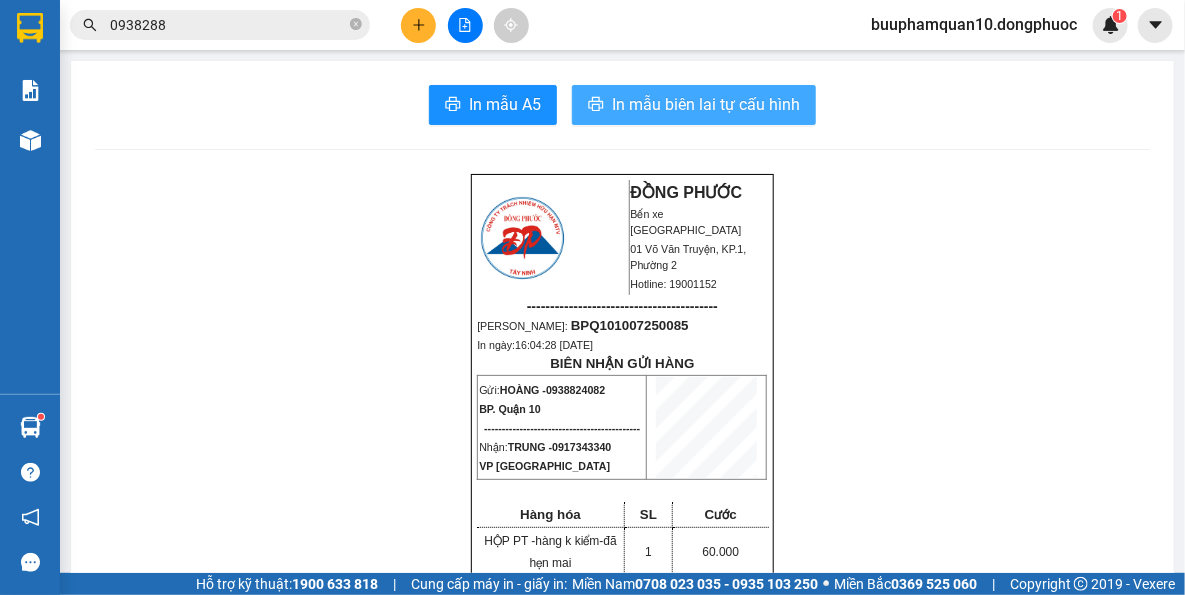scroll, scrollTop: 0, scrollLeft: 0, axis: both 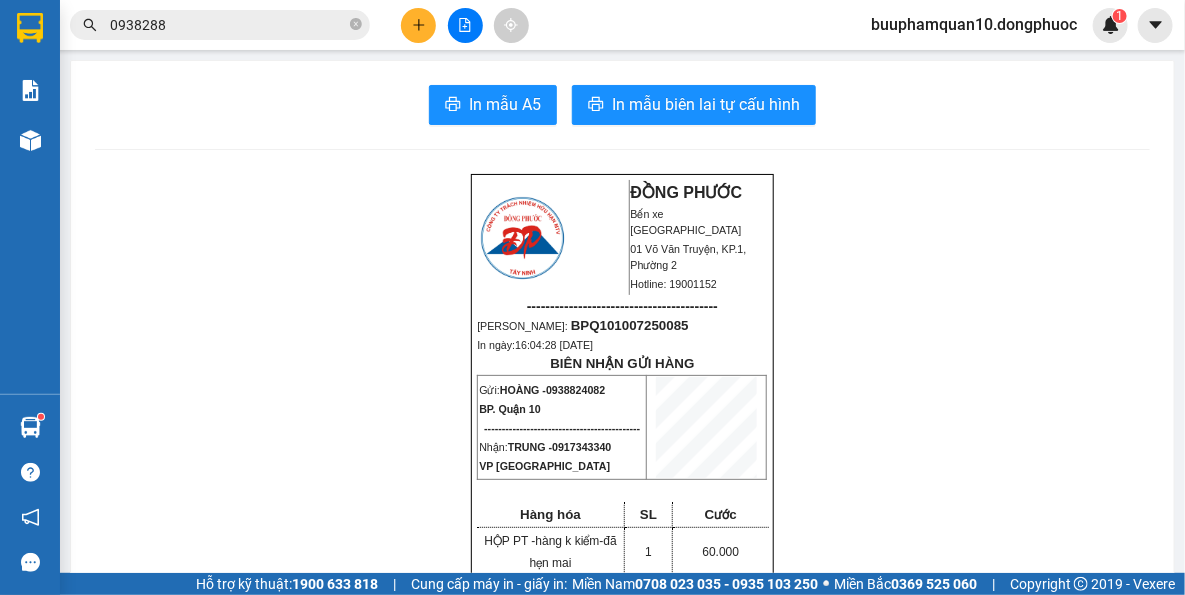 click on "0917343340" at bounding box center (581, 447) 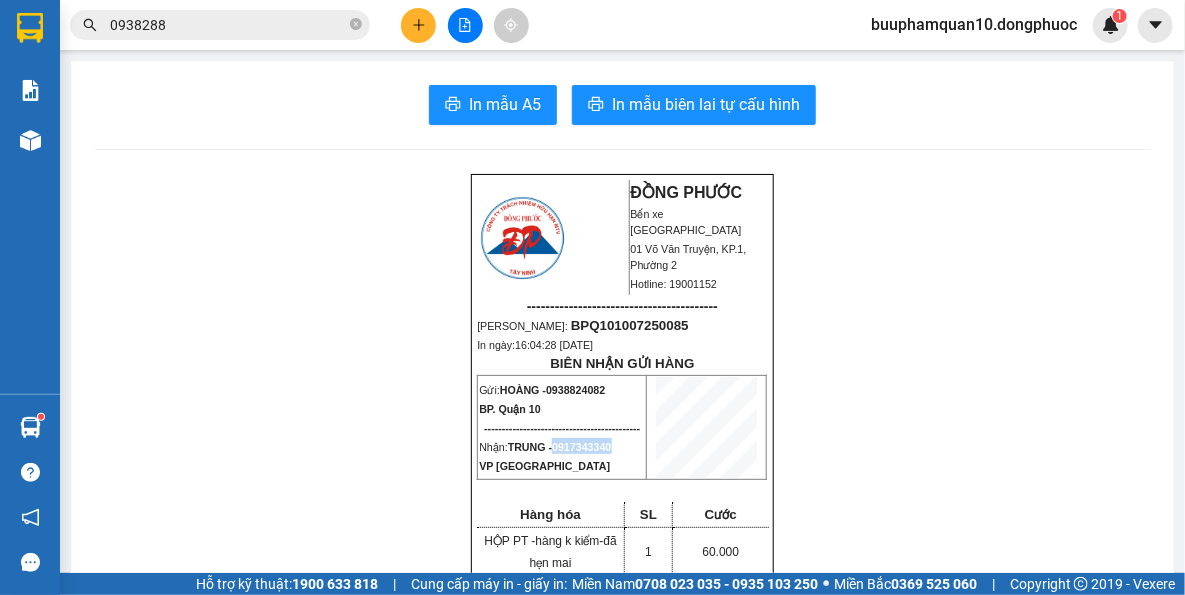 click on "0917343340" at bounding box center (581, 447) 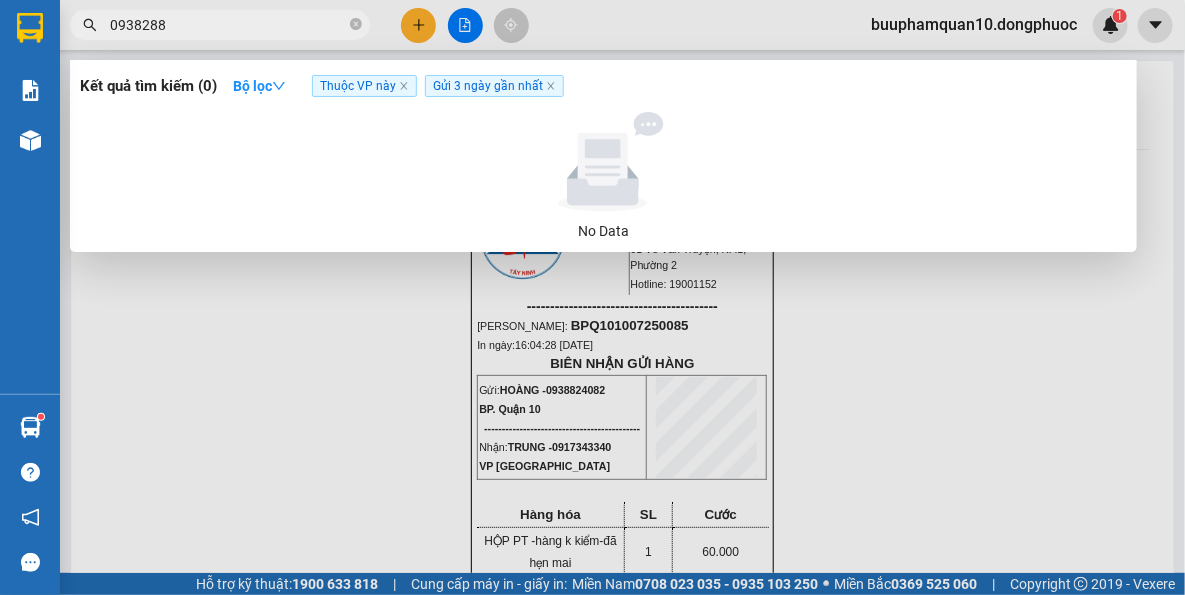 click on "0938288" at bounding box center (228, 25) 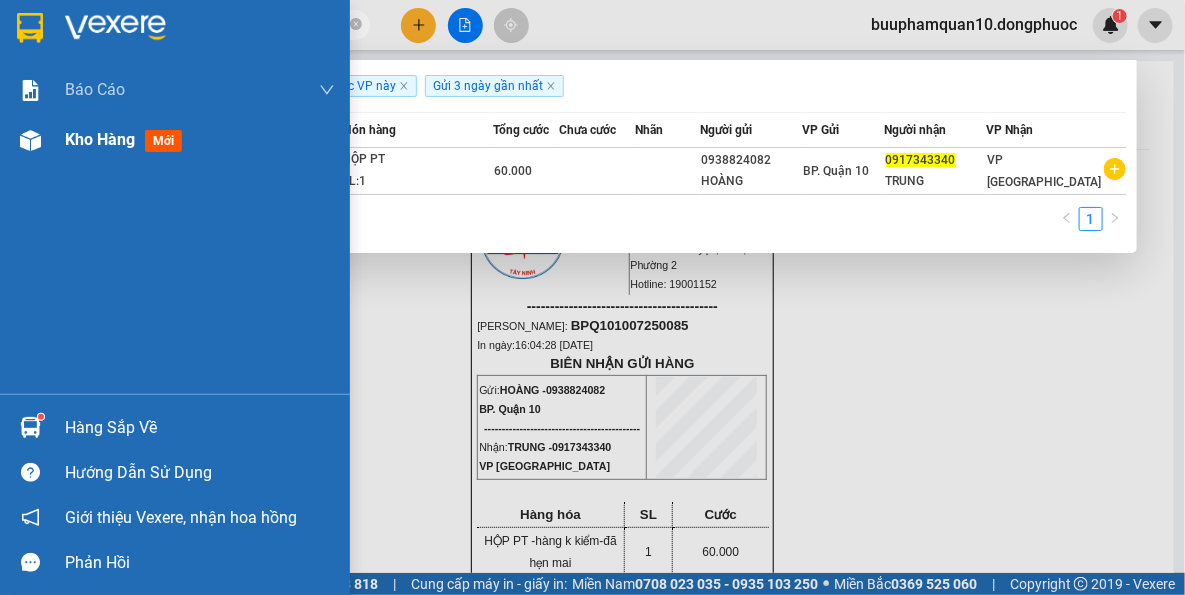 type on "0917343340" 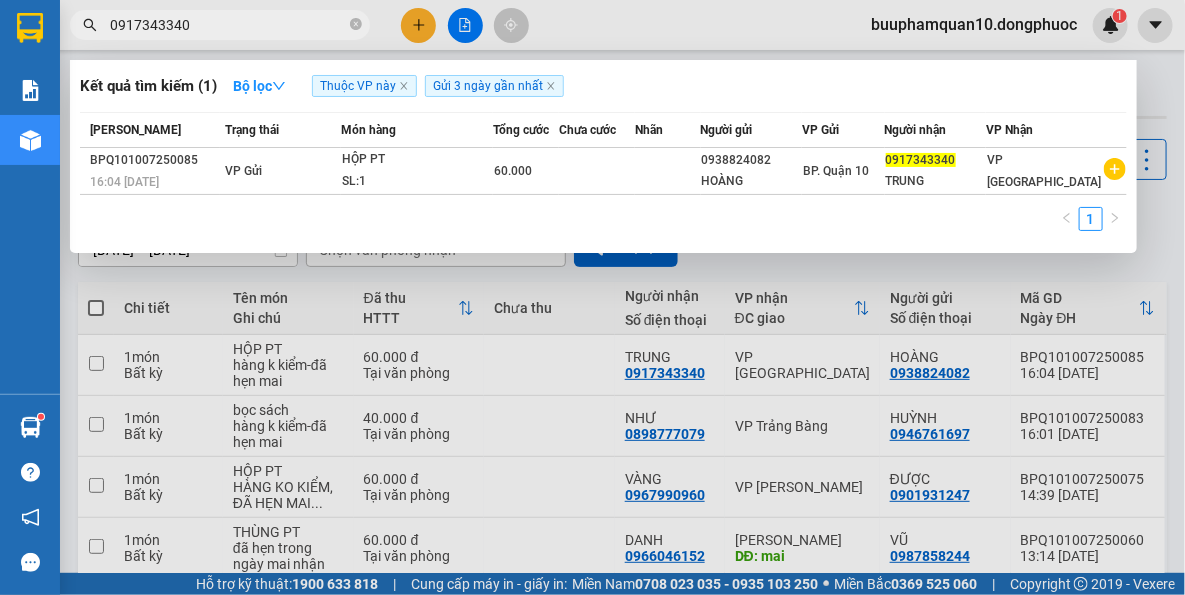 click at bounding box center [592, 297] 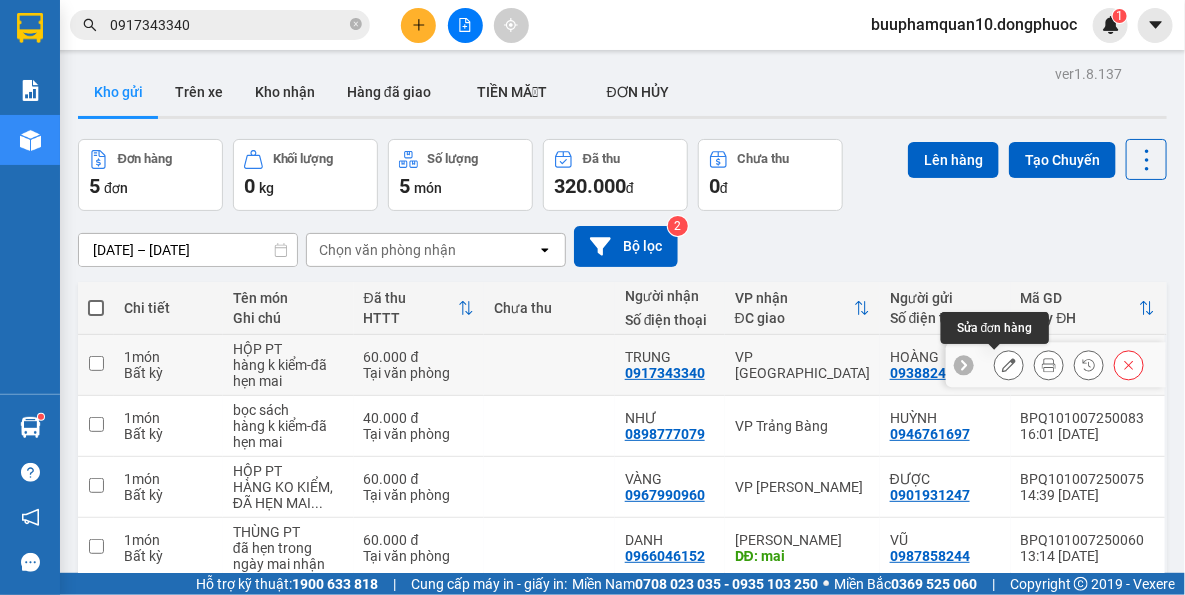 click at bounding box center [1009, 365] 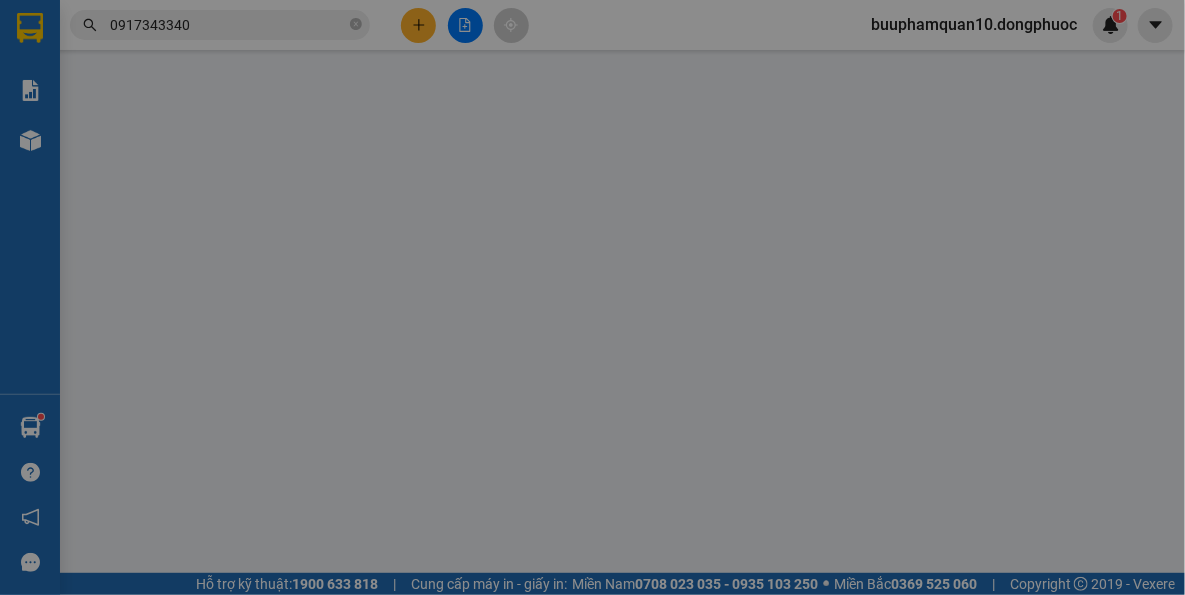 type on "0938824082" 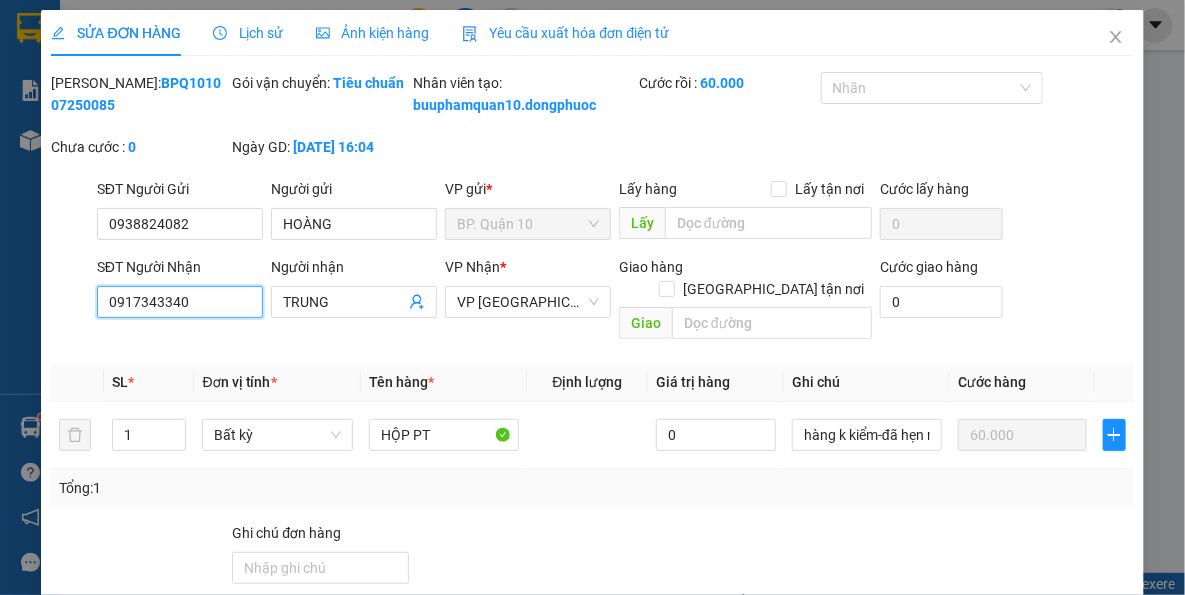 click on "0917343340" at bounding box center [180, 302] 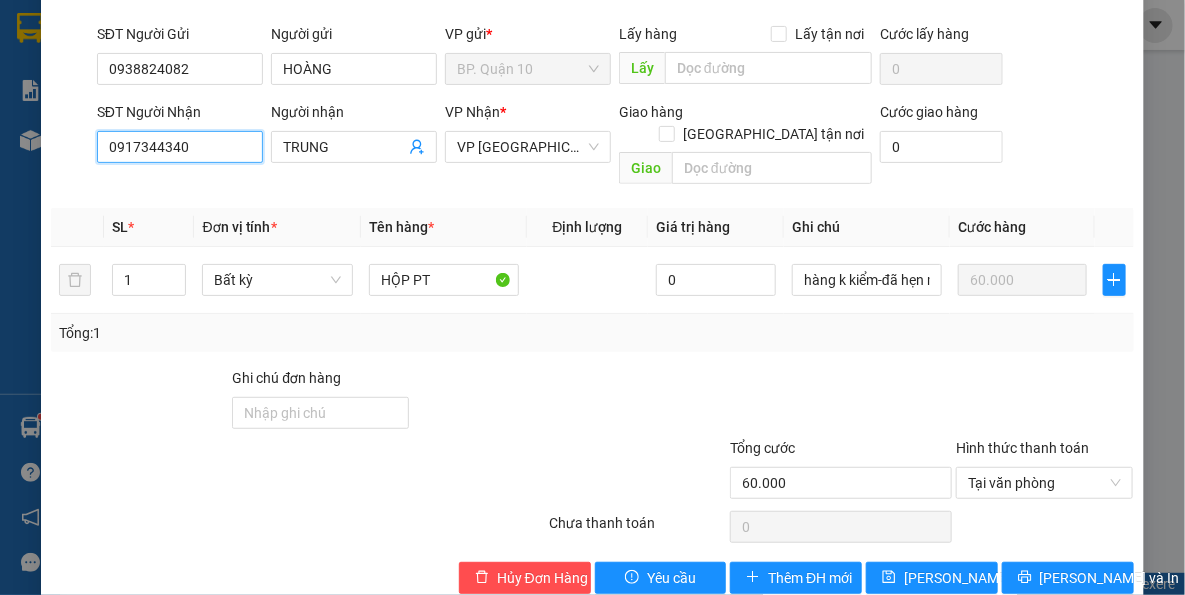 scroll, scrollTop: 191, scrollLeft: 0, axis: vertical 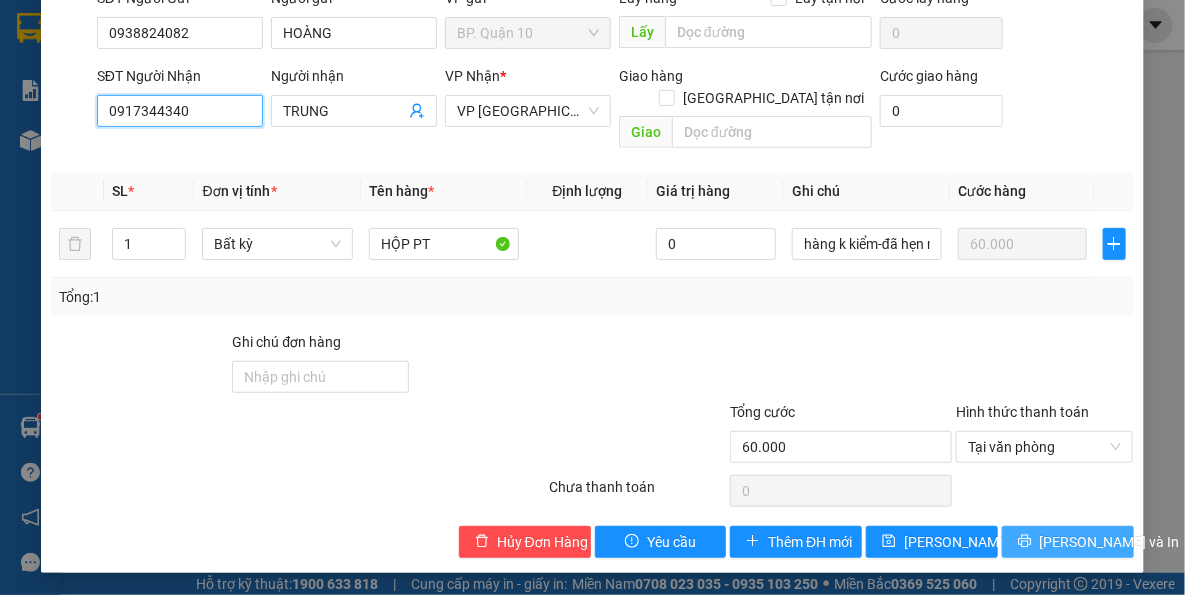 type on "0917344340" 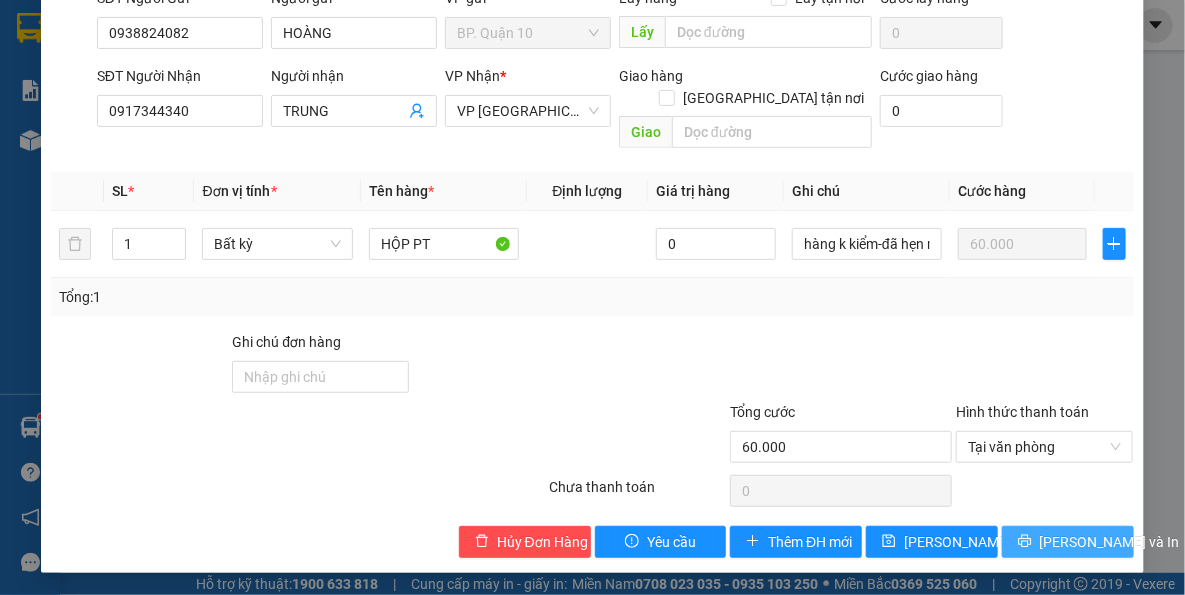 click on "[PERSON_NAME] và In" at bounding box center [1068, 542] 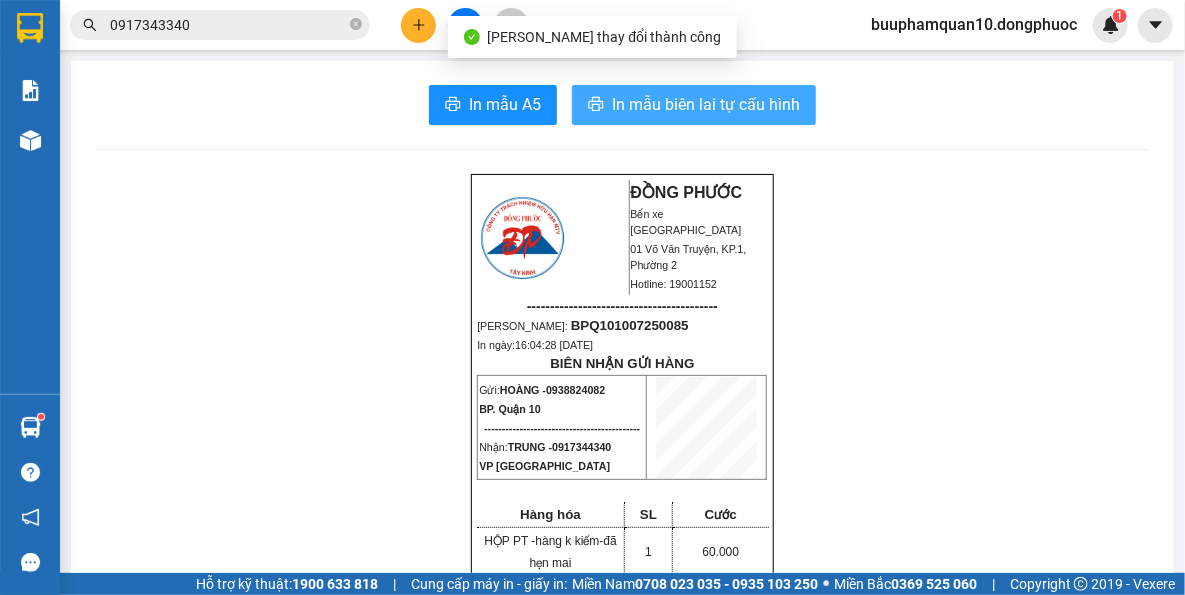 click on "In mẫu biên lai tự cấu hình" at bounding box center (706, 104) 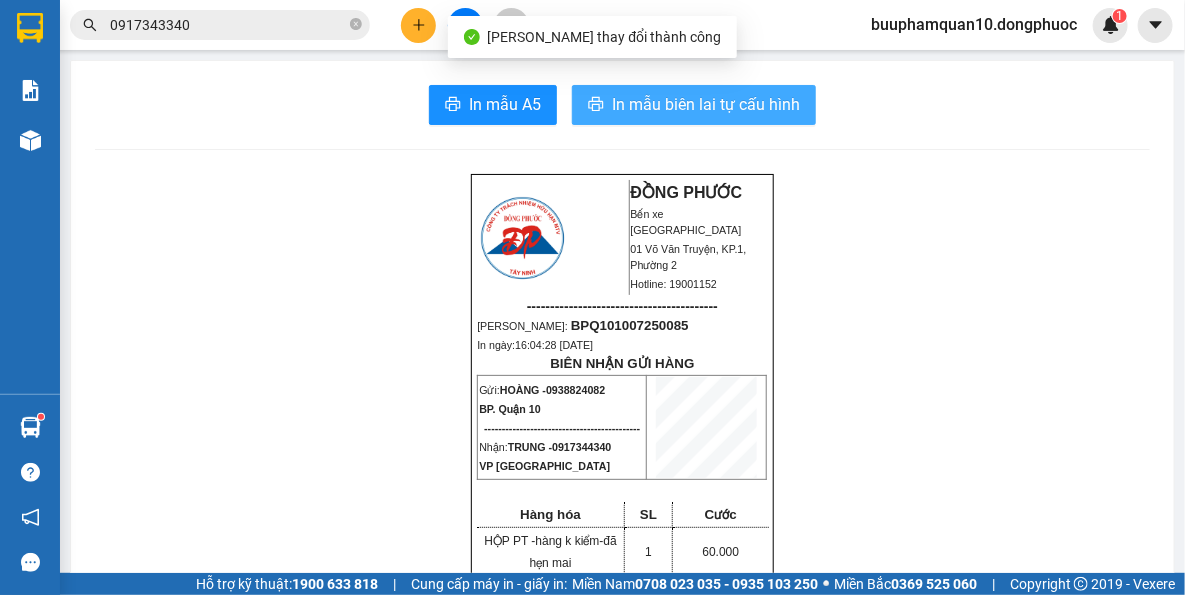 scroll, scrollTop: 0, scrollLeft: 0, axis: both 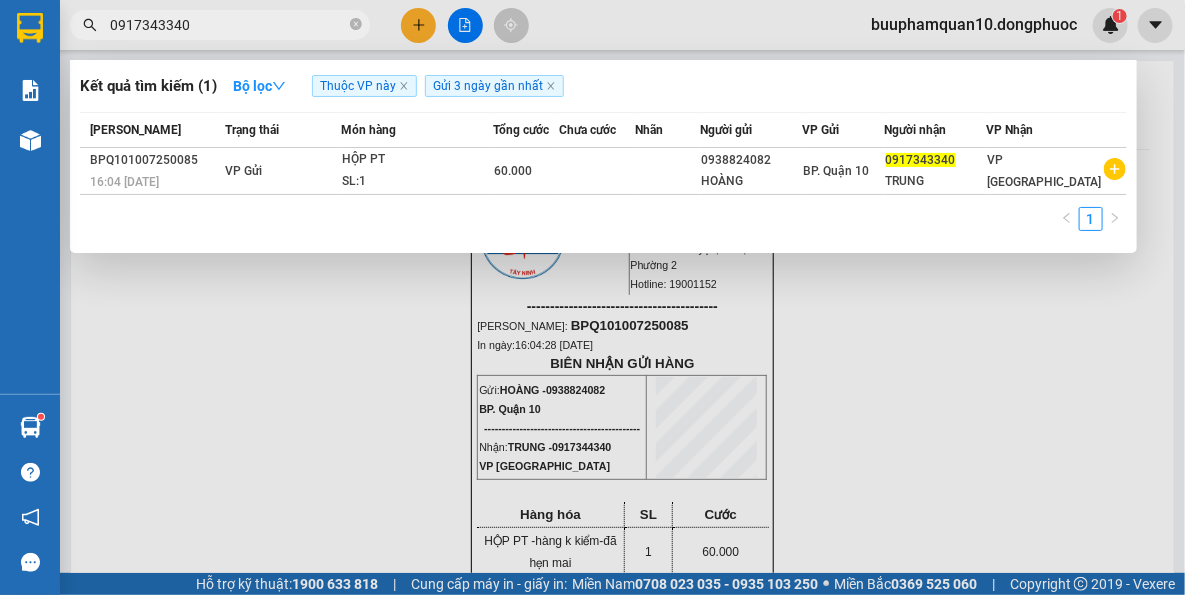 click on "0917343340" at bounding box center (228, 25) 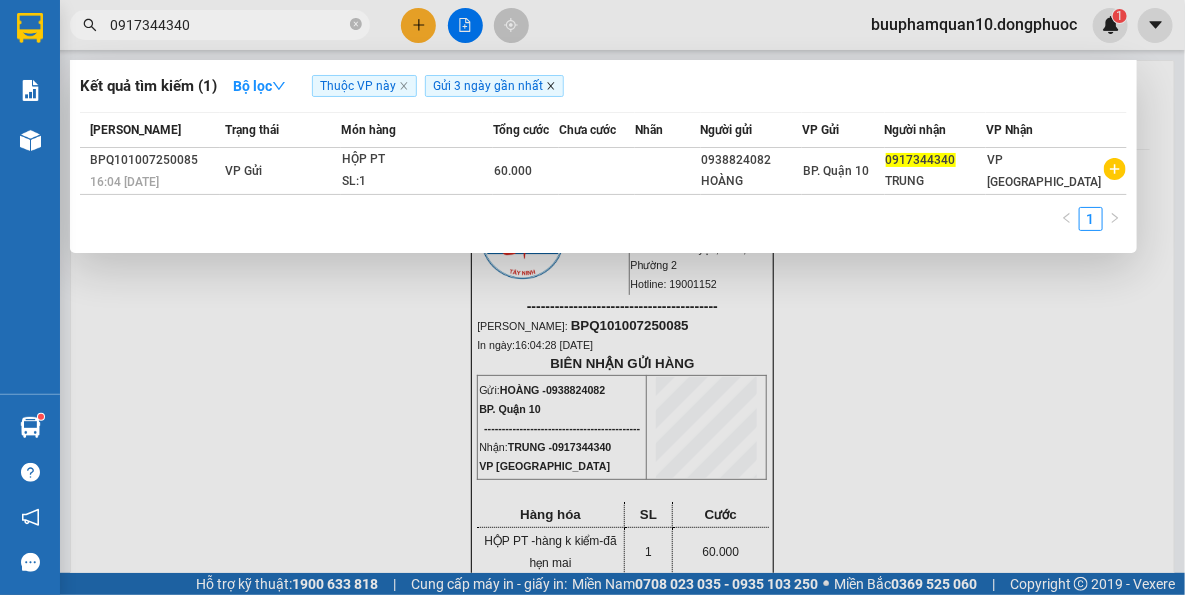 type on "0917344340" 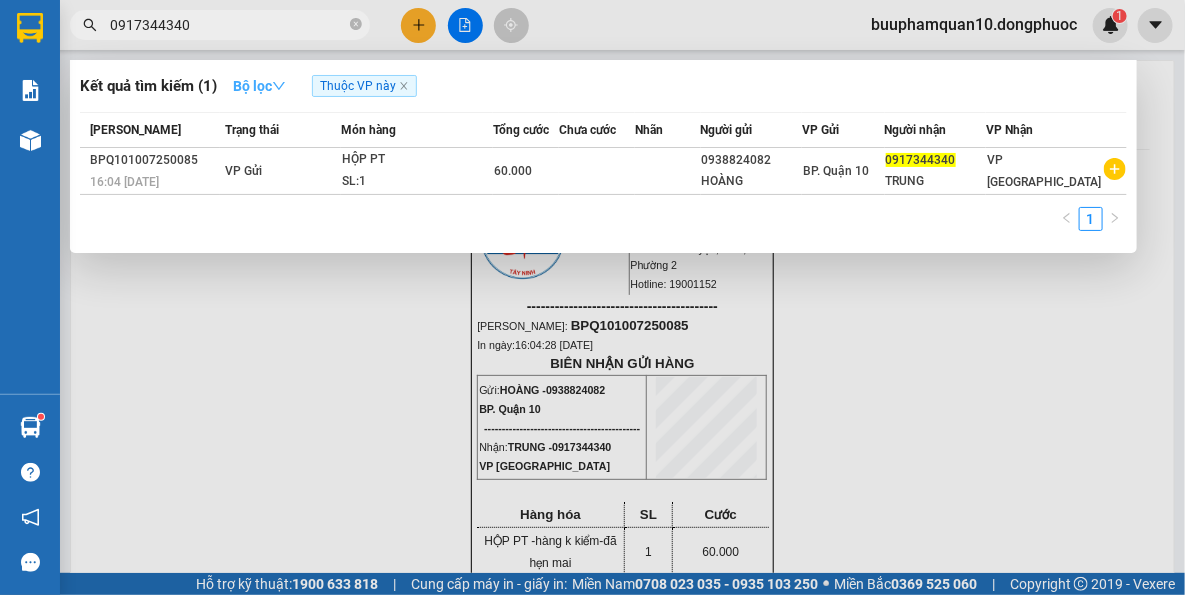 click 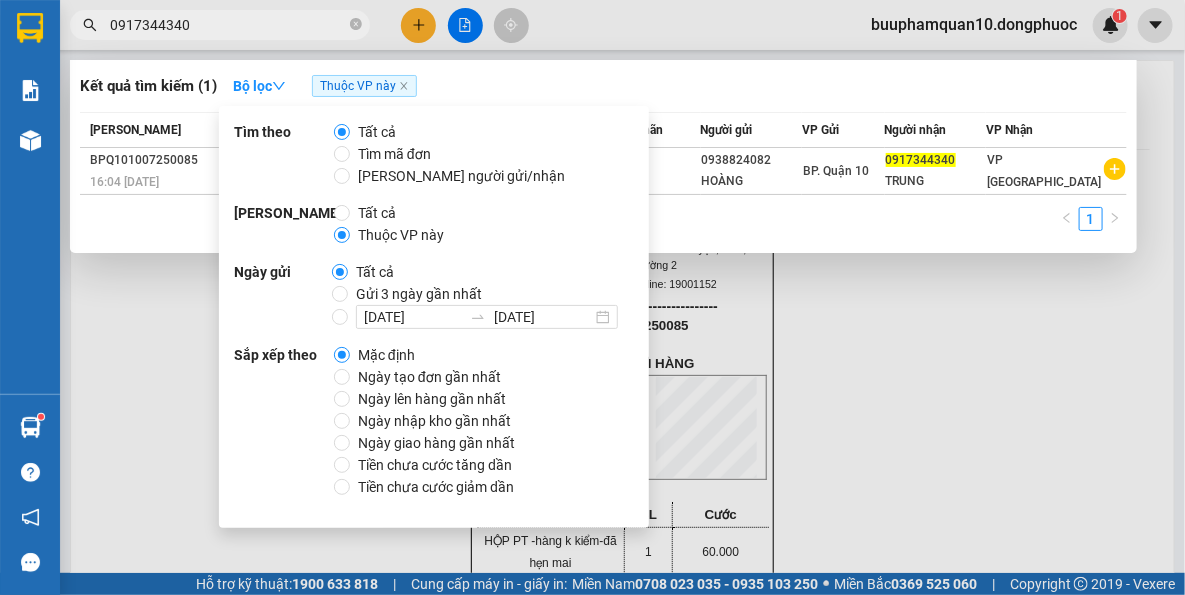 click on "Ngày gửi" at bounding box center (283, 295) 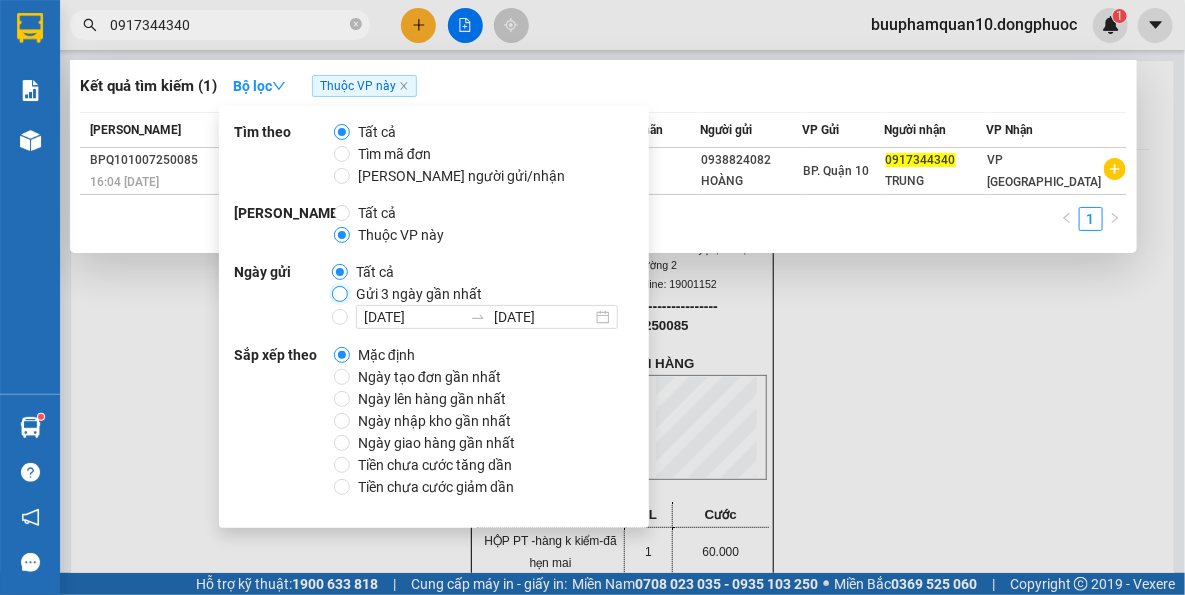 click on "Gửi 3 ngày gần nhất" at bounding box center [340, 294] 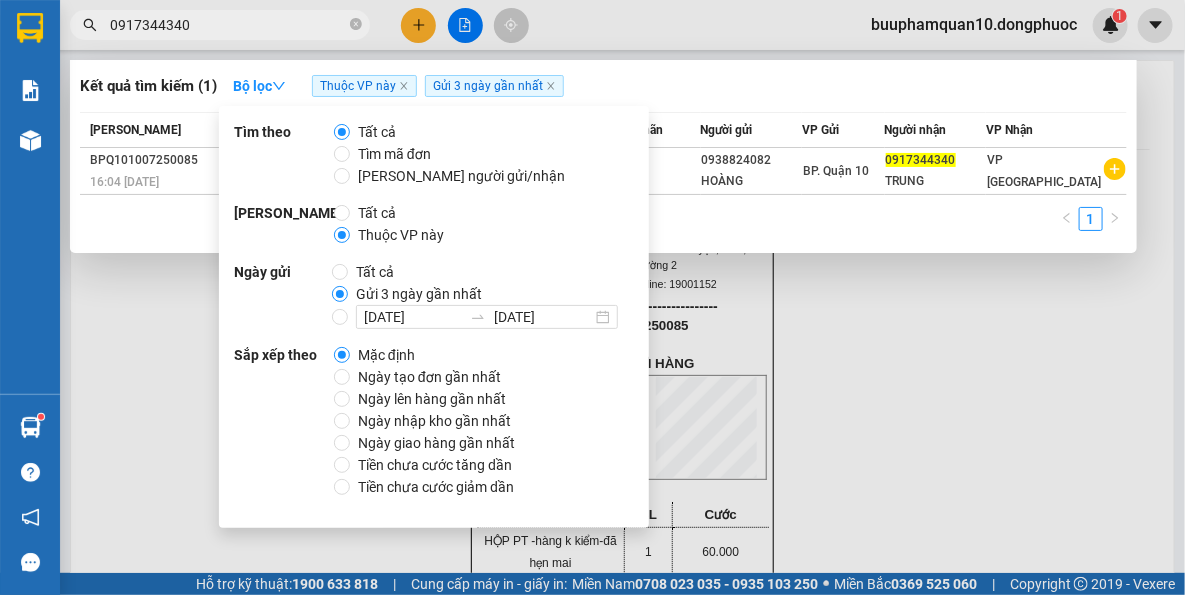 click at bounding box center (592, 297) 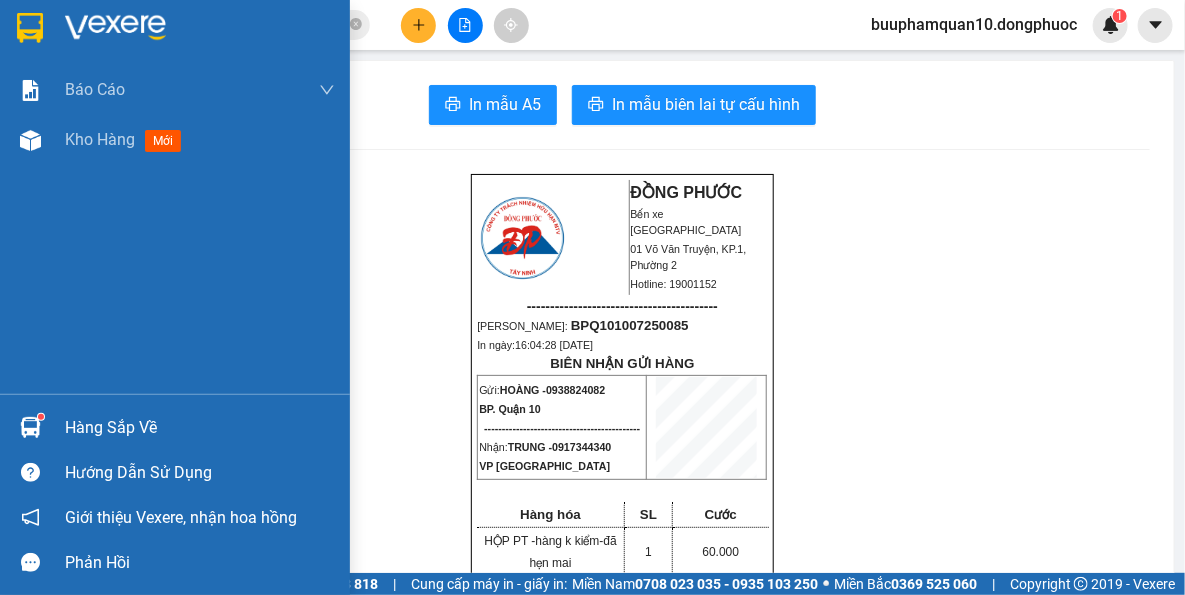 drag, startPoint x: 56, startPoint y: 428, endPoint x: 52, endPoint y: 410, distance: 18.439089 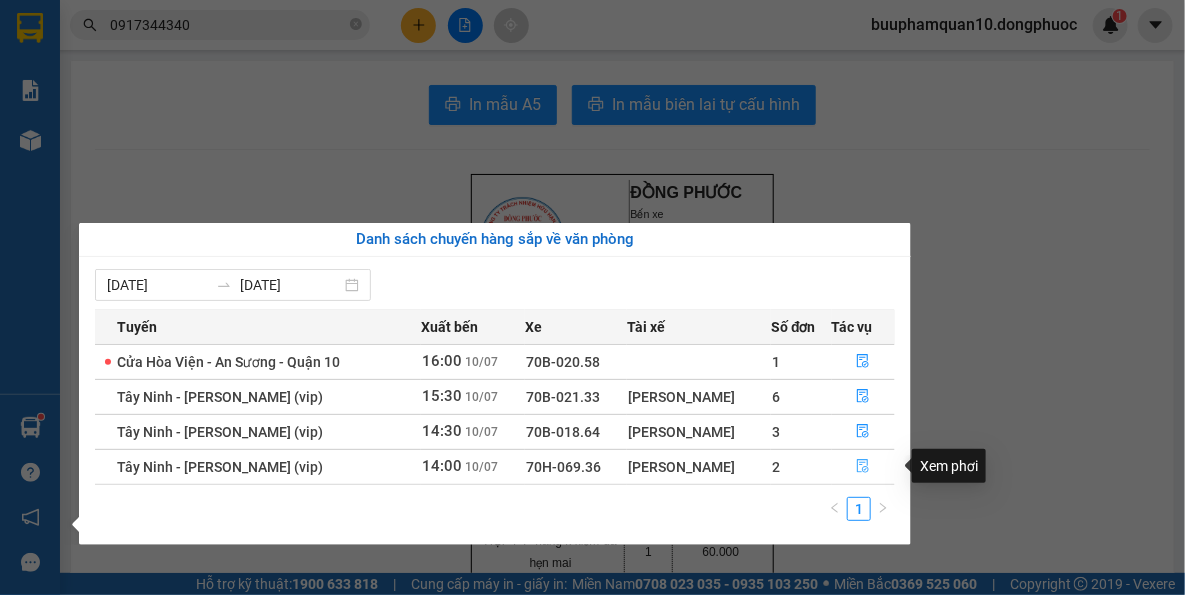 click at bounding box center (864, 467) 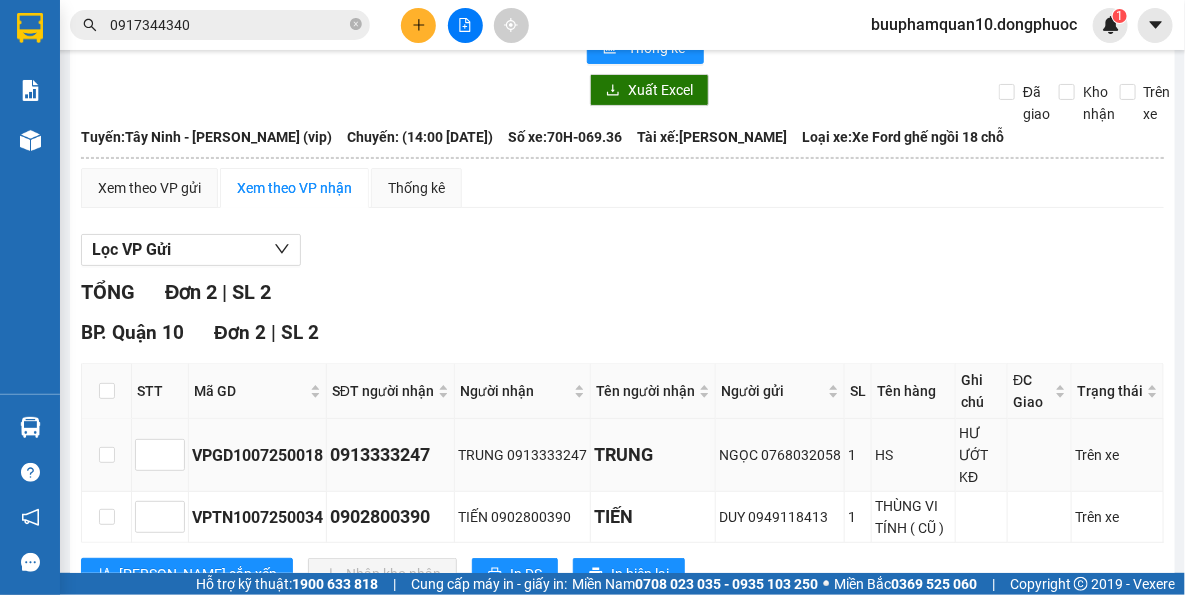 scroll, scrollTop: 141, scrollLeft: 0, axis: vertical 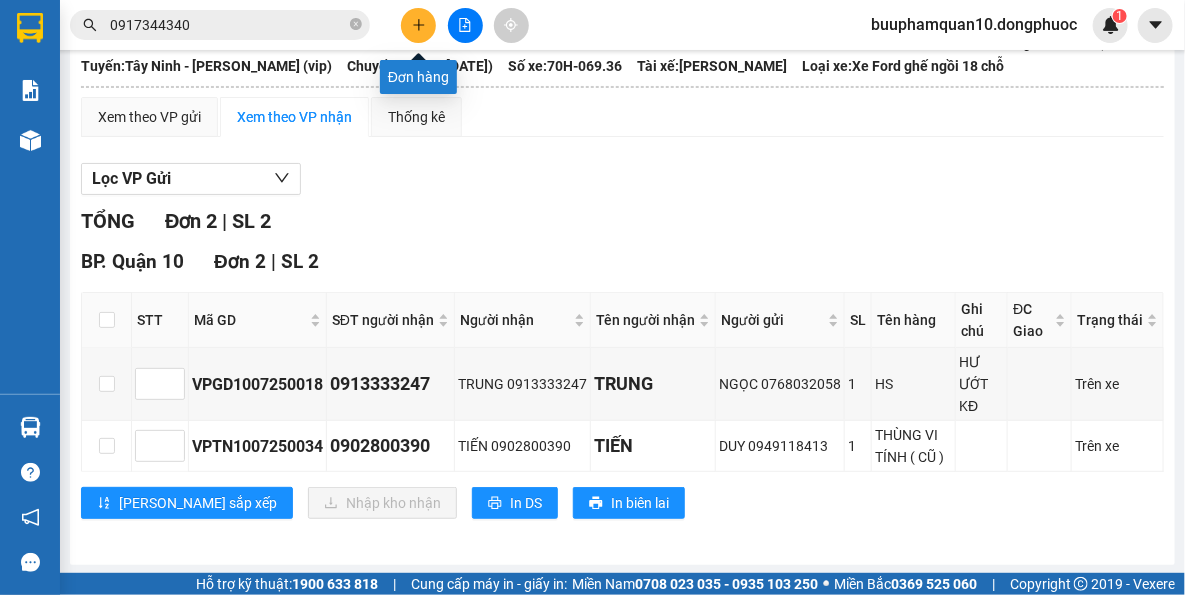 click 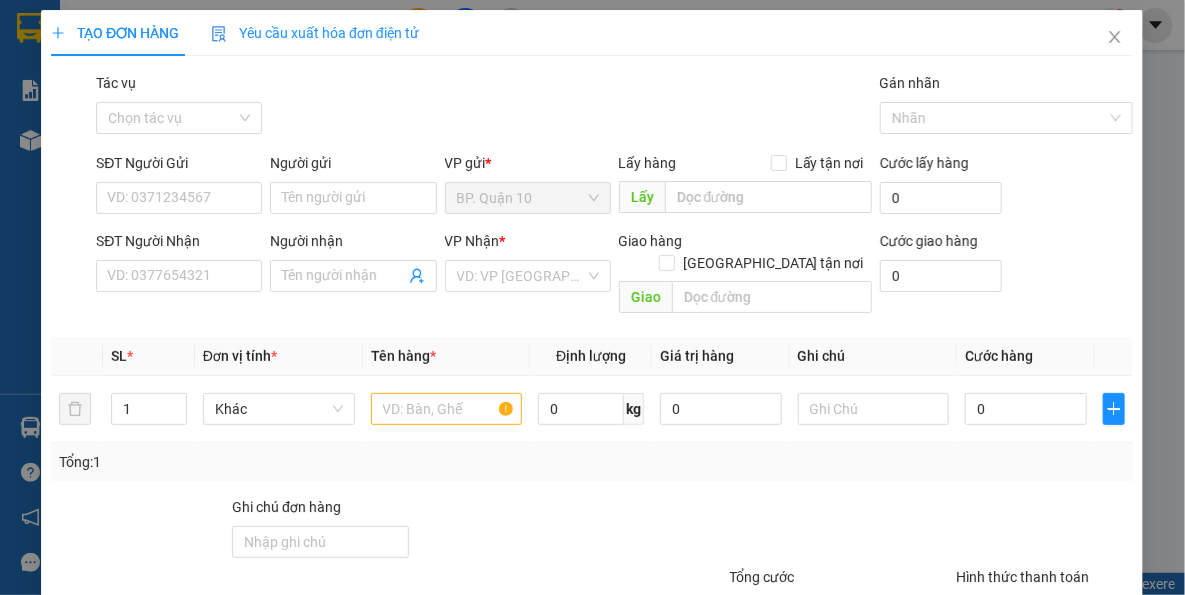 scroll, scrollTop: 0, scrollLeft: 0, axis: both 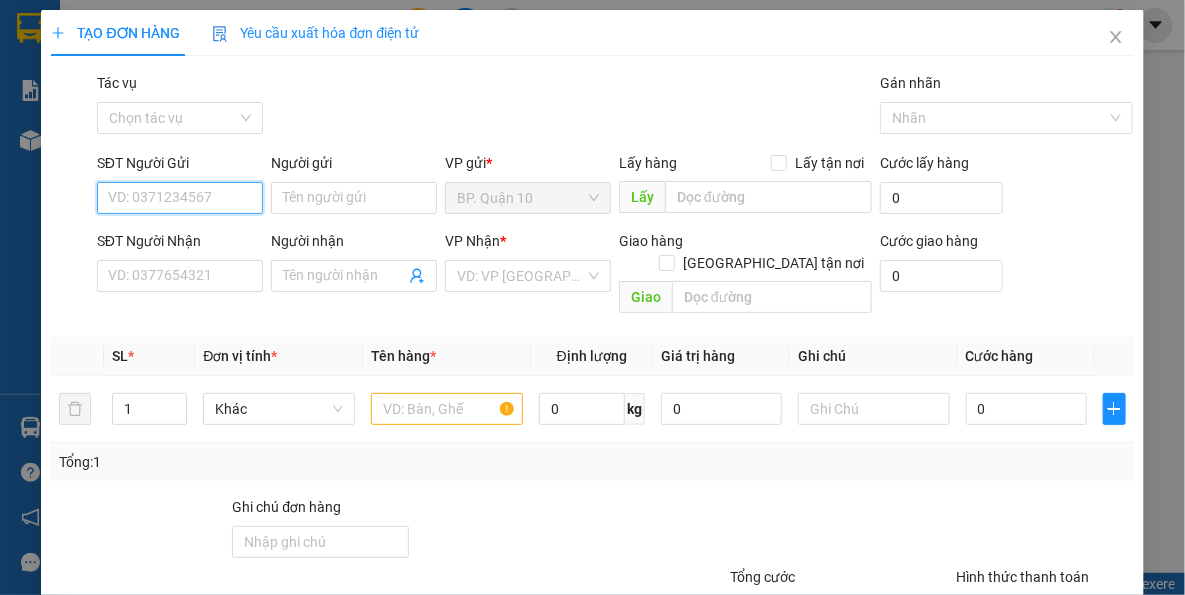 click on "SĐT Người Gửi" at bounding box center (180, 198) 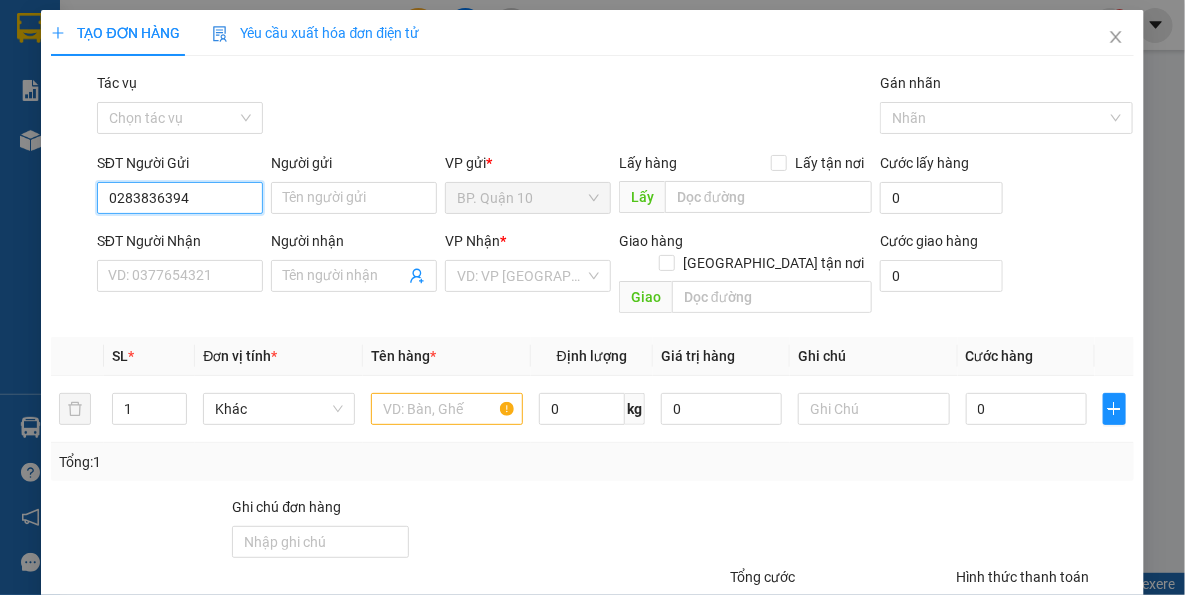 type on "02838363940" 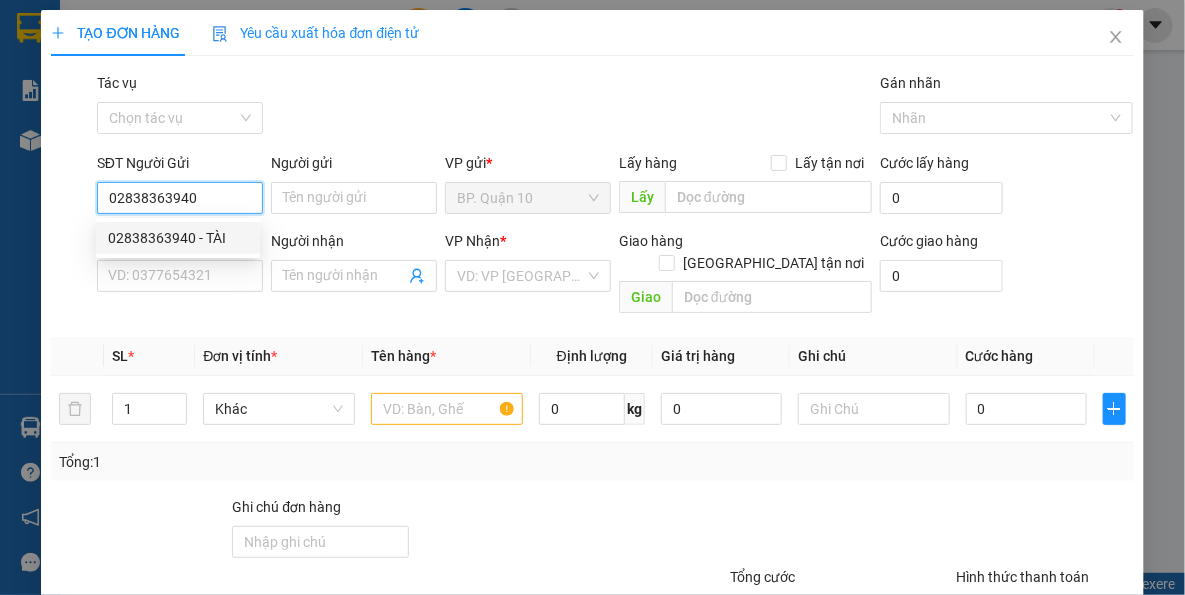 click on "02838363940 - TÀI" at bounding box center [178, 238] 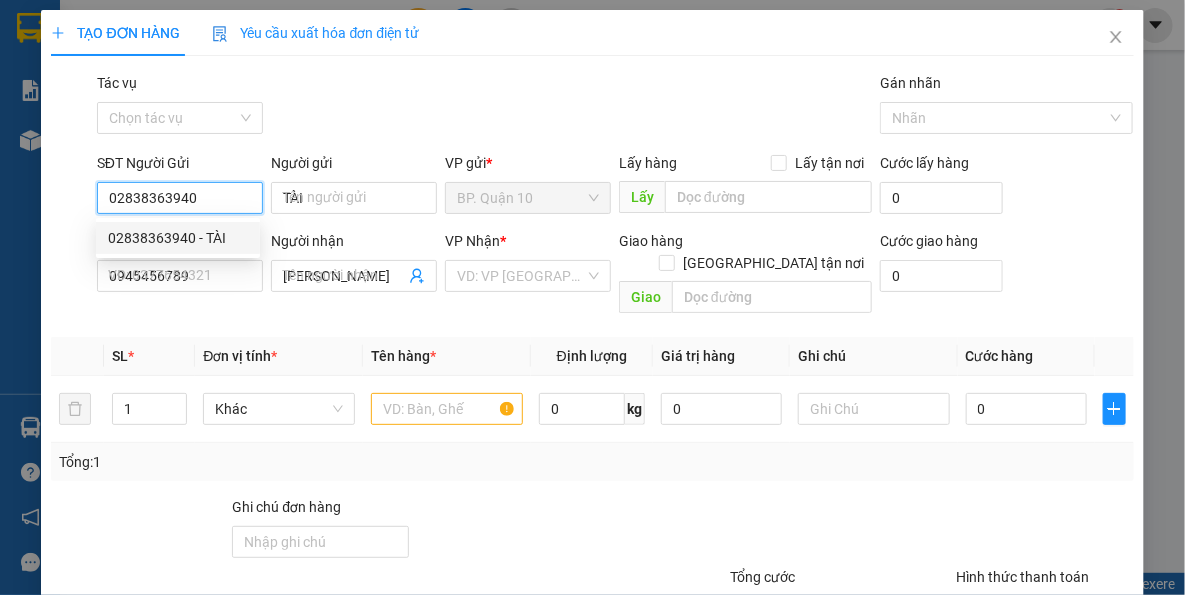 type on "02838363940" 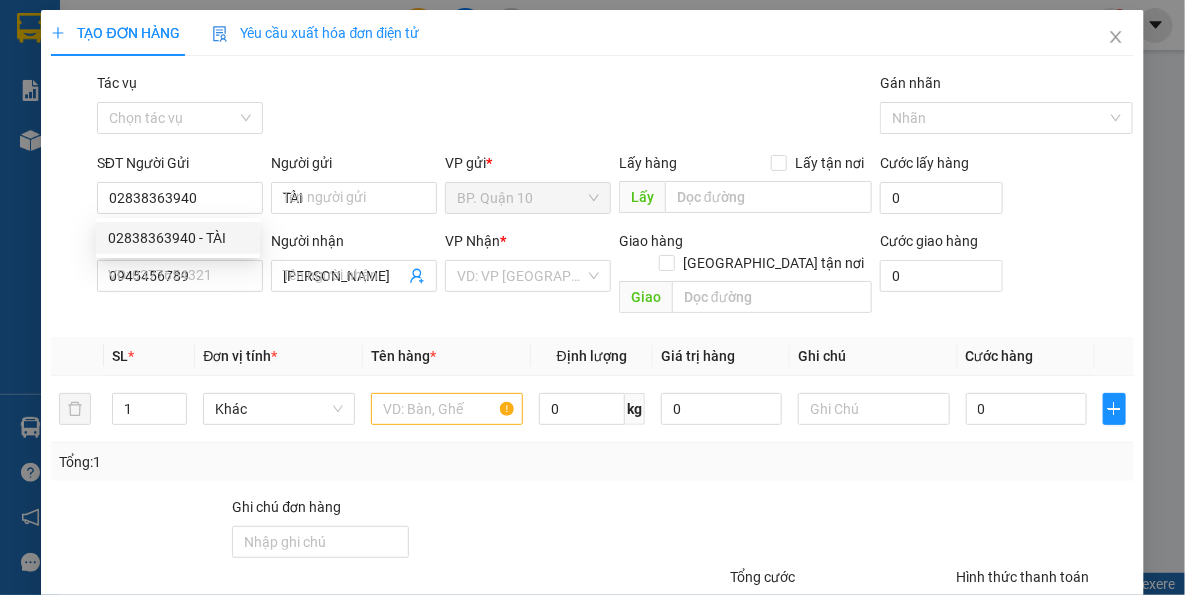 type on "60.000" 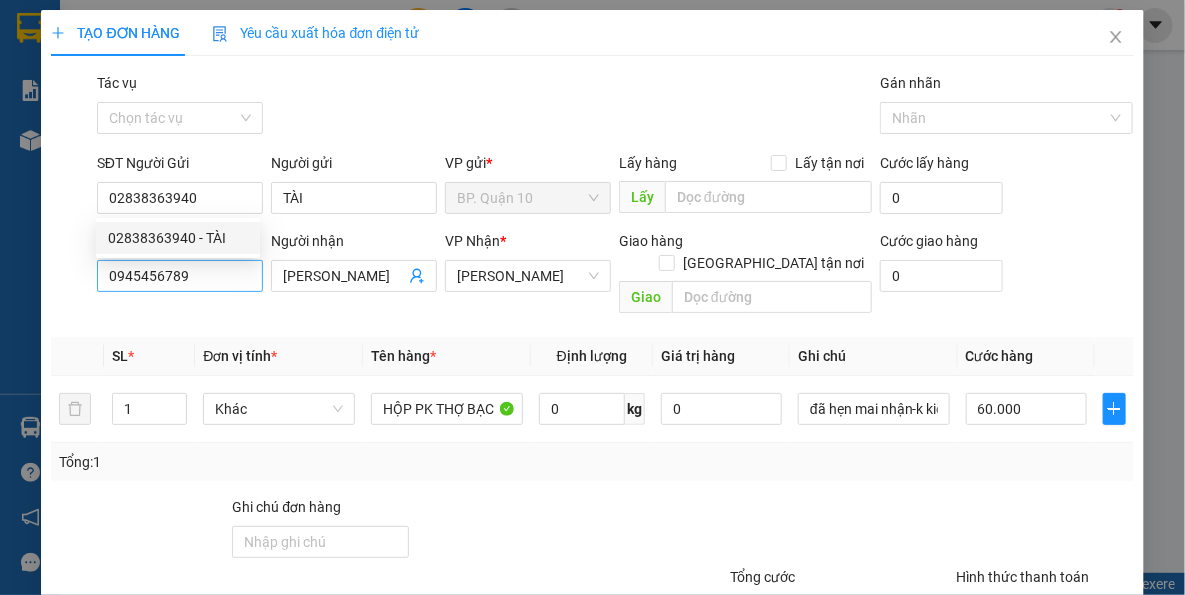 drag, startPoint x: 242, startPoint y: 316, endPoint x: 239, endPoint y: 282, distance: 34.132095 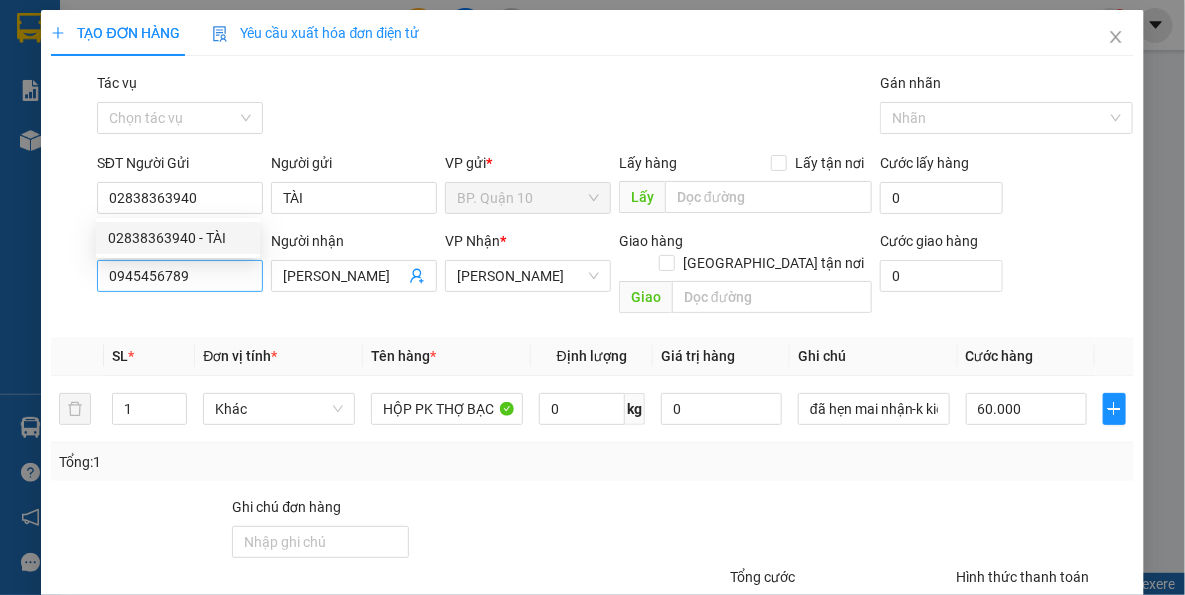 click on "Transit Pickup Surcharge Ids Transit Deliver Surcharge Ids Transit Deliver Surcharge Transit Deliver Surcharge Gói vận chuyển  * Tiêu chuẩn Tác vụ Chọn tác vụ Gán nhãn   Nhãn SĐT Người Gửi 02838363940 Người gửi TÀI VP gửi  * BP. Quận 10 Lấy hàng Lấy tận nơi Lấy Cước lấy hàng 0 SĐT Người Nhận 0945456789 Người nhận HỒNG PHÁT VP Nhận  * Hòa Thành Giao hàng [GEOGRAPHIC_DATA] tận nơi Giao Cước giao hàng 0 SL  * Đơn vị tính  * Tên hàng  * Định lượng Giá trị hàng Ghi chú Cước hàng                   1 Khác HỘP PK THỢ BẠC 0 kg 0 đã hẹn mai nhận-k kiểm 60.000 Tổng:  1 Ghi chú đơn hàng Tổng cước 60.000 Hình thức thanh toán Tại văn phòng Số tiền thu trước 0 Chưa thanh toán 0 Chọn HT Thanh Toán Lưu nháp Xóa Thông tin [PERSON_NAME] và In" at bounding box center (592, 397) 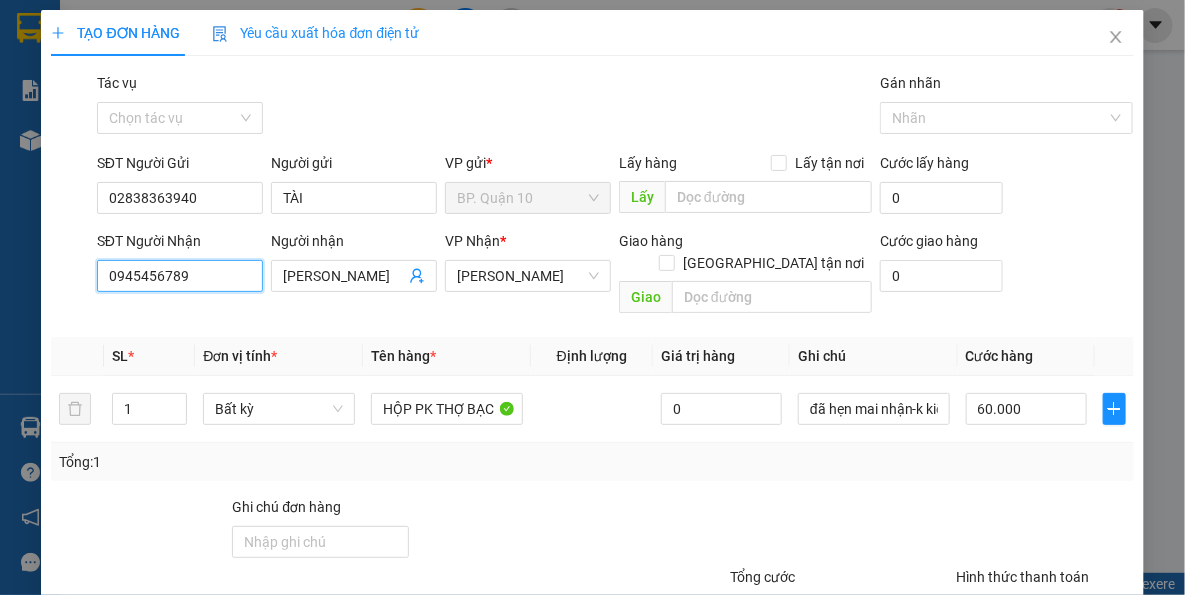 click on "0945456789" at bounding box center [180, 276] 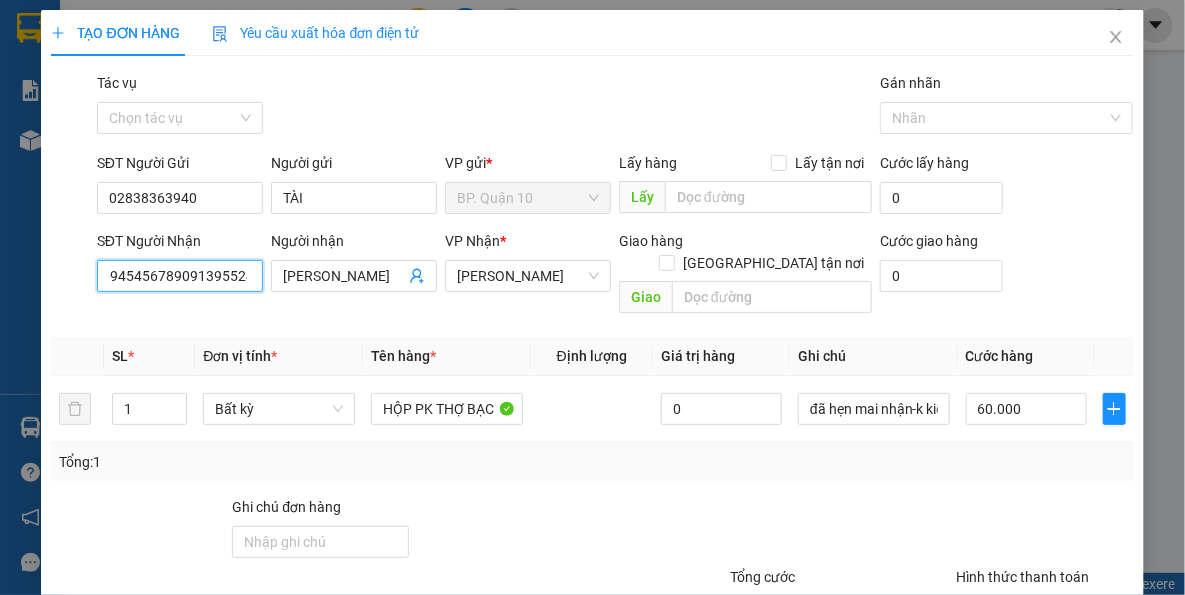 scroll, scrollTop: 0, scrollLeft: 14, axis: horizontal 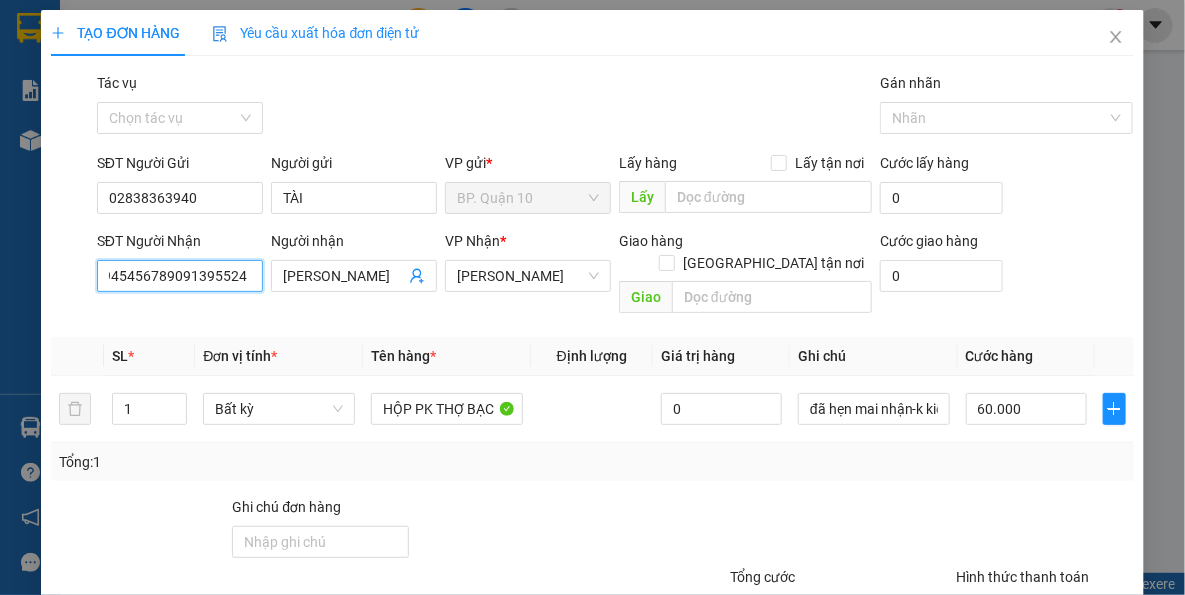 drag, startPoint x: 169, startPoint y: 276, endPoint x: 0, endPoint y: 278, distance: 169.01184 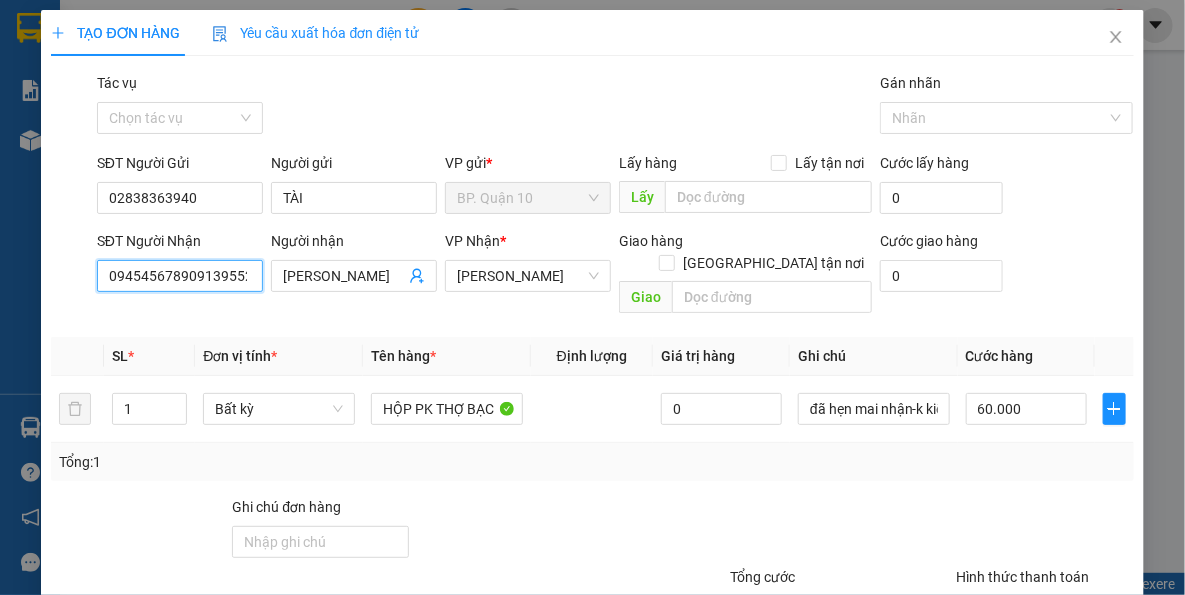 type on "0913955249" 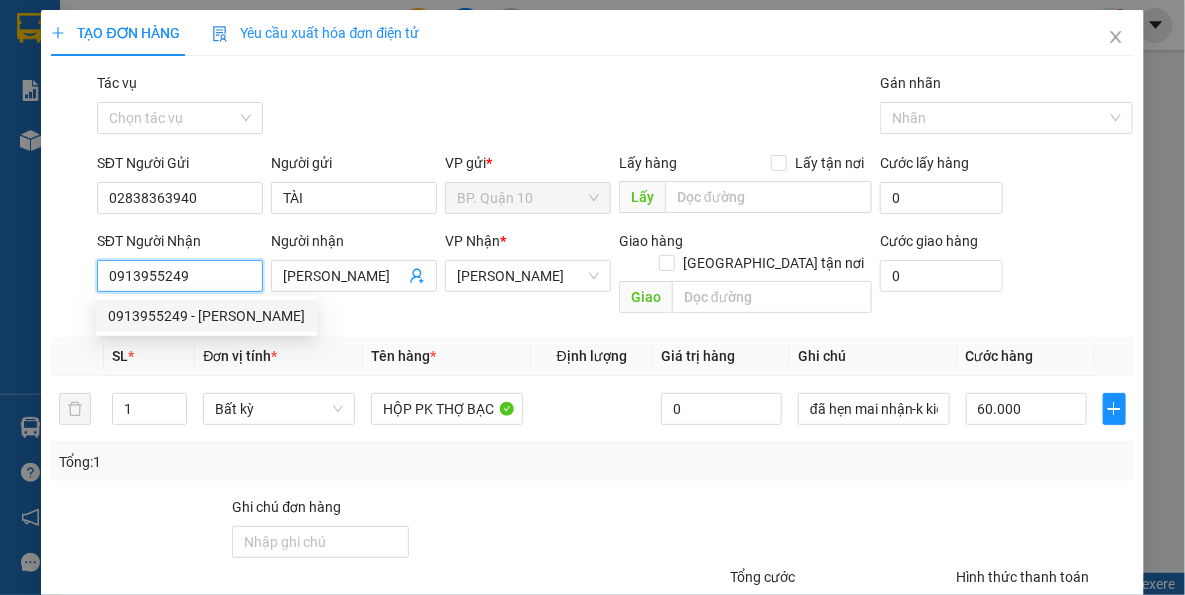 click on "0913955249 - [PERSON_NAME]" at bounding box center (206, 316) 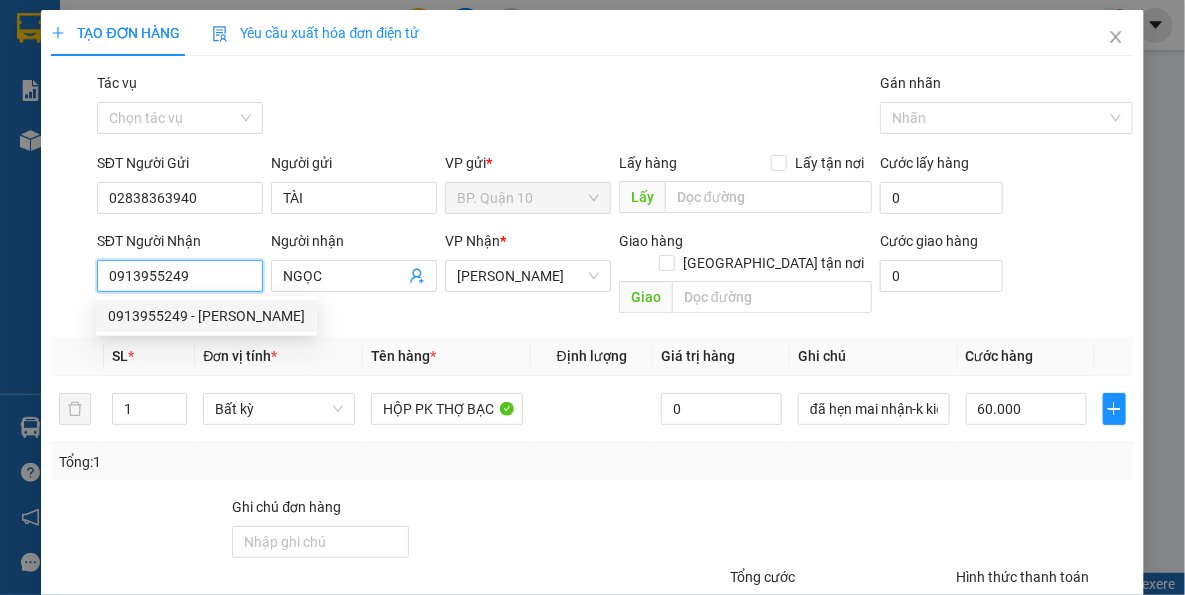 type on "40.000" 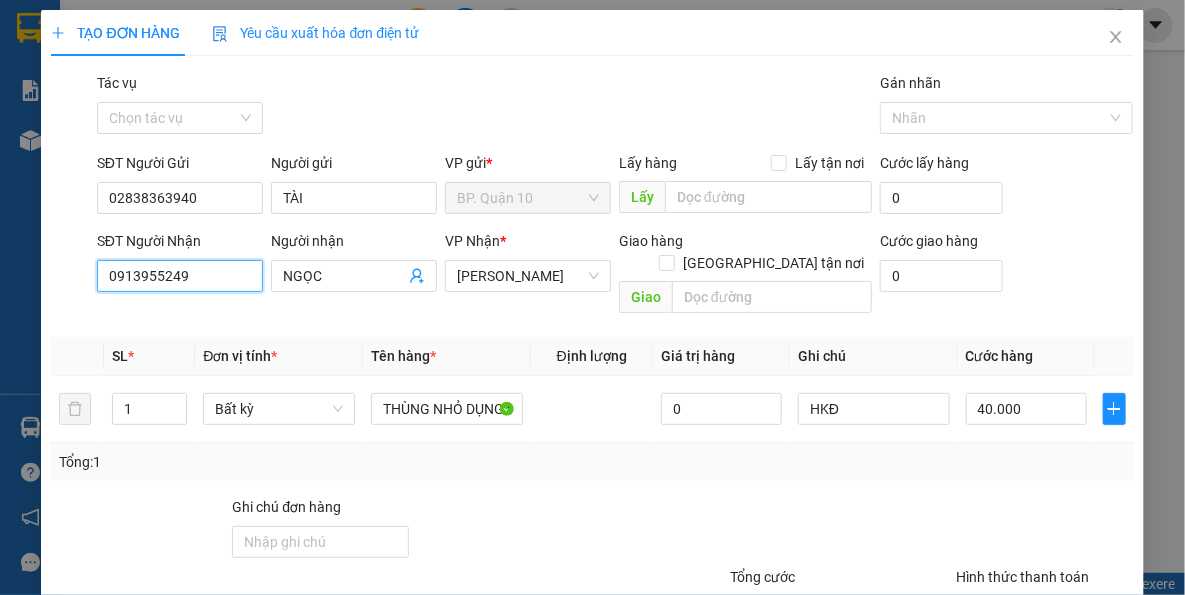 type on "0913955249" 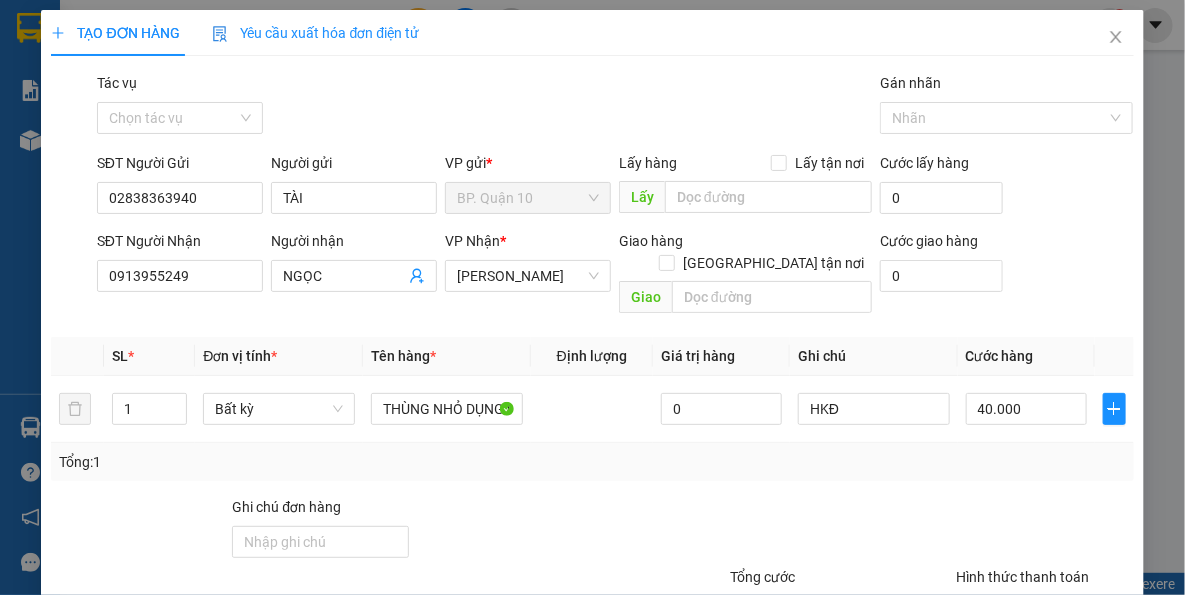 drag, startPoint x: 439, startPoint y: 316, endPoint x: 486, endPoint y: 416, distance: 110.49435 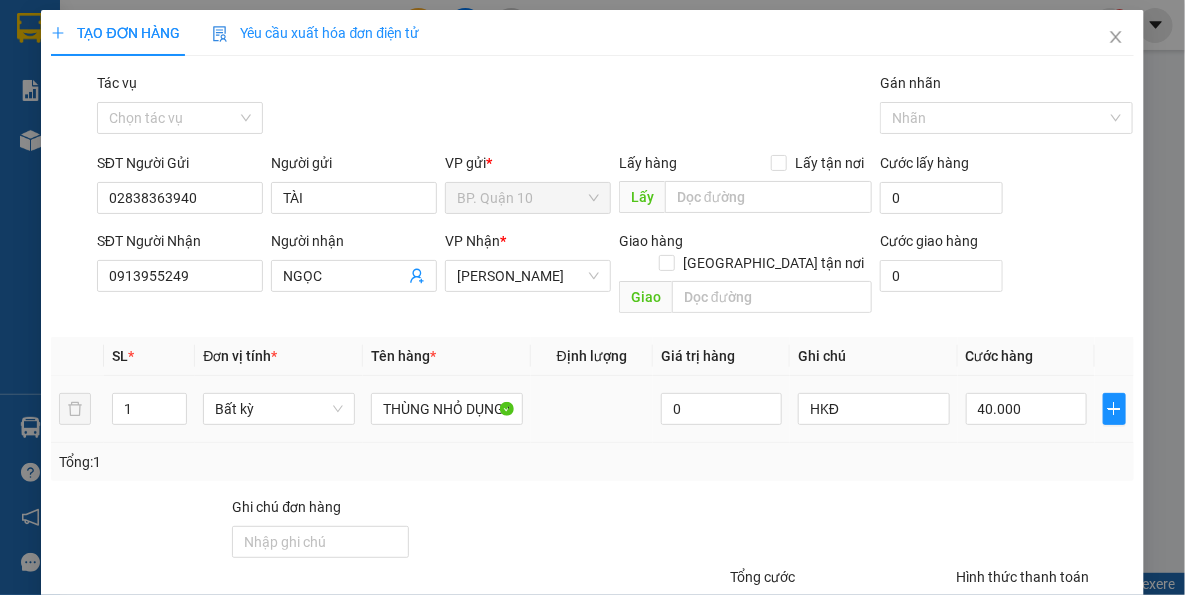 click on "Tên hàng  *" at bounding box center [447, 356] 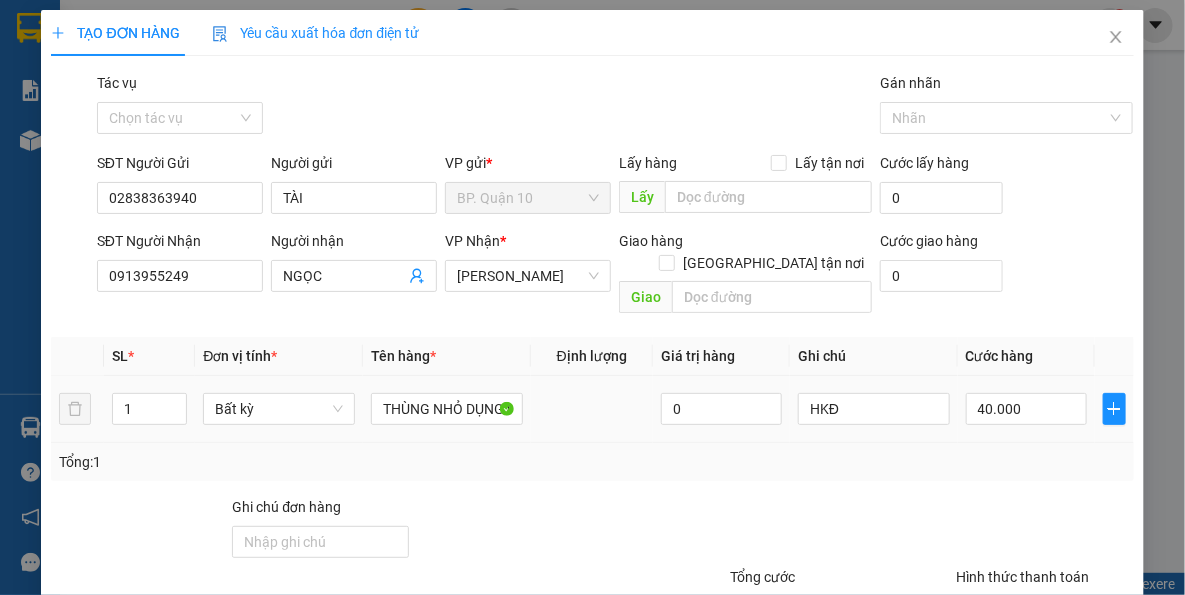 drag, startPoint x: 502, startPoint y: 452, endPoint x: 494, endPoint y: 408, distance: 44.72136 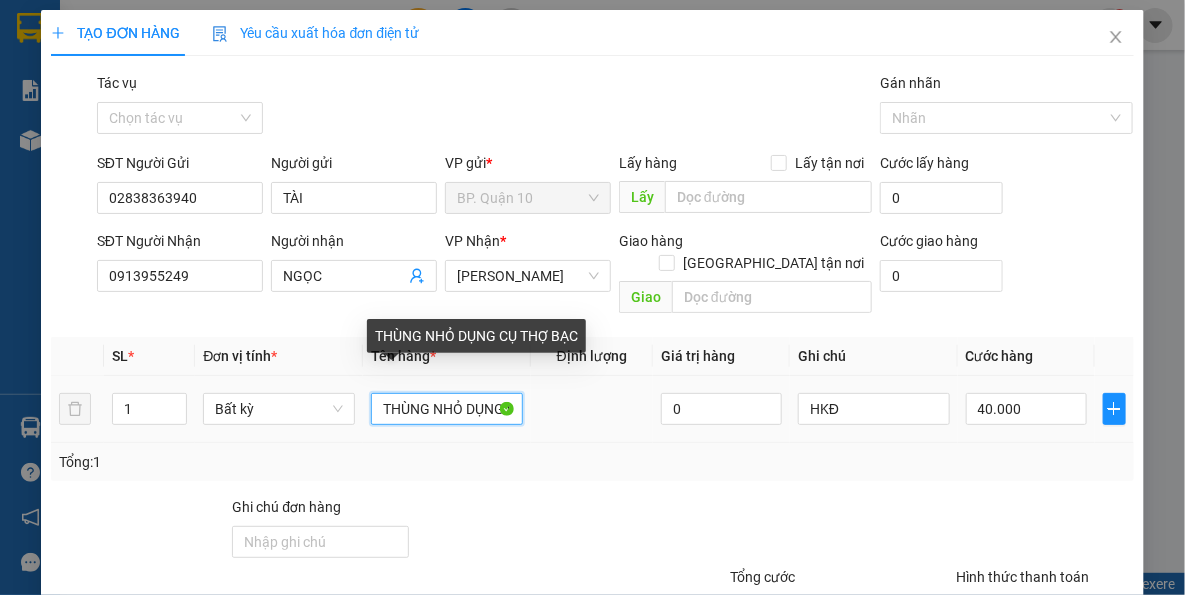 scroll, scrollTop: 0, scrollLeft: 87, axis: horizontal 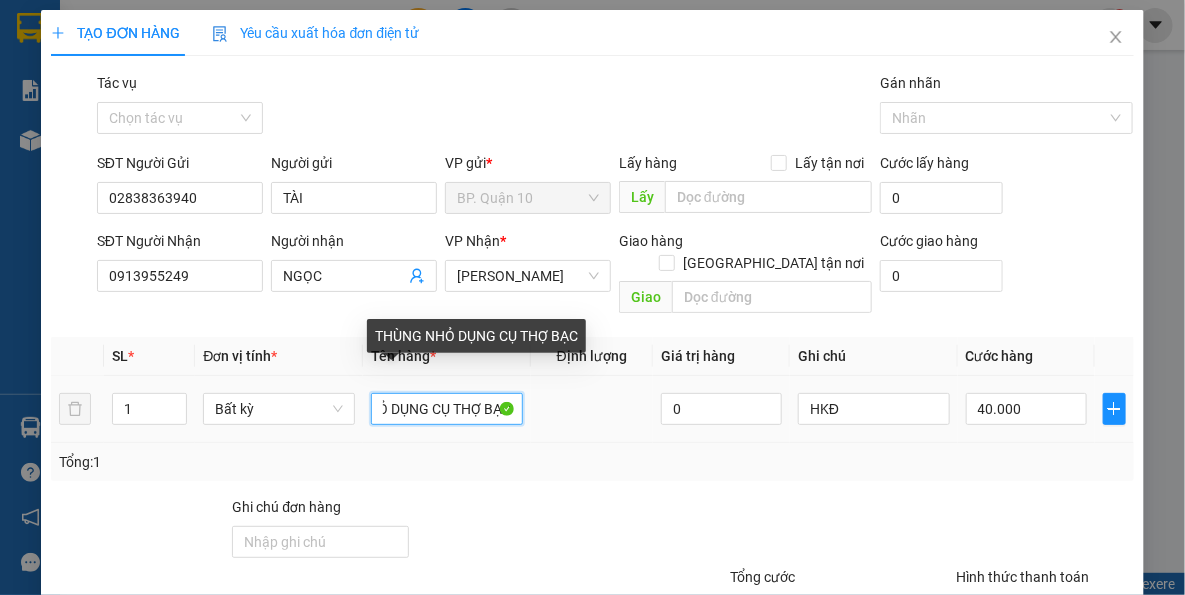 drag, startPoint x: 373, startPoint y: 381, endPoint x: 932, endPoint y: 503, distance: 572.1582 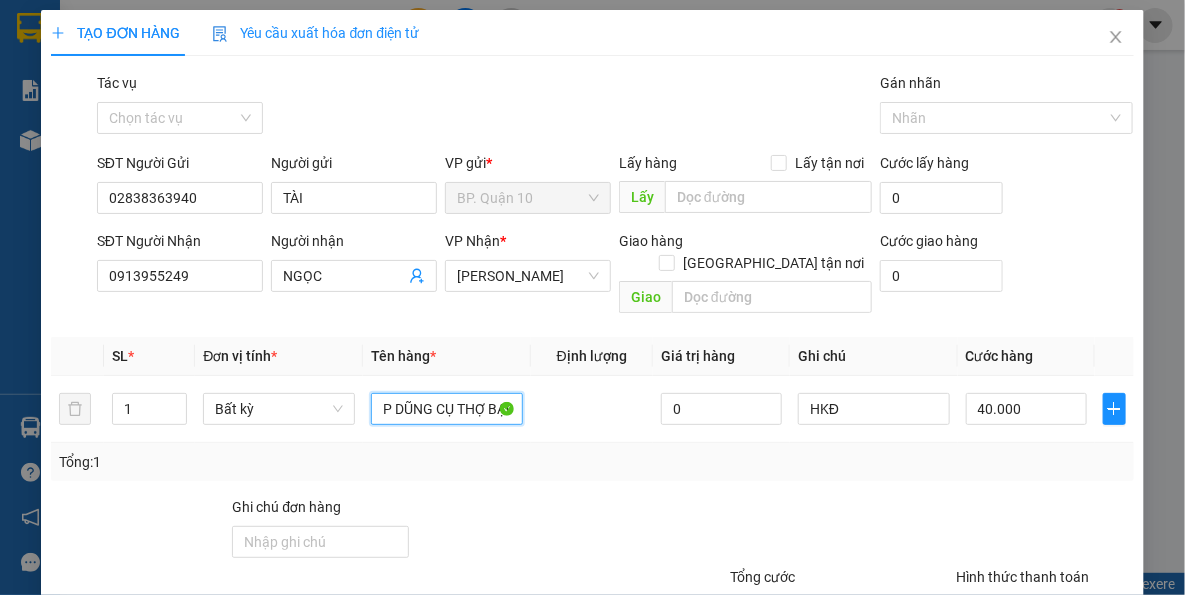 scroll, scrollTop: 0, scrollLeft: 33, axis: horizontal 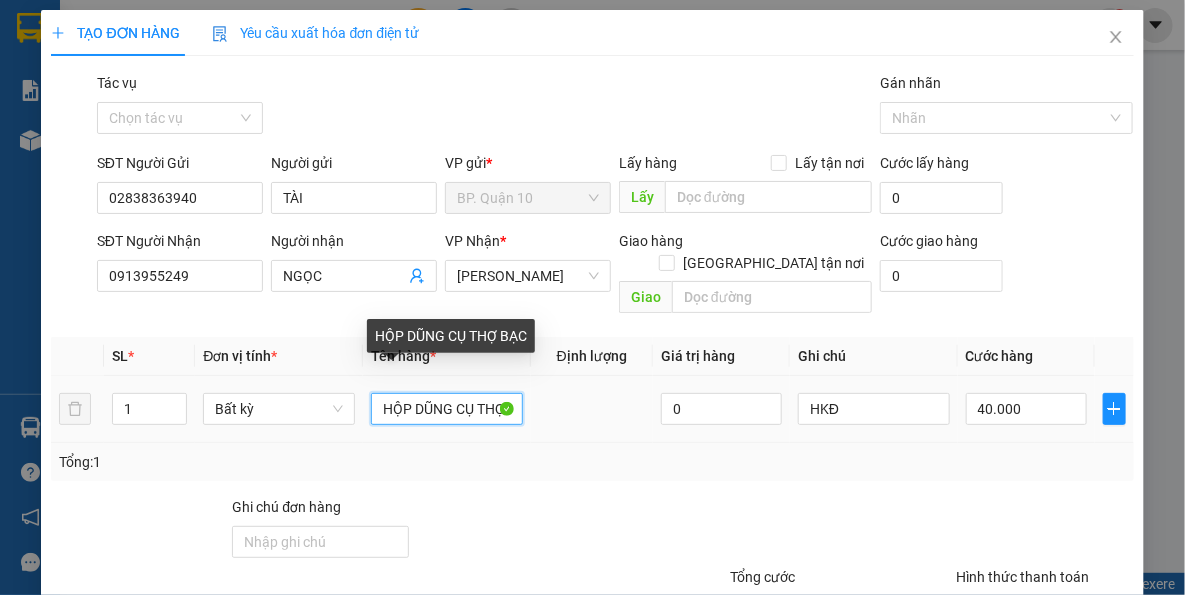 drag, startPoint x: 419, startPoint y: 386, endPoint x: 409, endPoint y: 380, distance: 11.661903 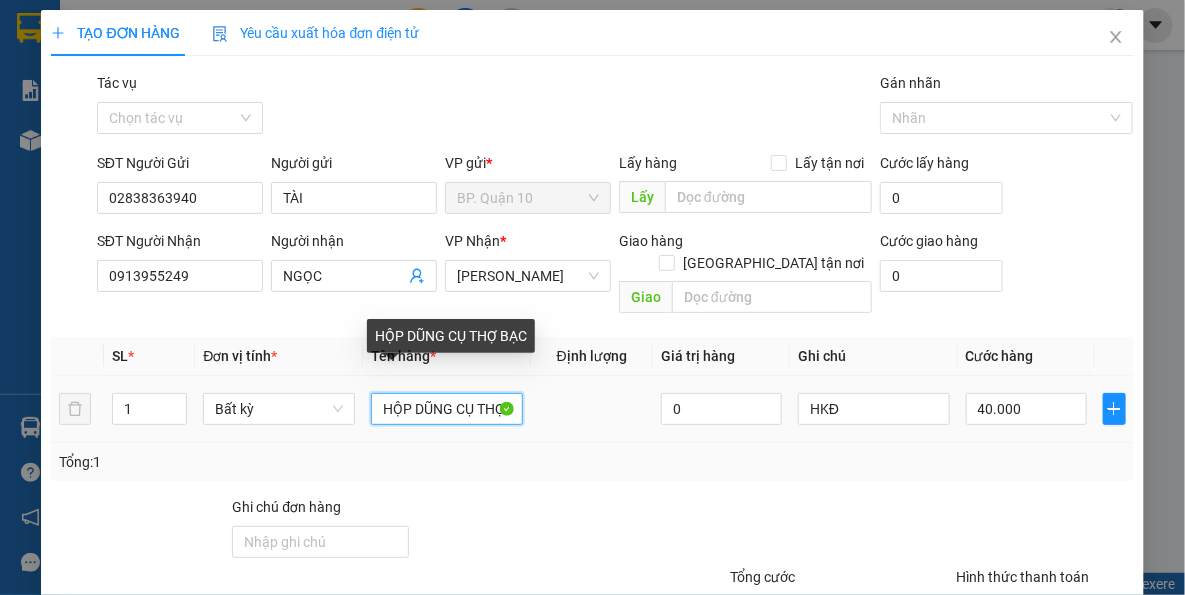 click on "HỘP DŨNG CỤ THỢ BẠC" at bounding box center (447, 409) 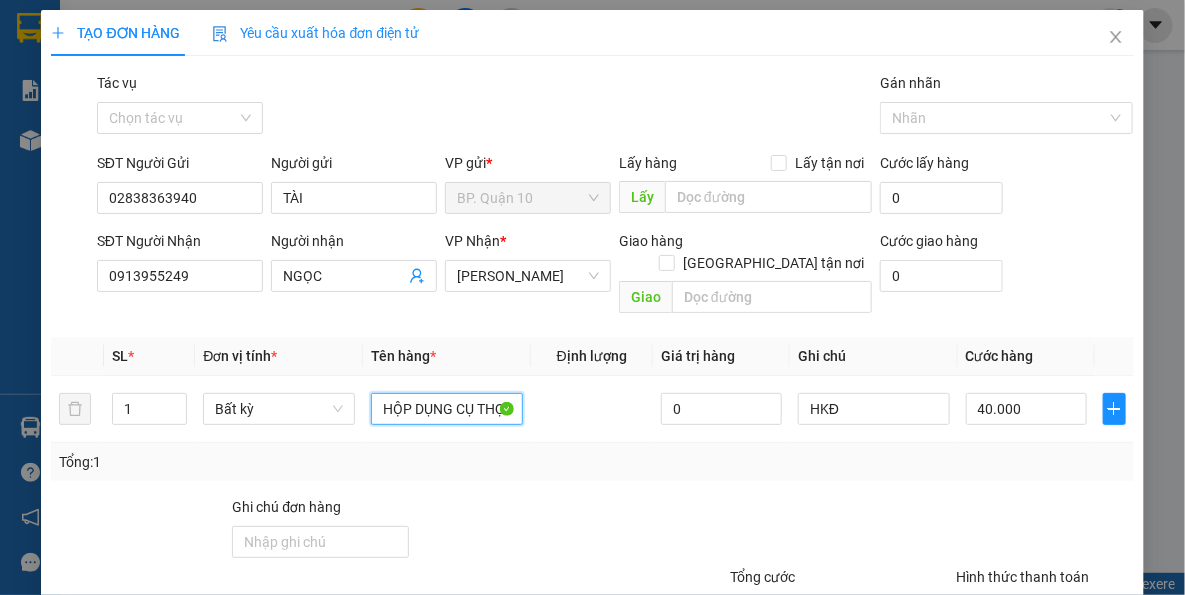 type on "HỘP DỤNG CỤ THỢ BẠC" 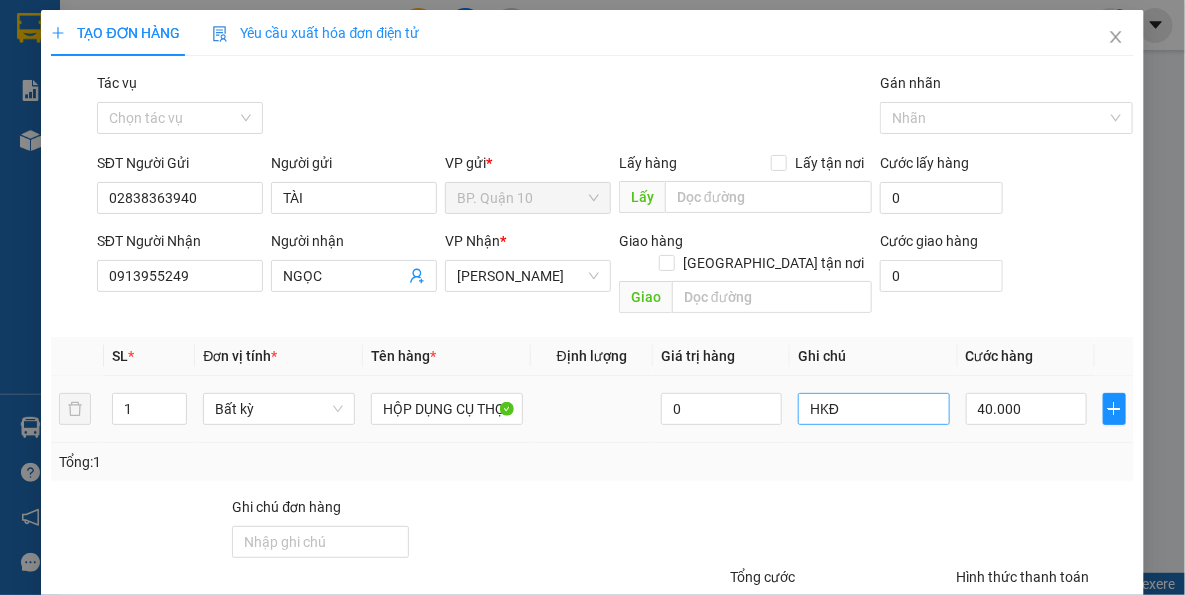drag, startPoint x: 943, startPoint y: 438, endPoint x: 872, endPoint y: 388, distance: 86.83893 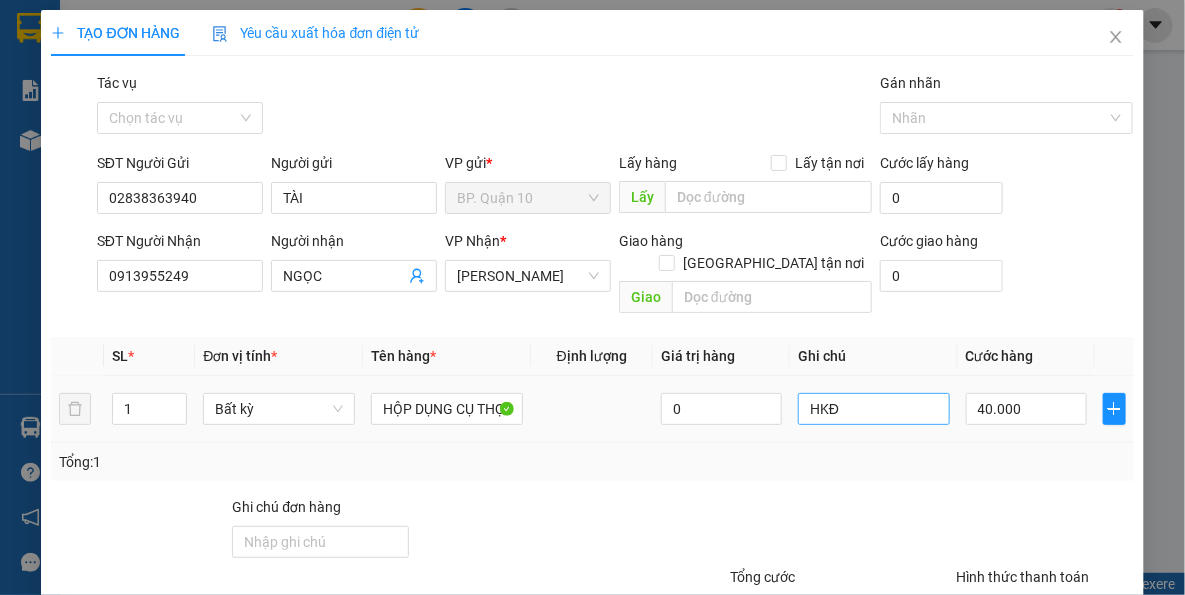 click on "Tổng:  1" at bounding box center (592, 462) 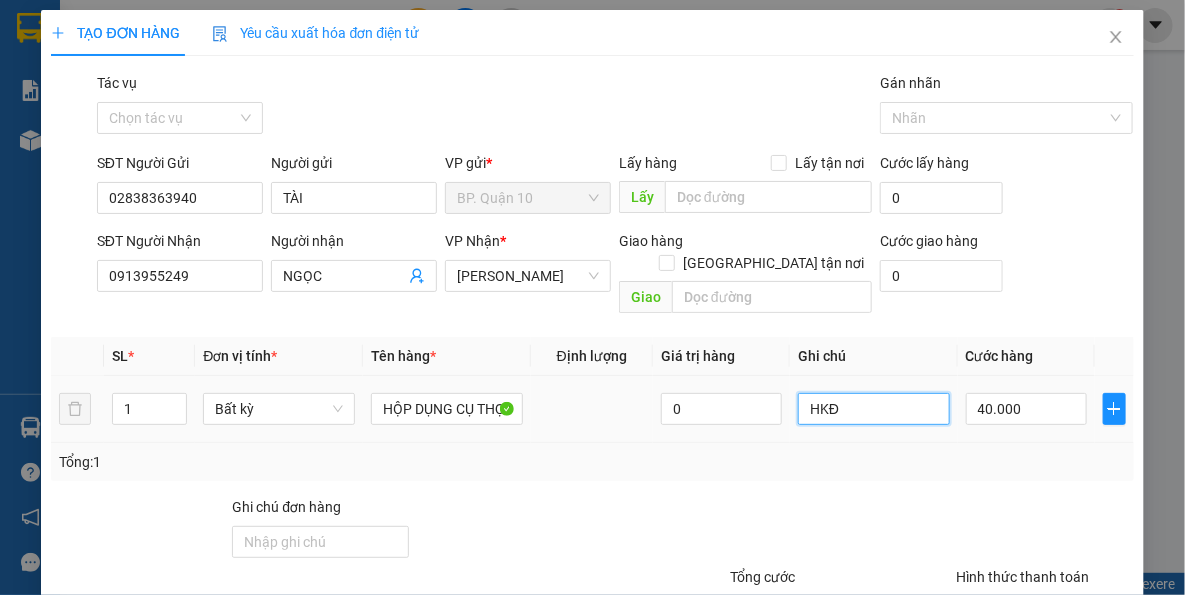 click on "HKĐ" at bounding box center [874, 409] 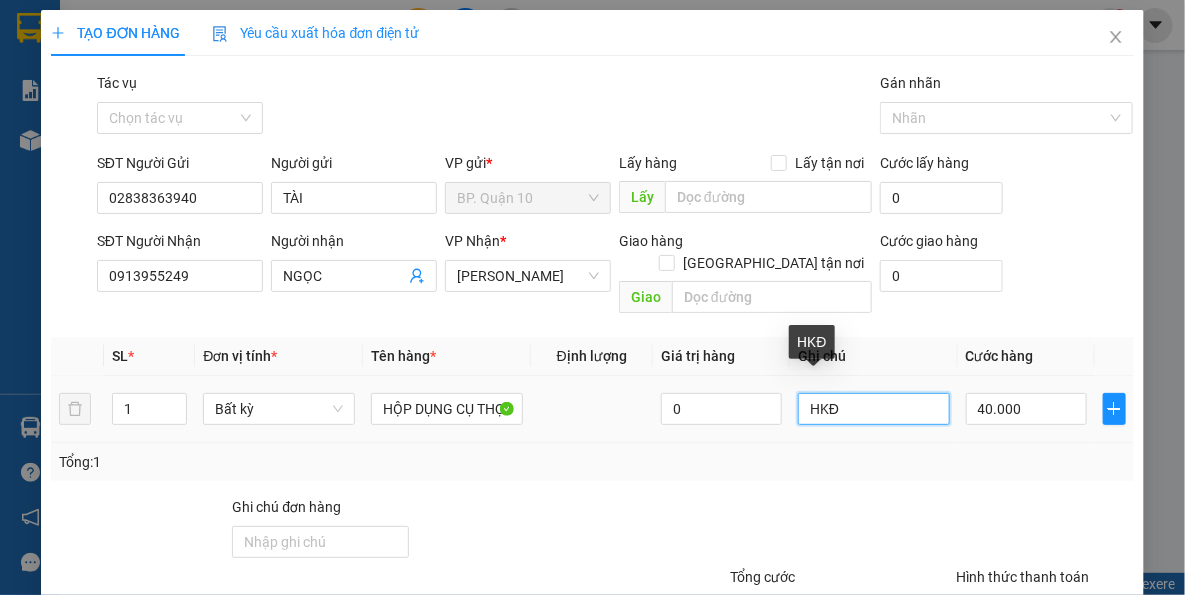 click on "HKĐ" at bounding box center (874, 409) 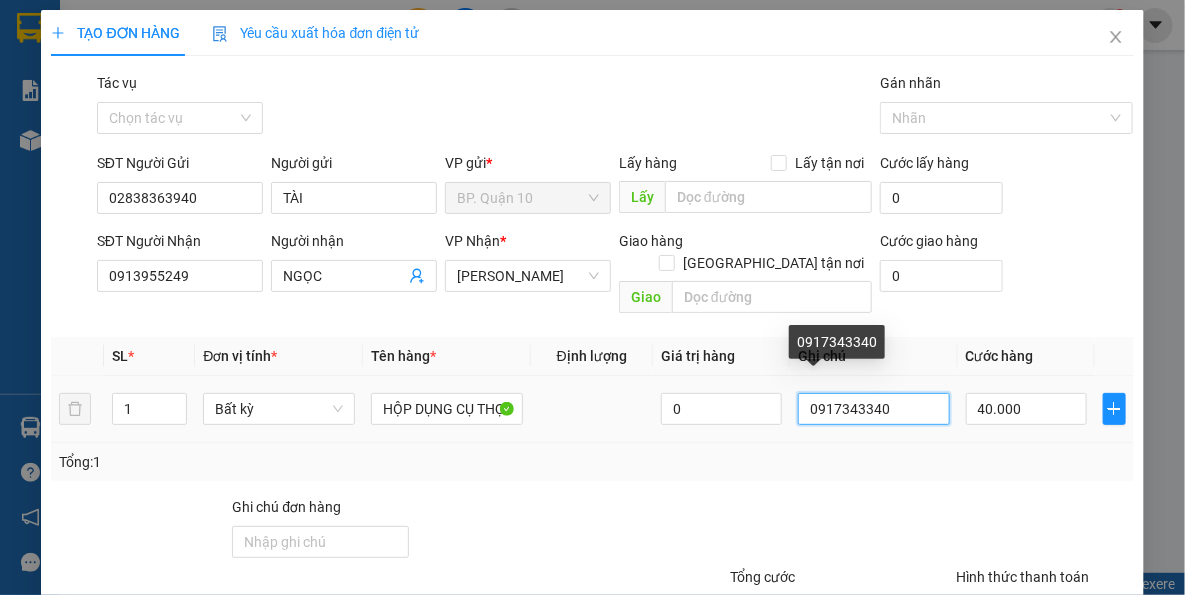 type on "0917343340" 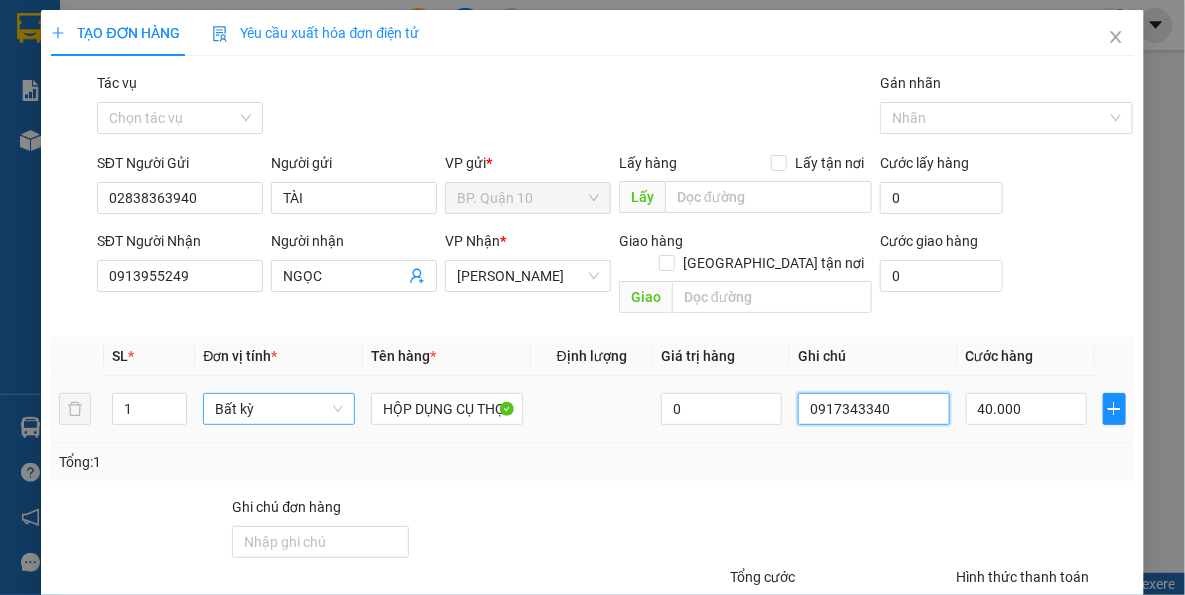 drag, startPoint x: 899, startPoint y: 381, endPoint x: 335, endPoint y: 383, distance: 564.00354 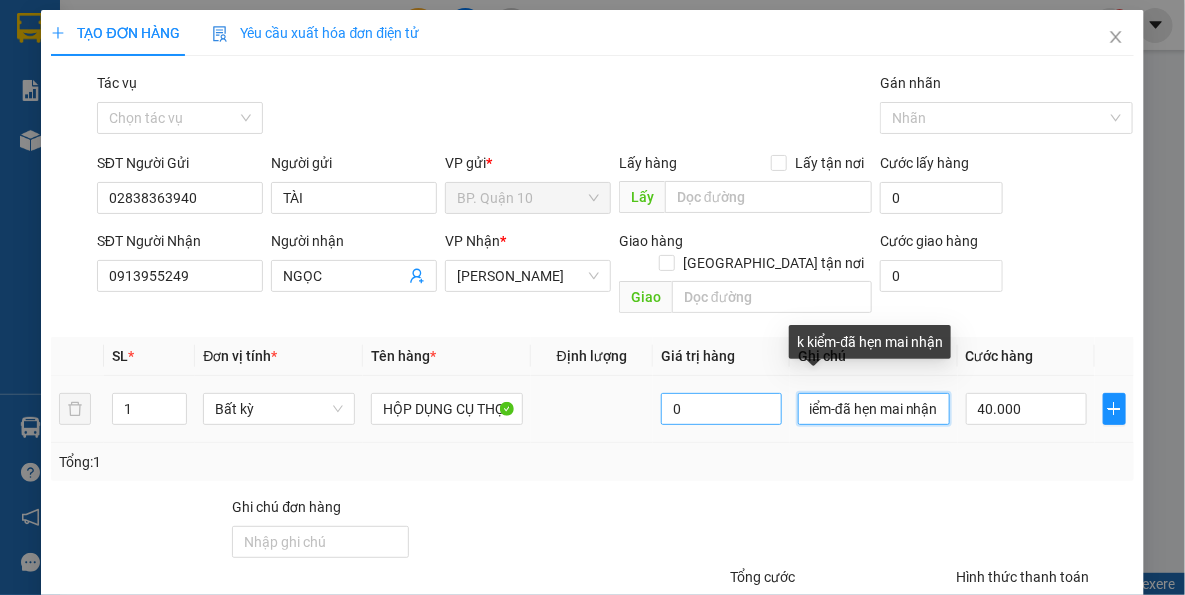 scroll, scrollTop: 0, scrollLeft: 0, axis: both 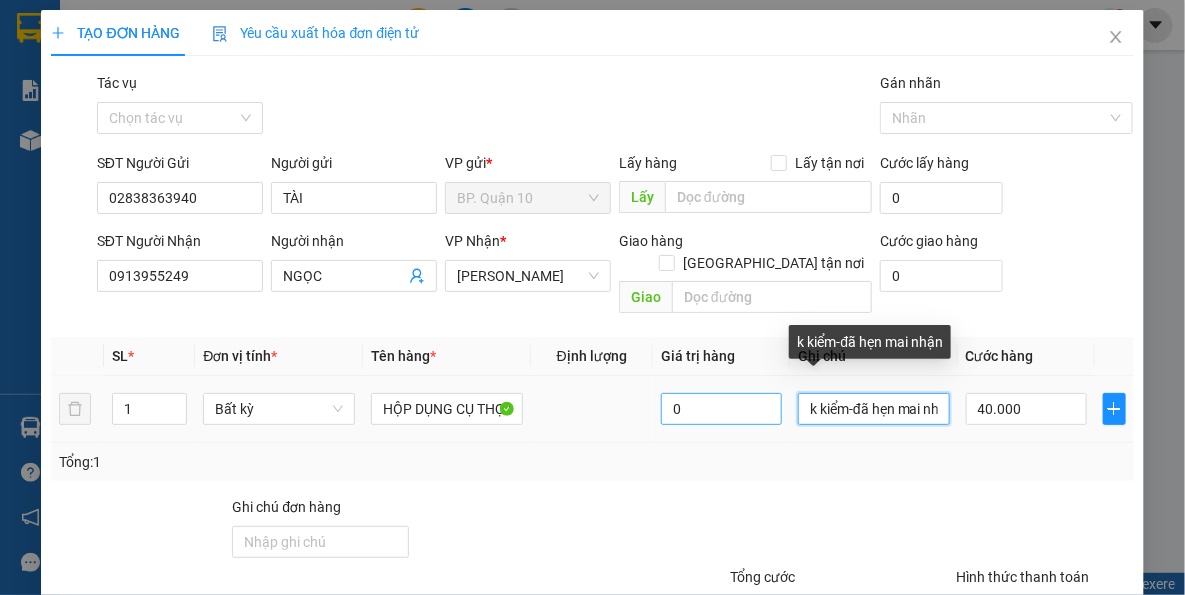 drag, startPoint x: 925, startPoint y: 386, endPoint x: 663, endPoint y: 386, distance: 262 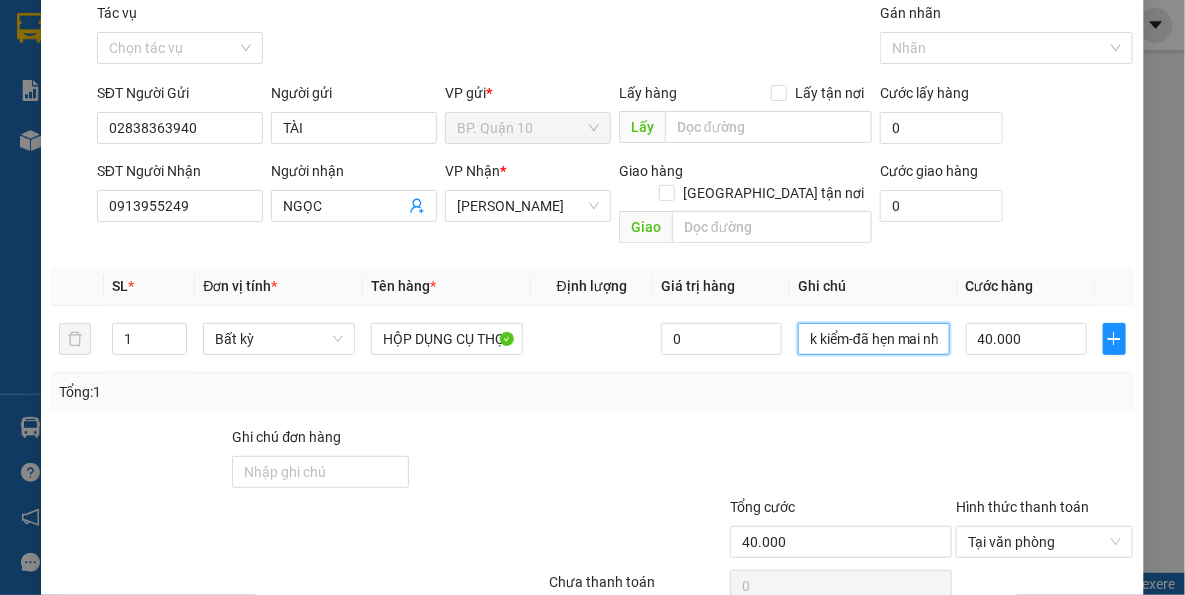 scroll, scrollTop: 143, scrollLeft: 0, axis: vertical 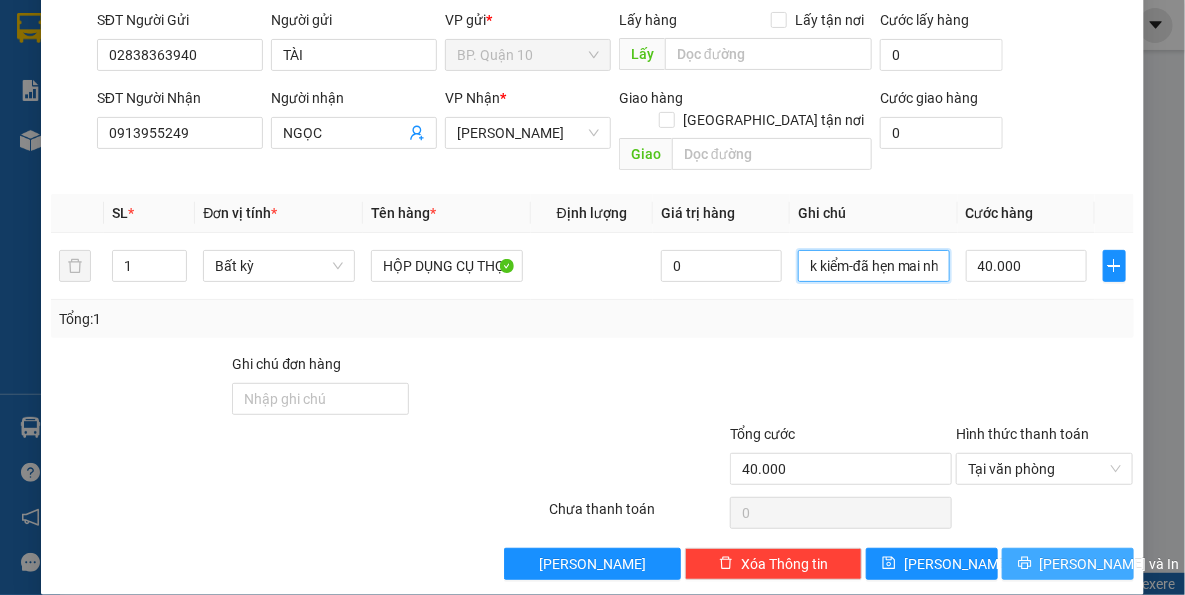 type on "k kiểm-đã hẹn mai nhận" 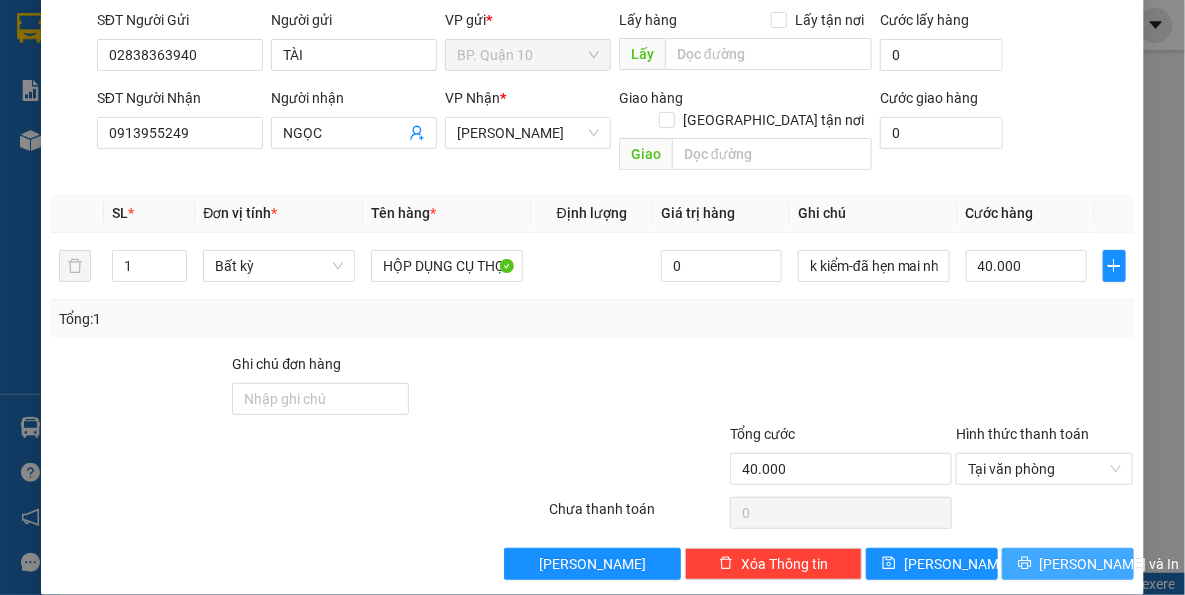 click on "[PERSON_NAME] và In" at bounding box center (1110, 564) 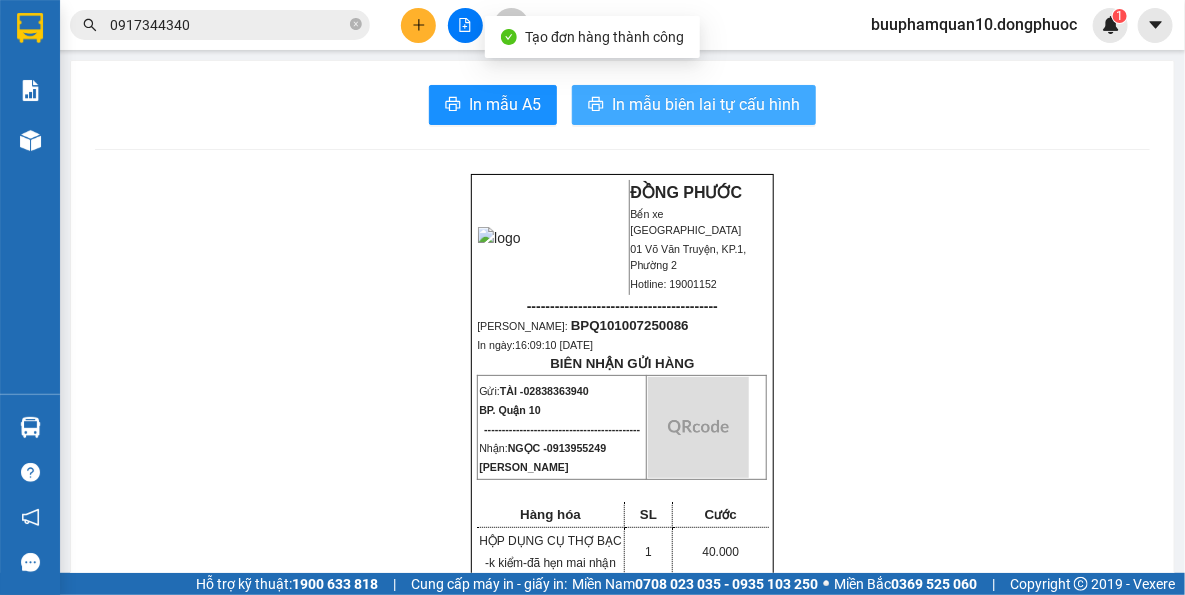 click on "In mẫu biên lai tự cấu hình" at bounding box center [706, 104] 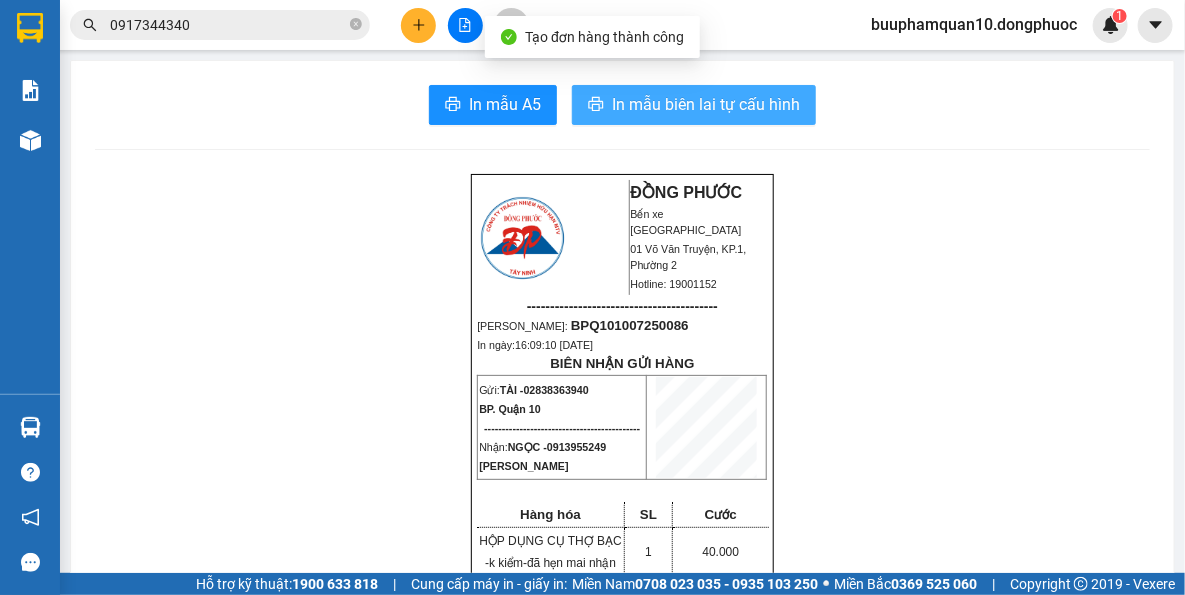scroll, scrollTop: 0, scrollLeft: 0, axis: both 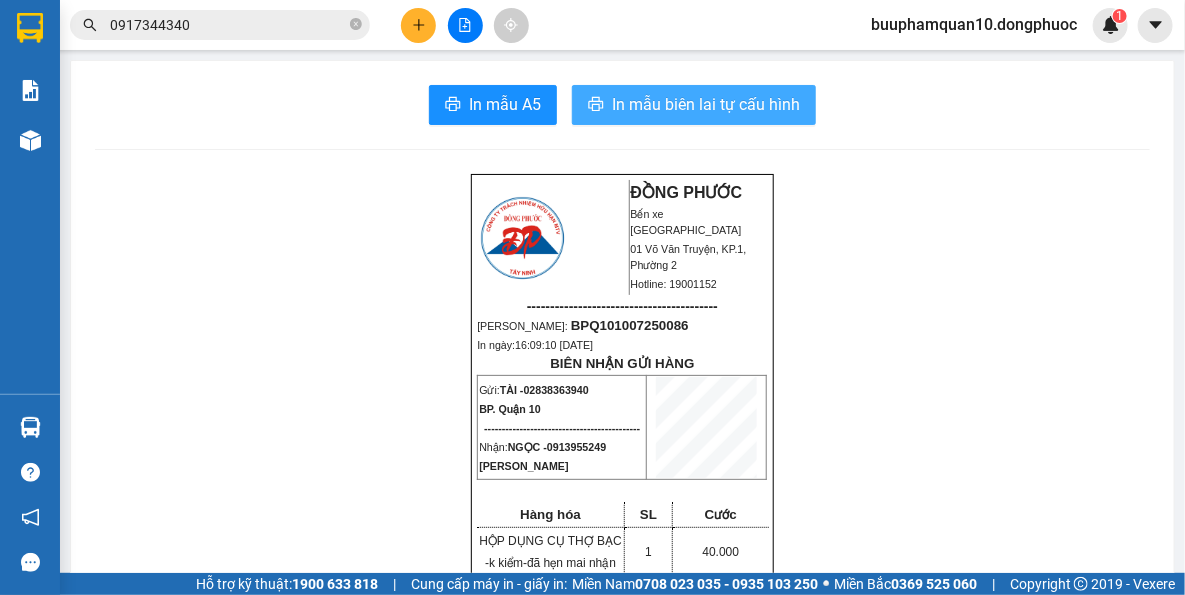 click on "In mẫu biên lai tự cấu hình" at bounding box center (706, 104) 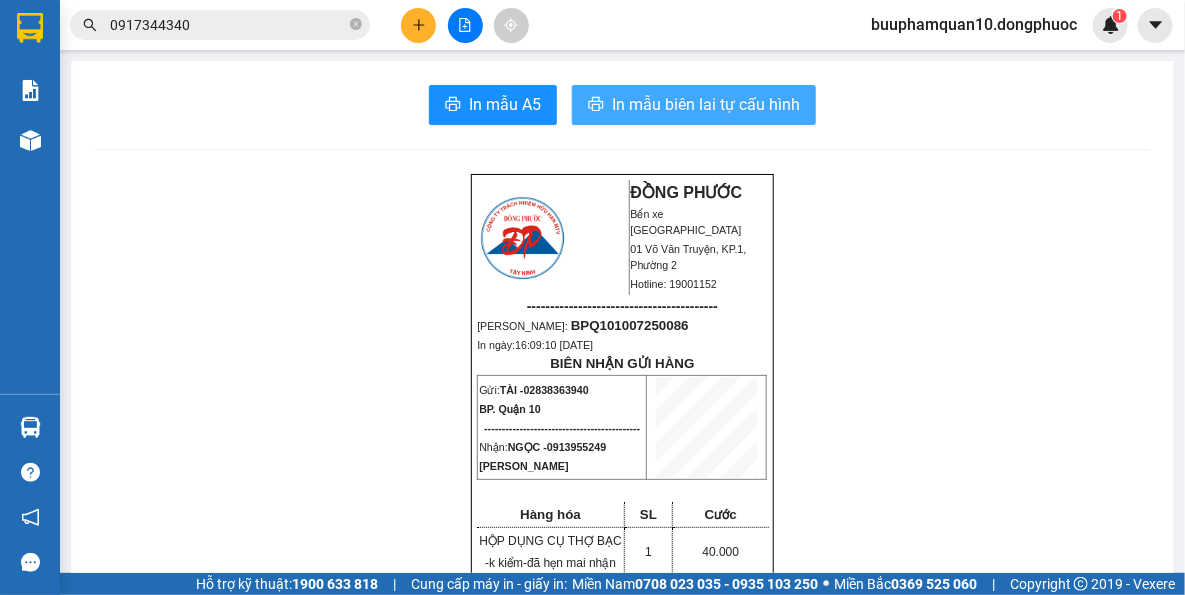 scroll, scrollTop: 0, scrollLeft: 0, axis: both 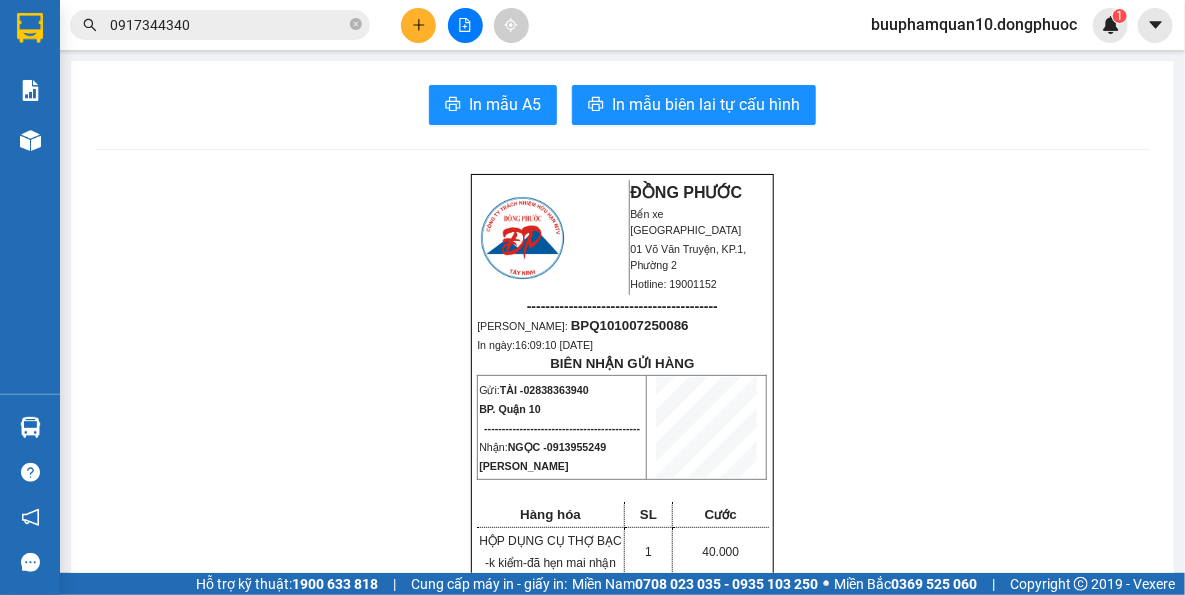 click on "0917344340" at bounding box center [228, 25] 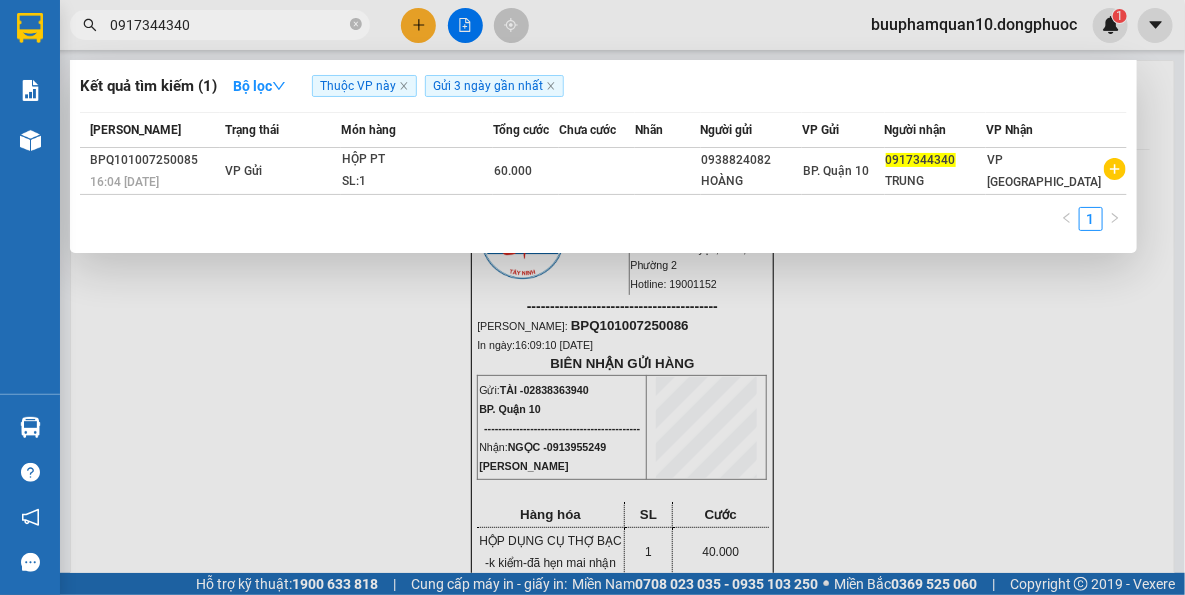 click on "0917344340" at bounding box center [228, 25] 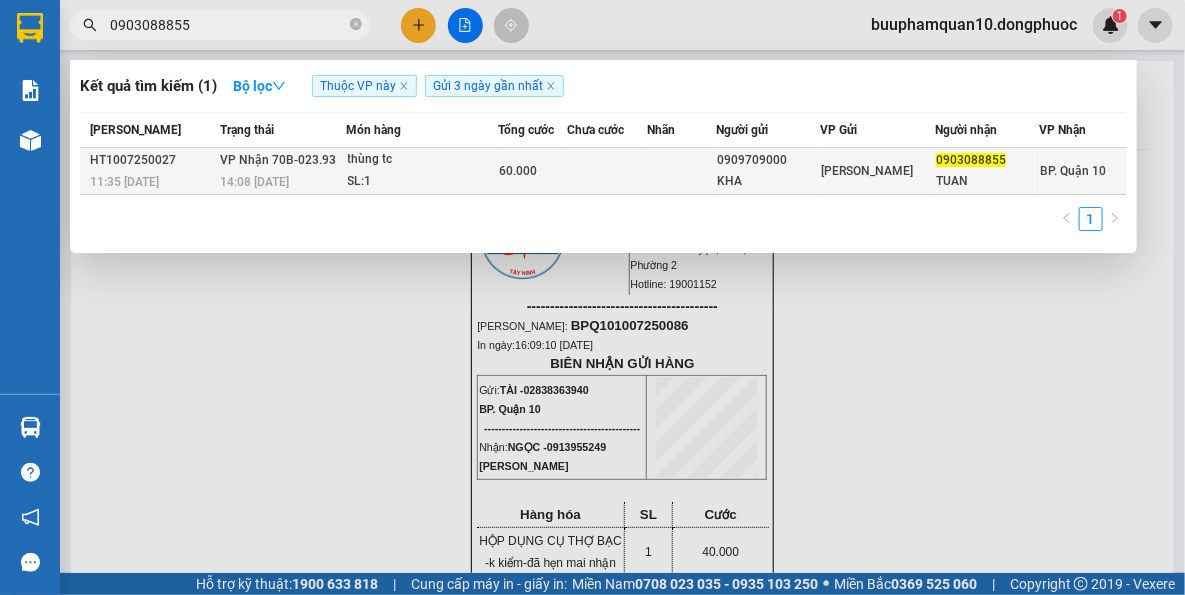 type on "0903088855" 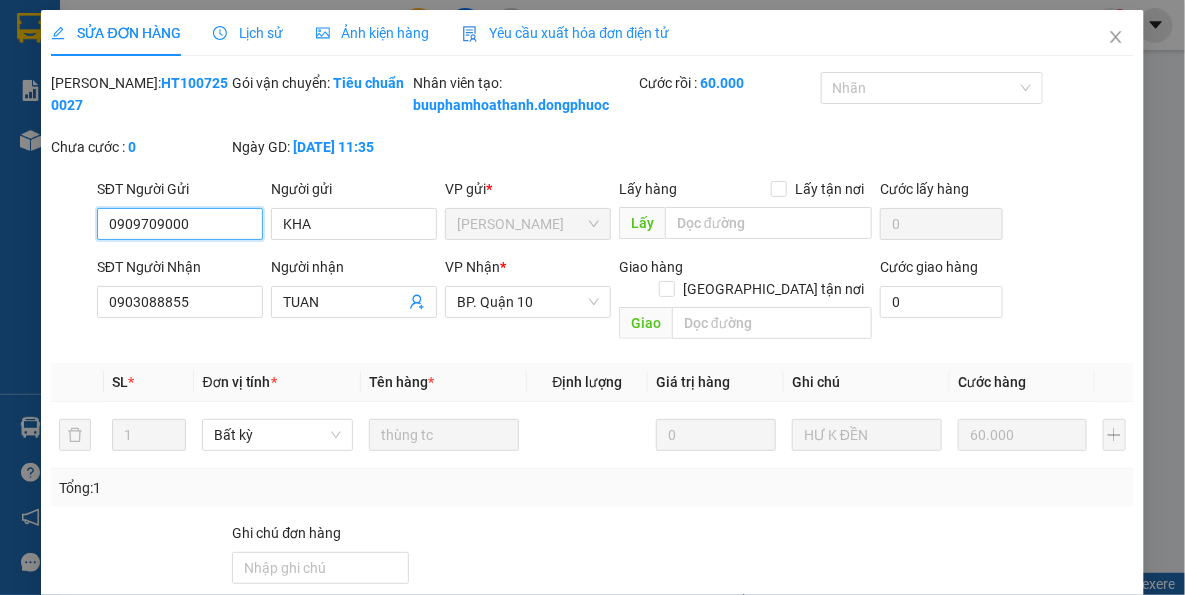 type on "0909709000" 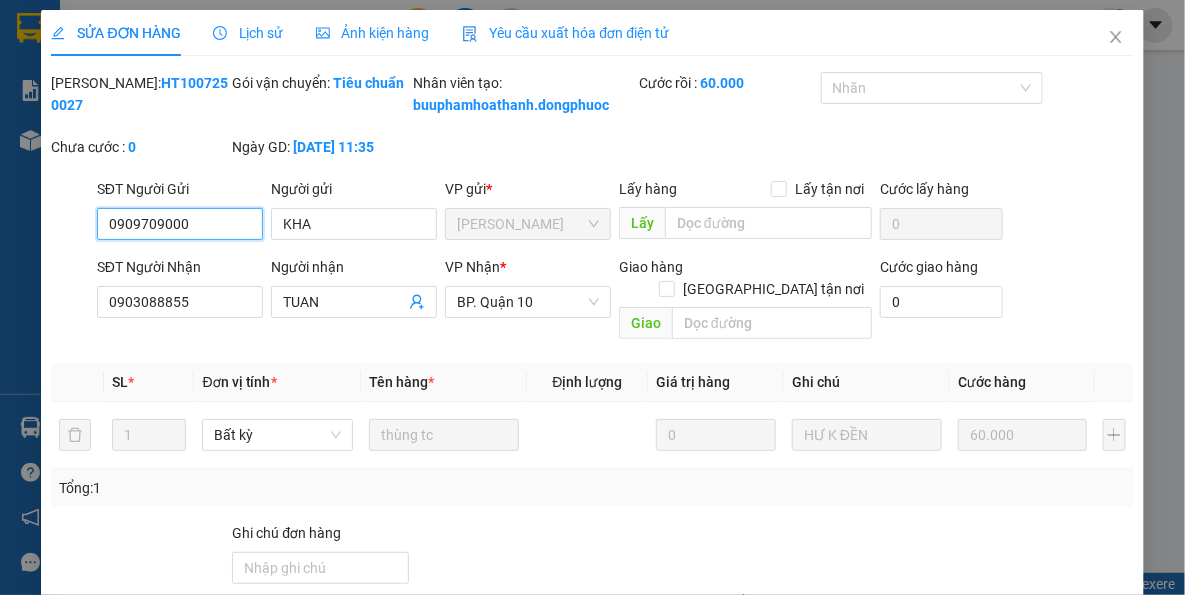 type on "KHA" 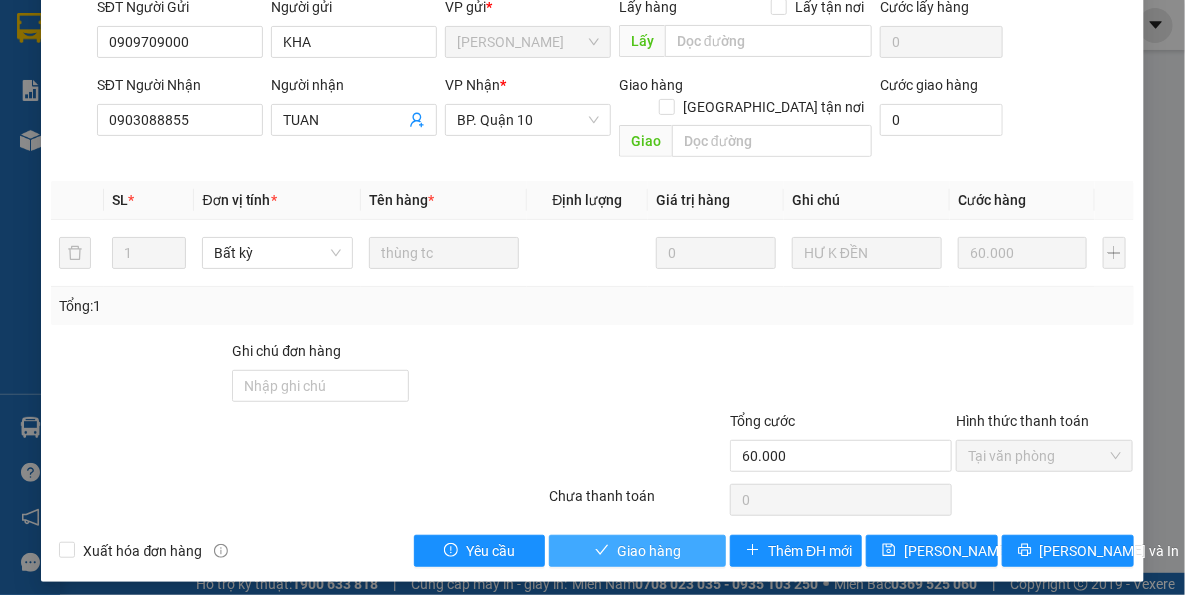 scroll, scrollTop: 191, scrollLeft: 0, axis: vertical 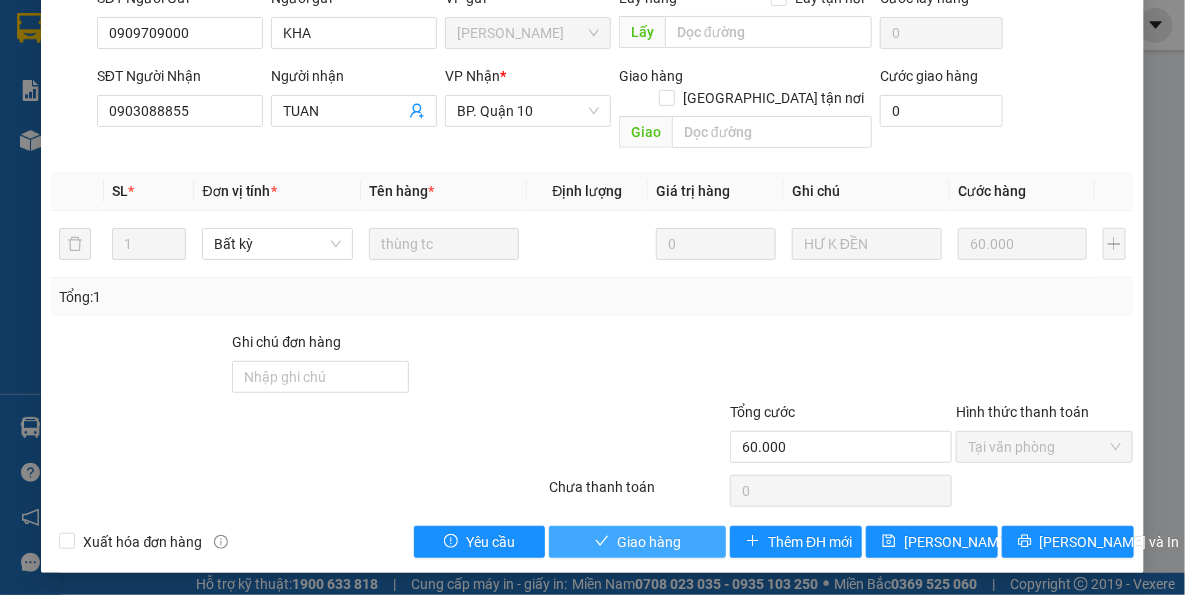 drag, startPoint x: 654, startPoint y: 558, endPoint x: 651, endPoint y: 542, distance: 16.27882 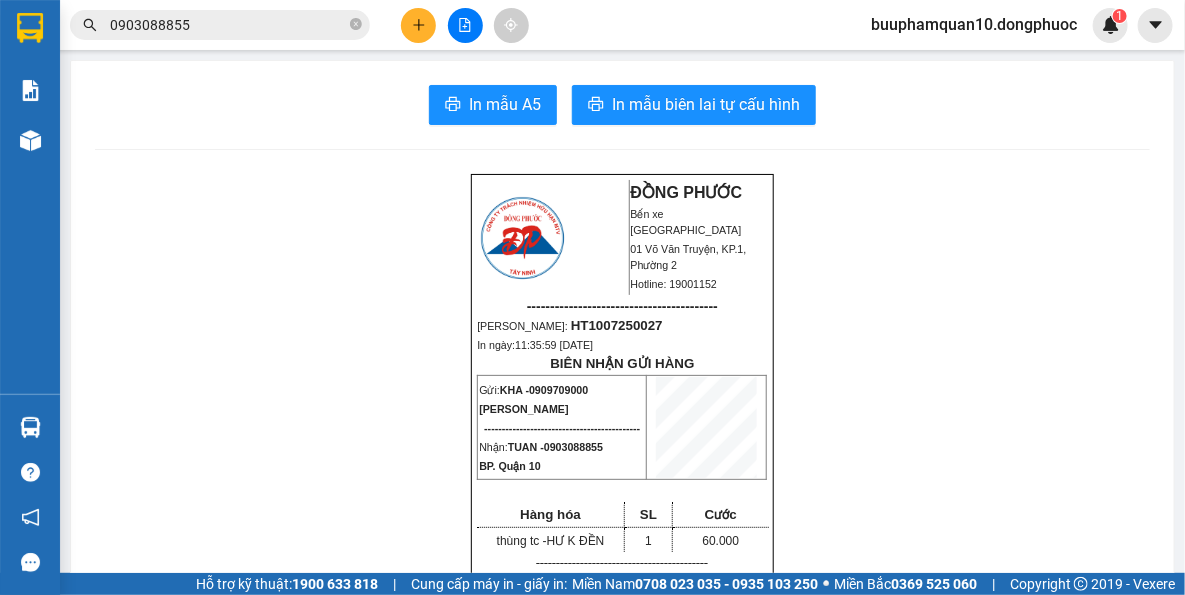 click at bounding box center (465, 25) 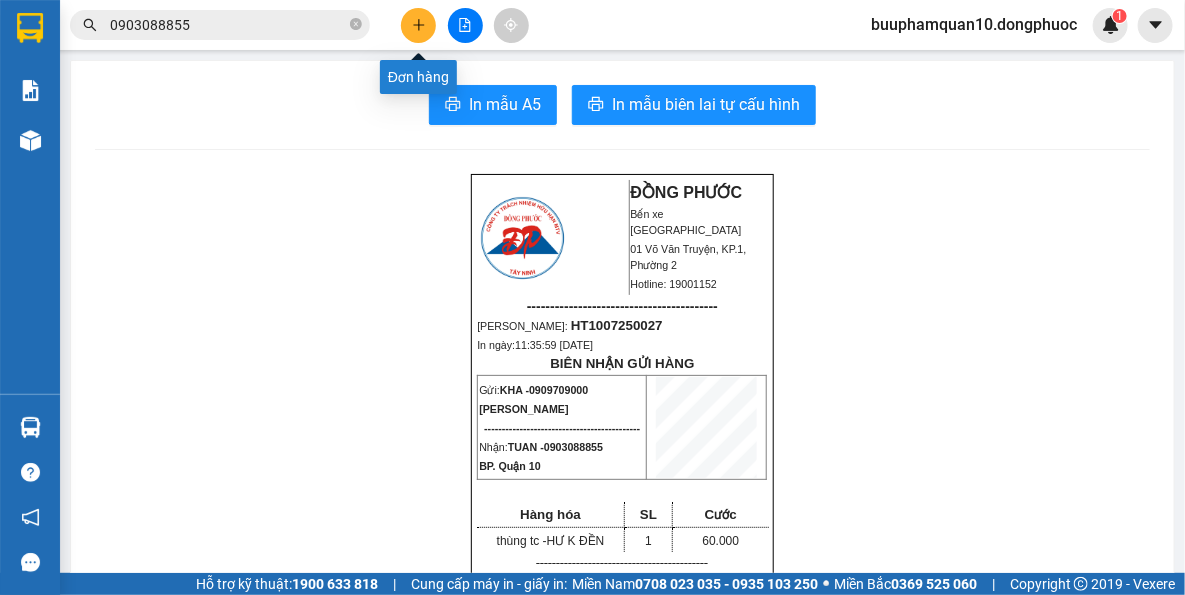 click at bounding box center (418, 25) 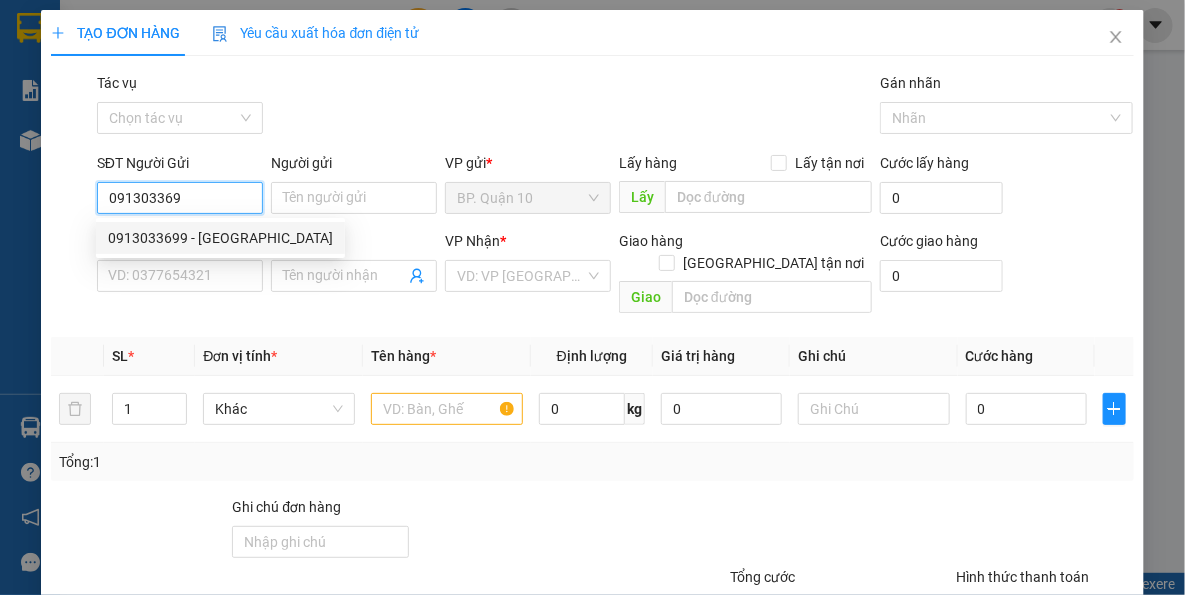 drag, startPoint x: 218, startPoint y: 233, endPoint x: 227, endPoint y: 245, distance: 15 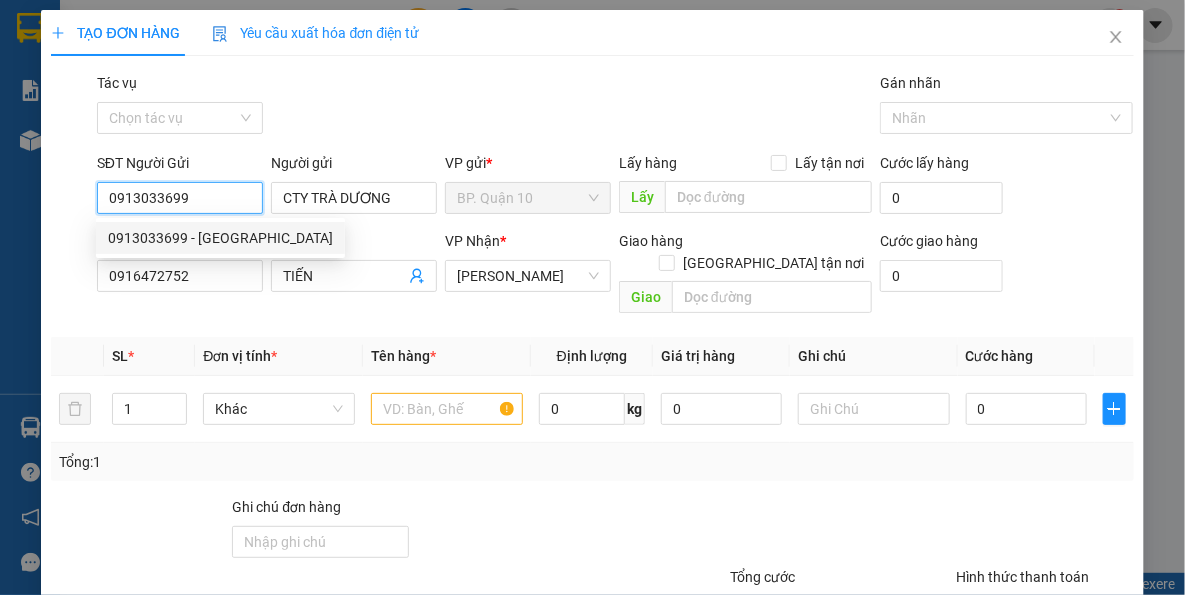 type on "0913033699" 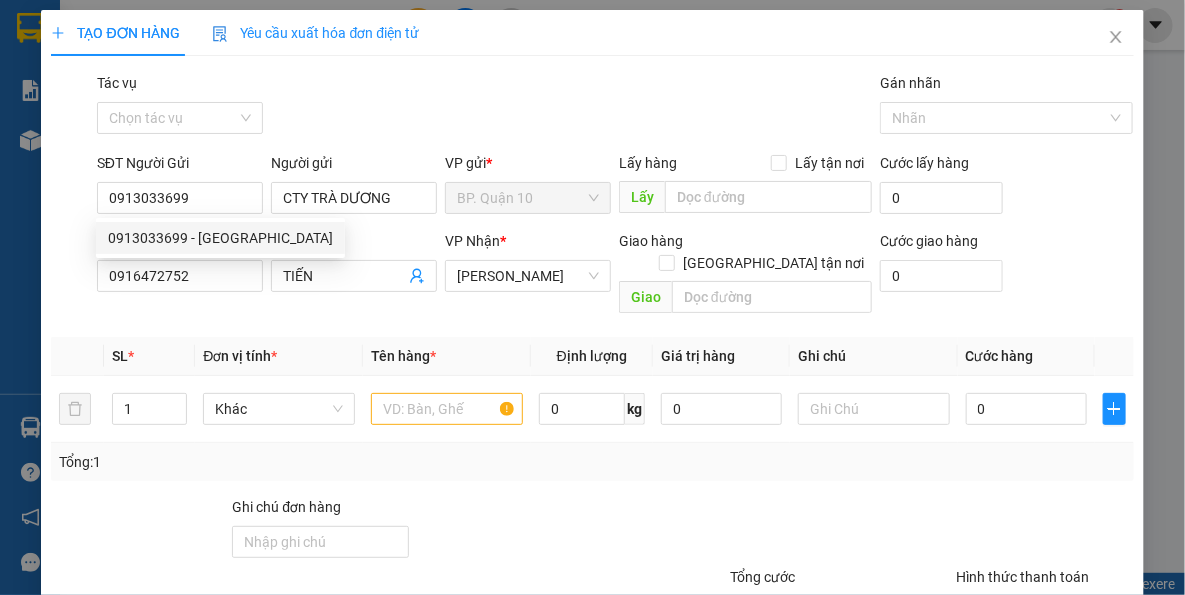 type on "40.000" 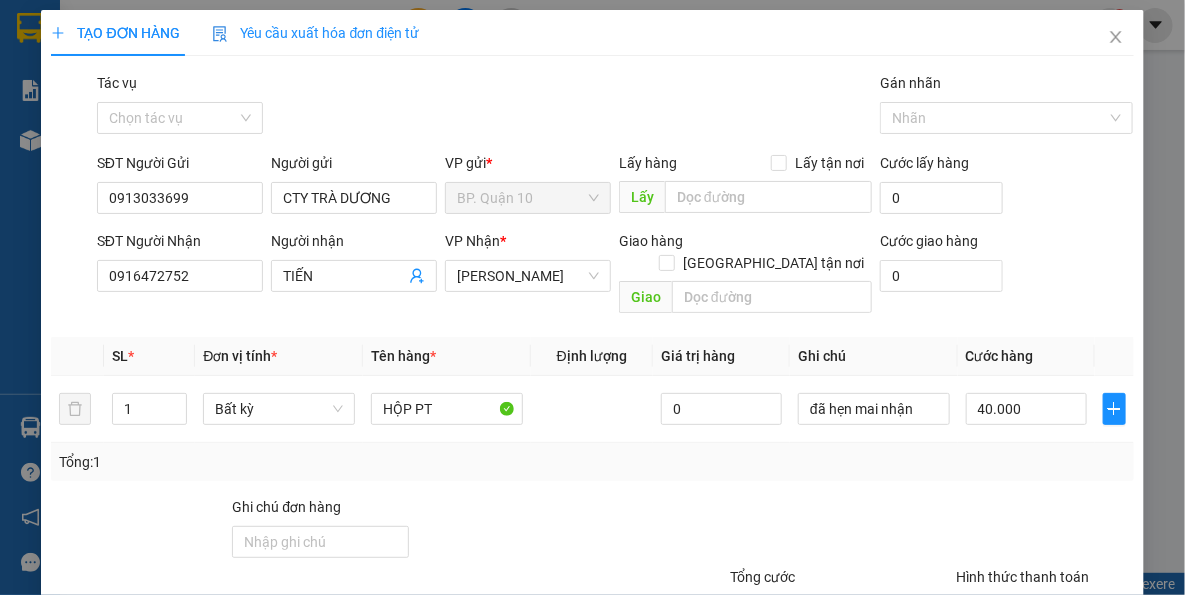 click on "Tên hàng  *" at bounding box center [447, 356] 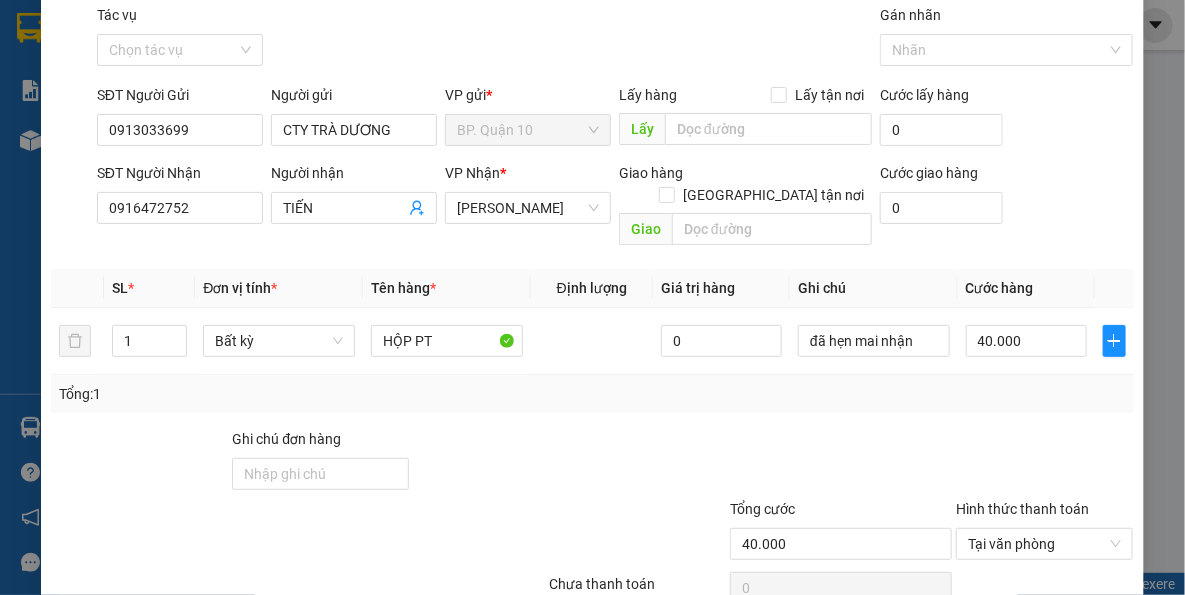 scroll, scrollTop: 143, scrollLeft: 0, axis: vertical 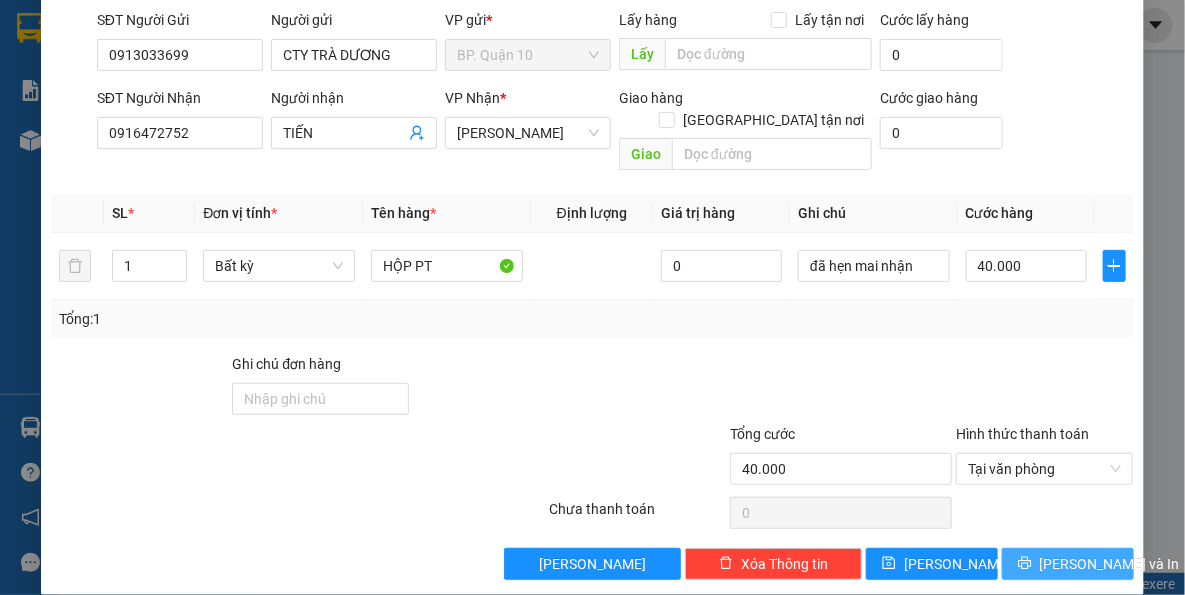 click on "[PERSON_NAME] và In" at bounding box center (1068, 564) 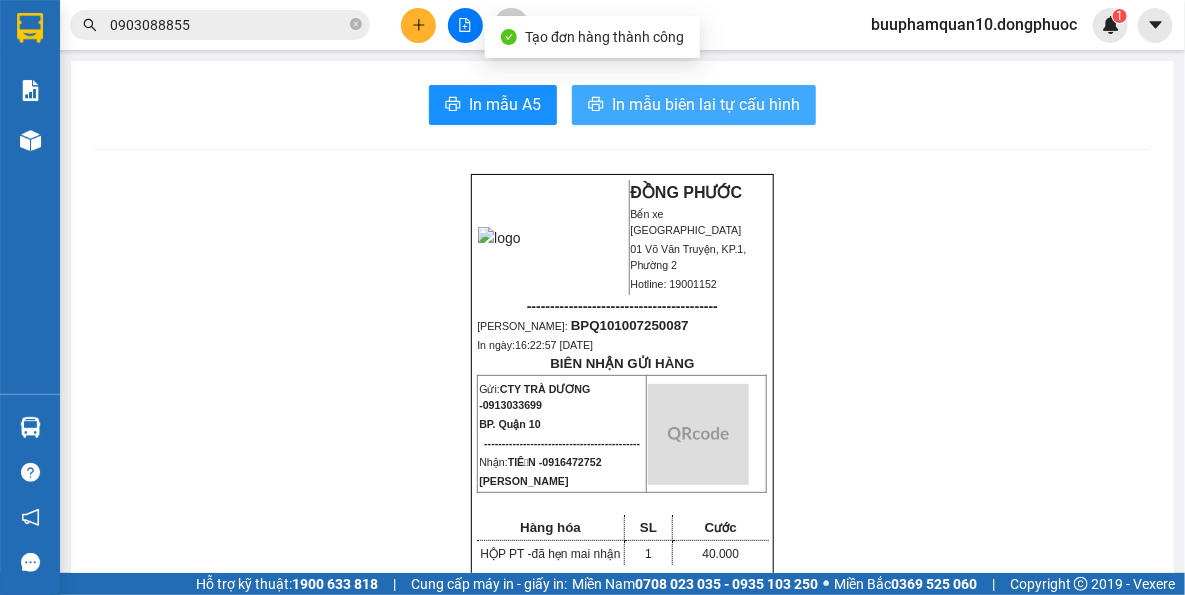 click on "In mẫu biên lai tự cấu hình" at bounding box center [694, 105] 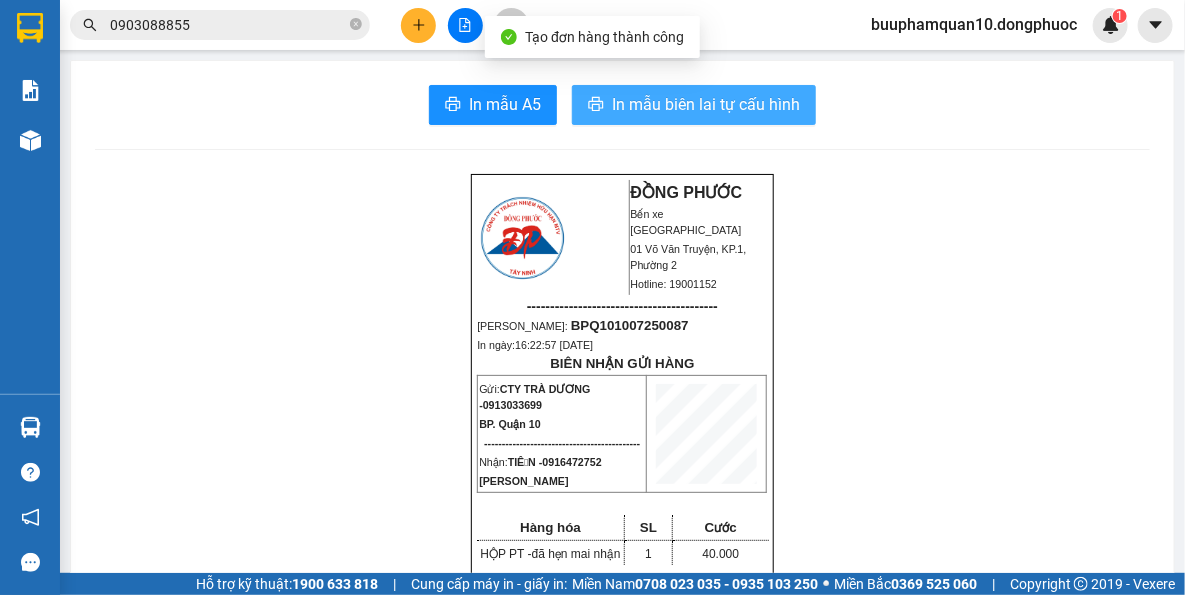 scroll, scrollTop: 0, scrollLeft: 0, axis: both 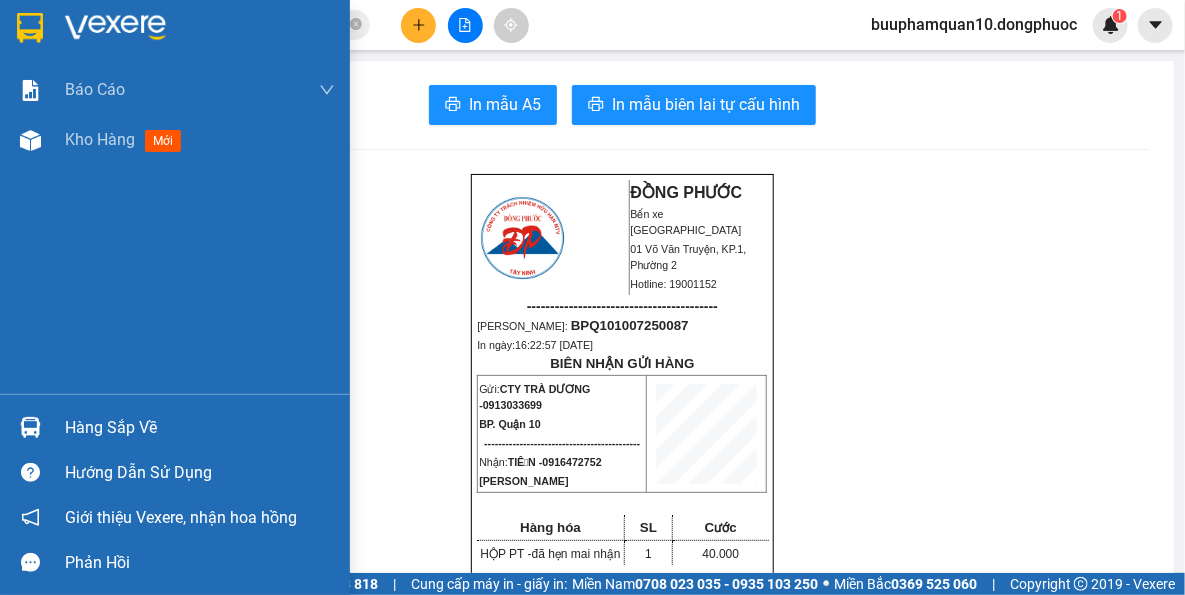 click on "Hàng sắp về" at bounding box center (200, 428) 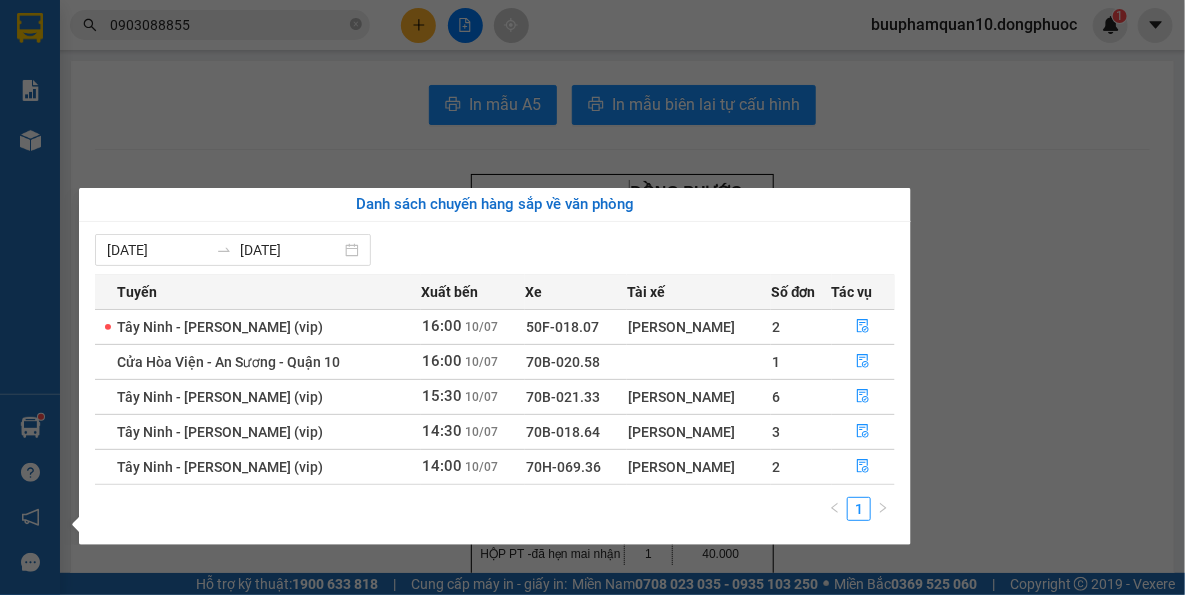 drag, startPoint x: 827, startPoint y: 114, endPoint x: 735, endPoint y: 12, distance: 137.36084 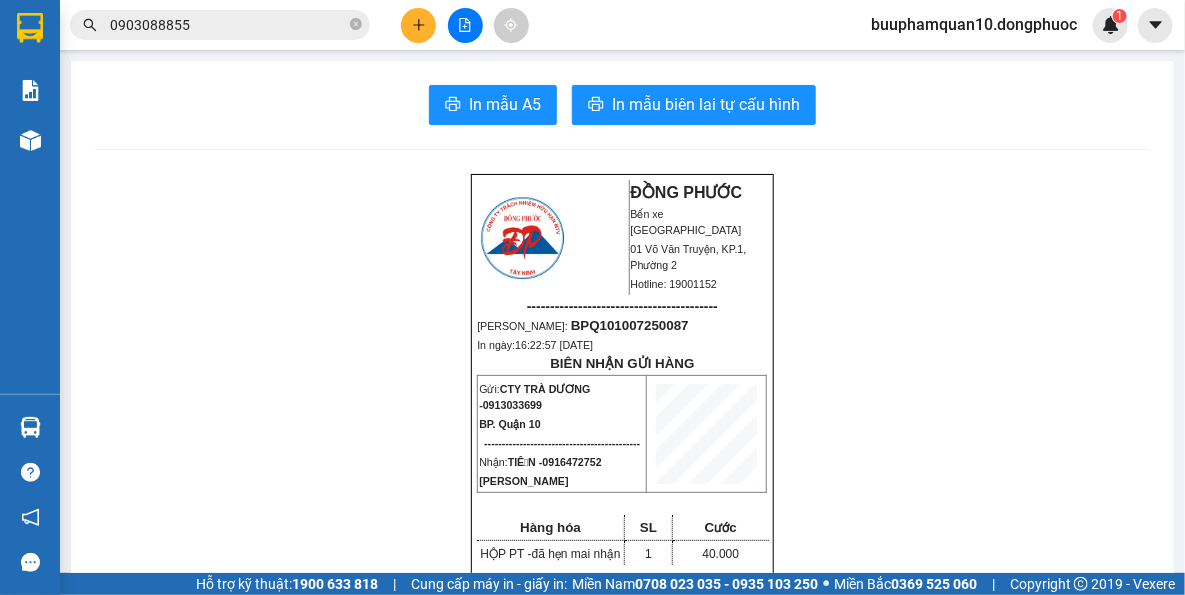 click on "0903088855" at bounding box center [228, 25] 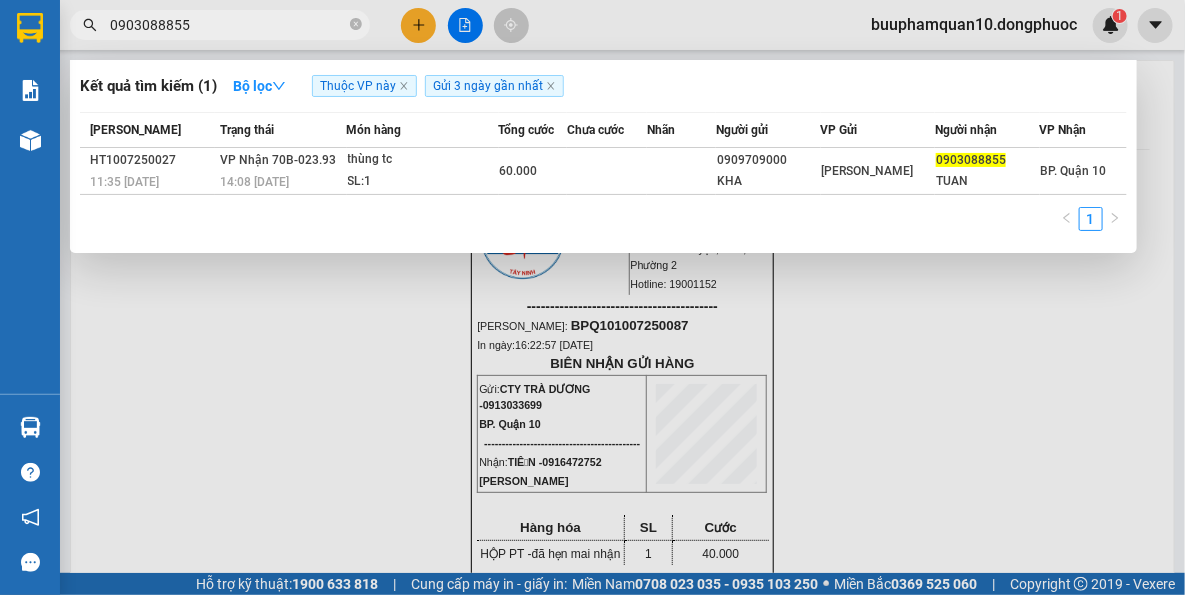 click on "0903088855" at bounding box center [228, 25] 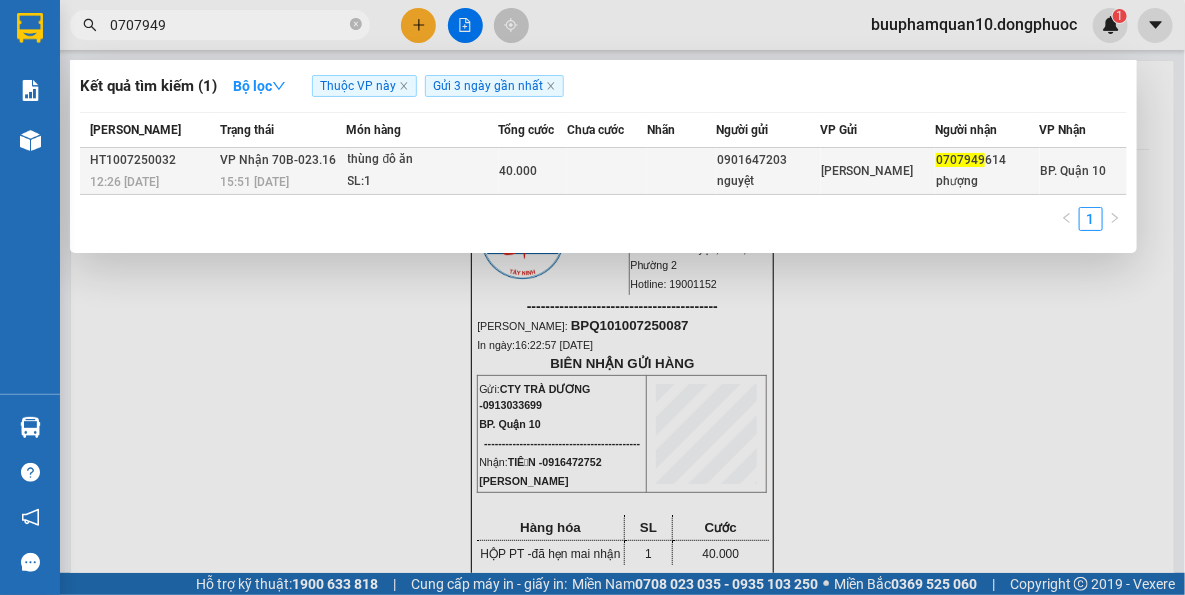 type on "0707949" 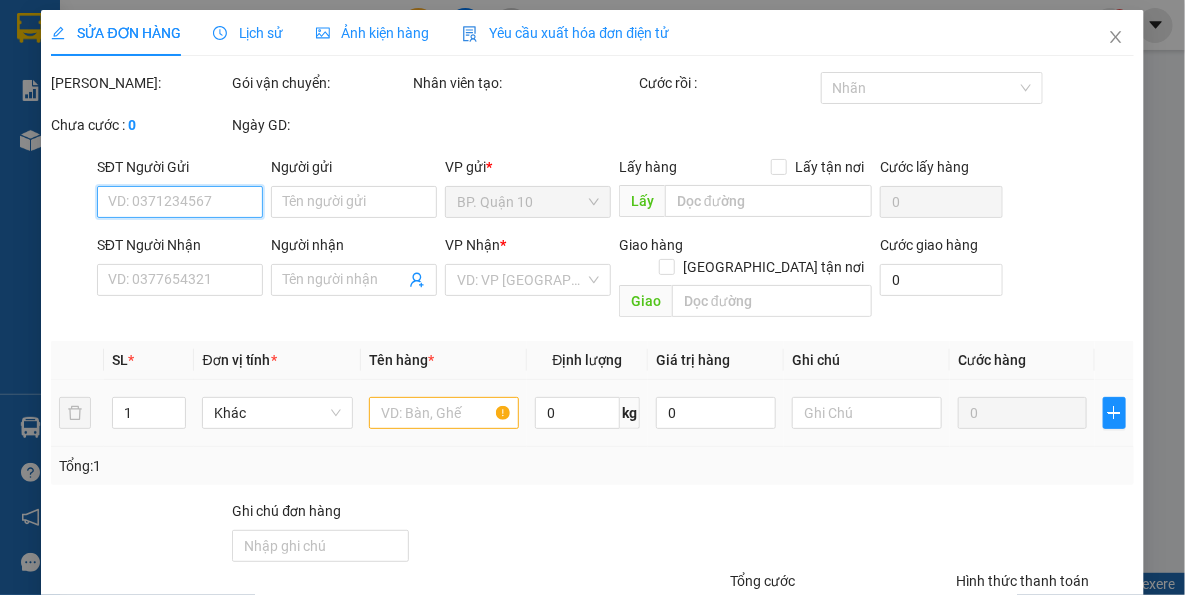 type on "0901647203" 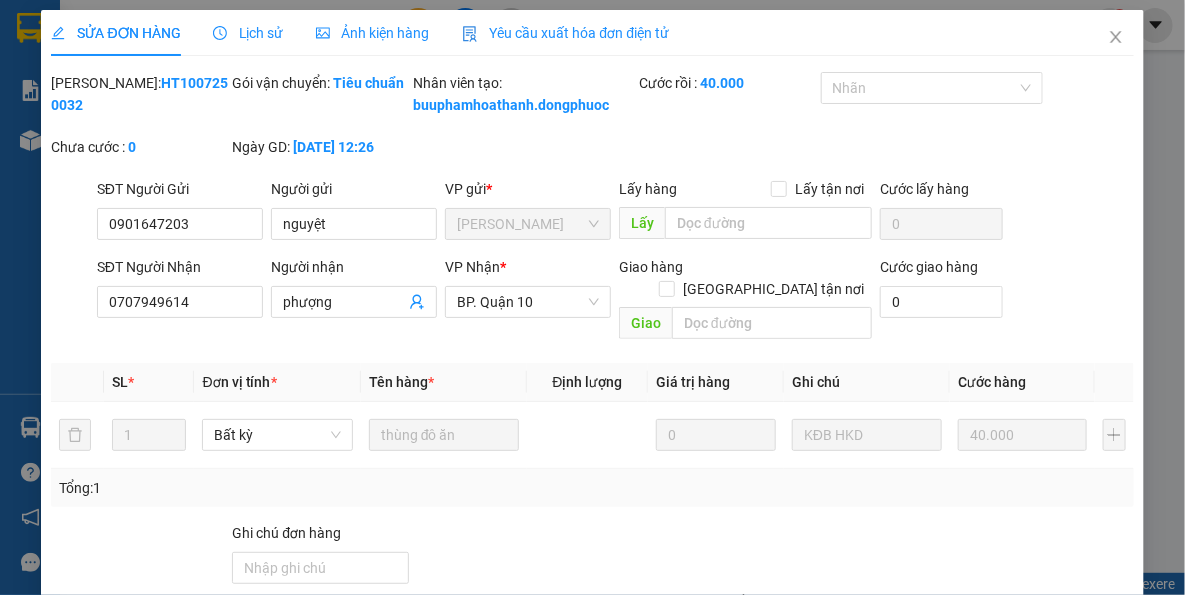 click on "Giao hàng" at bounding box center (649, 733) 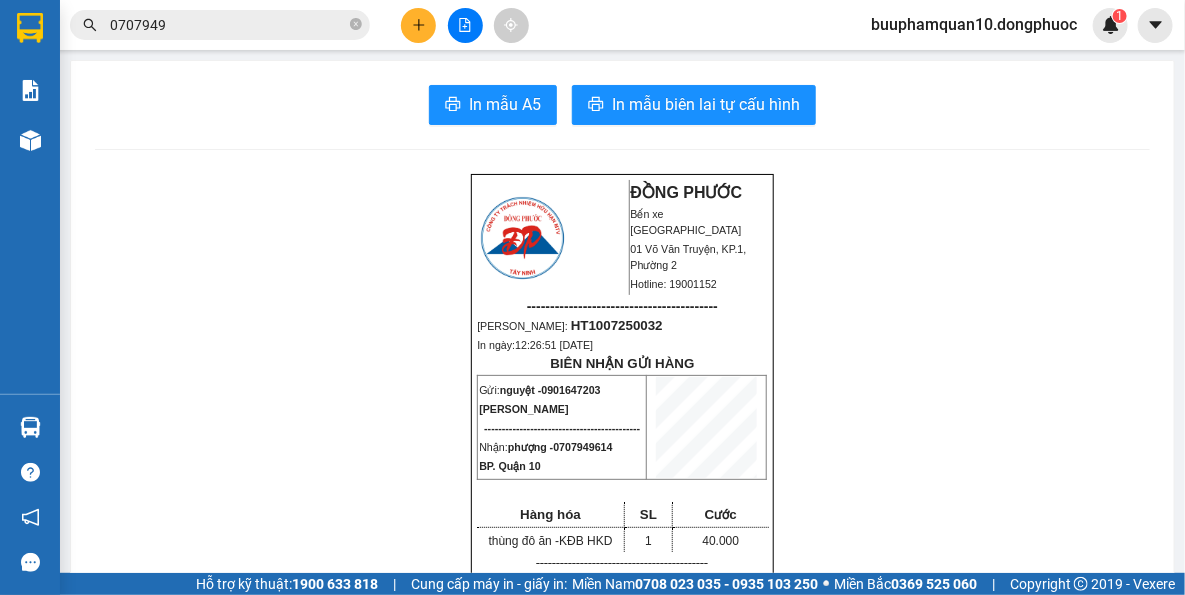 click 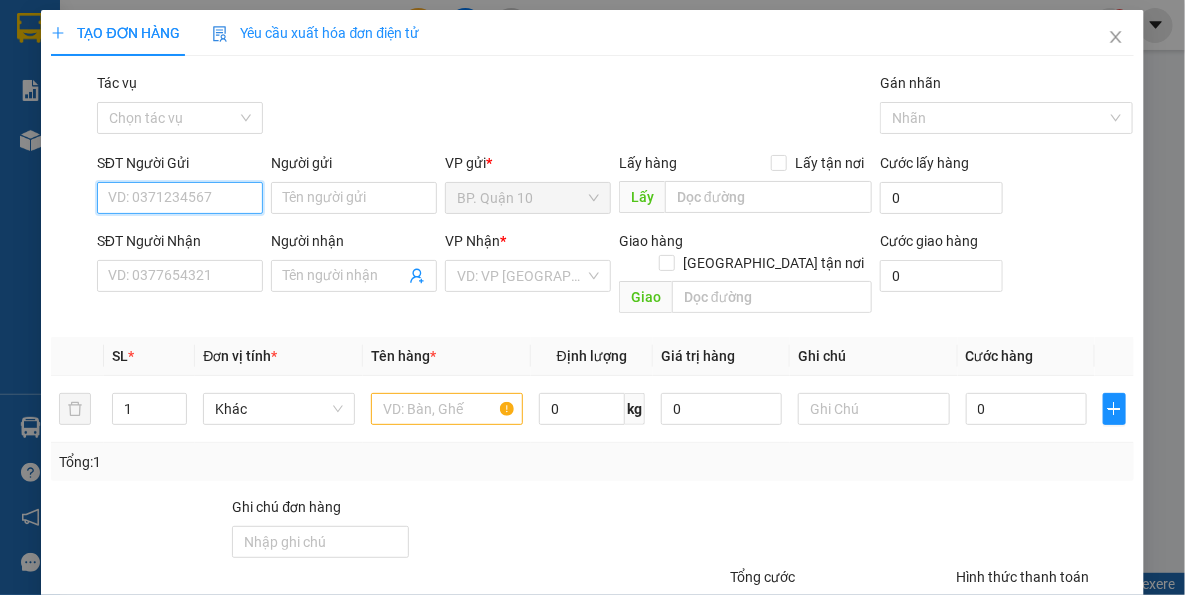 click on "SĐT Người Gửi" at bounding box center [180, 198] 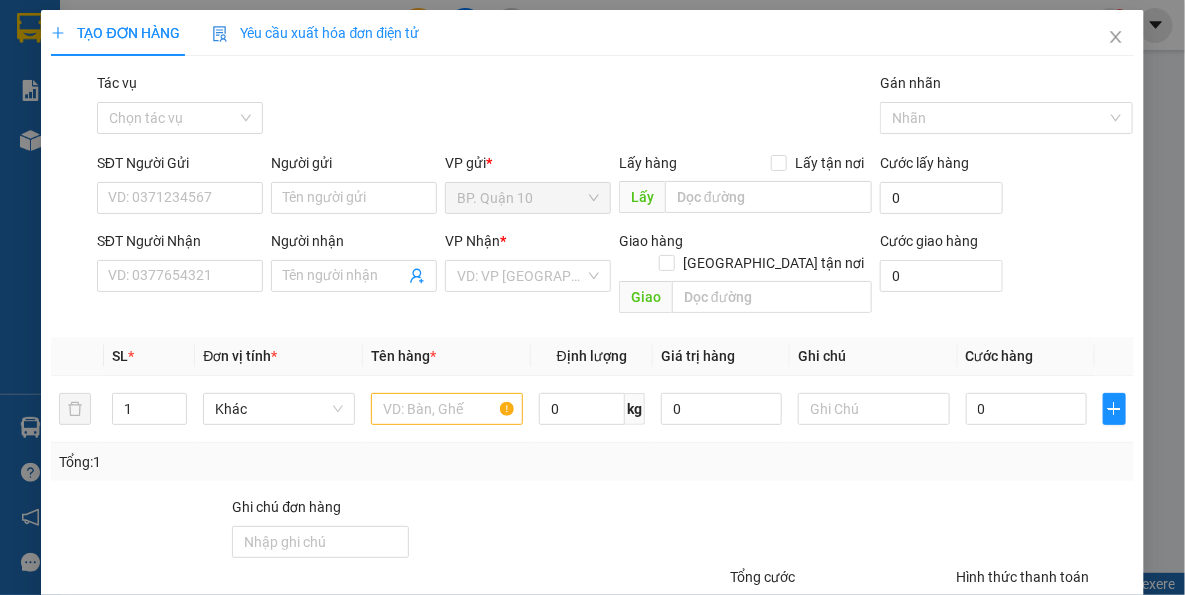 click on "Gói vận chuyển  * Tiêu chuẩn Tác vụ Chọn tác vụ Gán nhãn   Nhãn" at bounding box center [615, 107] 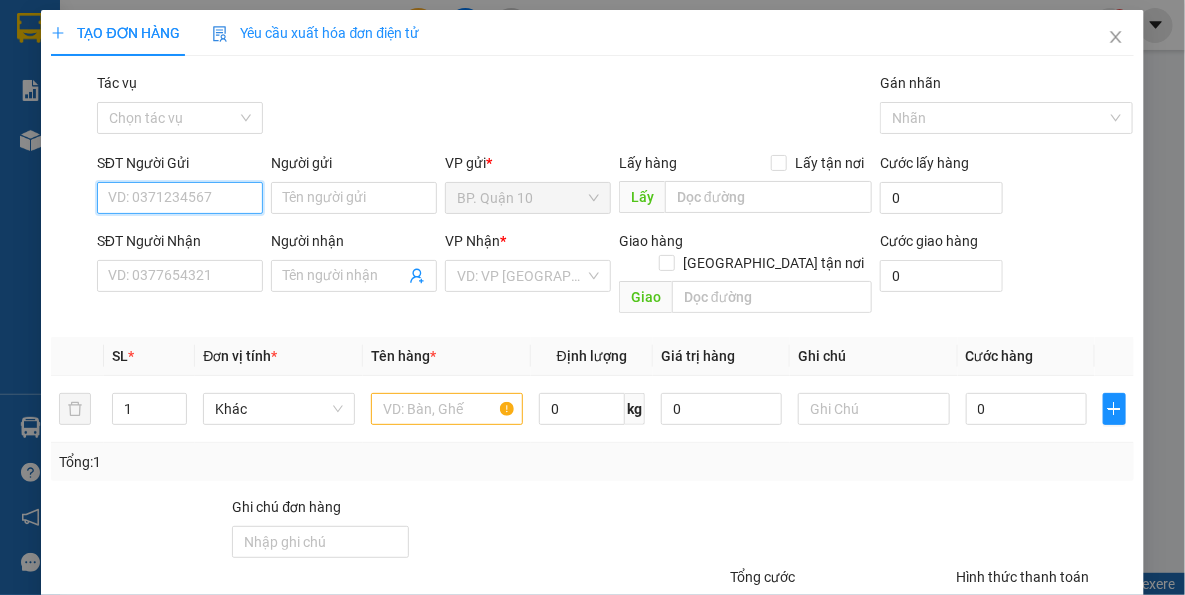 click on "SĐT Người Gửi" at bounding box center [180, 198] 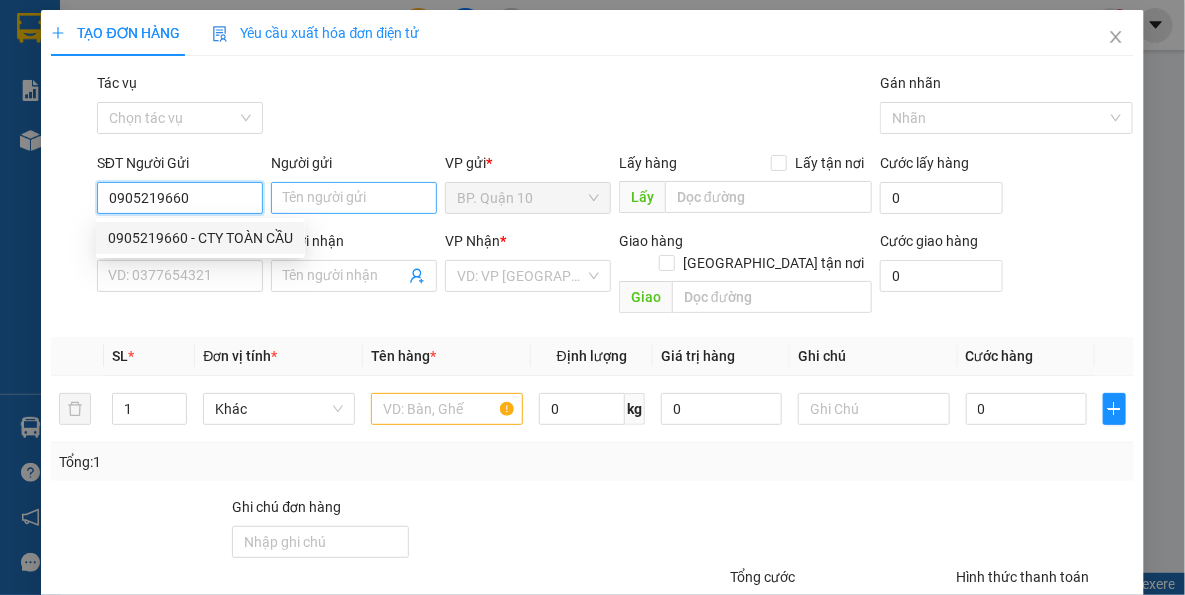 type on "0905219660" 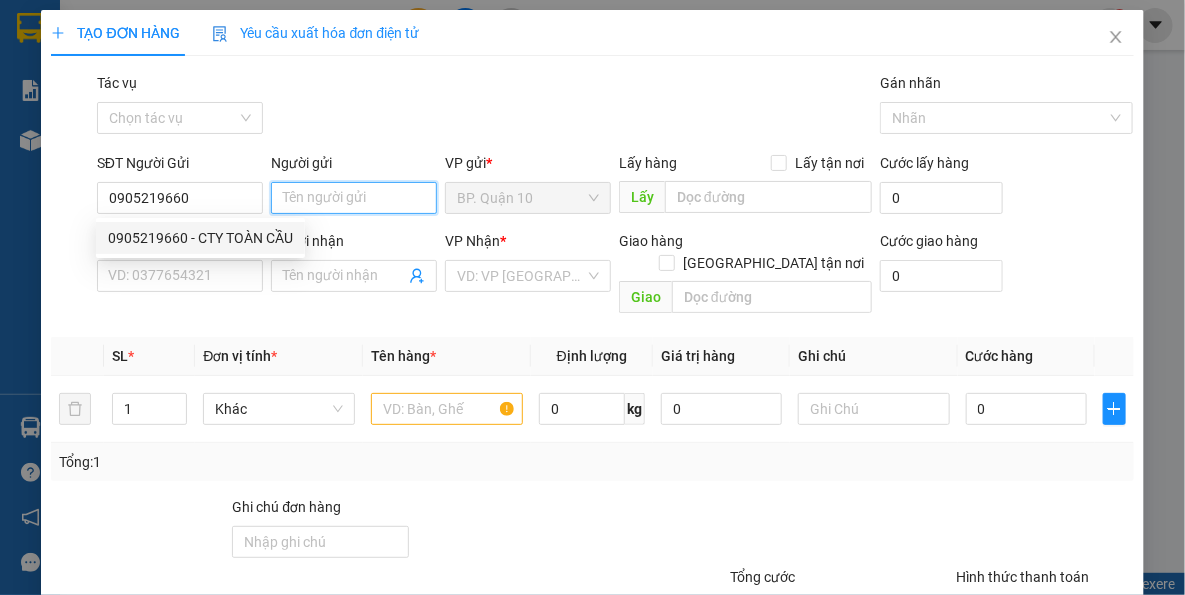 click on "Người gửi" at bounding box center (354, 198) 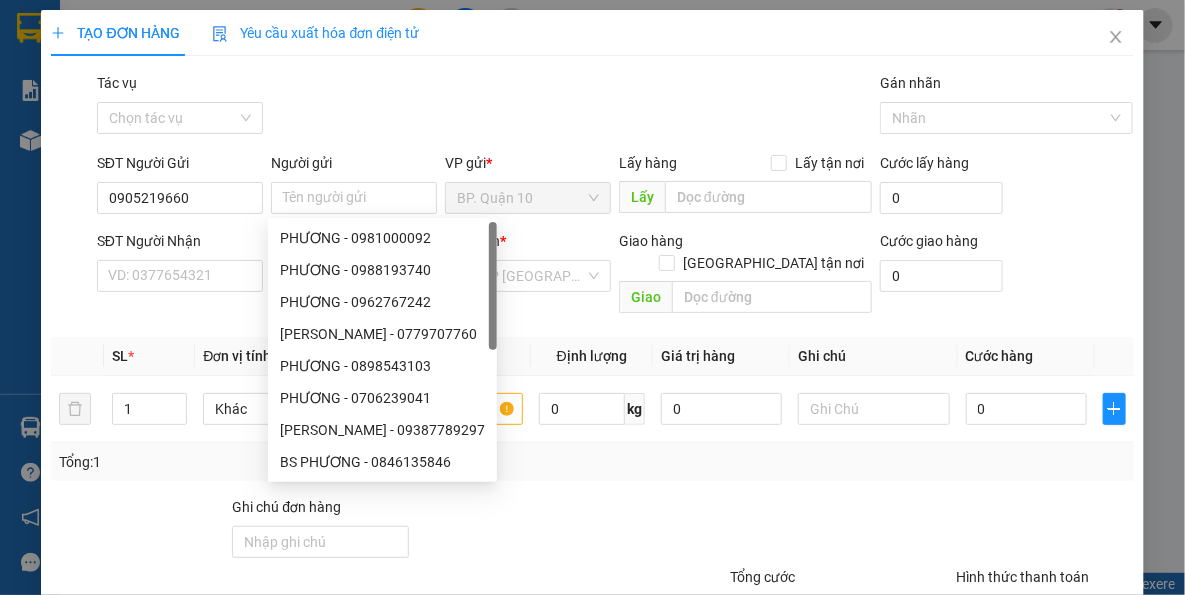 click on "SĐT Người Nhận" at bounding box center (180, 241) 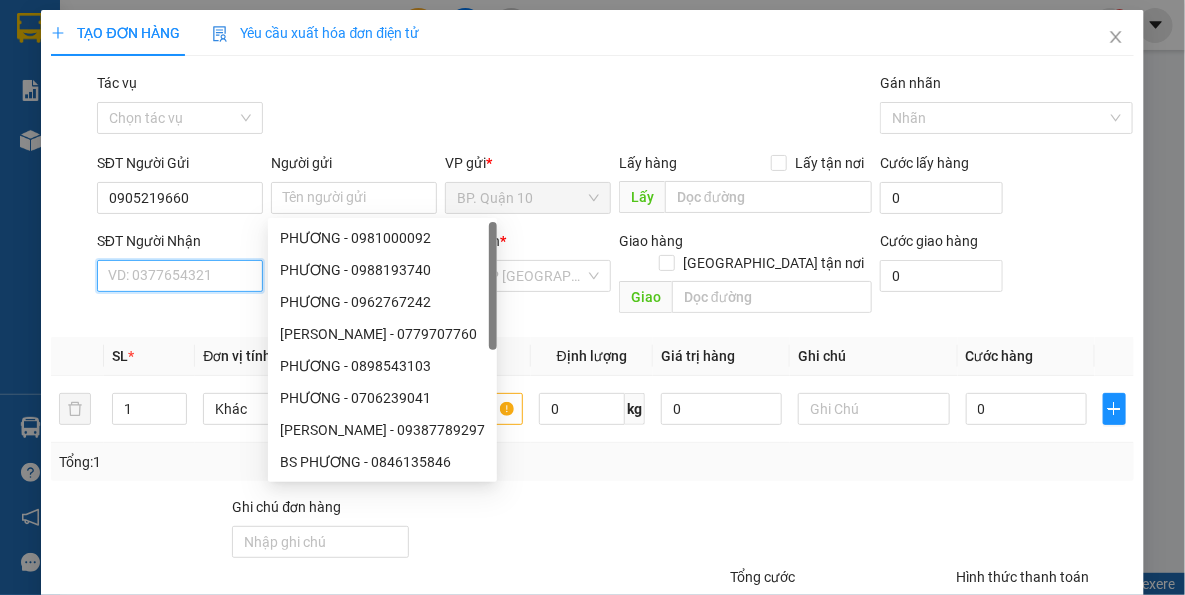 click on "SĐT Người Nhận" at bounding box center (180, 276) 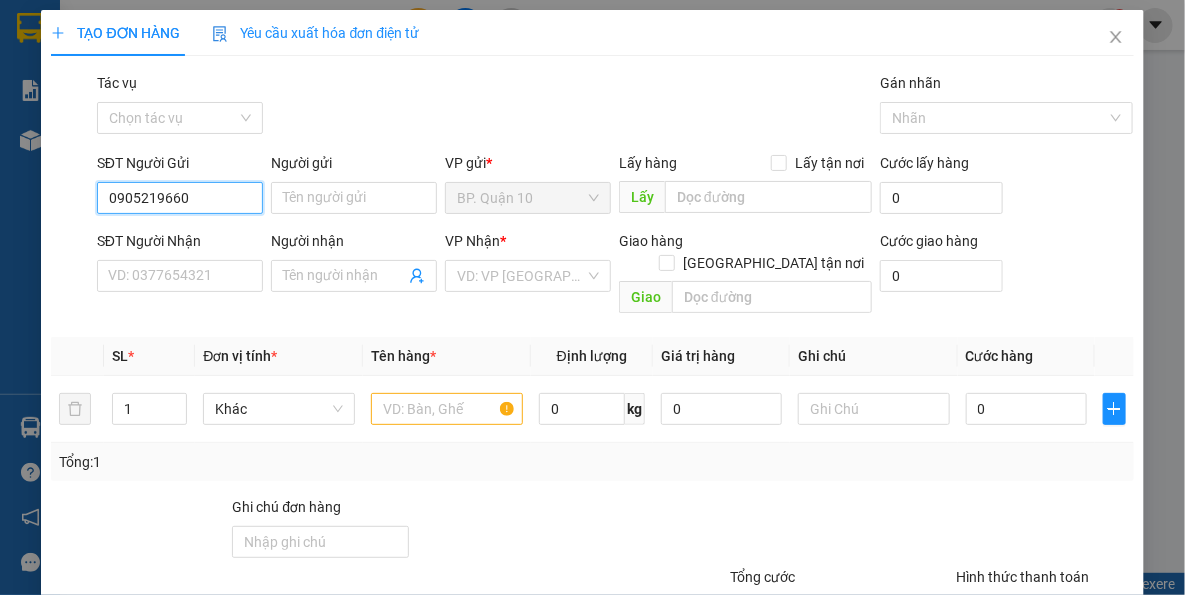 click on "0905219660" at bounding box center (180, 198) 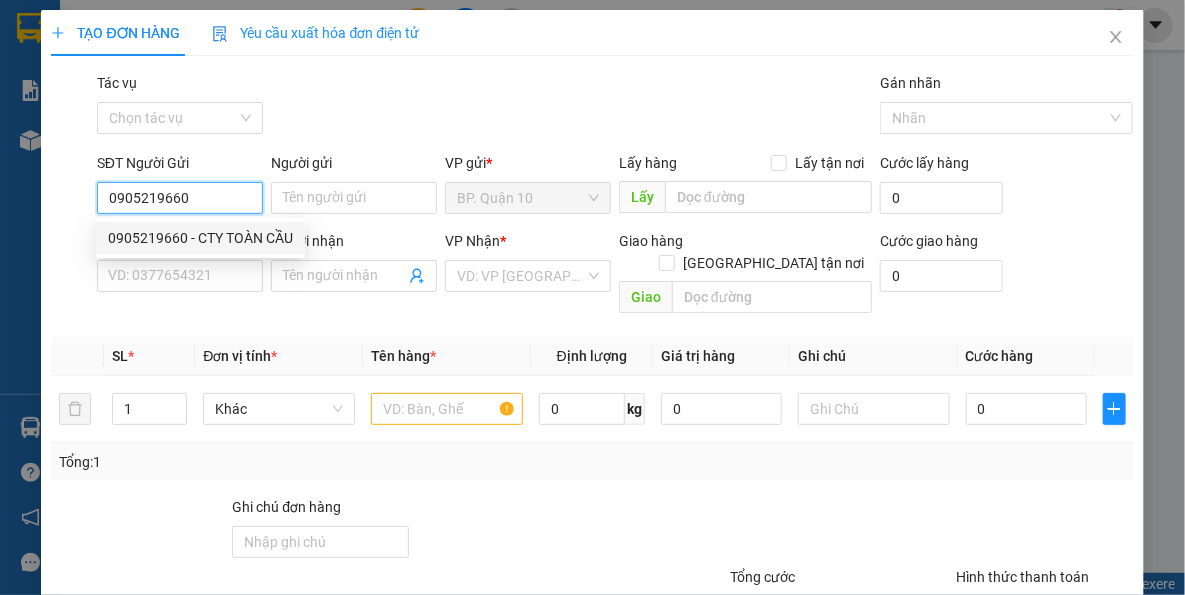 click on "0905219660 - CTY TOÀN CẦU" at bounding box center [200, 238] 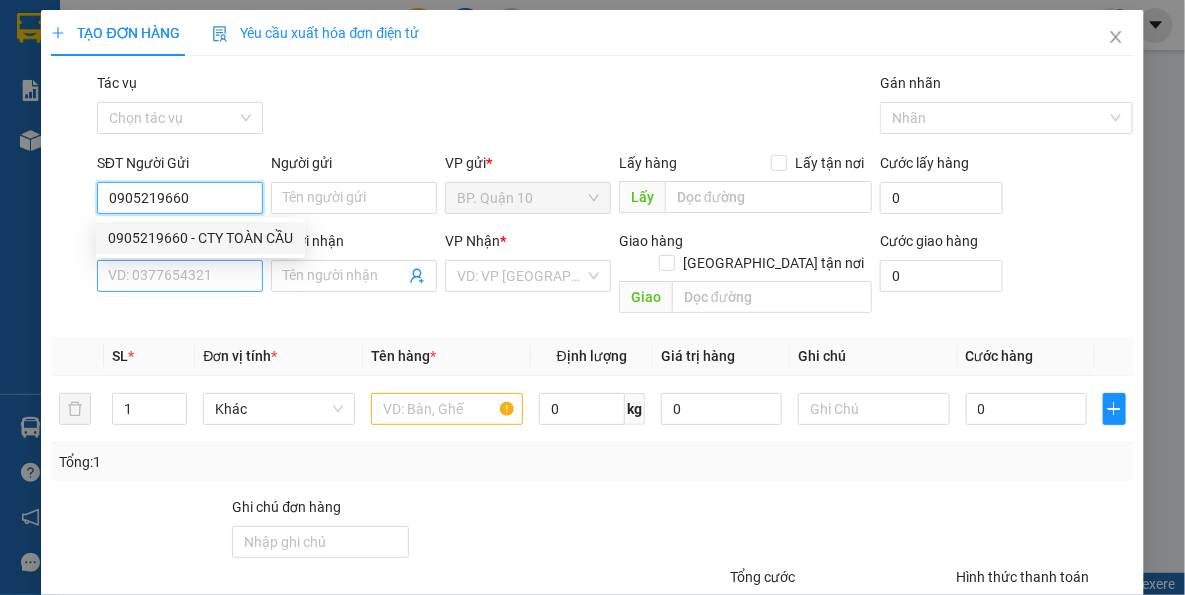 type on "CTY TOÀN CẦU" 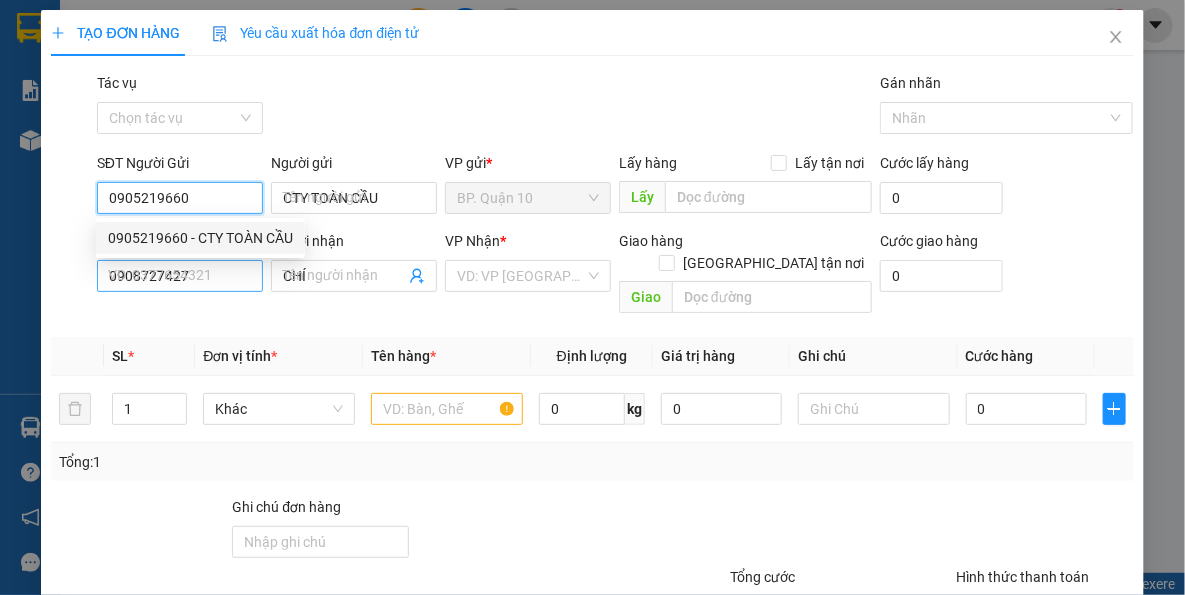 type on "40.000" 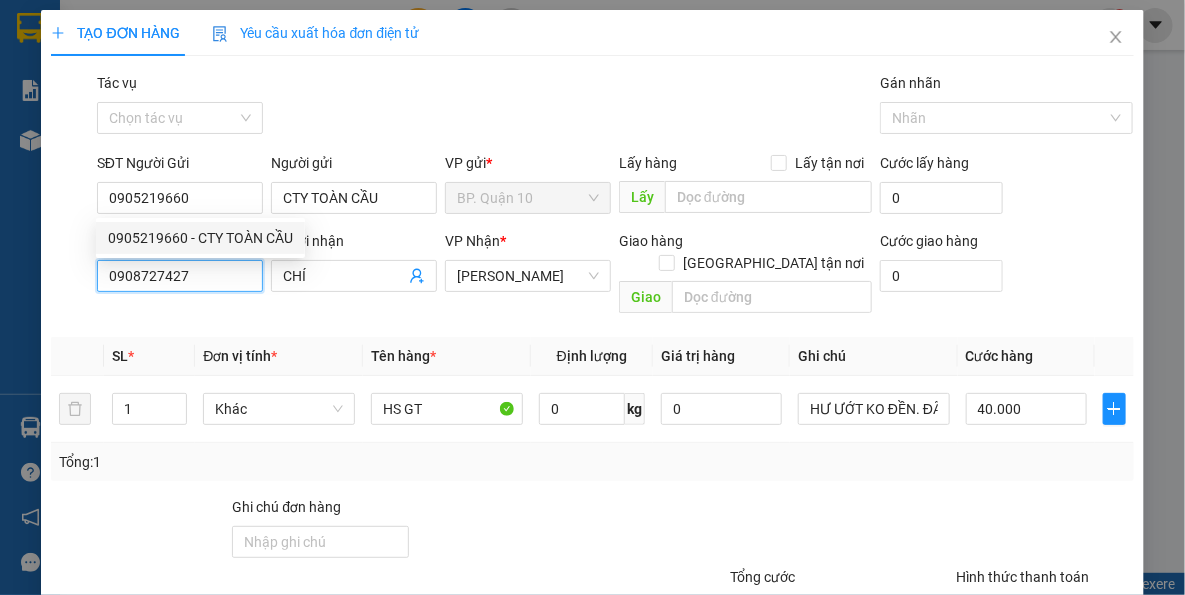click on "0908727427" at bounding box center (180, 276) 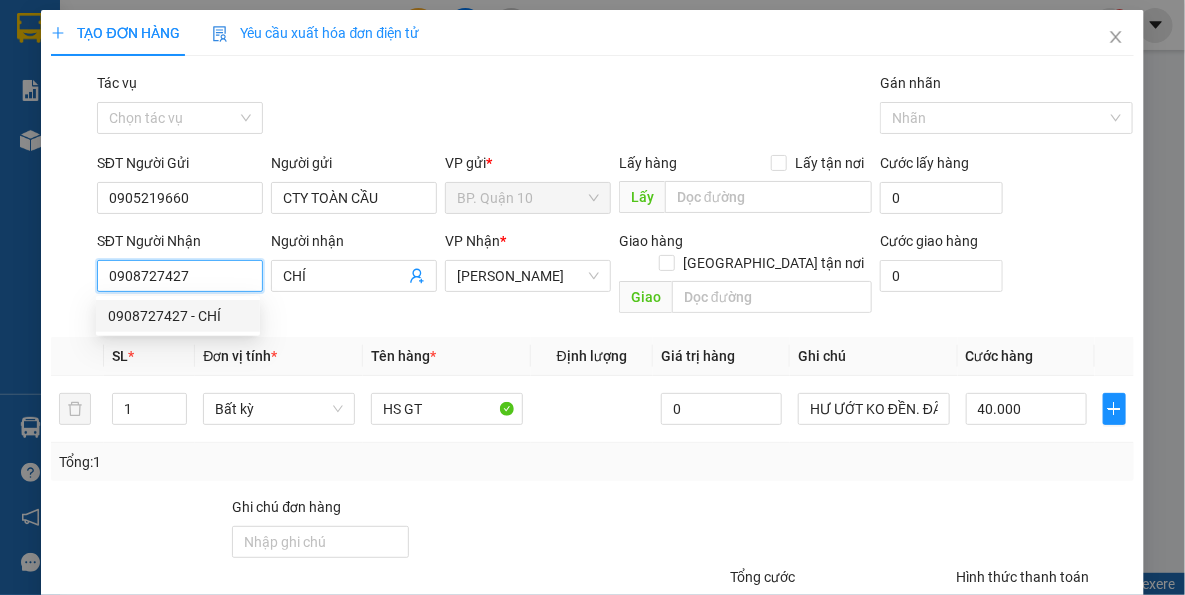 click on "0908727427" at bounding box center [180, 276] 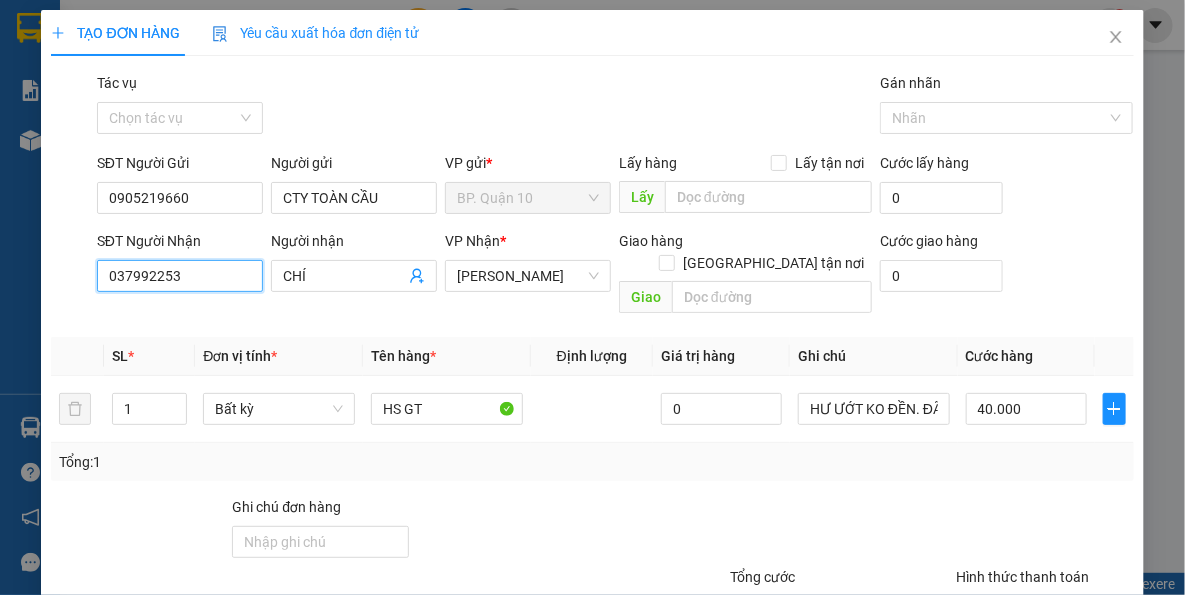 type on "0379922535" 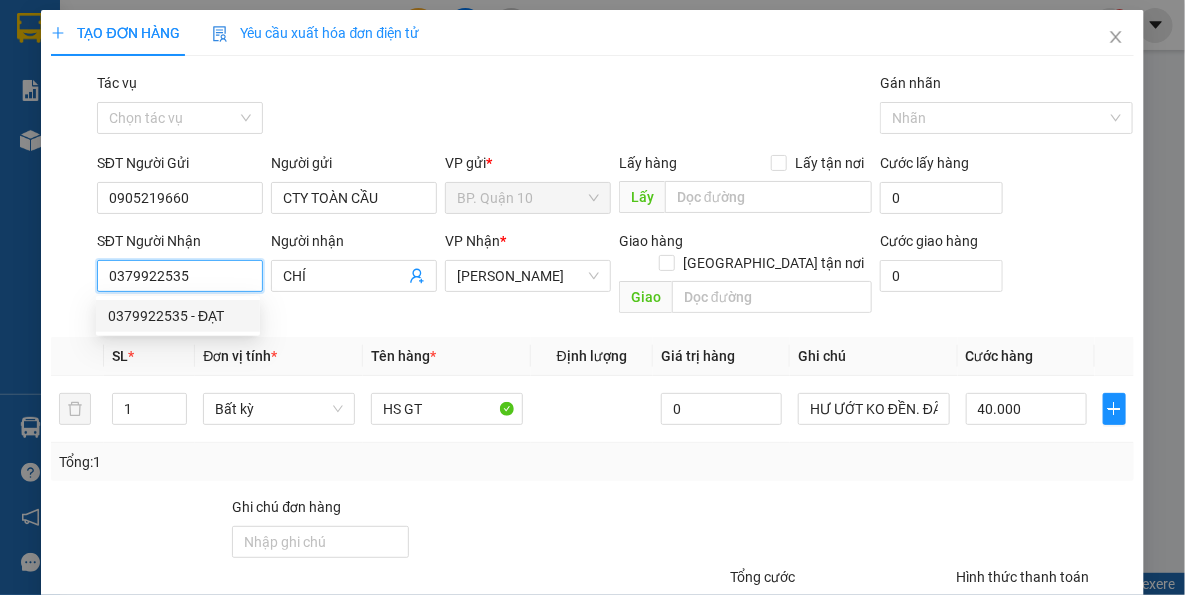 click on "0379922535 -  ĐẠT" at bounding box center [178, 316] 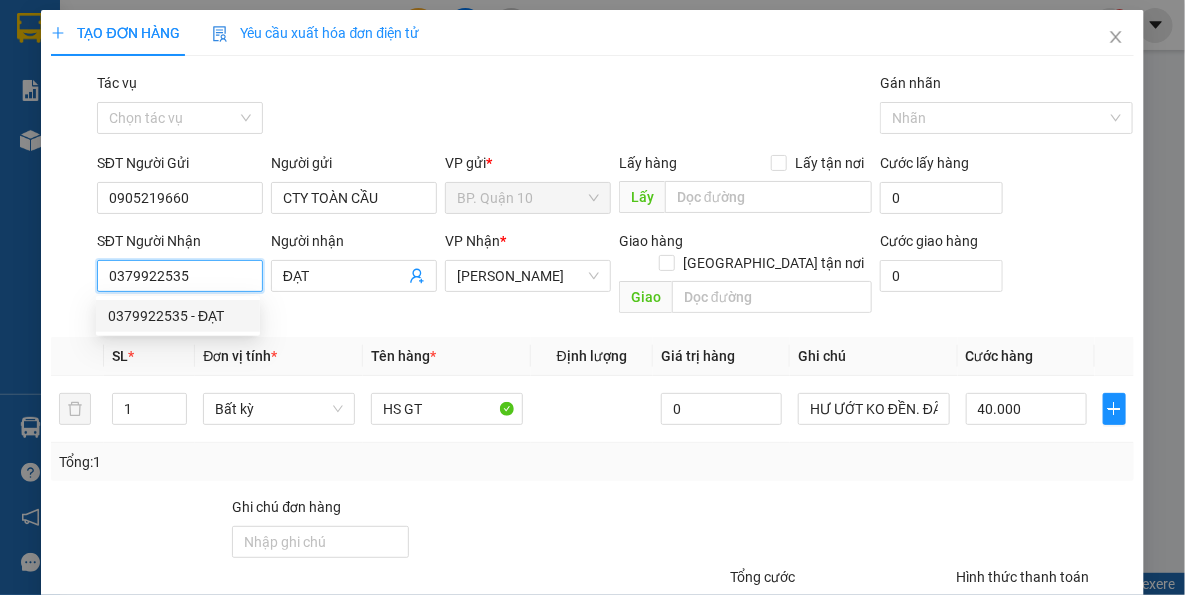 type on "0379922535" 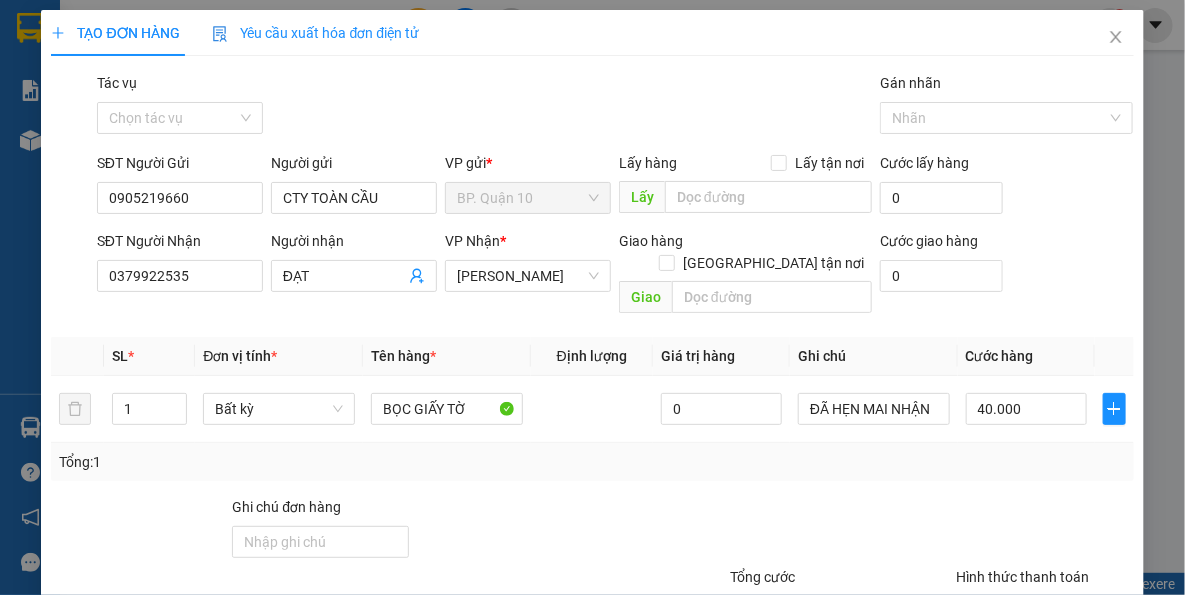 click on "Tên hàng  *" at bounding box center [447, 356] 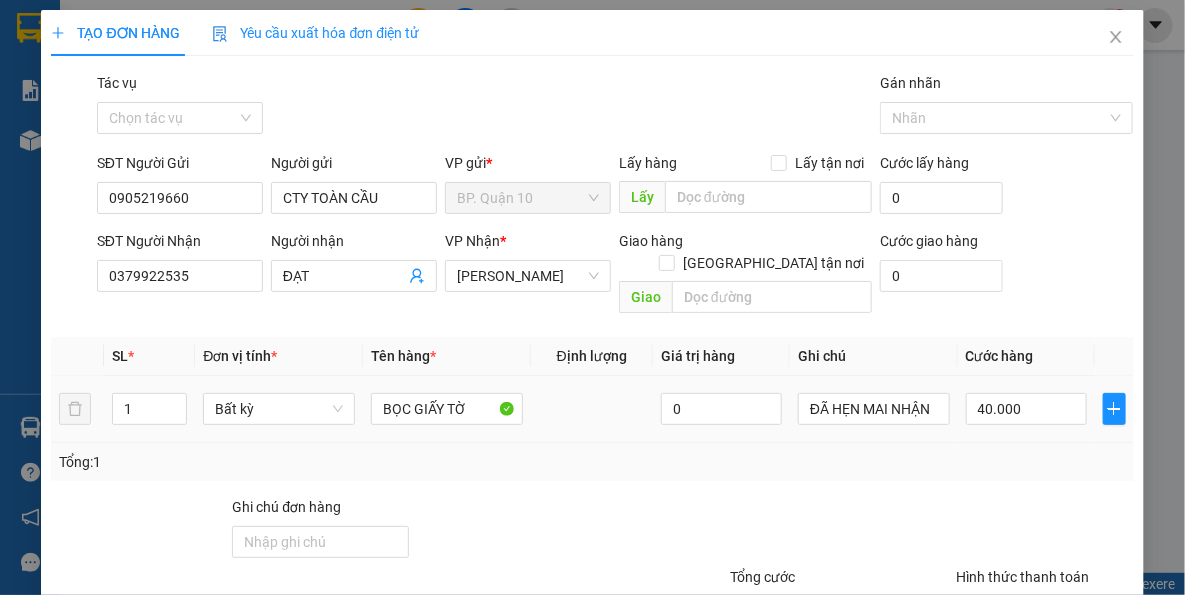 drag, startPoint x: 463, startPoint y: 449, endPoint x: 457, endPoint y: 407, distance: 42.426407 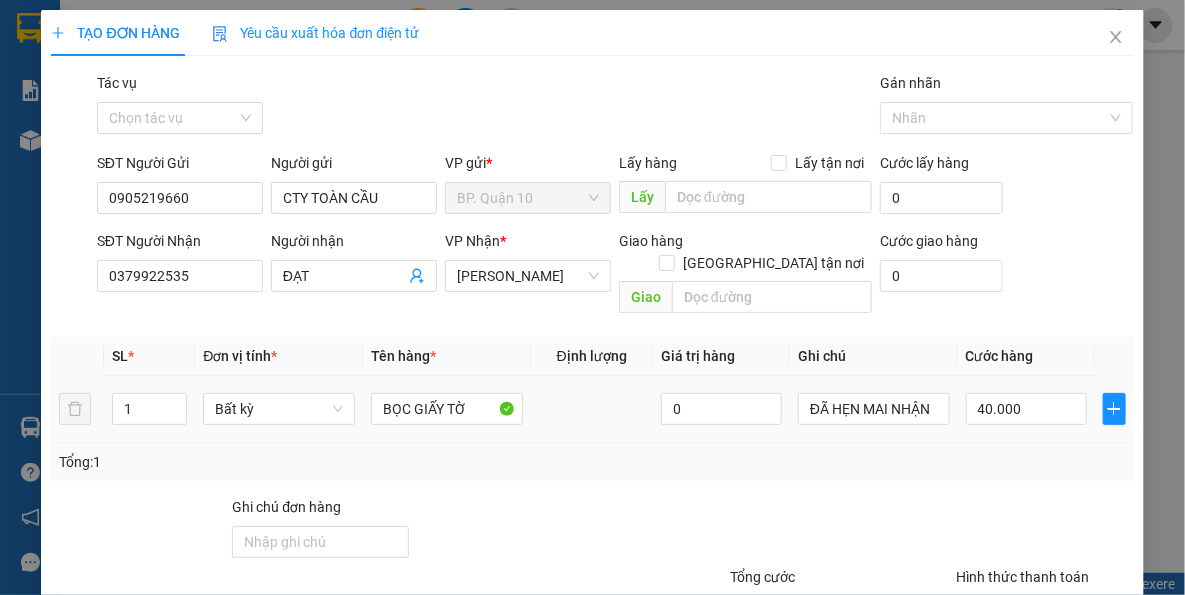 click on "Tổng:  1" at bounding box center [592, 462] 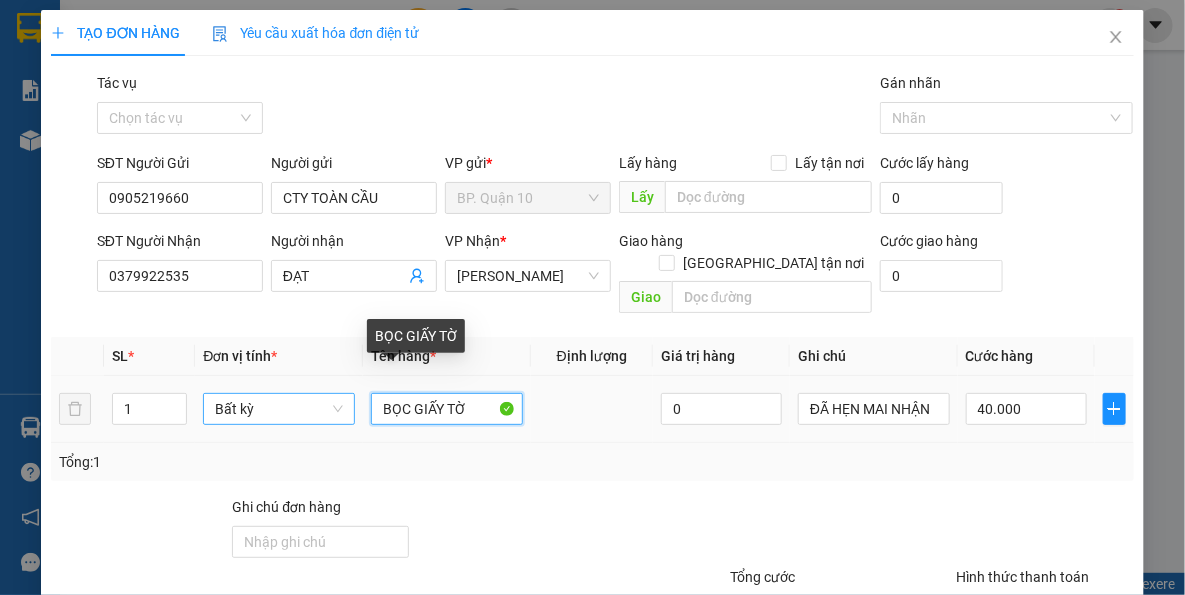 drag, startPoint x: 409, startPoint y: 385, endPoint x: 210, endPoint y: 372, distance: 199.42416 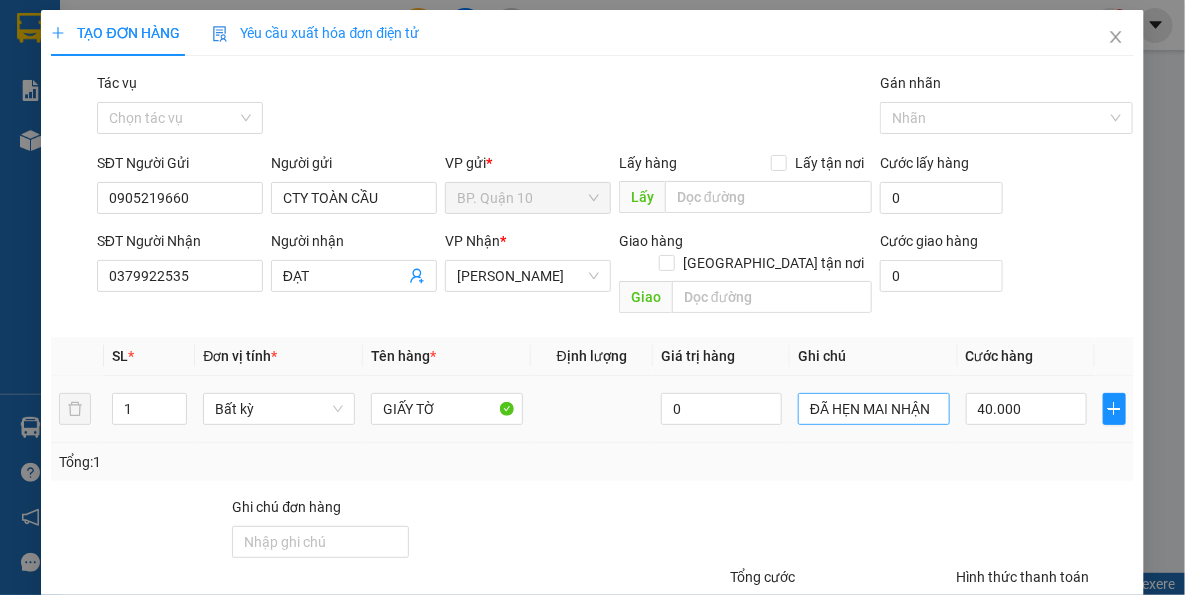 drag, startPoint x: 879, startPoint y: 442, endPoint x: 930, endPoint y: 400, distance: 66.068146 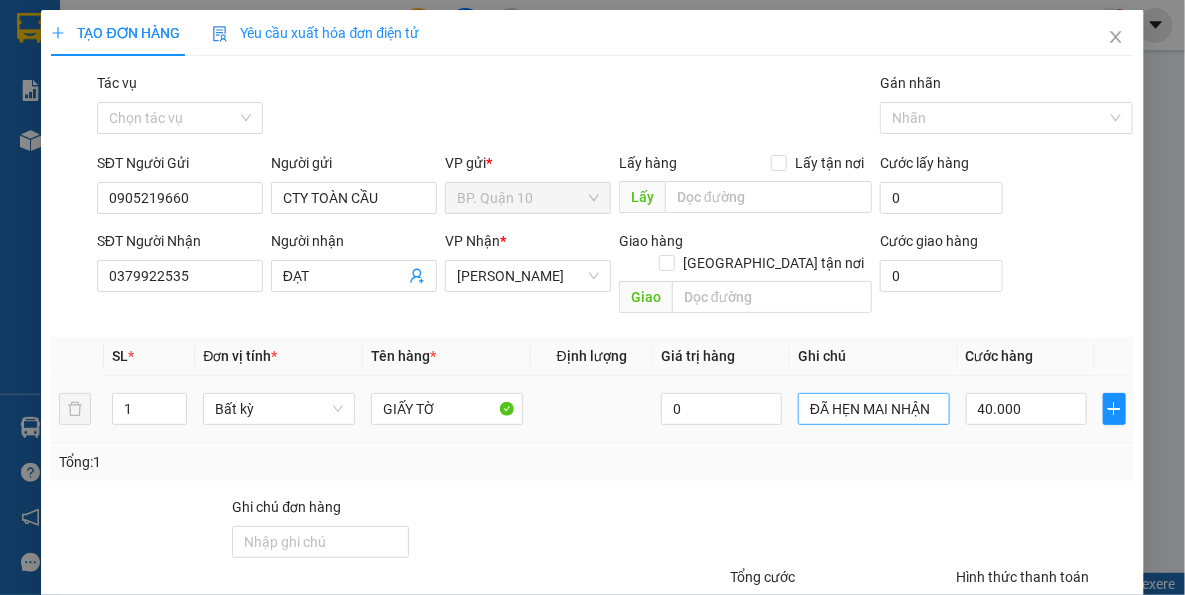 click on "Tổng:  1" at bounding box center [592, 462] 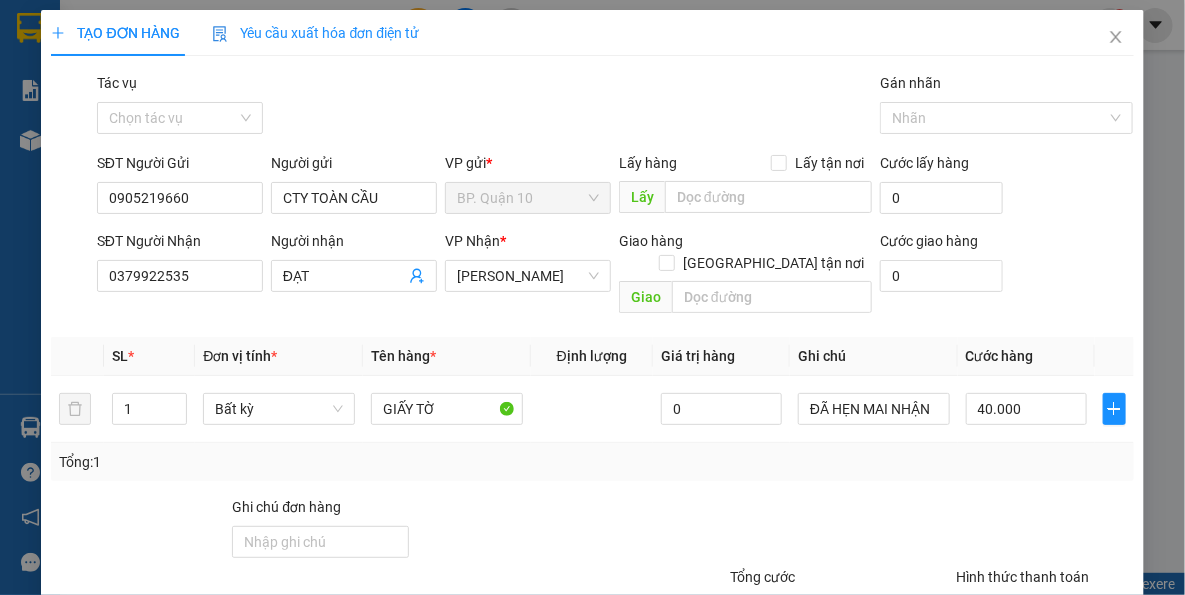 drag, startPoint x: 1028, startPoint y: 550, endPoint x: 1000, endPoint y: 460, distance: 94.254974 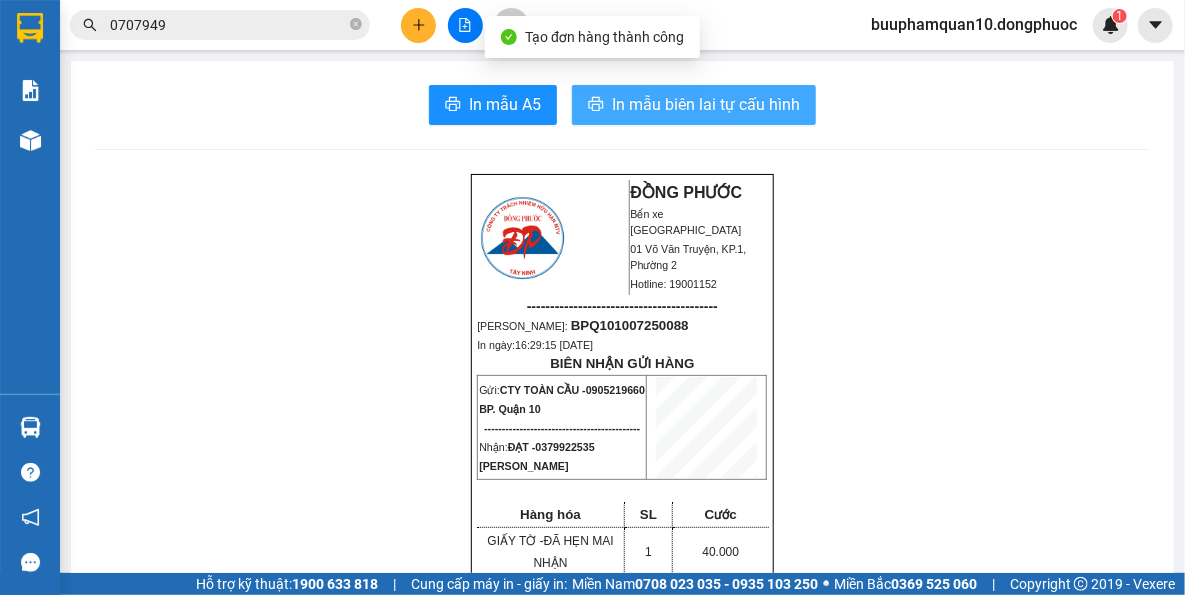 drag, startPoint x: 711, startPoint y: 109, endPoint x: 787, endPoint y: 201, distance: 119.331474 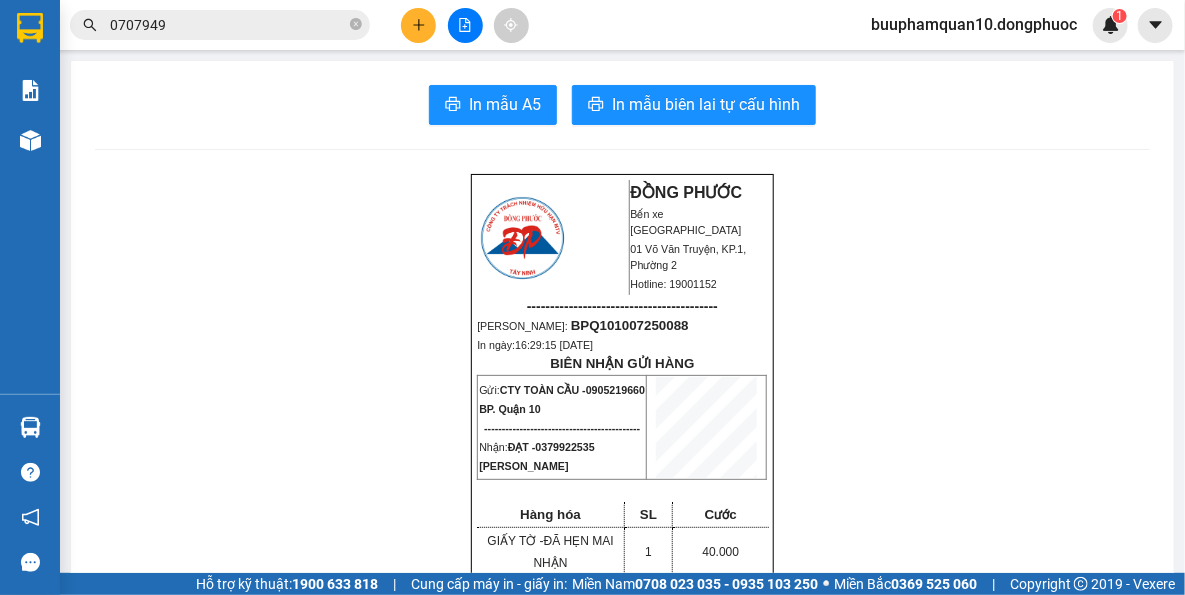 drag, startPoint x: 950, startPoint y: 533, endPoint x: 416, endPoint y: 29, distance: 734.2833 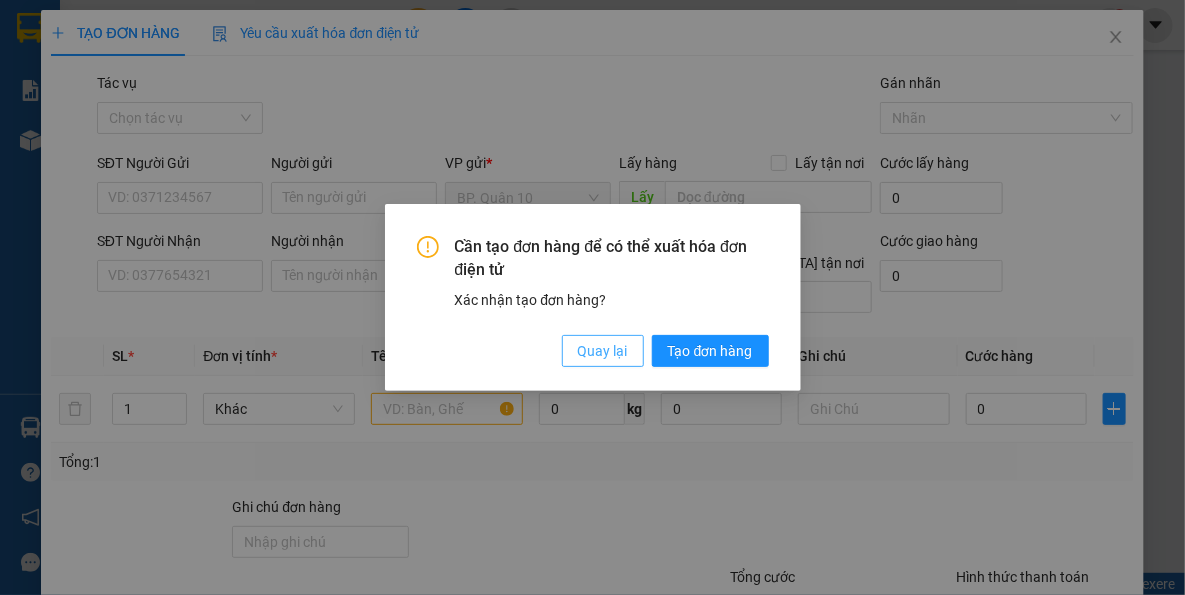 drag, startPoint x: 610, startPoint y: 348, endPoint x: 449, endPoint y: 259, distance: 183.96196 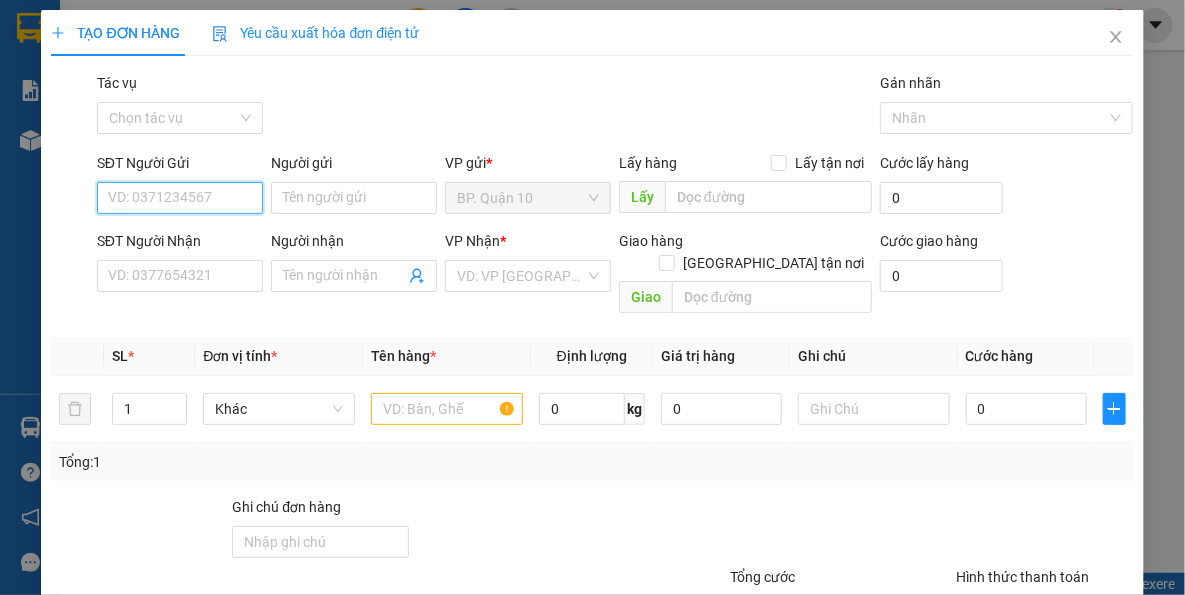 click on "SĐT Người Gửi" at bounding box center [180, 198] 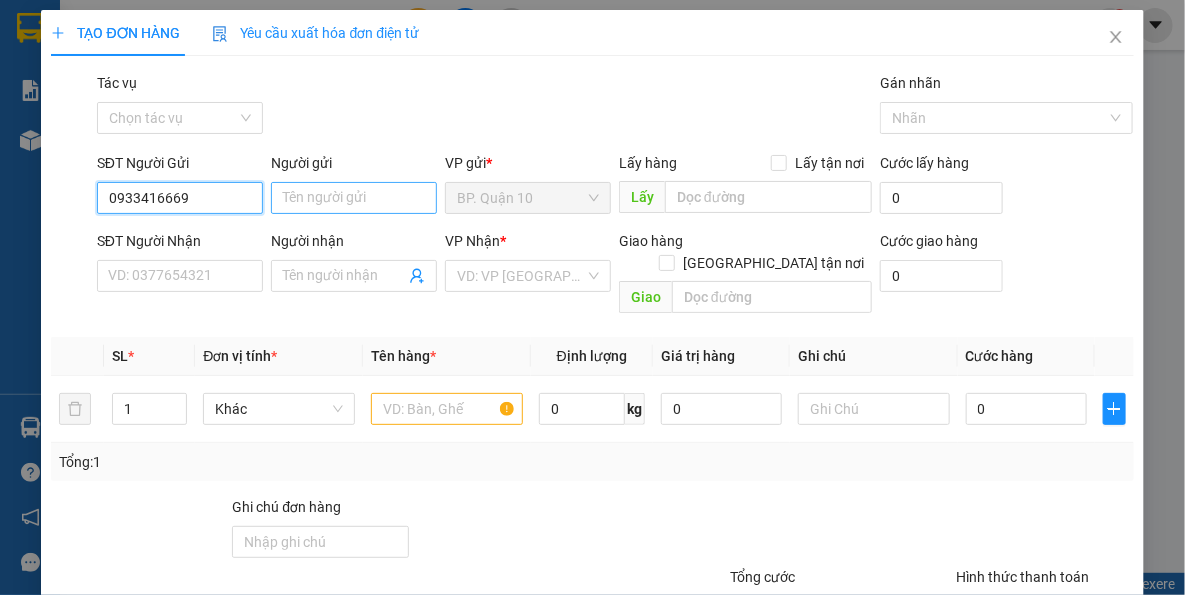 type on "0933416669" 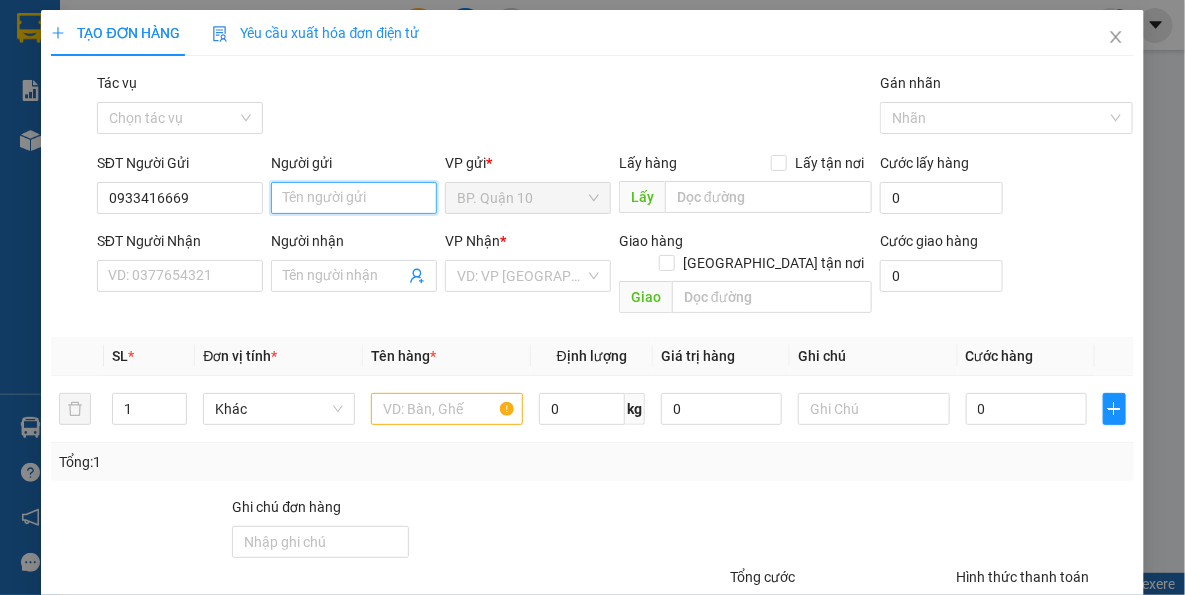 click on "Người gửi" at bounding box center [354, 198] 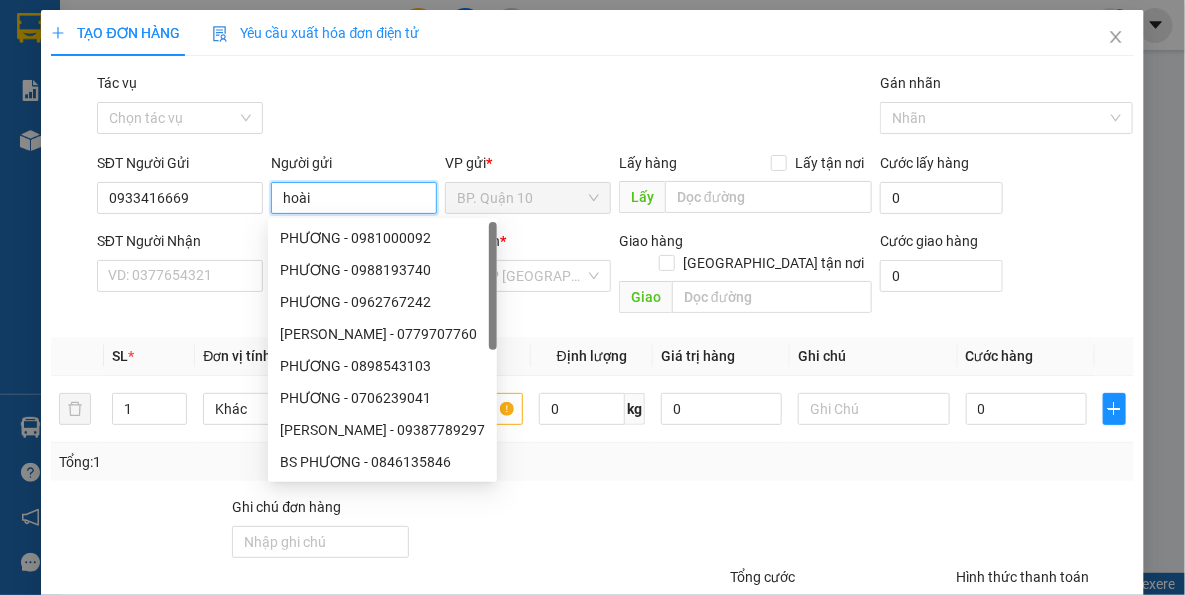 type on "hoài" 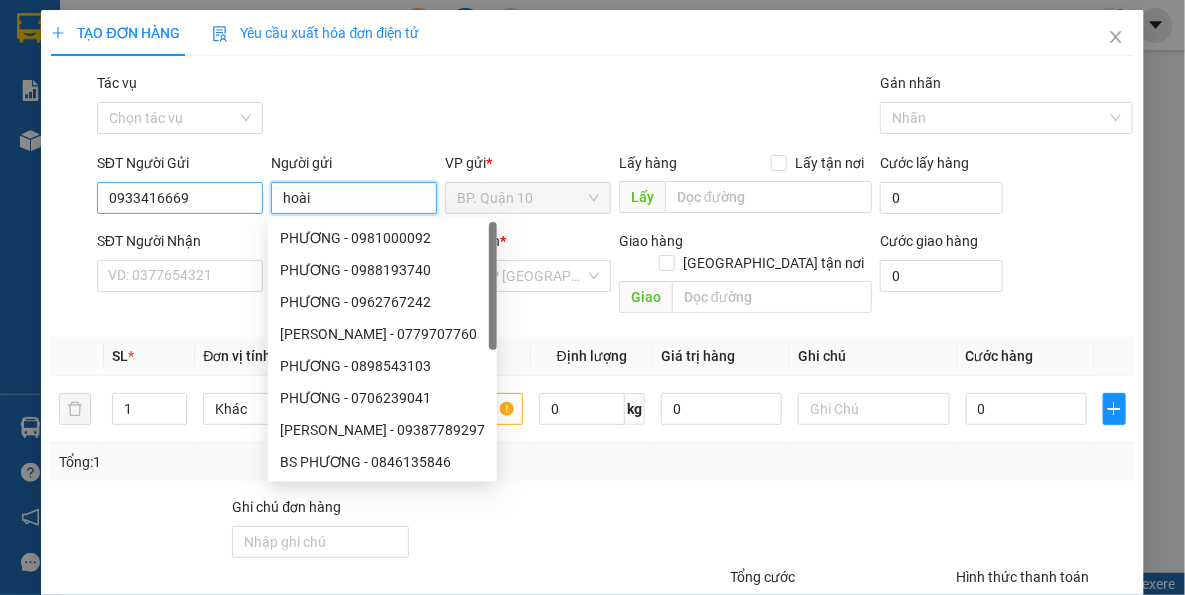 drag, startPoint x: 332, startPoint y: 193, endPoint x: 145, endPoint y: 195, distance: 187.0107 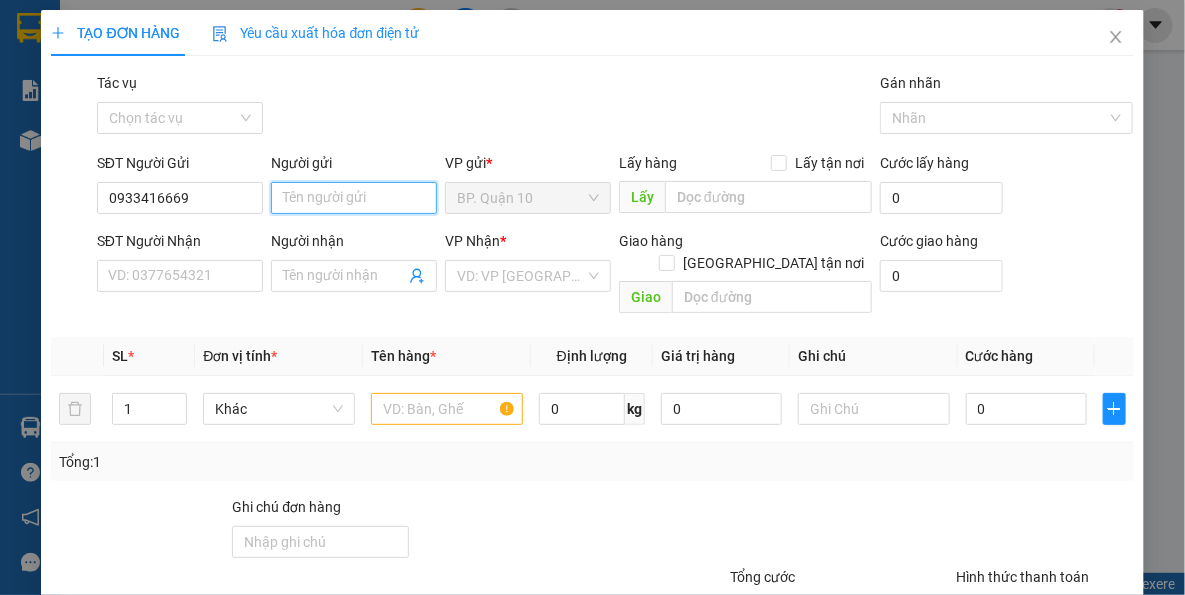 click on "Người gửi" at bounding box center [354, 198] 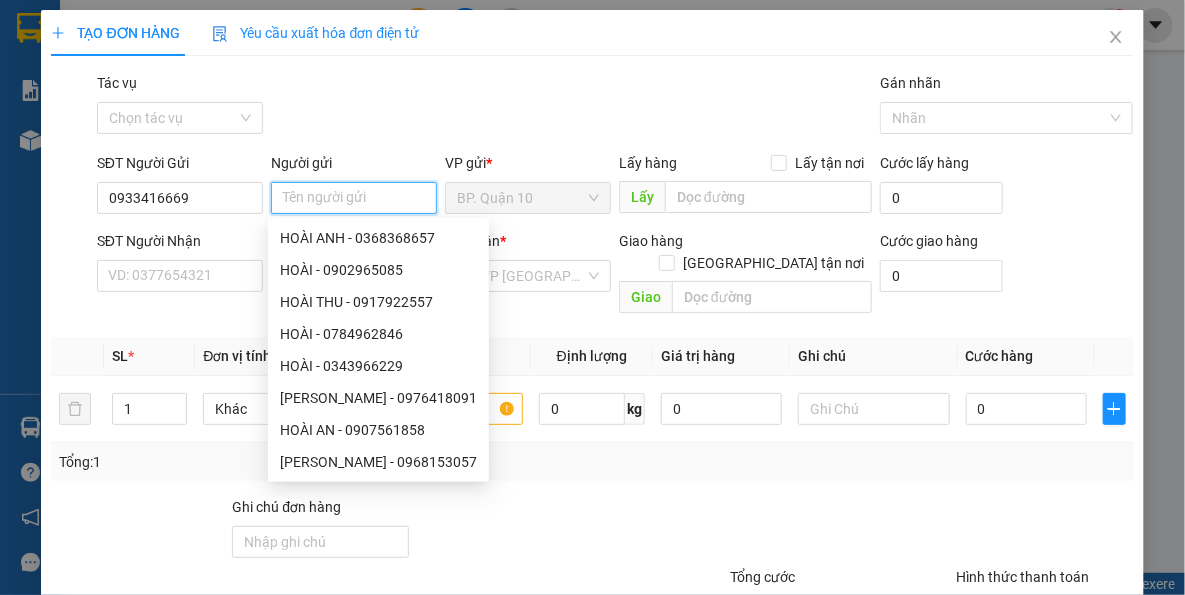 click on "Người gửi" at bounding box center (354, 198) 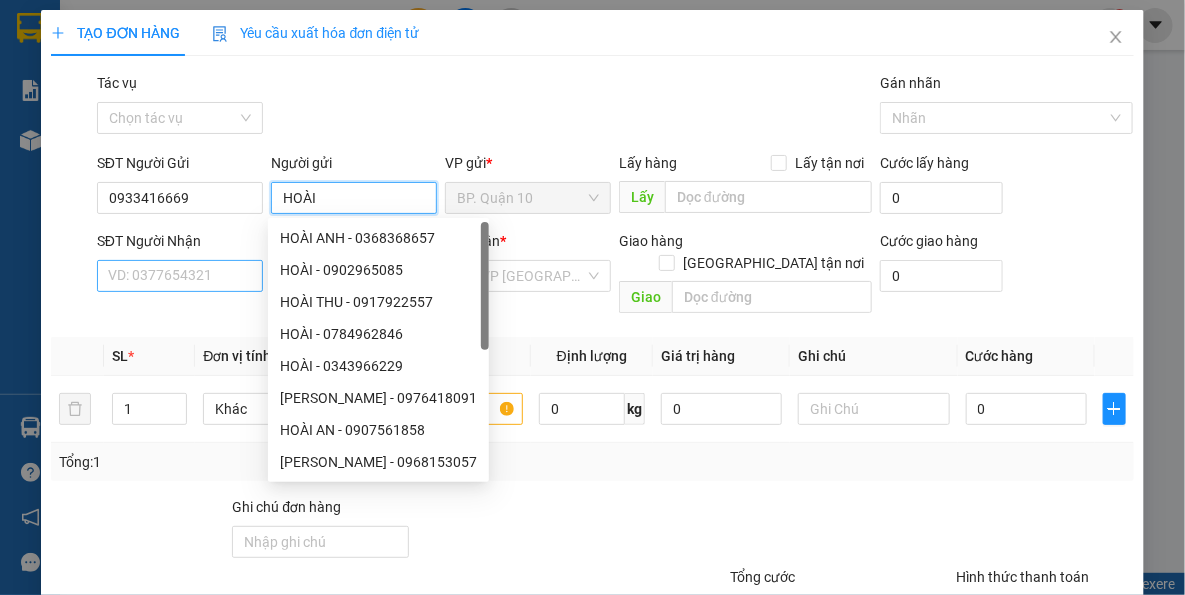 type on "HOÀI" 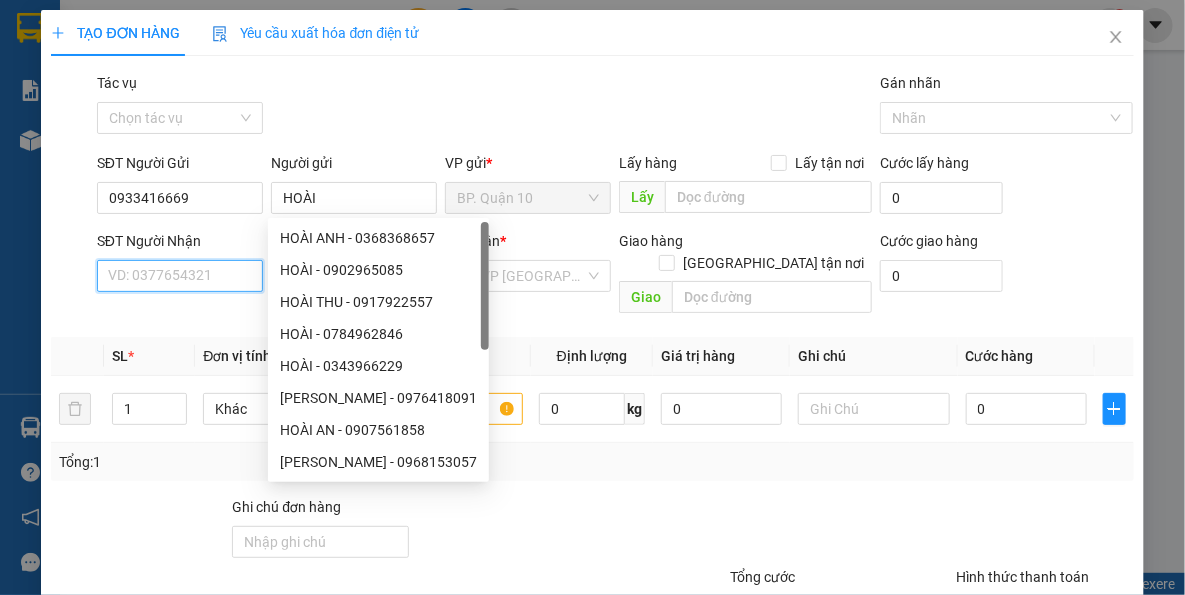 click on "SĐT Người Nhận" at bounding box center [180, 276] 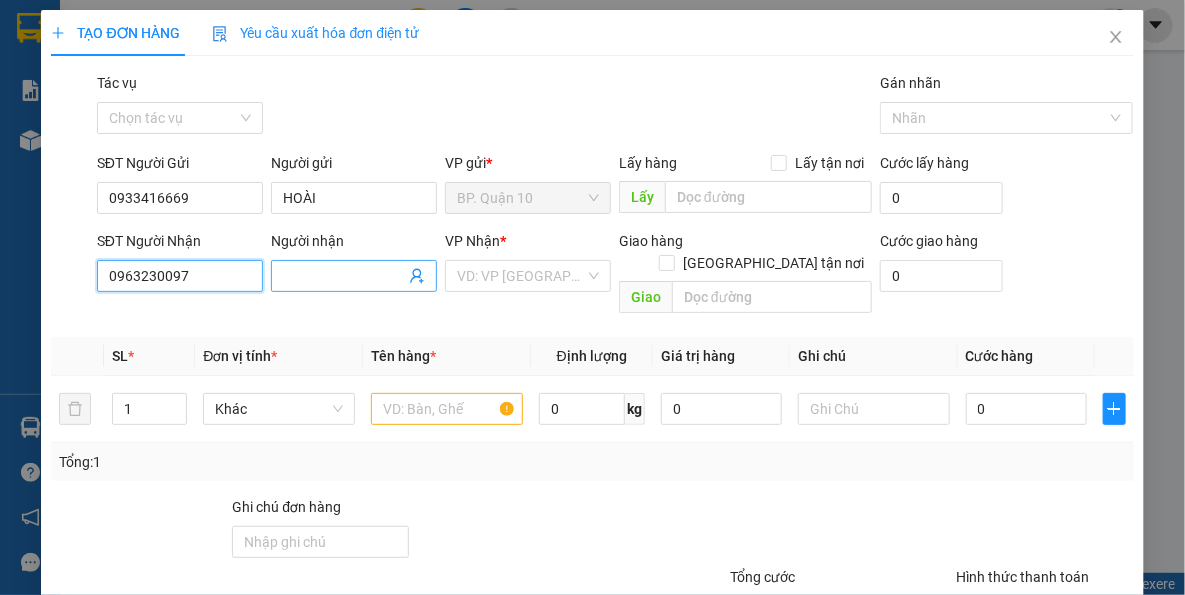 type on "0963230097" 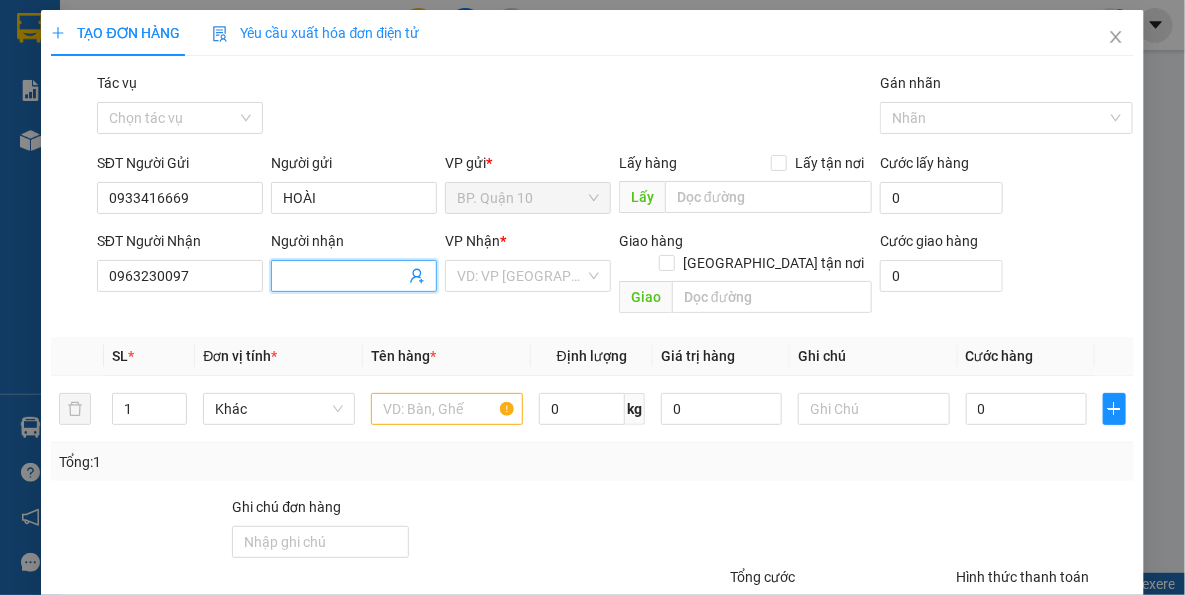 click on "Người nhận" at bounding box center [344, 276] 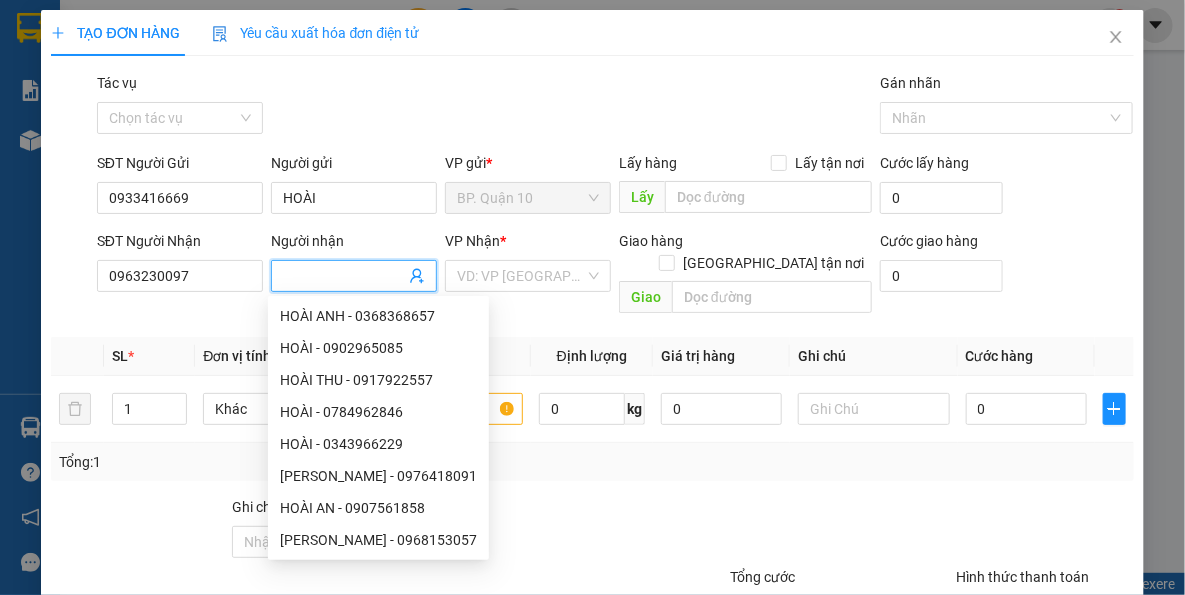 drag, startPoint x: 371, startPoint y: 272, endPoint x: 379, endPoint y: 256, distance: 17.888544 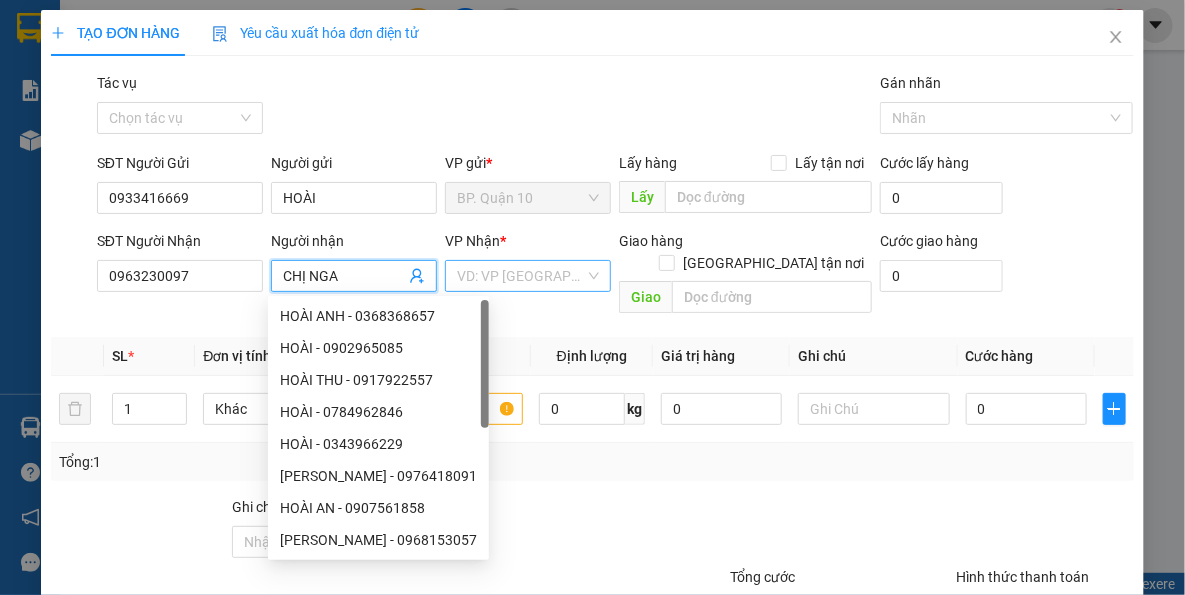 type on "CHỊ NGA" 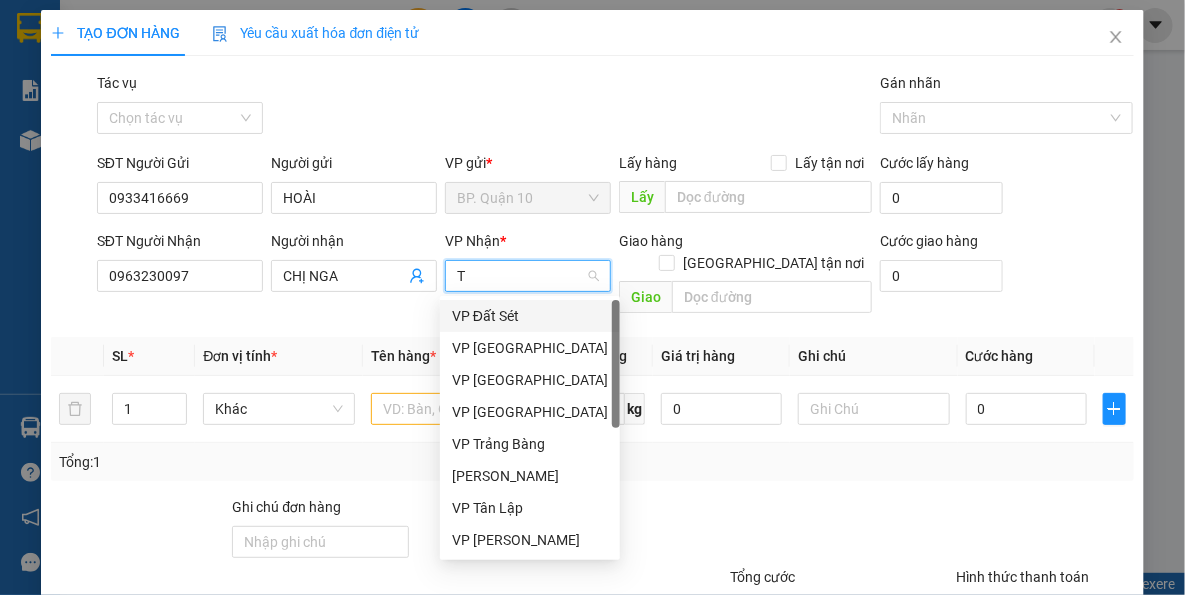 type on "TN" 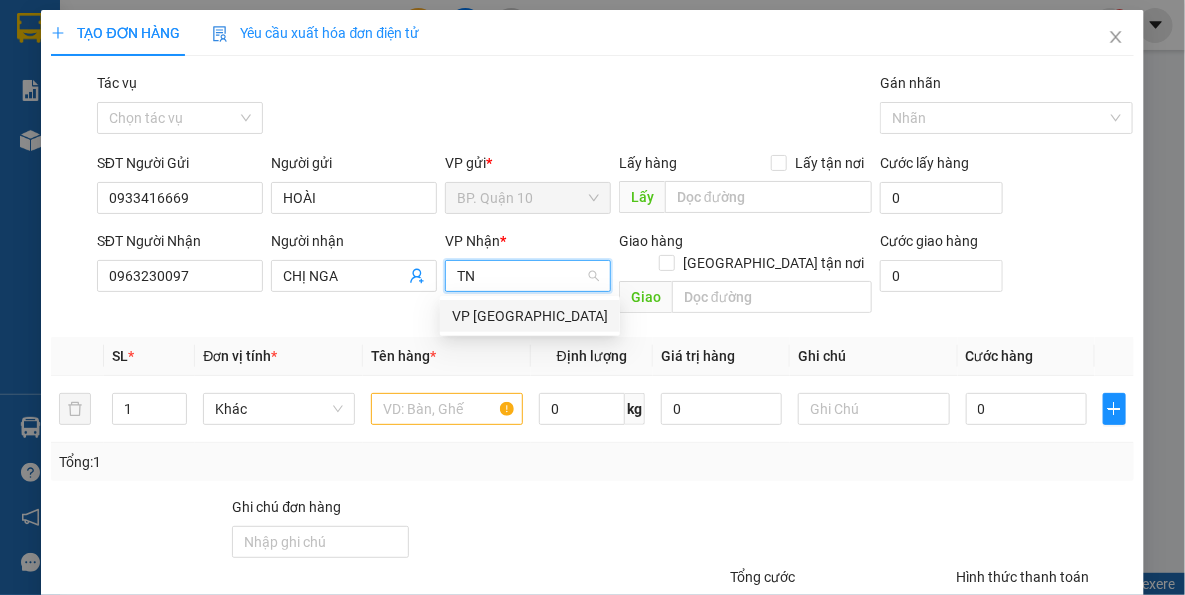 drag, startPoint x: 484, startPoint y: 313, endPoint x: 479, endPoint y: 329, distance: 16.763054 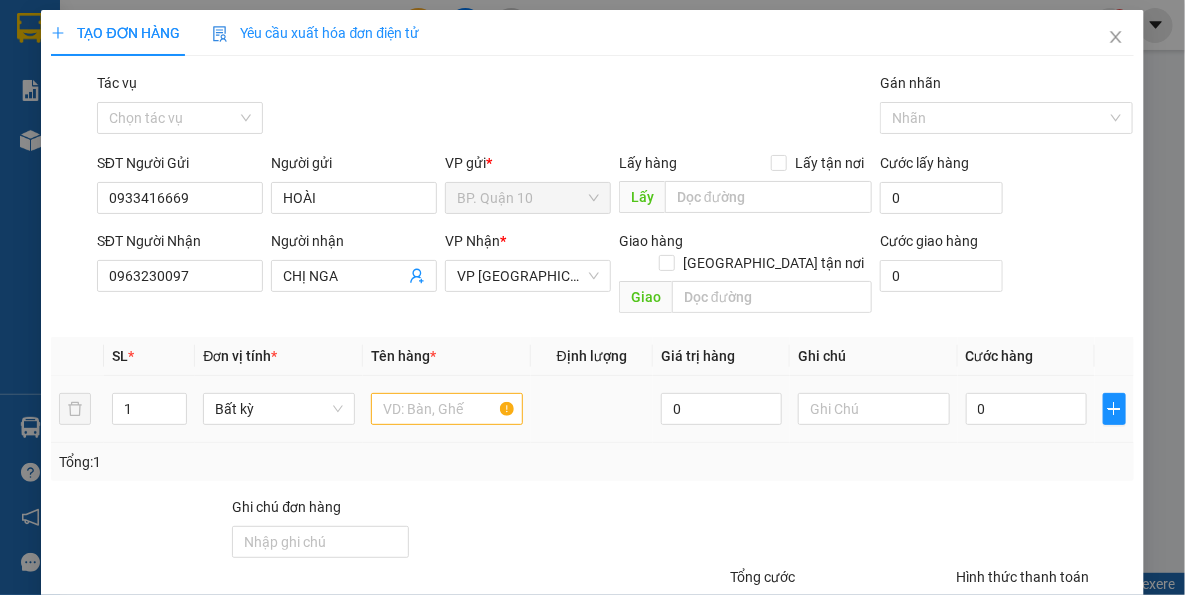 click at bounding box center [447, 409] 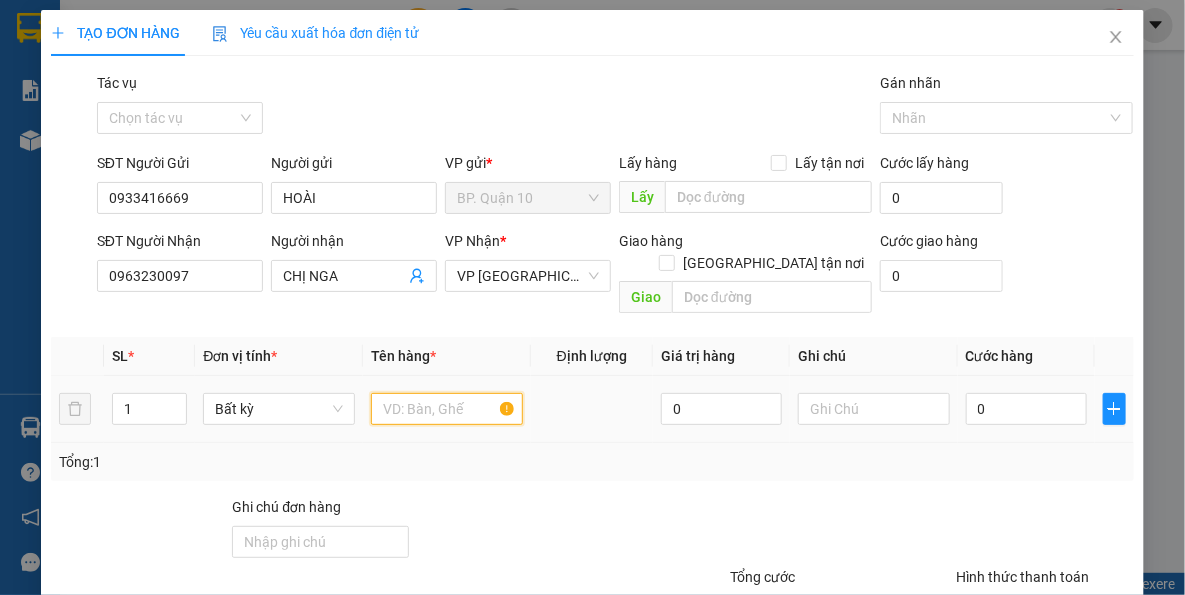 click at bounding box center (447, 409) 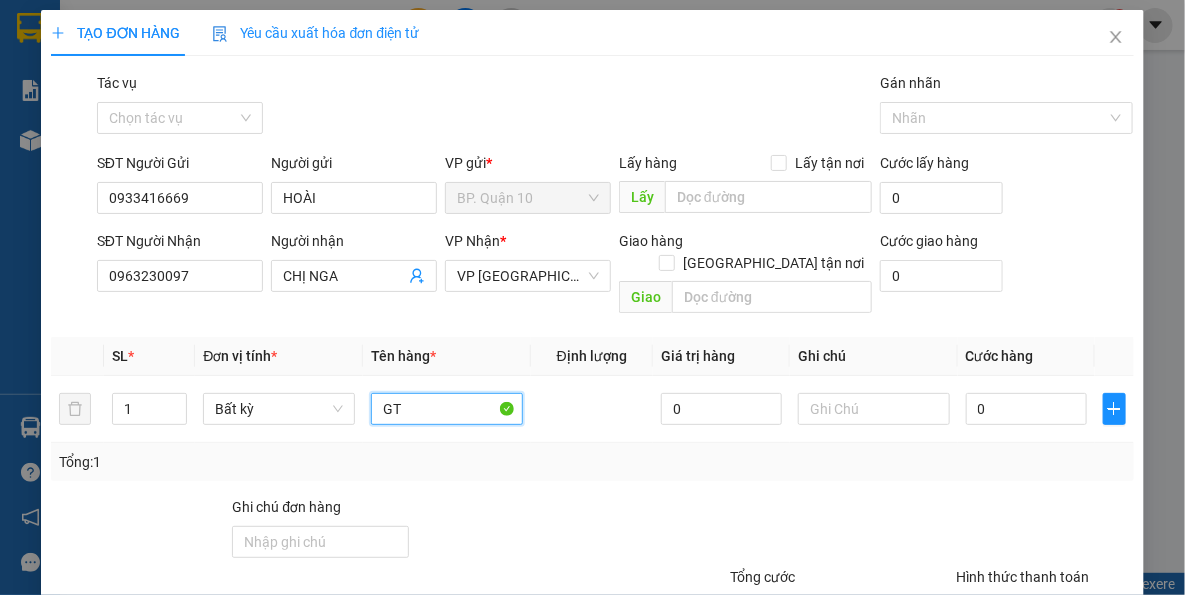 type on "GT" 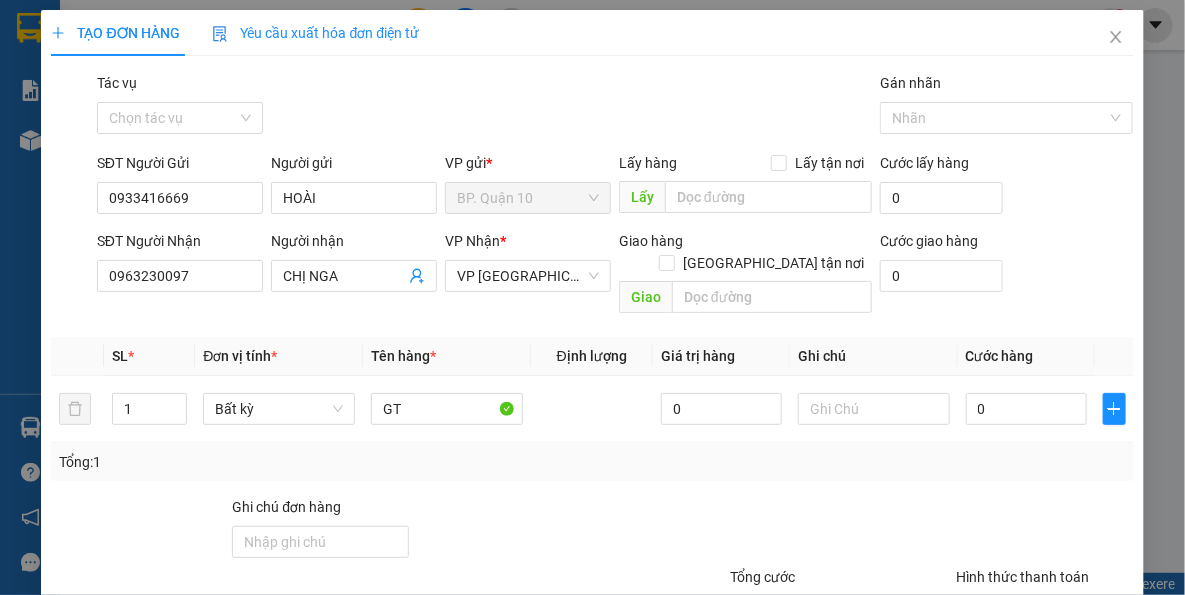 click on "Tổng:  1" at bounding box center [592, 462] 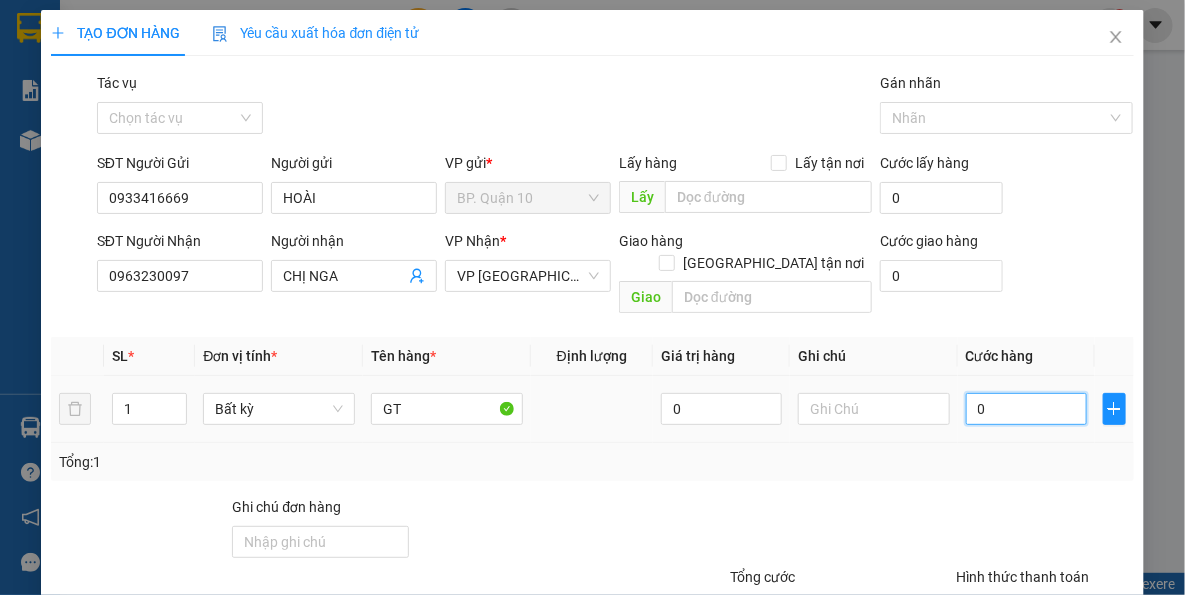 click on "0" at bounding box center (1026, 409) 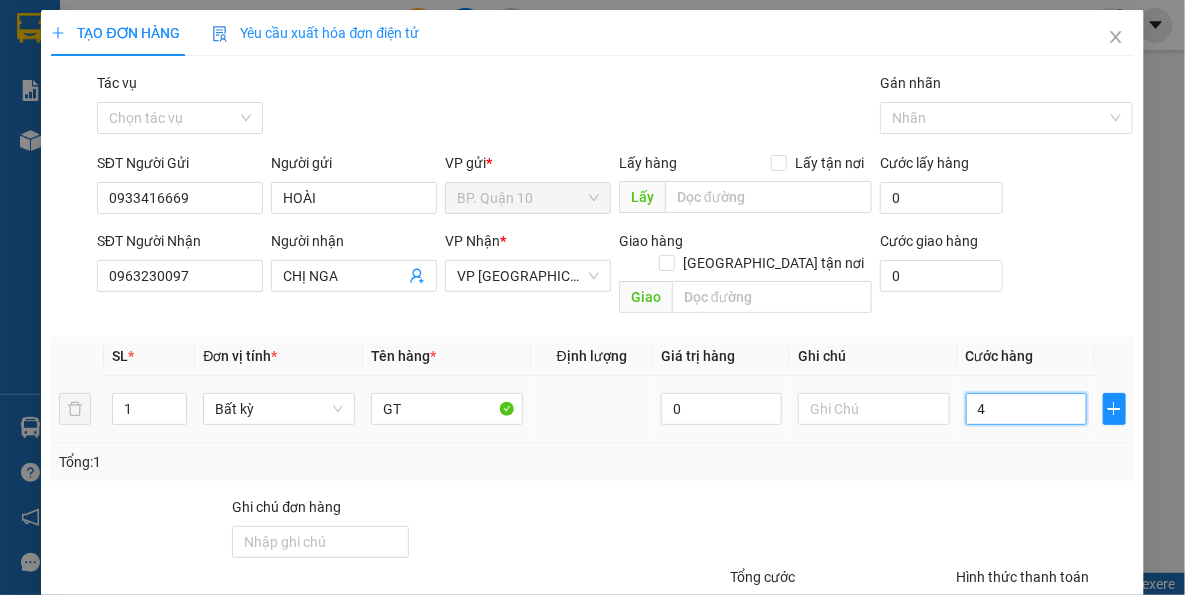 type on "40" 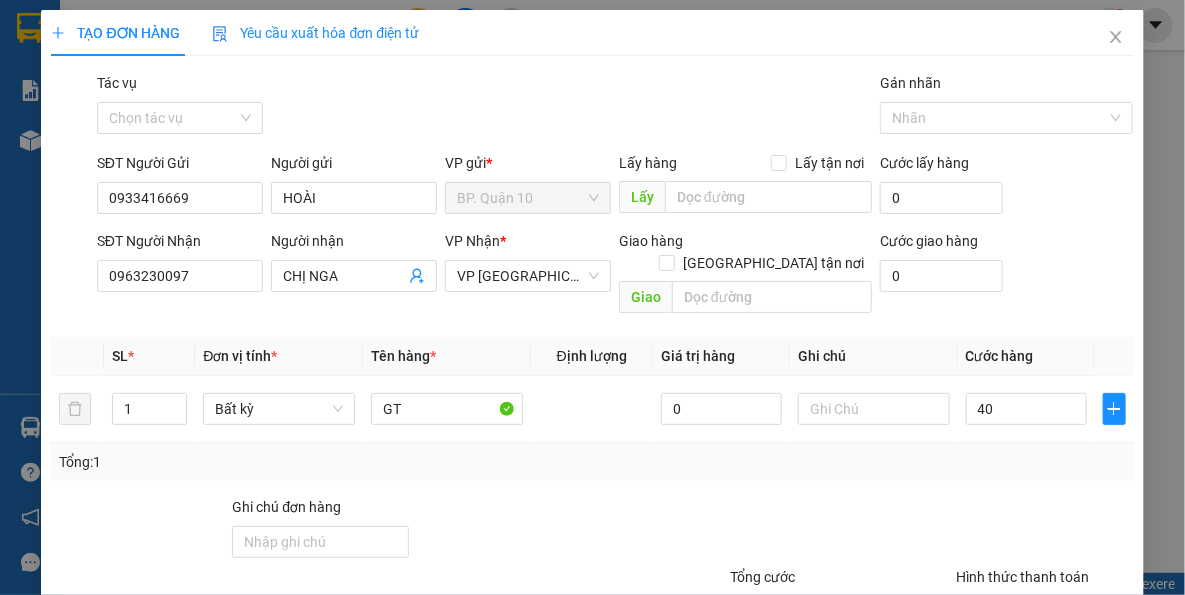 type on "40.000" 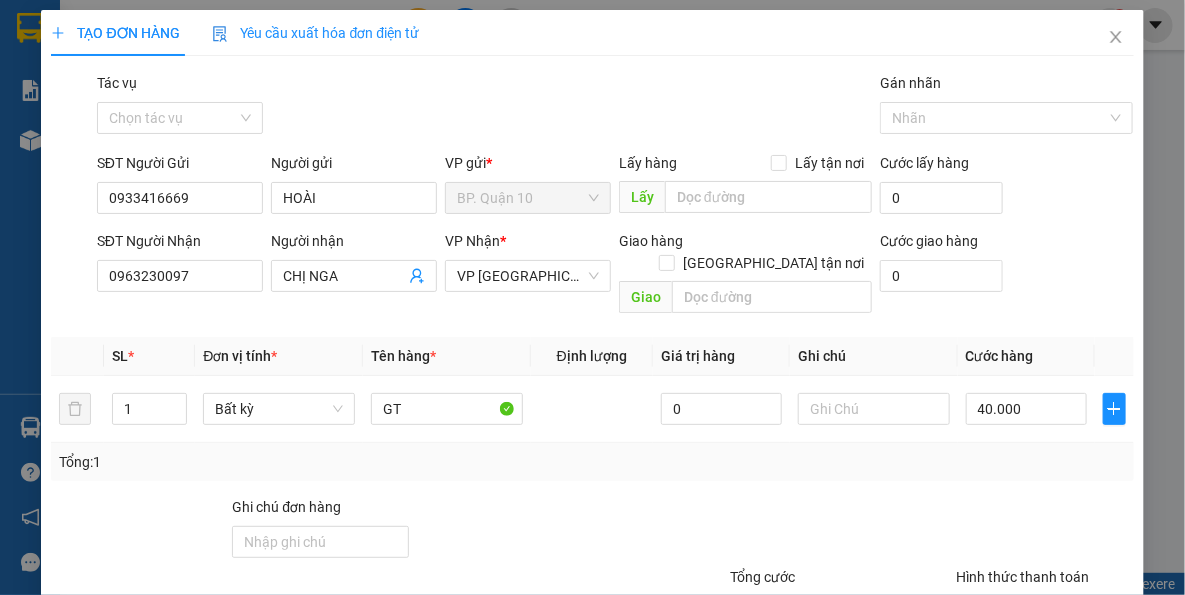 click on "Tổng:  1" at bounding box center (592, 462) 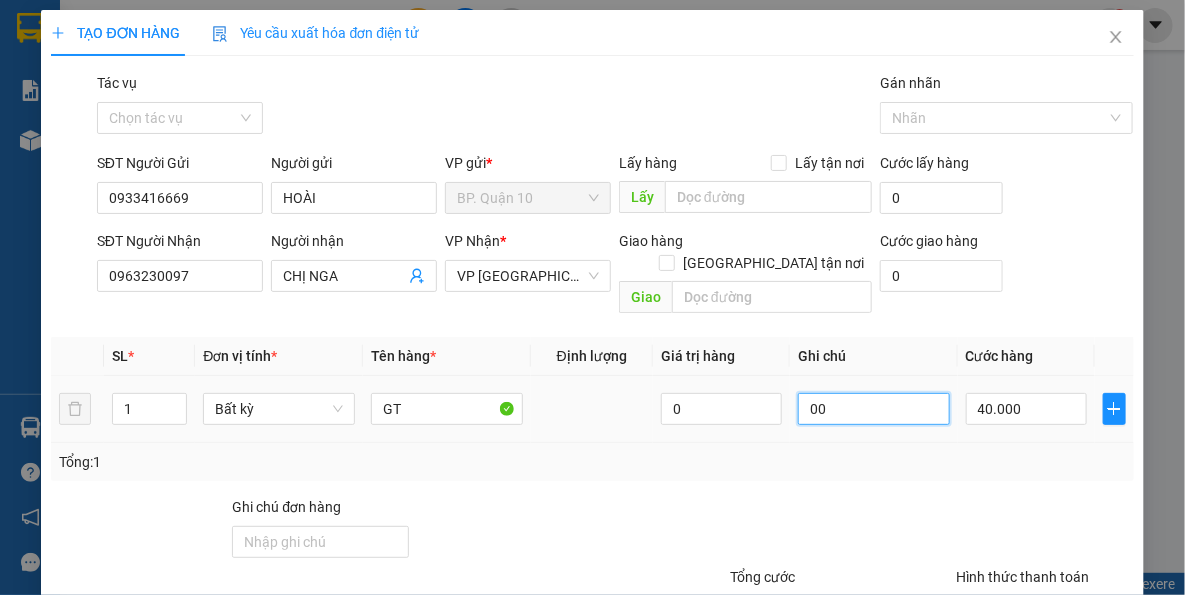 click on "00" at bounding box center [874, 409] 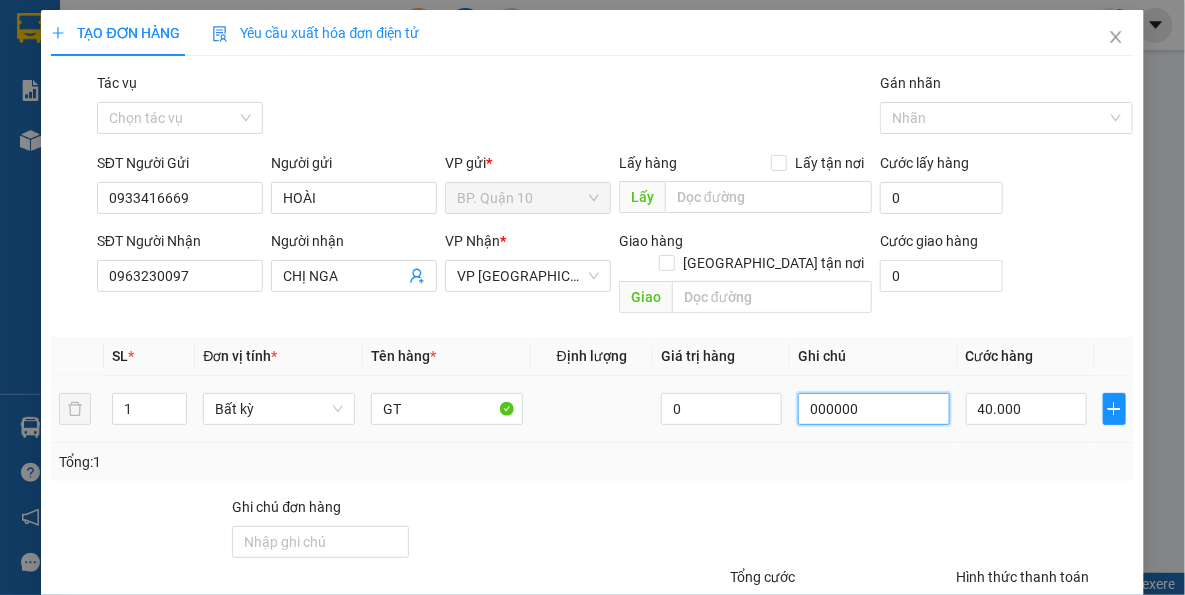 type on "0000000" 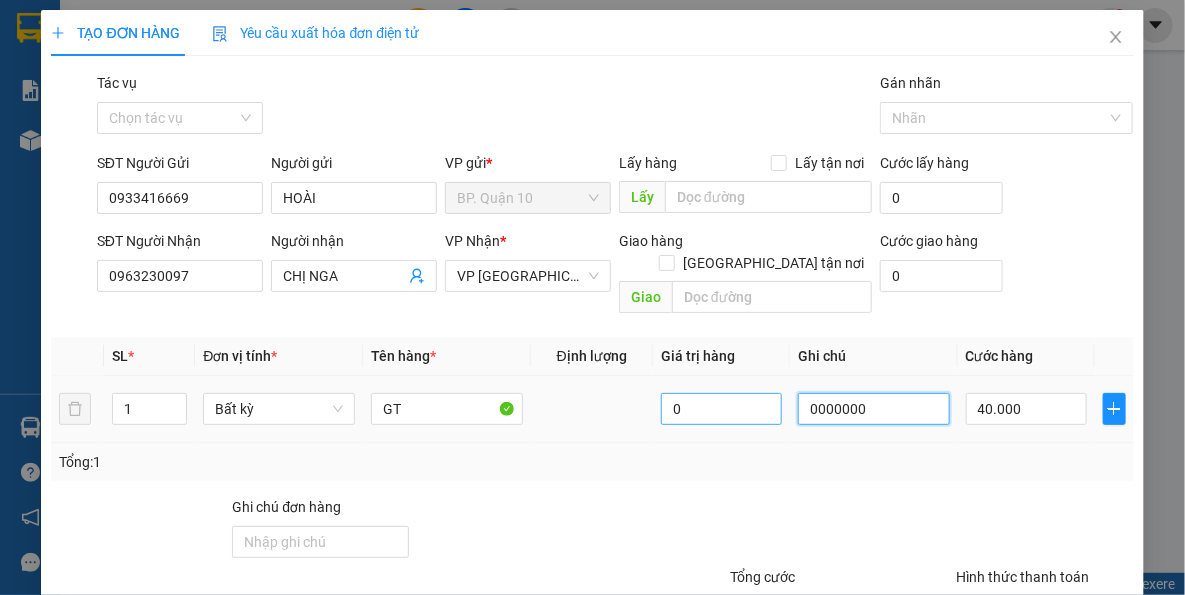 drag, startPoint x: 894, startPoint y: 245, endPoint x: 710, endPoint y: 252, distance: 184.1331 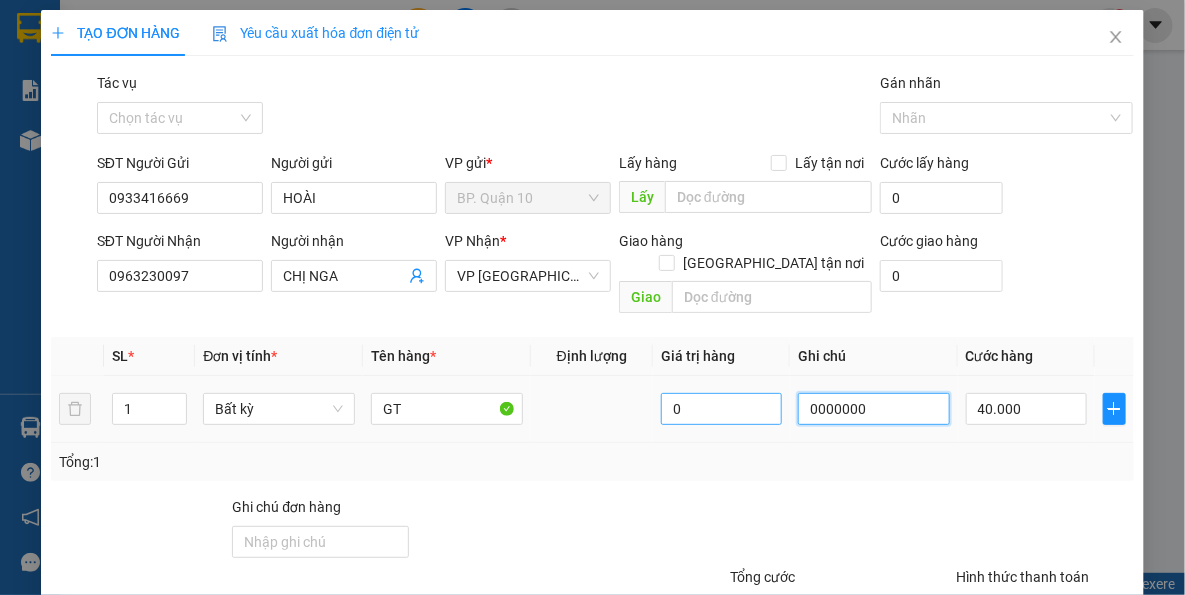 click on "1 Bất kỳ GT 0 0000000 40.000" at bounding box center (592, 409) 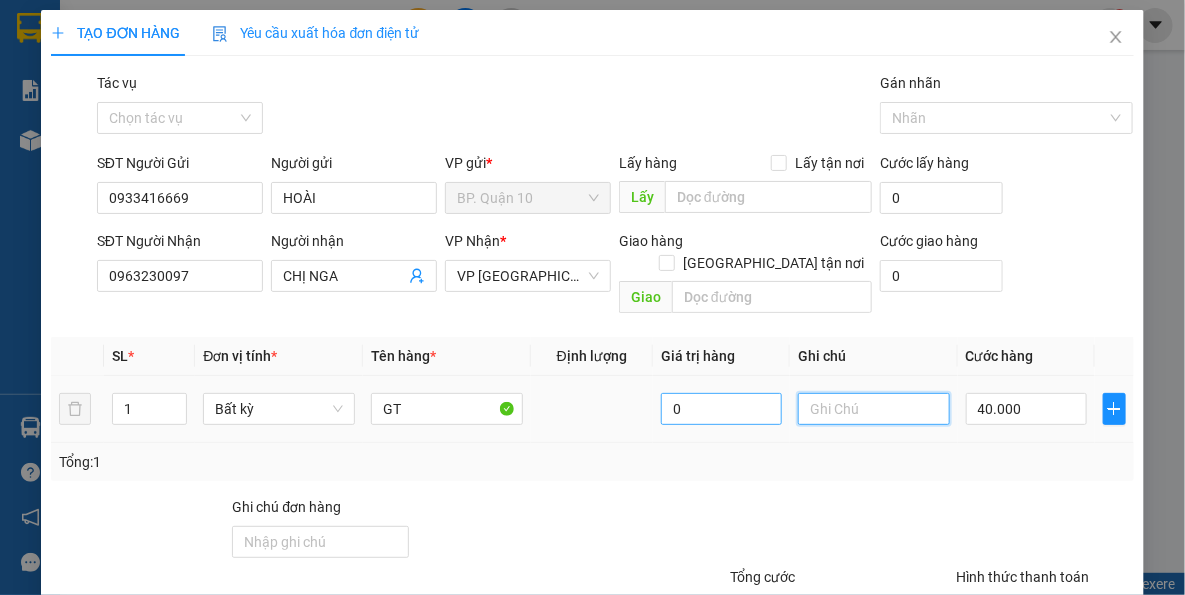 paste on "k kiểm-đã hẹn mai nhận" 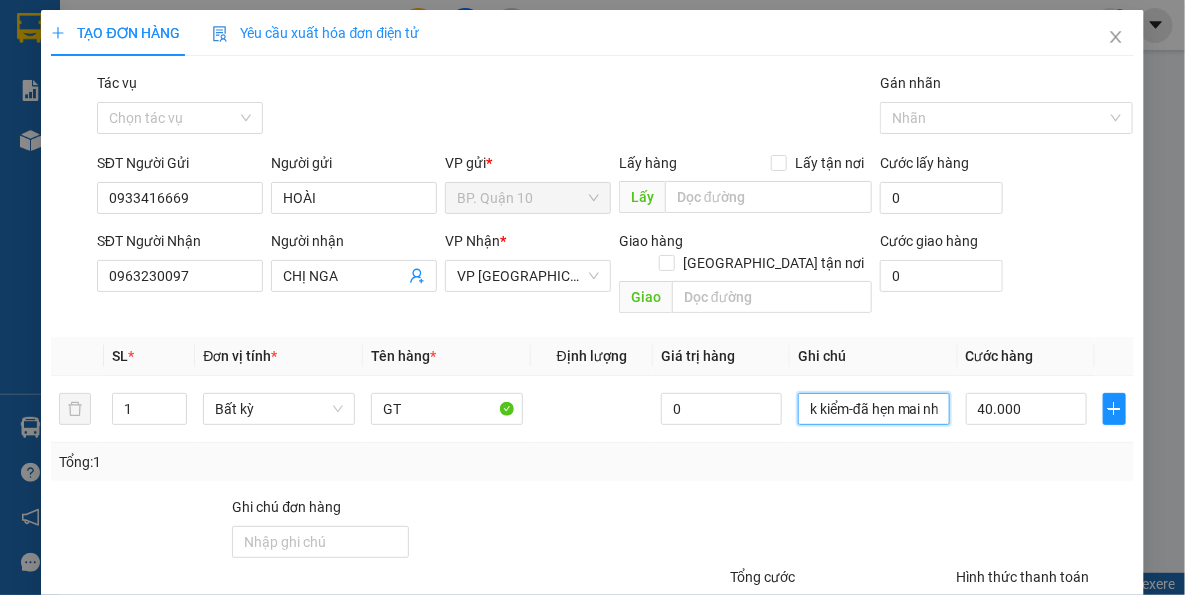 type on "k kiểm-đã hẹn mai nhận" 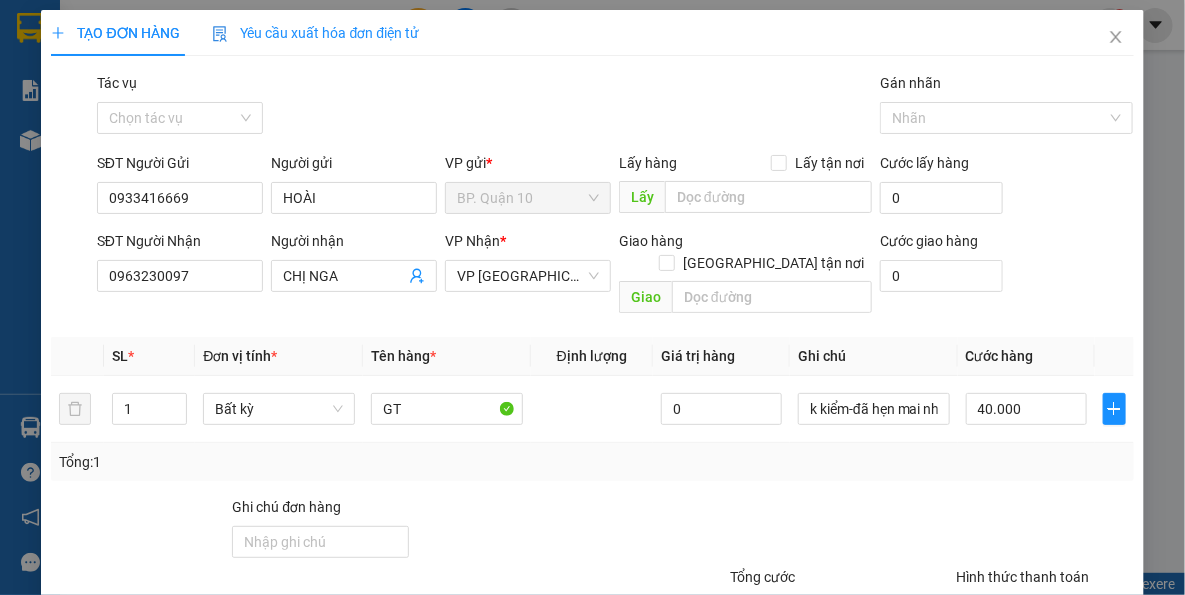 drag, startPoint x: 882, startPoint y: 323, endPoint x: 894, endPoint y: 342, distance: 22.472204 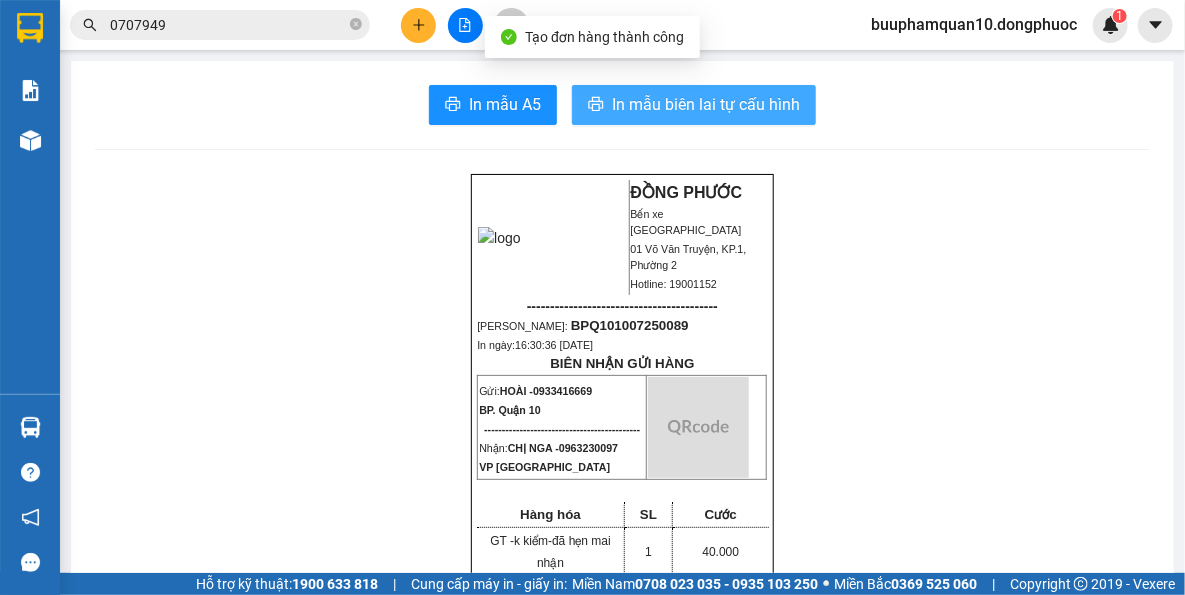 click on "In mẫu biên lai tự cấu hình" at bounding box center [706, 104] 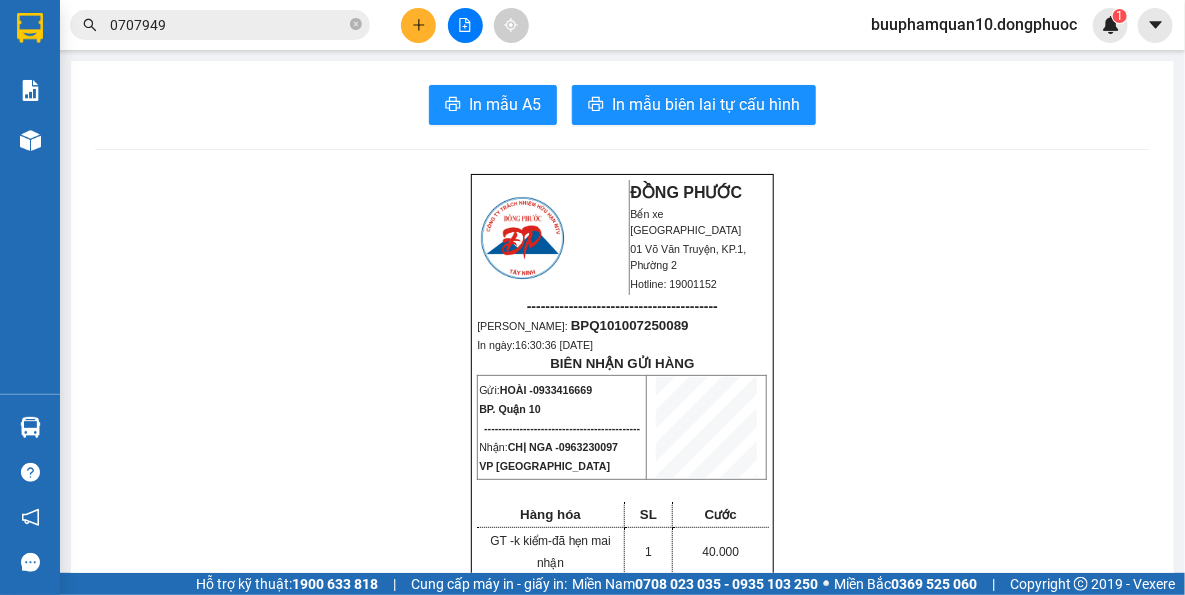 click on "ĐỒNG PHƯỚC
Bến xe [GEOGRAPHIC_DATA]
01 Võ Văn Truyện, KP.1, Phường 2
Hotline: 19001152
-----------------------------------------
[PERSON_NAME]:   BPQ101007250089
In ngày:  16:30:36 [DATE]
BIÊN NHẬN GỬI HÀNG
Gửi:  HOÀI  -  0933416669
BP. Quận 10
--------------------------------------------
Nhận:  CHỊ NGA  -  0963230097
VP [GEOGRAPHIC_DATA]
Hàng hóa
SL
Cước
GT -  k kiểm-đã hẹn mai nhận
1
40.000
-------------------------------------------
CR:  40.000
CC:  0
Phí TH:  0
Tổng:  40.000
-------------------------------------------
Quy định nhận/gửi hàng: - Sau 03 ngày gửi hàng, nếu quý khách không đến nhận hàng hóa thì mọi khiếu nại công ty sẽ không giải quyết.
- Nếu mất hàng: công ty sẽ hoàn bằng giá cước phí x 20 lần.
- QUÝ KHÁCH VUI LÒNG MANG THEO GIẤY CMND/CCCD KHI ĐẾN NHẬN HÀNG HÓA." at bounding box center [622, 1726] 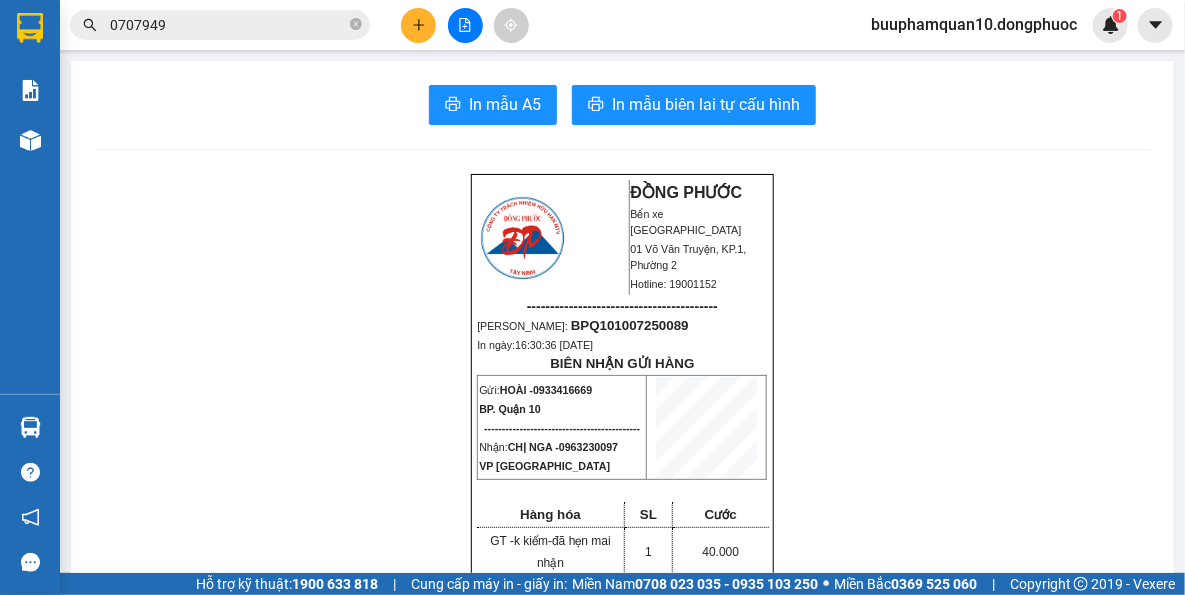 click 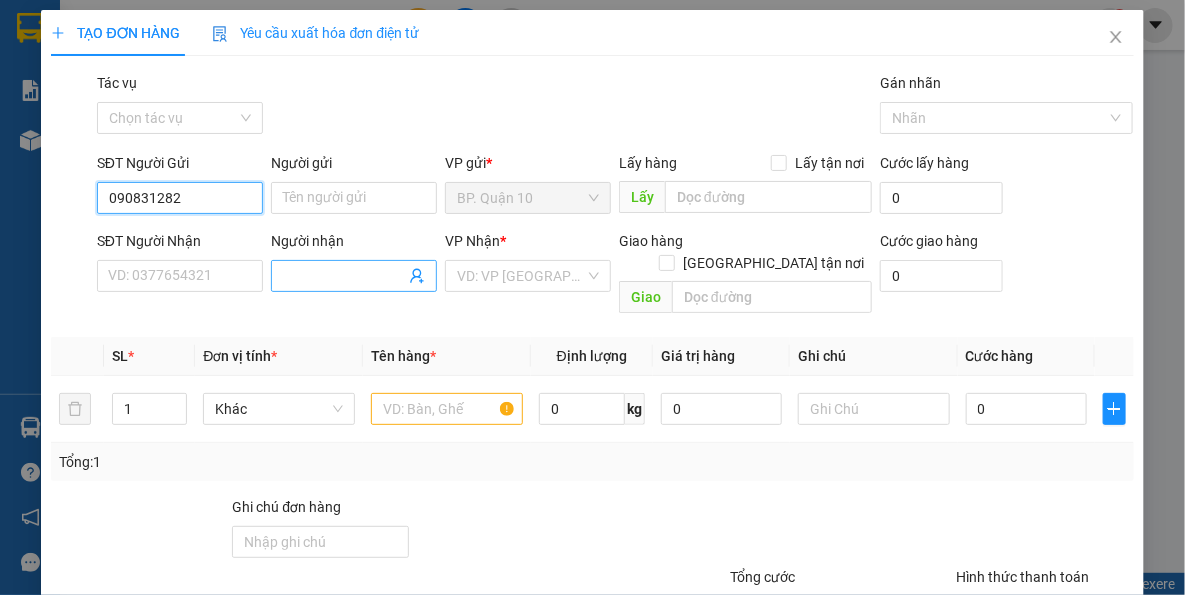 type on "0908312829" 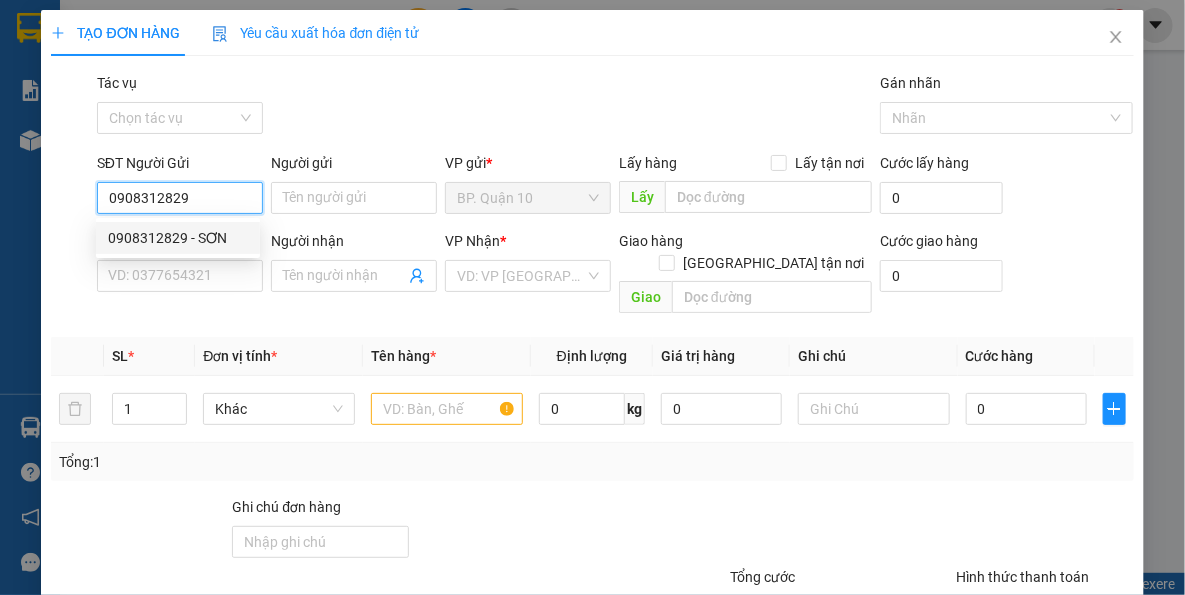 drag, startPoint x: 214, startPoint y: 236, endPoint x: 243, endPoint y: 307, distance: 76.6942 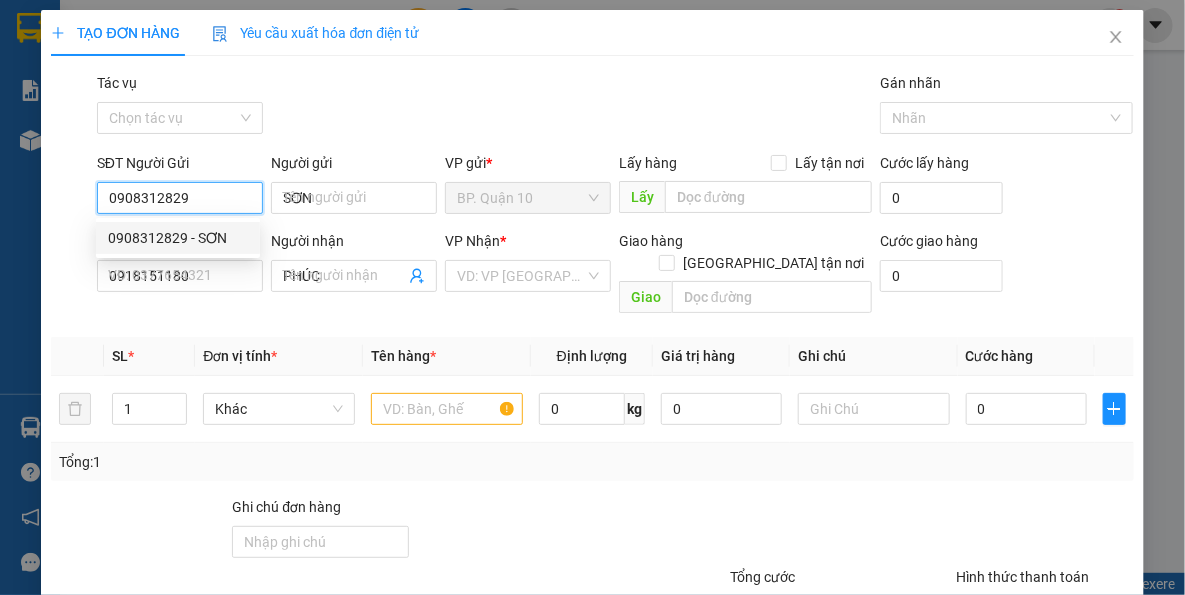 type on "0908312829" 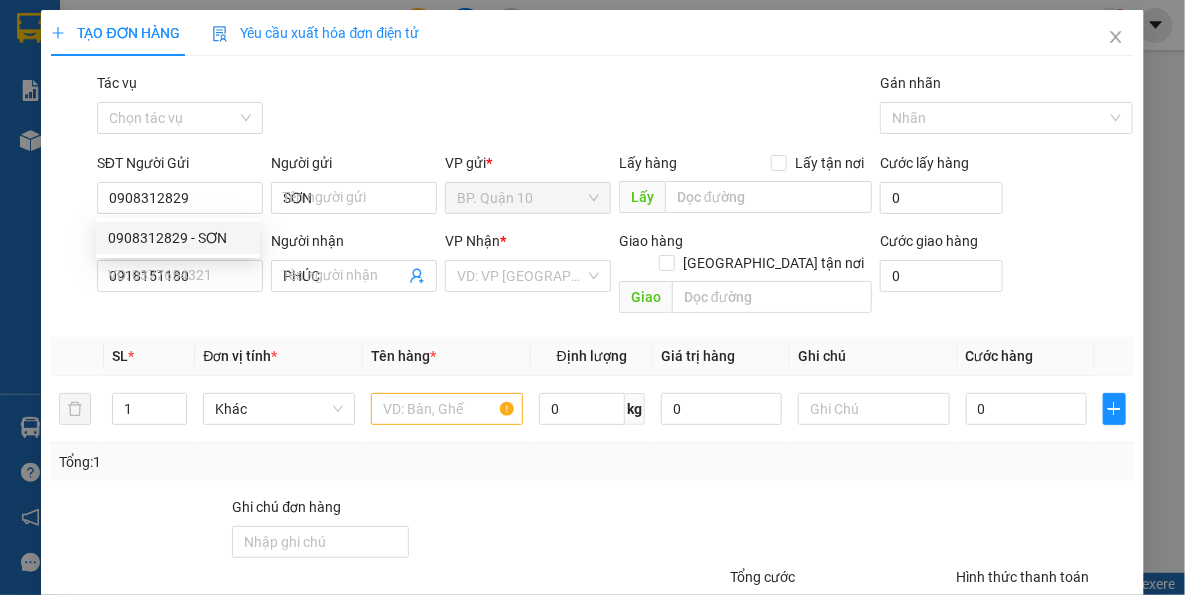 type on "40.000" 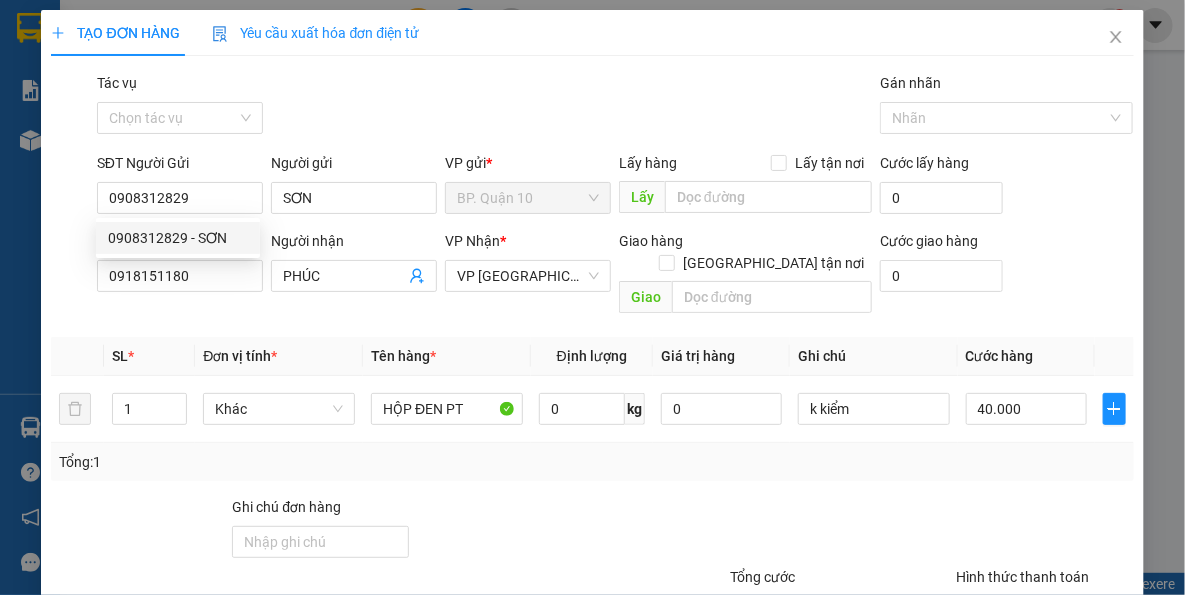 click on "Transit Pickup Surcharge Ids Transit Deliver Surcharge Ids Transit Deliver Surcharge Transit Deliver Surcharge Gói vận chuyển  * Tiêu chuẩn Tác vụ Chọn tác vụ Gán nhãn   Nhãn SĐT Người Gửi 0908312829 Người gửi SƠN VP gửi  * BP. Quận 10 Lấy hàng Lấy tận nơi Lấy Cước lấy hàng 0 SĐT Người Nhận 0918151180 Người nhận PHÚC VP Nhận  * VP [GEOGRAPHIC_DATA] hàng Giao tận nơi Giao Cước giao hàng 0 SL  * Đơn vị tính  * Tên hàng  * Định lượng Giá trị hàng Ghi chú Cước hàng                   1 Khác HỘP ĐEN PT 0 kg 0 k kiểm 40.000 Tổng:  1 Ghi chú đơn hàng Tổng cước 40.000 Hình thức thanh toán Tại văn phòng Số tiền thu trước 0 Chưa thanh toán 0 Chọn HT Thanh Toán Lưu nháp Xóa Thông tin [PERSON_NAME] và In" at bounding box center (592, 397) 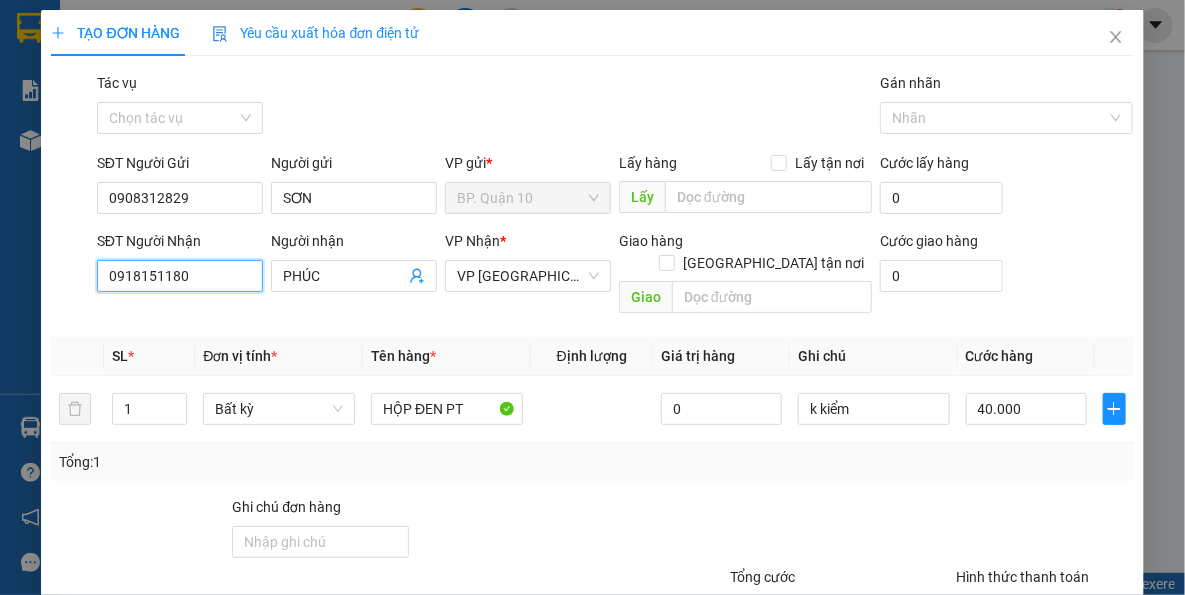 click on "0918151180" at bounding box center (180, 276) 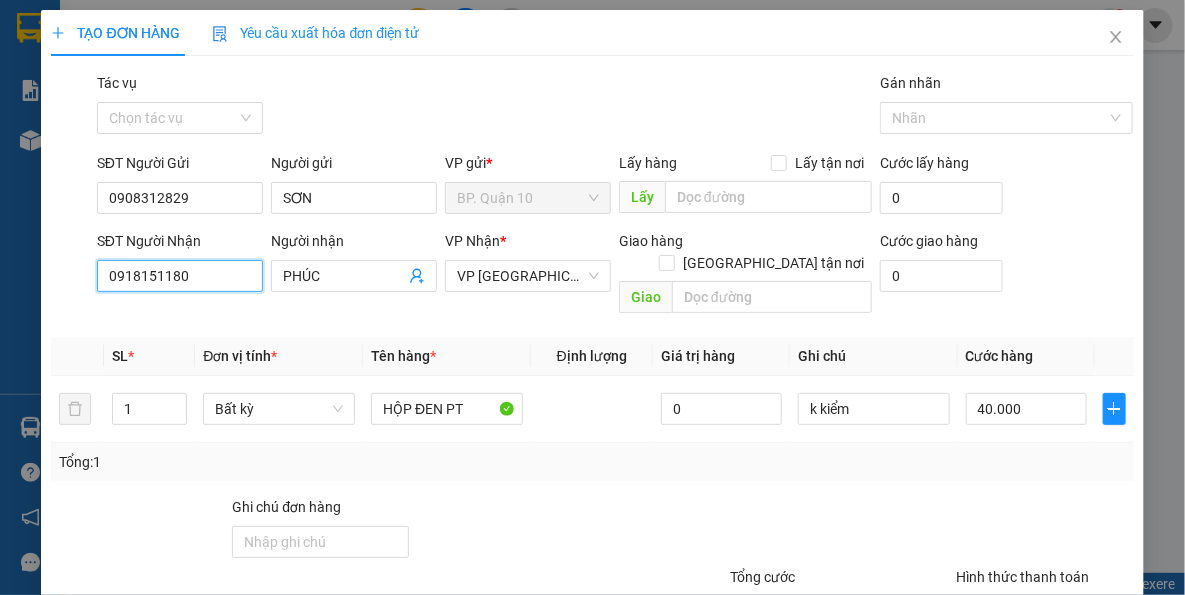 click on "0918151180" at bounding box center [180, 276] 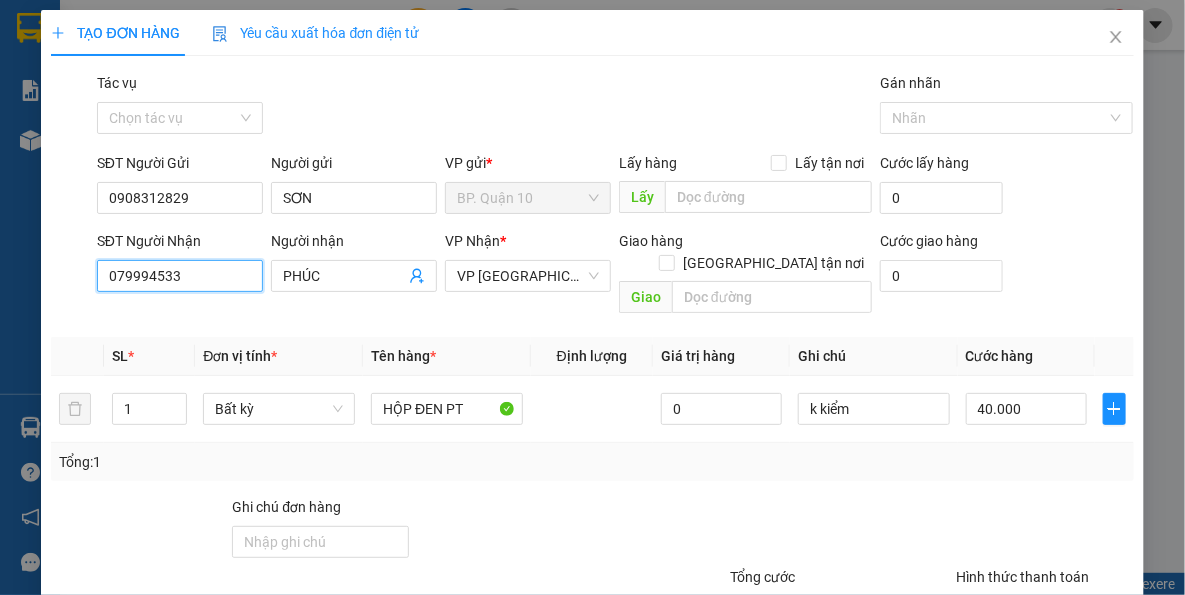type on "0799945333" 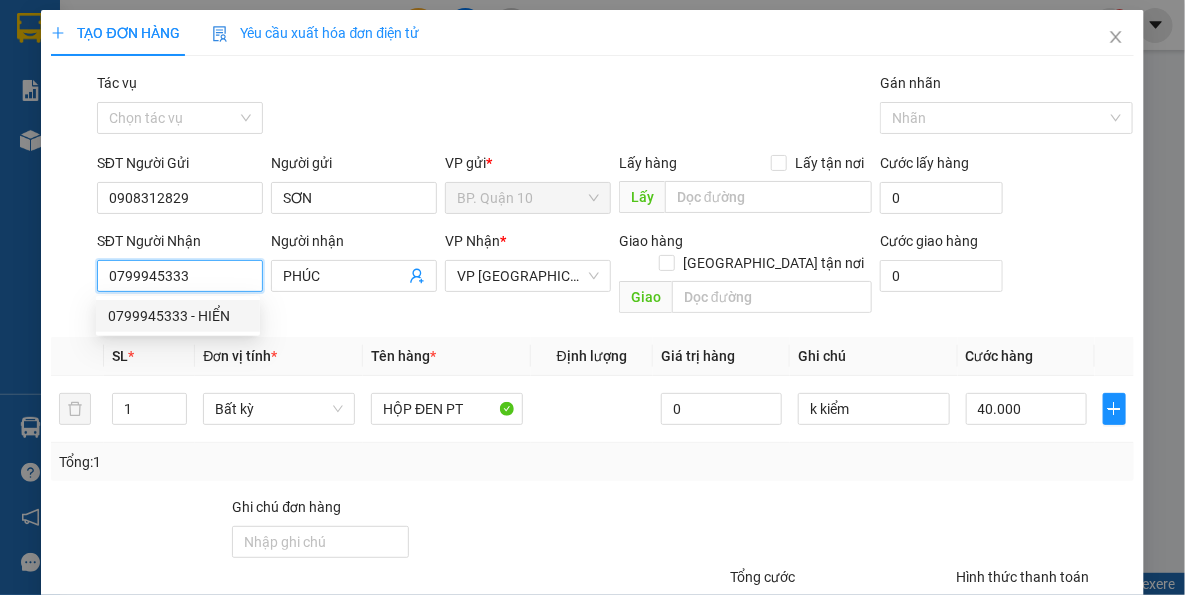 drag, startPoint x: 239, startPoint y: 324, endPoint x: 297, endPoint y: 345, distance: 61.68468 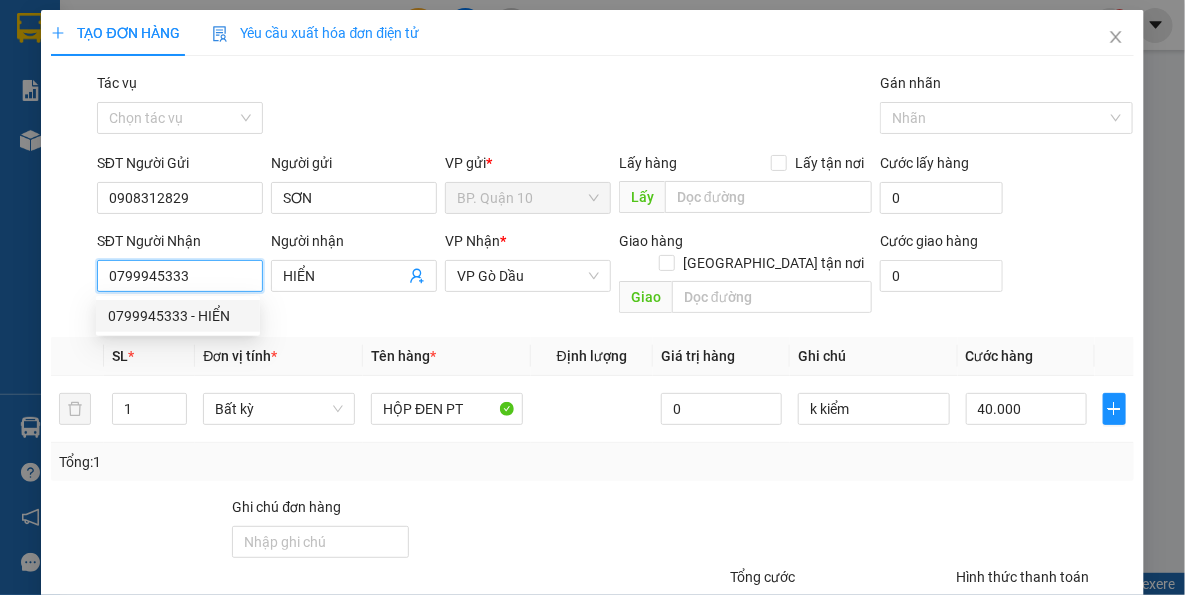 type on "0799945333" 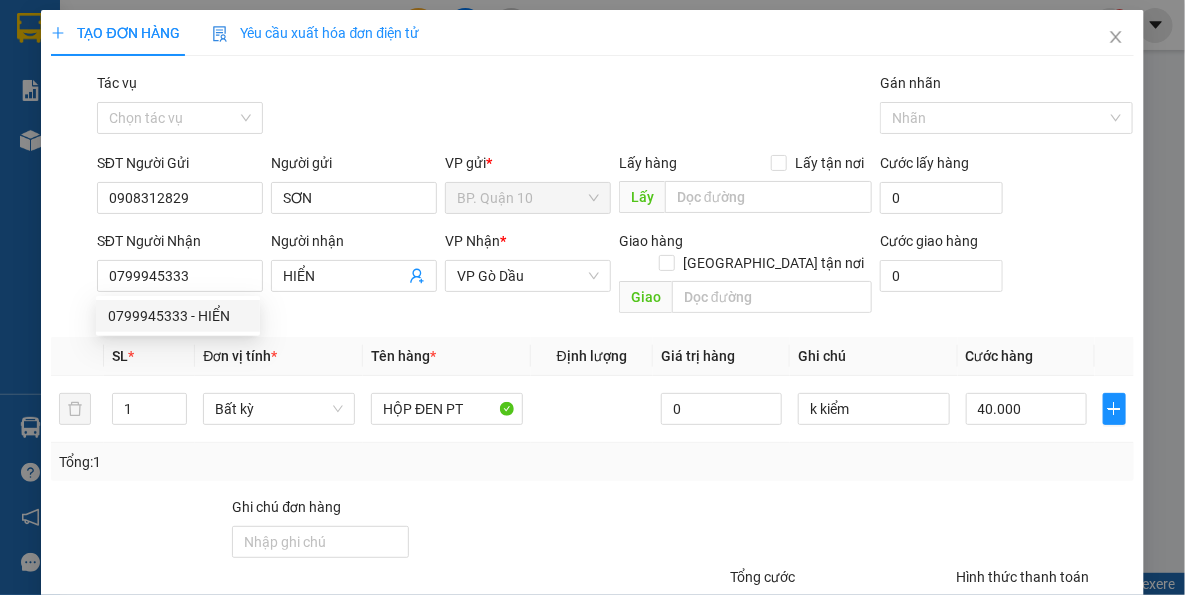 type on "60.000" 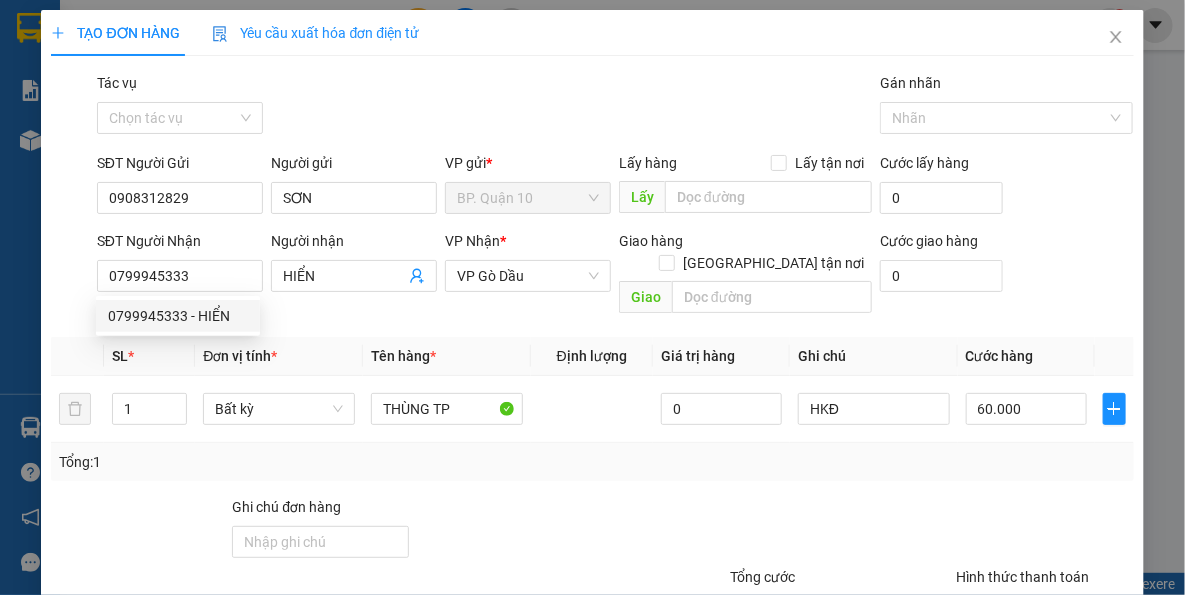 drag, startPoint x: 459, startPoint y: 455, endPoint x: 469, endPoint y: 420, distance: 36.40055 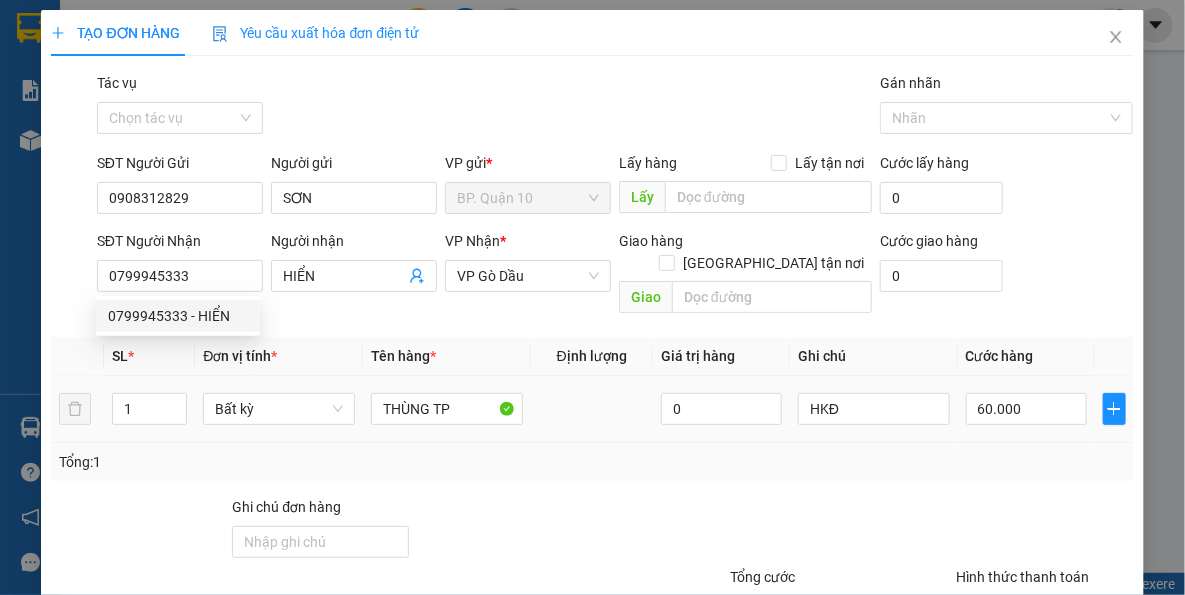 click on "Tổng:  1" at bounding box center (592, 462) 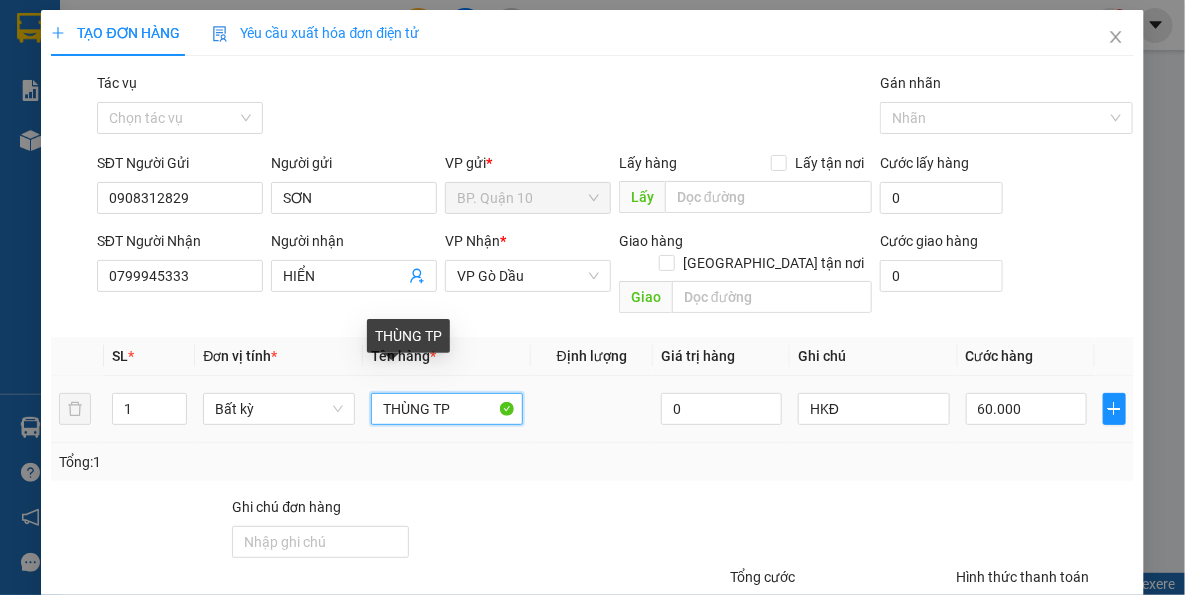 drag, startPoint x: 465, startPoint y: 392, endPoint x: 0, endPoint y: 493, distance: 475.8424 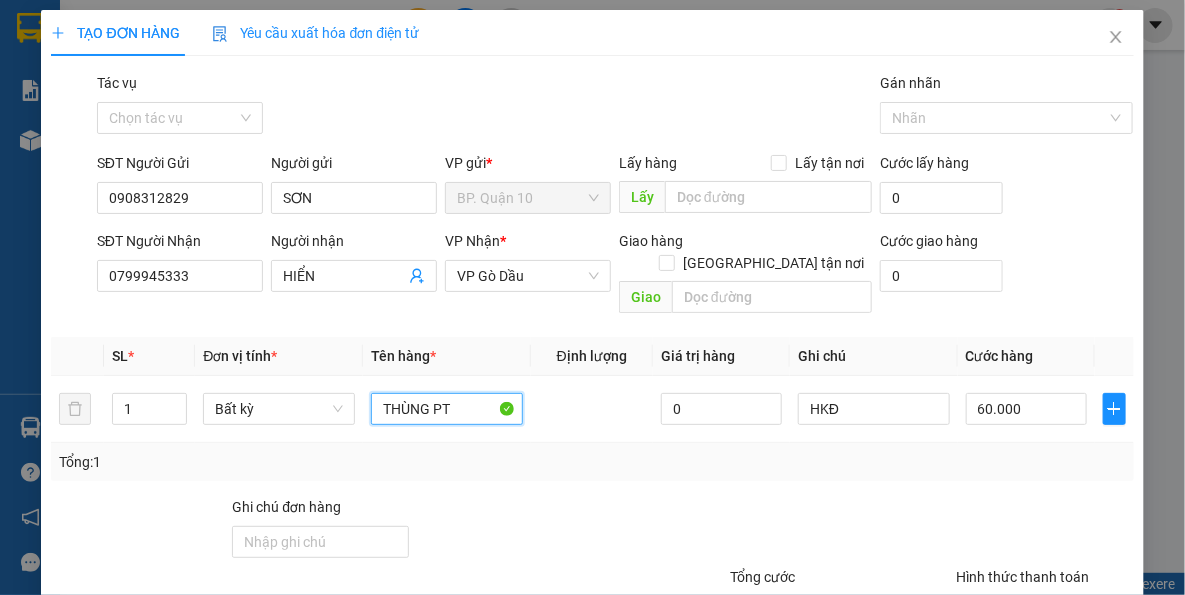 type on "THÙNG PT" 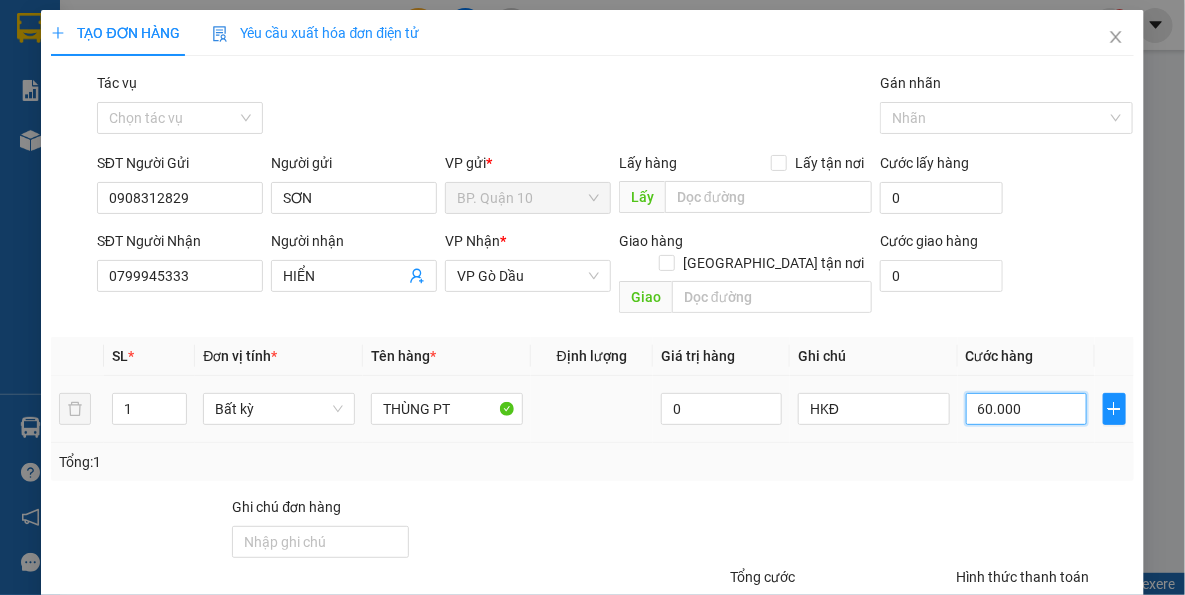 click on "60.000" at bounding box center (1026, 409) 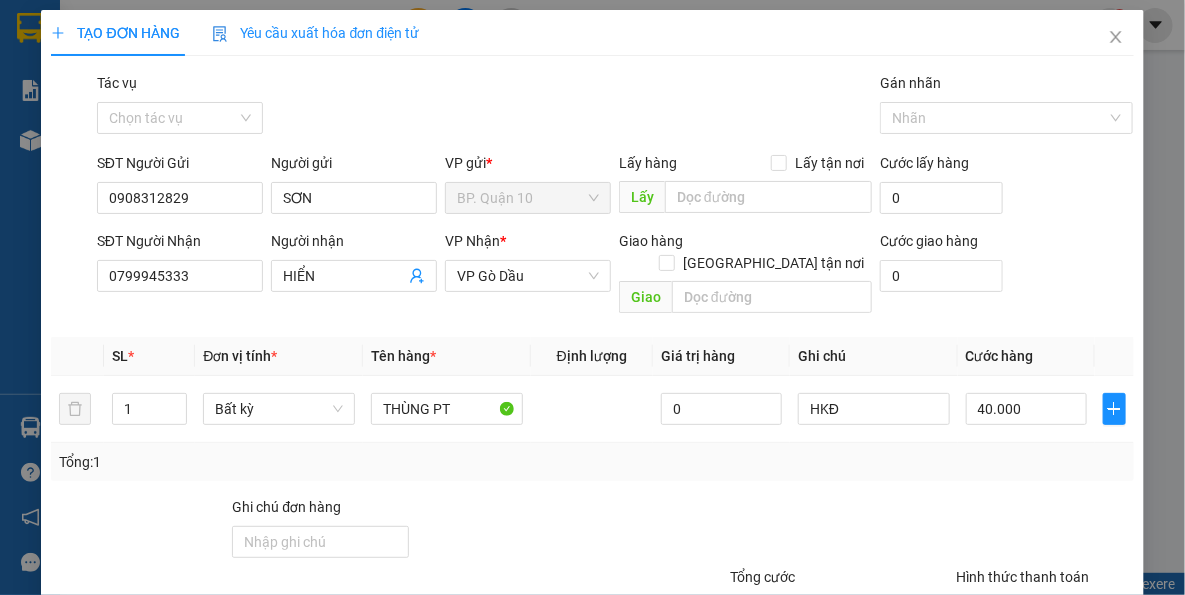 click on "Tổng:  1" at bounding box center (592, 462) 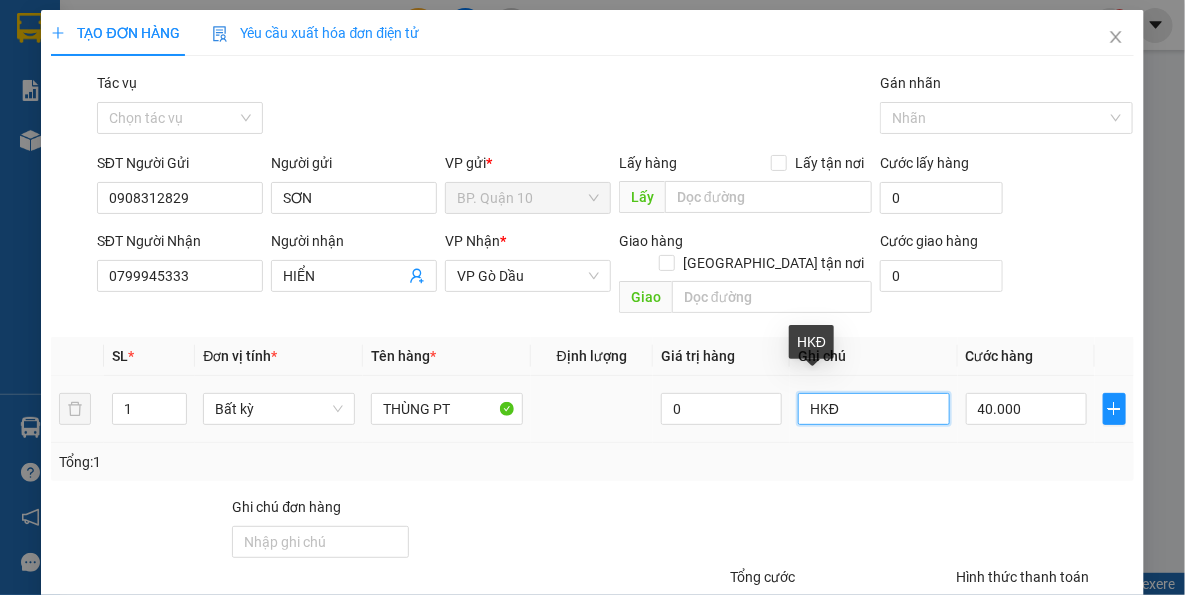 drag, startPoint x: 889, startPoint y: 393, endPoint x: 454, endPoint y: 367, distance: 435.7763 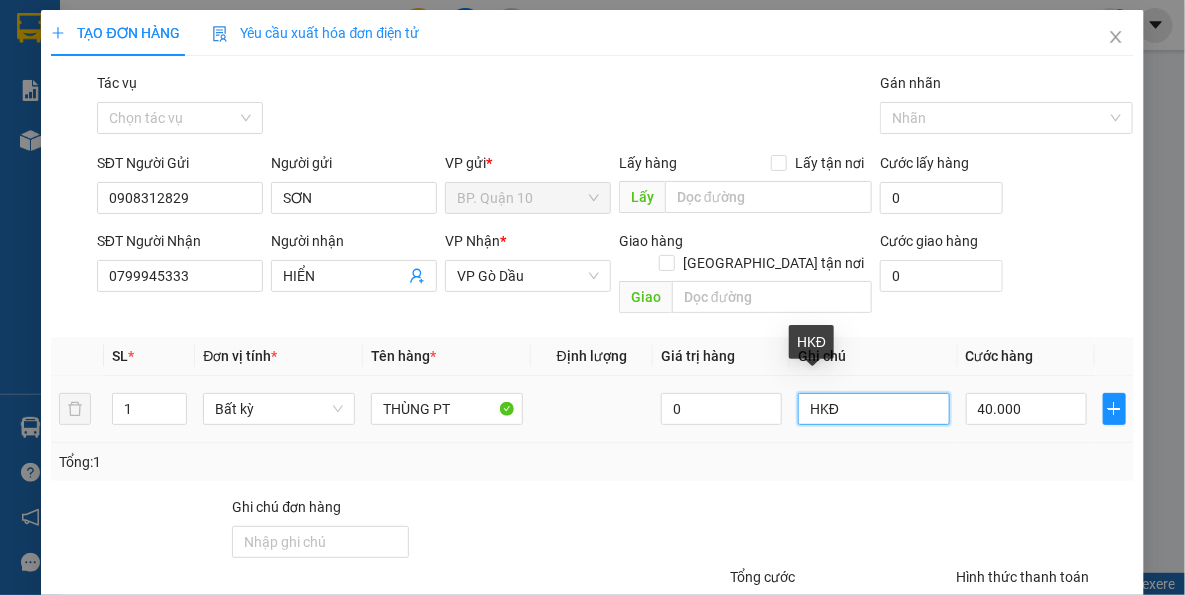 click on "1 Bất kỳ THÙNG PT 0 HKĐ 40.000" at bounding box center [592, 409] 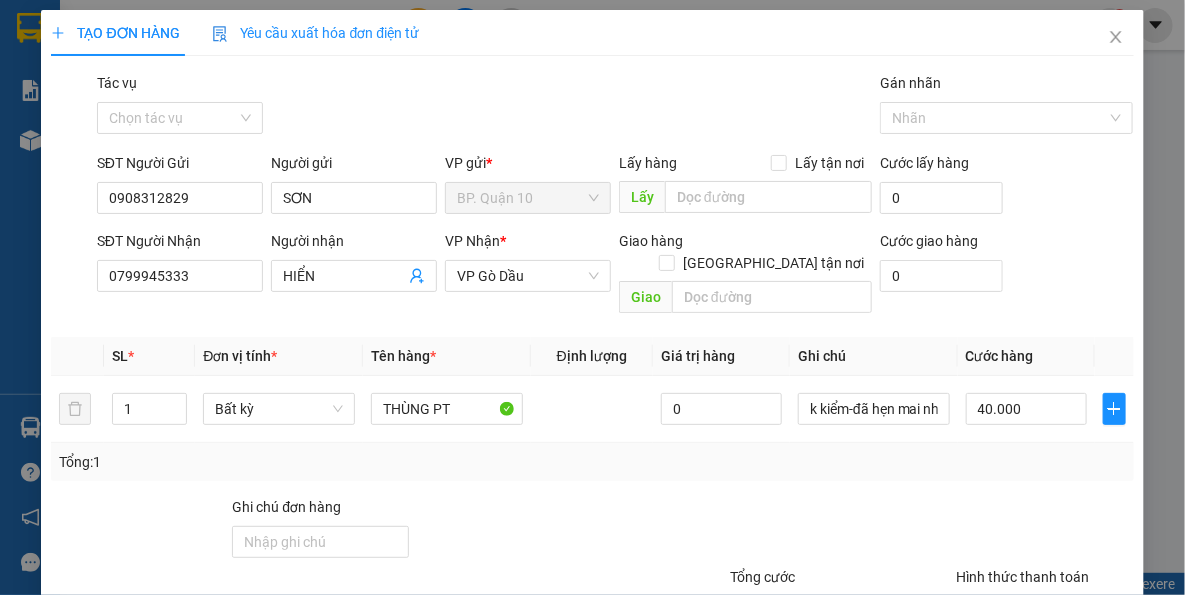 drag, startPoint x: 962, startPoint y: 504, endPoint x: 1007, endPoint y: 506, distance: 45.044422 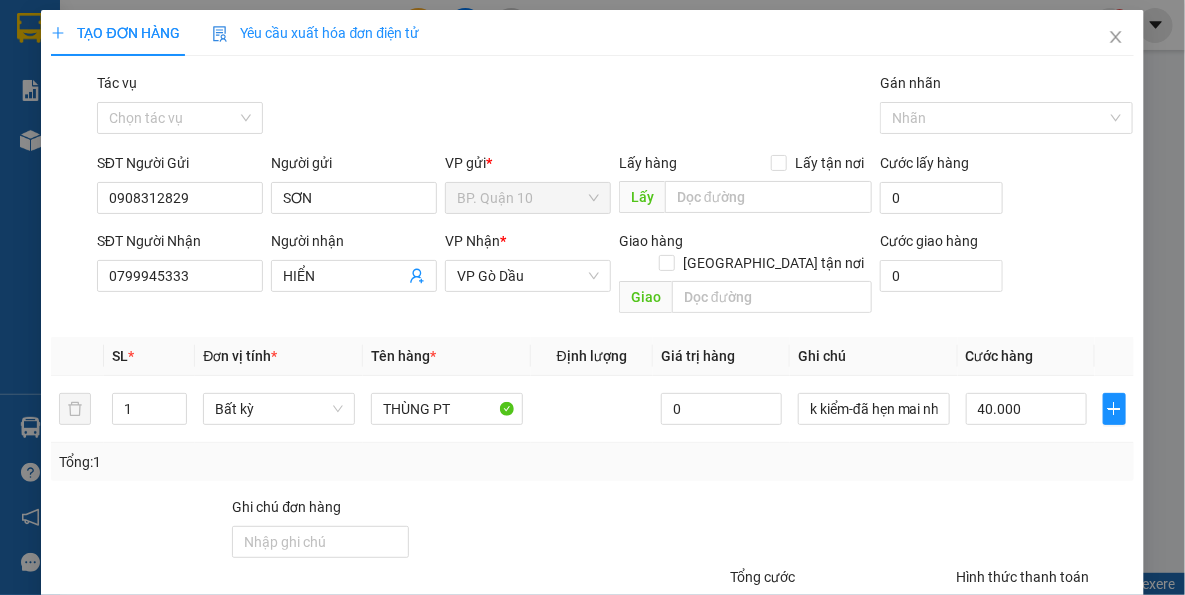 click on "[PERSON_NAME] và In" at bounding box center [1068, 707] 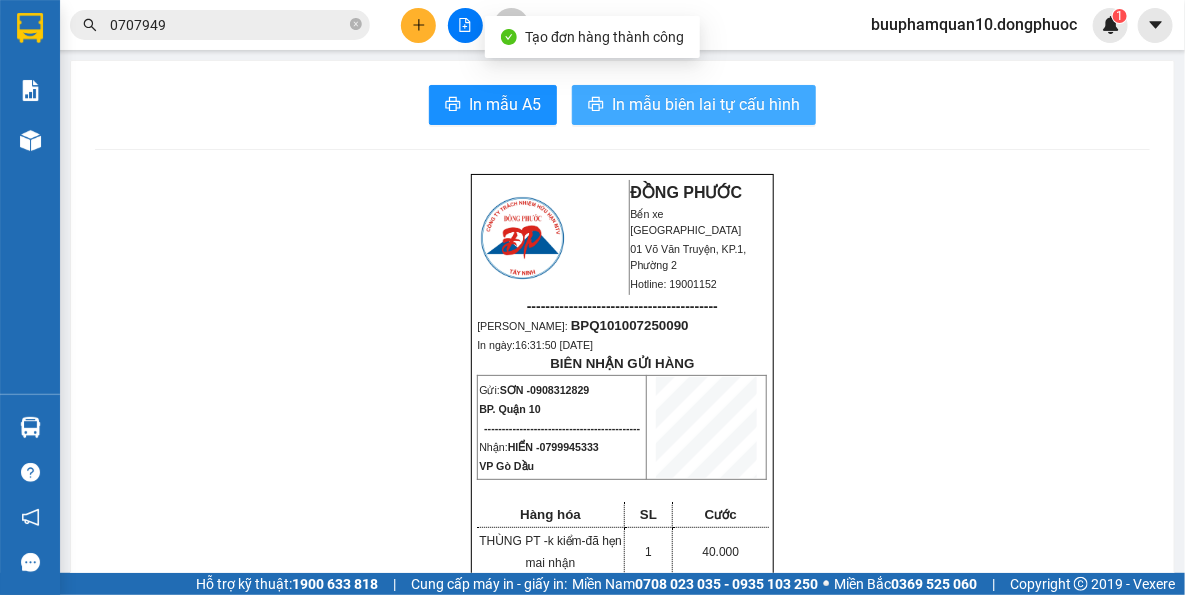 click on "In mẫu biên lai tự cấu hình" at bounding box center (706, 104) 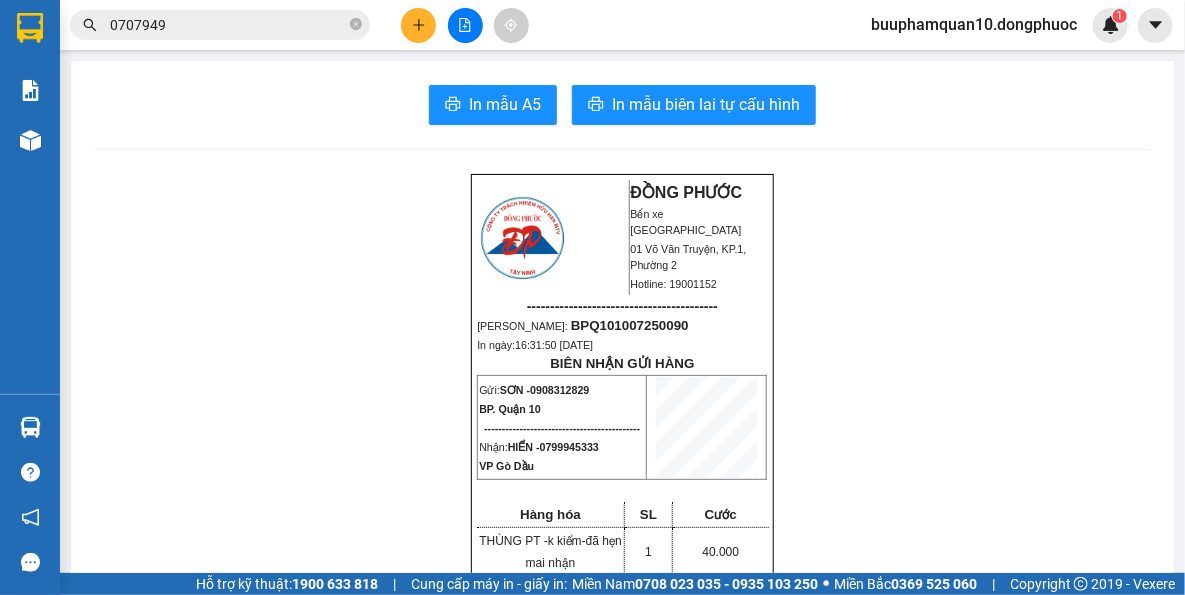 click at bounding box center [418, 25] 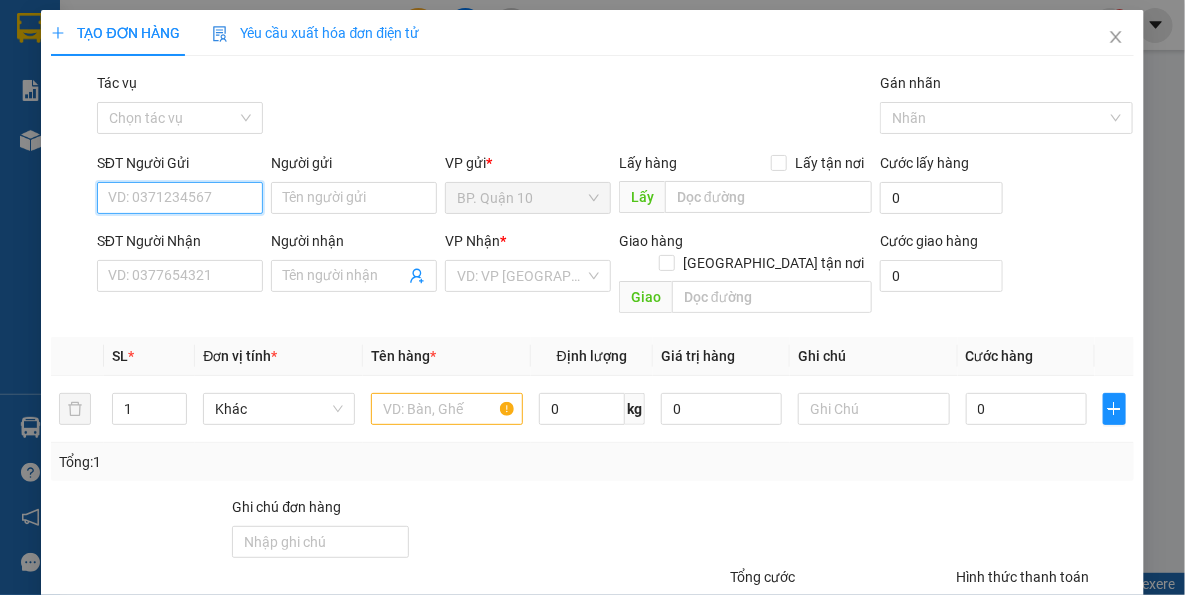 click on "SĐT Người Gửi" at bounding box center [180, 198] 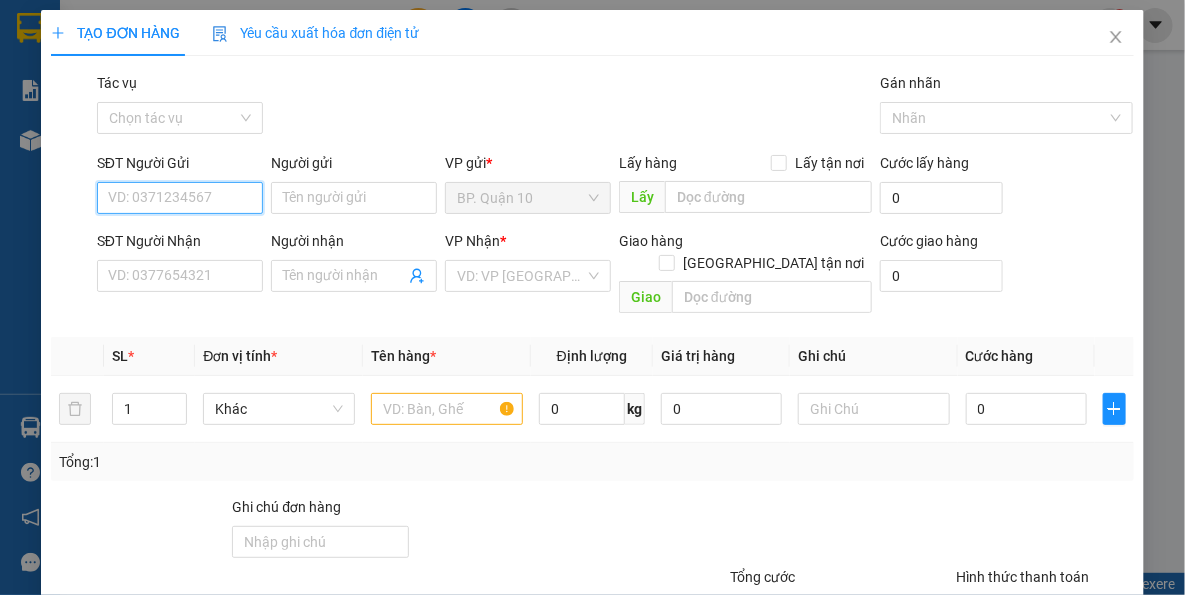 drag, startPoint x: 199, startPoint y: 183, endPoint x: 202, endPoint y: 199, distance: 16.27882 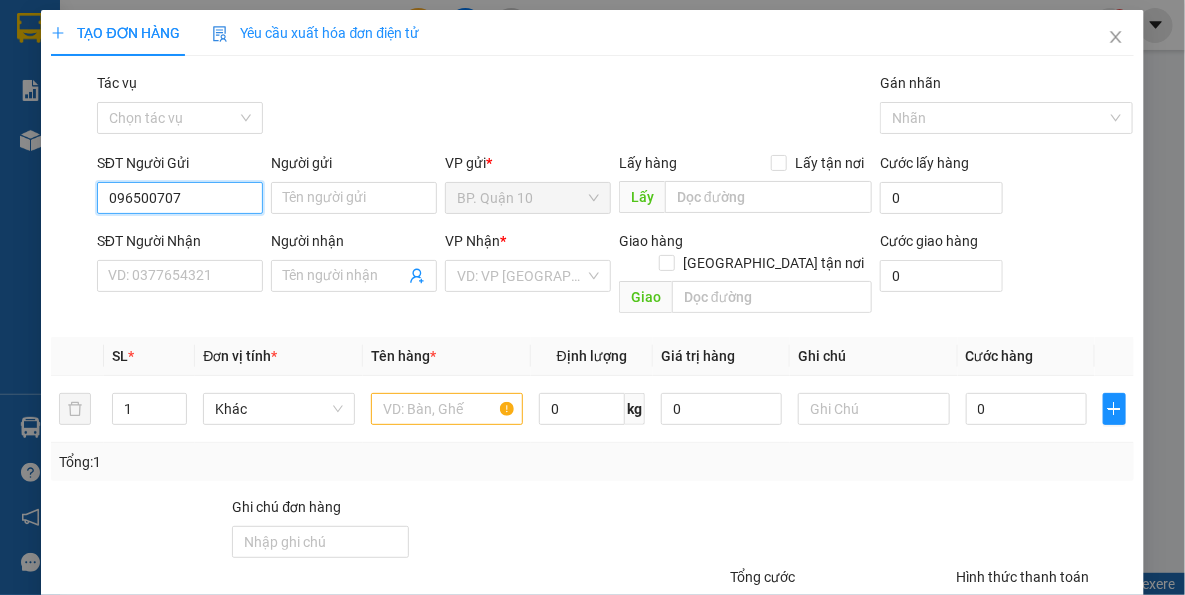 type on "0965007073" 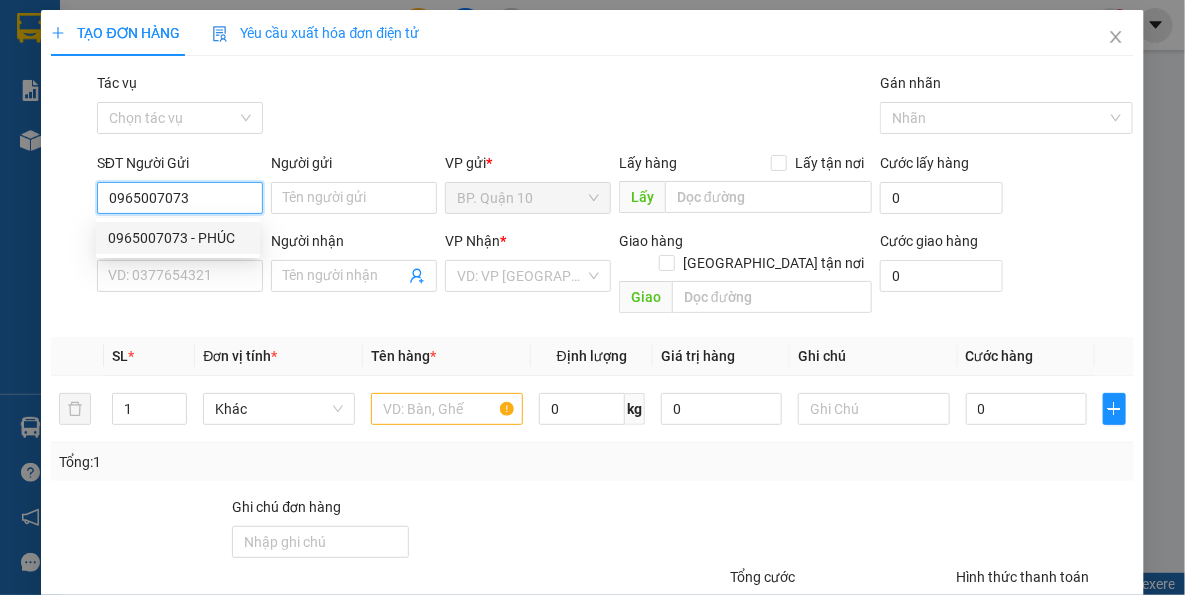 click on "0965007073 - PHÚC" at bounding box center (178, 238) 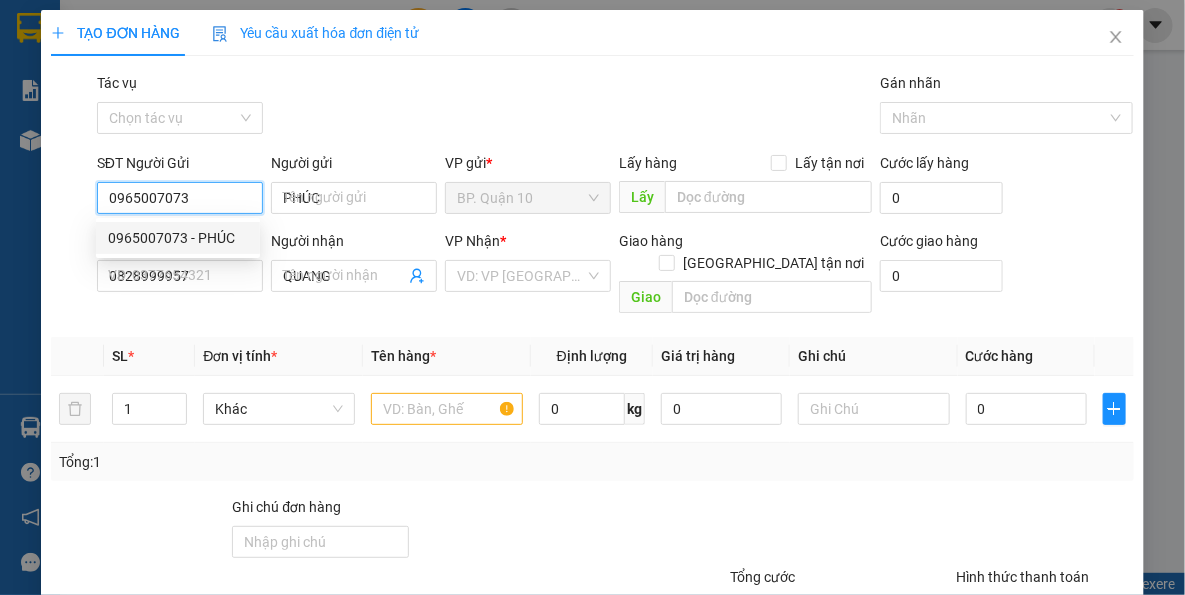 type on "0965007073" 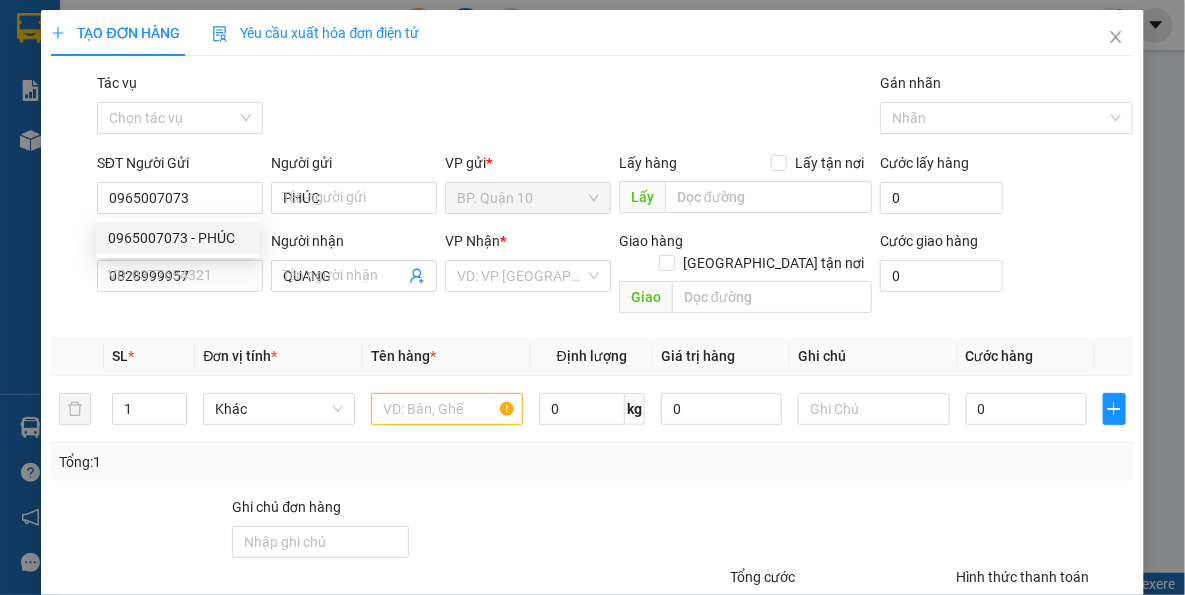 type on "60.000" 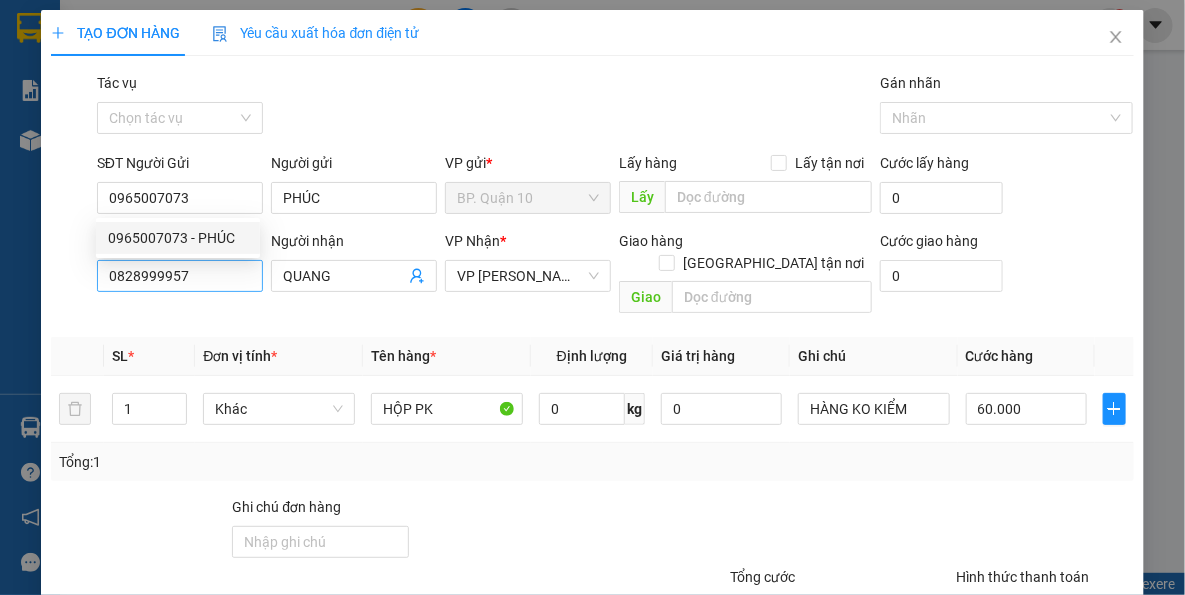 drag, startPoint x: 246, startPoint y: 306, endPoint x: 242, endPoint y: 278, distance: 28.284271 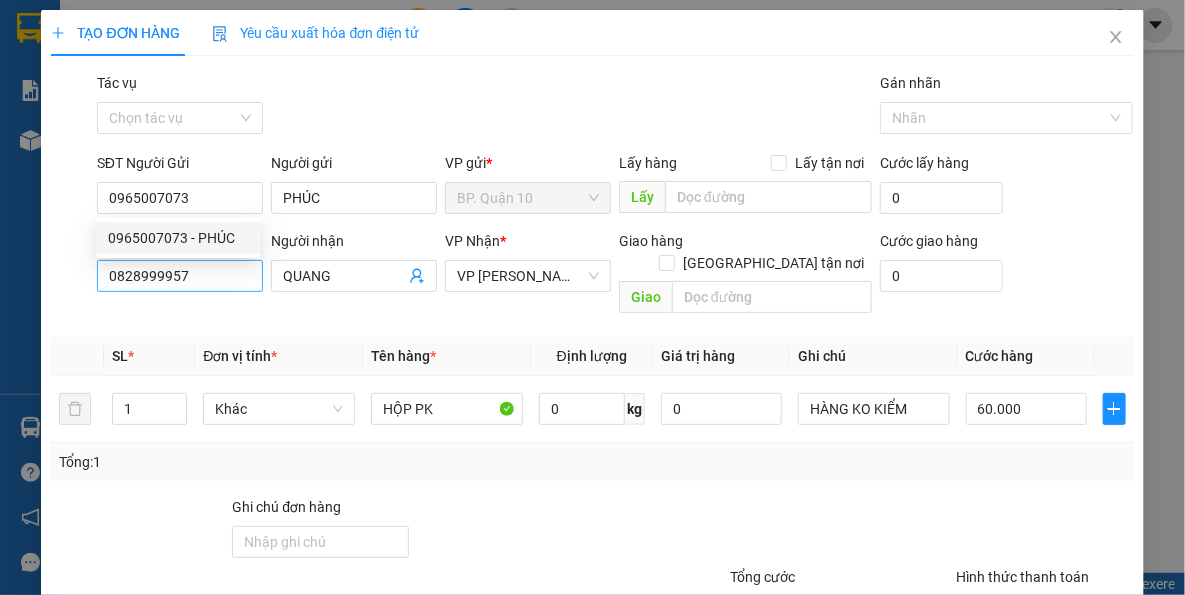 click on "Transit Pickup Surcharge Ids Transit Deliver Surcharge Ids Transit Deliver Surcharge Transit Deliver Surcharge Gói vận chuyển  * Tiêu chuẩn Tác vụ Chọn tác vụ Gán nhãn   Nhãn SĐT Người Gửi 0965007073 Người gửi PHÚC VP gửi  * BP. Quận 10 Lấy hàng Lấy tận nơi Lấy Cước lấy hàng 0 SĐT Người Nhận 0828999957 Người nhận QUANG VP Nhận  * VP Châu Thành Giao hàng Giao tận nơi Giao Cước giao hàng 0 SL  * Đơn vị tính  * Tên hàng  * Định lượng Giá trị hàng Ghi chú Cước hàng                   1 Khác HỘP PK 0 kg 0 HÀNG KO KIỂM 60.000 Tổng:  1 Ghi chú đơn hàng Tổng cước 60.000 Hình thức thanh toán Tại văn phòng Số tiền thu trước 0 Chưa thanh toán 0 Chọn HT Thanh Toán Lưu nháp Xóa Thông tin [PERSON_NAME] và In" at bounding box center (592, 397) 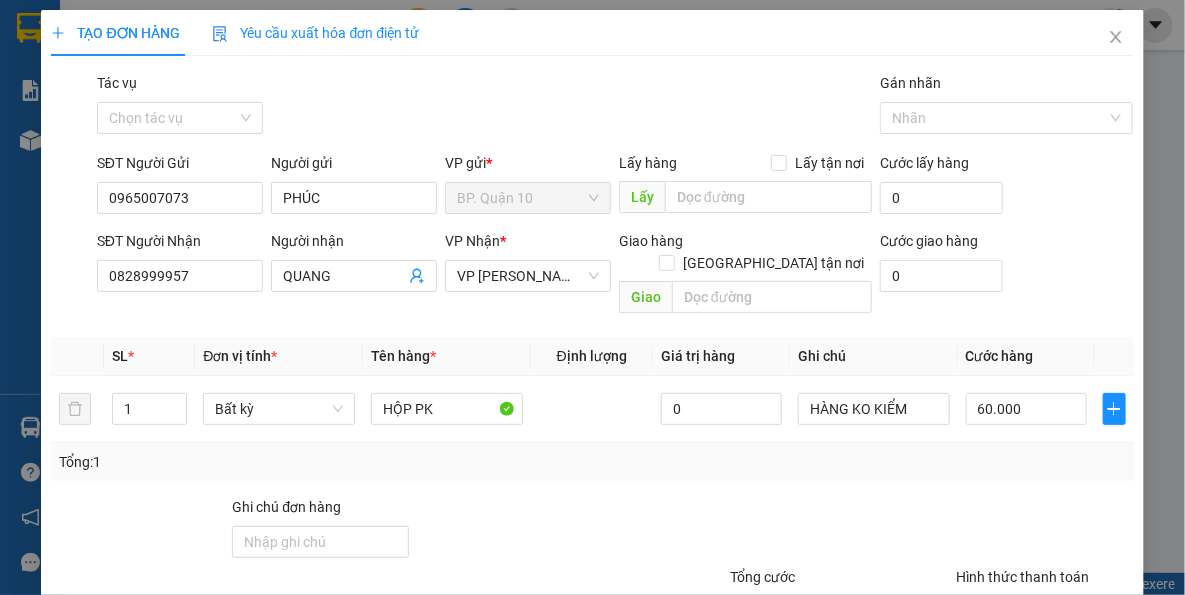 click on "Tổng:  1" at bounding box center [592, 462] 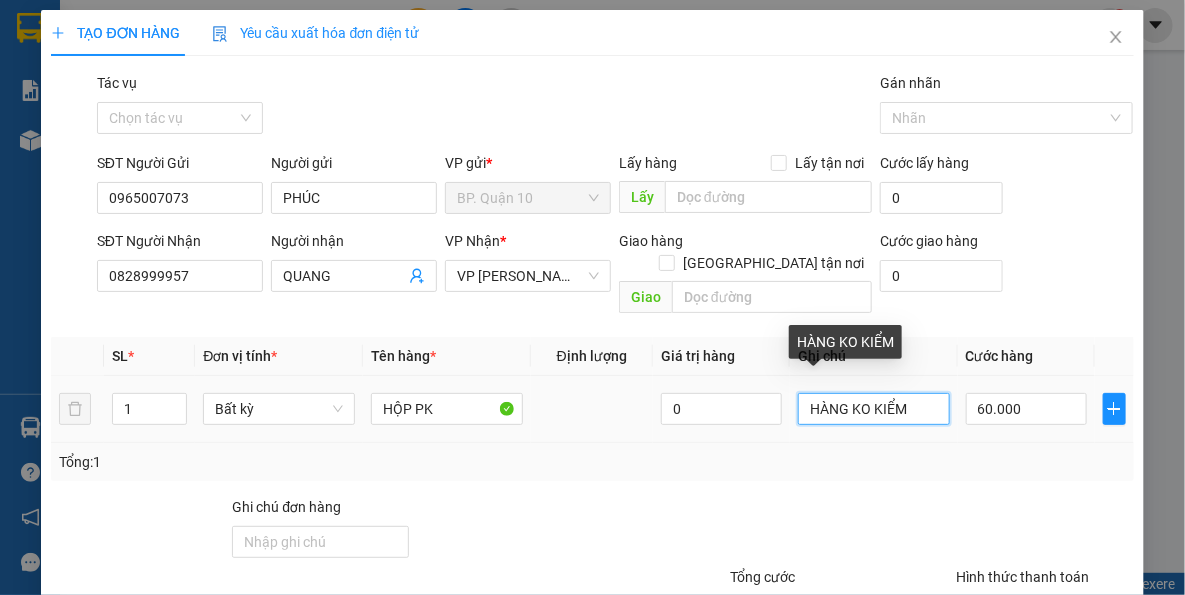 click on "HÀNG KO KIỂM" at bounding box center (874, 409) 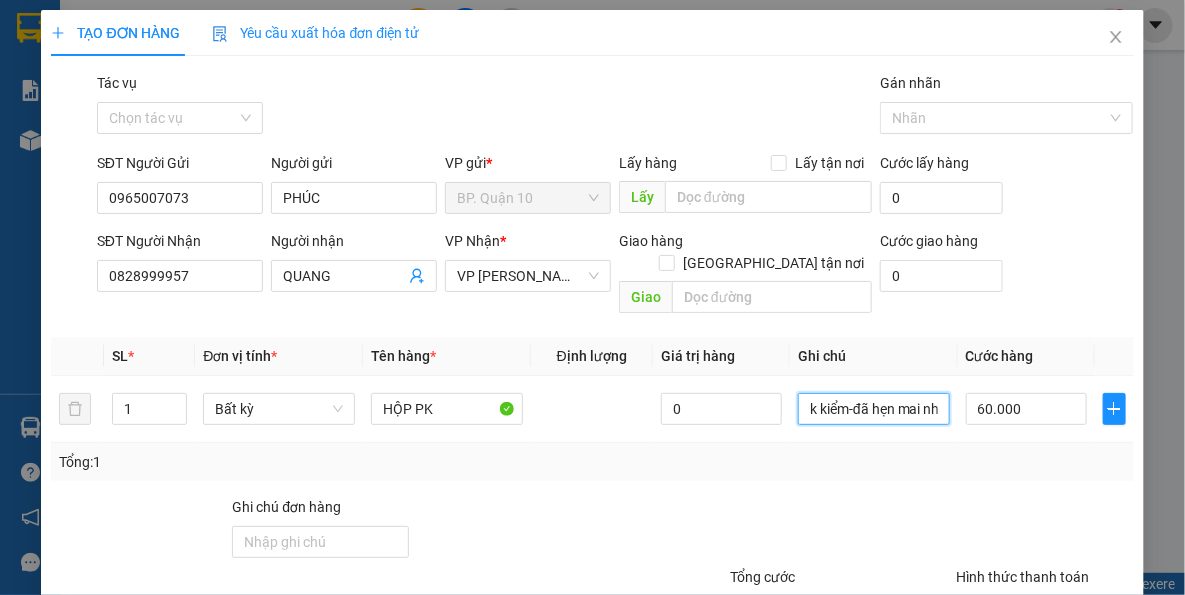 type on "k kiểm-đã hẹn mai nhận" 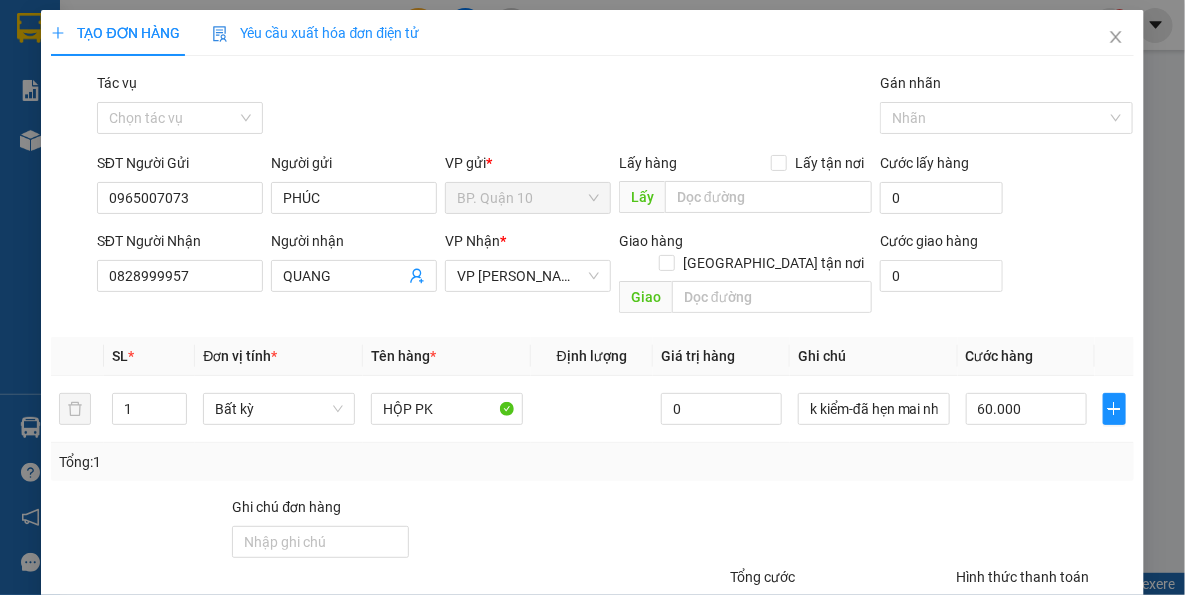 drag, startPoint x: 1046, startPoint y: 318, endPoint x: 991, endPoint y: 245, distance: 91.400215 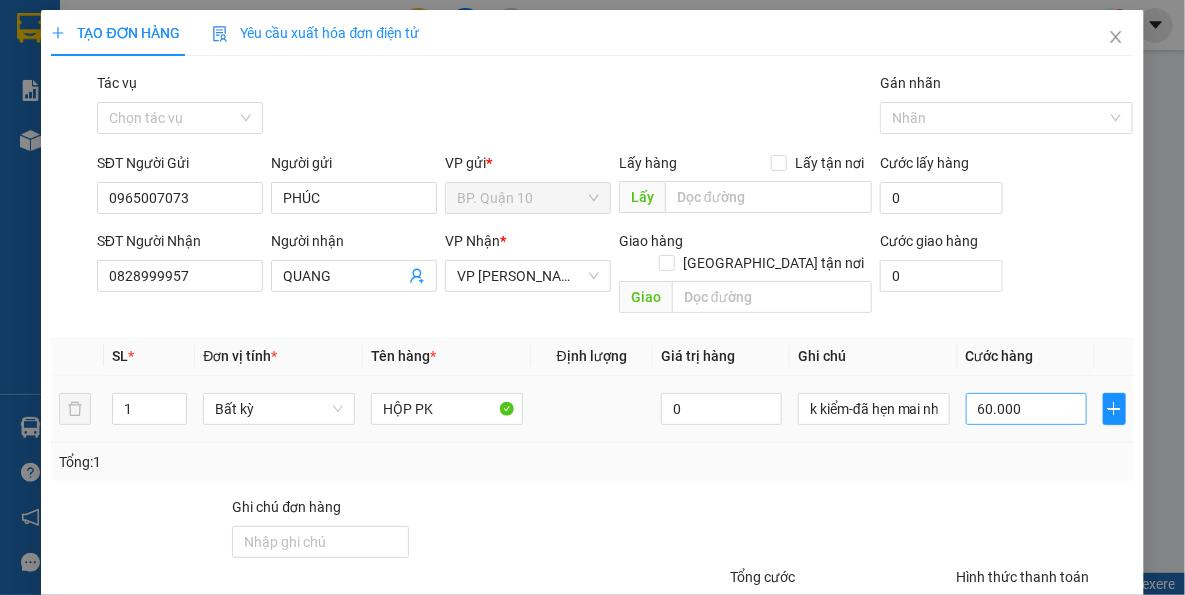 click on "Transit Pickup Surcharge Ids Transit Deliver Surcharge Ids Transit Deliver Surcharge Transit Deliver Surcharge Gói vận chuyển  * Tiêu chuẩn Tác vụ Chọn tác vụ Gán nhãn   Nhãn SĐT Người Gửi 0965007073 Người gửi PHÚC VP gửi  * BP. Quận 10 Lấy hàng Lấy tận nơi Lấy Cước lấy hàng 0 SĐT Người Nhận 0828999957 Người nhận QUANG VP Nhận  * VP Châu Thành Giao hàng Giao tận nơi Giao Cước giao hàng 0 SL  * Đơn vị tính  * Tên hàng  * Định lượng Giá trị hàng Ghi chú Cước hàng                   1 Bất kỳ HỘP PK 0 k kiểm-đã hẹn mai nhận 60.000 Tổng:  1 Ghi chú đơn hàng Tổng cước 60.000 Hình thức thanh toán Tại văn phòng Số tiền thu trước 0 Chưa thanh toán 0 Chọn HT Thanh Toán Lưu nháp Xóa Thông tin [PERSON_NAME] và In k kiểm-đã hẹn mai nhận" at bounding box center (592, 397) 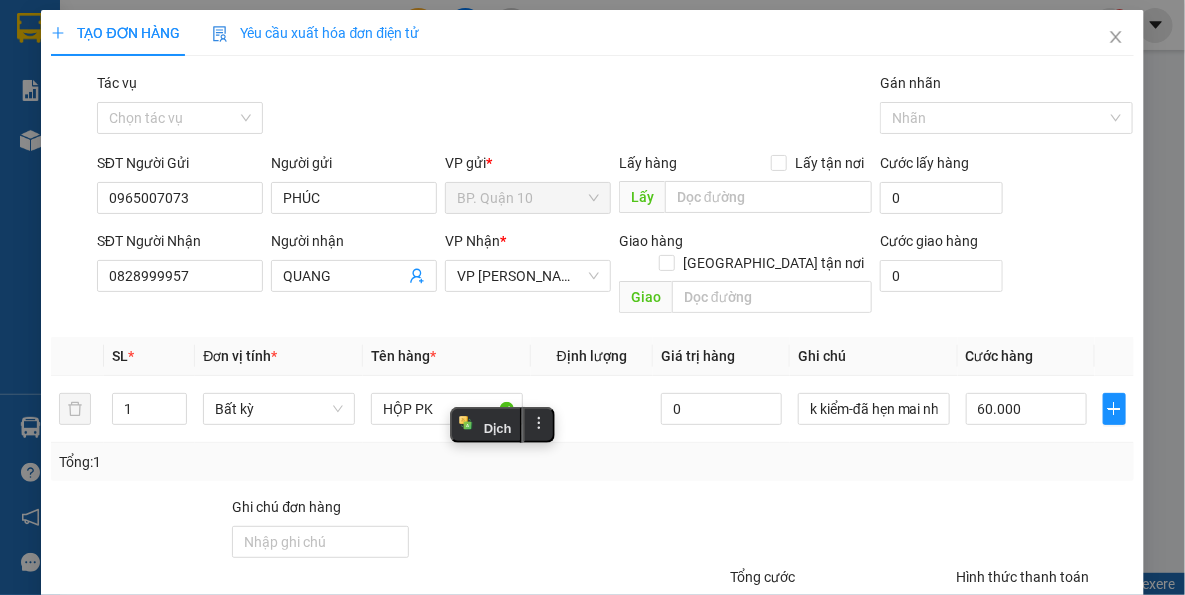 click on "Tổng:  1" at bounding box center (592, 462) 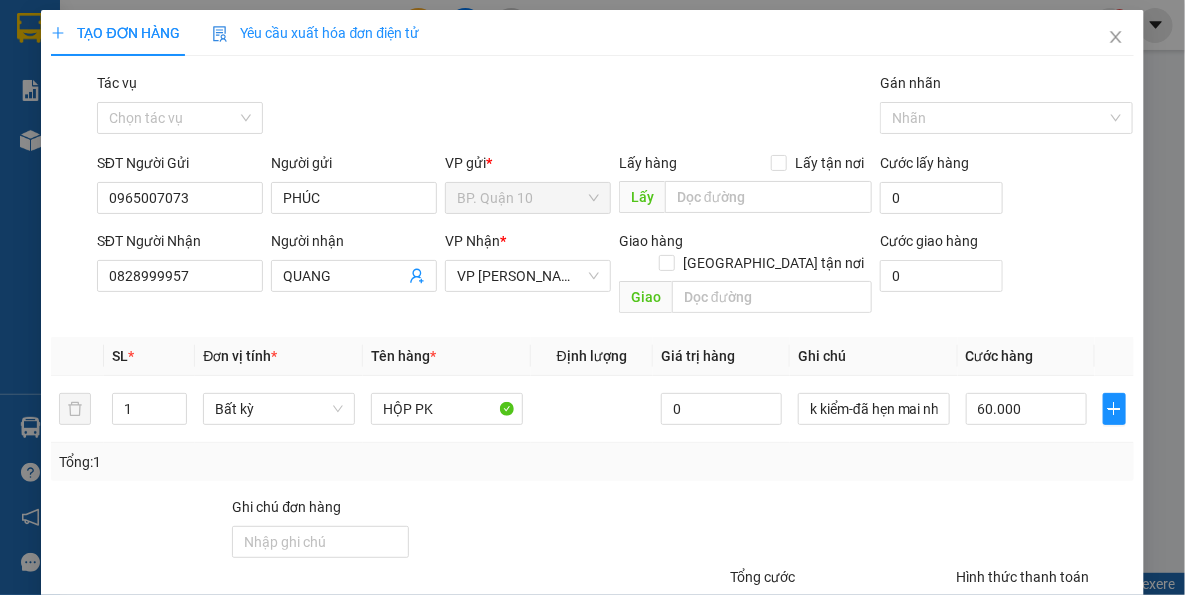 click on "Tổng cước" at bounding box center [841, 581] 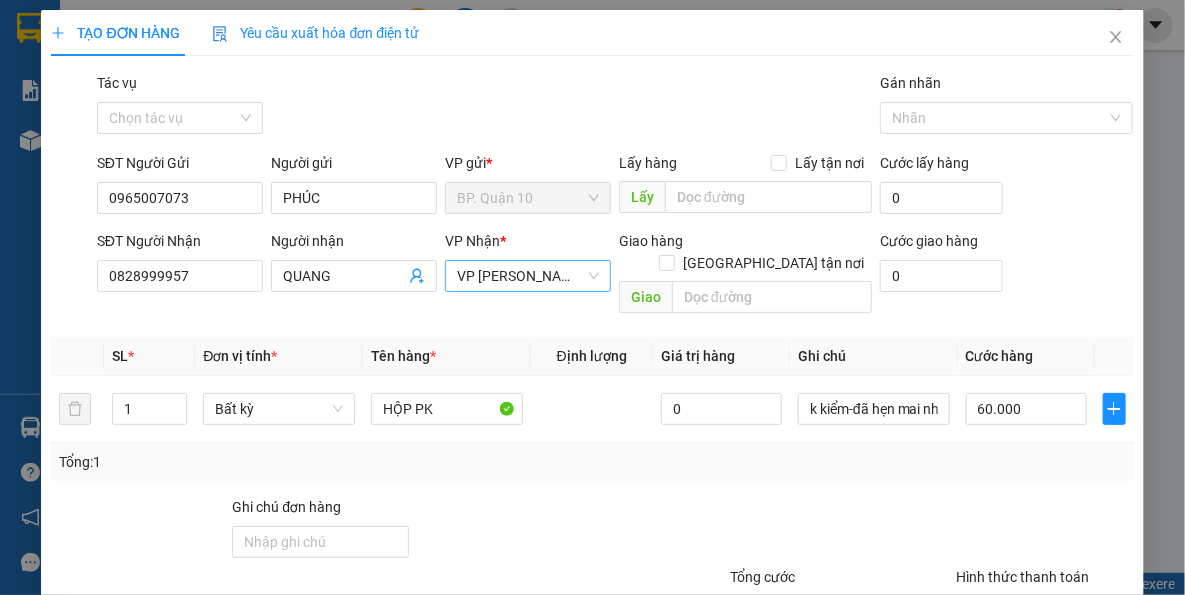 click on "VP [PERSON_NAME]" at bounding box center (528, 276) 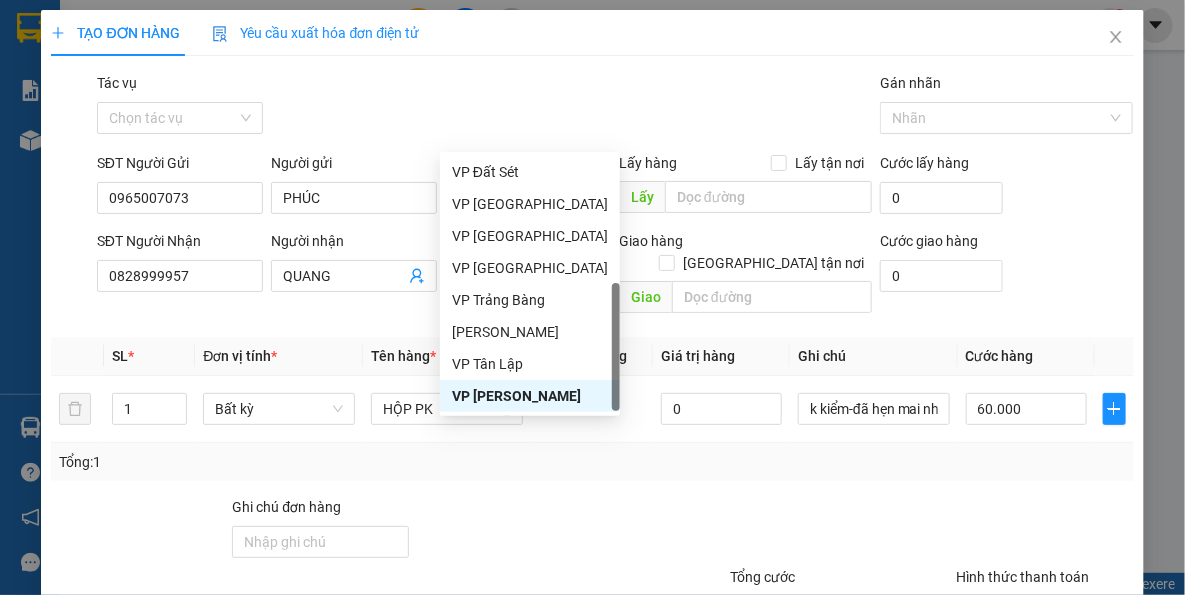 type on "TN" 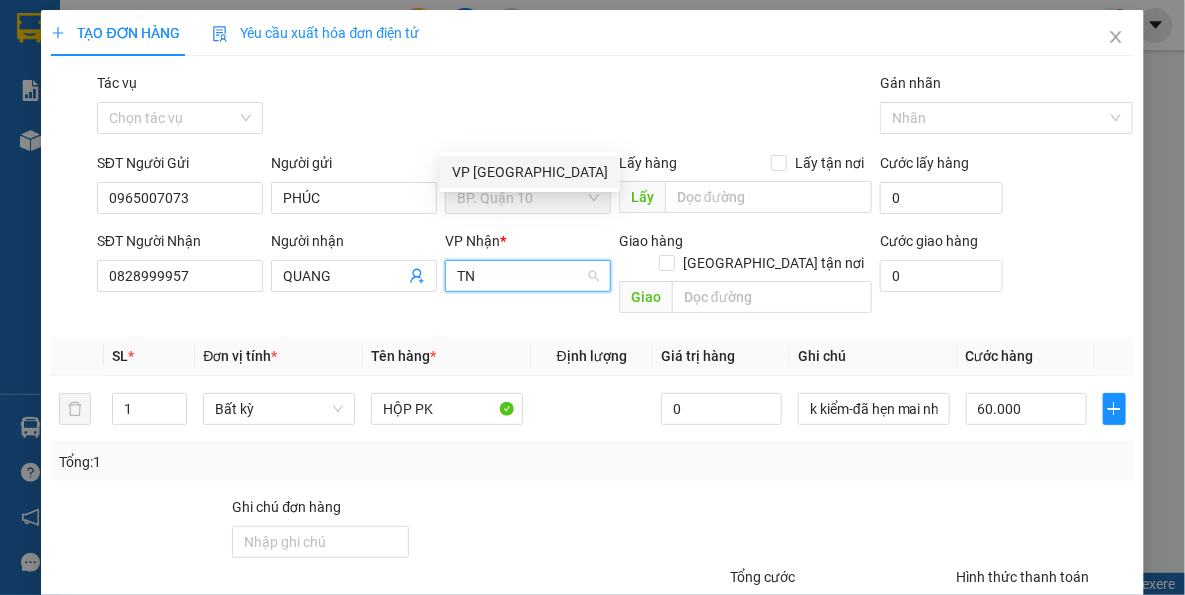 drag, startPoint x: 532, startPoint y: 175, endPoint x: 539, endPoint y: 189, distance: 15.652476 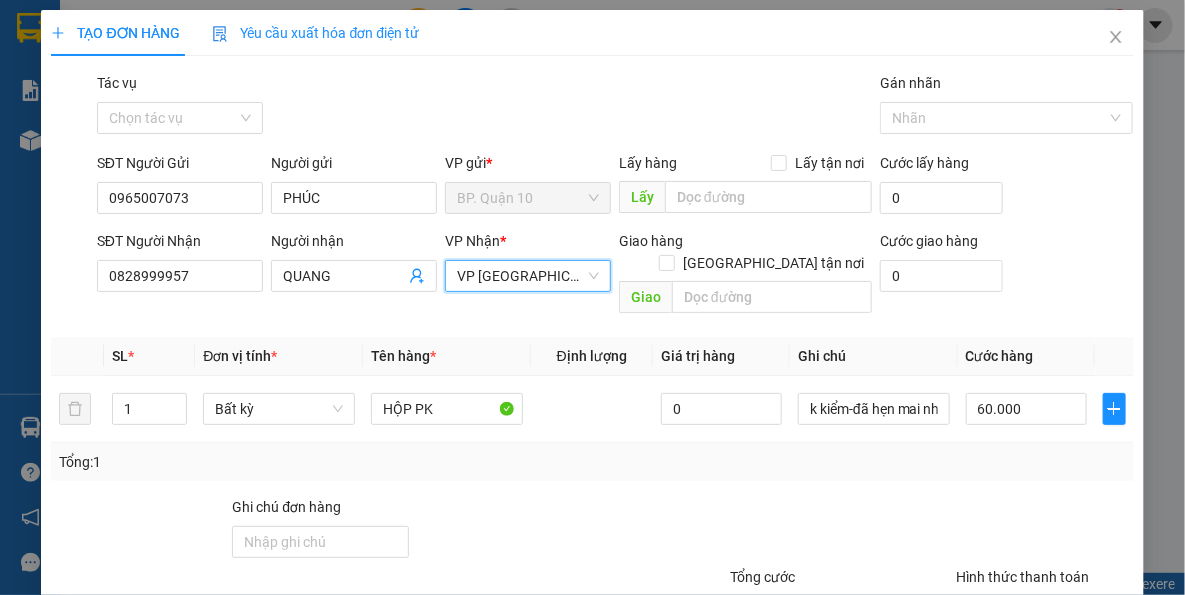 drag, startPoint x: 862, startPoint y: 426, endPoint x: 878, endPoint y: 425, distance: 16.03122 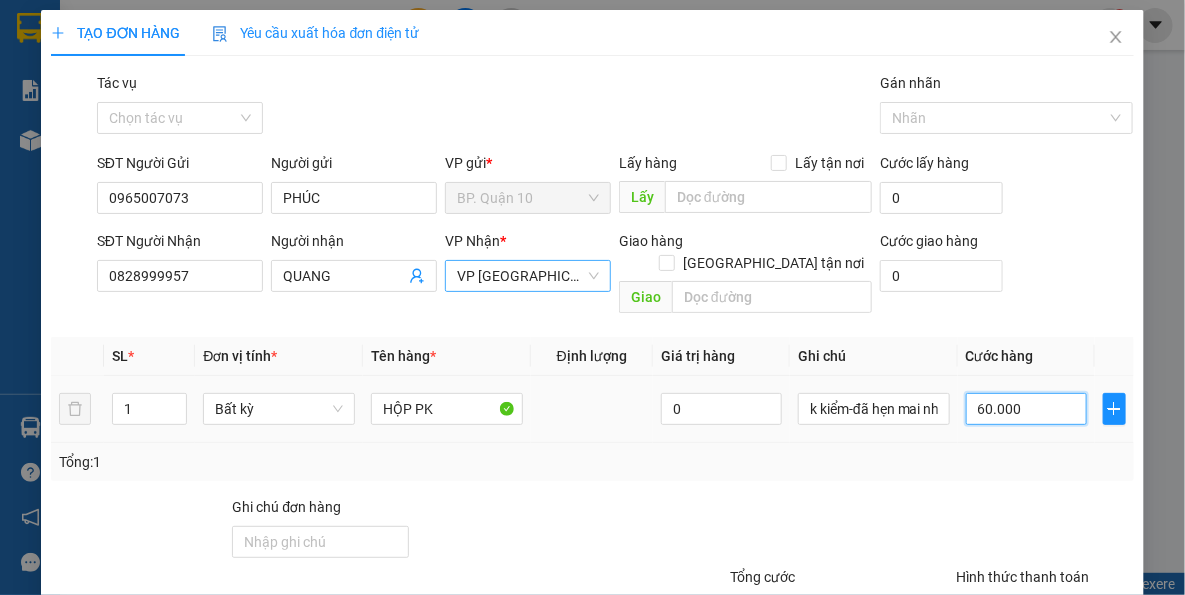 click on "60.000" at bounding box center [1026, 409] 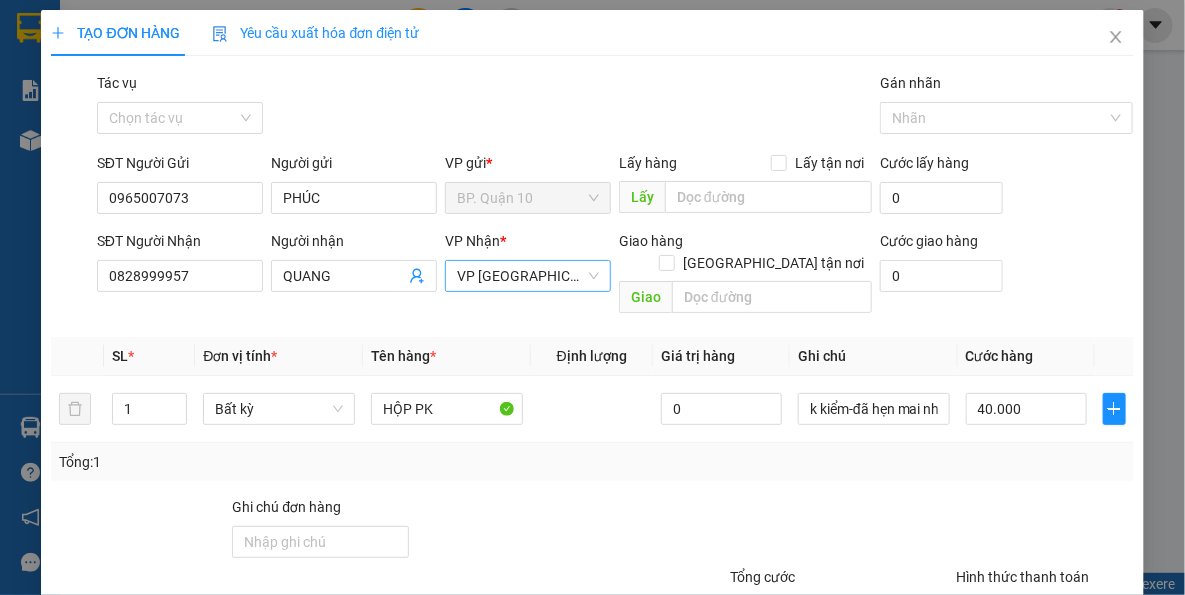 click at bounding box center (1044, 531) 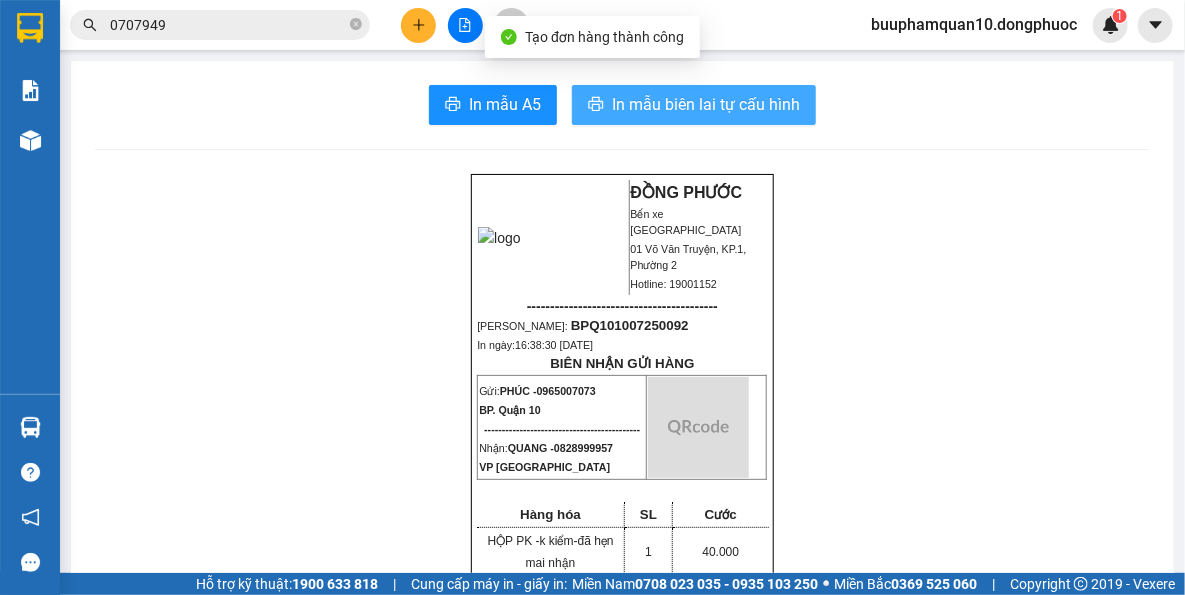 click on "In mẫu biên lai tự cấu hình" at bounding box center (706, 104) 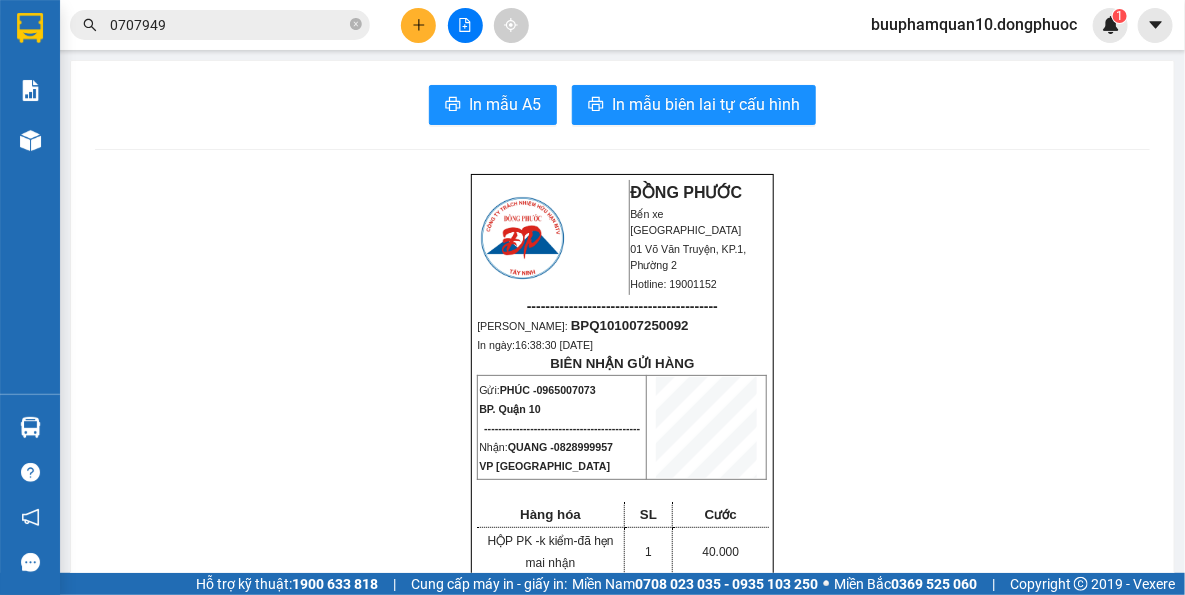 drag, startPoint x: 929, startPoint y: 479, endPoint x: 920, endPoint y: 456, distance: 24.698177 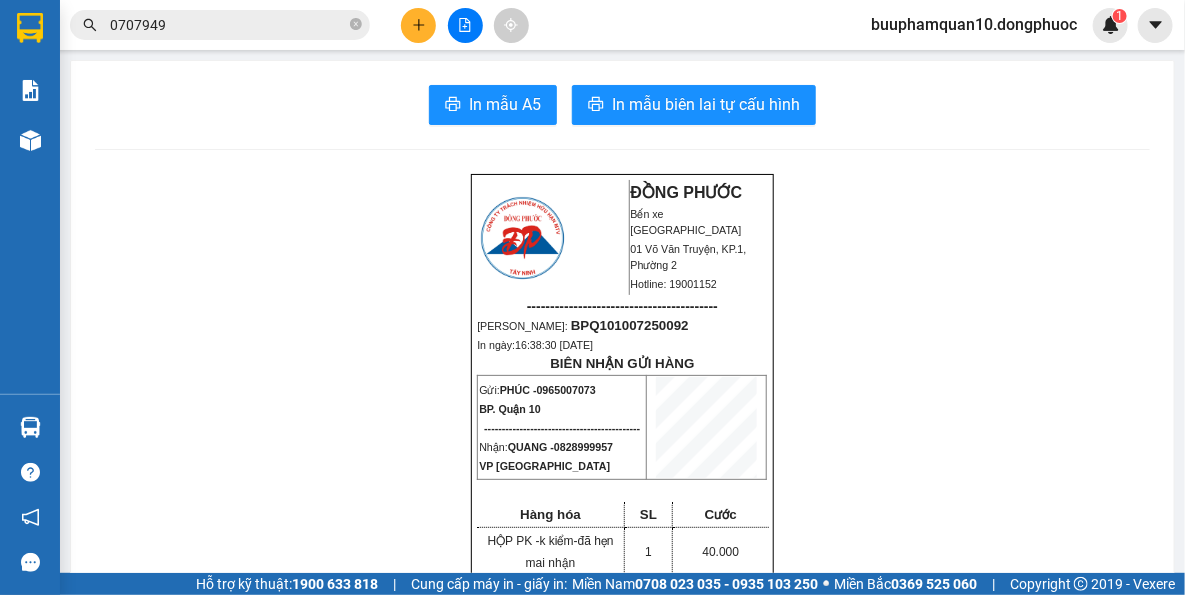 click at bounding box center [418, 25] 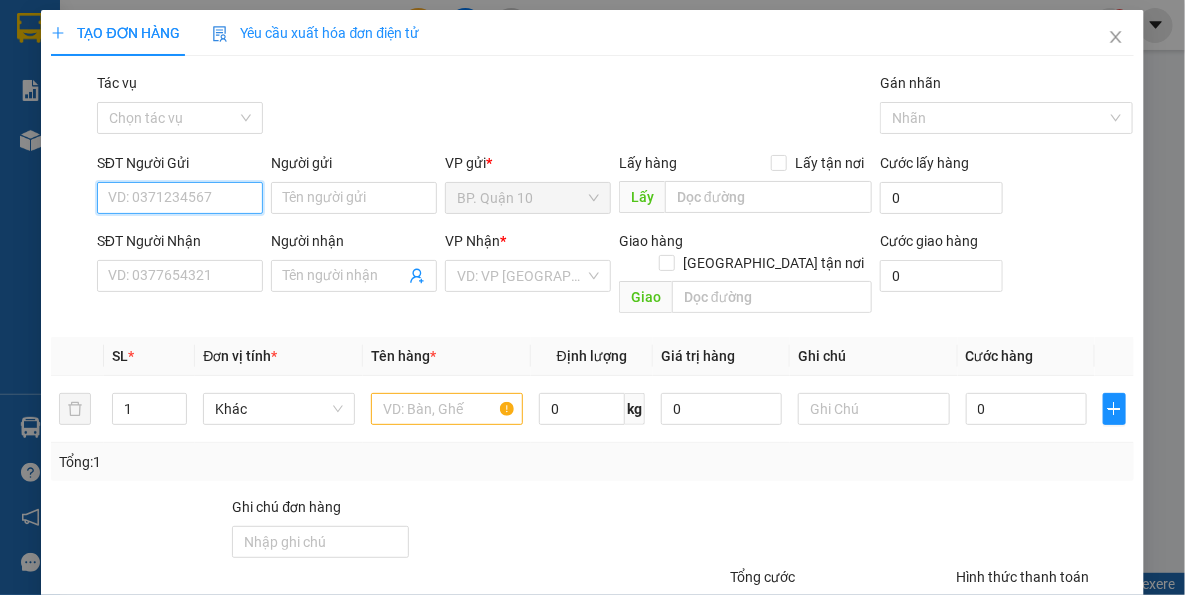 click on "SĐT Người Gửi" at bounding box center (180, 198) 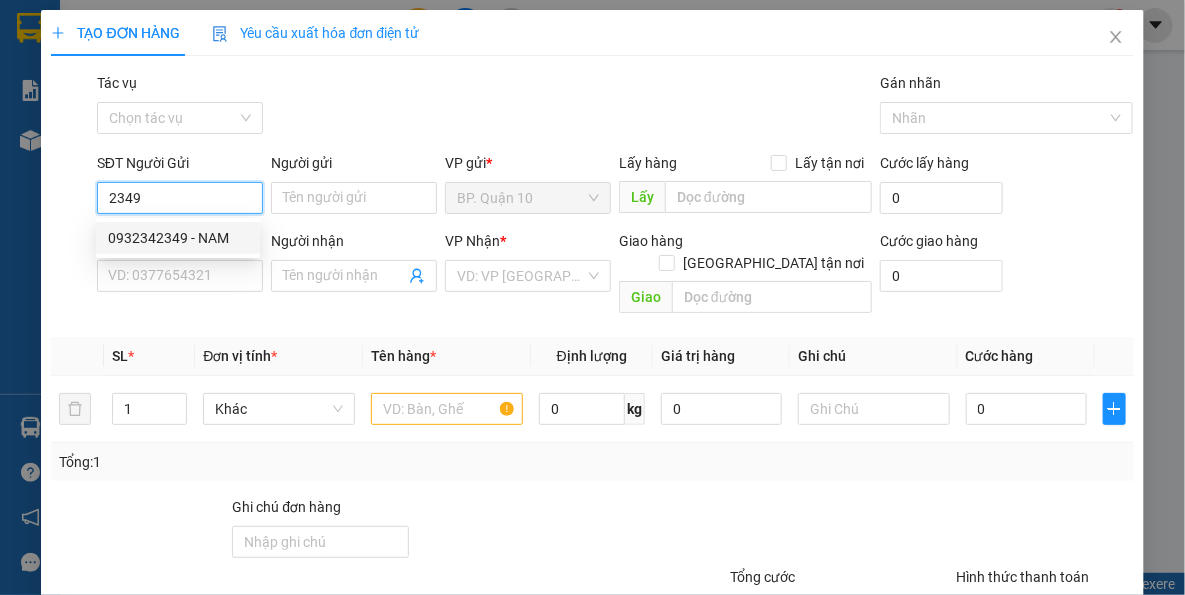 click on "0932342349 - NAM" at bounding box center (178, 238) 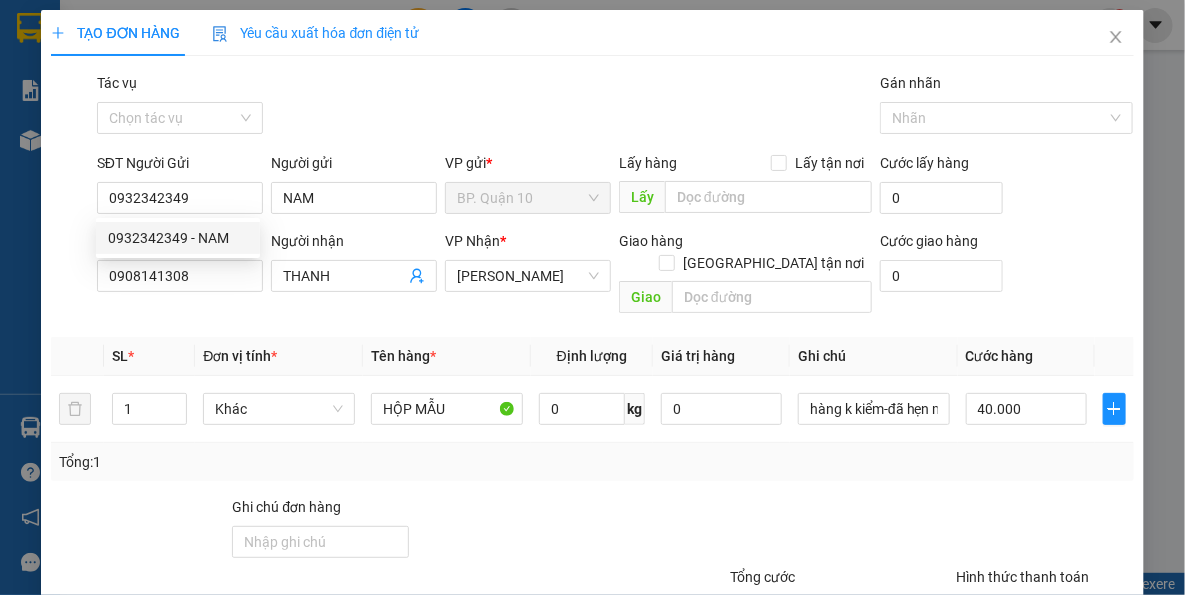 click on "Đơn vị tính  *" at bounding box center (279, 356) 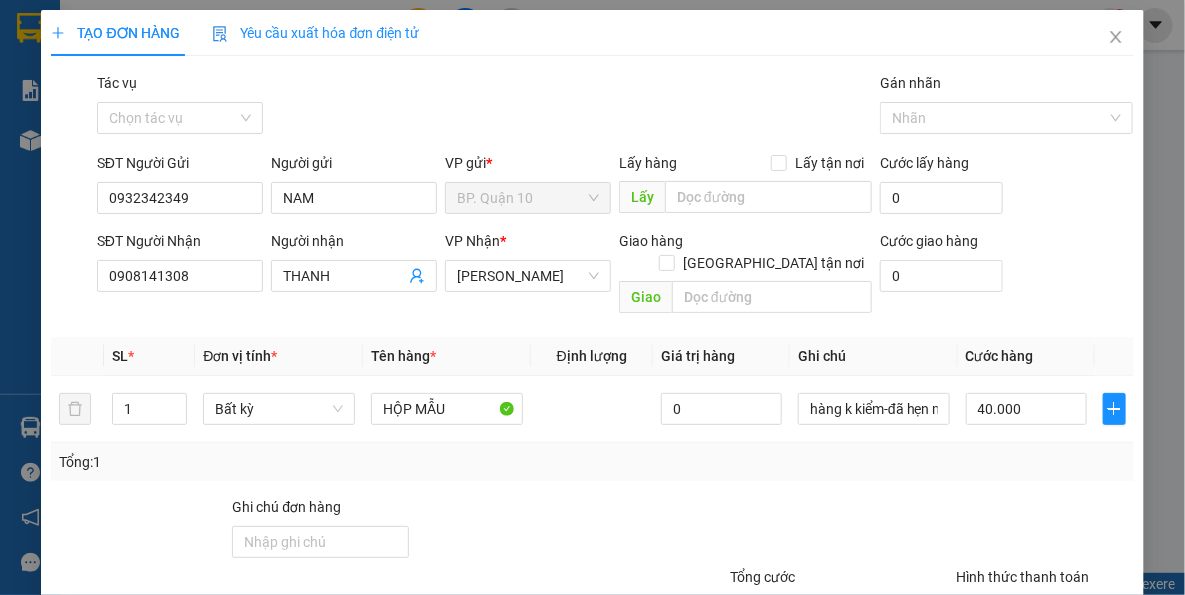 drag, startPoint x: 509, startPoint y: 507, endPoint x: 508, endPoint y: 463, distance: 44.011364 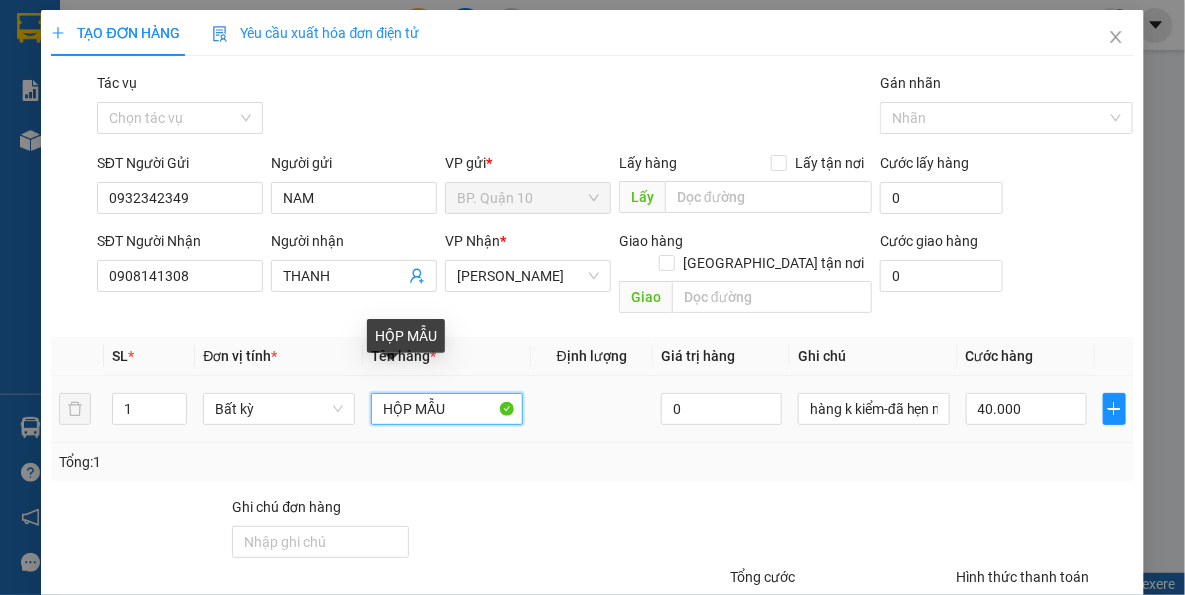 drag, startPoint x: 469, startPoint y: 390, endPoint x: 0, endPoint y: 386, distance: 469.01706 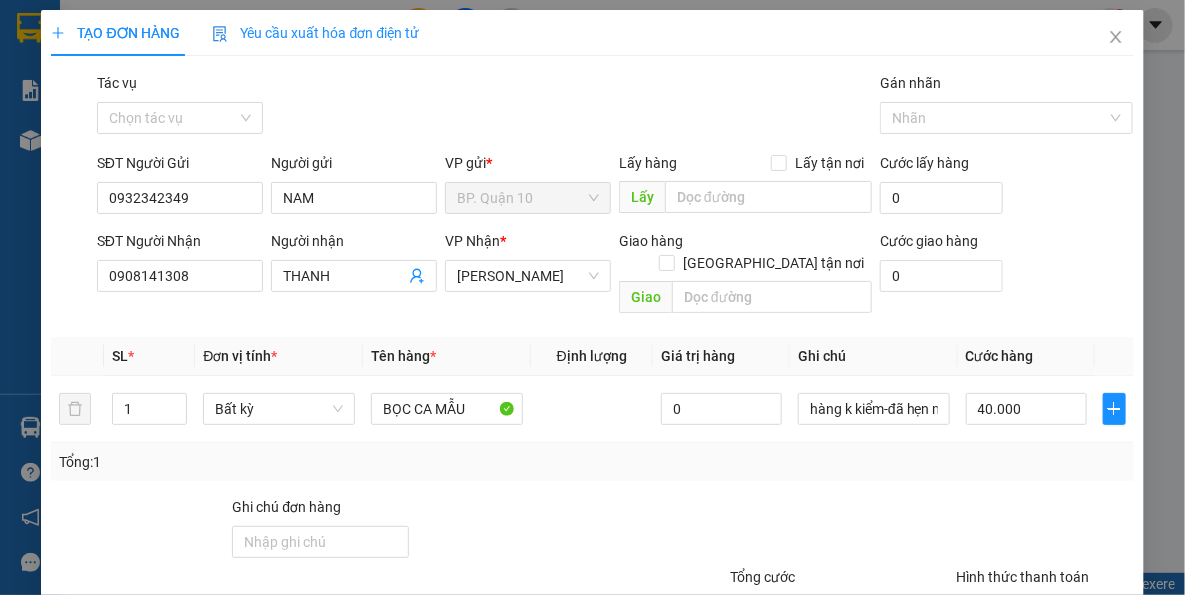click on "Tổng:  1" at bounding box center (592, 462) 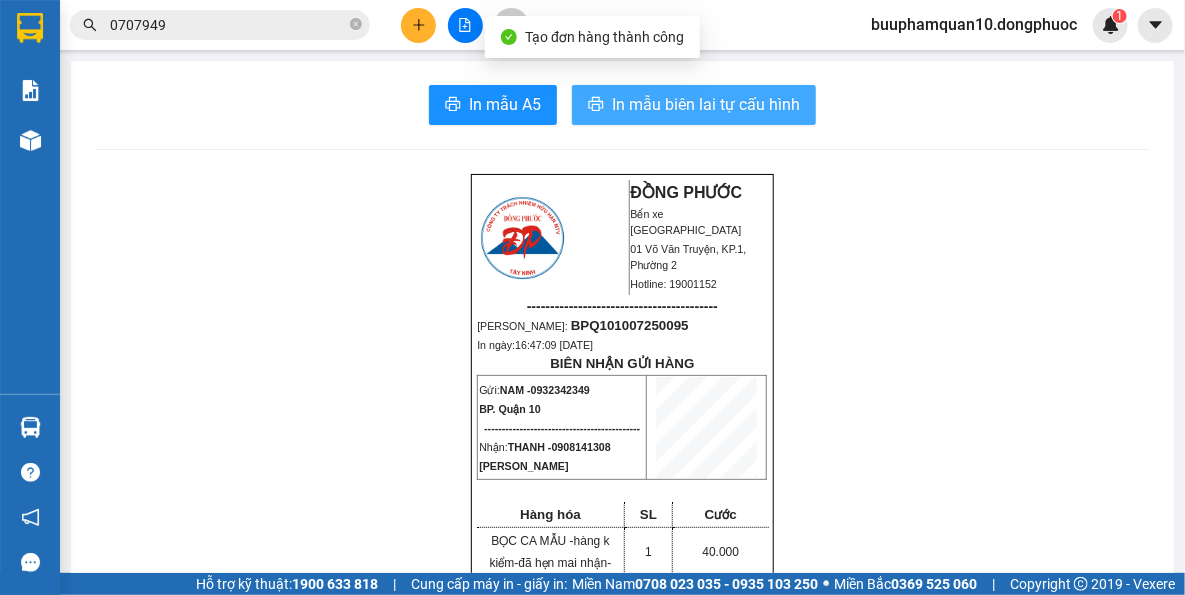 click on "In mẫu biên lai tự cấu hình" at bounding box center (706, 104) 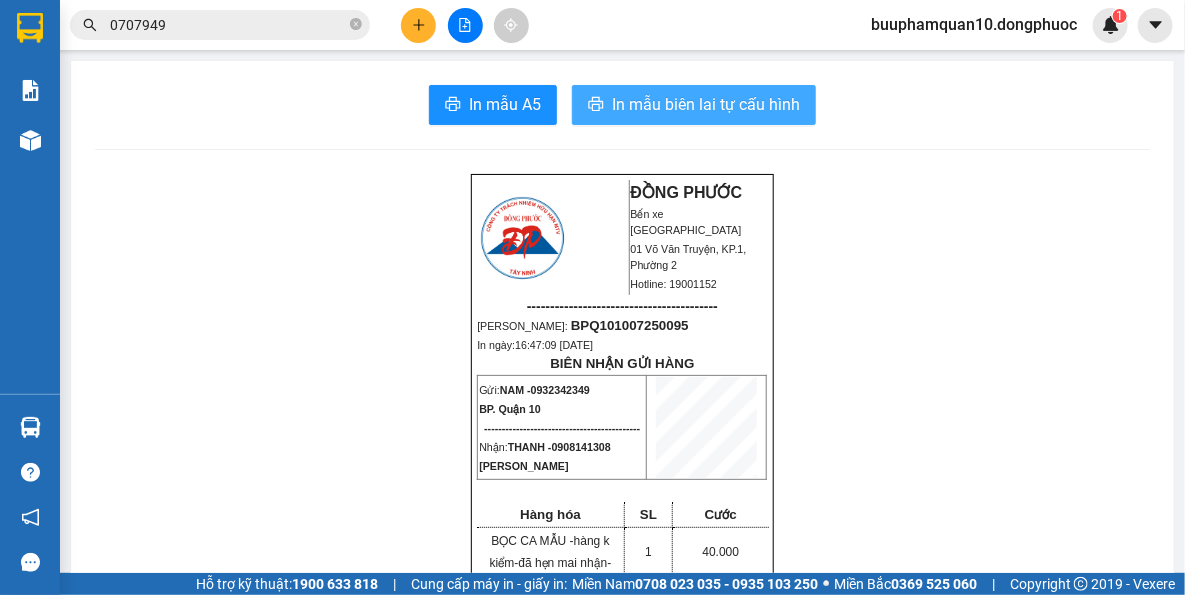 click on "In mẫu biên lai tự cấu hình" at bounding box center (706, 104) 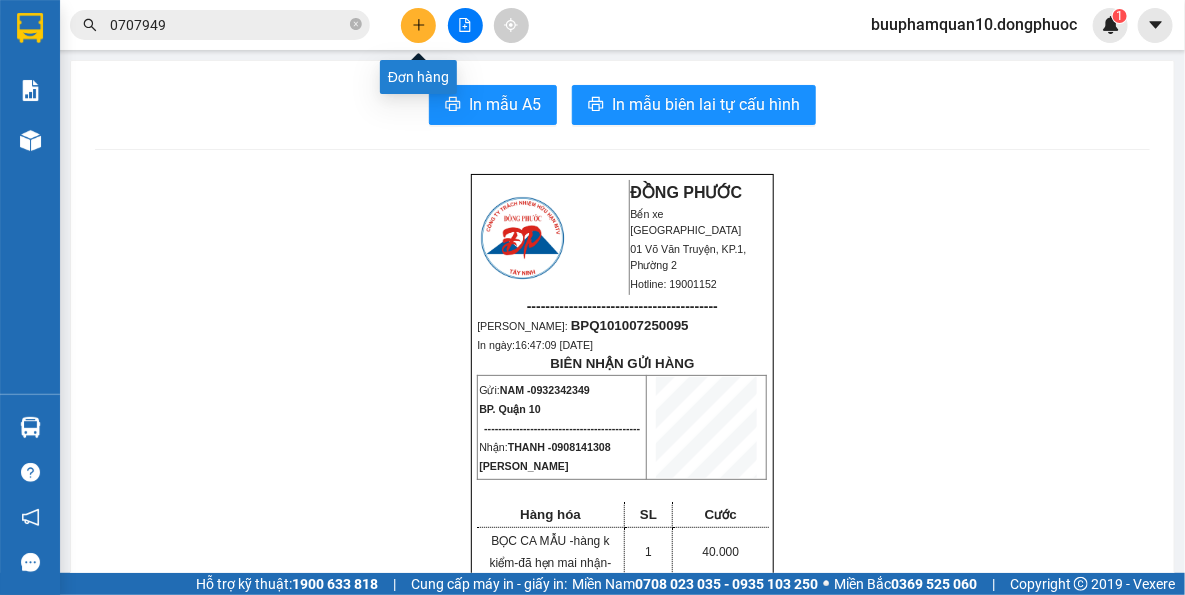 click 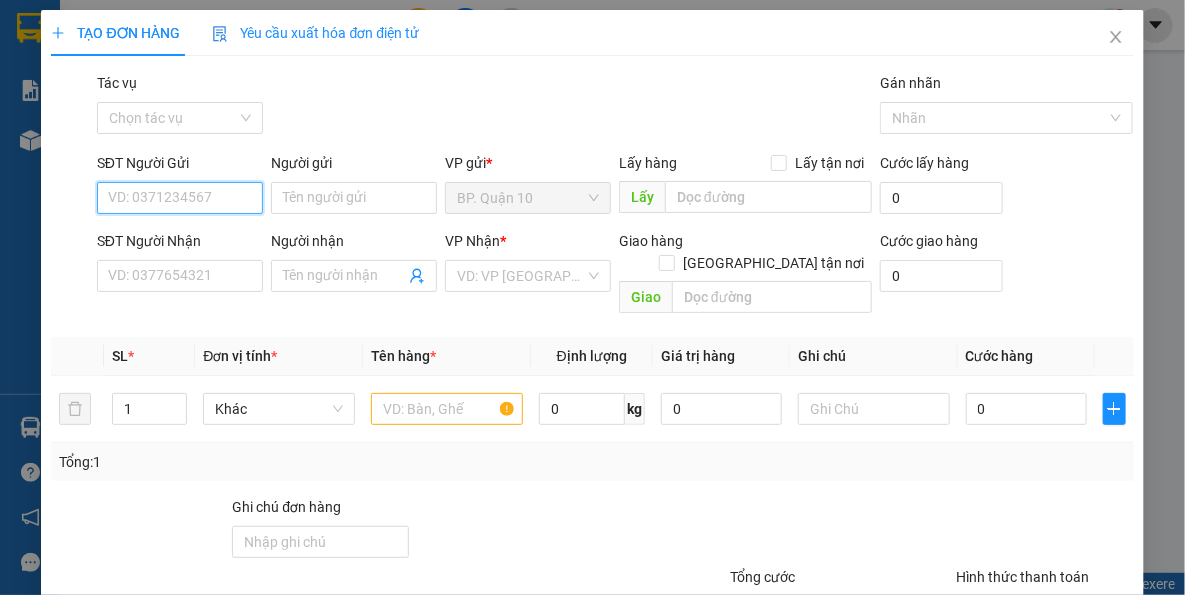 click on "SĐT Người Gửi" at bounding box center (180, 198) 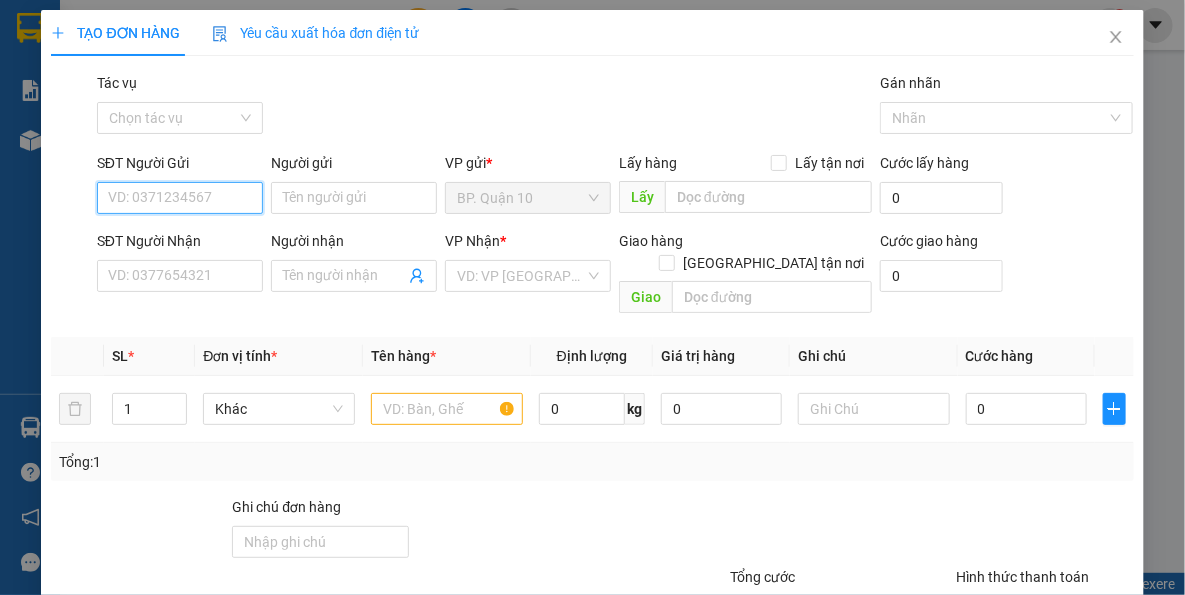 click on "SĐT Người Gửi" at bounding box center (180, 198) 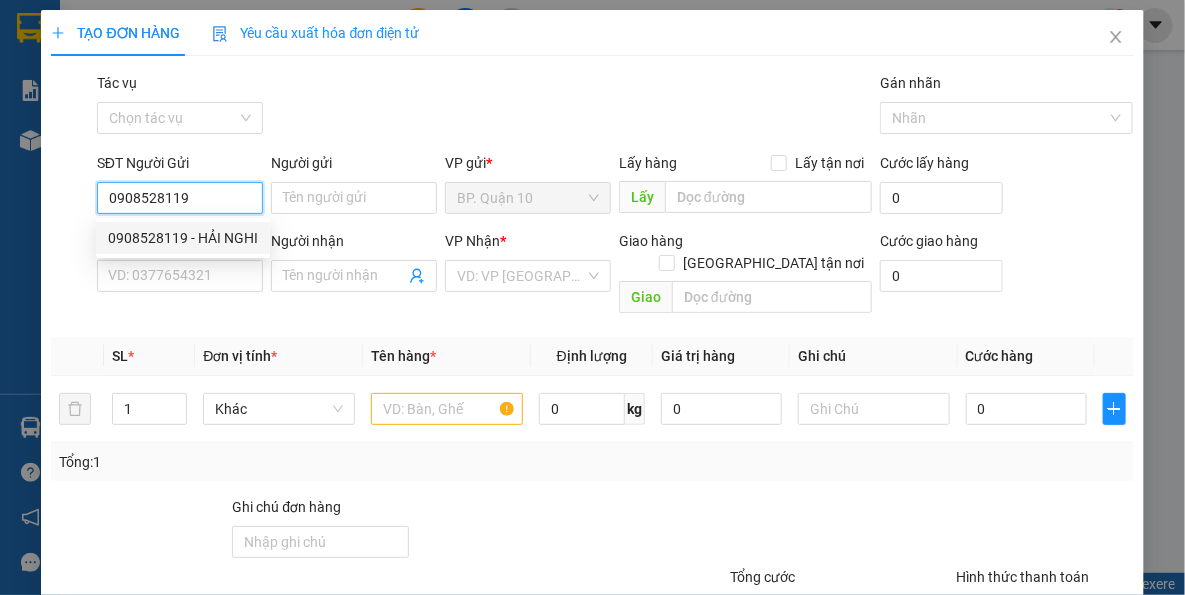 click on "0908528119 - HẢI NGHI" at bounding box center [183, 238] 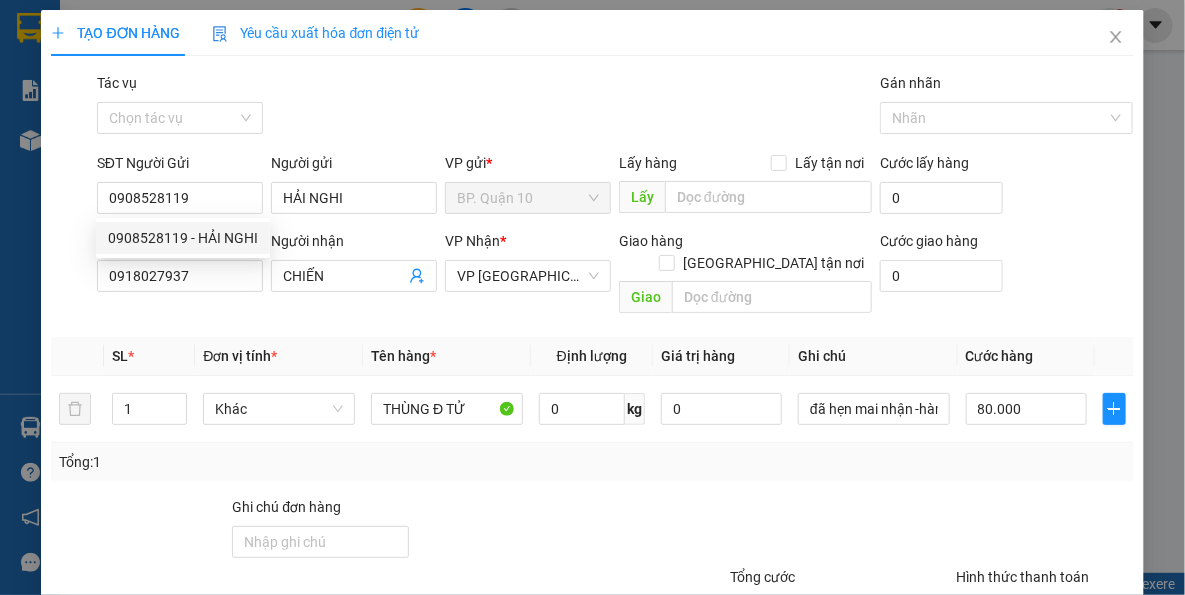 click on "SĐT Người Nhận 0918027937" at bounding box center [180, 265] 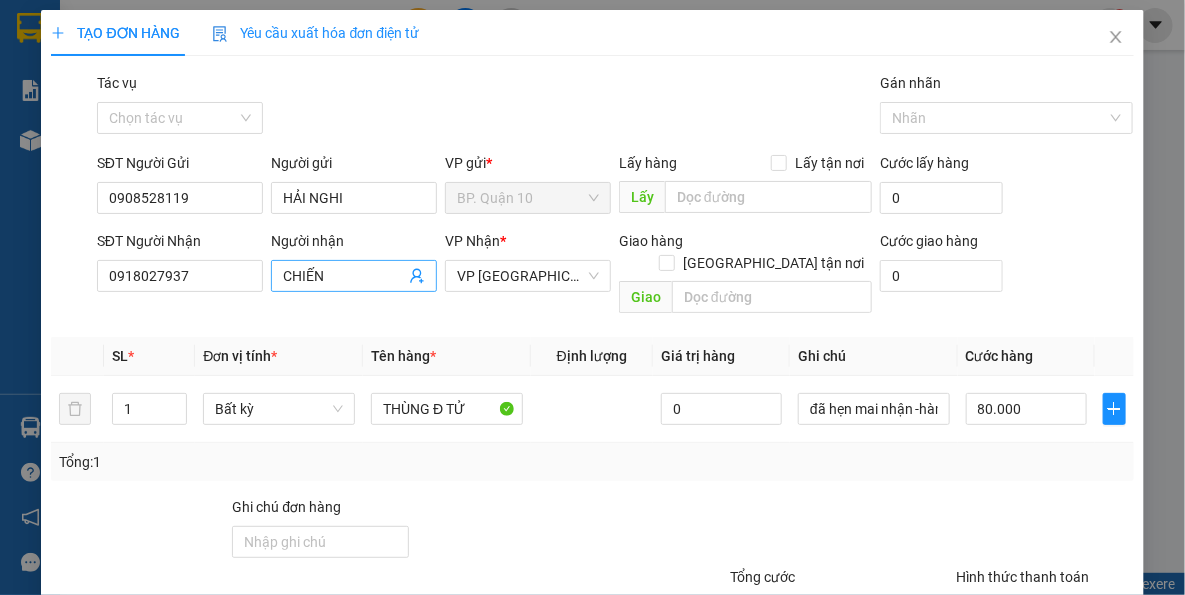 click 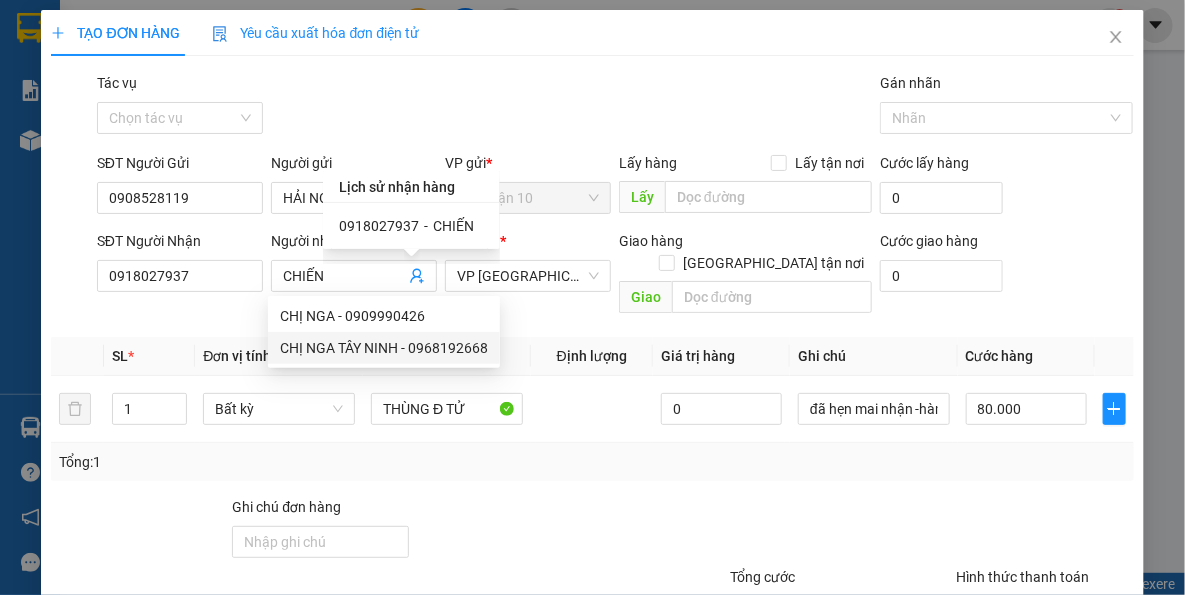 click on "Transit Pickup Surcharge Ids Transit Deliver Surcharge Ids Transit Deliver Surcharge Transit Deliver Surcharge Gói vận chuyển  * Tiêu chuẩn Tác vụ Chọn tác vụ Gán nhãn   Nhãn SĐT Người Gửi 0908528119 Người gửi HẢI NGHI VP gửi  * BP. Quận 10 Lấy hàng Lấy tận nơi Lấy Cước lấy hàng 0 SĐT Người Nhận 0918027937 Người nhận CHIẾN VP Nhận  * VP [GEOGRAPHIC_DATA] hàng [GEOGRAPHIC_DATA] tận nơi Giao Cước giao hàng 0 SL  * Đơn vị tính  * Tên hàng  * Định lượng Giá trị hàng Ghi chú Cước hàng                   1 Bất kỳ THÙNG Đ TỬ 0 đã hẹn mai nhận -hàng k kiểm 80.000 Tổng:  1 Ghi chú đơn hàng Tổng cước 80.000 Hình thức thanh toán Tại văn phòng Số tiền thu trước 0 Chưa thanh toán 0 Chọn HT Thanh Toán Lưu nháp Xóa Thông tin [PERSON_NAME] và In Lịch sử nhận hàng 0918027937 - CHIẾN" at bounding box center [592, 397] 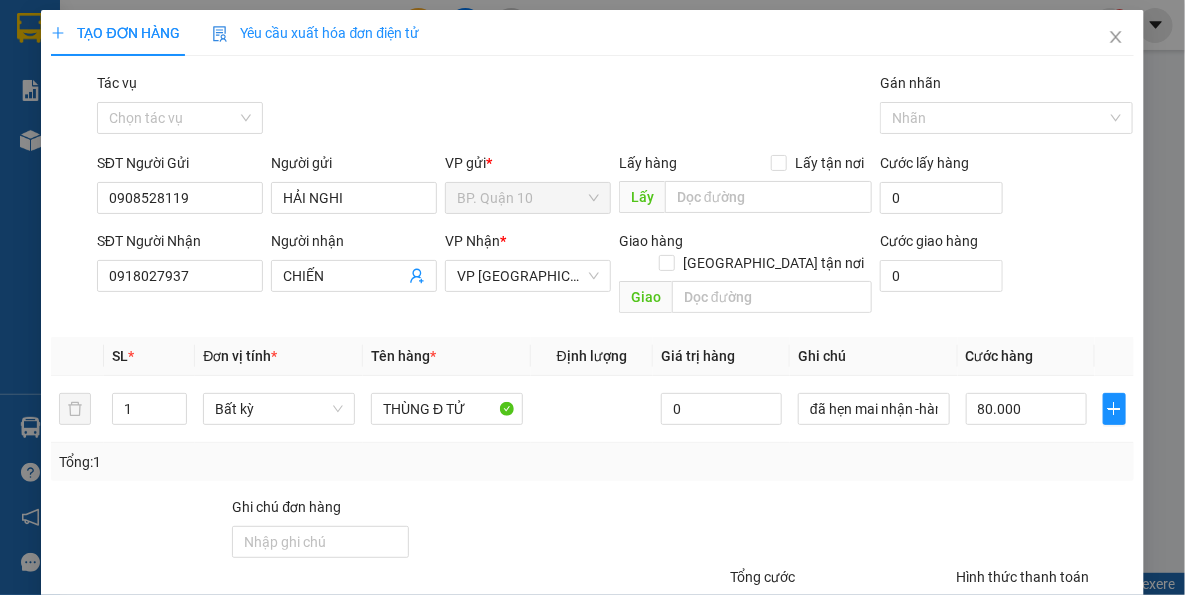 click on "Tổng:  1" at bounding box center [592, 462] 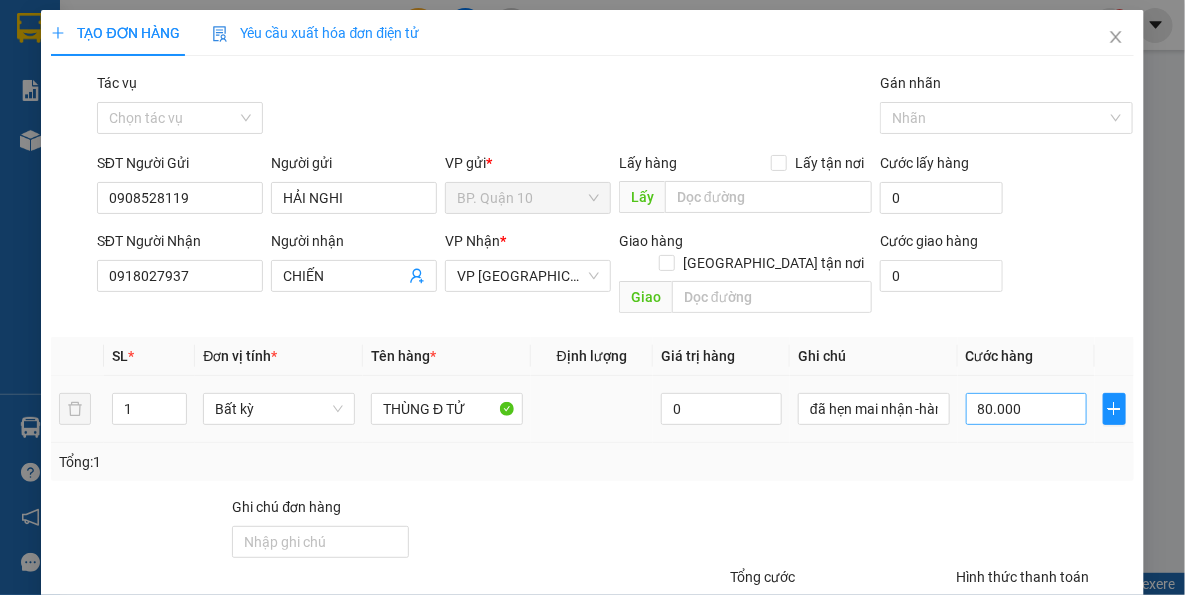 drag, startPoint x: 1116, startPoint y: 428, endPoint x: 1010, endPoint y: 401, distance: 109.38464 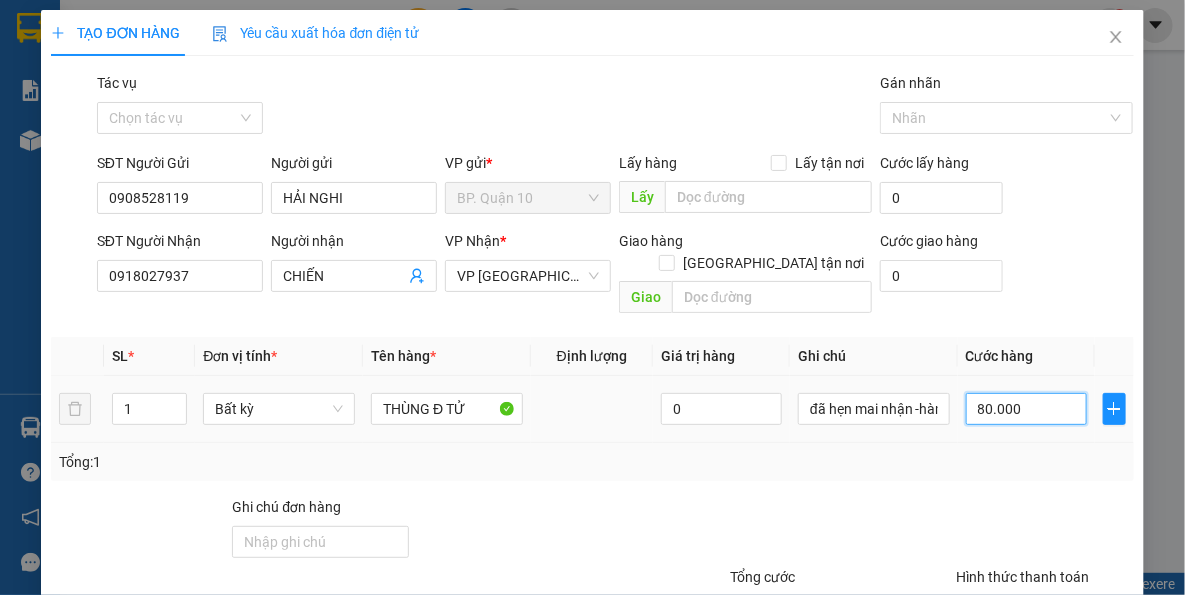 click on "80.000" at bounding box center (1026, 409) 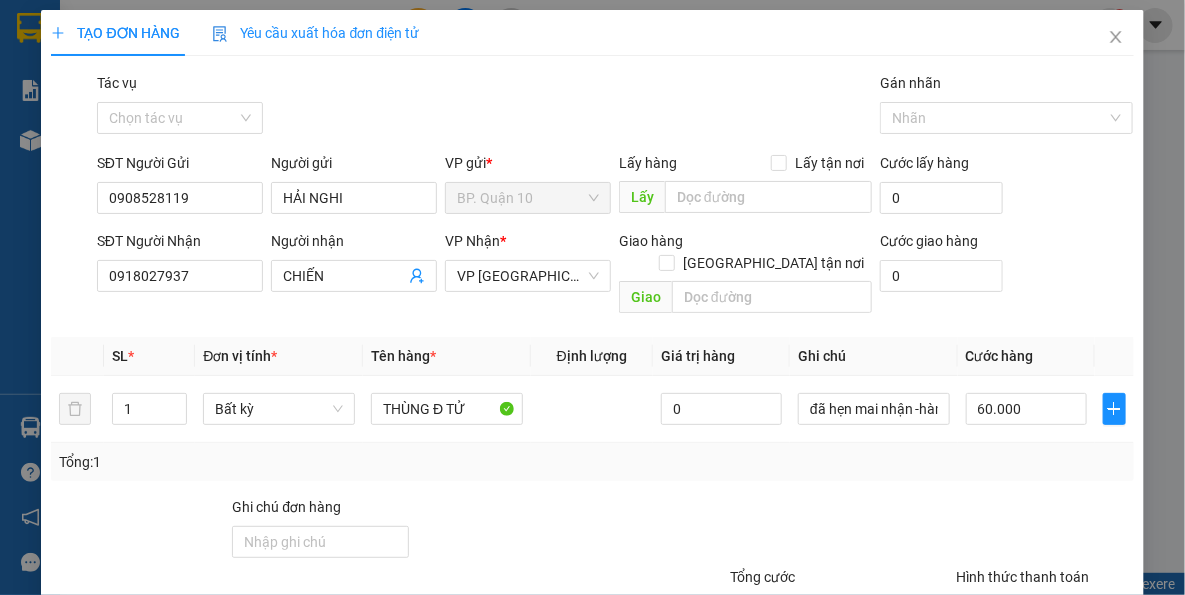 click on "Transit Pickup Surcharge Ids Transit Deliver Surcharge Ids Transit Deliver Surcharge Transit Deliver Surcharge Gói vận chuyển  * Tiêu chuẩn Tác vụ Chọn tác vụ Gán nhãn   Nhãn SĐT Người Gửi 0908528119 Người gửi HẢI NGHI VP gửi  * BP. Quận 10 Lấy hàng Lấy tận nơi Lấy Cước lấy hàng 0 SĐT Người Nhận 0918027937 Người nhận CHIẾN VP Nhận  * VP [GEOGRAPHIC_DATA] hàng [GEOGRAPHIC_DATA] tận nơi Giao Cước giao hàng 0 SL  * Đơn vị tính  * Tên hàng  * Định lượng Giá trị hàng Ghi chú Cước hàng                   1 Bất kỳ THÙNG Đ TỬ 0 đã hẹn mai nhận -hàng k kiểm 60.000 Tổng:  1 Ghi chú đơn hàng Tổng cước 60.000 Hình thức thanh toán Tại văn phòng Số tiền thu trước 0 Chưa thanh toán 0 Chọn HT Thanh Toán Lưu nháp Xóa Thông tin [PERSON_NAME] và In Lịch sử nhận hàng 0918027937 - CHIẾN" at bounding box center (592, 397) 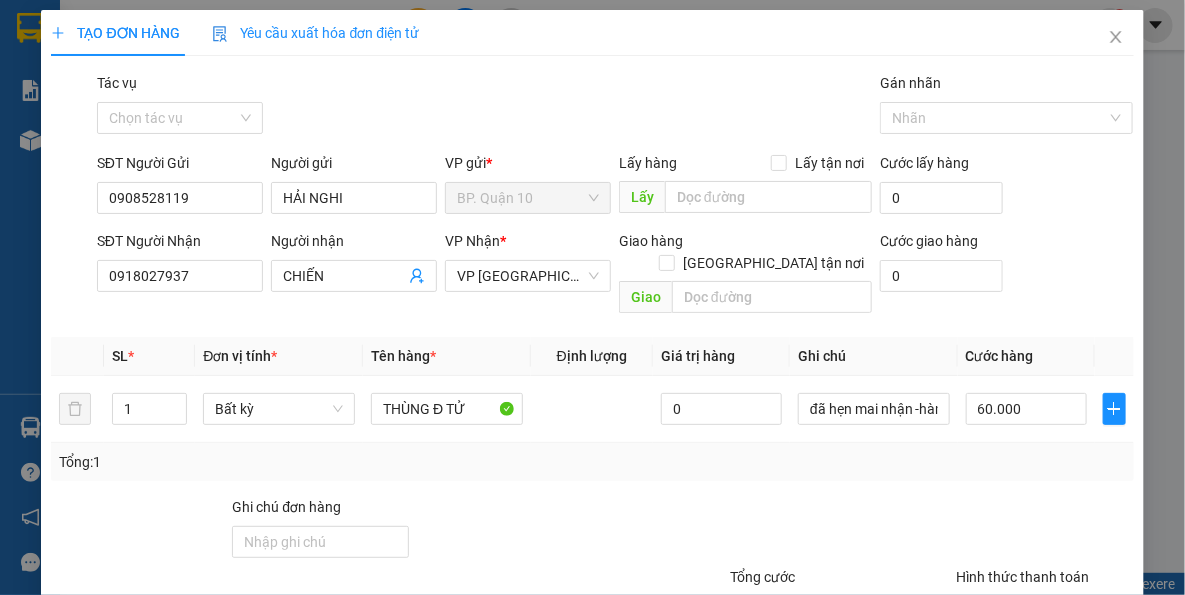 click on "TẠO ĐƠN HÀNG Yêu cầu xuất hóa đơn điện tử Transit Pickup Surcharge Ids Transit Deliver Surcharge Ids Transit Deliver Surcharge Transit Deliver Surcharge Gói vận chuyển  * Tiêu chuẩn Tác vụ Chọn tác vụ Gán nhãn   Nhãn SĐT Người Gửi 0908528119 Người gửi HẢI NGHI VP gửi  * BP. Quận 10 Lấy hàng Lấy tận nơi Lấy Cước lấy hàng 0 SĐT Người Nhận 0918027937 Người nhận CHIẾN VP Nhận  * VP [GEOGRAPHIC_DATA] hàng [GEOGRAPHIC_DATA] tận nơi Giao Cước giao hàng 0 SL  * Đơn vị tính  * Tên hàng  * Định lượng Giá trị hàng Ghi chú Cước hàng                   1 Bất kỳ THÙNG Đ TỬ 0 đã hẹn mai nhận -hàng k kiểm 60.000 Tổng:  1 Ghi chú đơn hàng Tổng cước 60.000 Hình thức thanh toán Tại văn phòng Số tiền thu trước 0 Chưa thanh toán 0 Chọn HT Thanh Toán Lưu nháp Xóa Thông tin [PERSON_NAME] và In Lịch sử nhận hàng 0918027937 - CHIẾN" at bounding box center [592, 374] 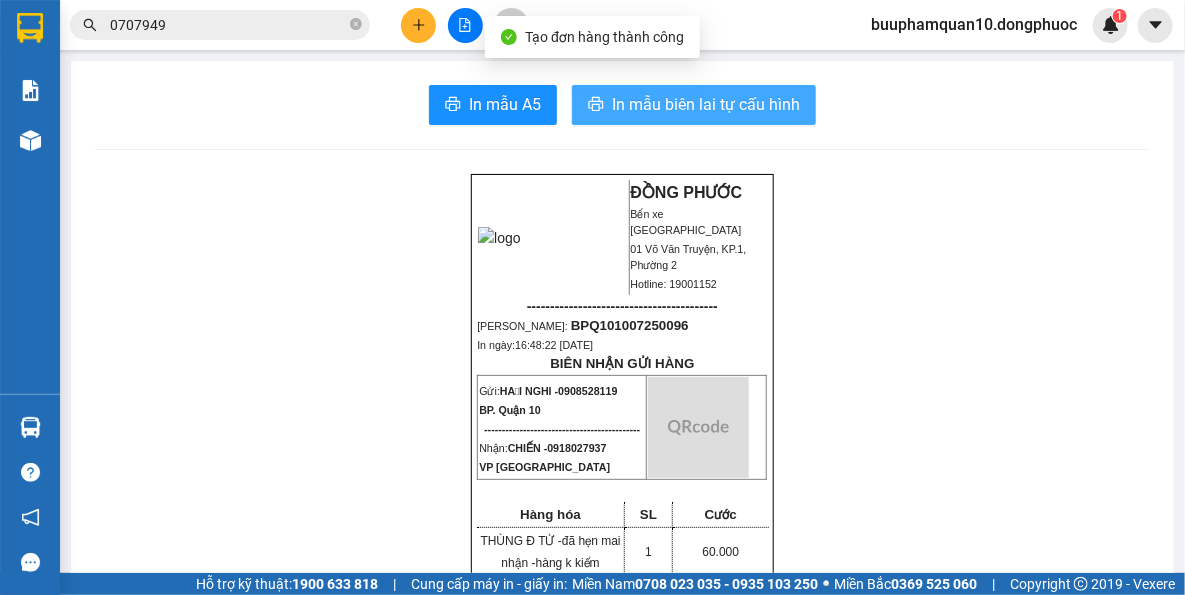 click on "In mẫu biên lai tự cấu hình" at bounding box center (706, 104) 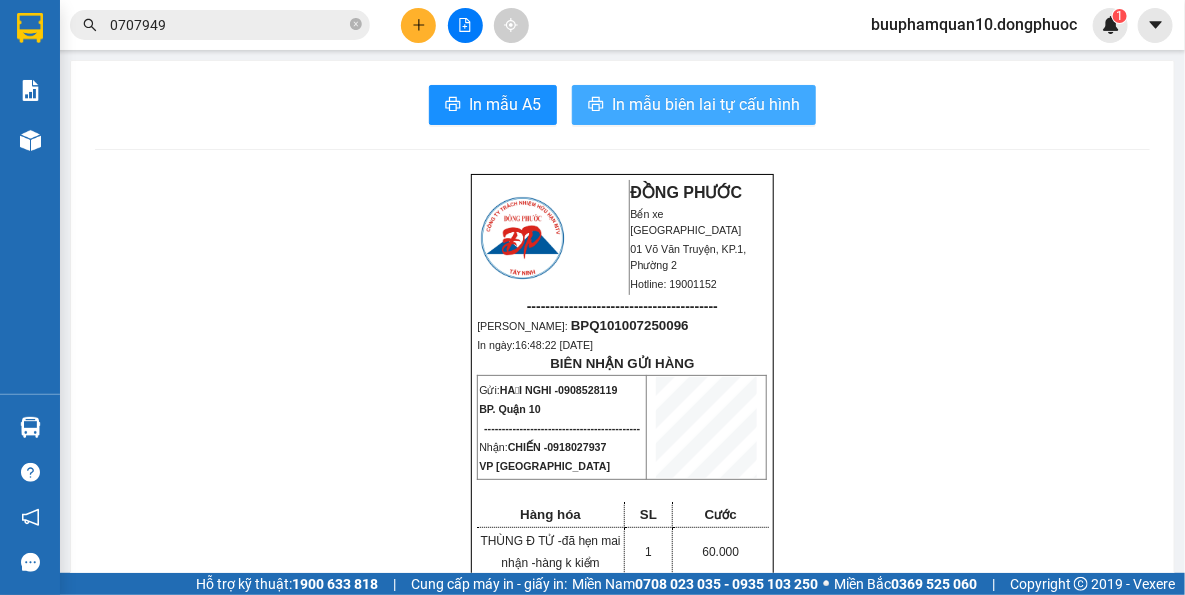 click on "In mẫu A5
In mẫu biên lai tự cấu hình
ĐỒNG PHƯỚC
Bến xe Tây Ninh
01 Võ Văn Truyện, KP.1, Phường 2
Hotline: 19001152
-----------------------------------------
[PERSON_NAME]:   BPQ101007250096
In ngày:  16:48:22 [DATE]
BIÊN NHẬN GỬI HÀNG
Gửi:  HẢI NGHI -  0908528119
BP. Quận 10
--------------------------------------------
Nhận:  CHIẾN -  0918027937
VP [GEOGRAPHIC_DATA]
Hàng hóa
SL
Cước
[PERSON_NAME]  -  đã hẹn mai nhận -hàng k kiểm
1
60.000
-------------------------------------------
CR:  60.000
CC:  0
Phí TH:  0
Tổng:  60.000
-------------------------------------------
[GEOGRAPHIC_DATA] định nhận/gửi hàng: - Sau 03 ngày gửi hàng, nếu quý khách không đến nhận hàng hóa thì mọi khiếu nại công ty sẽ không giải quyết.
- Nếu mất hàng: công ty sẽ hoàn bằng giá cước phí x 20 lần." at bounding box center (622, 1645) 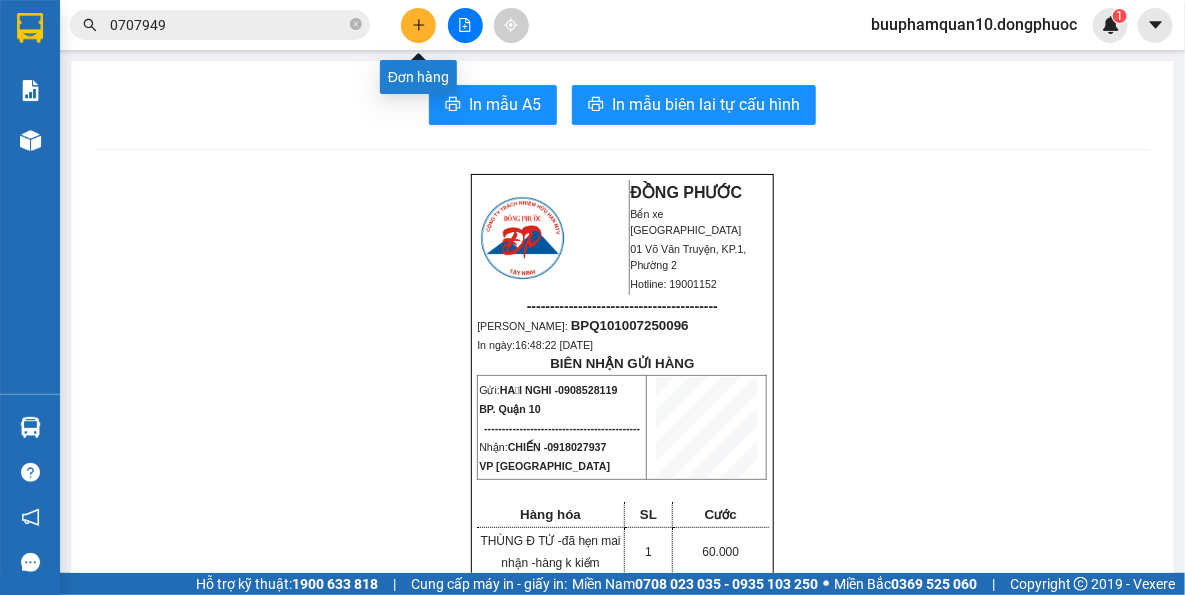 click 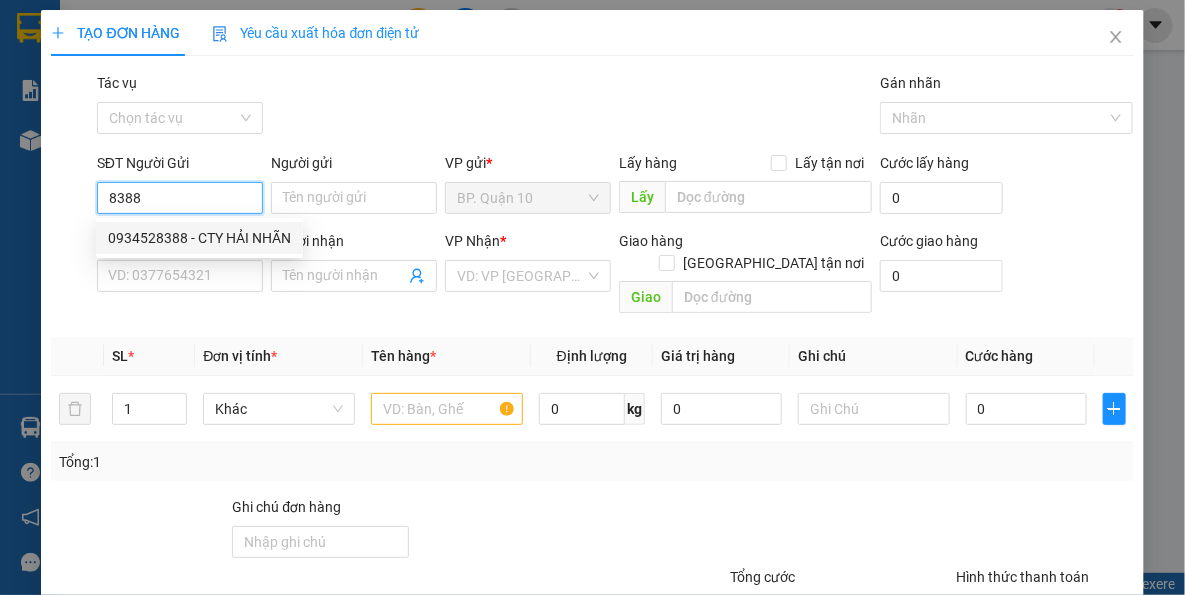 click on "0934528388 - CTY HẢI NHÃN" at bounding box center (199, 238) 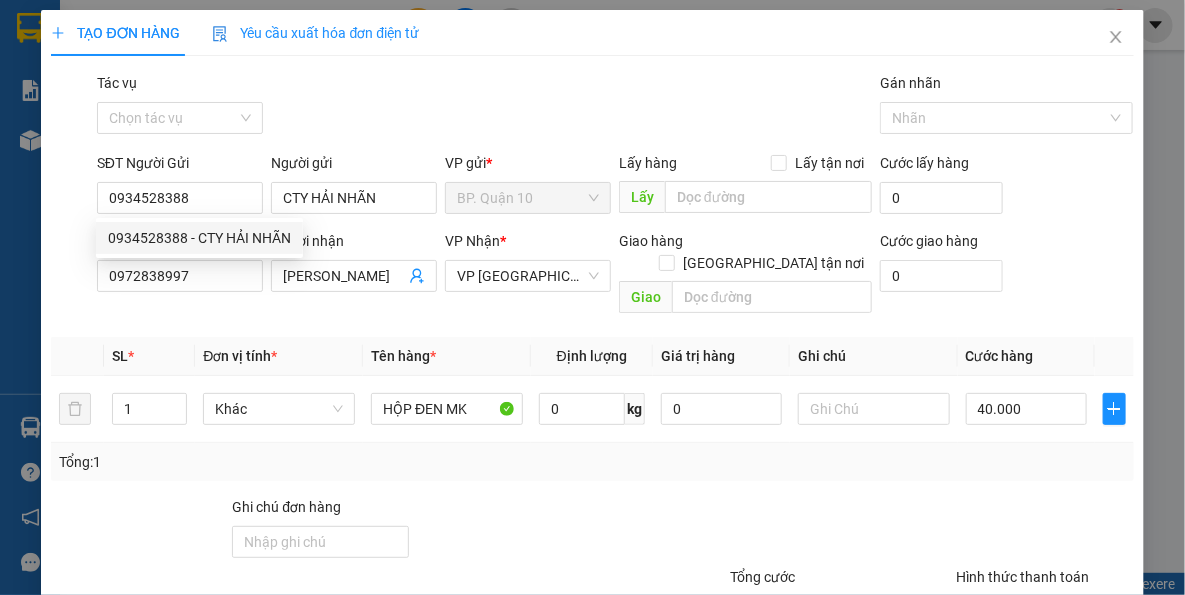 click on "Đơn vị tính  *" at bounding box center [279, 356] 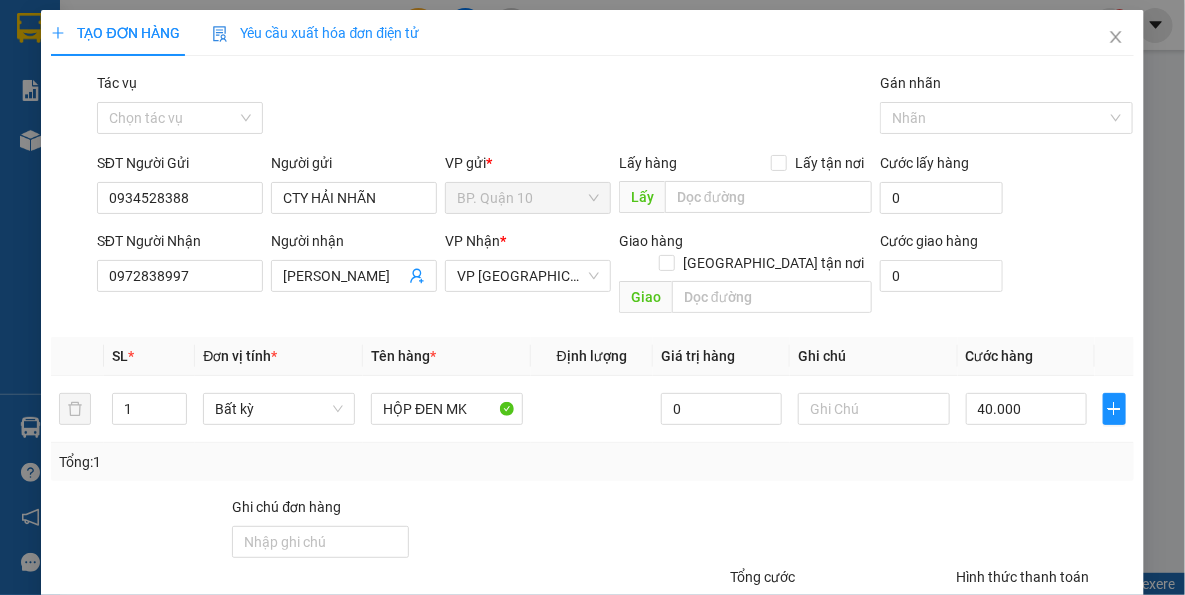 drag, startPoint x: 385, startPoint y: 327, endPoint x: 407, endPoint y: 343, distance: 27.202942 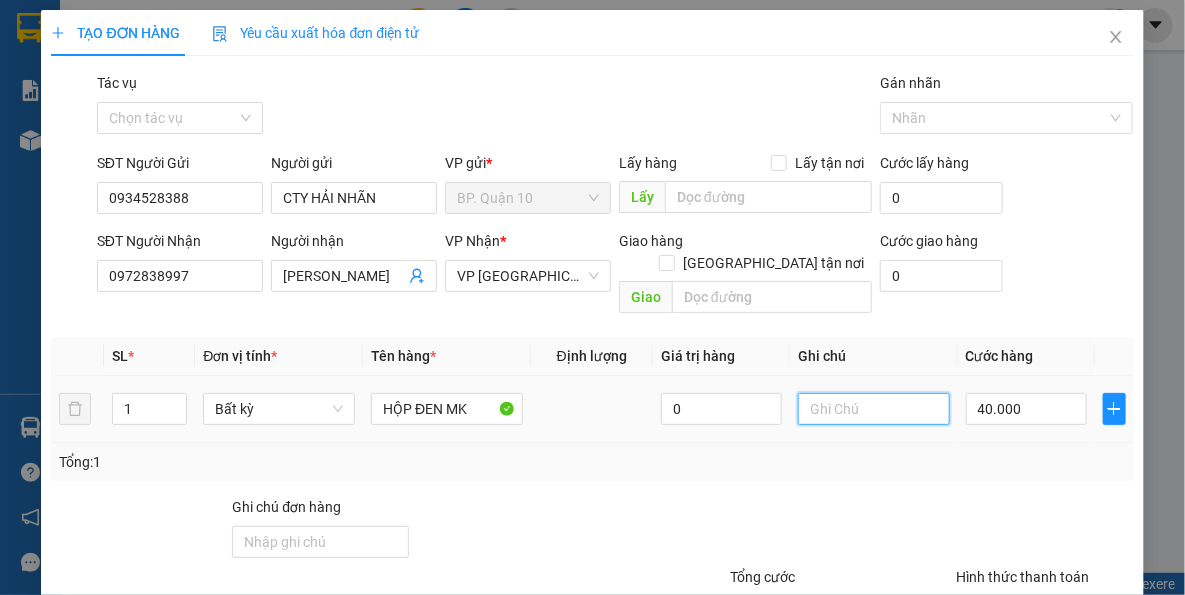 click at bounding box center [874, 409] 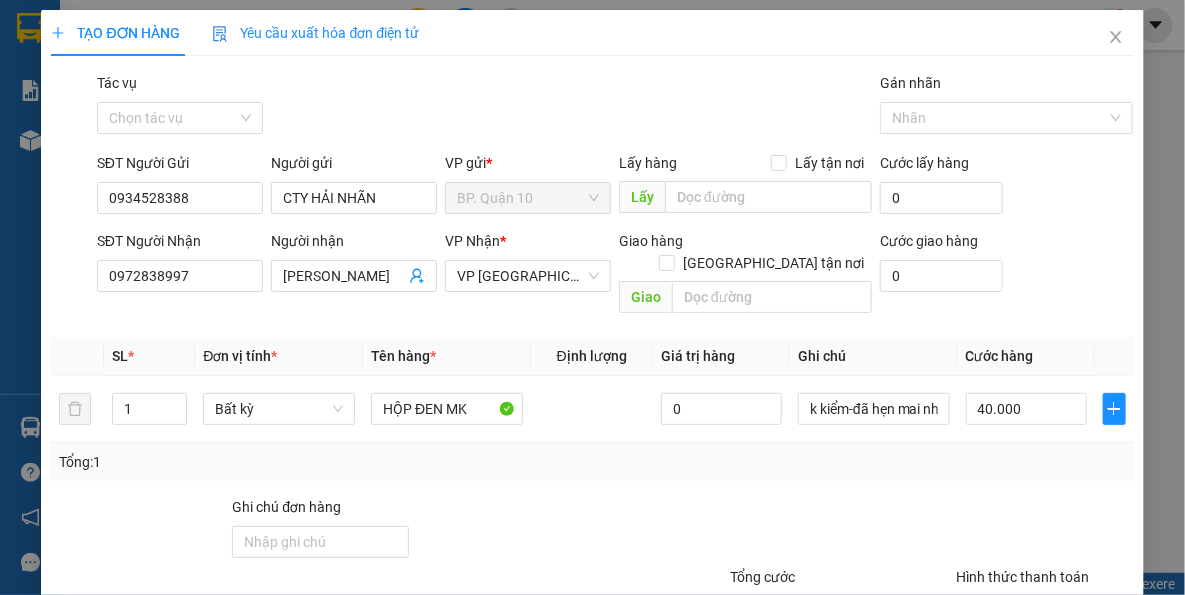 drag, startPoint x: 1072, startPoint y: 537, endPoint x: 1015, endPoint y: 445, distance: 108.226616 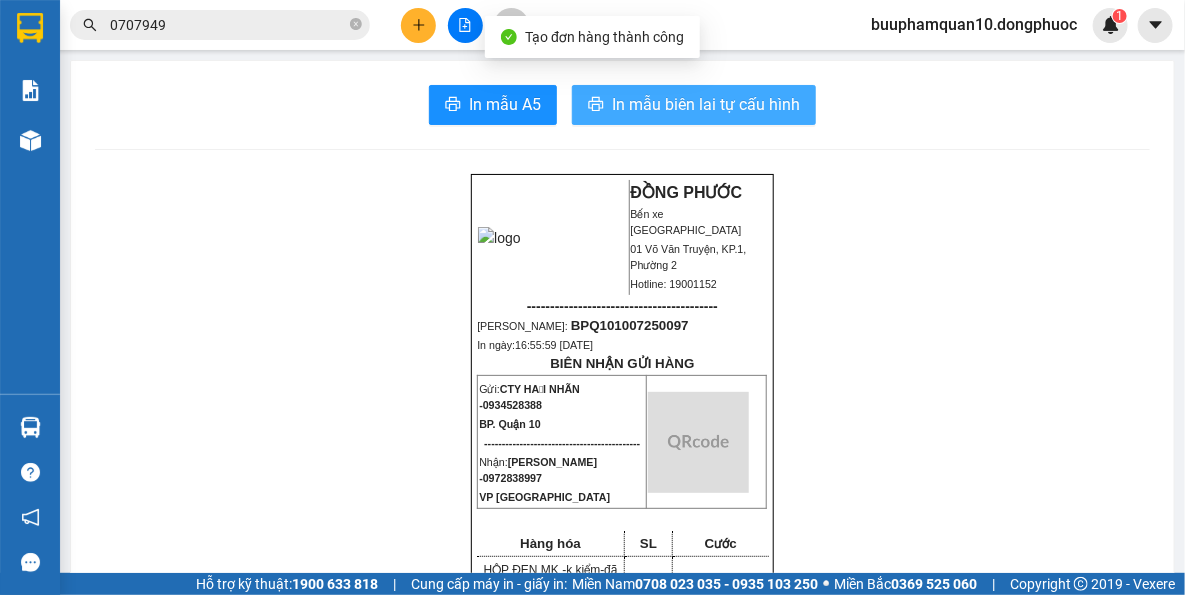 click on "In mẫu biên lai tự cấu hình" at bounding box center (706, 104) 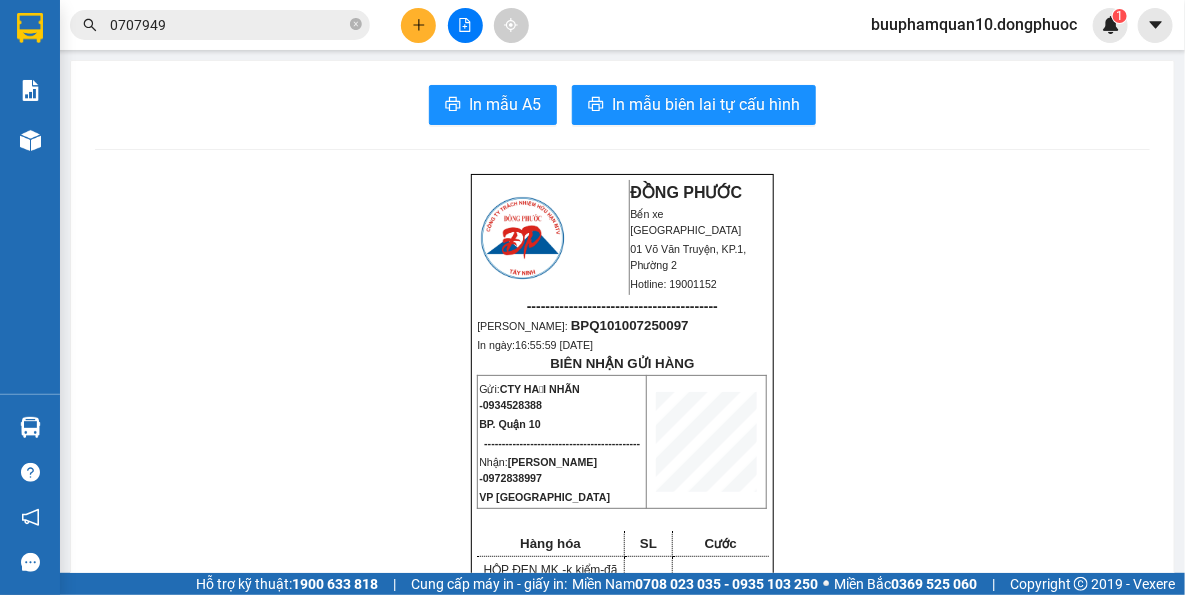 click on "Hàng sắp về Hướng dẫn sử dụng Giới thiệu Vexere, nhận hoa hồng Phản hồi" at bounding box center (30, 489) 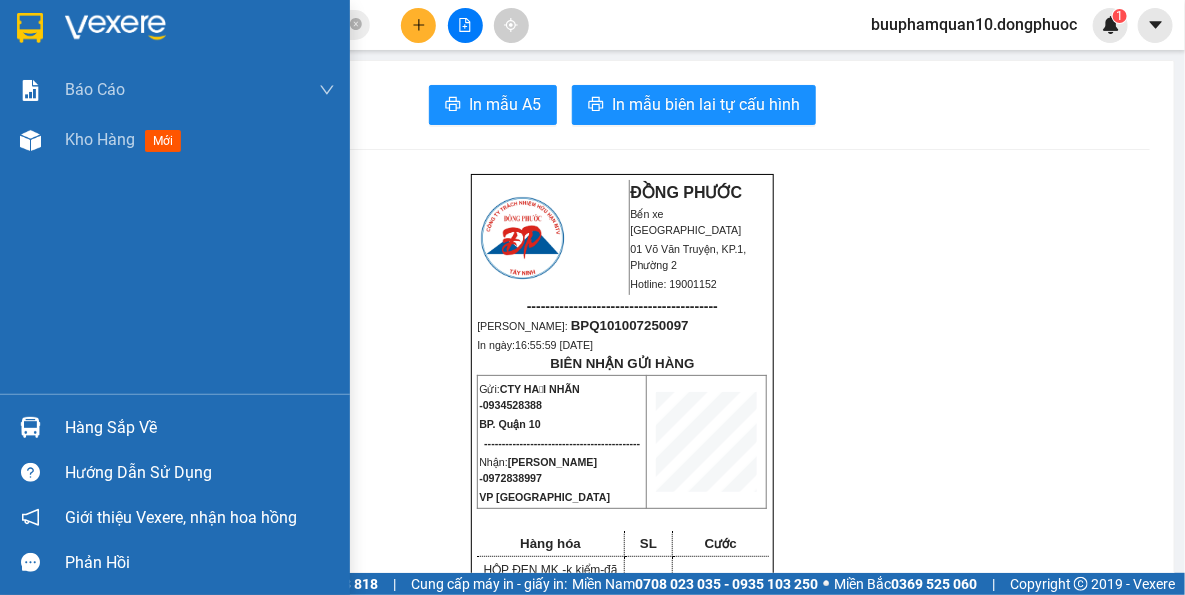 drag, startPoint x: 44, startPoint y: 447, endPoint x: 80, endPoint y: 440, distance: 36.67424 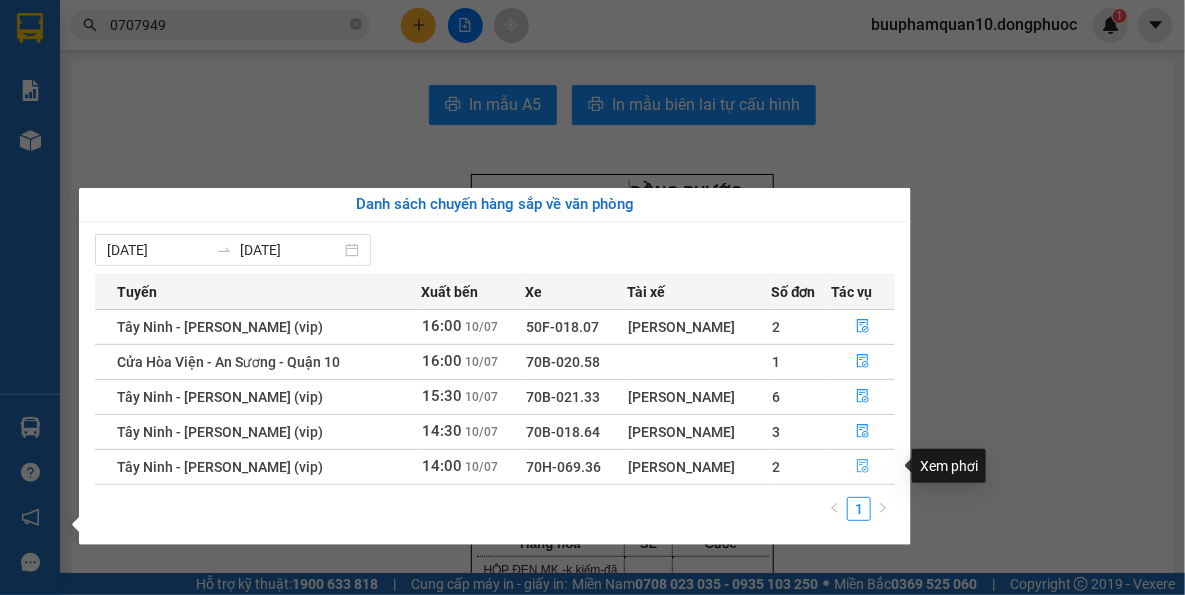click at bounding box center (864, 467) 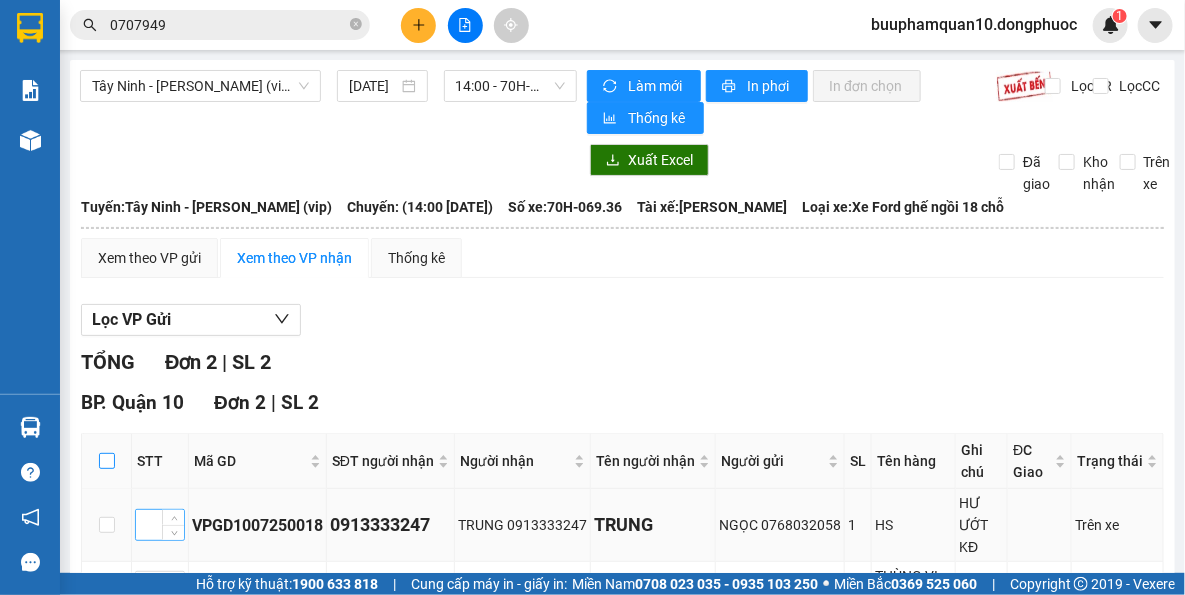 drag, startPoint x: 102, startPoint y: 318, endPoint x: 145, endPoint y: 386, distance: 80.454956 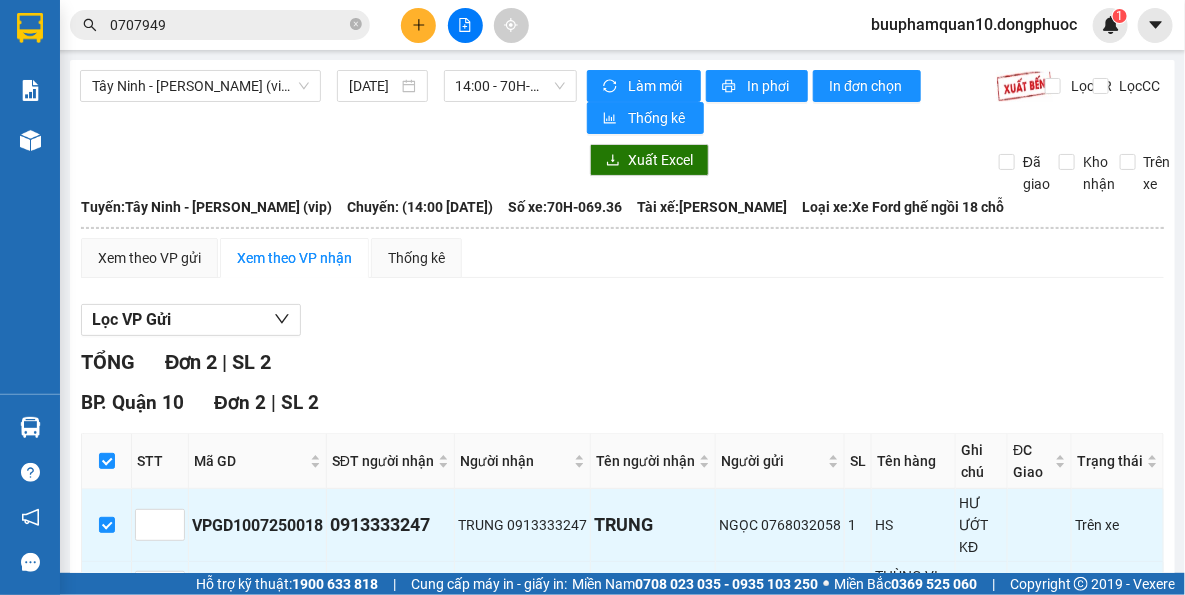 click on "Nhập kho nhận" at bounding box center [393, 644] 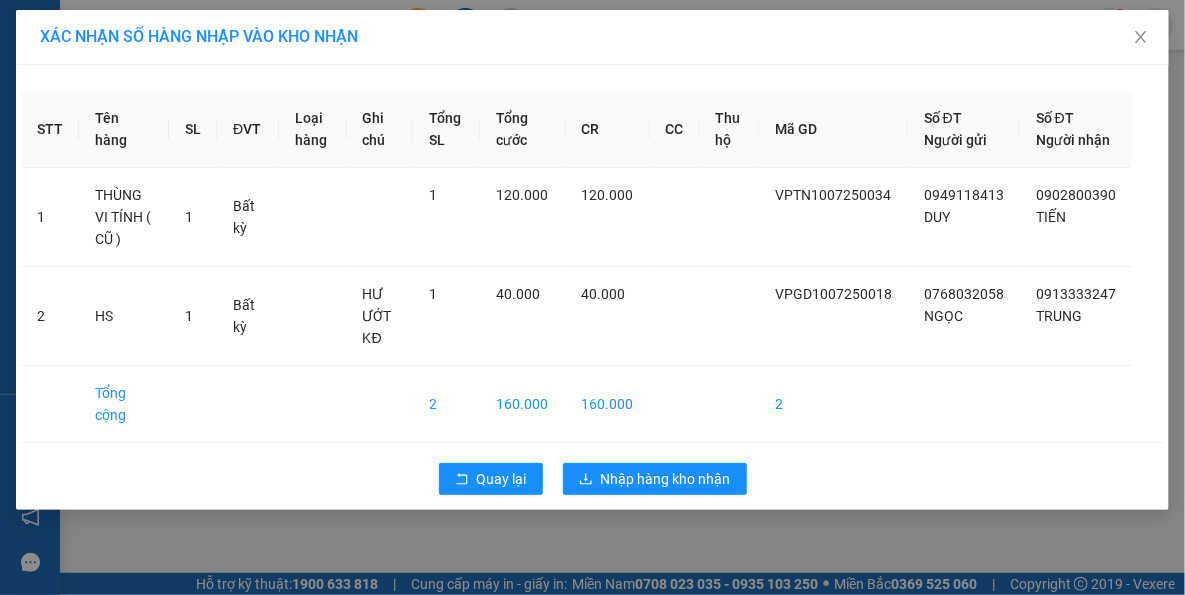 drag, startPoint x: 919, startPoint y: 519, endPoint x: 919, endPoint y: 507, distance: 12 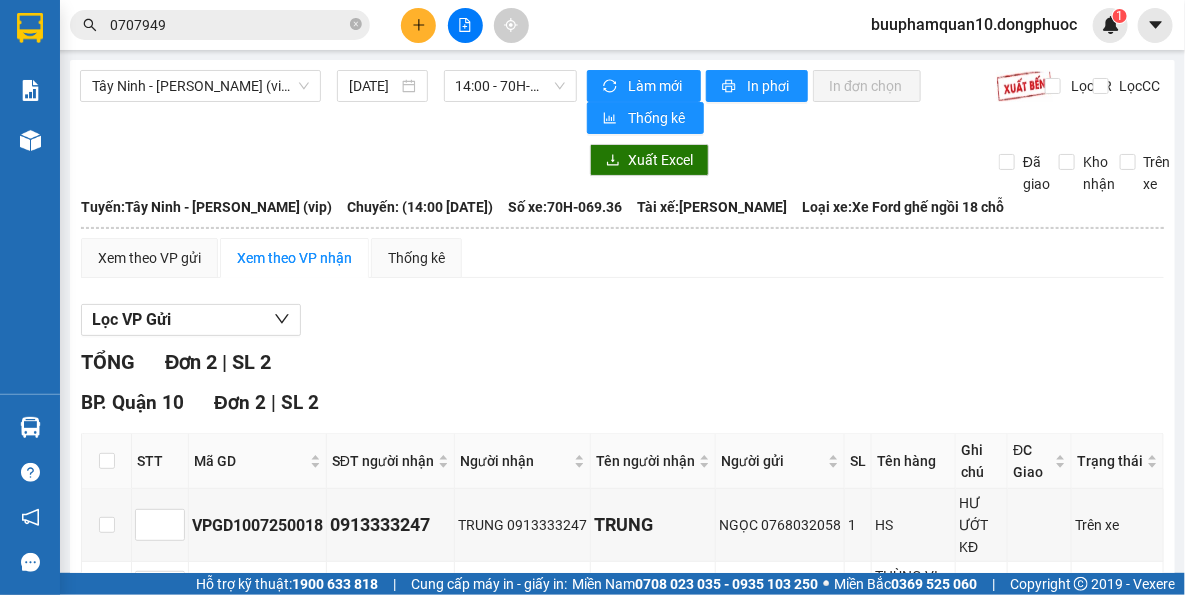 click at bounding box center (107, 461) 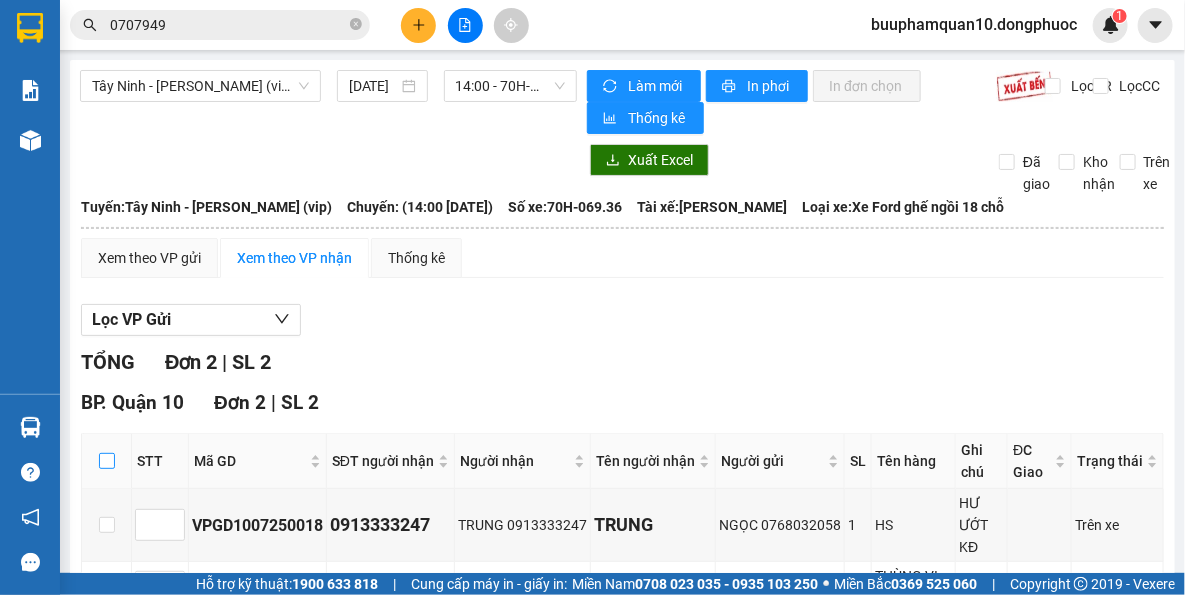 click at bounding box center [107, 461] 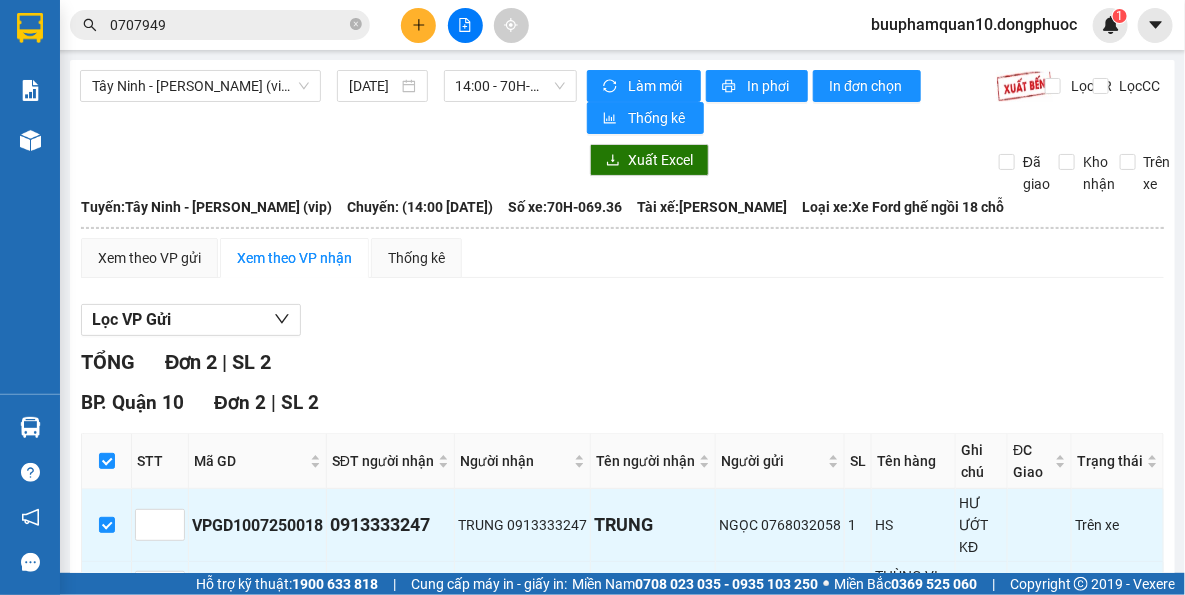 click on "Nhập kho nhận" at bounding box center (393, 644) 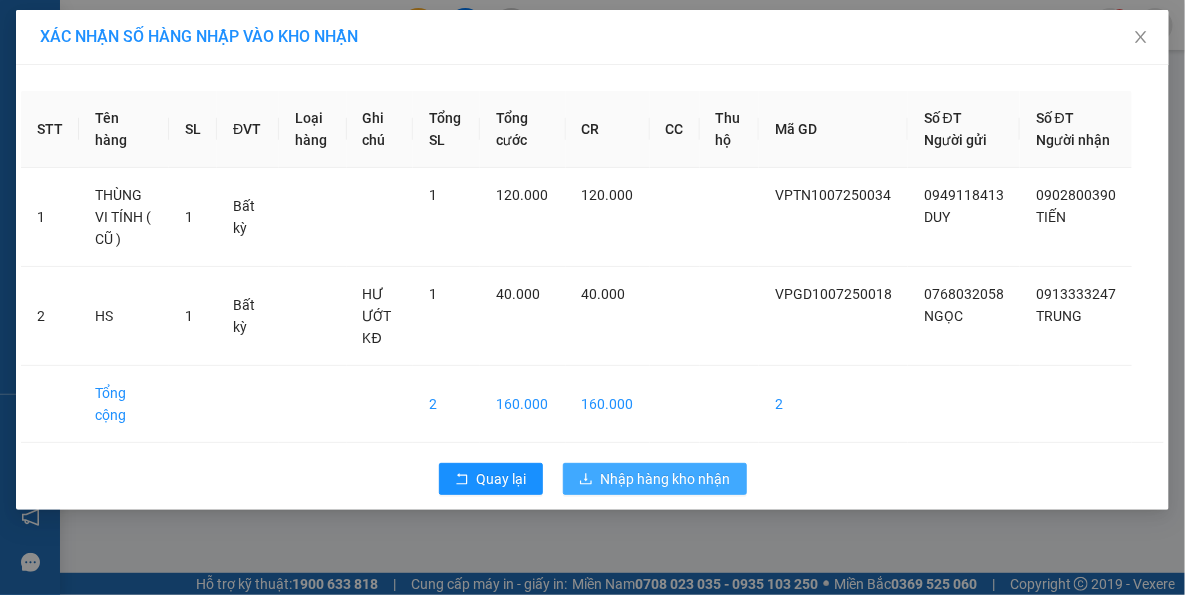 drag, startPoint x: 668, startPoint y: 469, endPoint x: 605, endPoint y: 466, distance: 63.07139 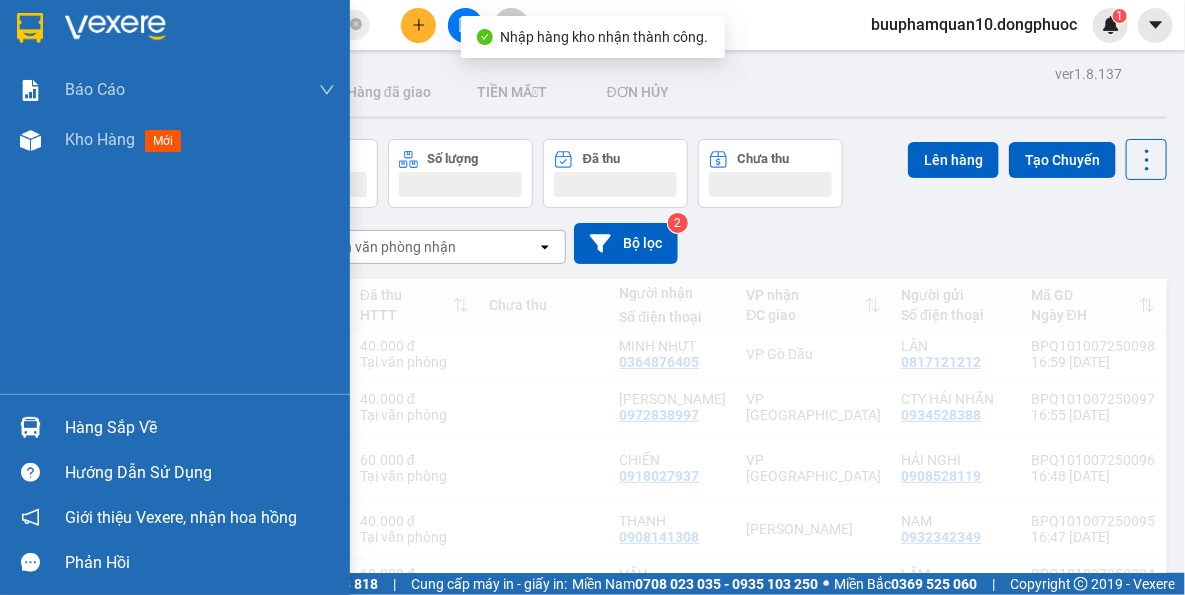 click at bounding box center (30, 427) 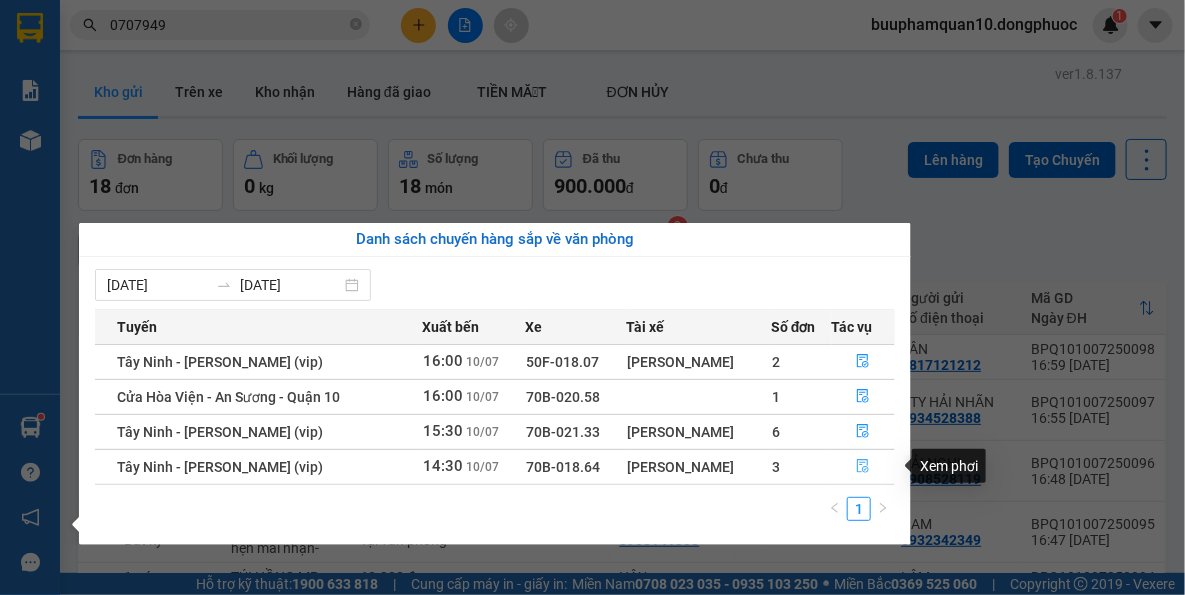 click at bounding box center (864, 467) 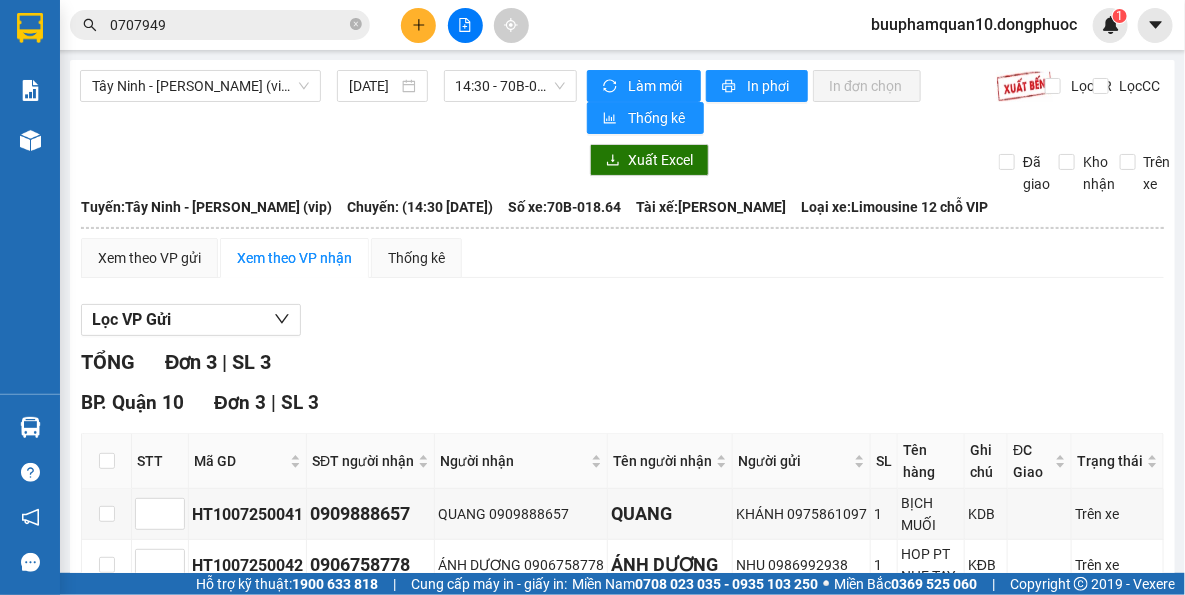 drag, startPoint x: 825, startPoint y: 524, endPoint x: 810, endPoint y: 522, distance: 15.132746 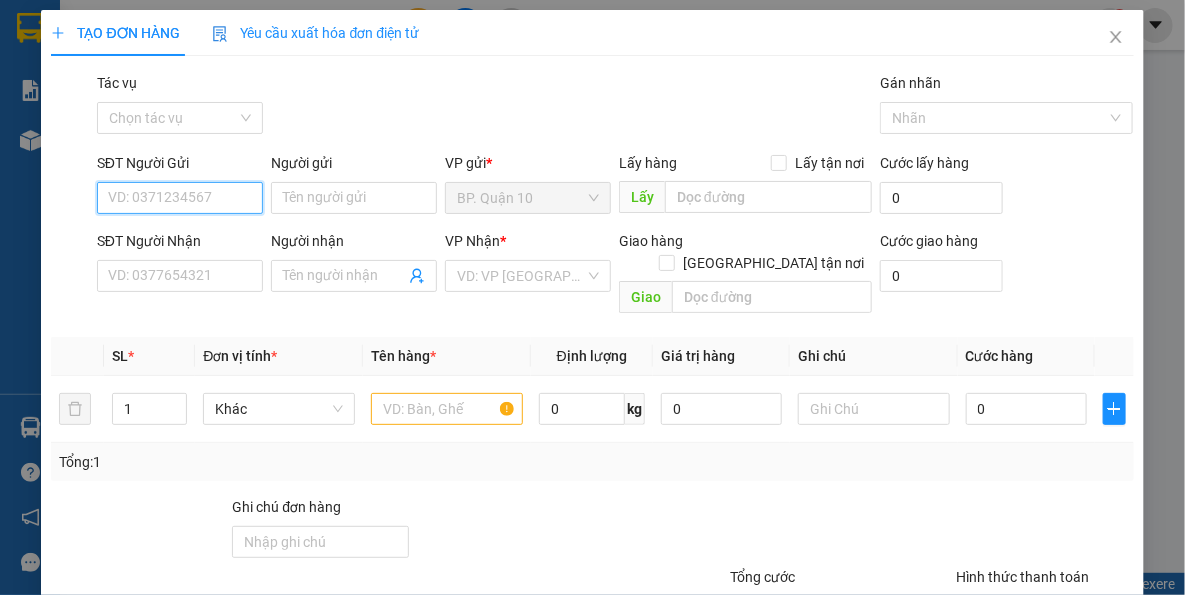 drag, startPoint x: 201, startPoint y: 199, endPoint x: 1165, endPoint y: 79, distance: 971.4402 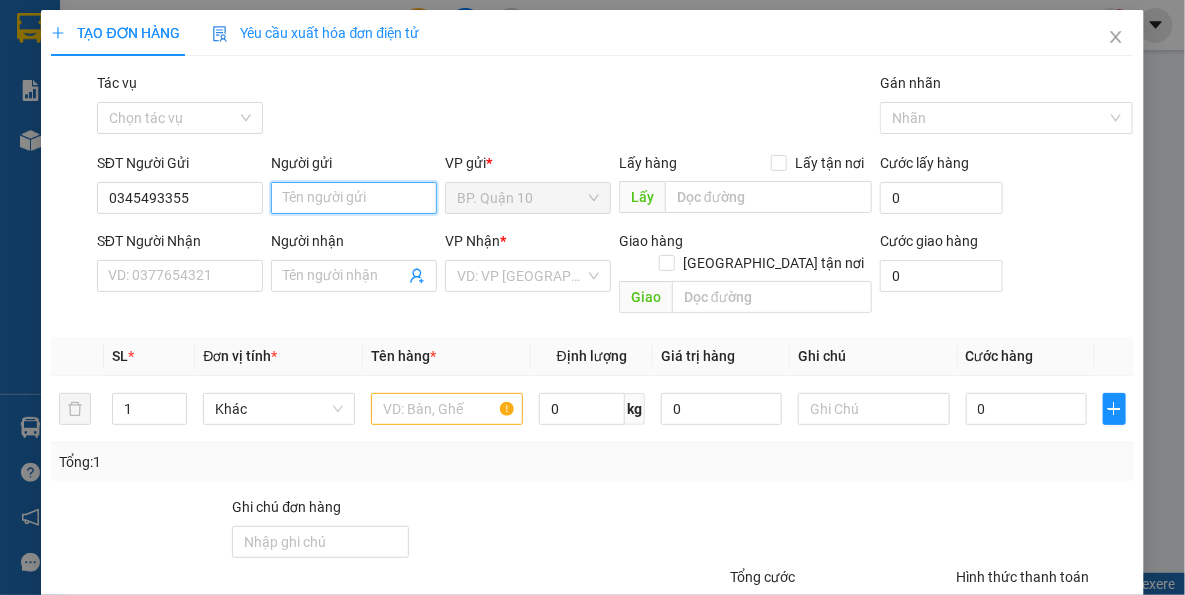 click on "Người gửi" at bounding box center [354, 198] 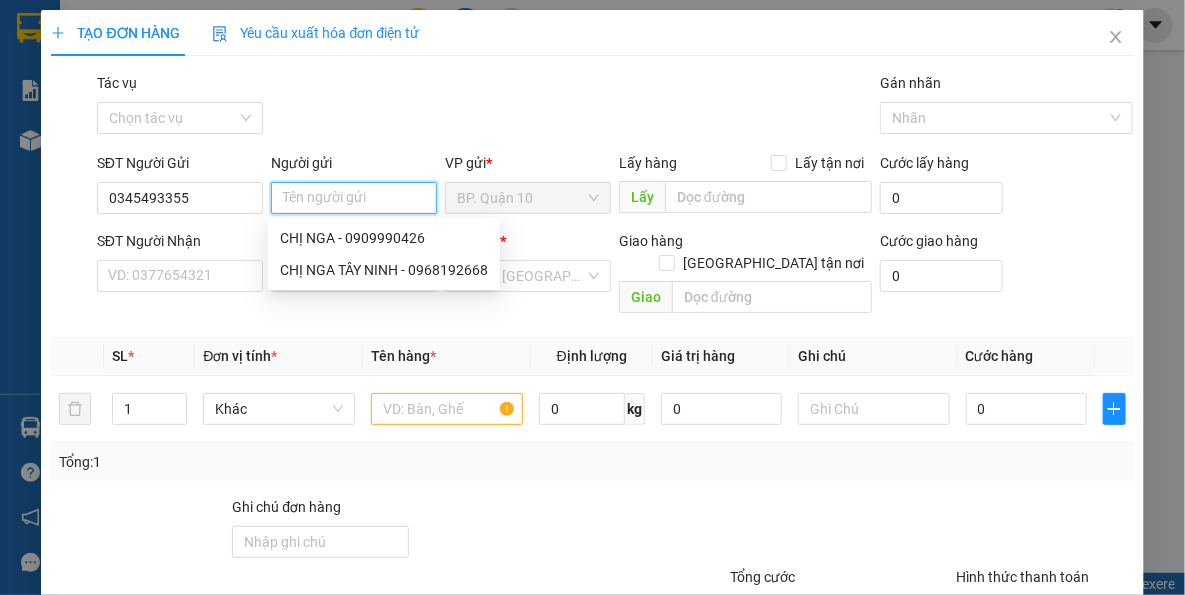 click on "Người gửi" at bounding box center [354, 198] 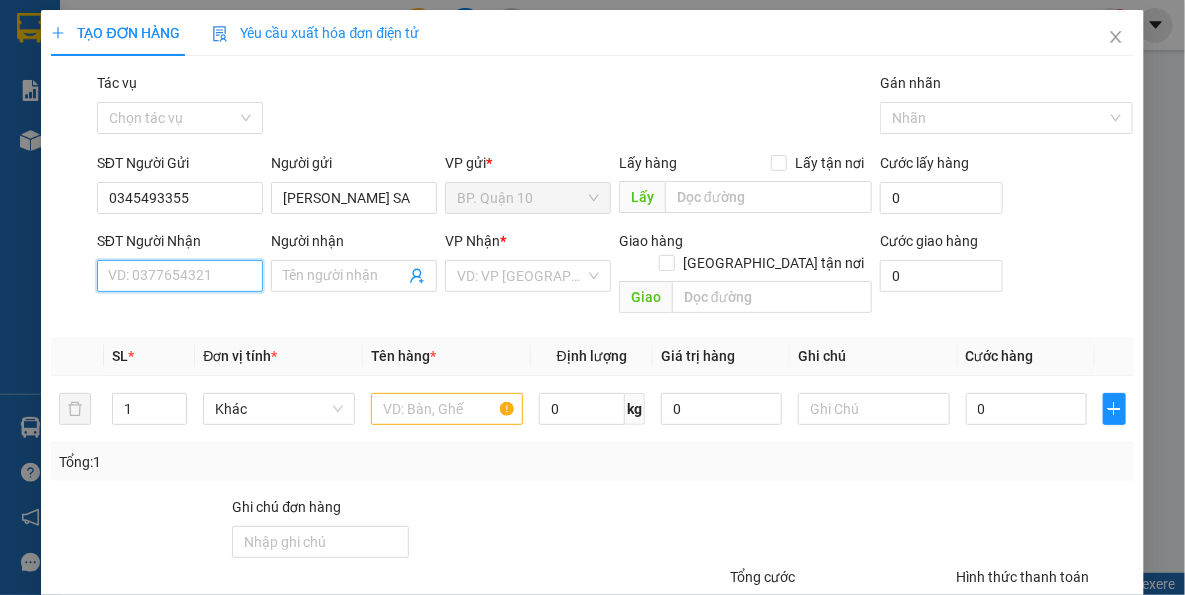 click on "SĐT Người Nhận" at bounding box center [180, 276] 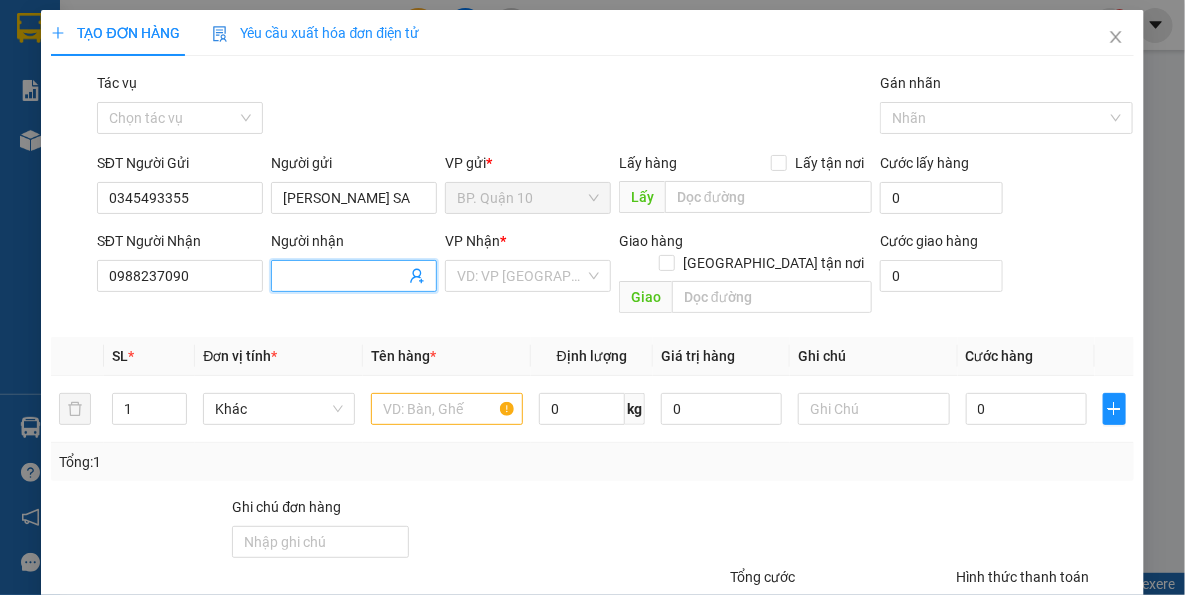 click on "Người nhận" at bounding box center (344, 276) 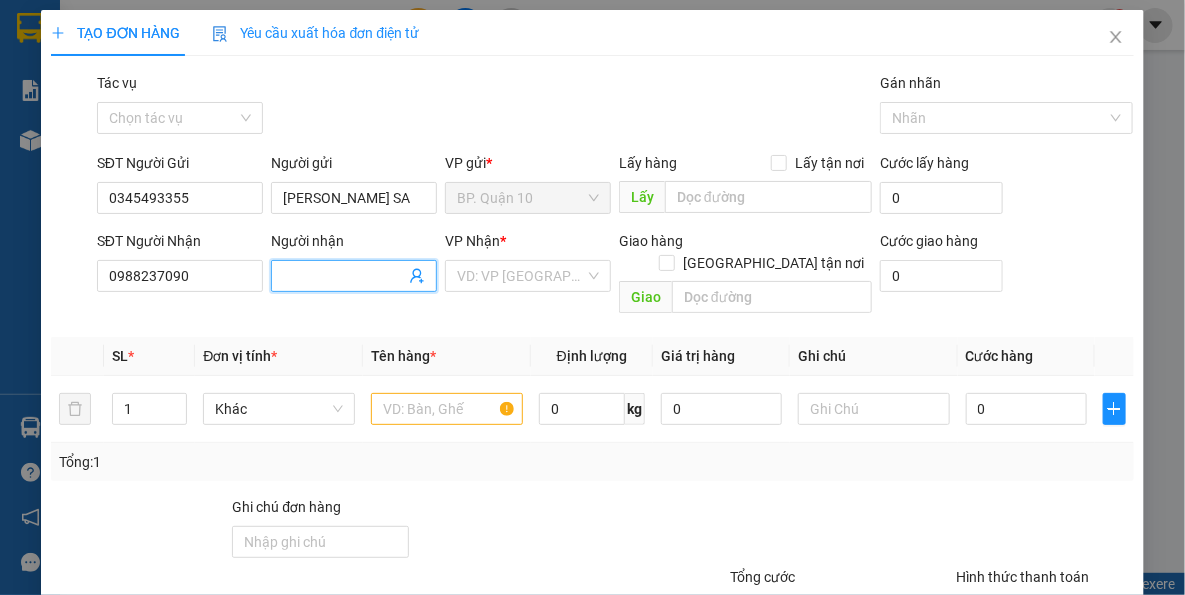 click on "Người nhận" at bounding box center (344, 276) 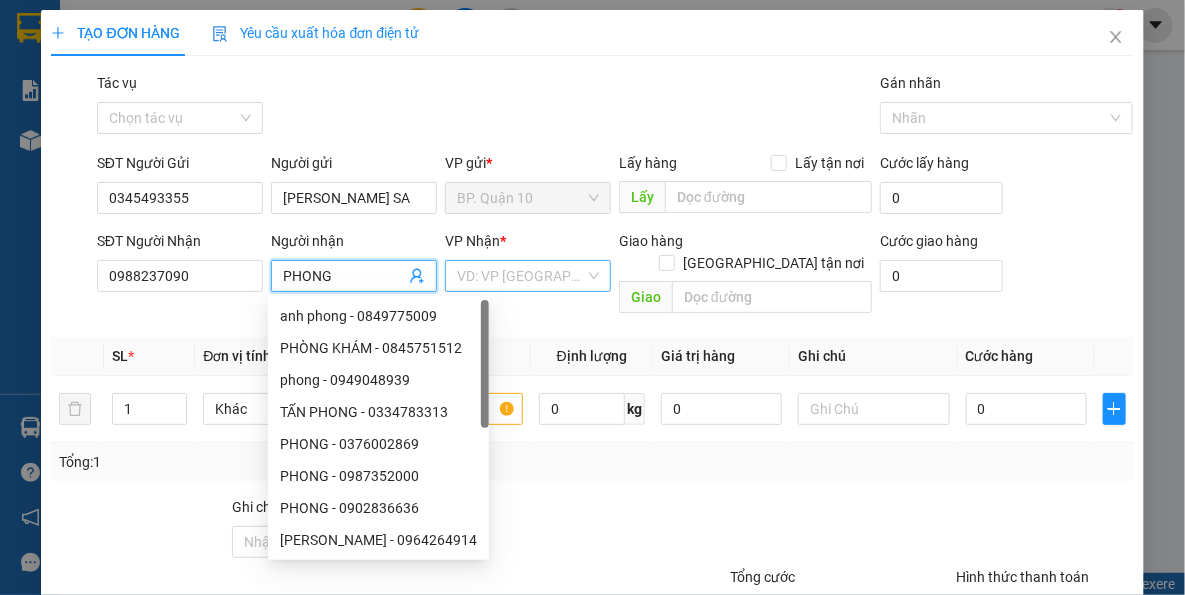 click at bounding box center [521, 276] 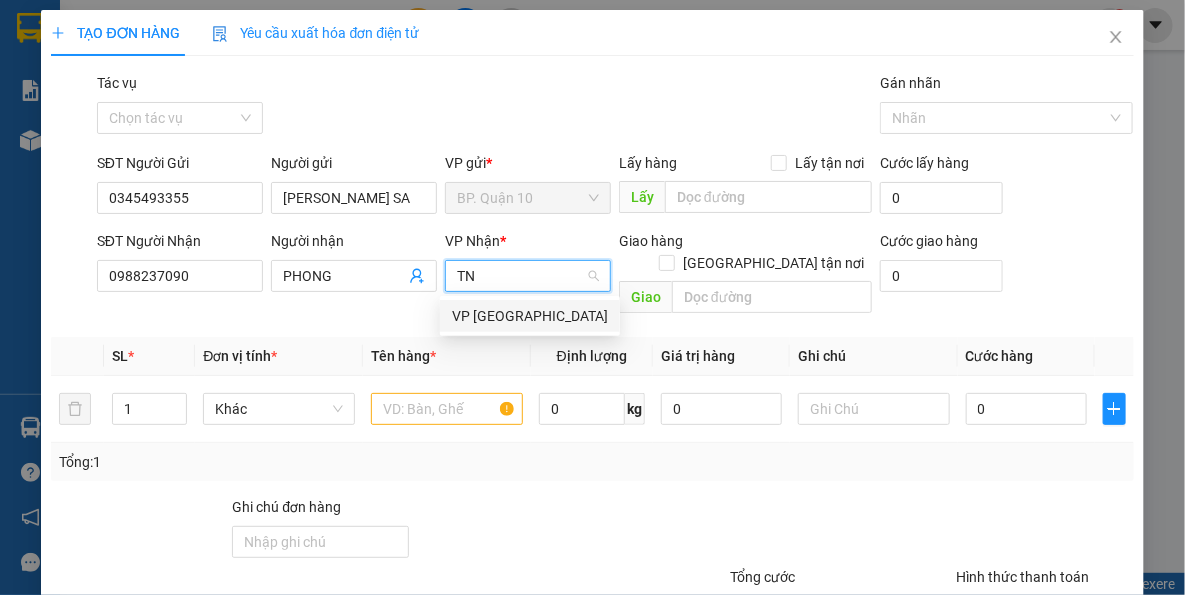 click on "VP [GEOGRAPHIC_DATA]" at bounding box center (530, 316) 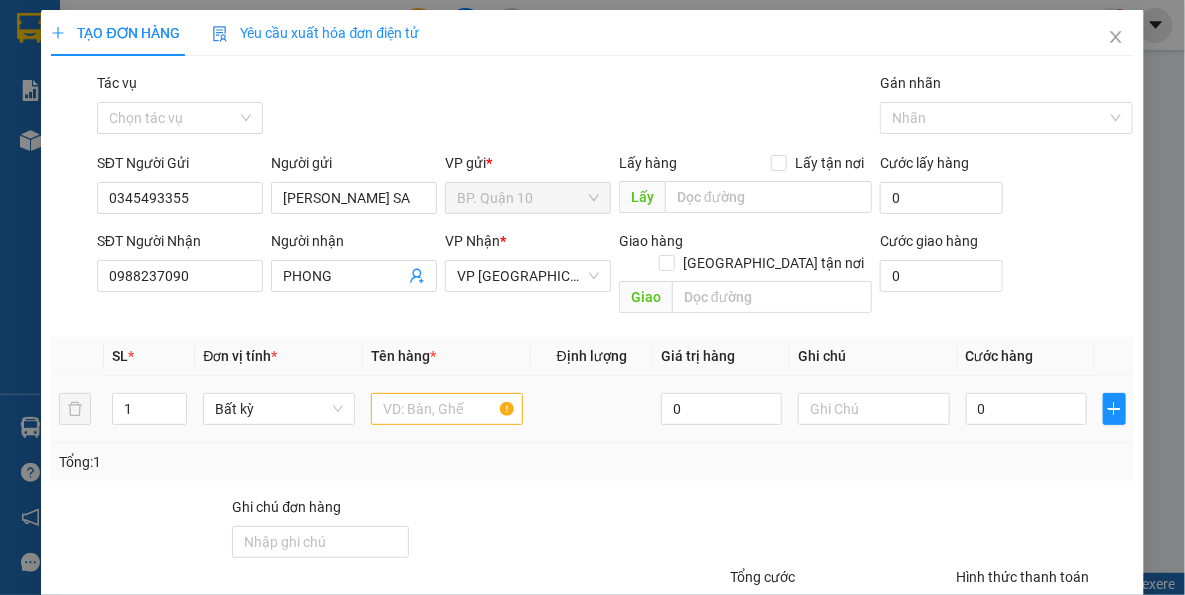 click at bounding box center (447, 409) 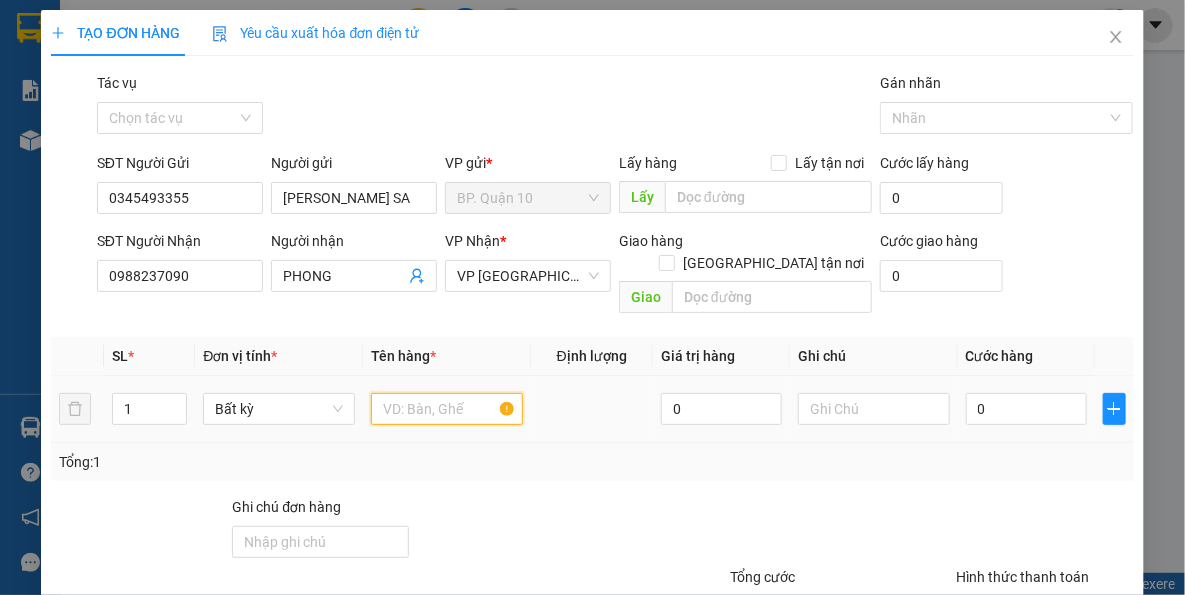 click at bounding box center [447, 409] 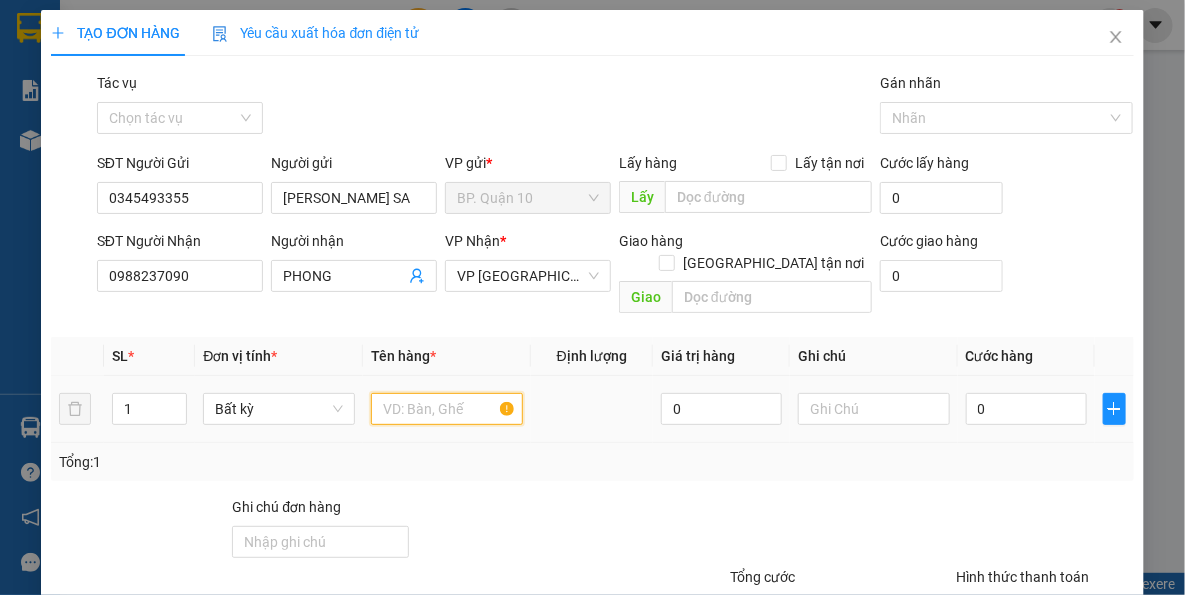 click at bounding box center [447, 409] 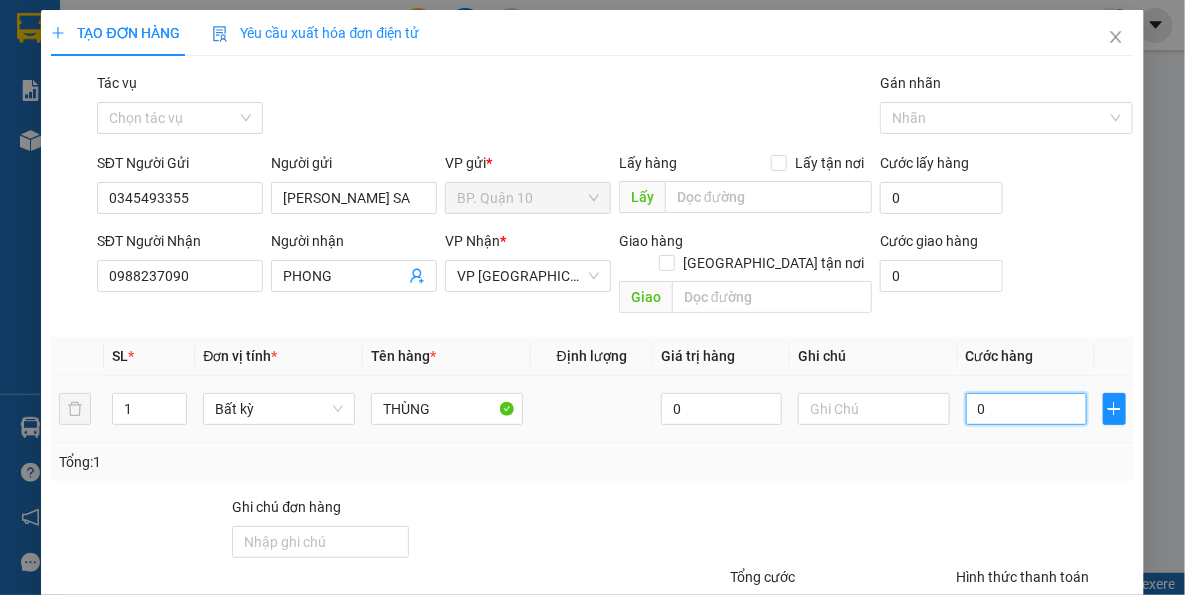 click on "0" at bounding box center (1026, 409) 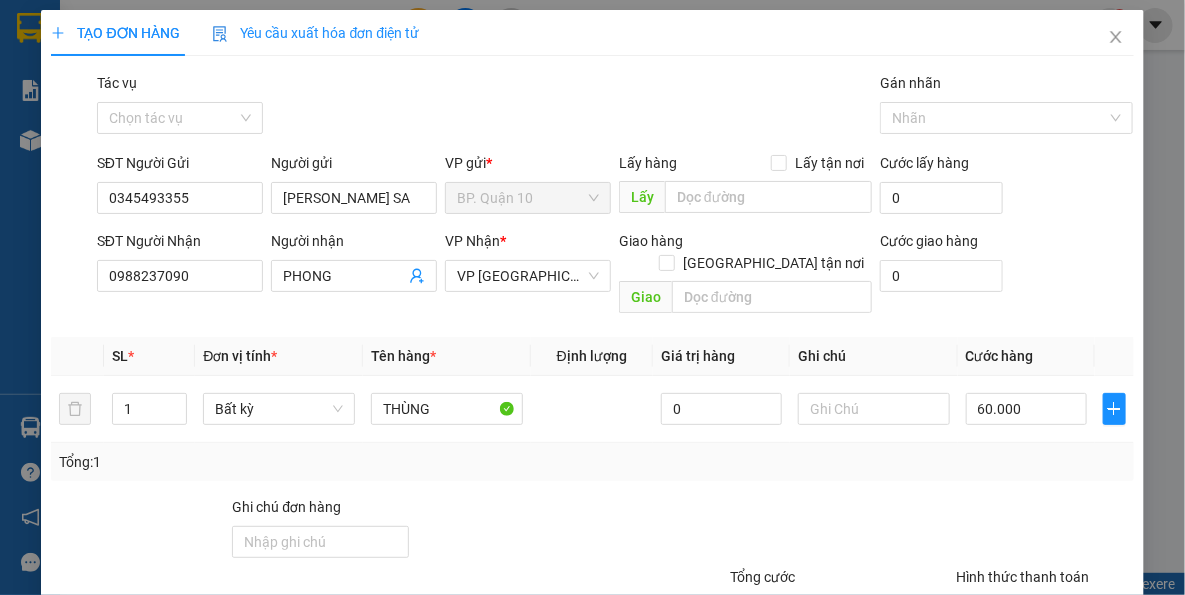 click on "Tổng:  1" at bounding box center [592, 462] 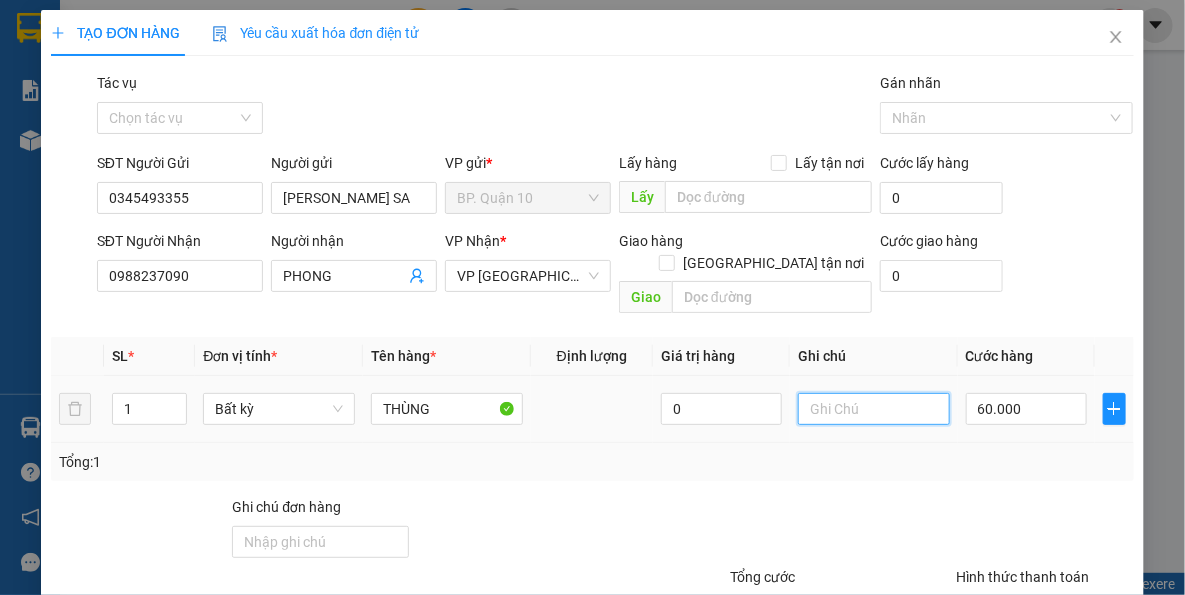 click at bounding box center [874, 409] 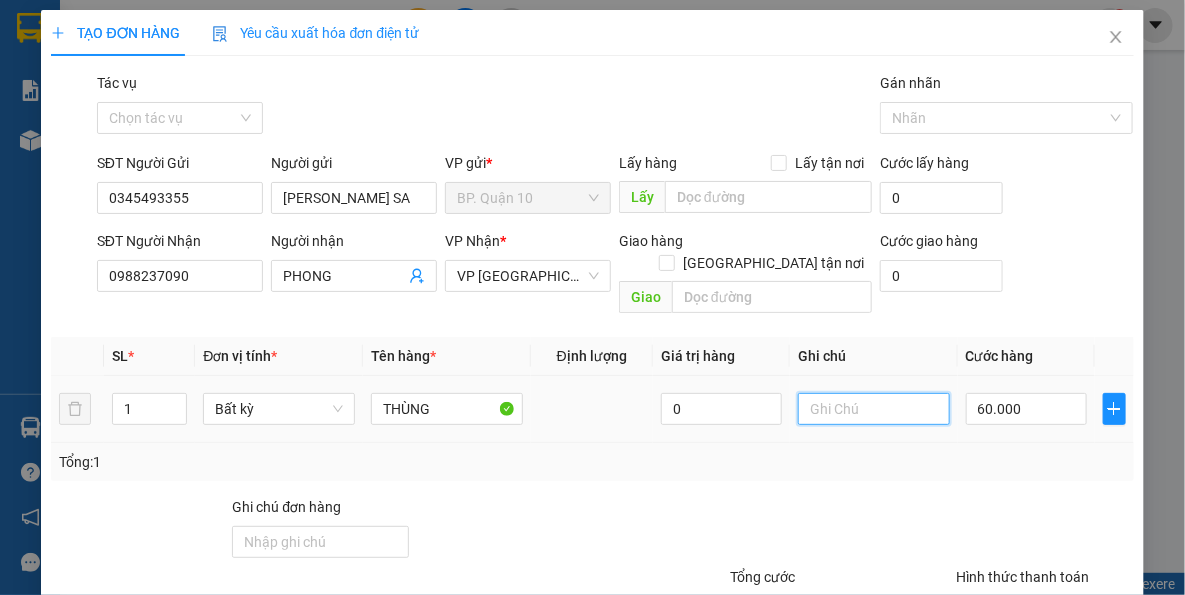 paste on "k kiểm-đã hẹn mai nhận" 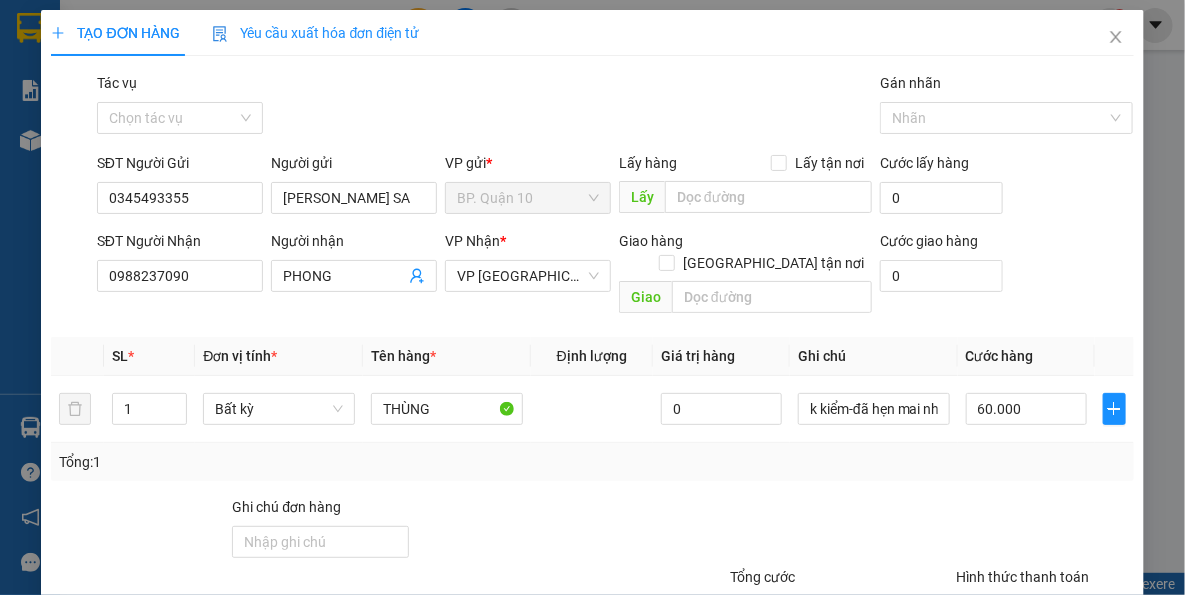 click at bounding box center (819, 531) 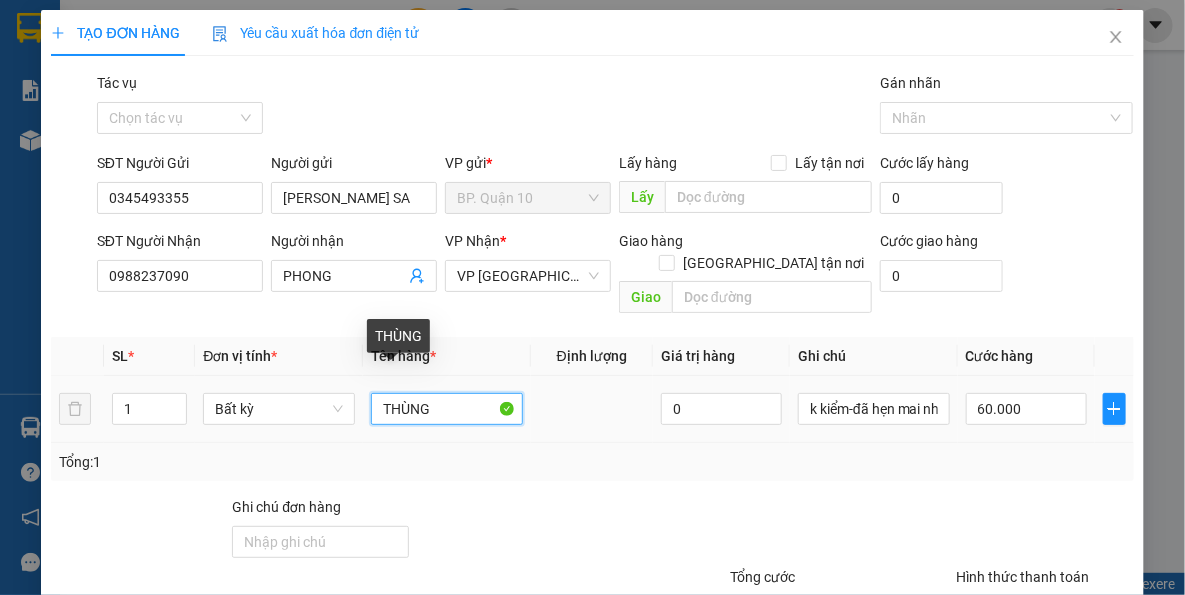 click on "THÙNG" at bounding box center (447, 409) 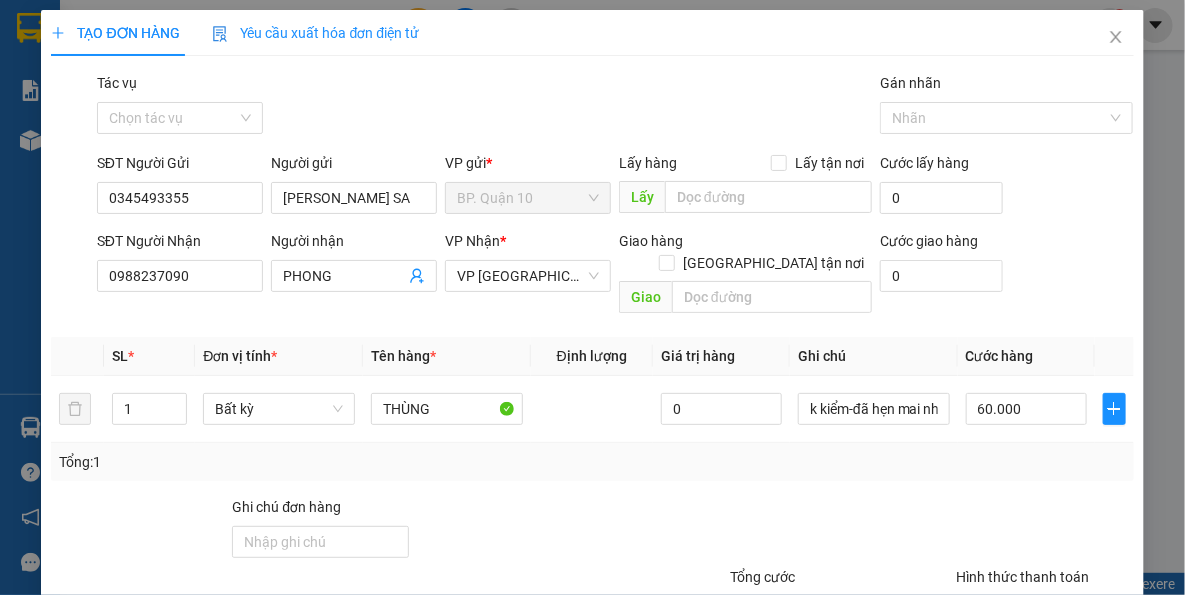 click on "Tổng:  1" at bounding box center [592, 462] 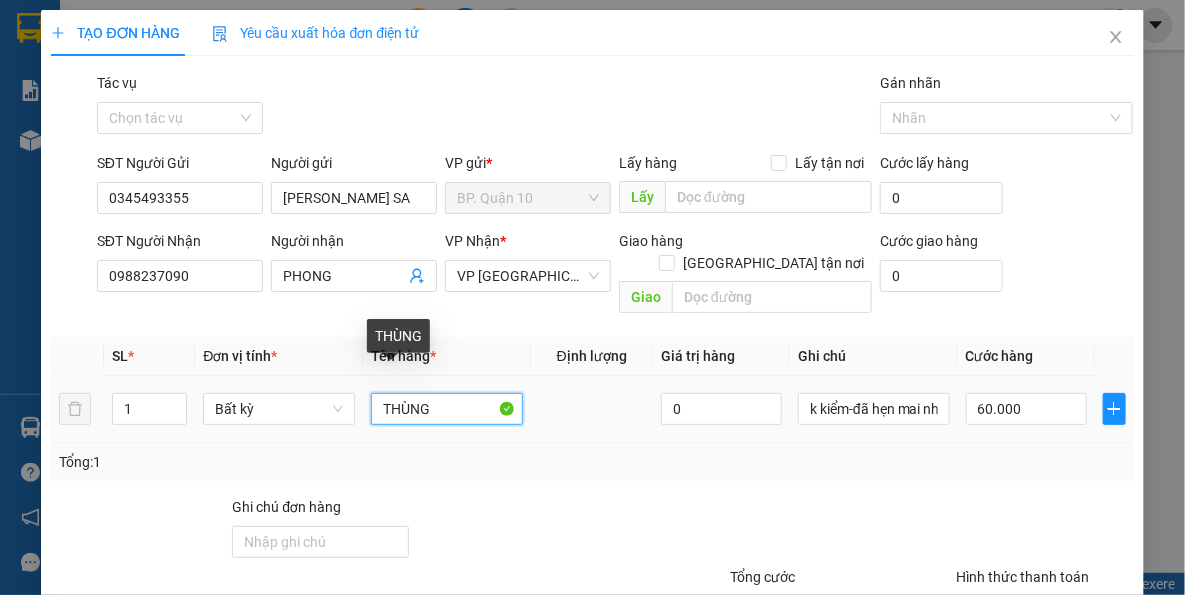 click on "THÙNG" at bounding box center [447, 409] 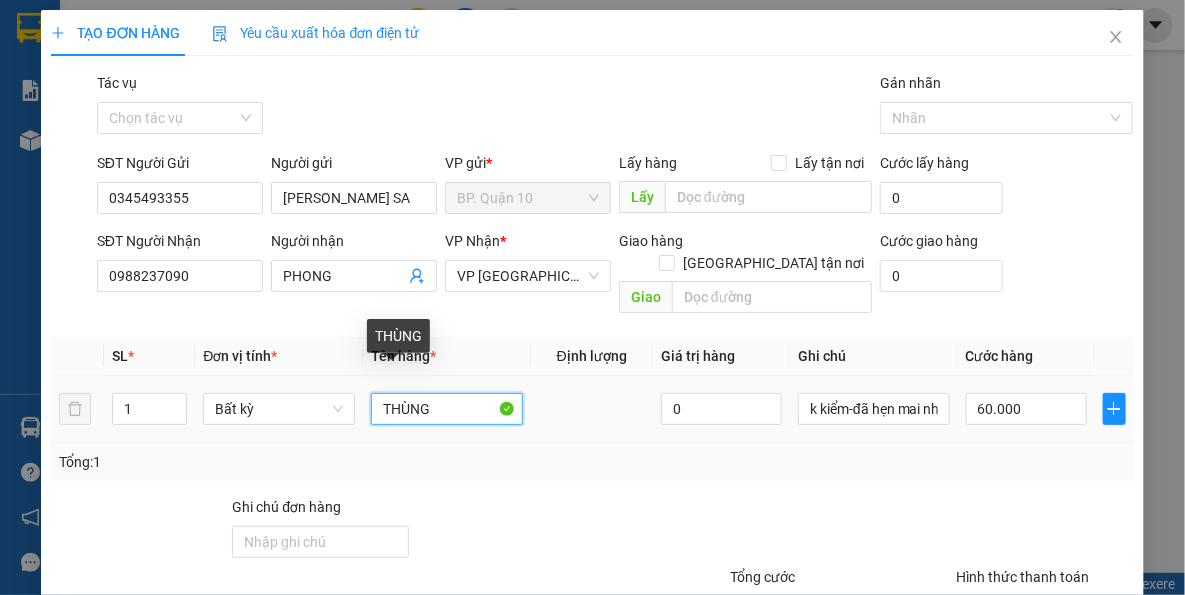 click on "THÙNG" at bounding box center (447, 409) 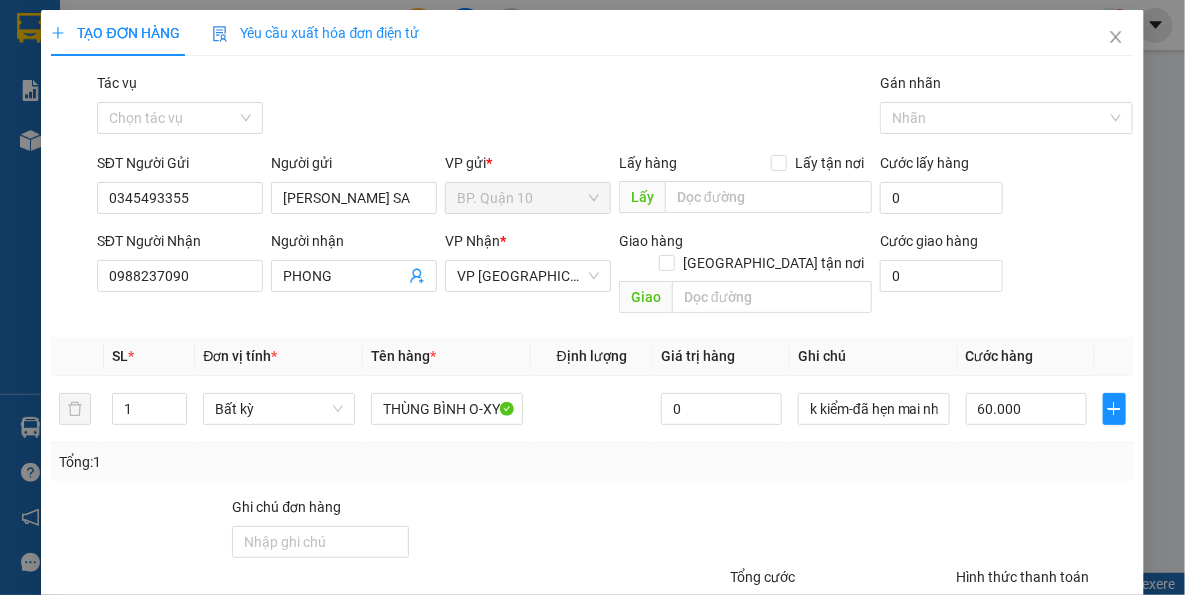 click on "[PERSON_NAME] và In" at bounding box center (1110, 707) 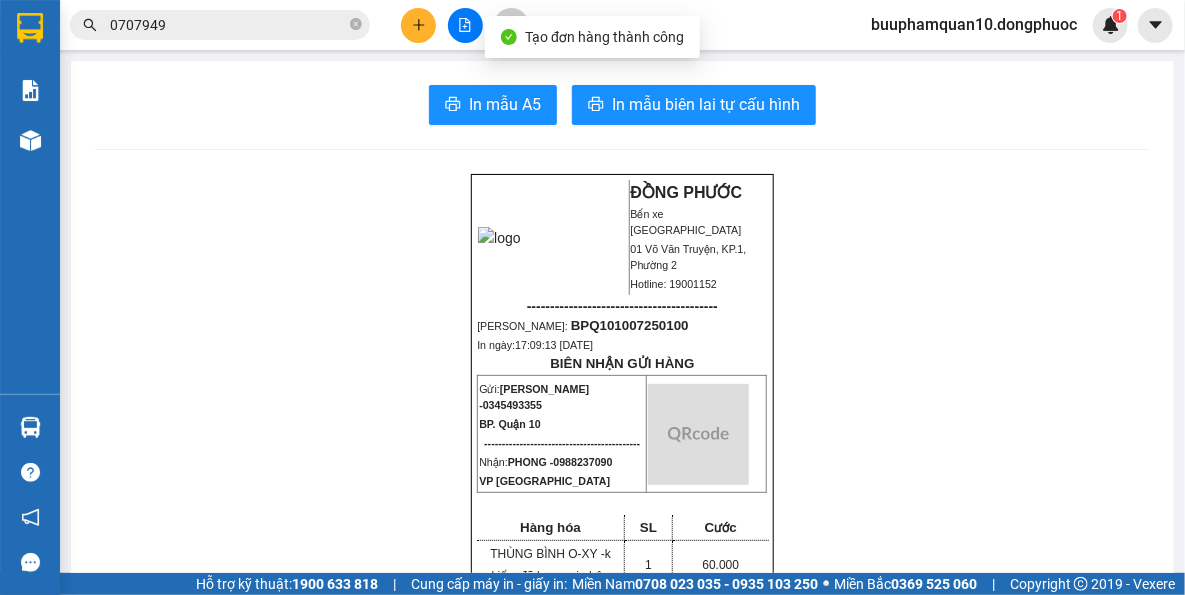 click on "In mẫu A5
In mẫu biên lai tự cấu hình
ĐỒNG PHƯỚC
Bến xe Tây Ninh
01 Võ Văn Truyện, KP.1, Phường 2
Hotline: 19001152
-----------------------------------------
[PERSON_NAME]:   BPQ101007250100
In ngày:  17:09:13 [DATE]
BIÊN NHẬN GỬI HÀNG
Gửi:  [PERSON_NAME] SA  -  0345493355
BP. Quận 10
--------------------------------------------
Nhận:  PHONG  -  0988237090
VP [GEOGRAPHIC_DATA]
Hàng hóa
SL
Cước
THÙNG BÌNH O-XY -  k kiểm-đã hẹn mai nhận
1
60.000
-------------------------------------------
CR:  60.000
CC:  0
Phí TH:  0
Tổng:  60.000
-------------------------------------------
[GEOGRAPHIC_DATA] định nhận/gửi hàng: - Sau 03 ngày gửi hàng, nếu quý khách không đến nhận hàng hóa thì mọi khiếu nại công ty sẽ không giải quyết.
- Nếu mất hàng: công ty sẽ hoàn bằng giá cước phí x 20 lần." at bounding box center [622, 1694] 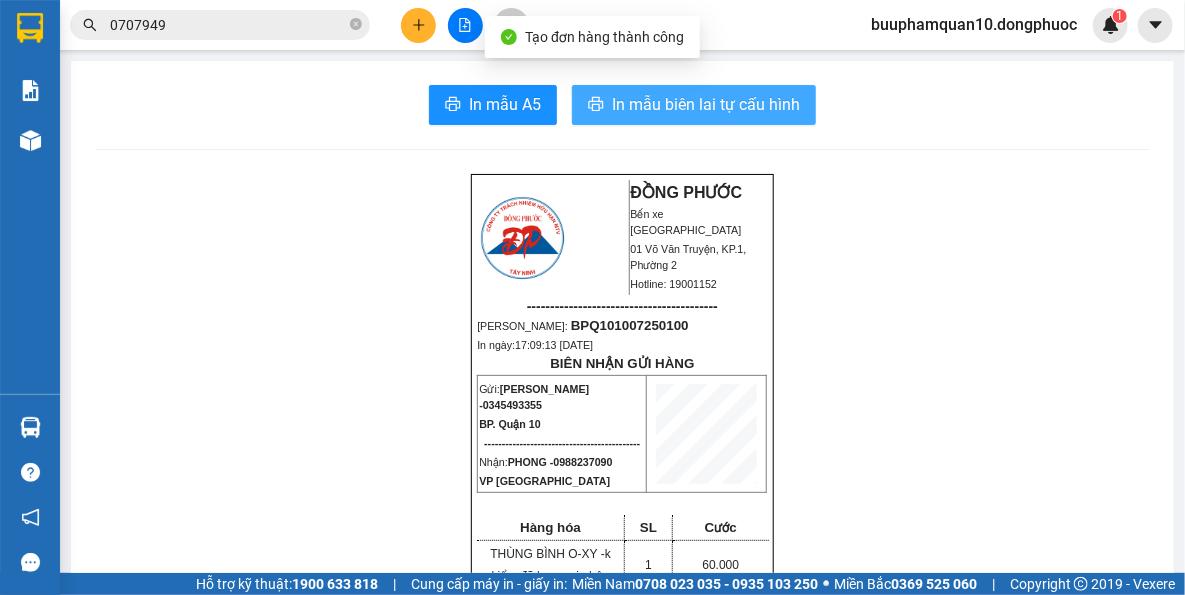 click on "In mẫu biên lai tự cấu hình" at bounding box center (694, 105) 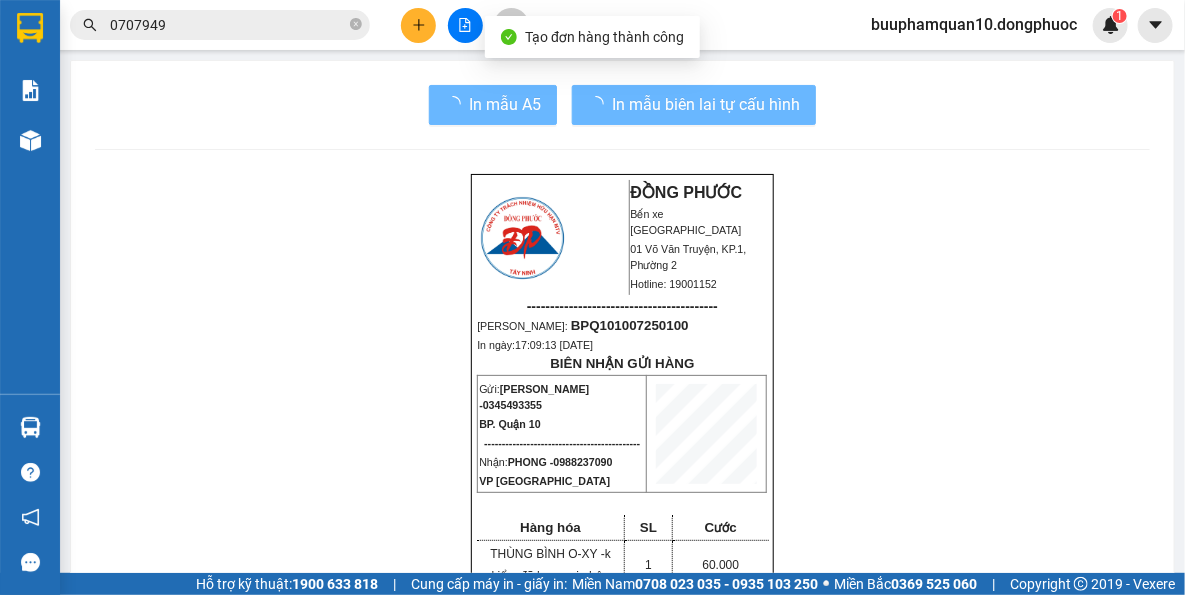 click on "ĐỒNG PHƯỚC
Bến xe [GEOGRAPHIC_DATA]
01 Võ Văn Truyện, KP.1, Phường 2
Hotline: 19001152
-----------------------------------------
[PERSON_NAME]:   BPQ101007250100
In ngày:  17:09:13 [DATE]
BIÊN NHẬN GỬI HÀNG
Gửi:  [PERSON_NAME] SA  -  0345493355
BP. Quận 10
--------------------------------------------
Nhận:  PHONG  -  0988237090
VP [GEOGRAPHIC_DATA]
Hàng hóa
SL
Cước
THÙNG BÌNH O-XY -  k kiểm-đã hẹn mai nhận
1
60.000
-------------------------------------------
CR:  60.000
CC:  0
Phí TH:  0
Tổng:  60.000
-------------------------------------------
[GEOGRAPHIC_DATA] định nhận/gửi hàng: - Sau 03 ngày gửi hàng, nếu quý khách không đến nhận hàng hóa thì mọi khiếu nại công ty sẽ không giải quyết.
- Nếu mất hàng: công ty sẽ hoàn bằng giá cước phí x 20 lần.
[GEOGRAPHIC_DATA] xe [GEOGRAPHIC_DATA]" at bounding box center (622, 1739) 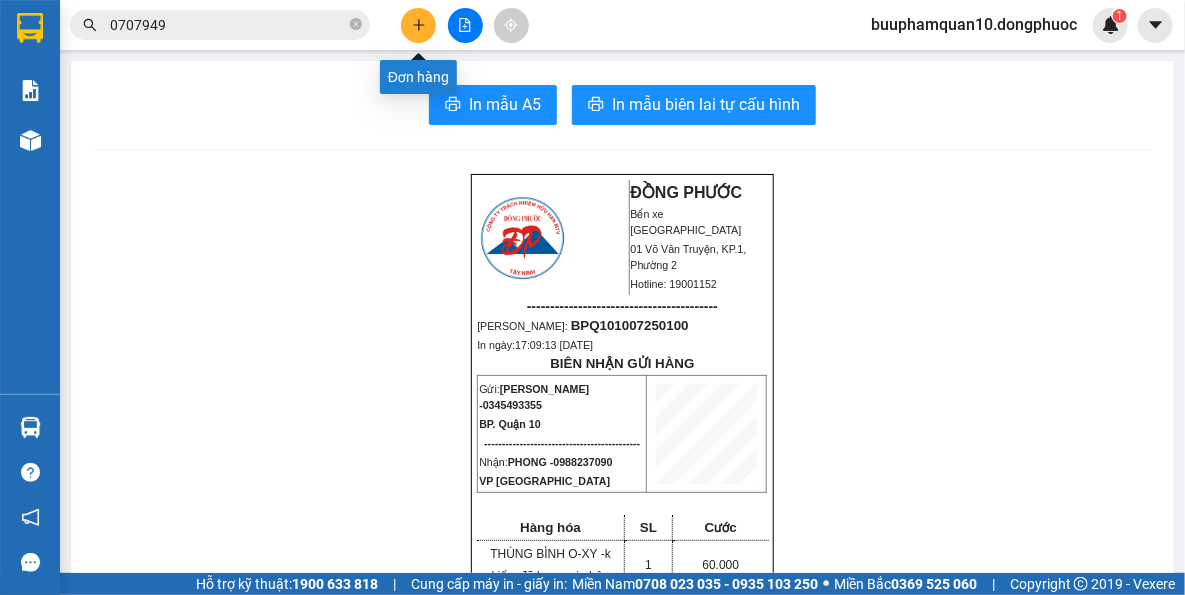click 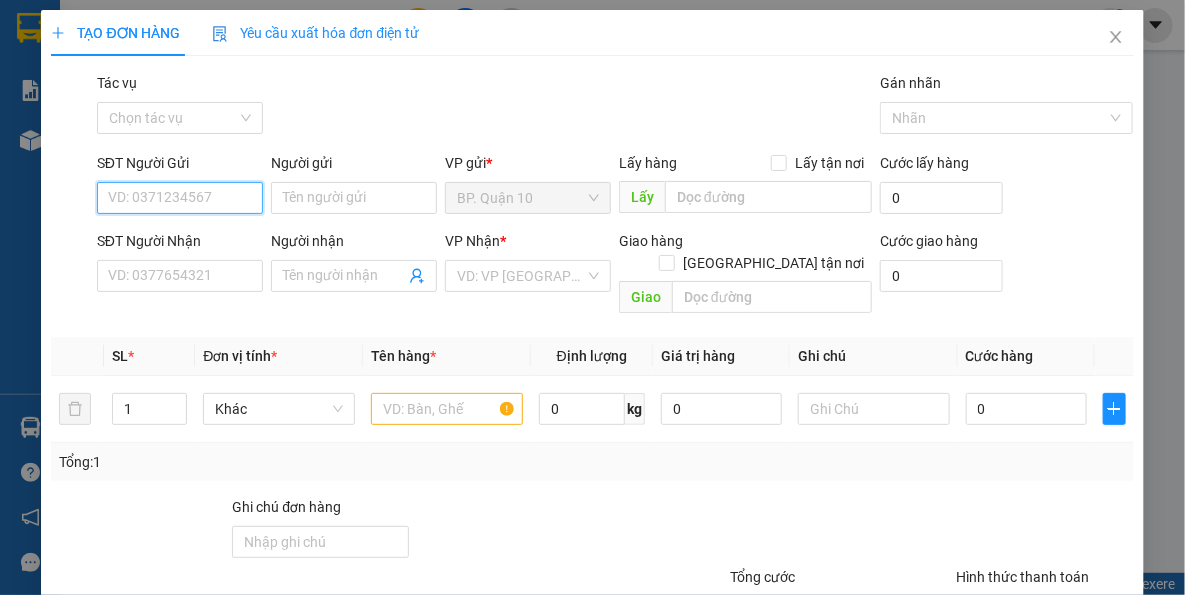 click on "SĐT Người Gửi" at bounding box center (180, 198) 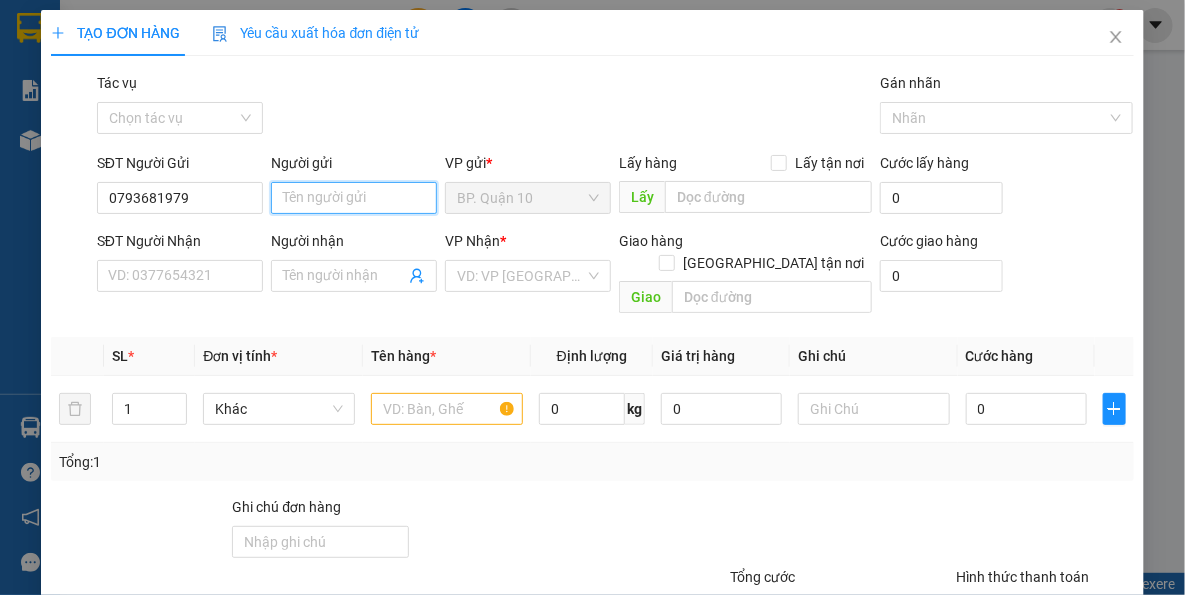 click on "Người gửi" at bounding box center [354, 198] 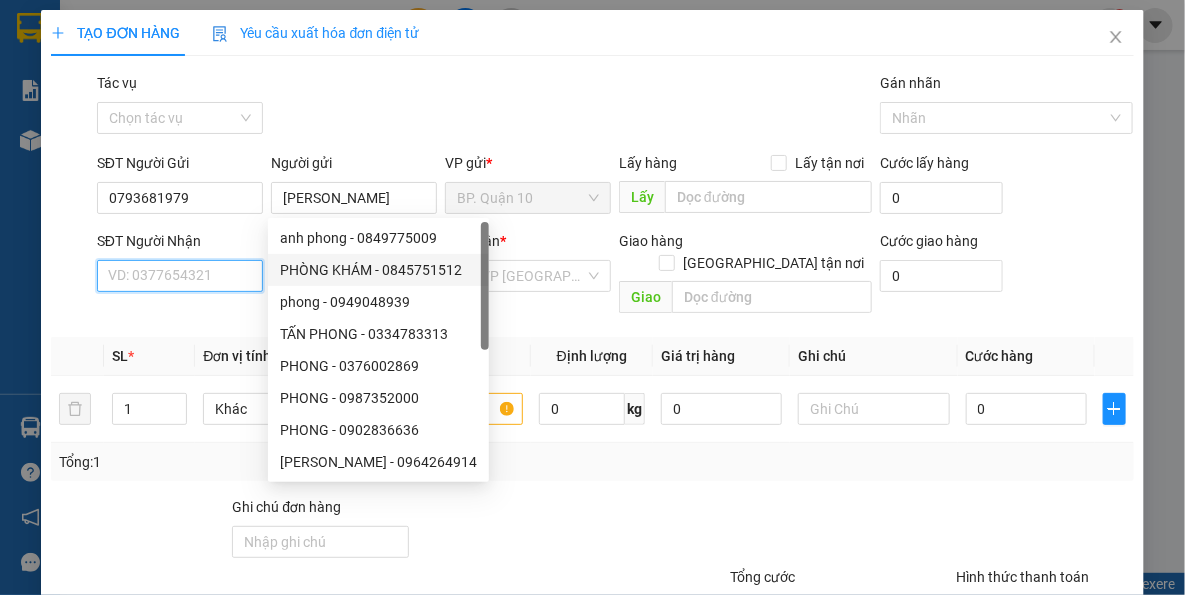 click on "SĐT Người Nhận" at bounding box center (180, 276) 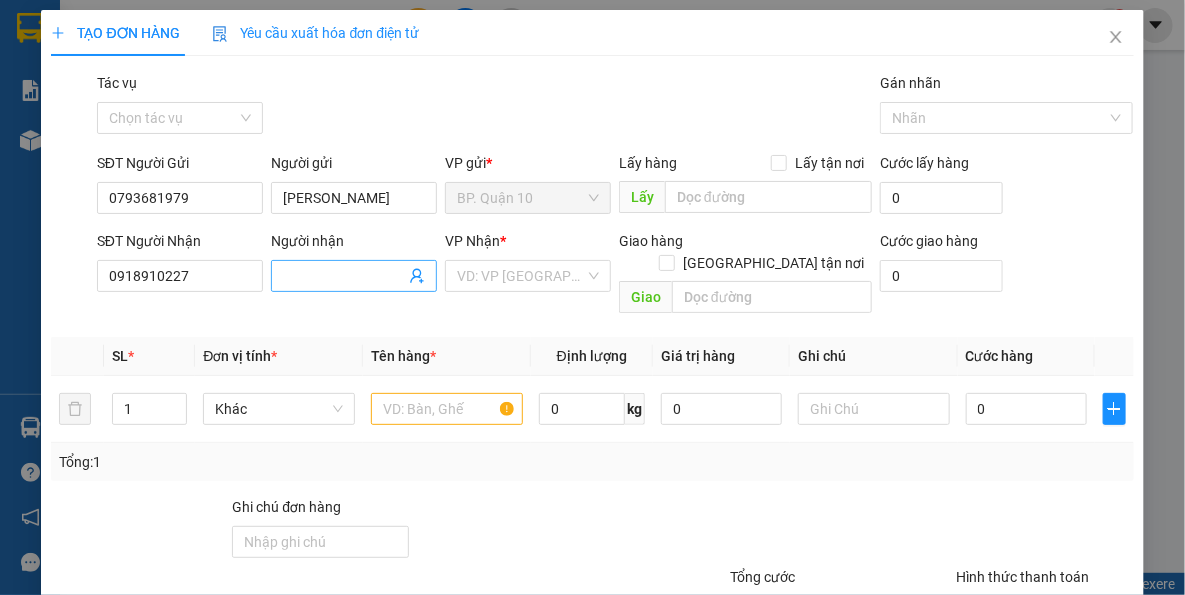 click on "Người nhận" at bounding box center [344, 276] 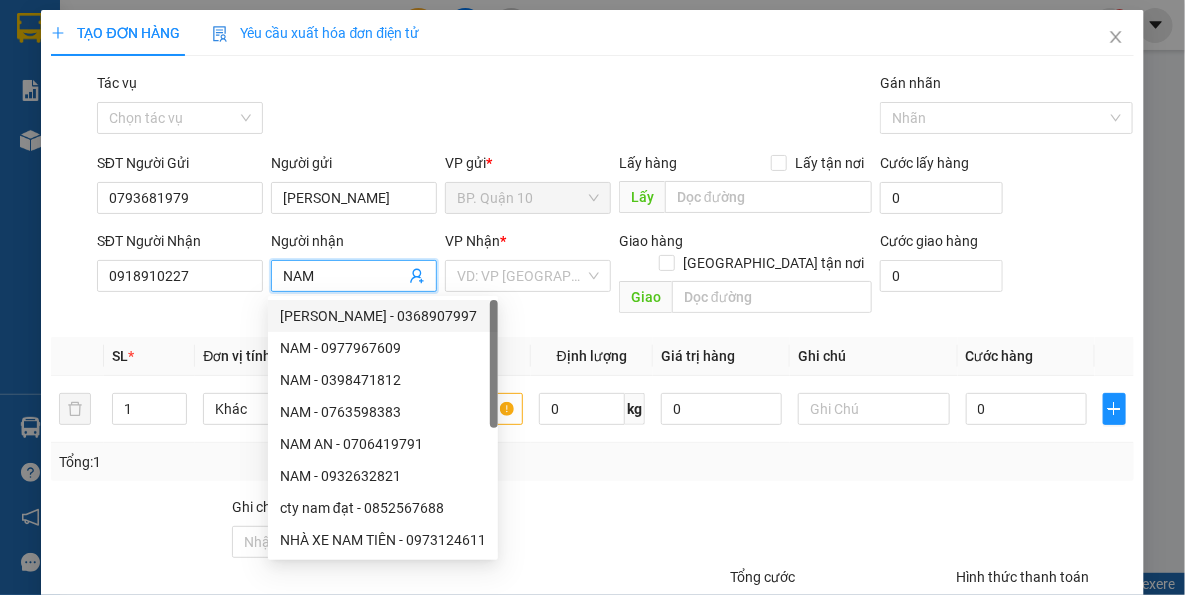 click on "Transit Pickup Surcharge Ids Transit Deliver Surcharge Ids Transit Deliver Surcharge Transit Deliver Surcharge Gói vận chuyển  * Tiêu chuẩn Tác vụ Chọn tác vụ Gán nhãn   Nhãn SĐT Người Gửi 0793681979 Người gửi HỒNG PHONG VP gửi  * BP. Quận 10 Lấy hàng Lấy tận nơi Lấy Cước lấy hàng 0 SĐT Người Nhận 0918910227 Người nhận NAM VP Nhận  * VD: VP [GEOGRAPHIC_DATA] Giao hàng Giao tận nơi Giao Cước giao hàng 0 SL  * Đơn vị tính  * Tên hàng  * Định lượng Giá trị hàng Ghi chú Cước hàng                   1 Khác 0 kg 0 0 Tổng:  1 Ghi chú đơn hàng Tổng cước 0 Hình thức thanh toán Tại văn phòng Số tiền thu trước 0 Chưa thanh toán 0 Chọn HT Thanh Toán Lưu nháp Xóa Thông tin [PERSON_NAME] và In" at bounding box center [592, 397] 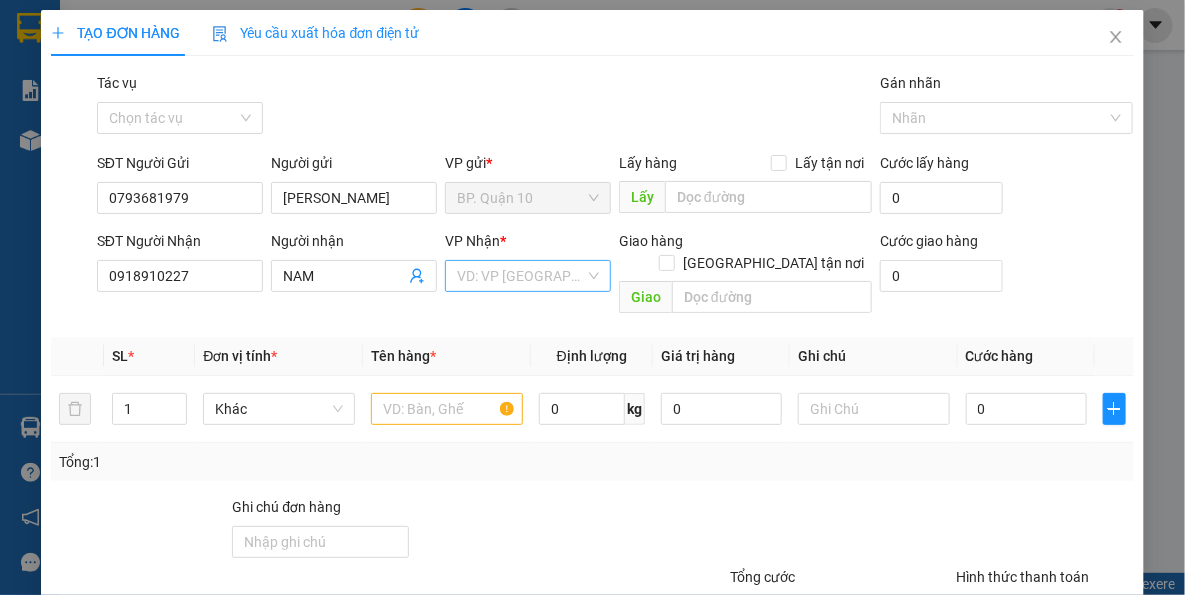 drag, startPoint x: 433, startPoint y: 315, endPoint x: 473, endPoint y: 290, distance: 47.169907 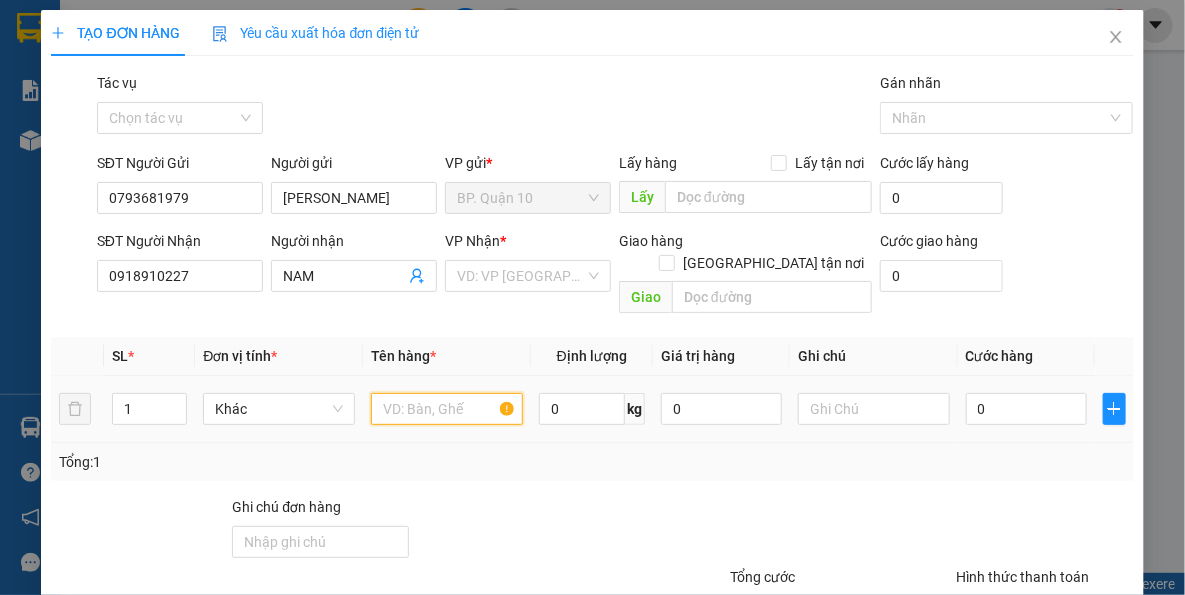 click at bounding box center [447, 409] 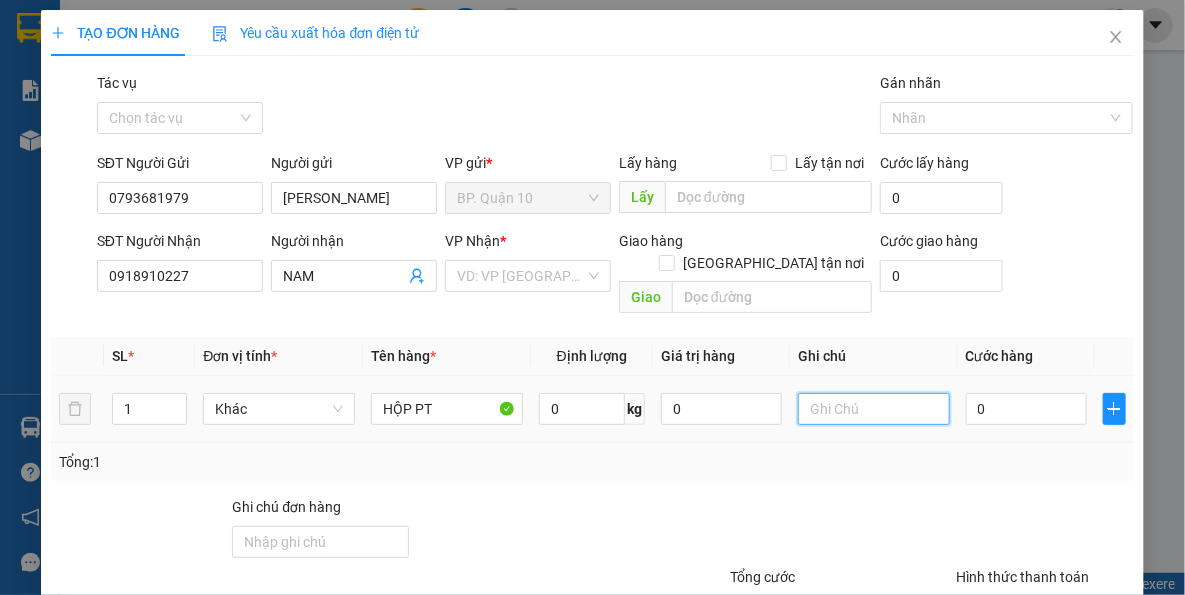 click at bounding box center [874, 409] 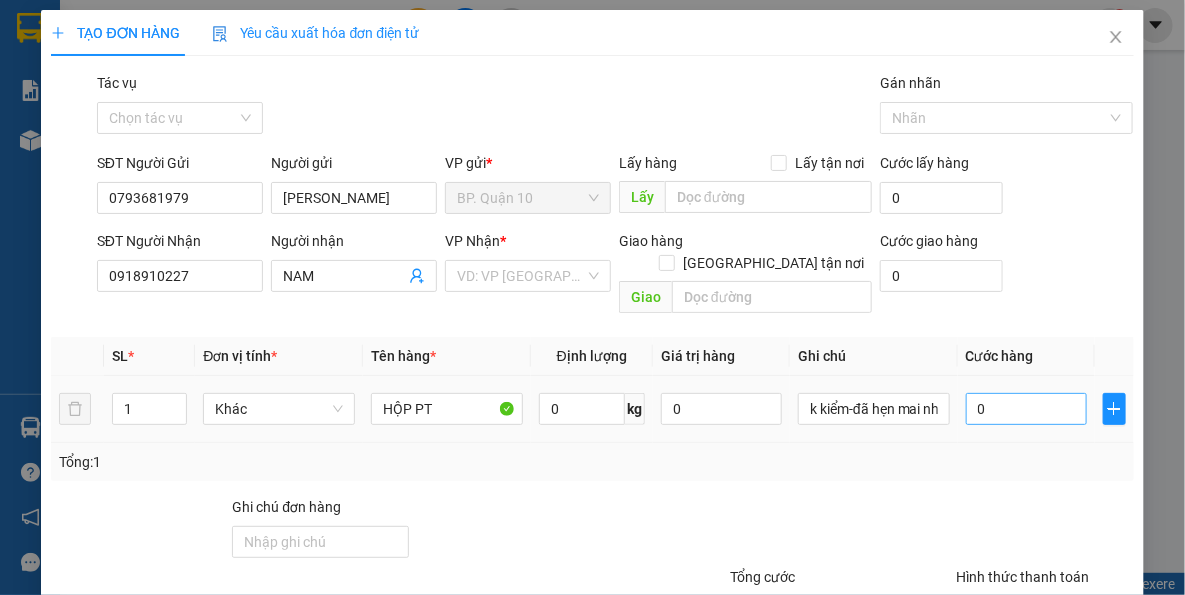 drag, startPoint x: 1037, startPoint y: 432, endPoint x: 1041, endPoint y: 398, distance: 34.234486 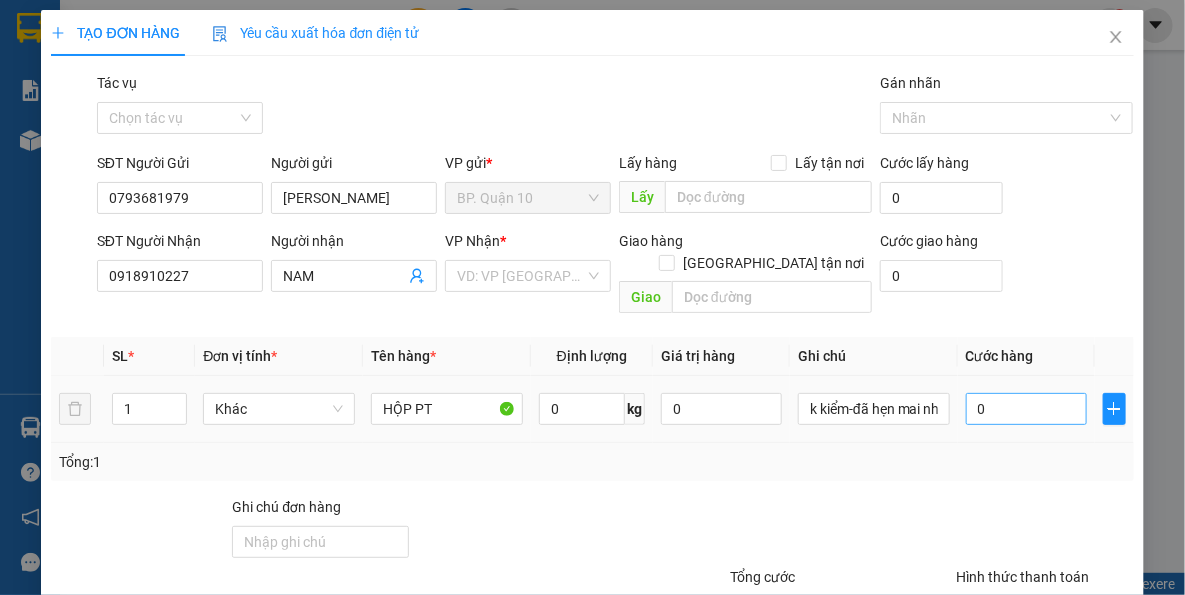 click on "Tổng:  1" at bounding box center [592, 462] 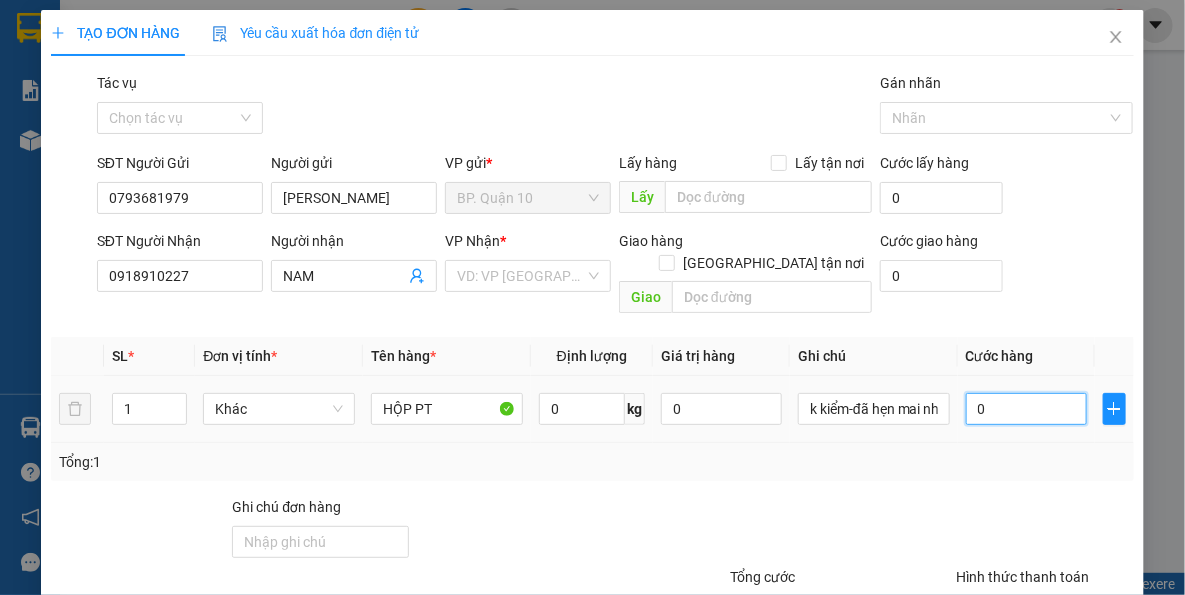 click on "0" at bounding box center [1026, 409] 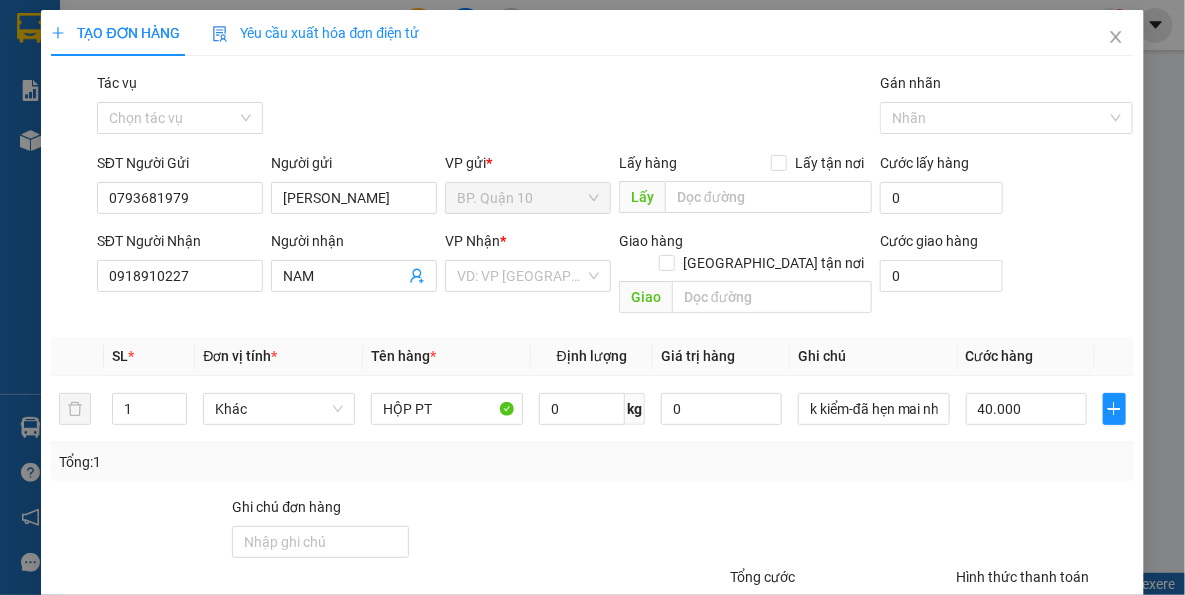 click at bounding box center [1044, 531] 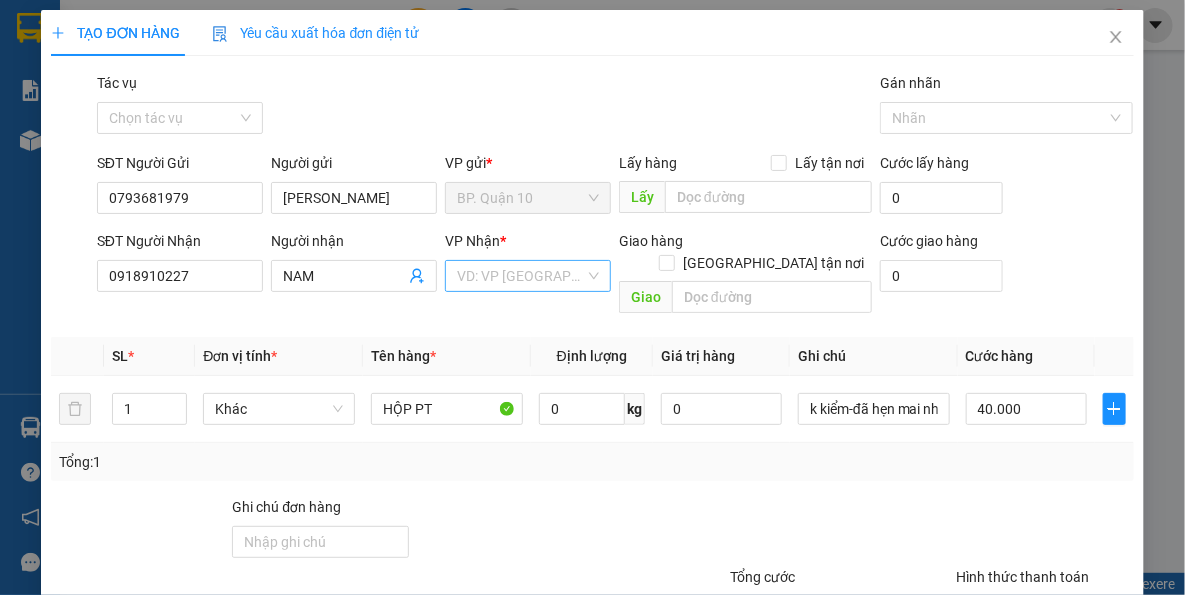 click at bounding box center (521, 276) 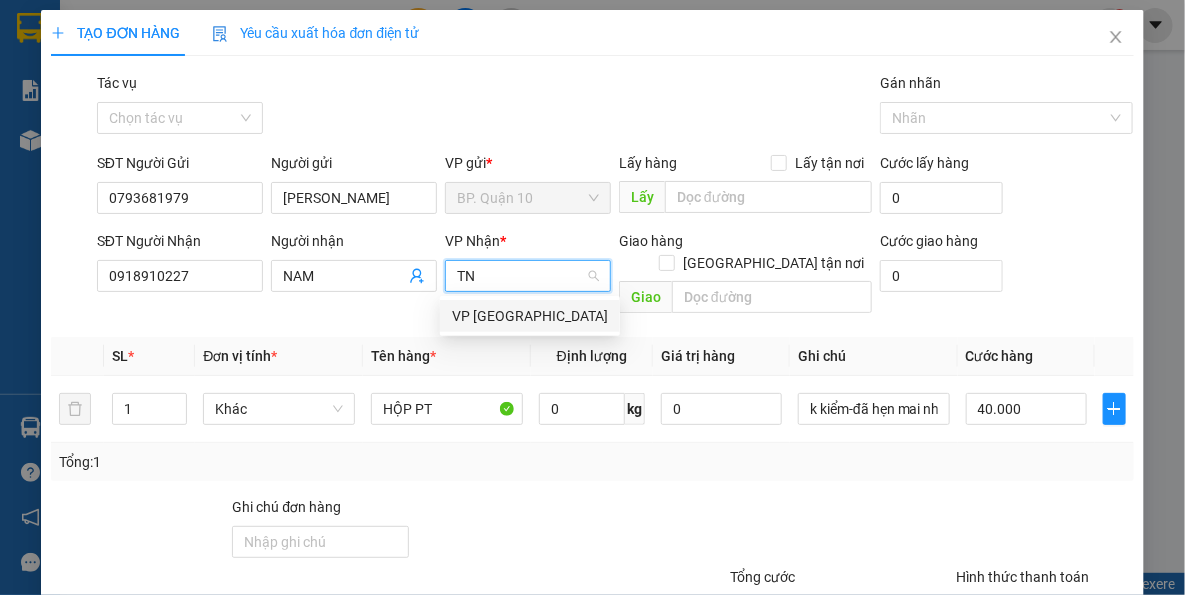 click on "VP [GEOGRAPHIC_DATA]" at bounding box center [530, 316] 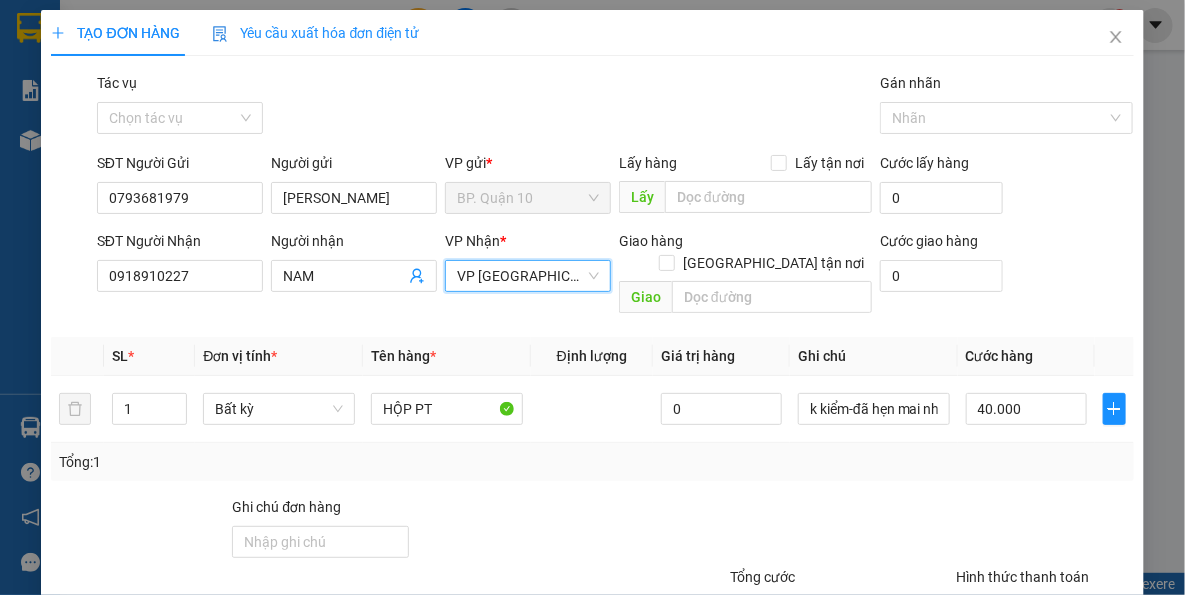 click on "Tổng:  1" at bounding box center [592, 462] 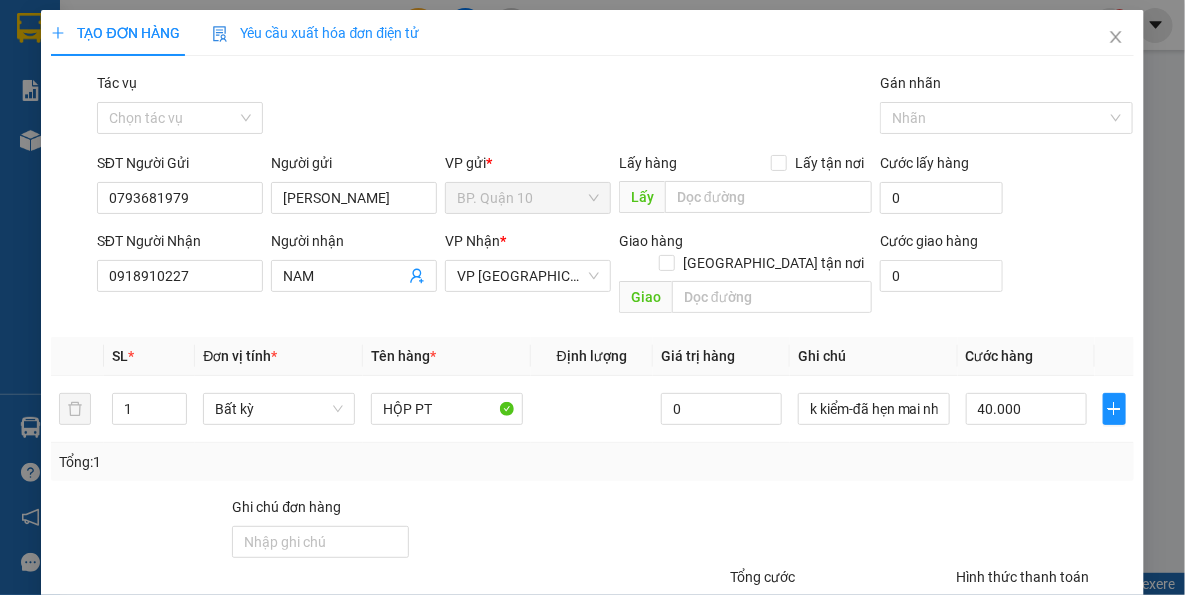 click at bounding box center (819, 531) 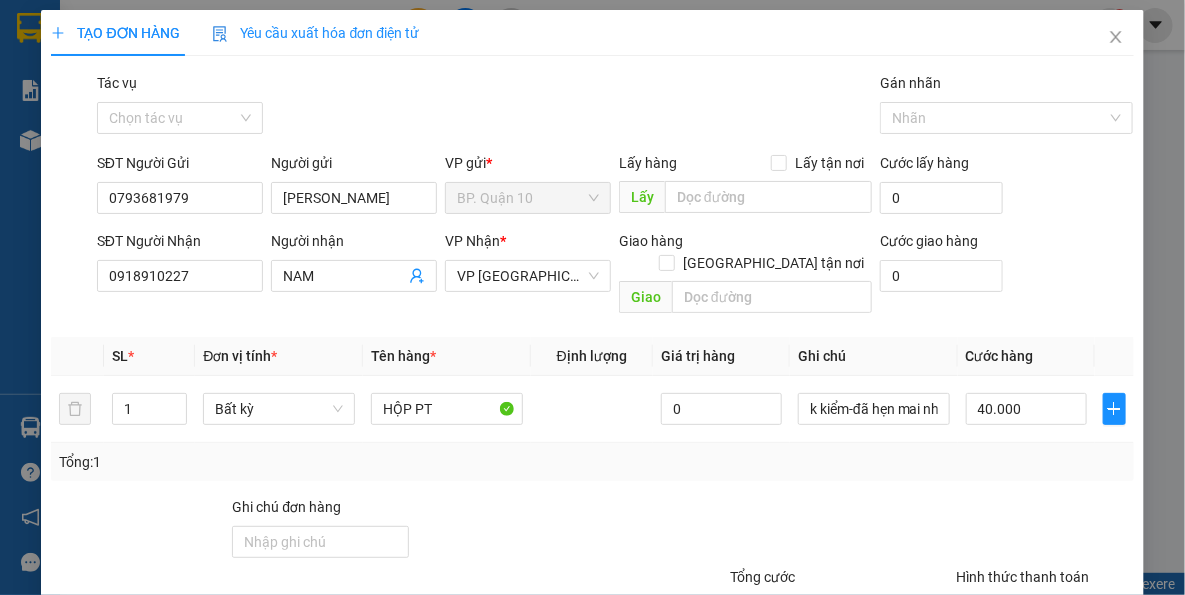 click 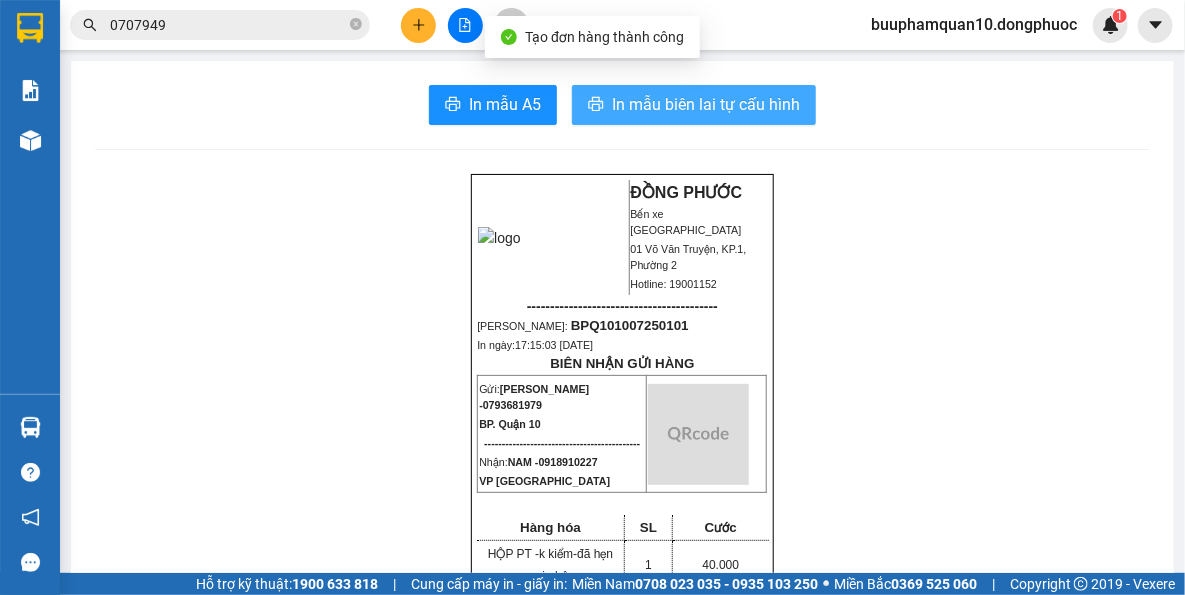 click on "In mẫu biên lai tự cấu hình" at bounding box center (694, 105) 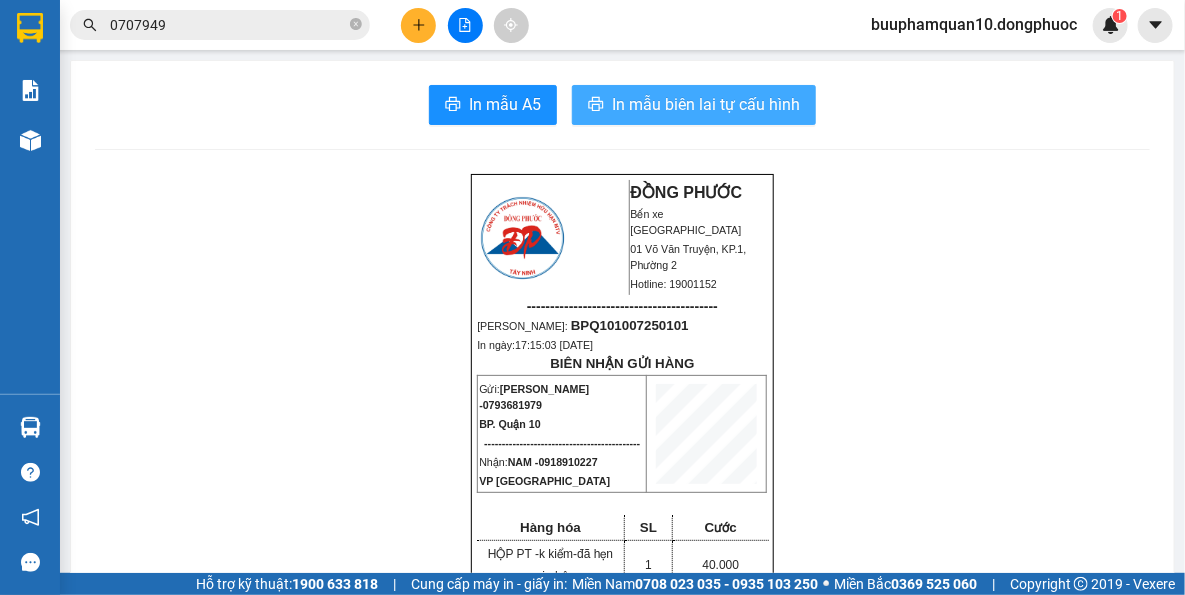 click on "In mẫu biên lai tự cấu hình" at bounding box center (694, 105) 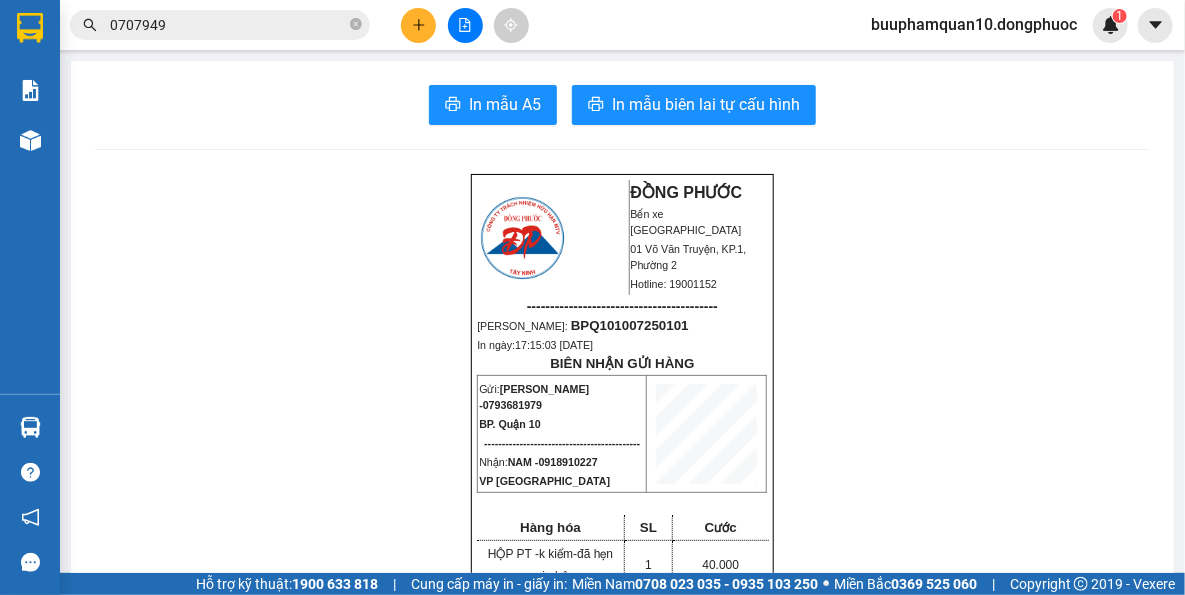 click at bounding box center (418, 25) 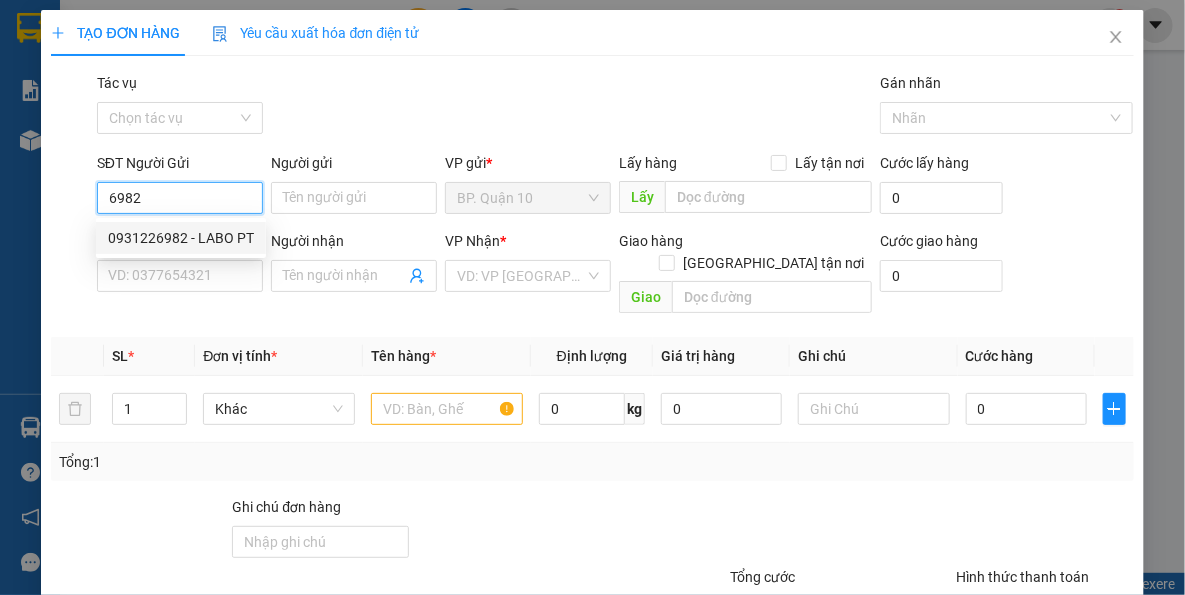 drag, startPoint x: 187, startPoint y: 238, endPoint x: 255, endPoint y: 286, distance: 83.23461 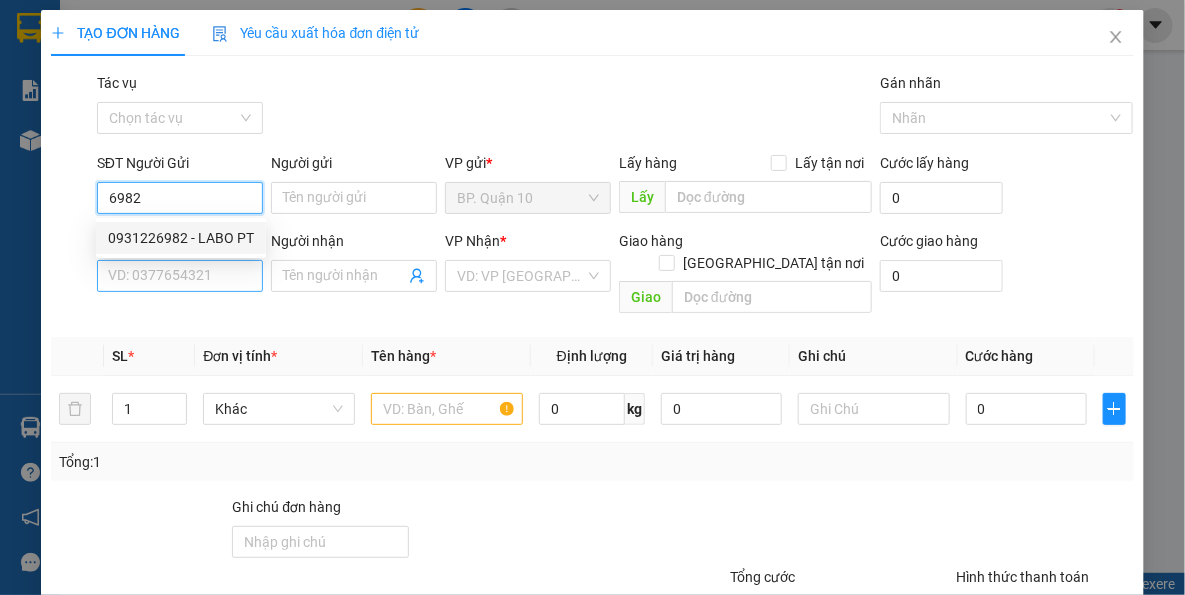 click on "0931226982 - LABO PT" at bounding box center (181, 238) 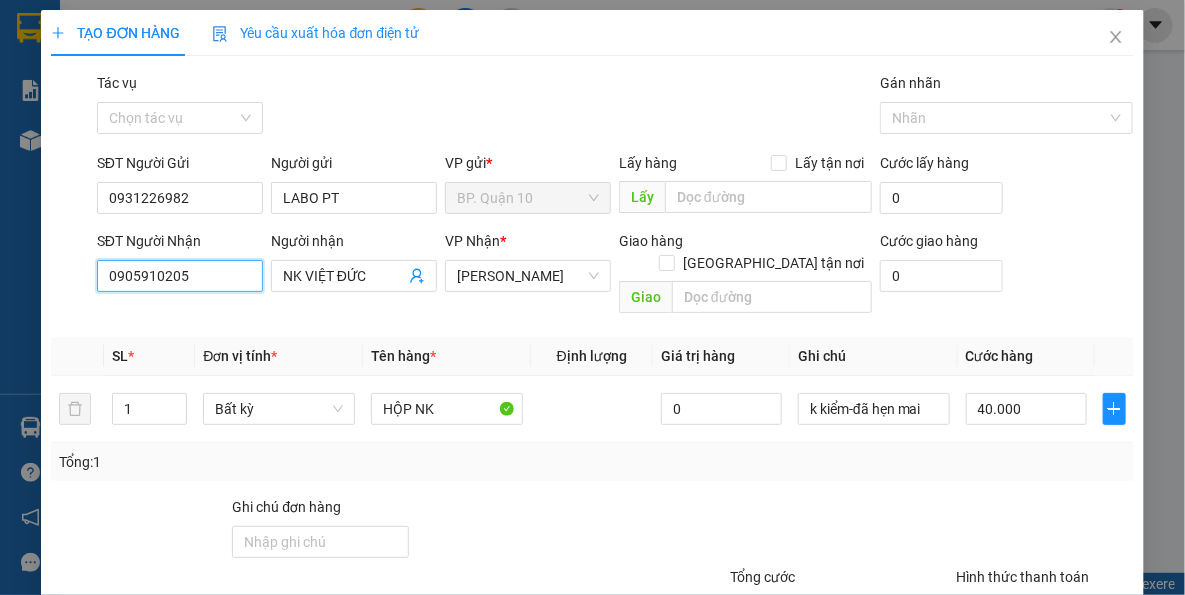 click on "0905910205" at bounding box center [180, 276] 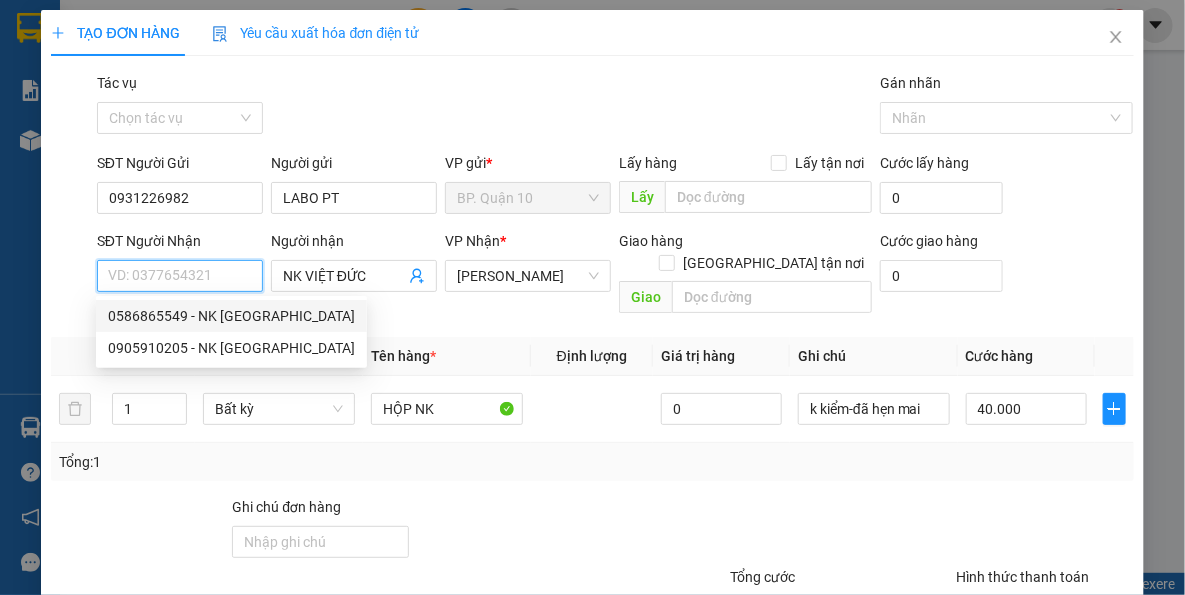click on "0586865549 - NK [GEOGRAPHIC_DATA]" at bounding box center [231, 316] 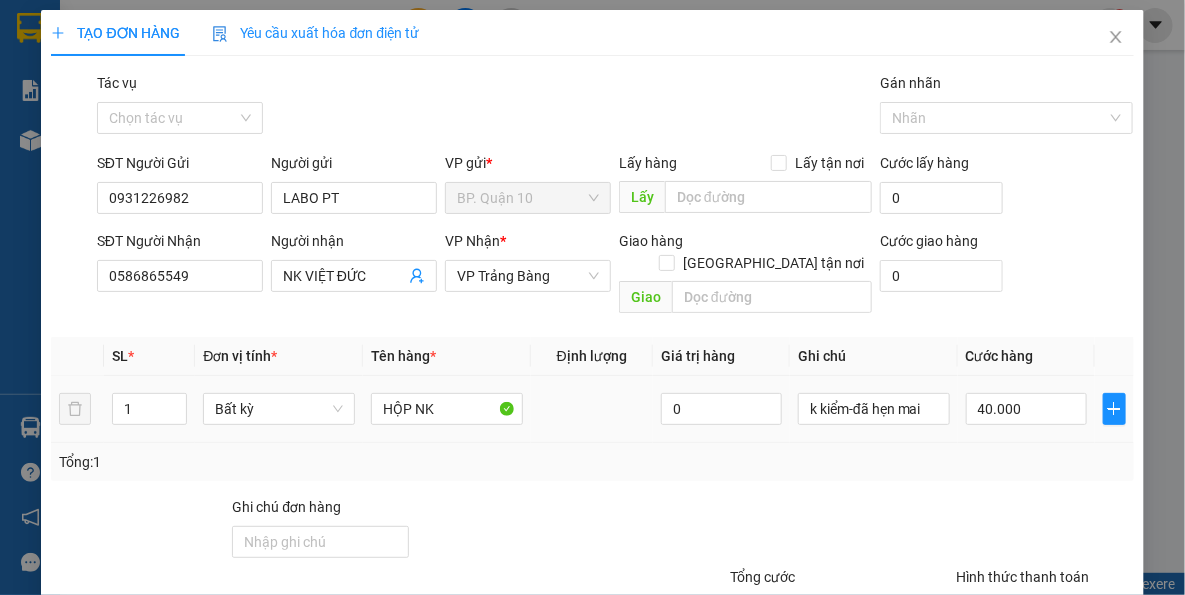 click at bounding box center (819, 531) 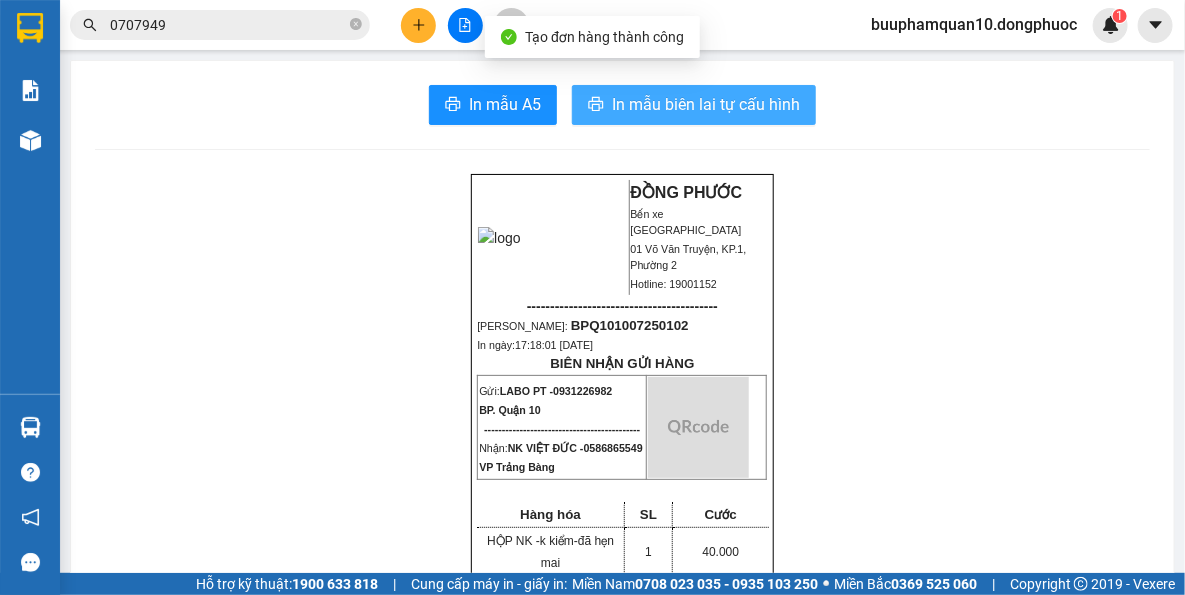 click on "In mẫu biên lai tự cấu hình" at bounding box center [706, 104] 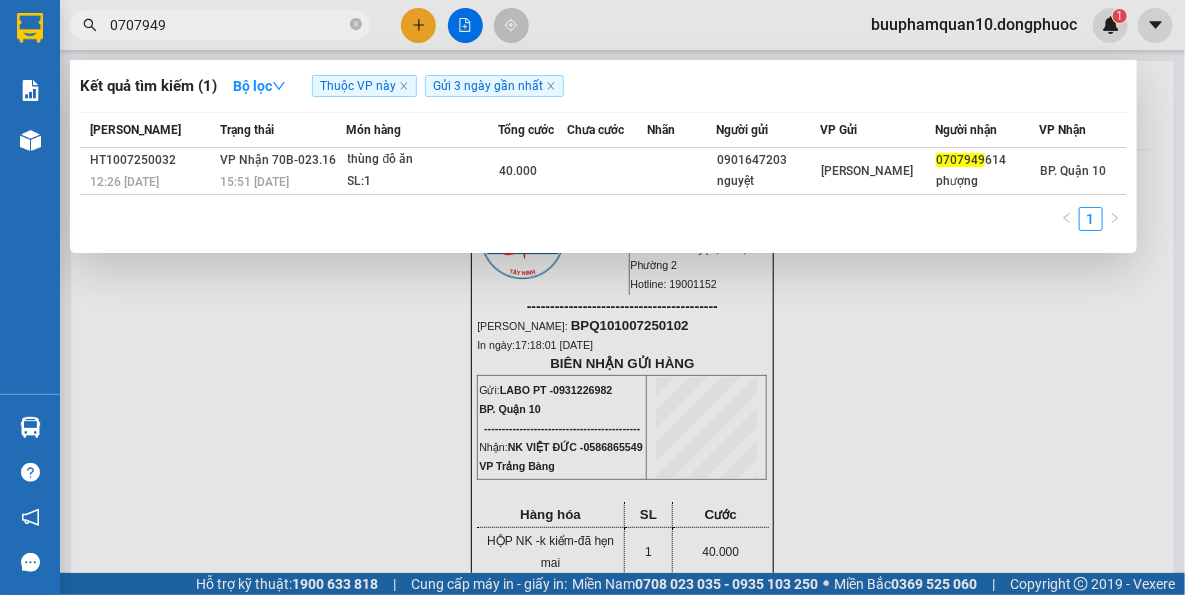 click on "0707949" at bounding box center [228, 25] 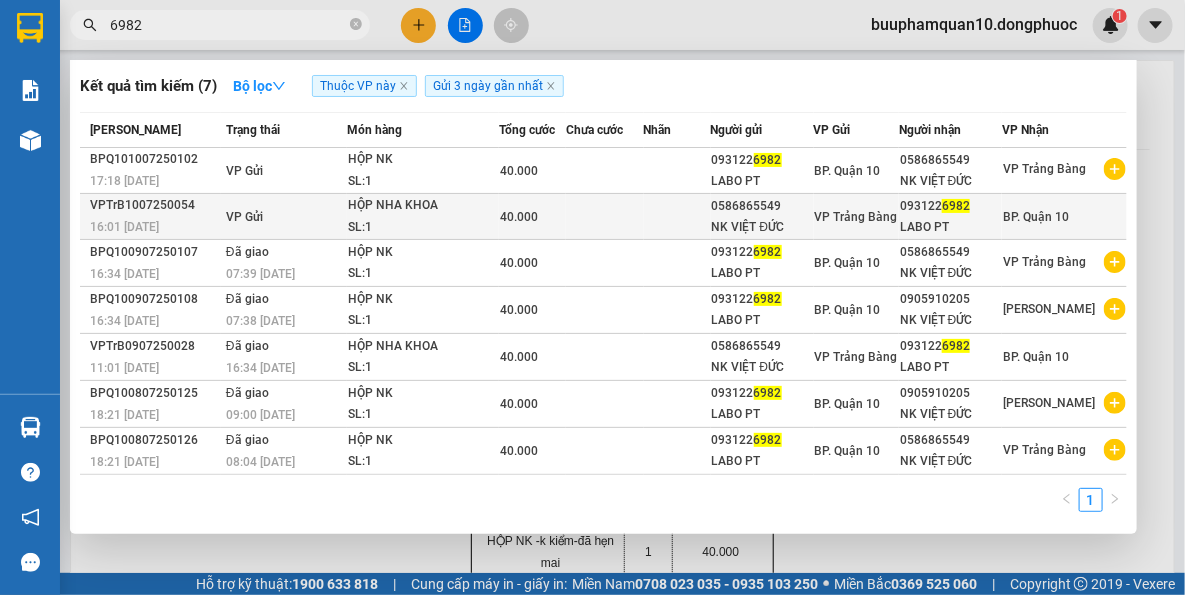 click on "SL:  1" at bounding box center [423, 228] 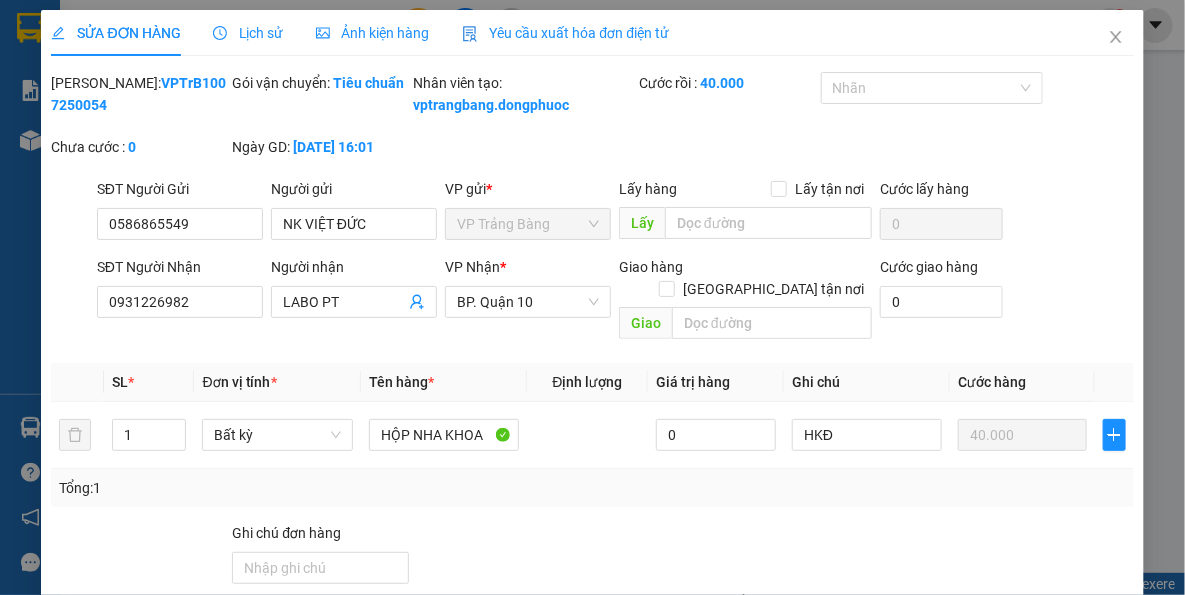 click on "Yêu cầu" at bounding box center [661, 733] 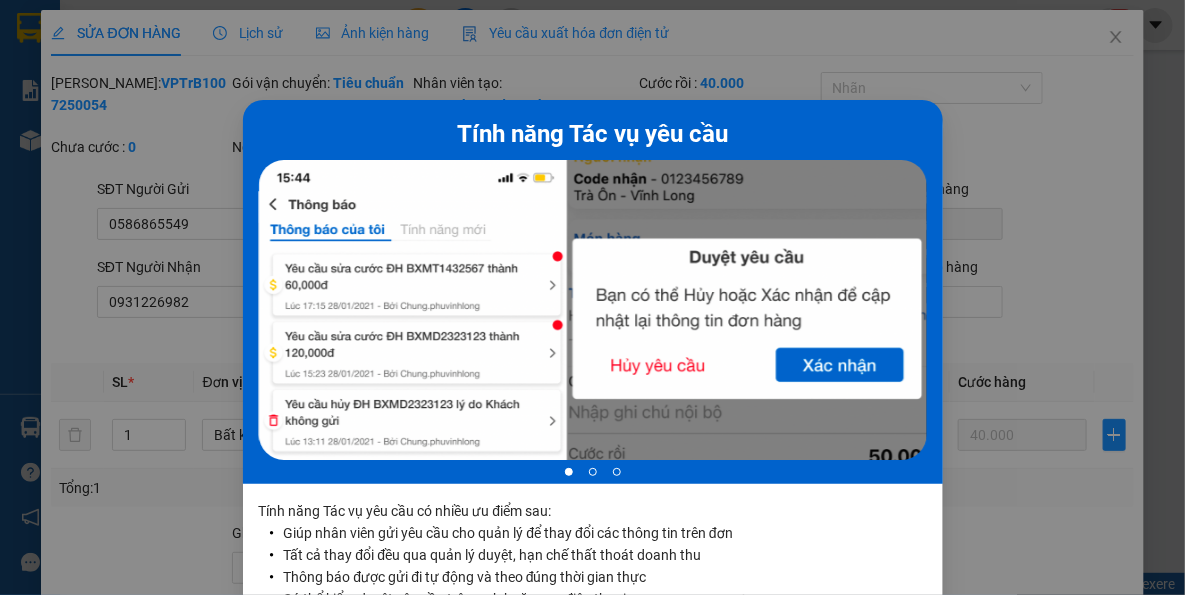 drag, startPoint x: 1039, startPoint y: 96, endPoint x: 1031, endPoint y: 55, distance: 41.773197 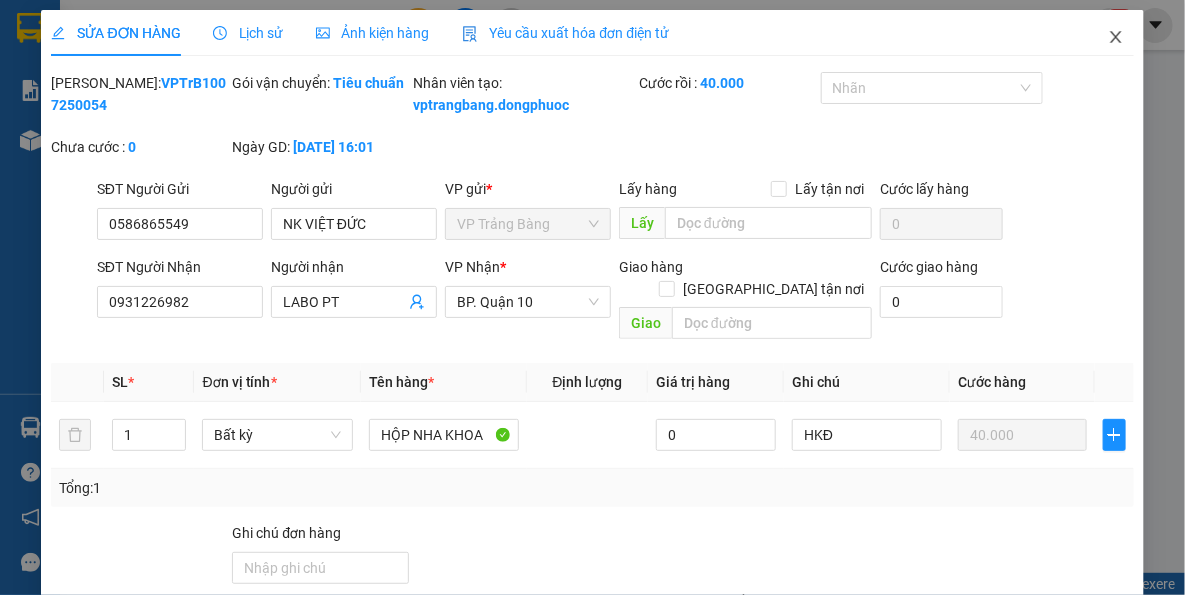 click 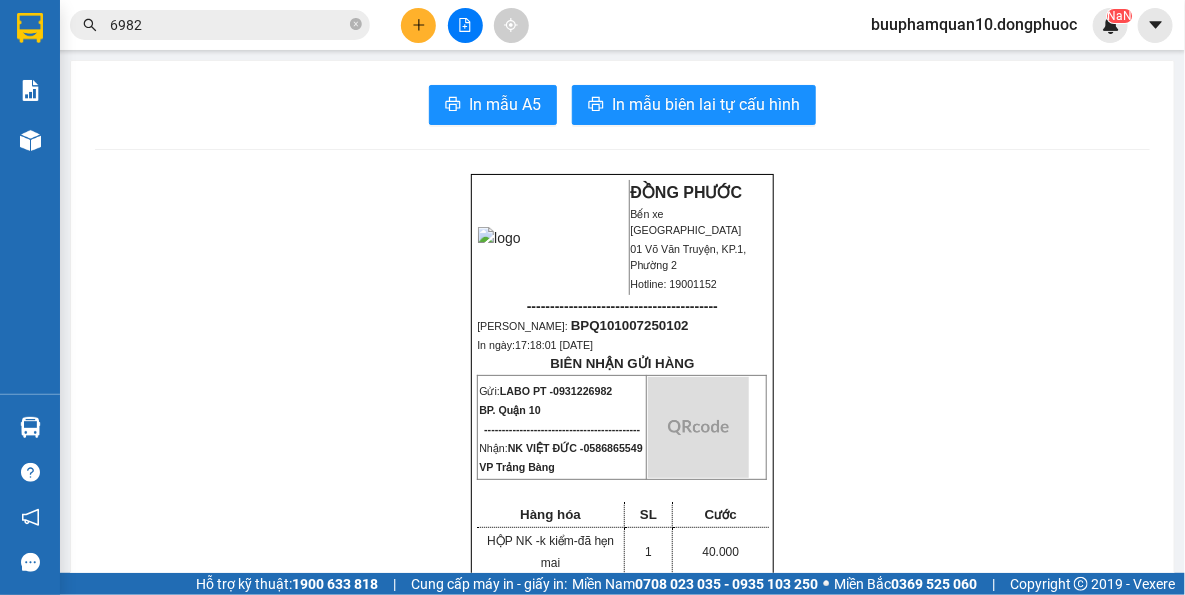 click on "6982" at bounding box center [228, 25] 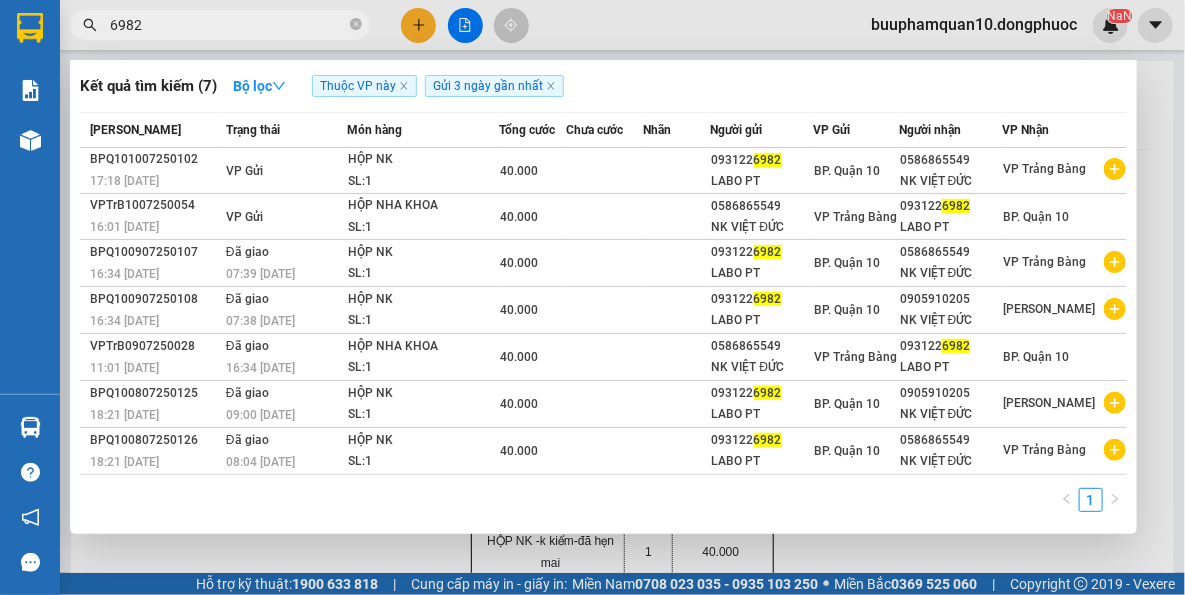 drag, startPoint x: 781, startPoint y: 544, endPoint x: 774, endPoint y: 528, distance: 17.464249 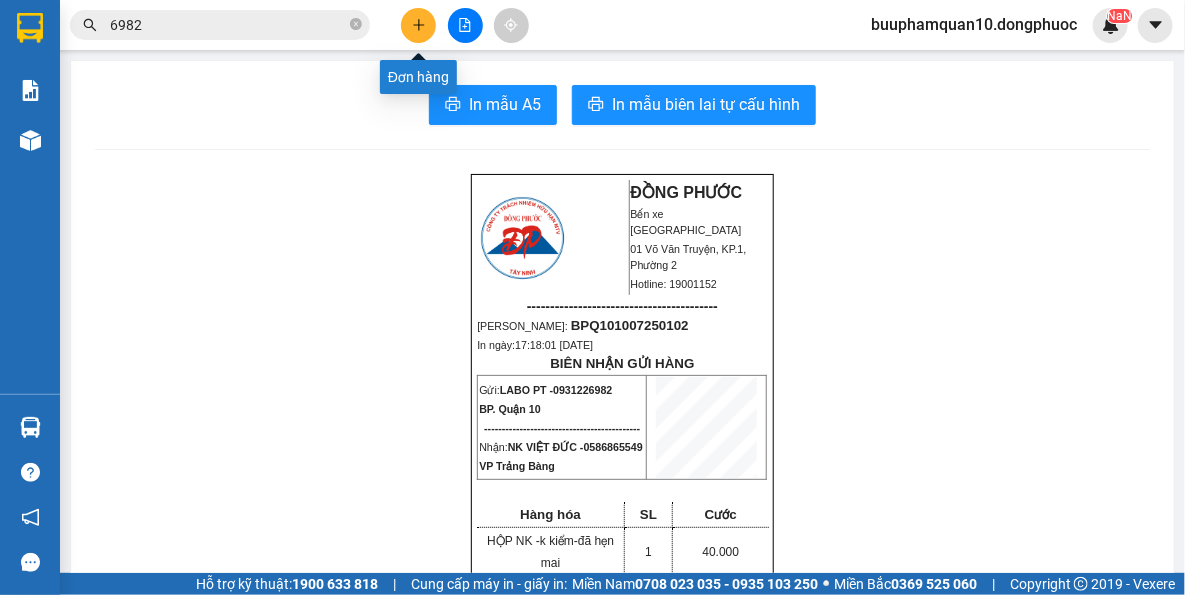 click 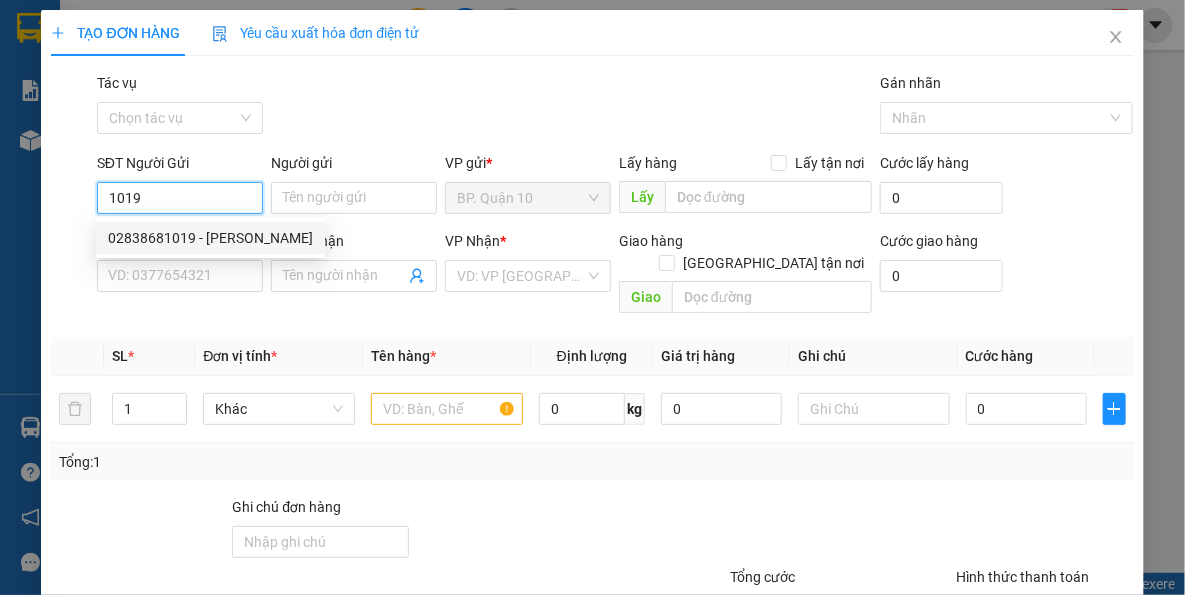 click on "02838681019 - [PERSON_NAME]" at bounding box center [210, 238] 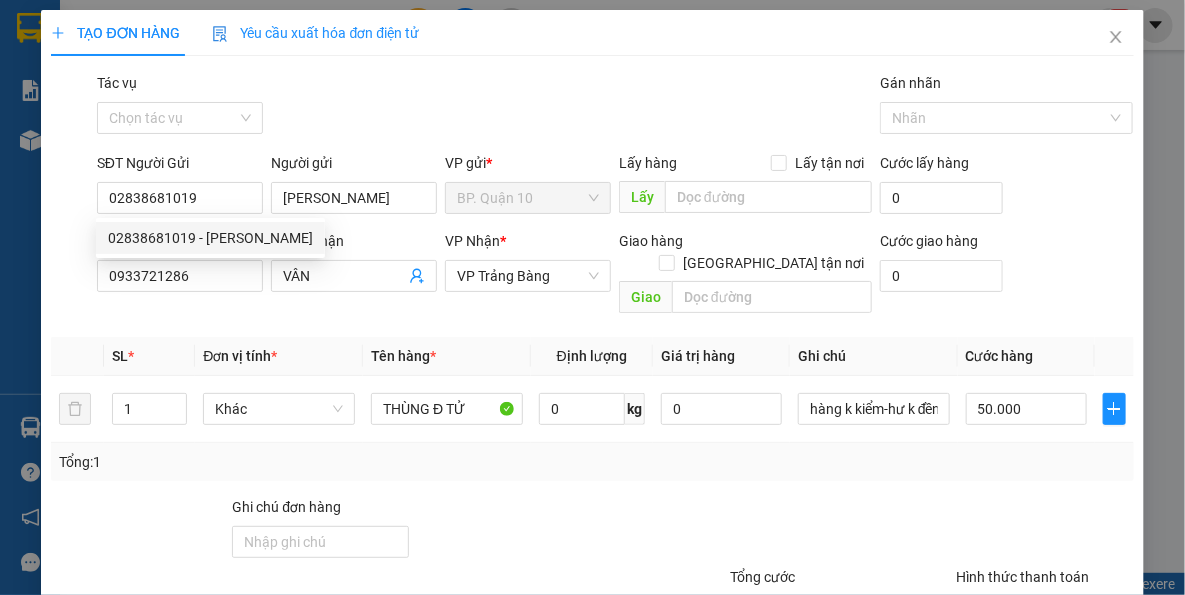 click on "Đơn vị tính  *" at bounding box center [240, 356] 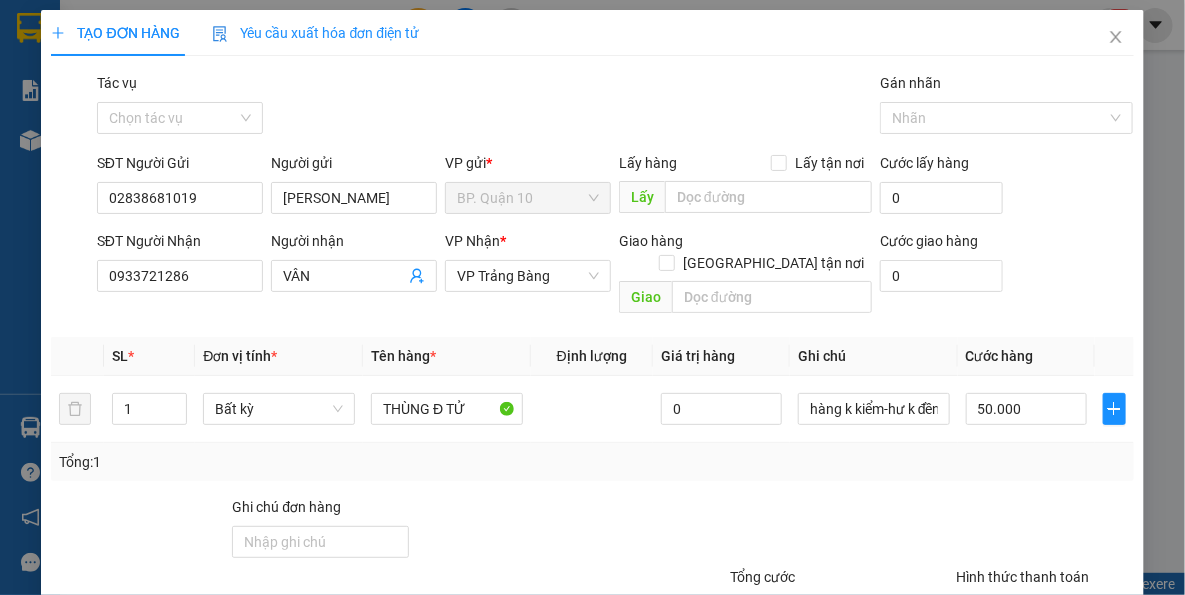 click on "Tổng:  1" at bounding box center (592, 462) 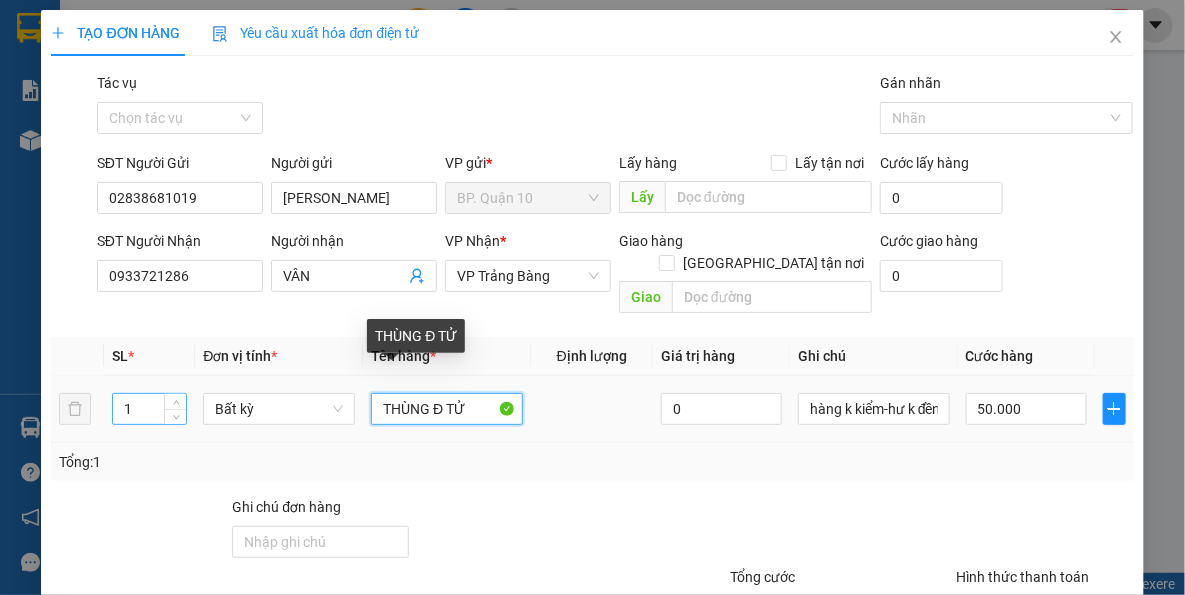 drag, startPoint x: 424, startPoint y: 389, endPoint x: 159, endPoint y: 383, distance: 265.0679 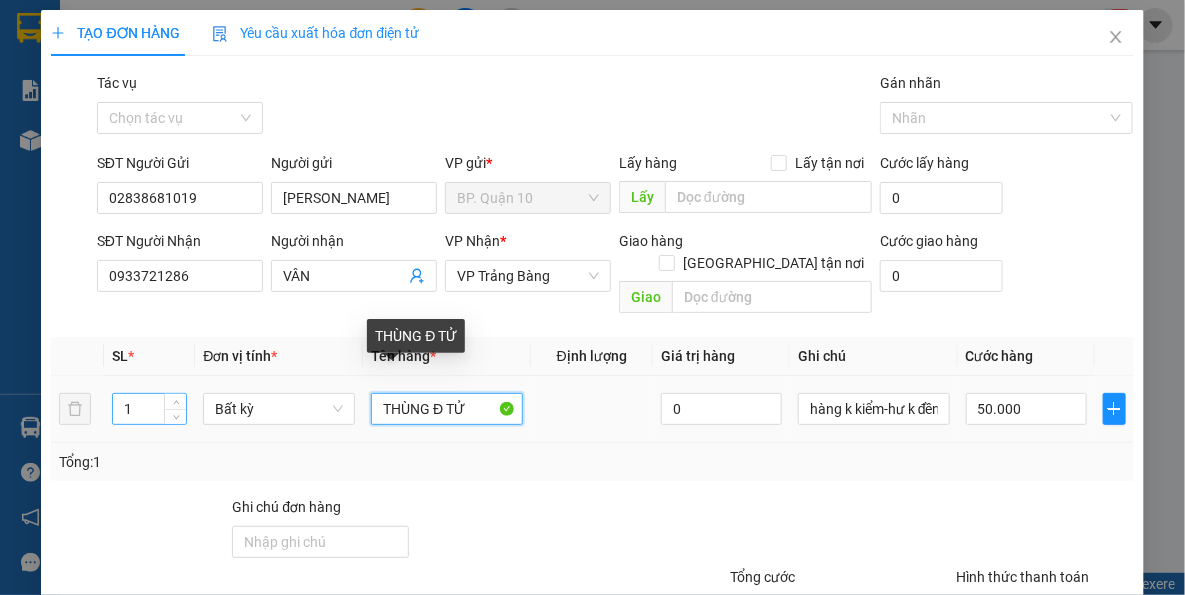 click on "1 Bất kỳ THÙNG Đ TỬ 0 hàng k kiểm-hư k đền 50.000" at bounding box center [592, 409] 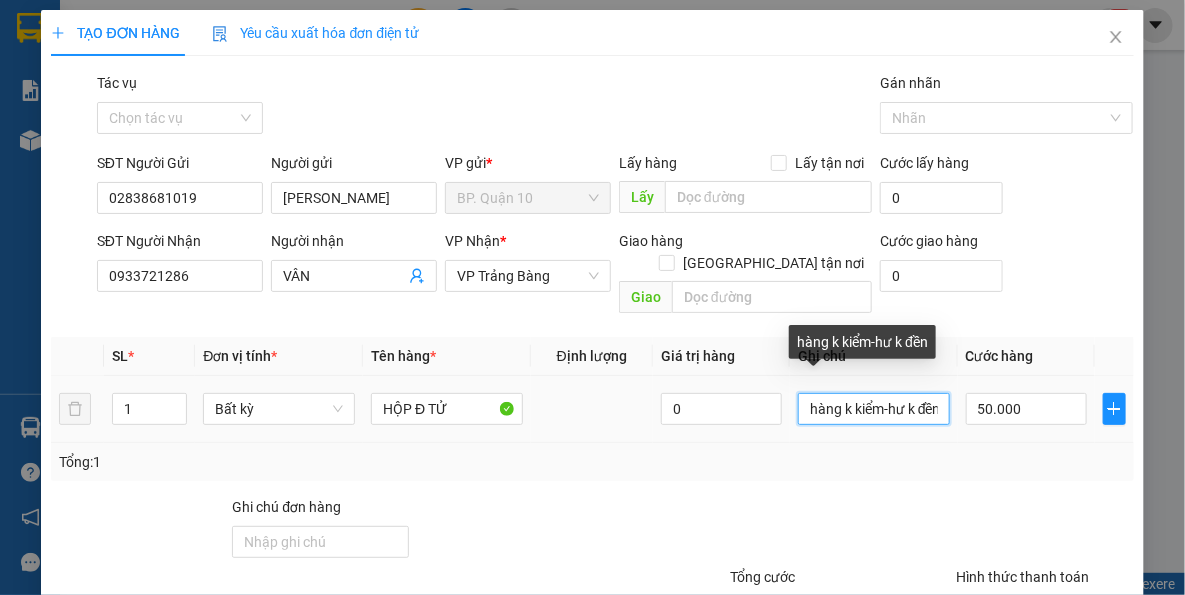 click on "hàng k kiểm-hư k đền" at bounding box center (874, 409) 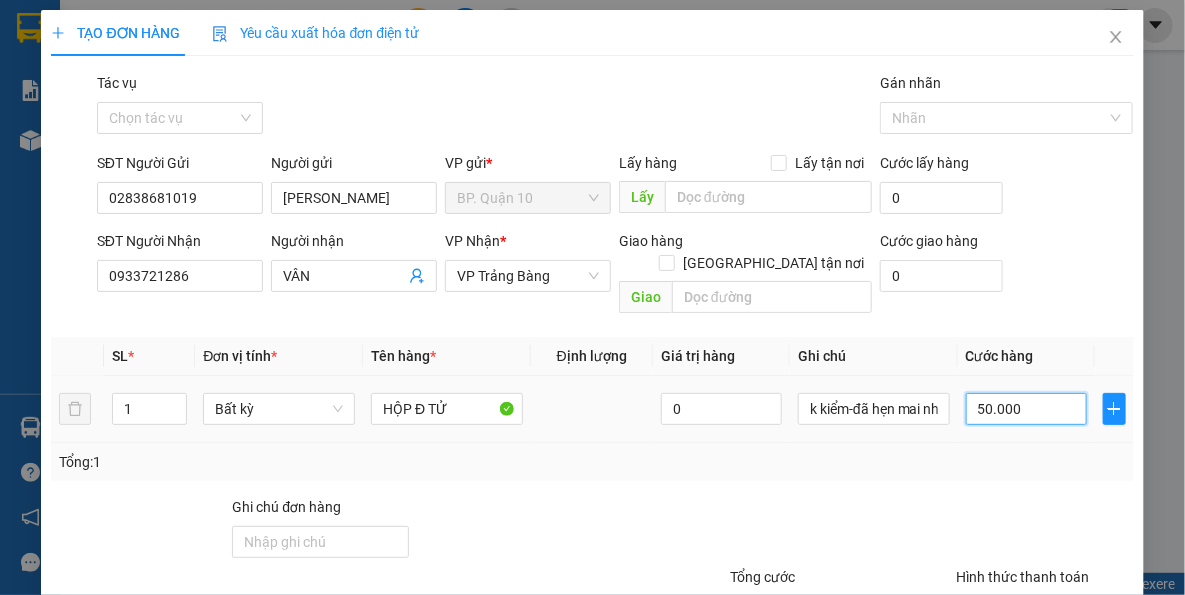 click on "50.000" at bounding box center (1026, 409) 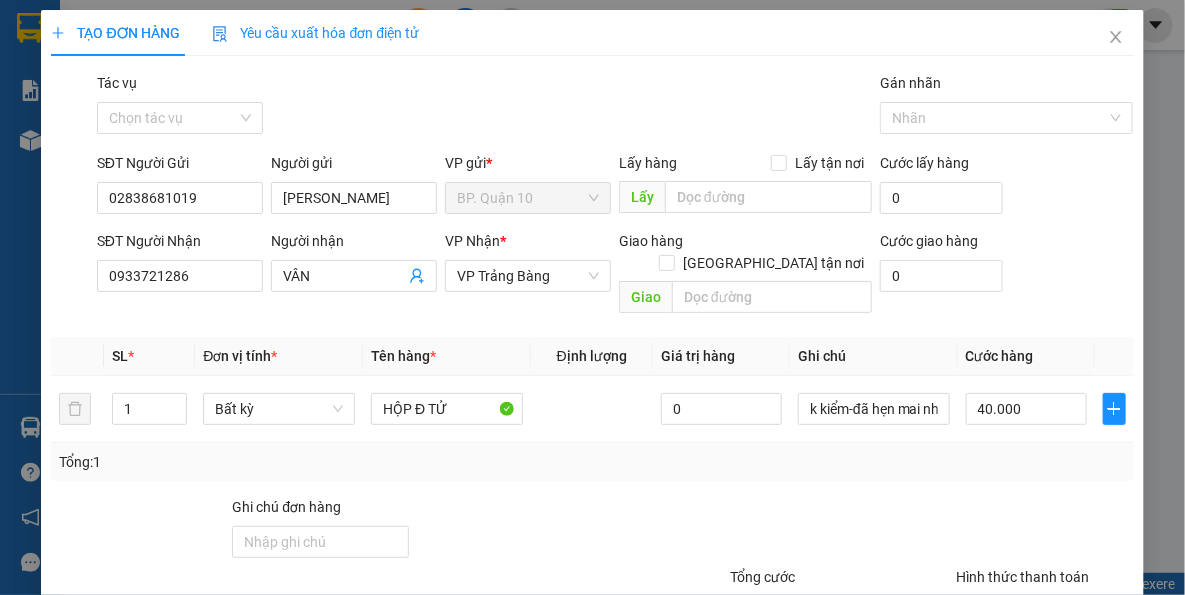click on "Tổng:  1" at bounding box center (592, 462) 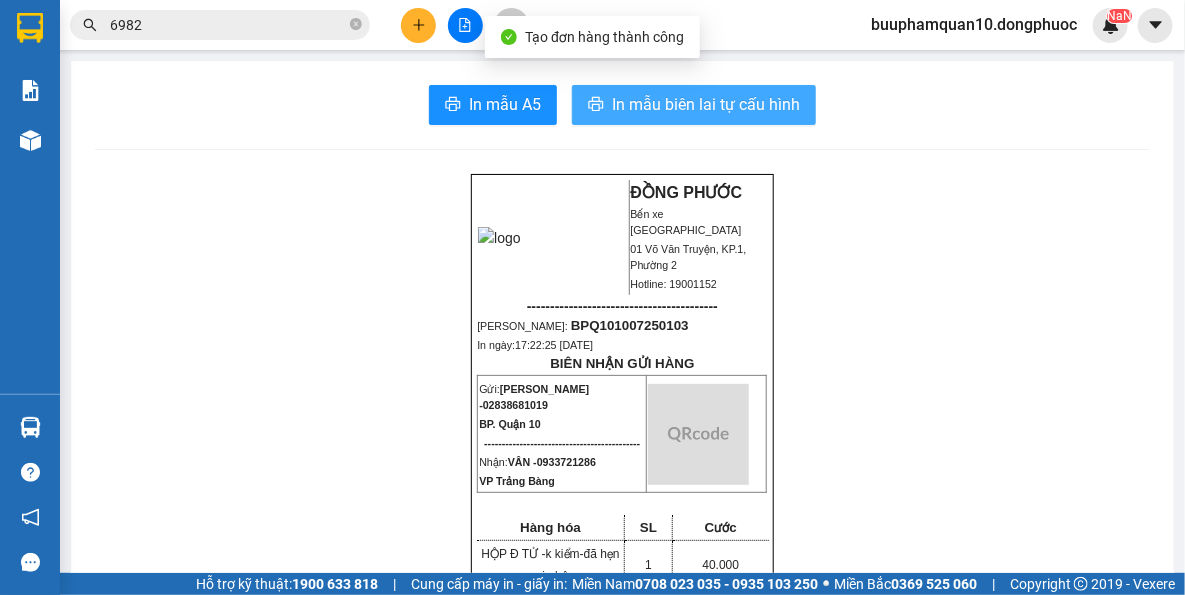 drag, startPoint x: 702, startPoint y: 86, endPoint x: 723, endPoint y: 140, distance: 57.939625 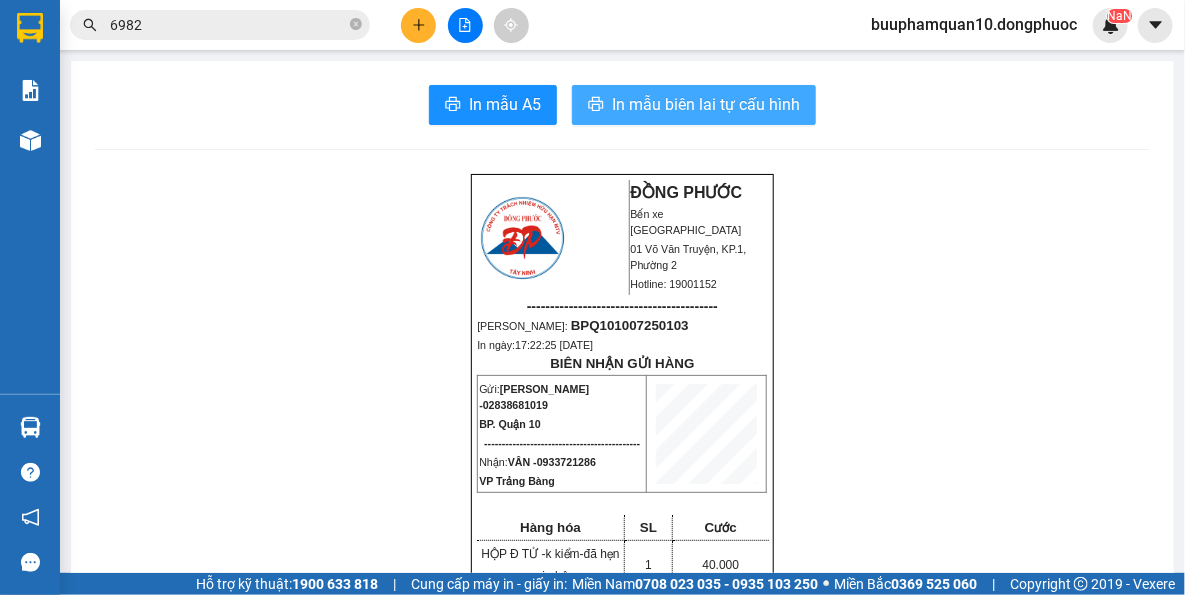 click on "In mẫu biên lai tự cấu hình" at bounding box center [706, 104] 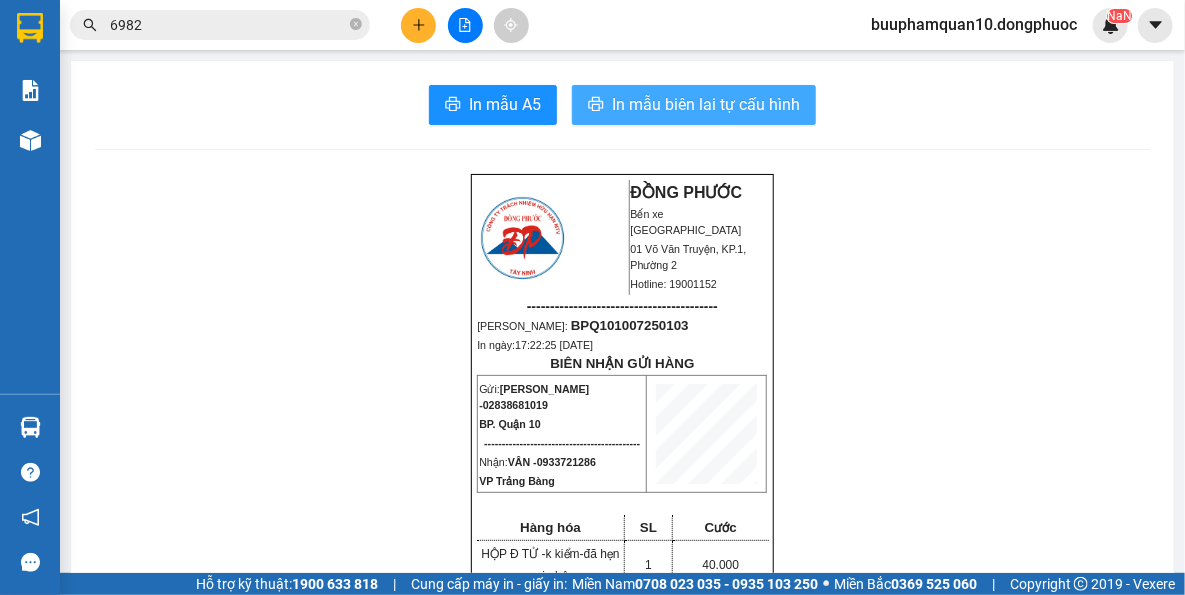 scroll, scrollTop: 0, scrollLeft: 0, axis: both 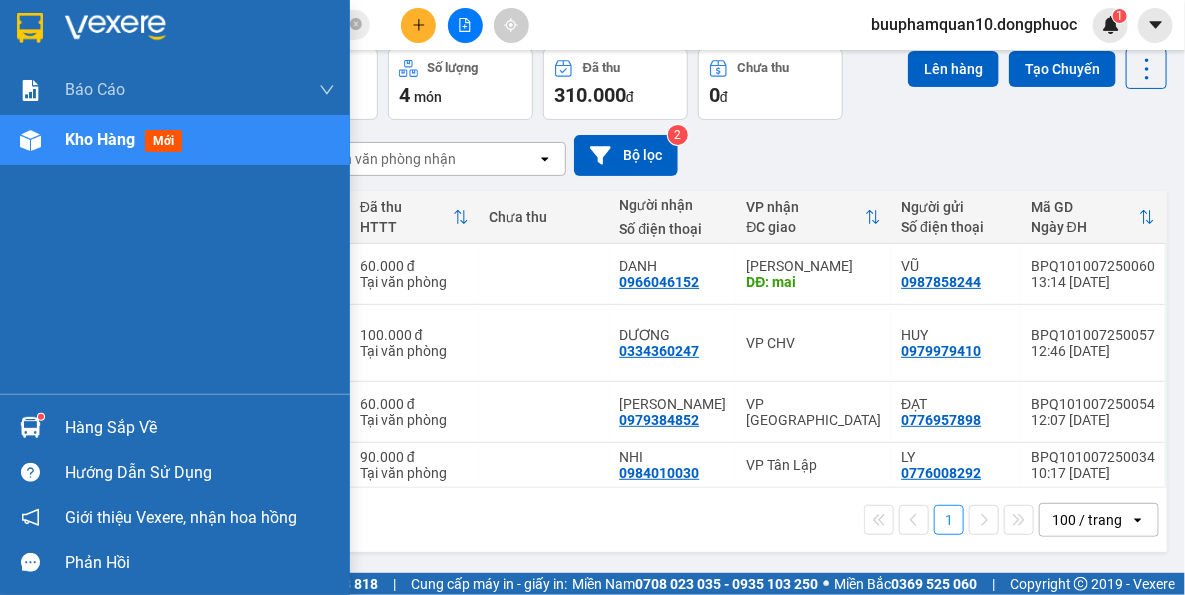 click at bounding box center (30, 427) 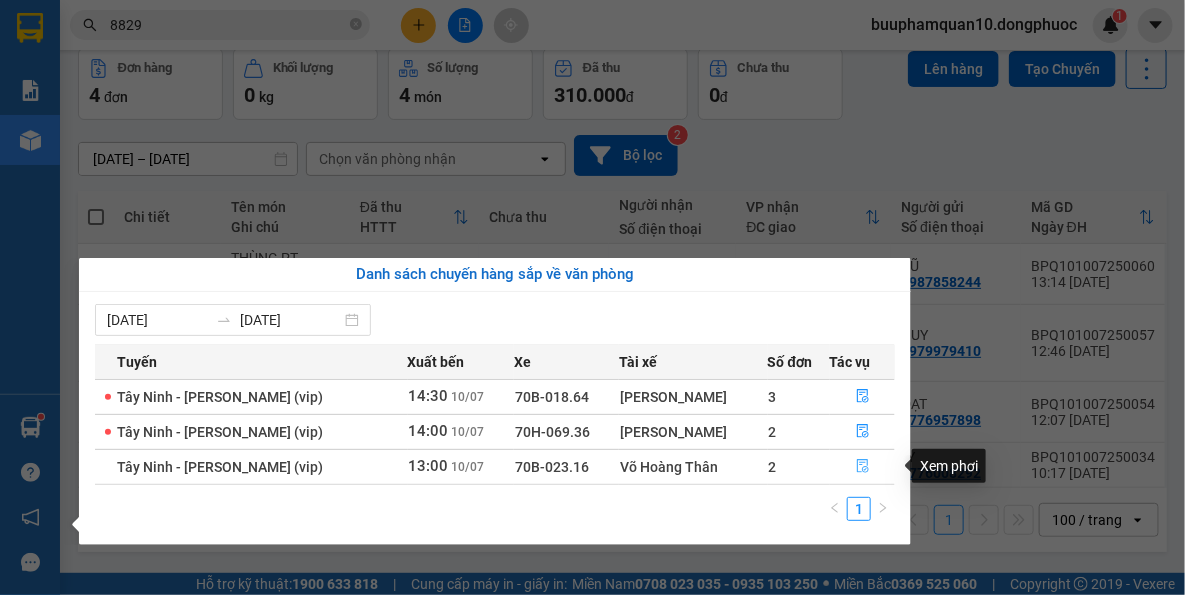 click at bounding box center (862, 467) 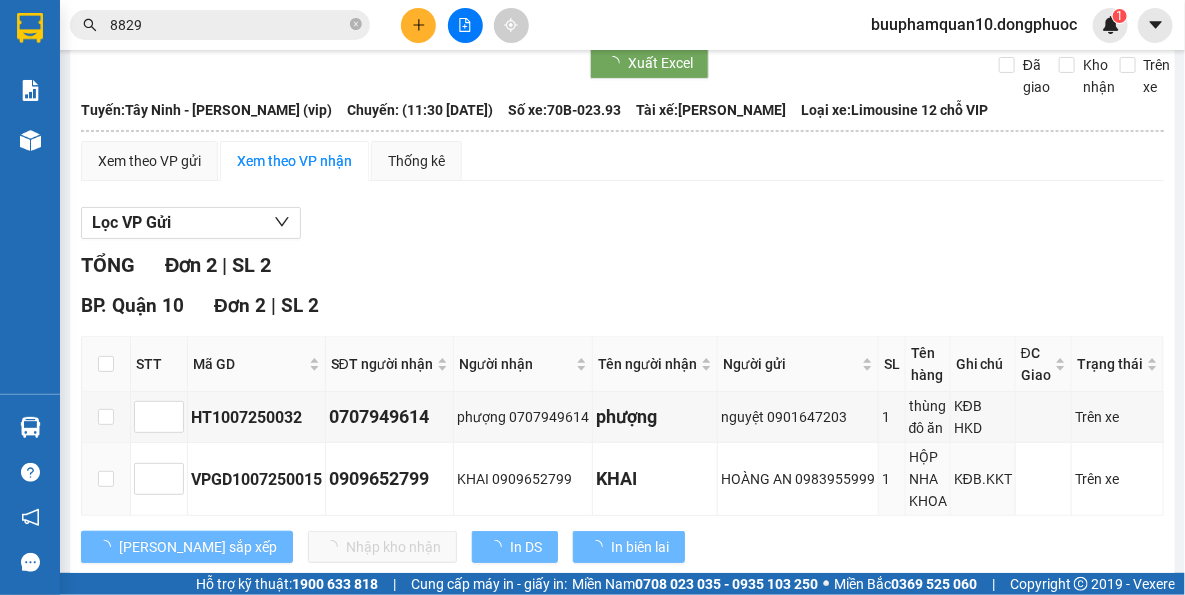 scroll, scrollTop: 141, scrollLeft: 0, axis: vertical 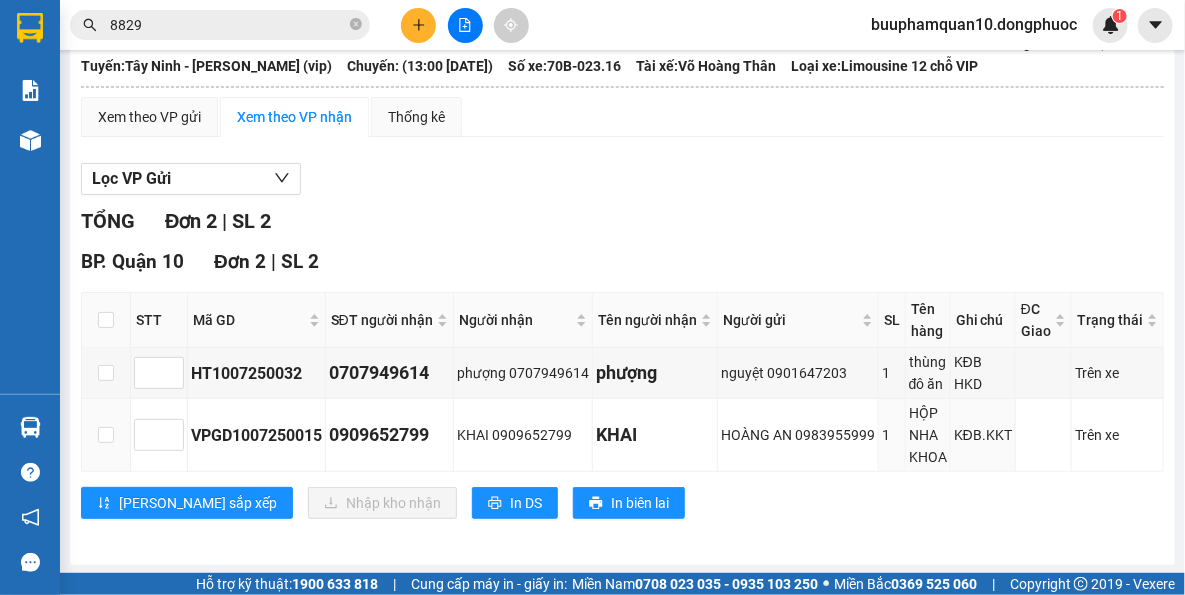 click on "TỔNG Đơn   2 | SL   2 BP. Quận 10 Đơn   2 | SL   2 STT Mã GD SĐT người nhận Người nhận Tên người nhận Người gửi SL Tên hàng Ghi chú ĐC Giao Trạng thái Ký nhận                           HT1007250032 0707949614 phượng 0707949614 phượng nguyệt 0901647203 1 thùng đô ăn  KĐB HKD  Trên xe VPGD1007250015 0909652799 KHAI 0909652799 KHAI HOÀNG AN 0983955999 1 HỘP NHA KHOA KĐB.KKT Trên xe Lưu sắp xếp Nhập kho nhận In DS In biên lai Đồng Phước   19001152   Bến xe Tây Ninh, 01 Võ Văn Truyện, KP 1, Phường 2 BP. Quận 10  -  15:09 - 10/07/2025 Tuyến:  Tây Ninh - Hồ Chí Minh (vip) Chuyến:   (13:00 - 10/07/2025) Tài xế:  Võ Hoàng Thân   Số xe:  70B-023.16   Loại xe:  Limousine 12 chỗ VIP STT Mã GD SĐT người nhận Người nhận Tên người nhận Người gửi SL Tên hàng Ghi chú ĐC Giao Trạng thái Ký nhận BP. Quận 10 Đơn   2 | SL   2 1 HT1007250032 0707949614 phượng 0707949614 1" at bounding box center [622, 375] 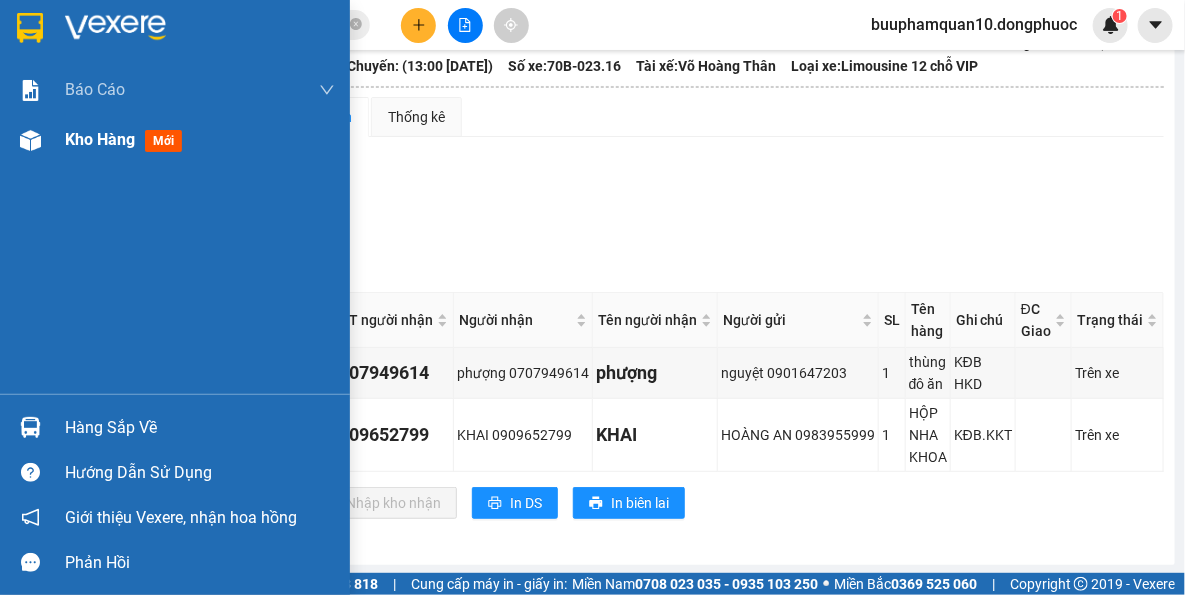 click at bounding box center (30, 140) 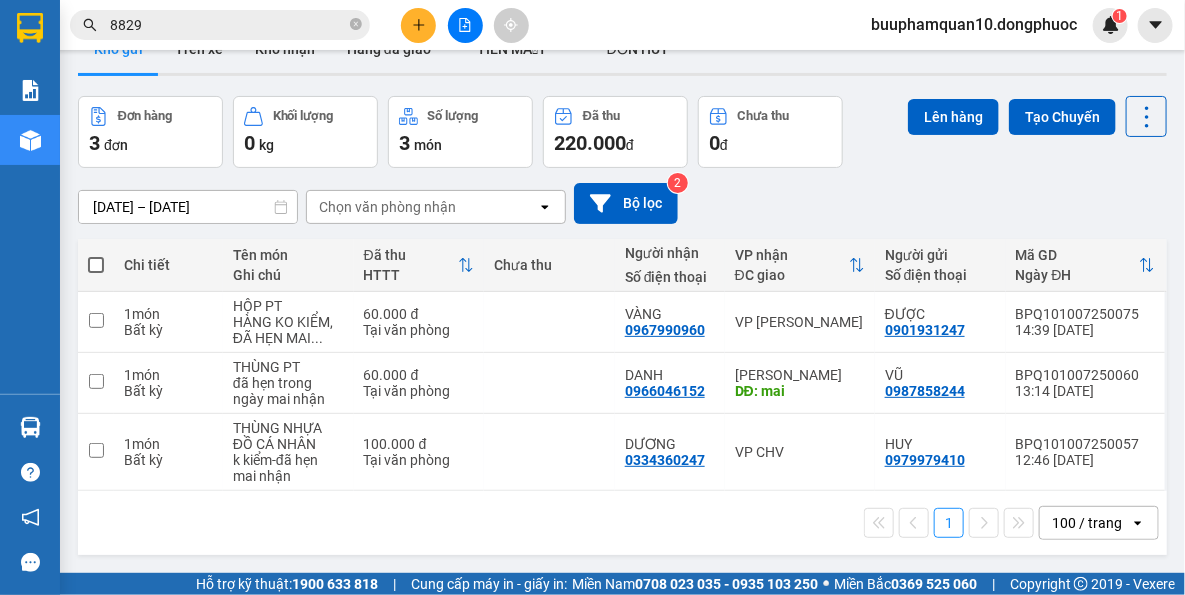 scroll, scrollTop: 0, scrollLeft: 0, axis: both 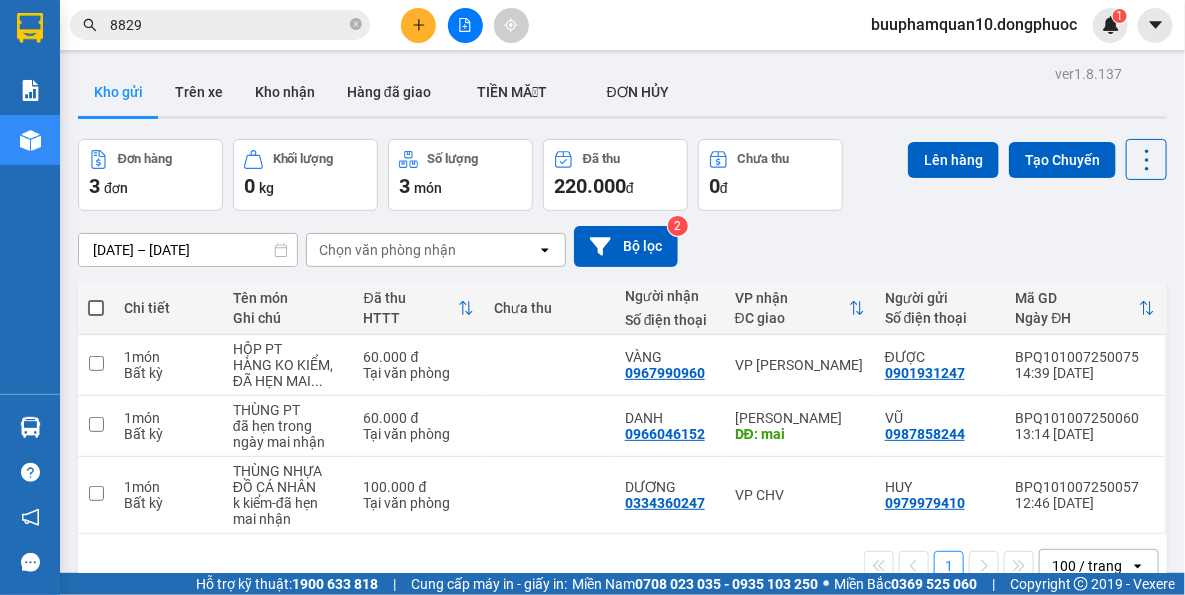 click 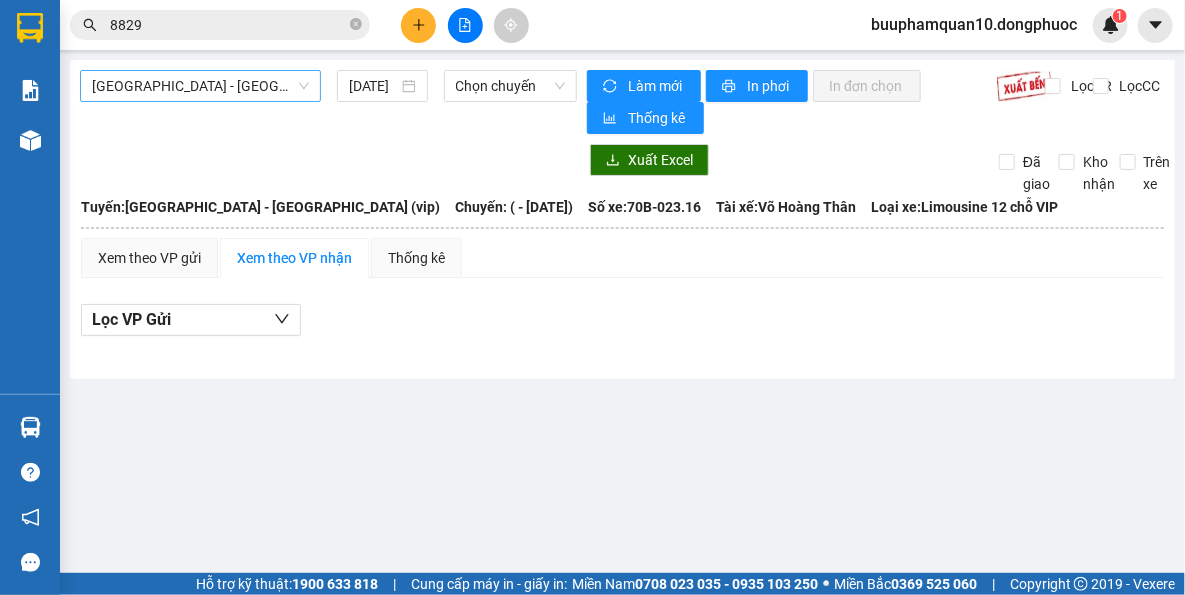 click on "[GEOGRAPHIC_DATA] - [GEOGRAPHIC_DATA] (vip)" at bounding box center [200, 86] 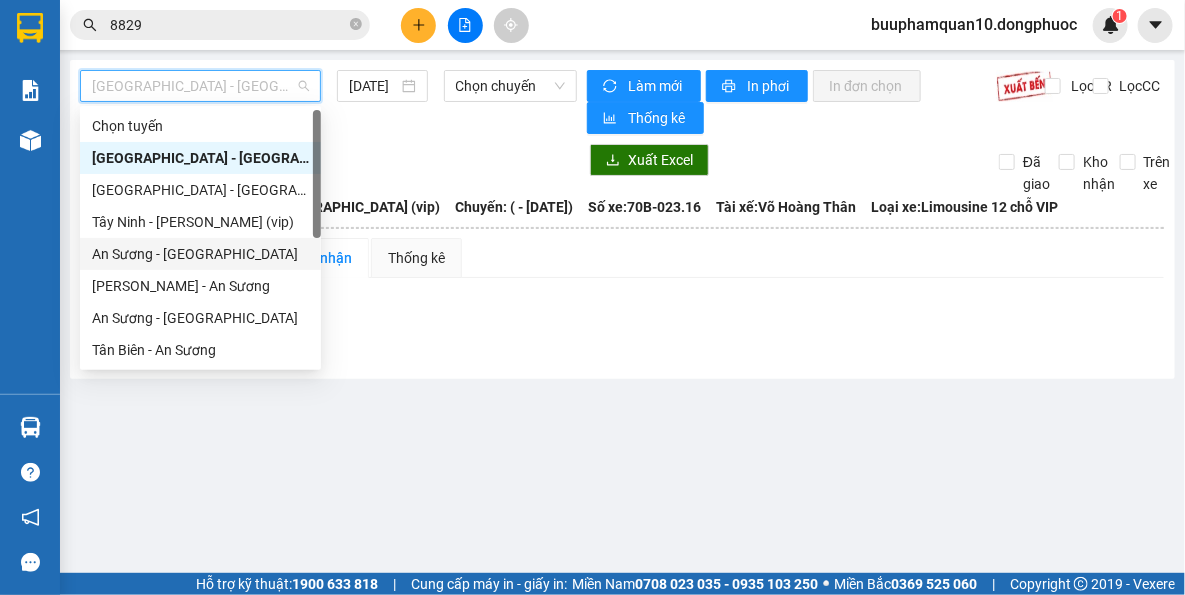scroll, scrollTop: 287, scrollLeft: 0, axis: vertical 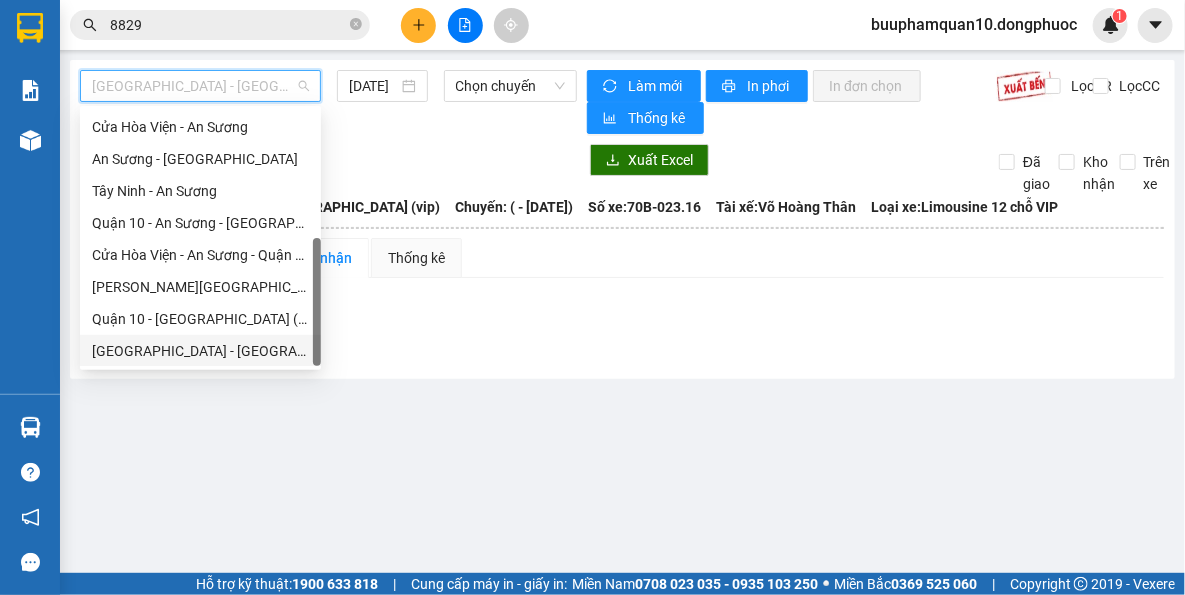 drag, startPoint x: 244, startPoint y: 361, endPoint x: 251, endPoint y: 342, distance: 20.248457 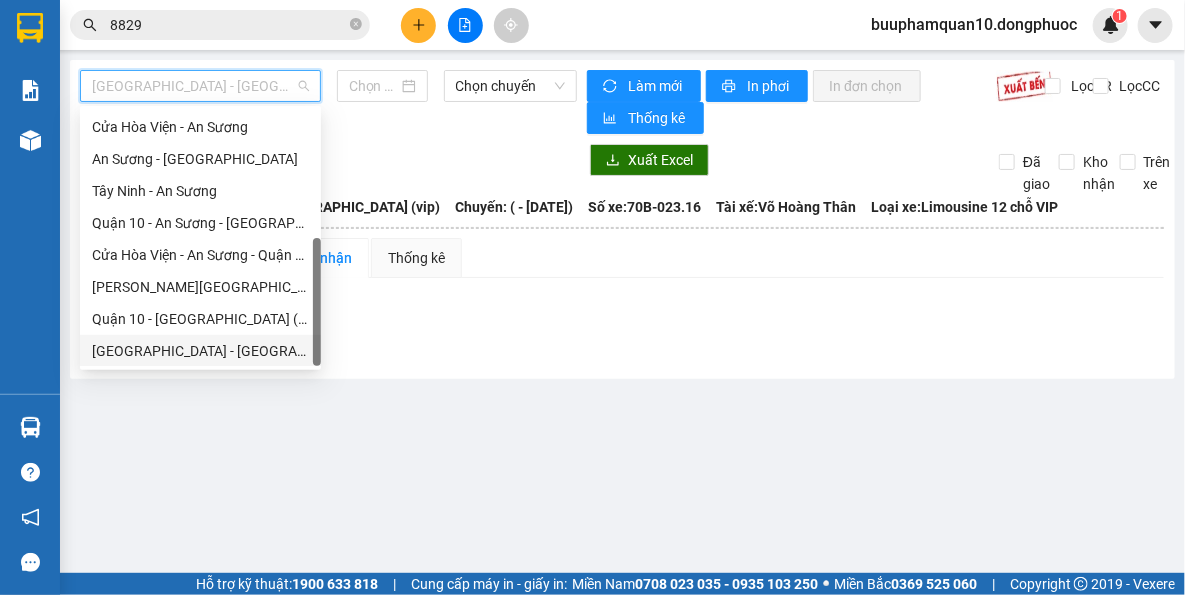 type on "[DATE]" 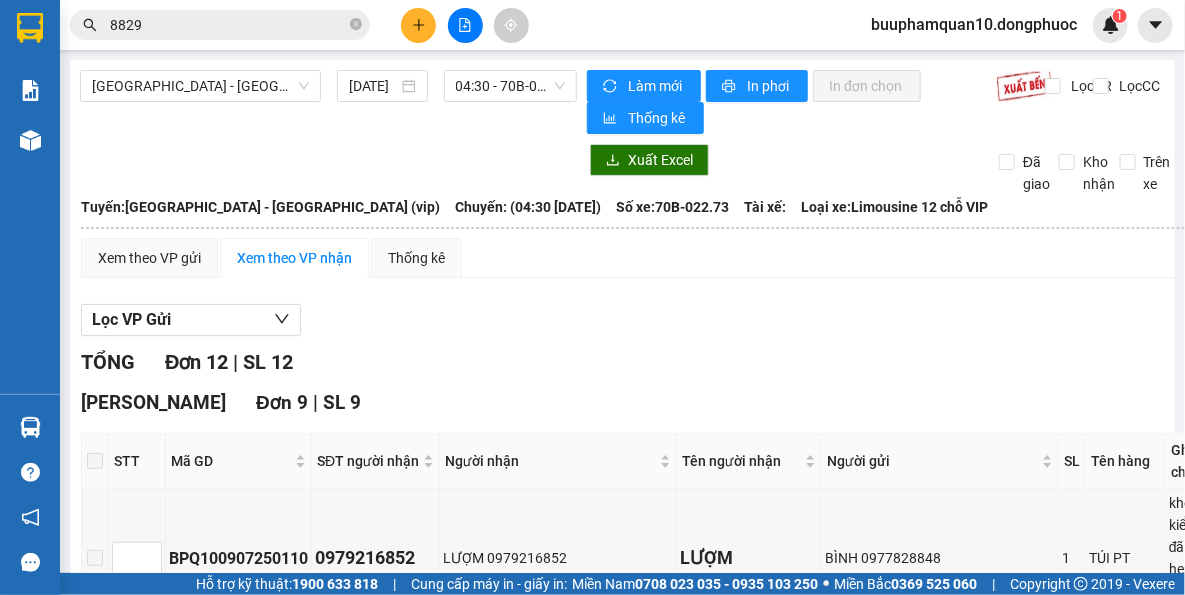 click on "Hồ Chí Minh - Tây Ninh (vip) 10/07/2025 04:30     - 70B-022.73  Làm mới In phơi In đơn chọn Thống kê Lọc  CR Lọc  CC Xuất Excel Đã giao Kho nhận Trên xe Đồng Phước   19001152   Bến xe Tây Ninh, 01 Võ Văn Truyện, KP 1, Phường 2 15:21 - 10/07/2025 Tuyến:  Hồ Chí Minh - Tây Ninh (vip) Chuyến:   (04:30 - 10/07/2025) Số xe:  70B-022.73 Loại xe:  Limousine 12 chỗ VIP Tuyến:  Hồ Chí Minh - Tây Ninh (vip) Chuyến:   (04:30 - 10/07/2025) Số xe:  70B-022.73 Tài xế:  Loại xe:  Limousine 12 chỗ VIP Xem theo VP gửi Xem theo VP nhận Thống kê Lọc VP Gửi TỔNG Đơn   12 | SL   12 Hòa Thành Đơn   9 | SL   9 STT Mã GD SĐT người nhận Người nhận Tên người nhận Người gửi SL Tên hàng Ghi chú ĐC Giao Trạng thái Ký nhận                           BPQ100907250110 0979216852 LƯỢM 0979216852 LƯỢM BÌNH  0977828848 1 TÚI PT không kiểm-đã hẹn mai nhận Đã giao BPQ100907250108 0905910205 1" at bounding box center (622, 1037) 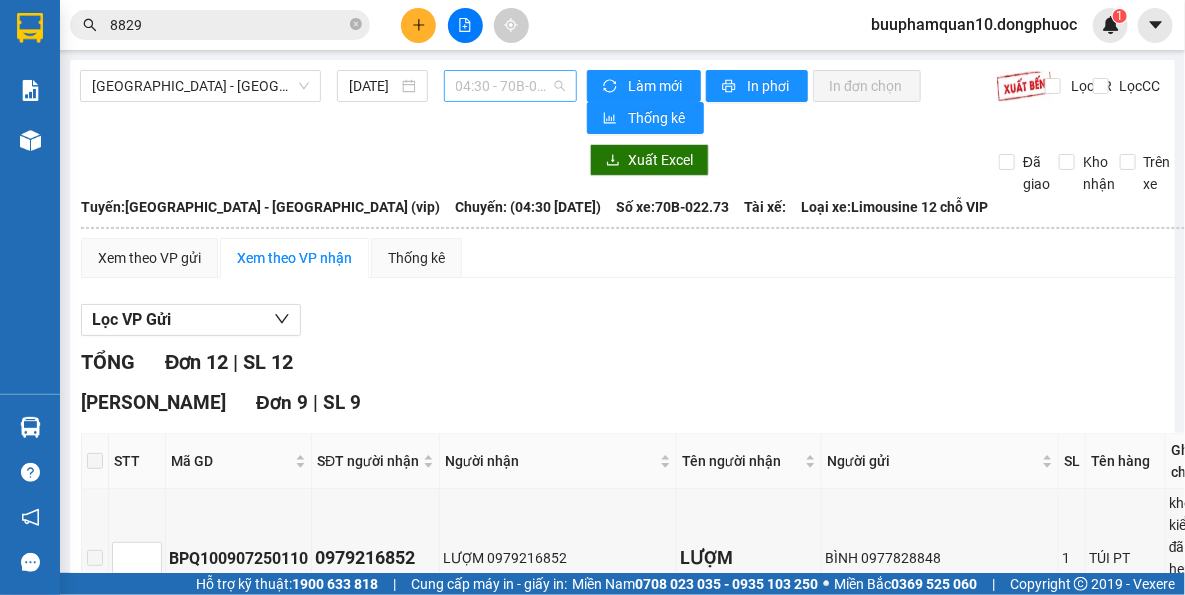 click on "04:30     - 70B-022.73" at bounding box center [511, 86] 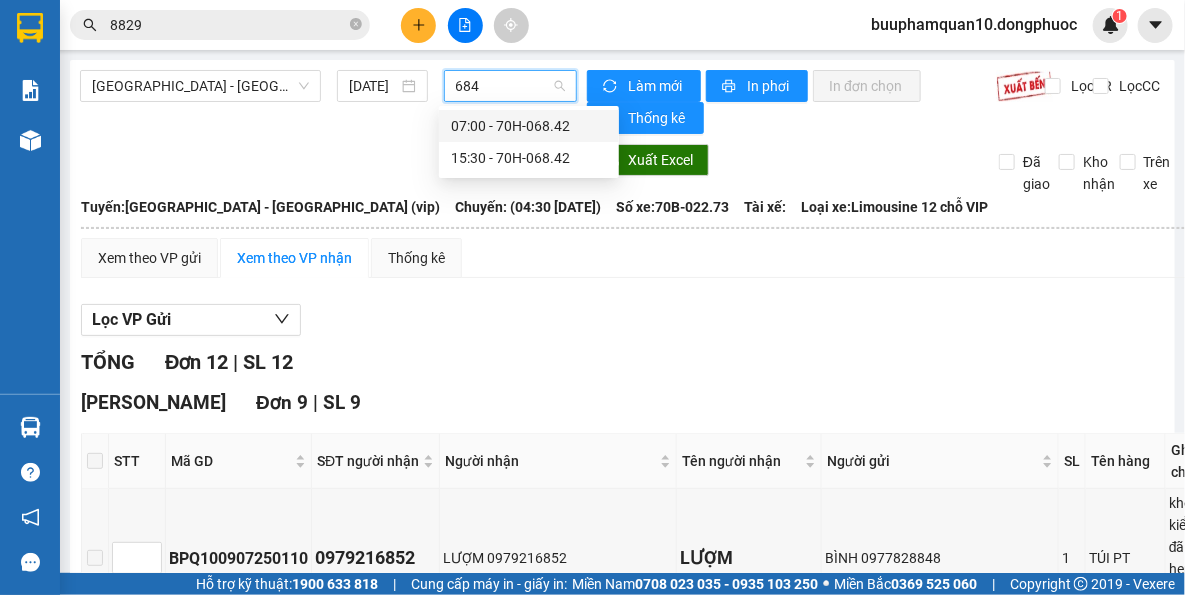 type on "6842" 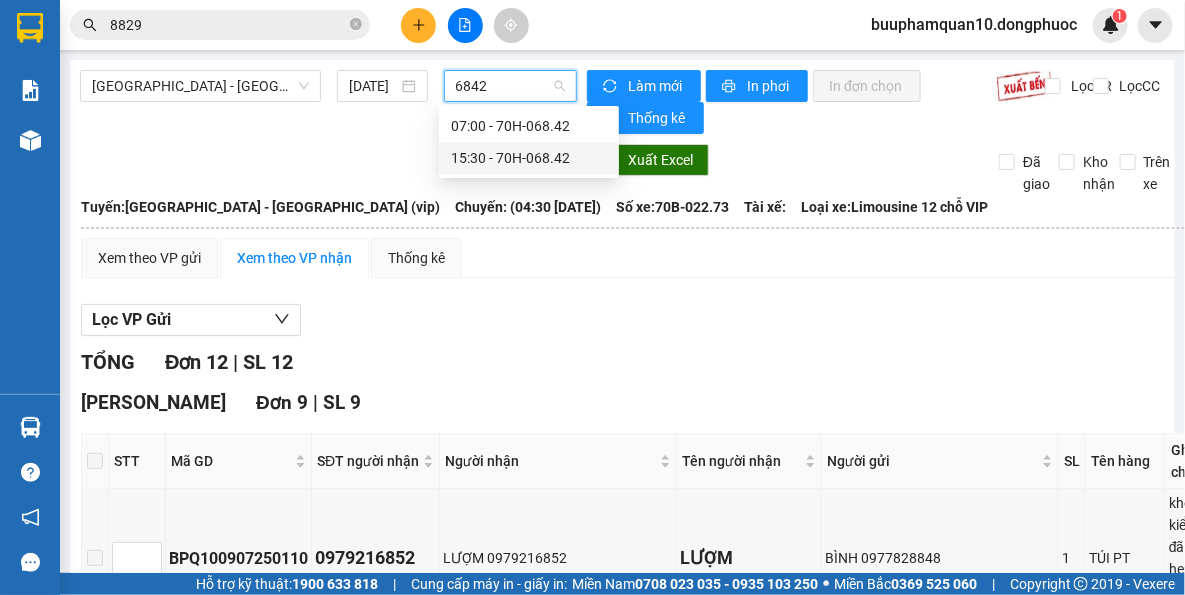 click on "15:30     - 70H-068.42" at bounding box center (529, 158) 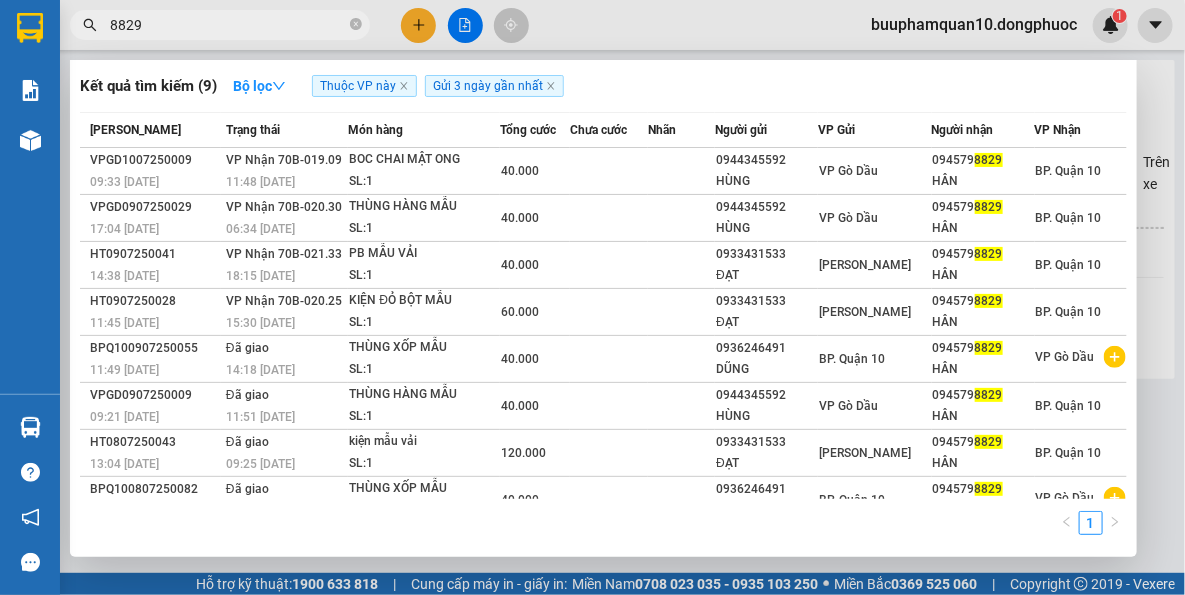 click on "8829" at bounding box center (228, 25) 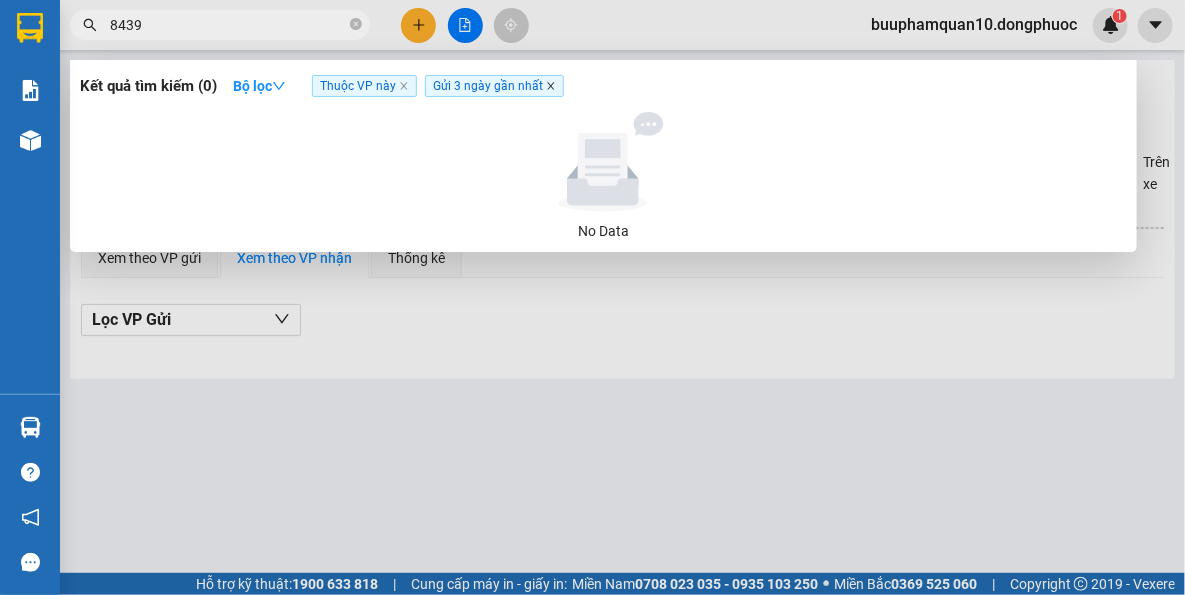 type on "8439" 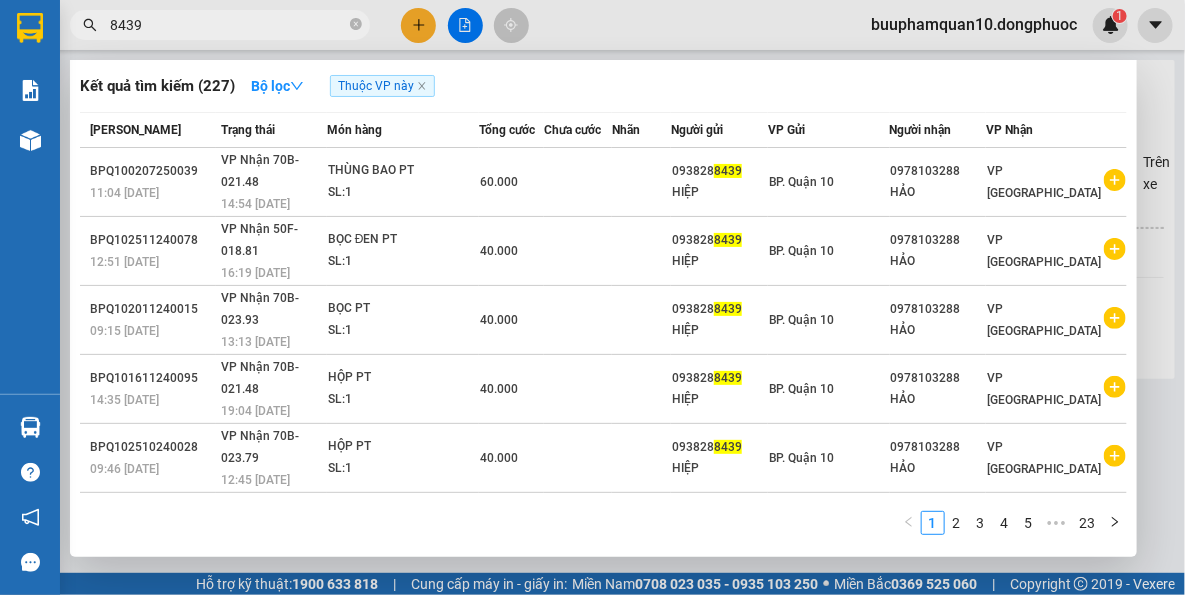 drag, startPoint x: 1175, startPoint y: 275, endPoint x: 982, endPoint y: 98, distance: 261.87402 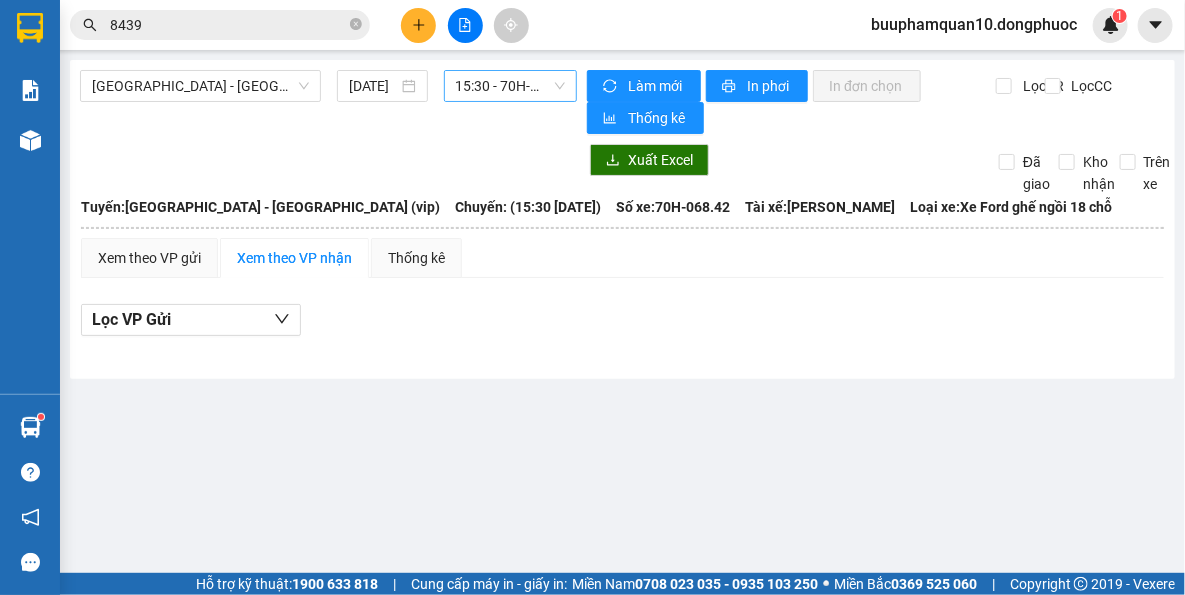 click on "8439" at bounding box center [228, 25] 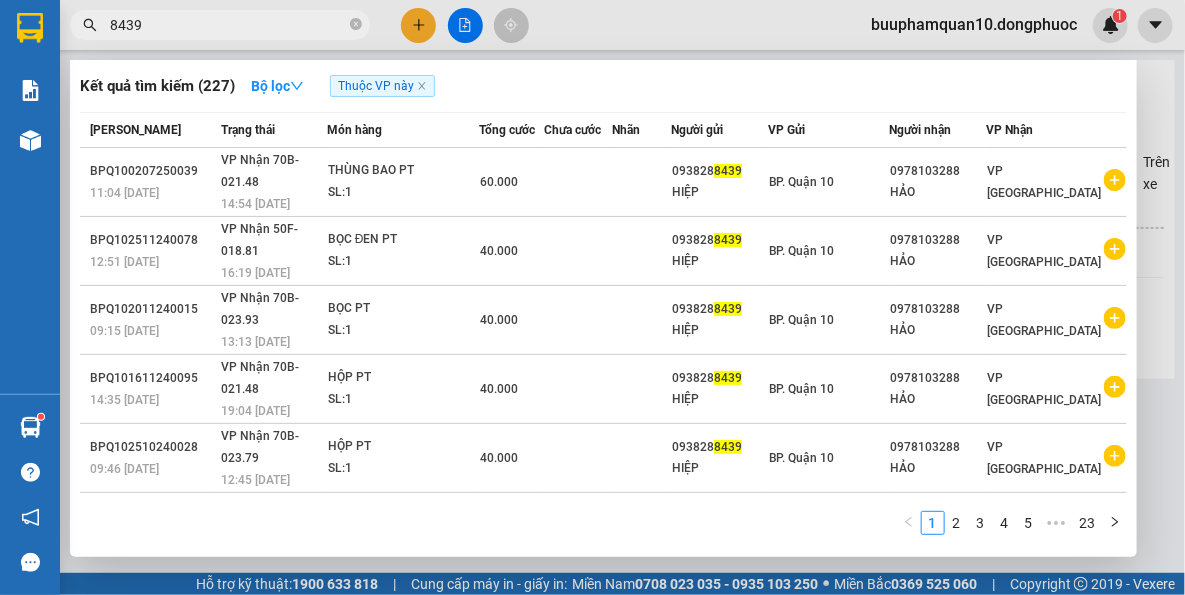 click on "8439" at bounding box center [228, 25] 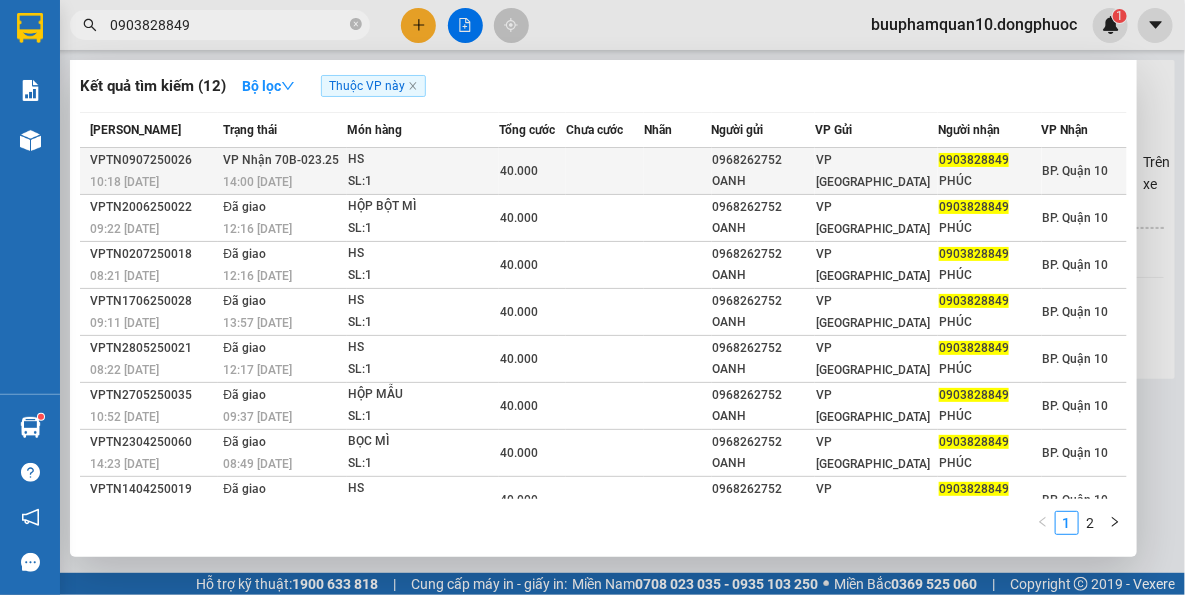 type on "0903828849" 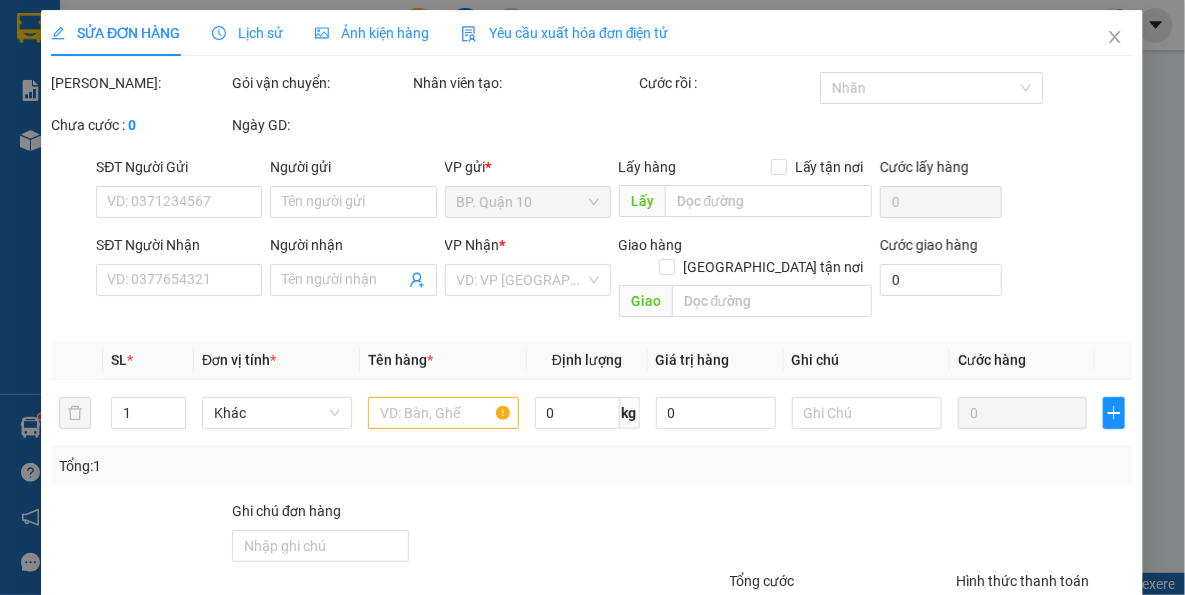 type on "0968262752" 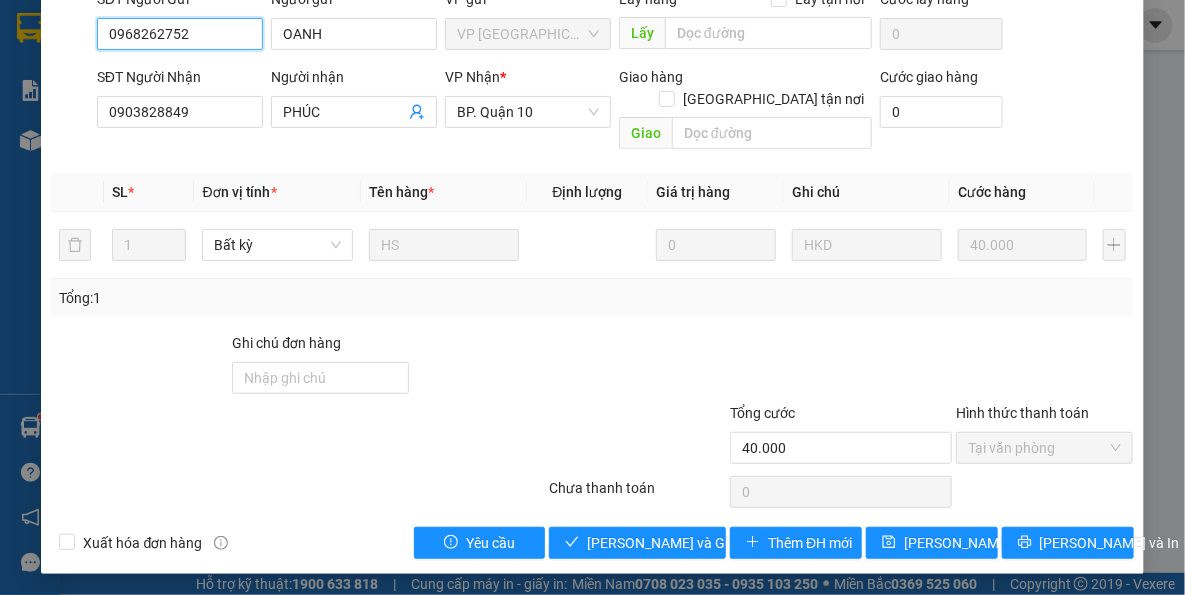scroll, scrollTop: 191, scrollLeft: 0, axis: vertical 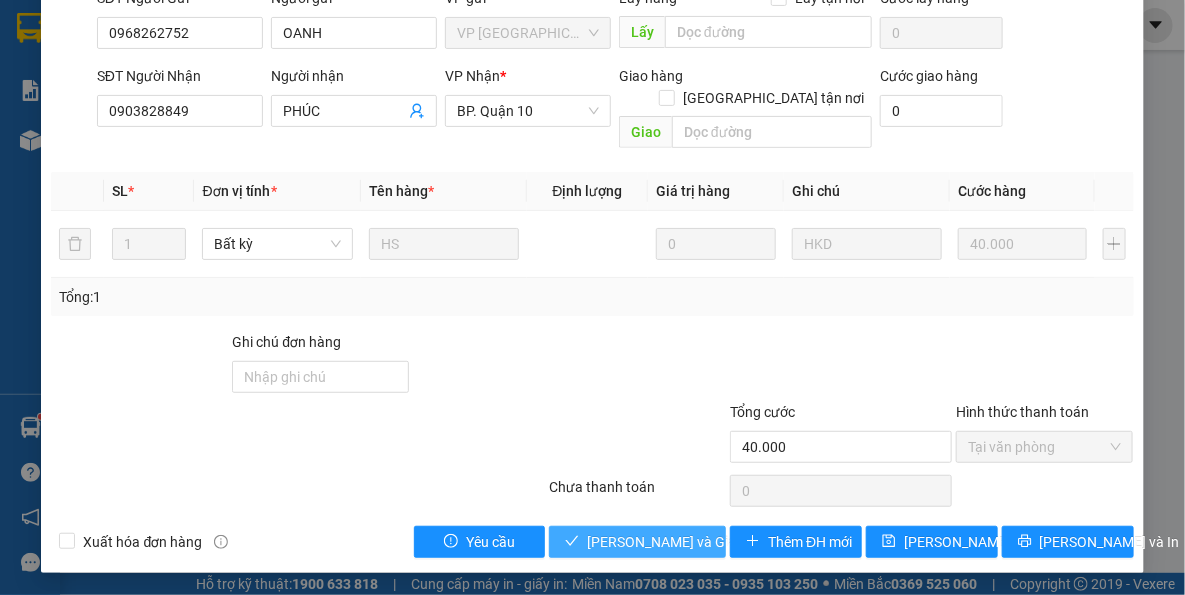 drag, startPoint x: 659, startPoint y: 532, endPoint x: 648, endPoint y: 512, distance: 22.825424 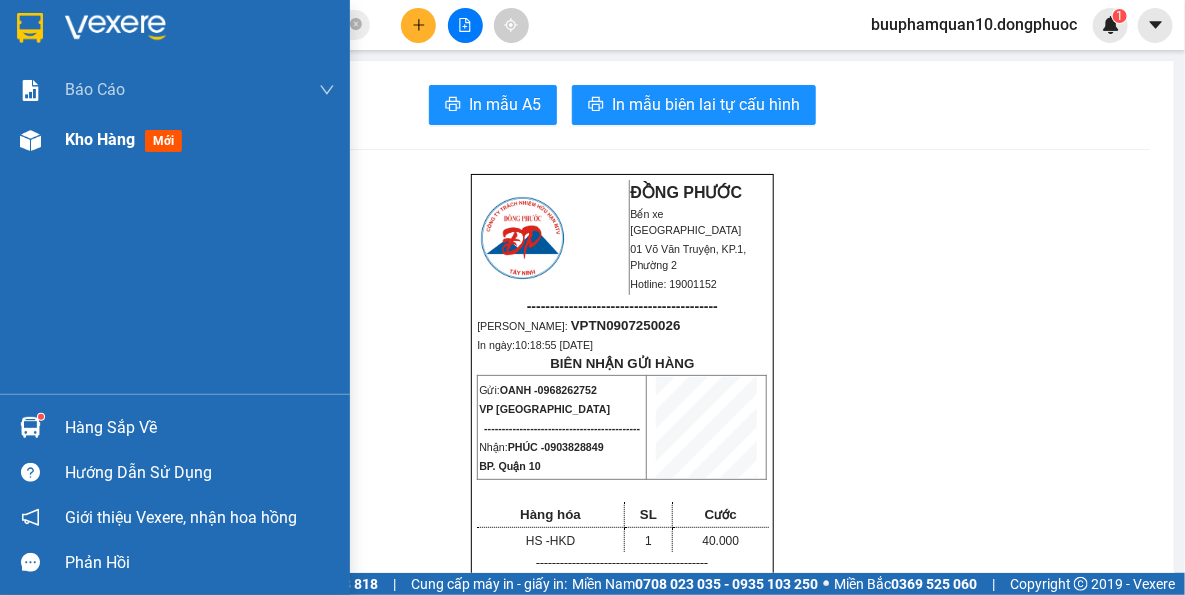 click on "Kho hàng mới" at bounding box center [175, 140] 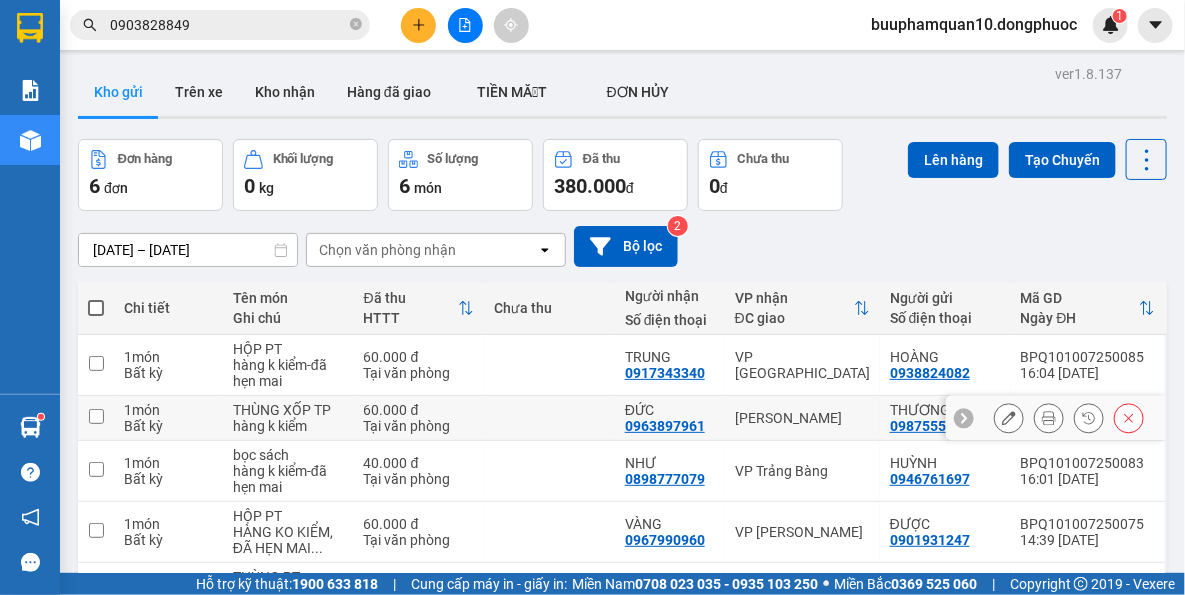 drag, startPoint x: 779, startPoint y: 408, endPoint x: 822, endPoint y: 323, distance: 95.257545 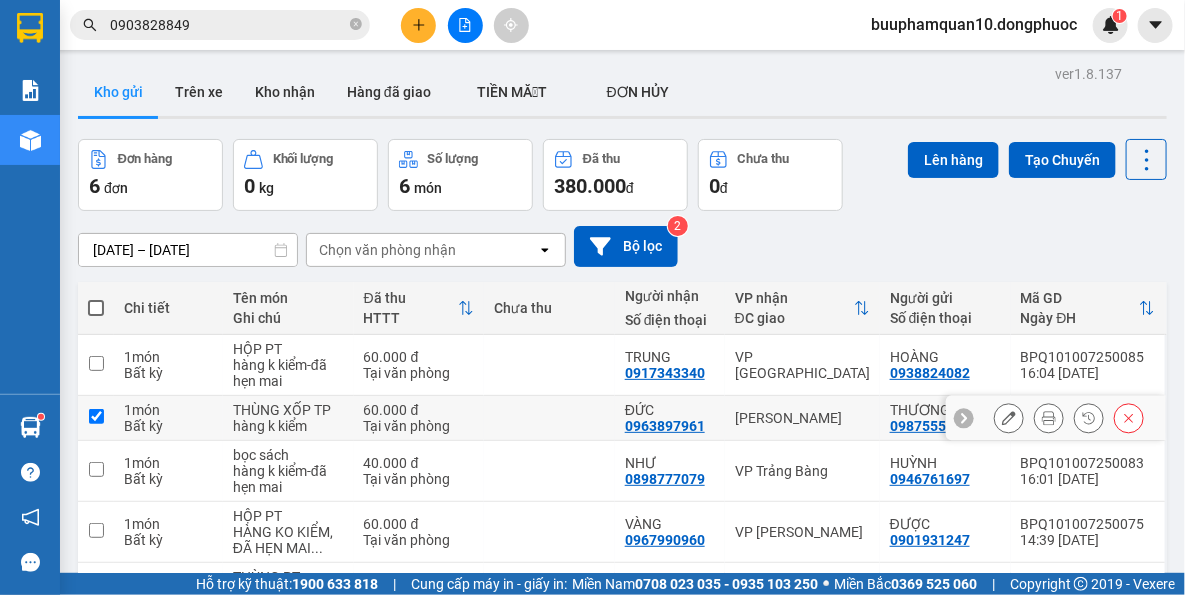 checkbox on "true" 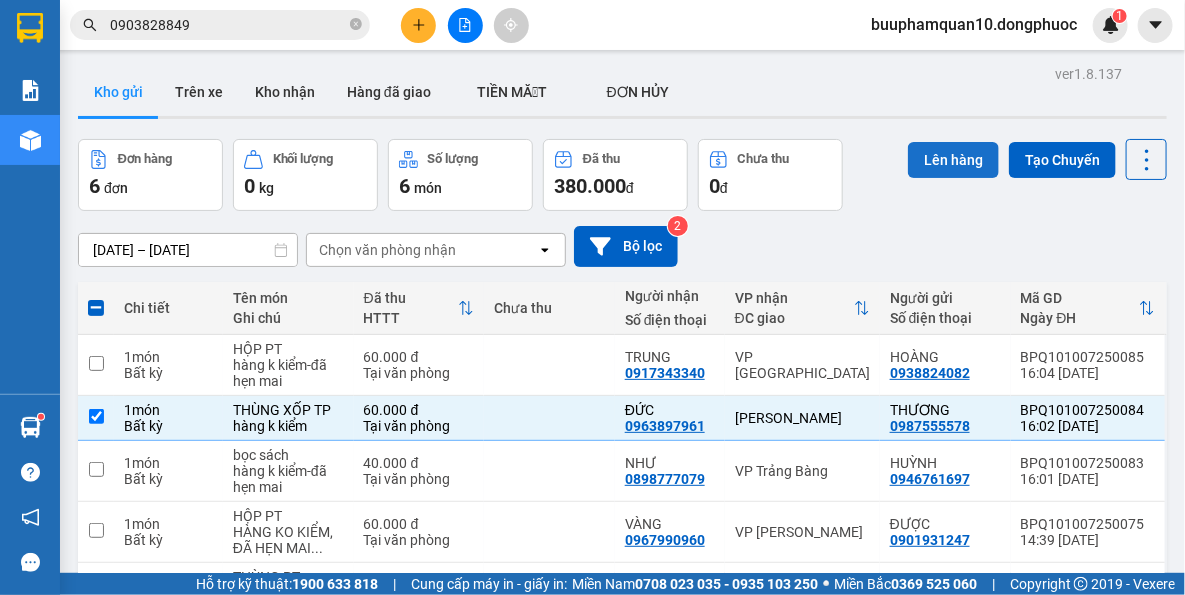 click on "Lên hàng" at bounding box center [953, 160] 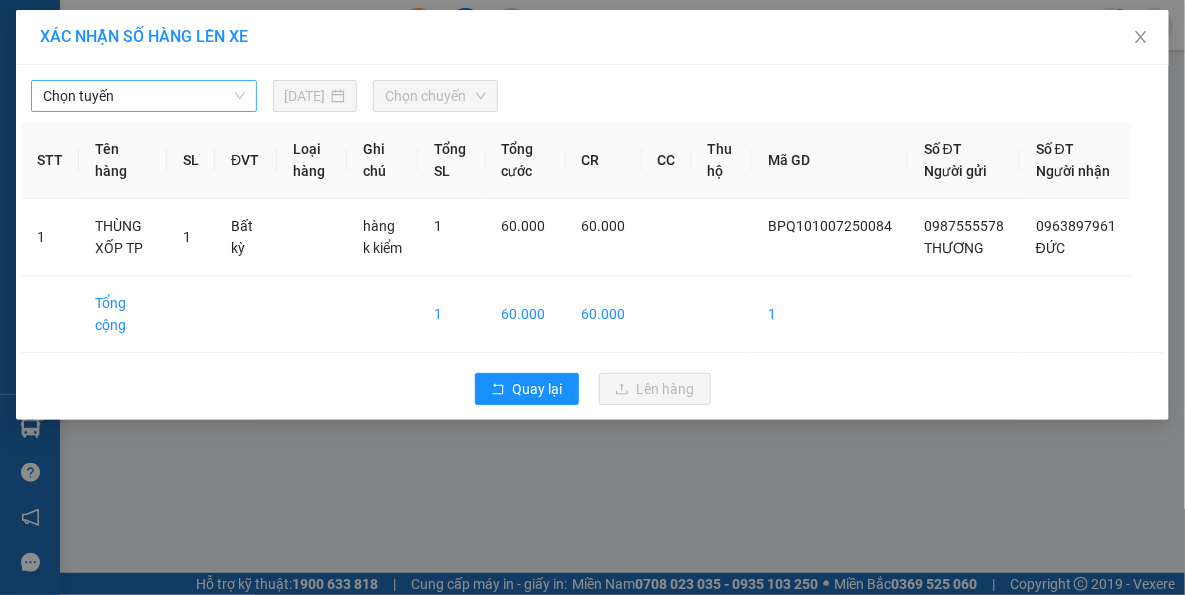 click on "Chọn tuyến" at bounding box center (144, 96) 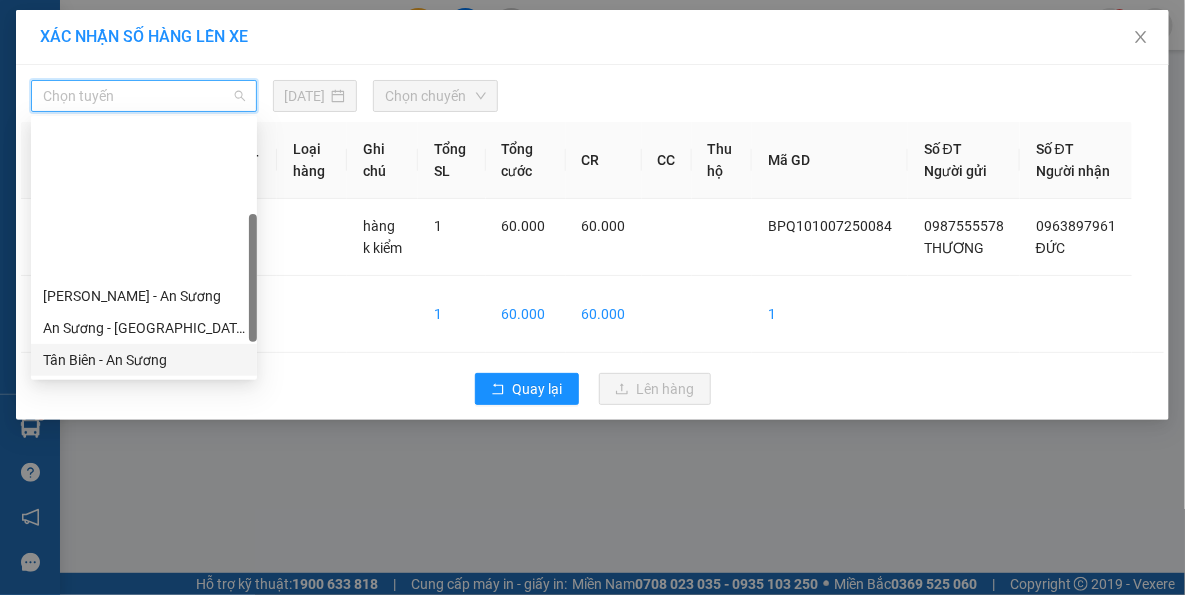scroll, scrollTop: 272, scrollLeft: 0, axis: vertical 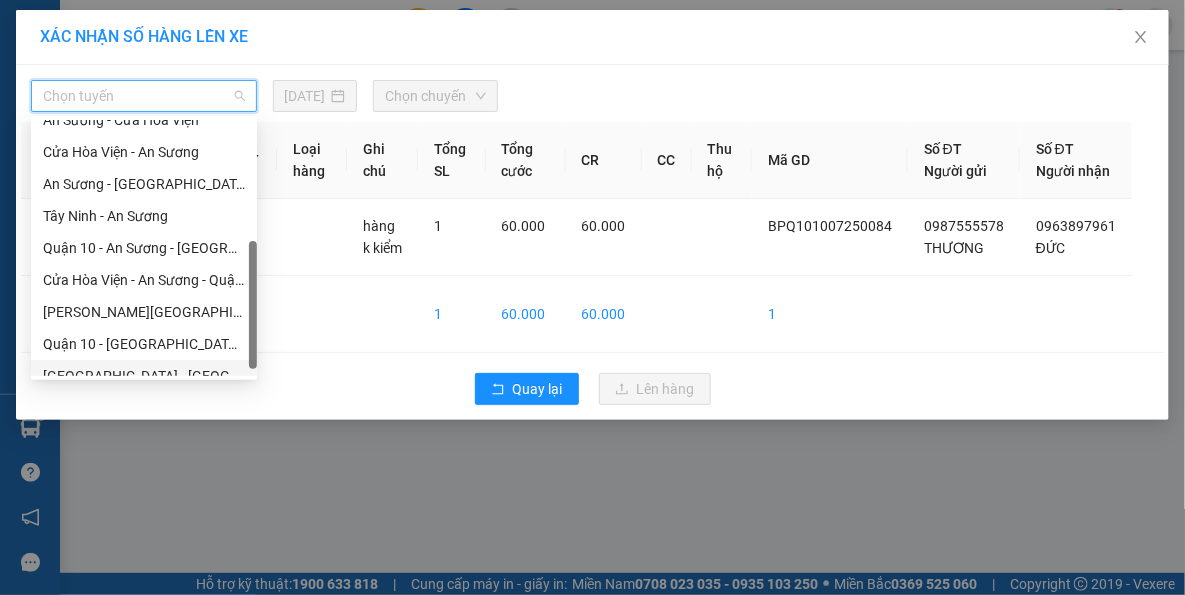click on "[GEOGRAPHIC_DATA] - [GEOGRAPHIC_DATA] (vip)" at bounding box center [144, 376] 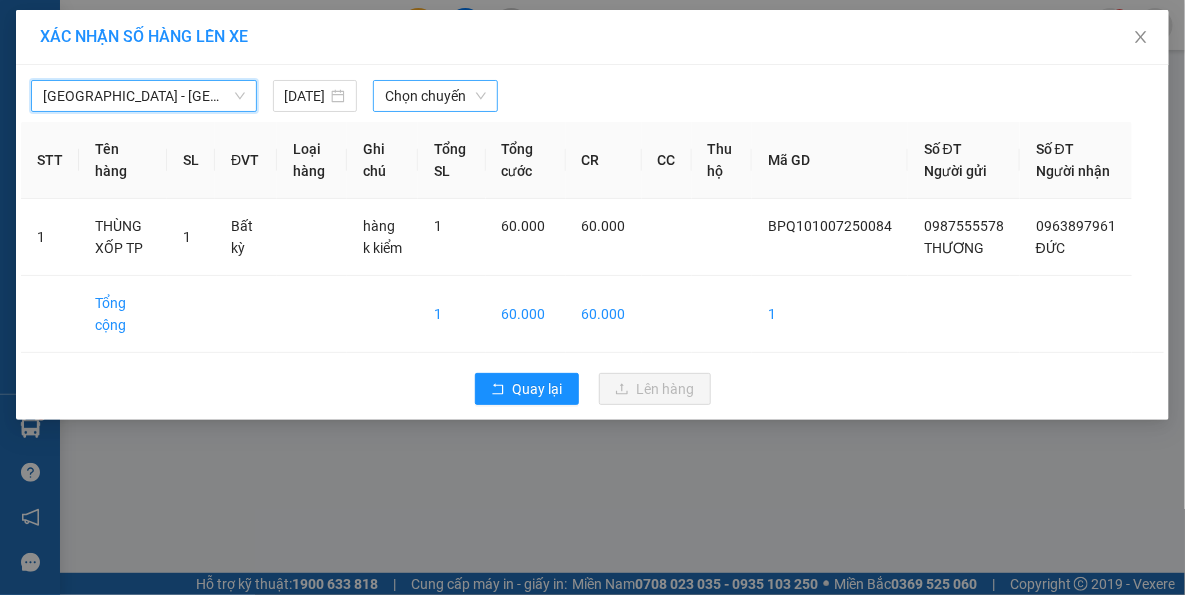 click on "Chọn chuyến" at bounding box center (435, 96) 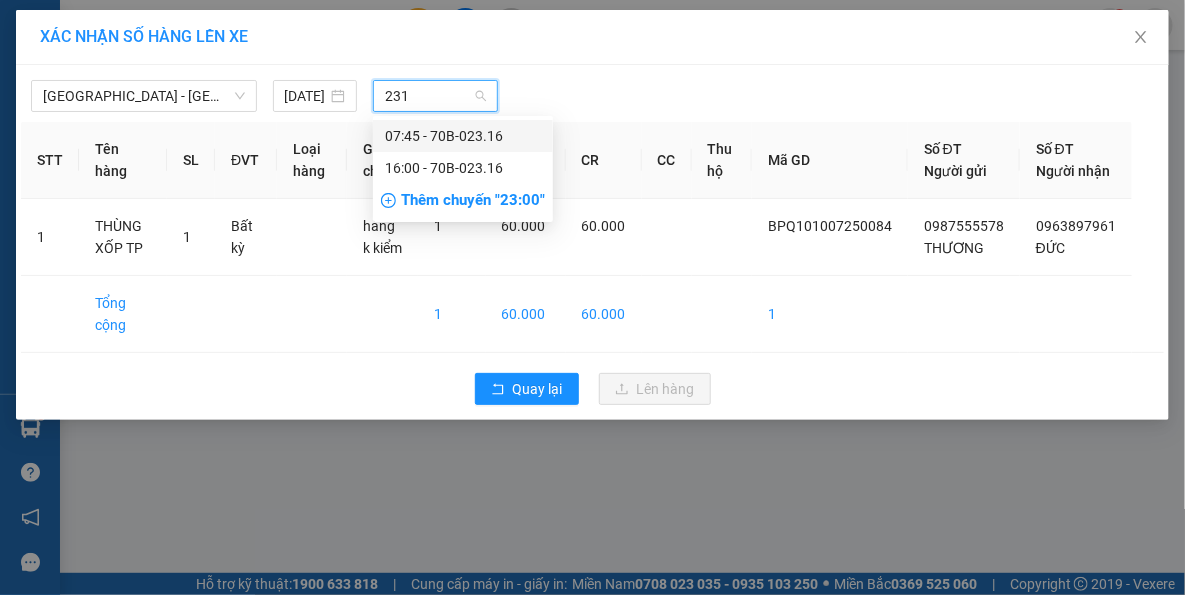 type on "2316" 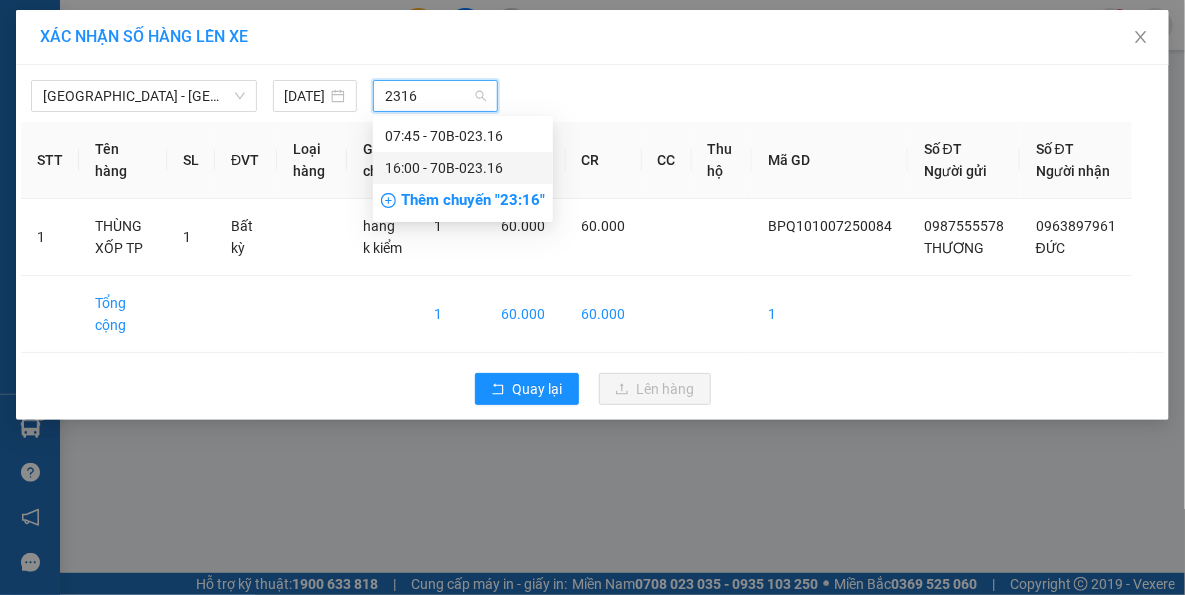 click on "16:00     - 70B-023.16" at bounding box center (463, 168) 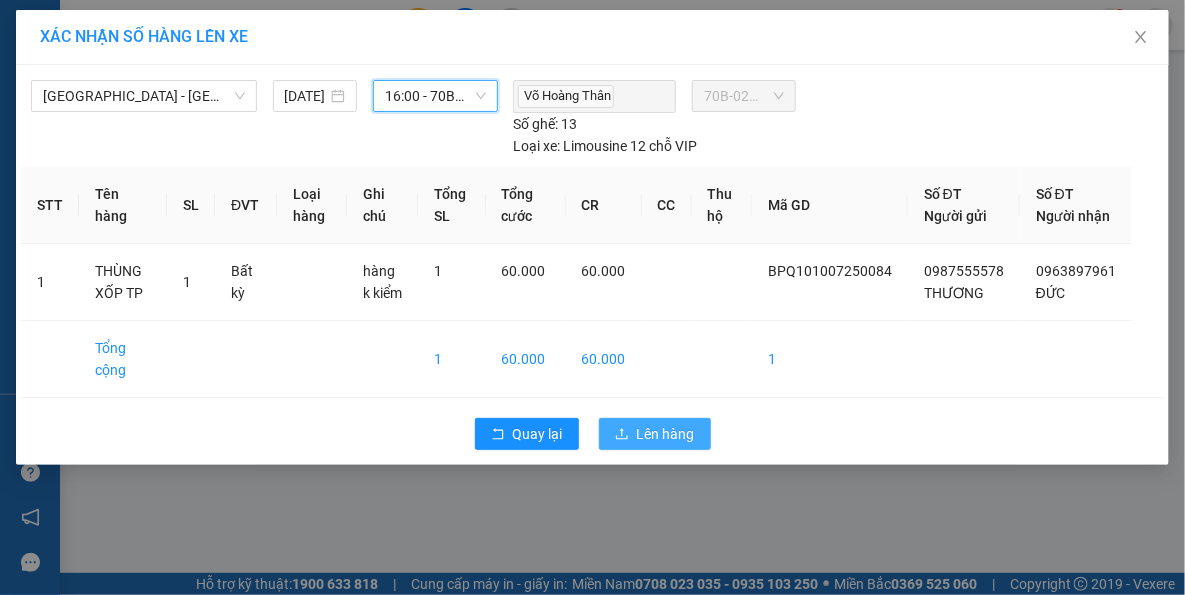 click on "Lên hàng" at bounding box center (666, 434) 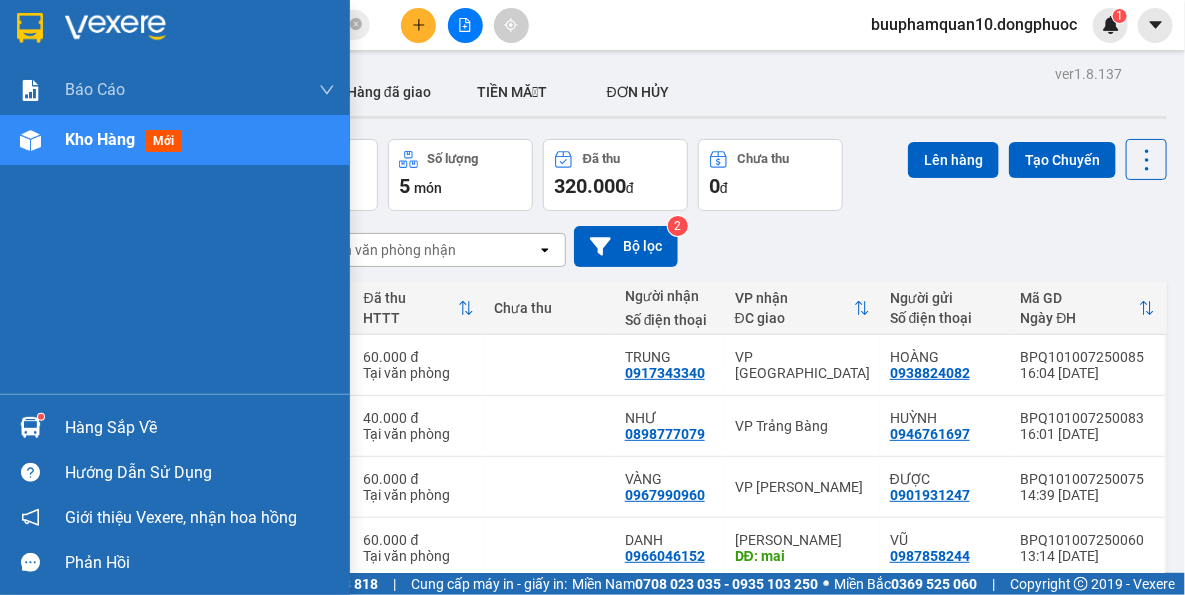 drag, startPoint x: 23, startPoint y: 429, endPoint x: 50, endPoint y: 415, distance: 30.413813 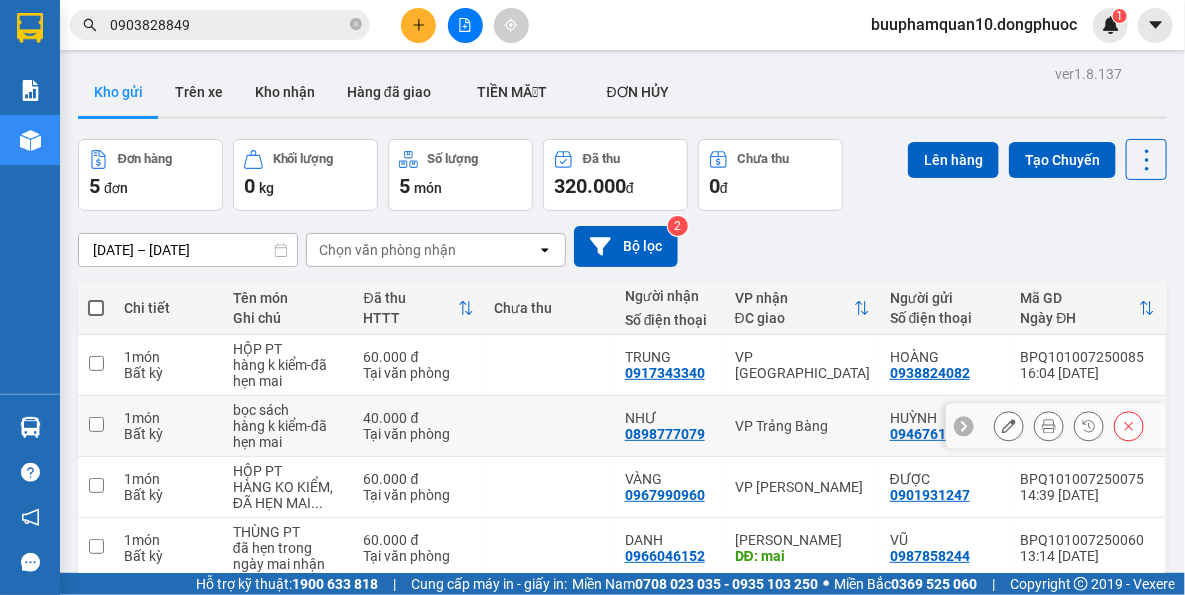 click on "Kết quả tìm kiếm ( 12 )  Bộ lọc  Thuộc VP này Mã ĐH Trạng thái Món hàng Tổng cước Chưa cước Nhãn Người gửi VP Gửi Người nhận VP Nhận VPTN0907250026 10:18 - 09/07 VP Nhận   70B-023.25 14:00 - 09/07 HS SL:  1 40.000 0968262752 OANH VP Tây Ninh 0903828849 PHÚC  BP. Quận 10 VPTN2006250022 09:22 - 20/06 Đã giao   12:16 - 02/07 HỘP BỘT MÌ SL:  1 40.000 0968262752 OANH VP Tây Ninh 0903828849 PHÚC  BP. Quận 10 VPTN0207250018 08:21 - 02/07 Đã giao   12:16 - 02/07 HS SL:  1 40.000 0968262752 OANH VP Tây Ninh 0903828849 PHÚC  BP. Quận 10 VPTN1706250028 09:11 - 17/06 Đã giao   13:57 - 17/06 HS SL:  1 40.000 0968262752 OANH VP Tây Ninh 0903828849 PHÚC  BP. Quận 10 VPTN2805250021 08:22 - 28/05 Đã giao   12:17 - 28/05 HS SL:  1 40.000 0968262752 OANH VP Tây Ninh 0903828849 PHÚC  BP. Quận 10 VPTN2705250035 10:52 - 27/05 Đã giao   09:37 - 28/05 HỘP MẪU SL:  1 40.000 0968262752 OANH VP Tây Ninh 0903828849 PHÚC  BP. Quận 10 VPTN2304250060" at bounding box center (592, 297) 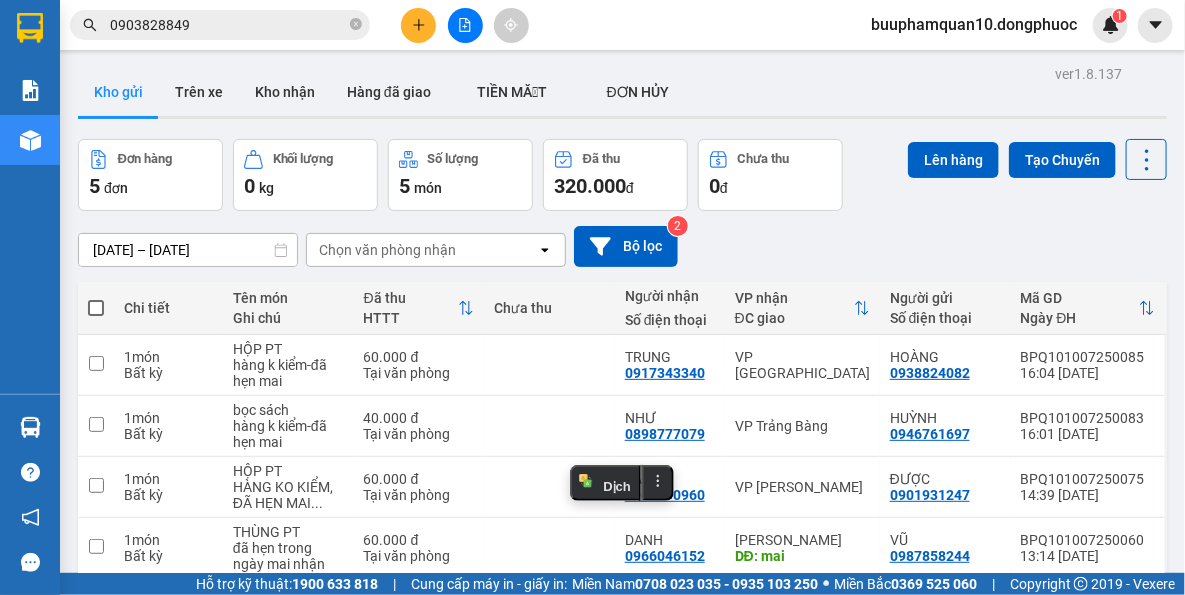 click on "08/07/2025 – 10/07/2025 Press the down arrow key to interact with the calendar and select a date. Press the escape button to close the calendar. Selected date range is from 08/07/2025 to 10/07/2025. Chọn văn phòng nhận open Bộ lọc 2" at bounding box center [622, 246] 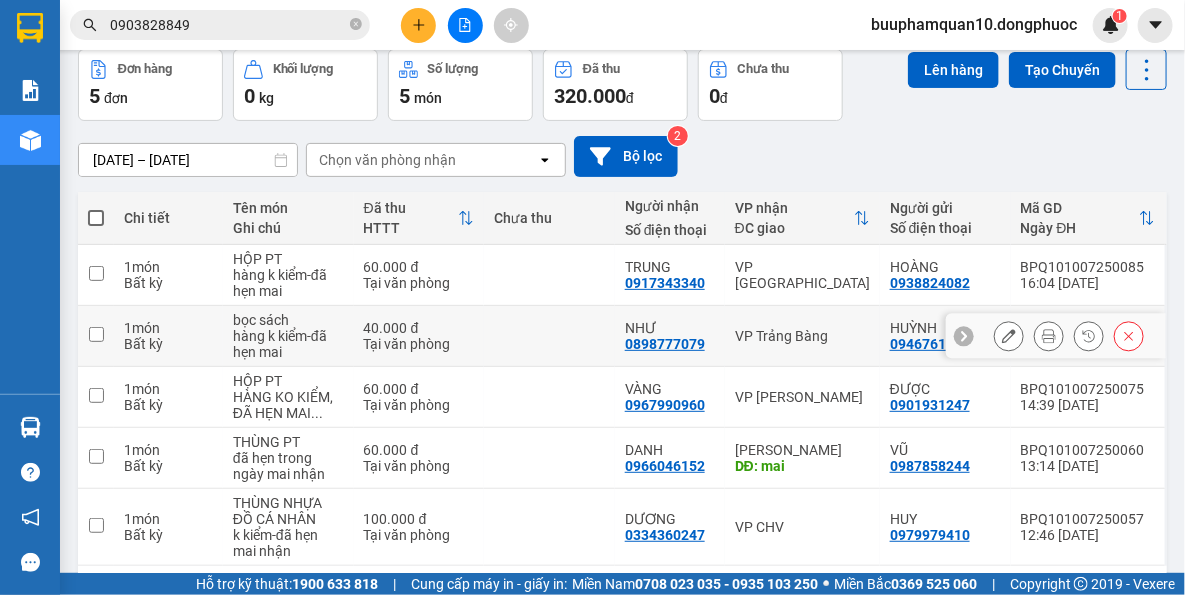 scroll, scrollTop: 163, scrollLeft: 0, axis: vertical 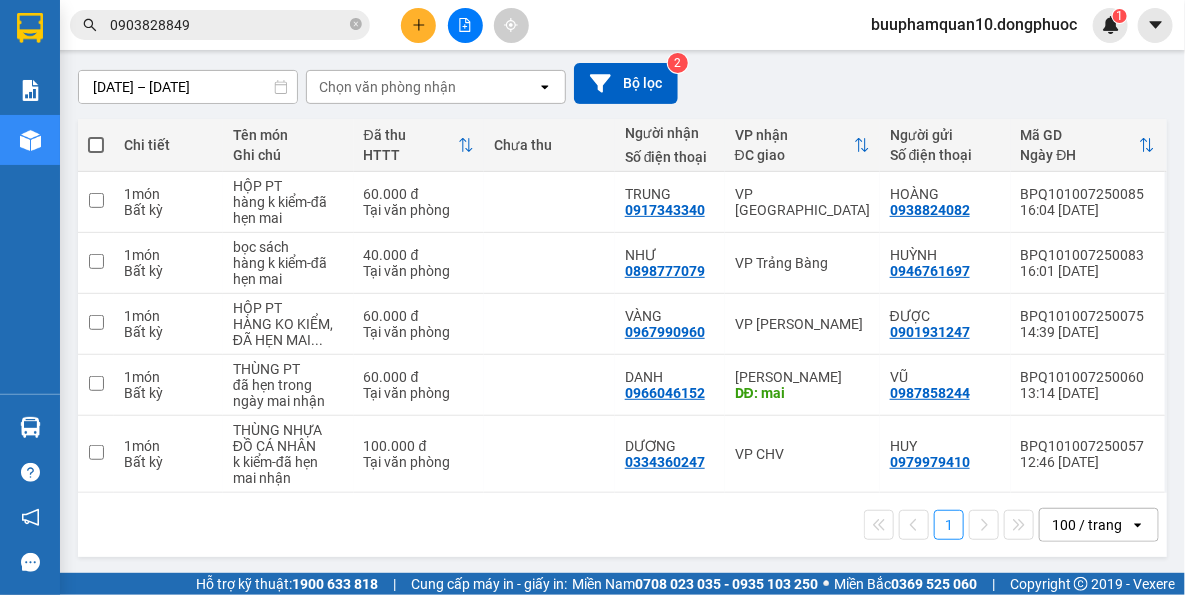 click 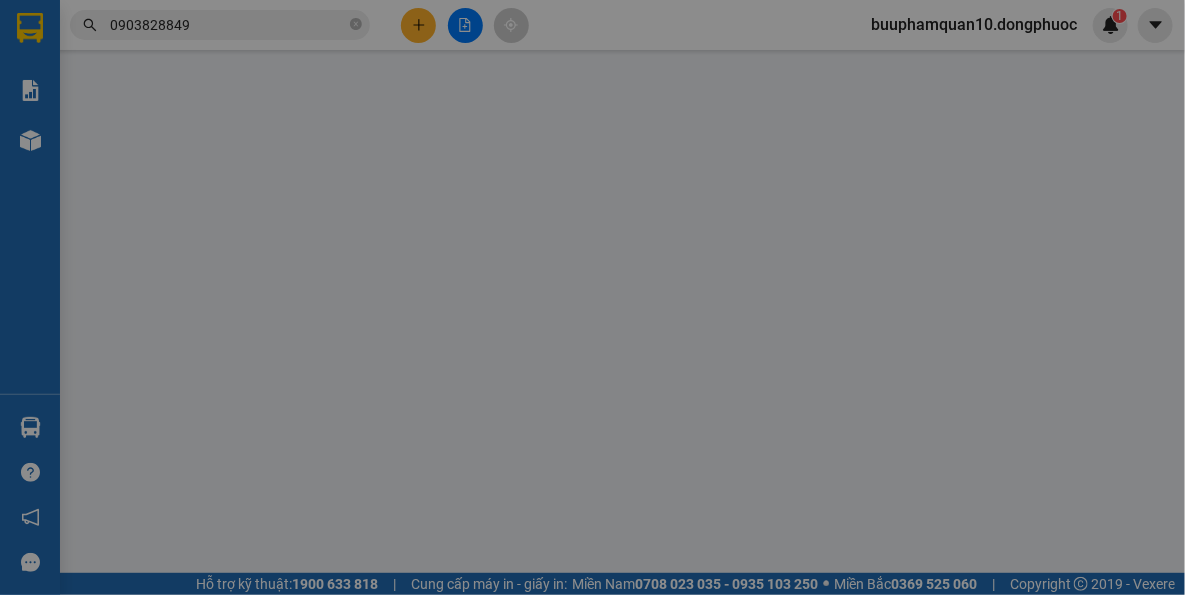 scroll, scrollTop: 0, scrollLeft: 0, axis: both 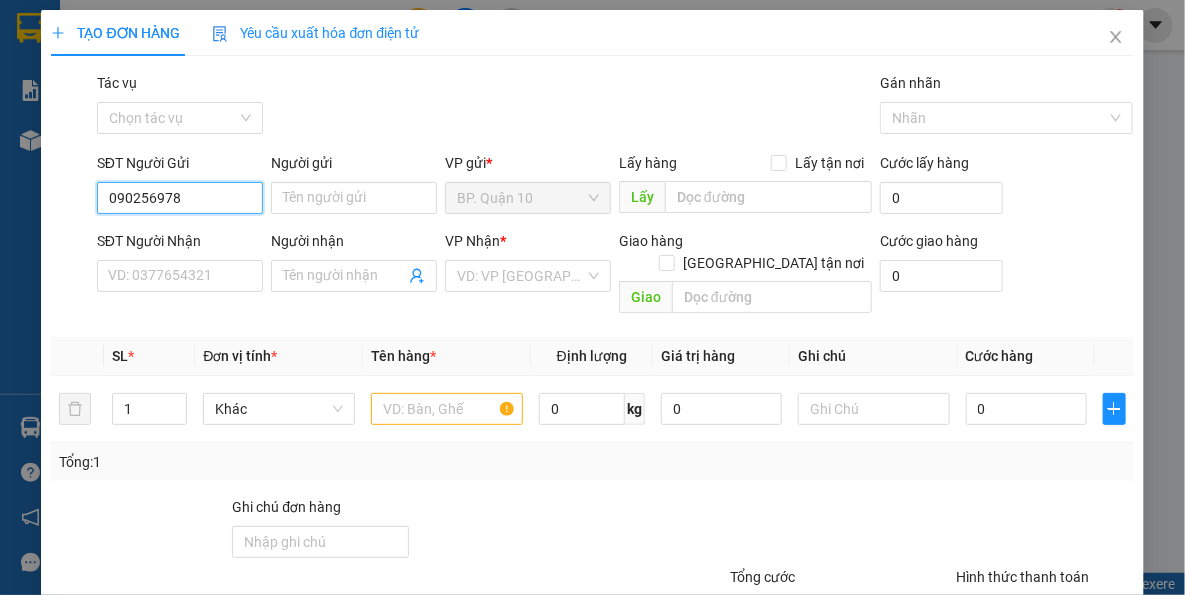 type on "0902569783" 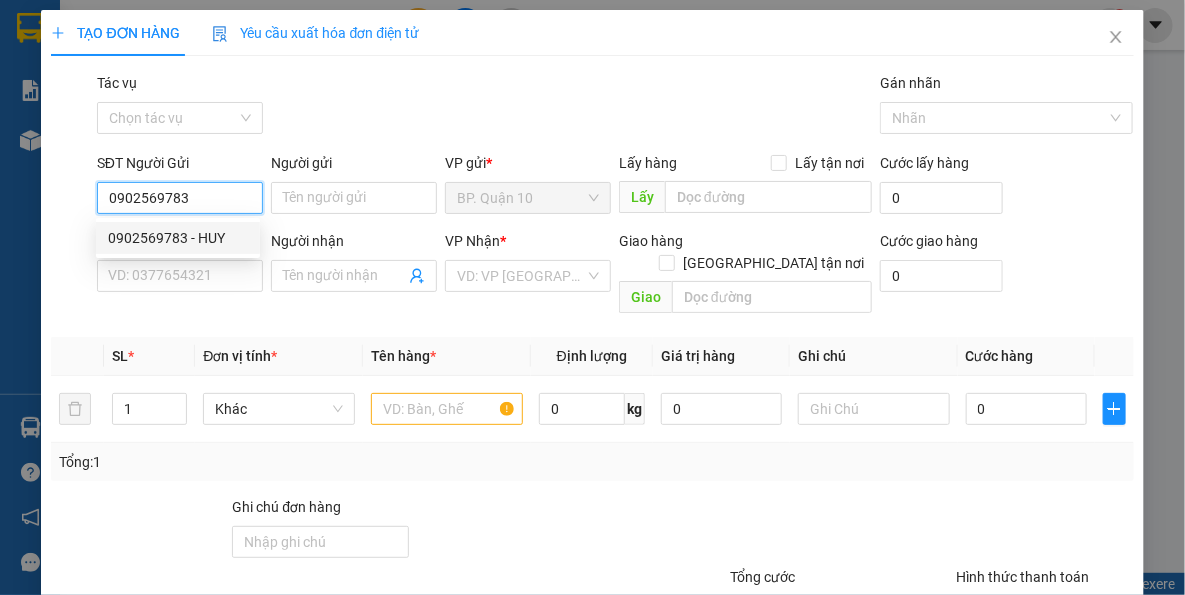 click on "0902569783 - HUY" at bounding box center (178, 238) 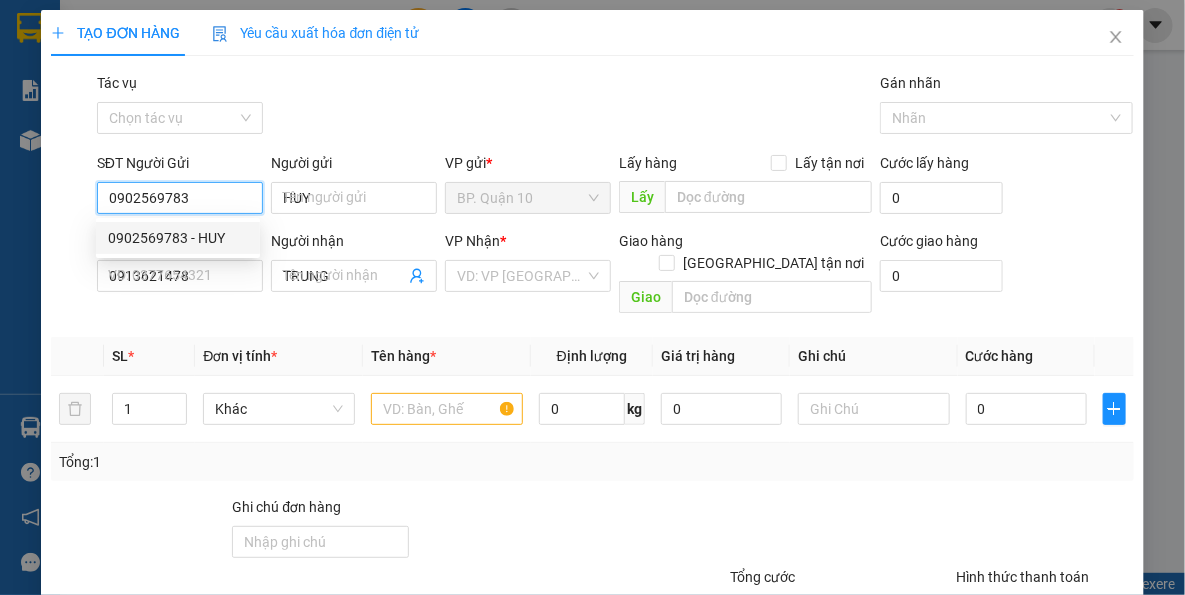 type on "60.000" 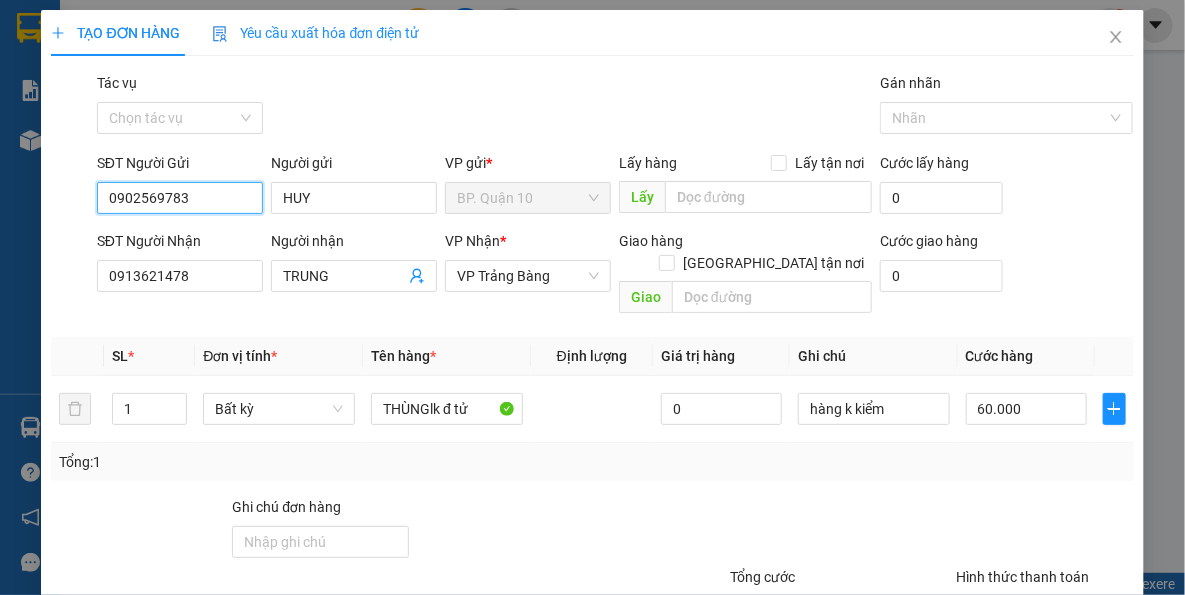 type on "0902569783" 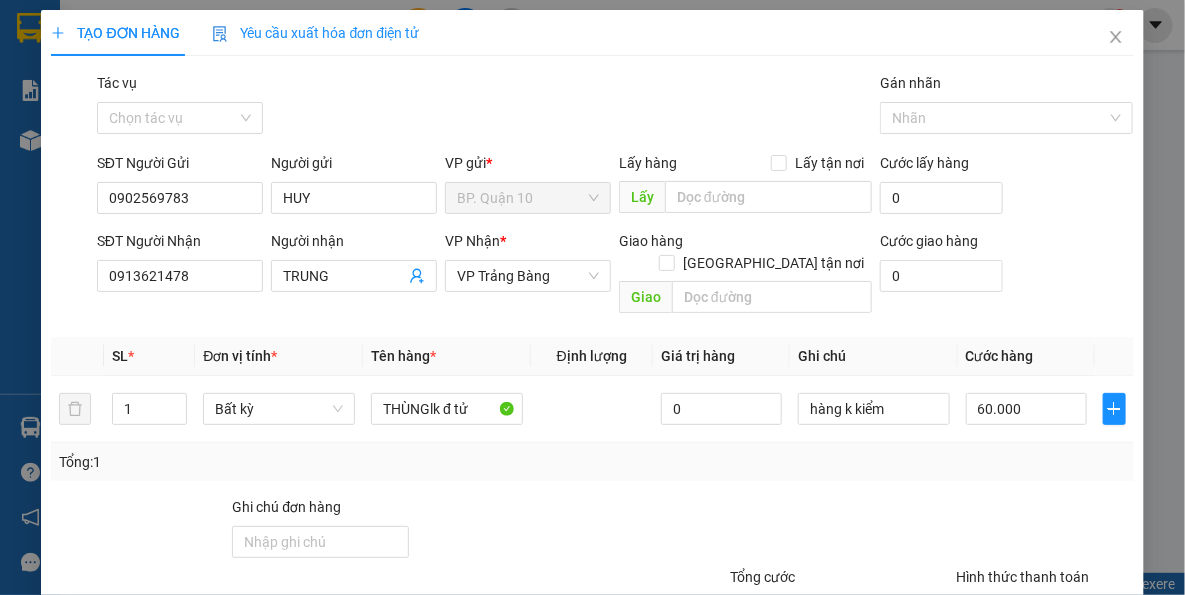 click on "Đơn vị tính  *" at bounding box center (279, 356) 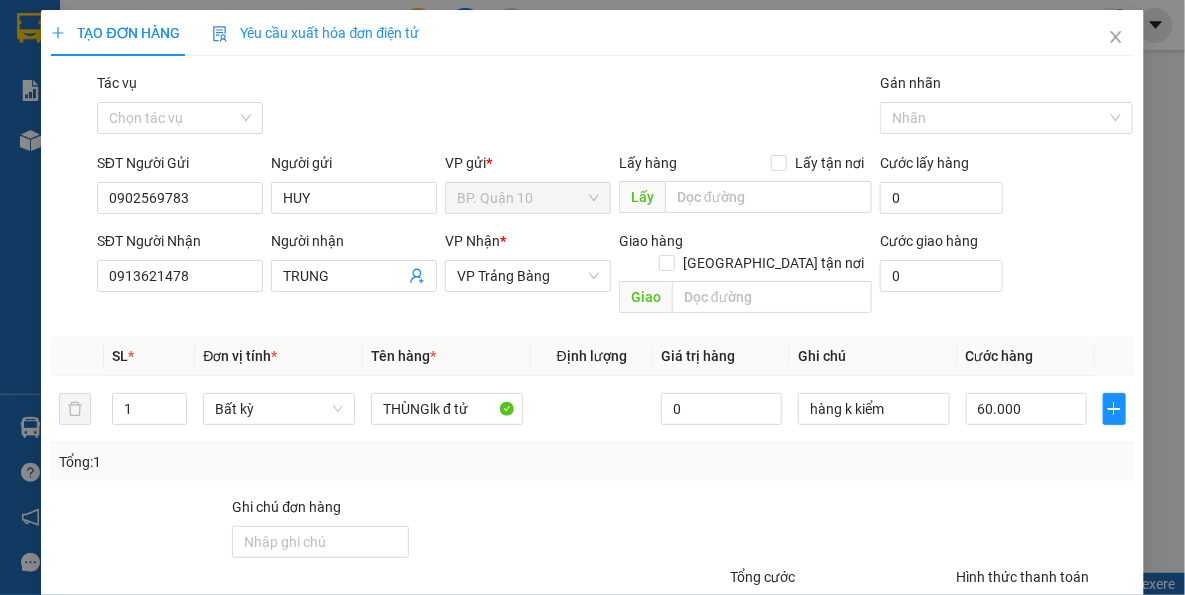click on "Tổng:  1" at bounding box center [592, 462] 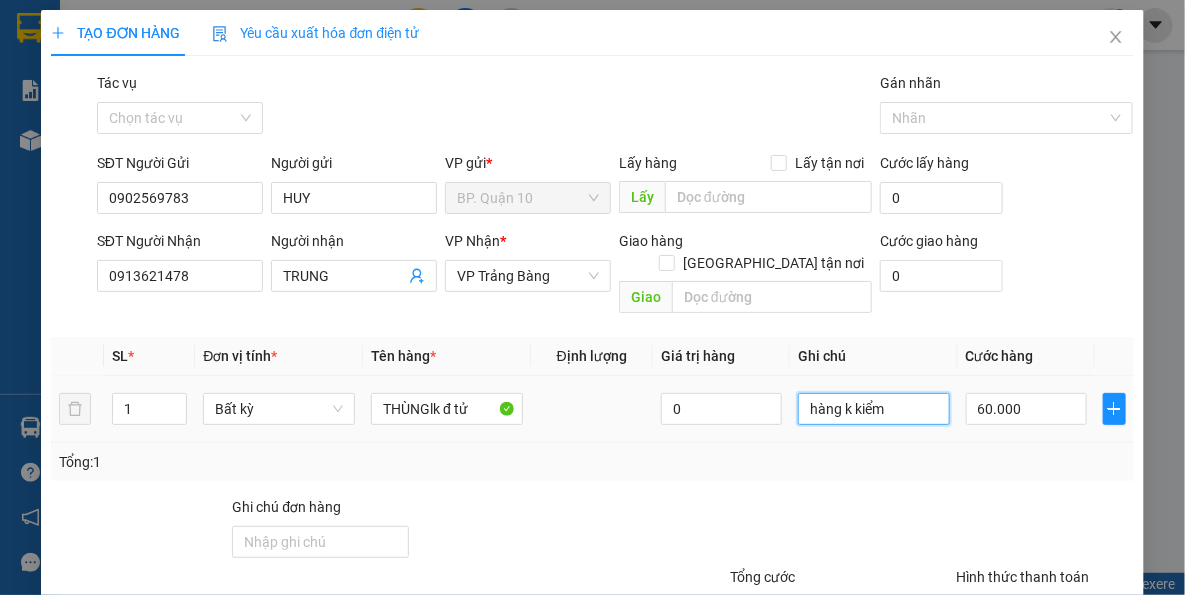 click on "hàng k kiểm" at bounding box center [874, 409] 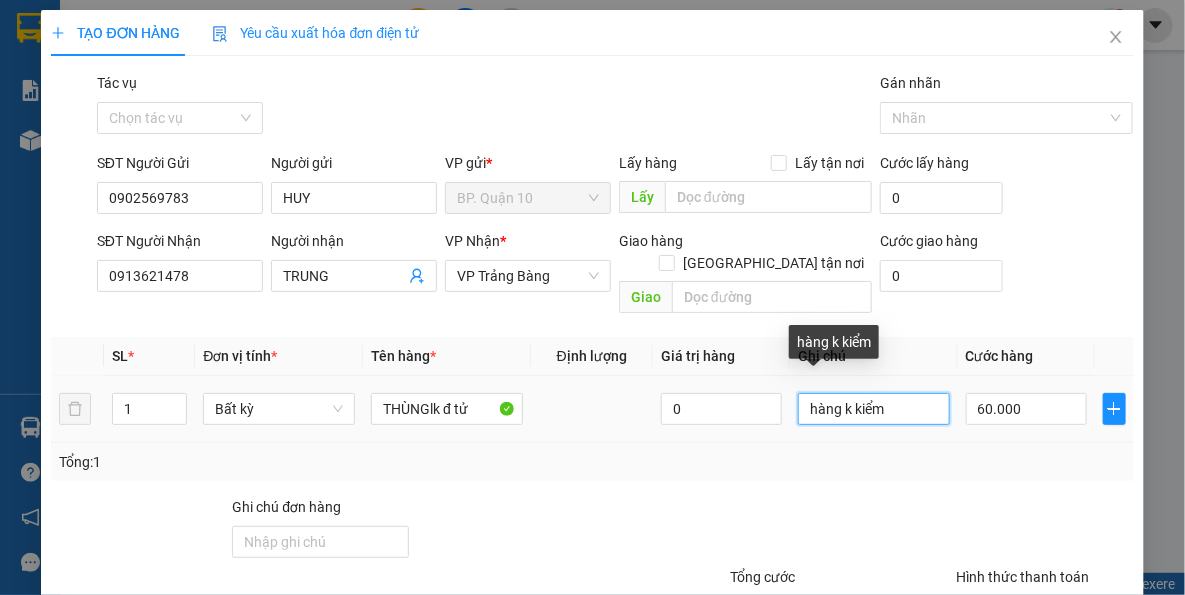 click on "hàng k kiểm" at bounding box center (874, 409) 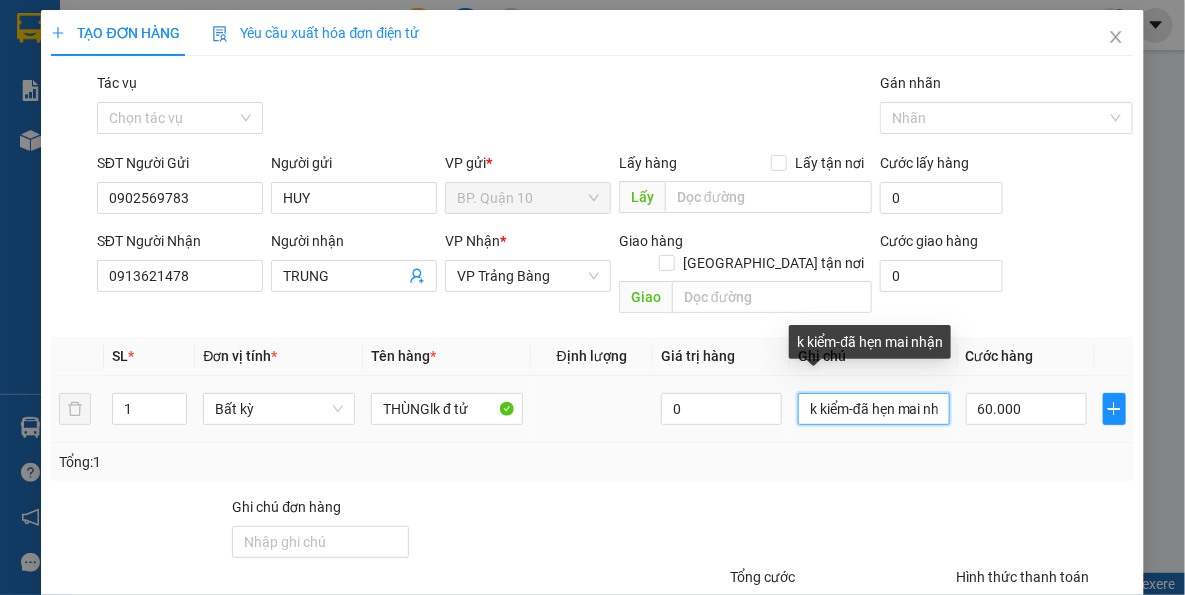 scroll, scrollTop: 0, scrollLeft: 27, axis: horizontal 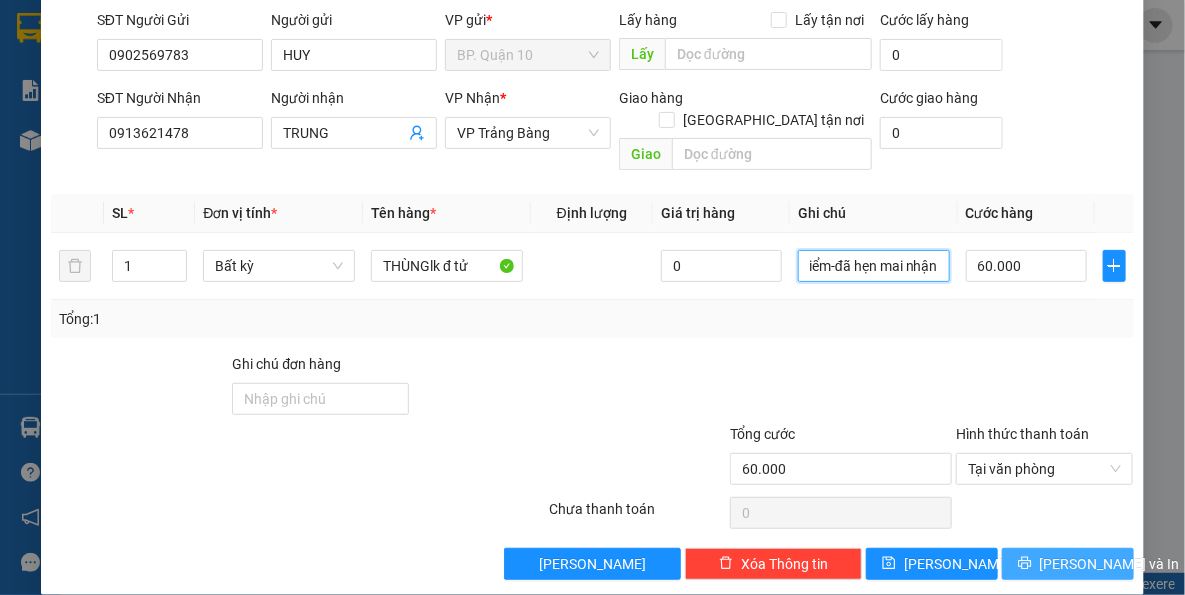 type on "k kiểm-đã hẹn mai nhận" 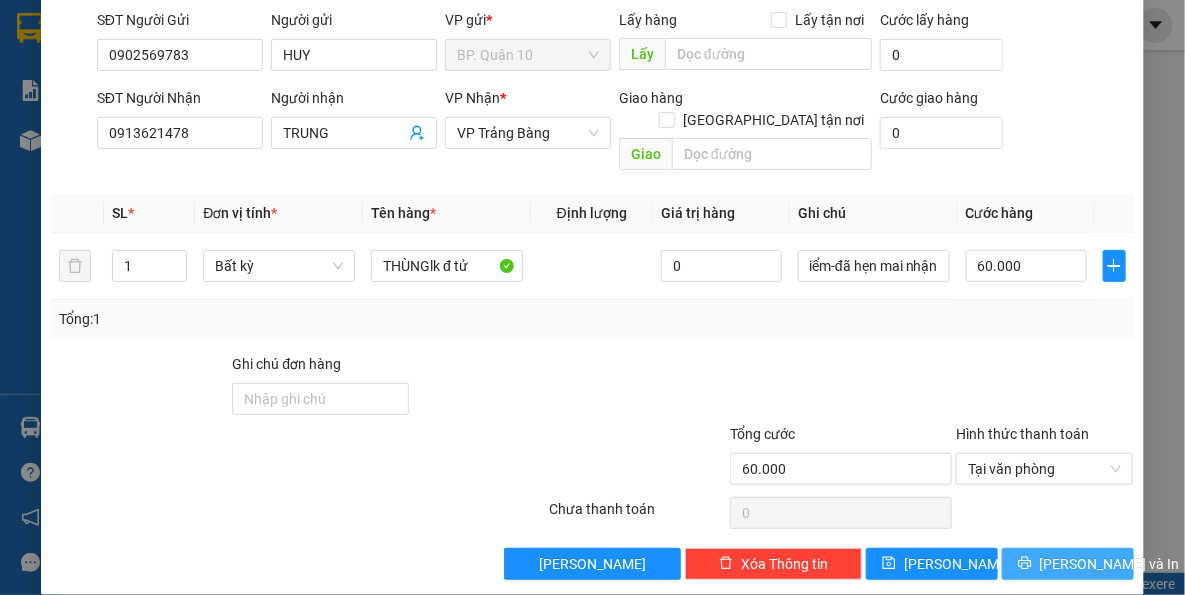 click on "[PERSON_NAME] và In" at bounding box center (1110, 564) 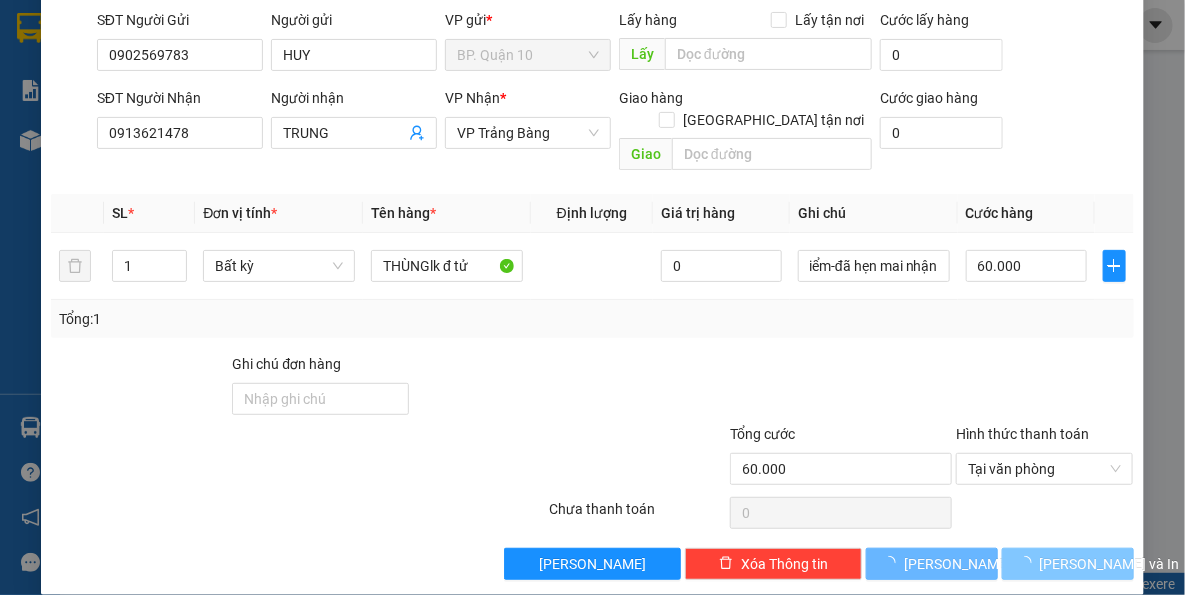 scroll, scrollTop: 0, scrollLeft: 0, axis: both 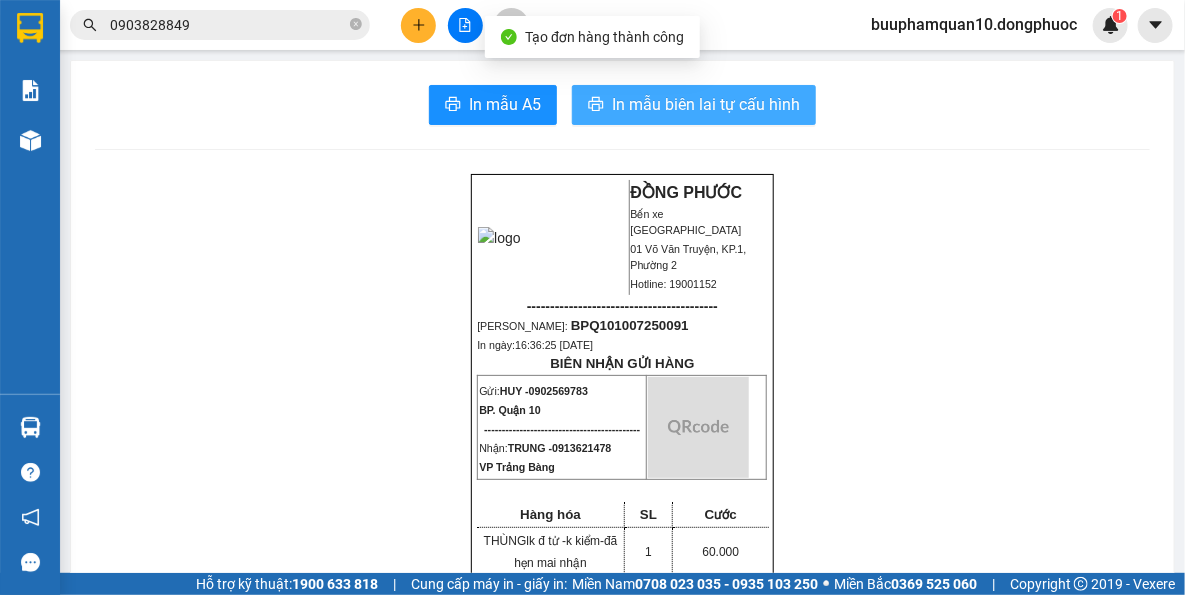 click on "In mẫu biên lai tự cấu hình" at bounding box center (706, 104) 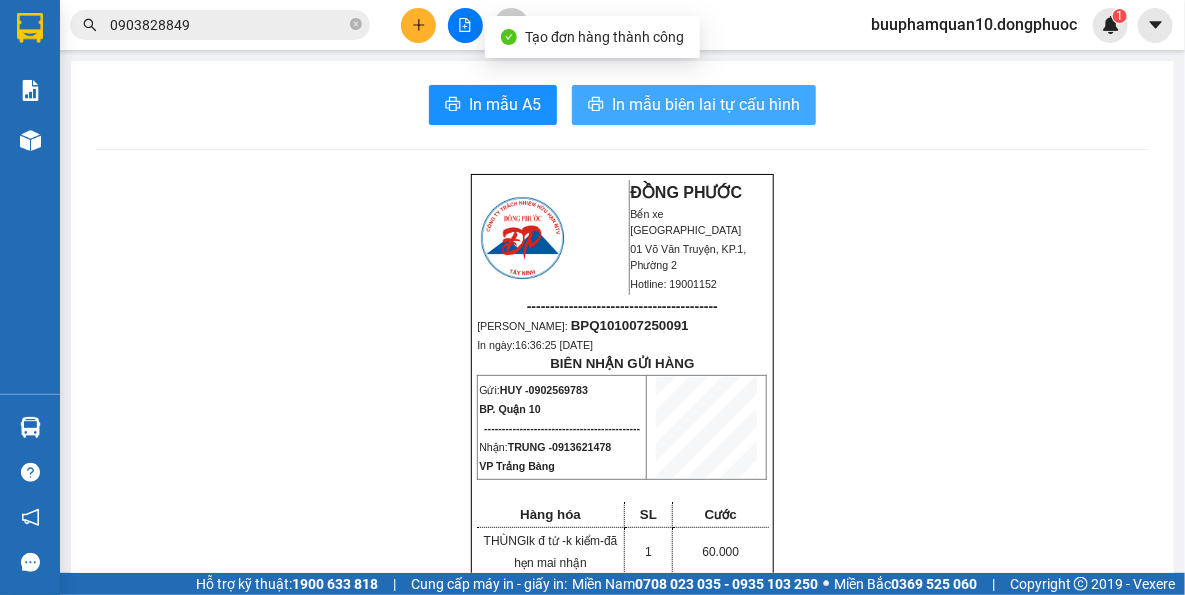 scroll, scrollTop: 0, scrollLeft: 0, axis: both 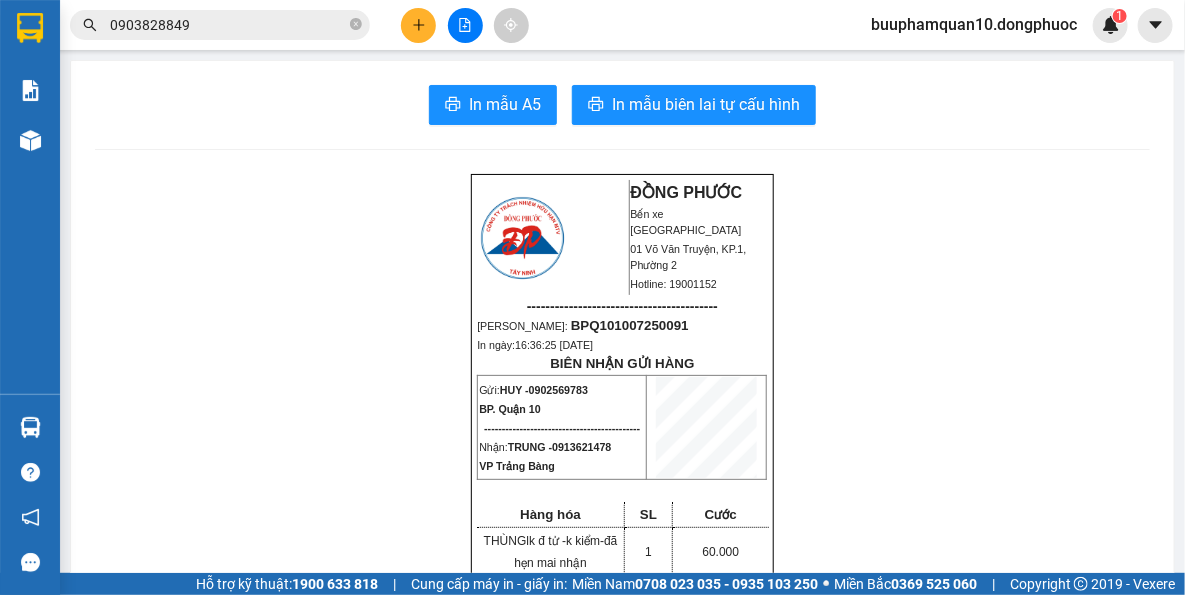 drag, startPoint x: 904, startPoint y: 480, endPoint x: 904, endPoint y: 469, distance: 11 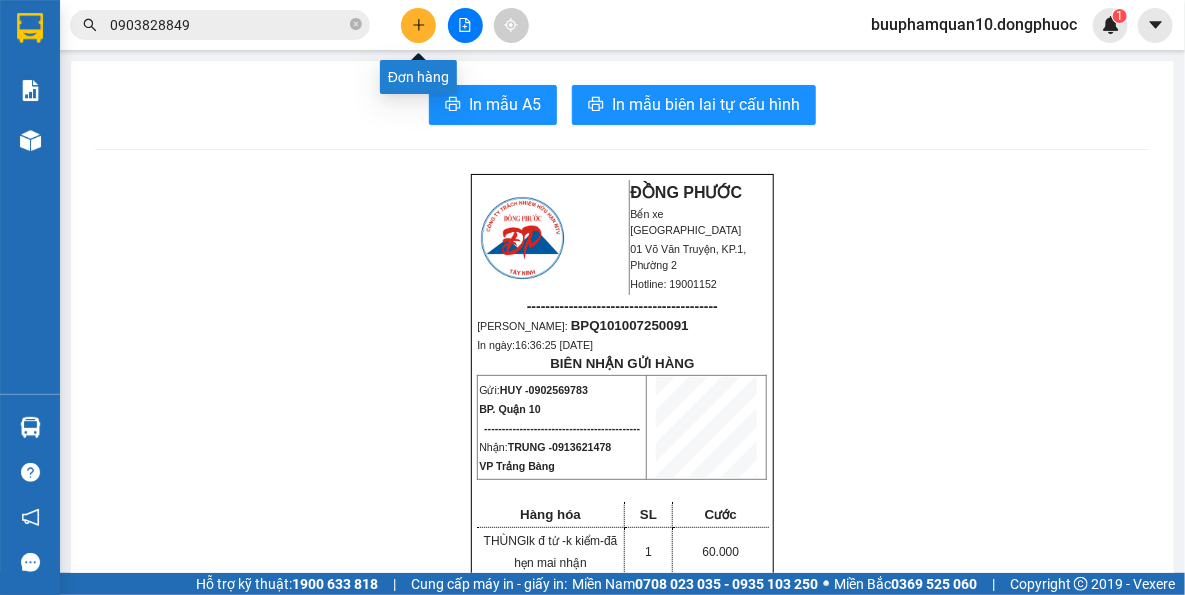click at bounding box center [418, 25] 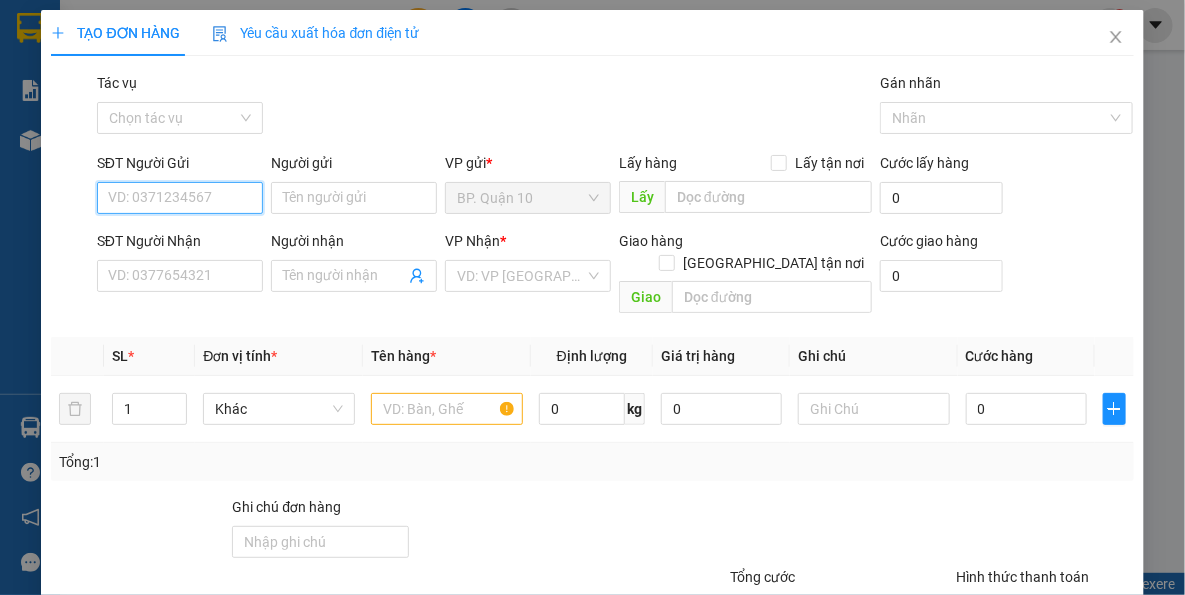 click on "SĐT Người Gửi" at bounding box center [180, 198] 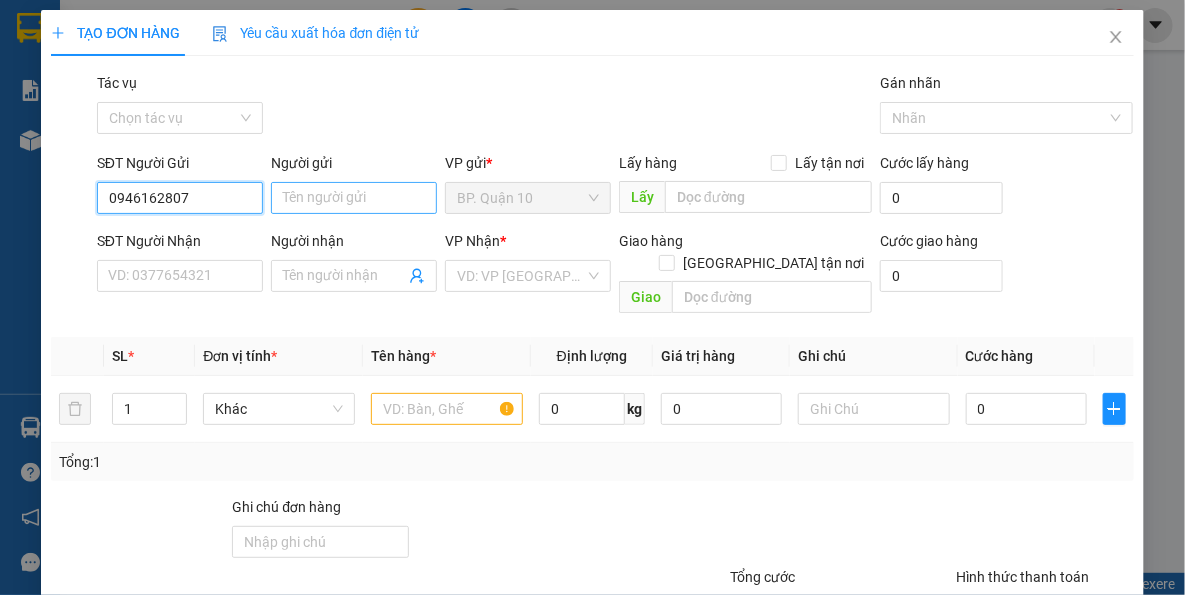 type on "0946162807" 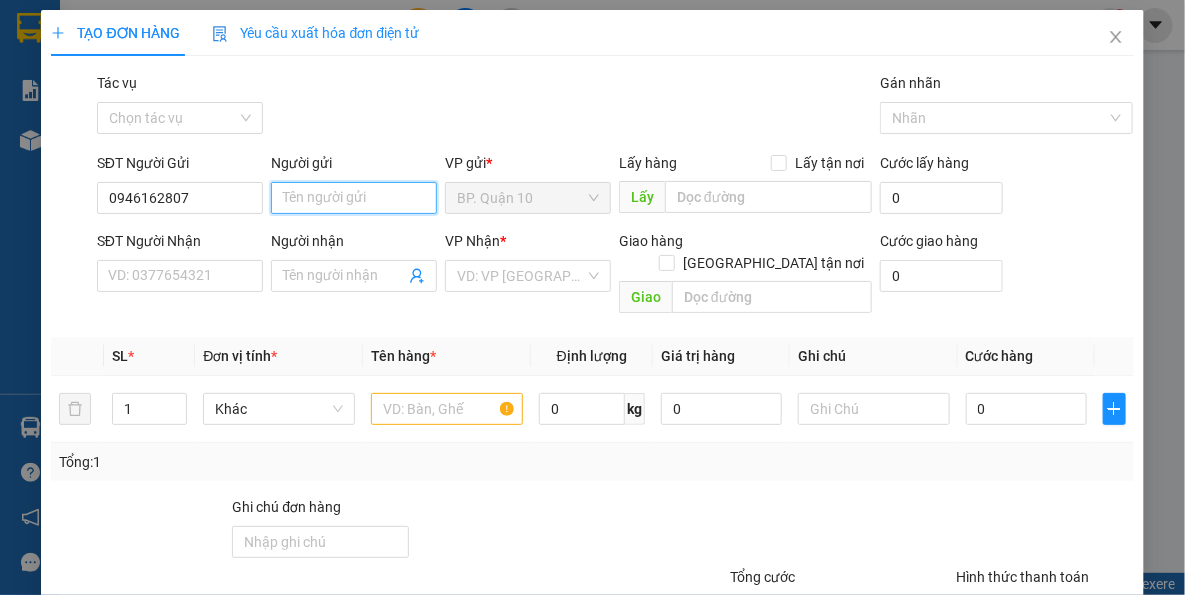 click on "Người gửi" at bounding box center [354, 198] 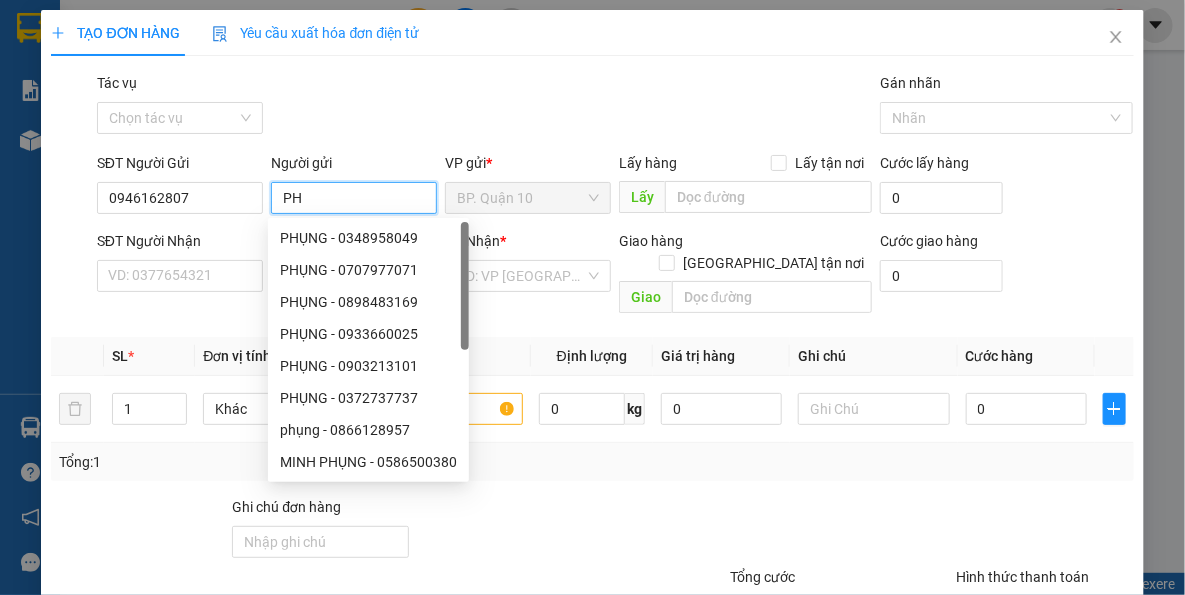 type on "P" 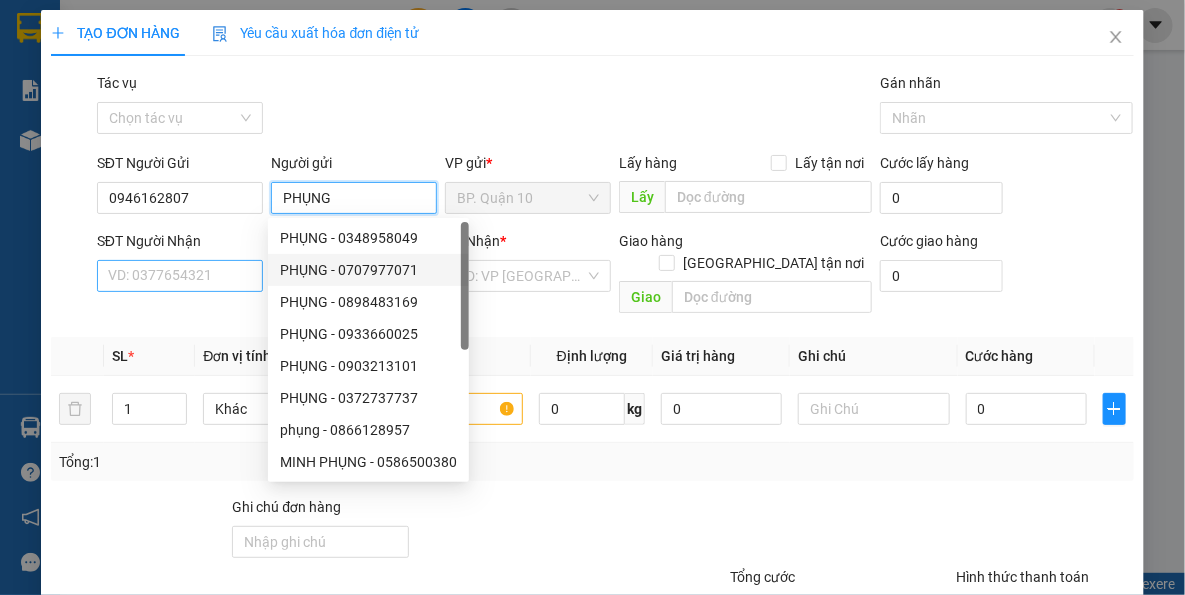 type on "PHỤNG" 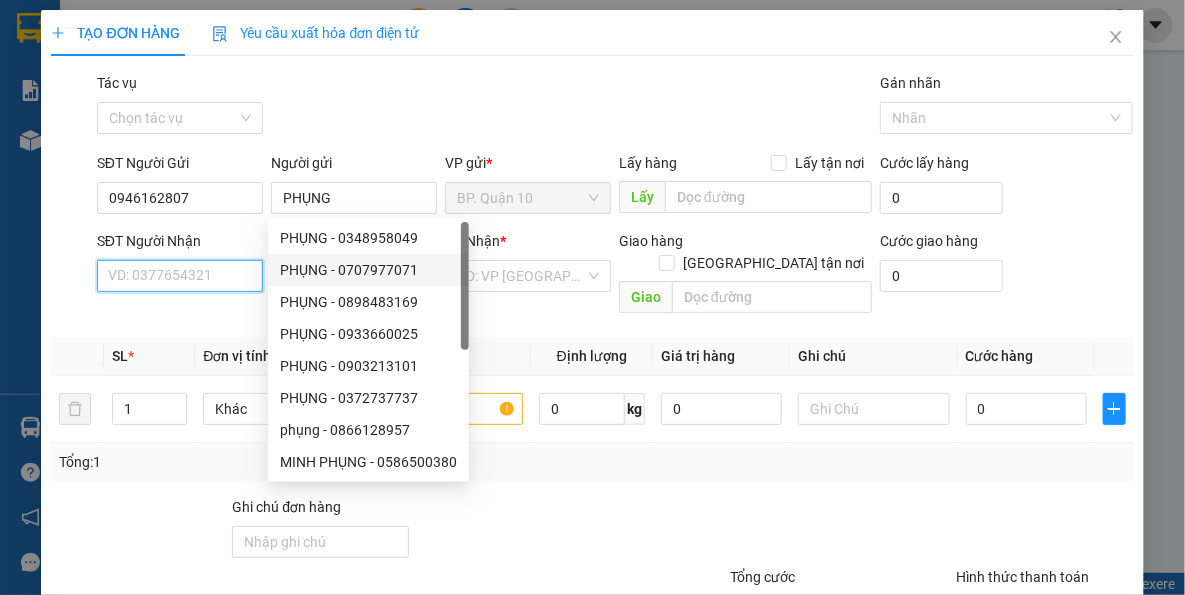 click on "SĐT Người Nhận" at bounding box center (180, 276) 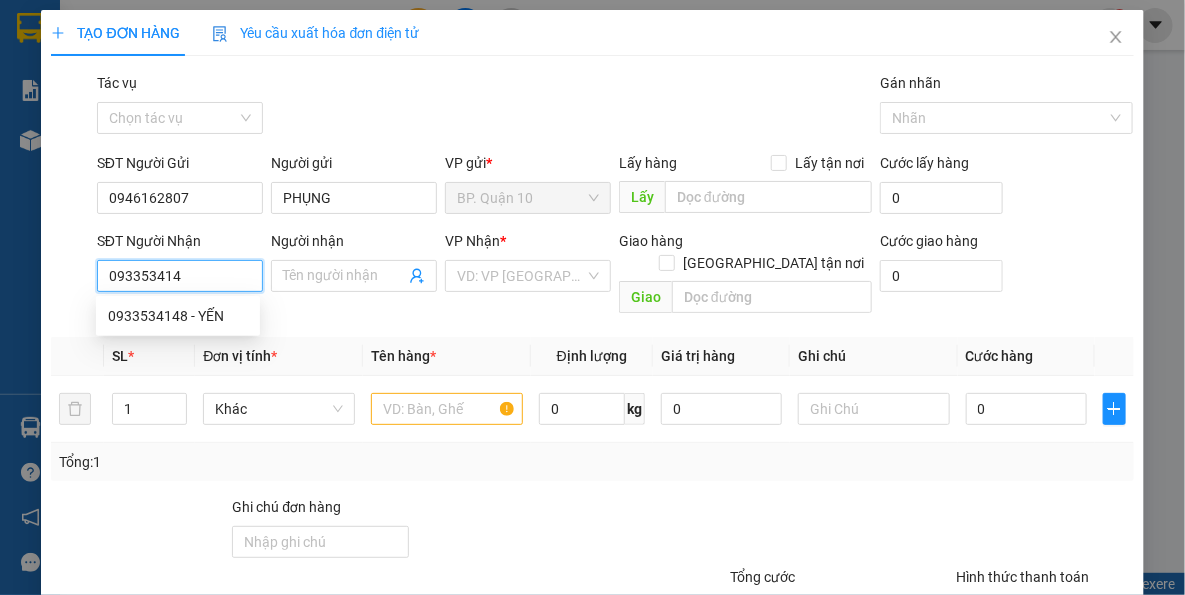 type on "0933534148" 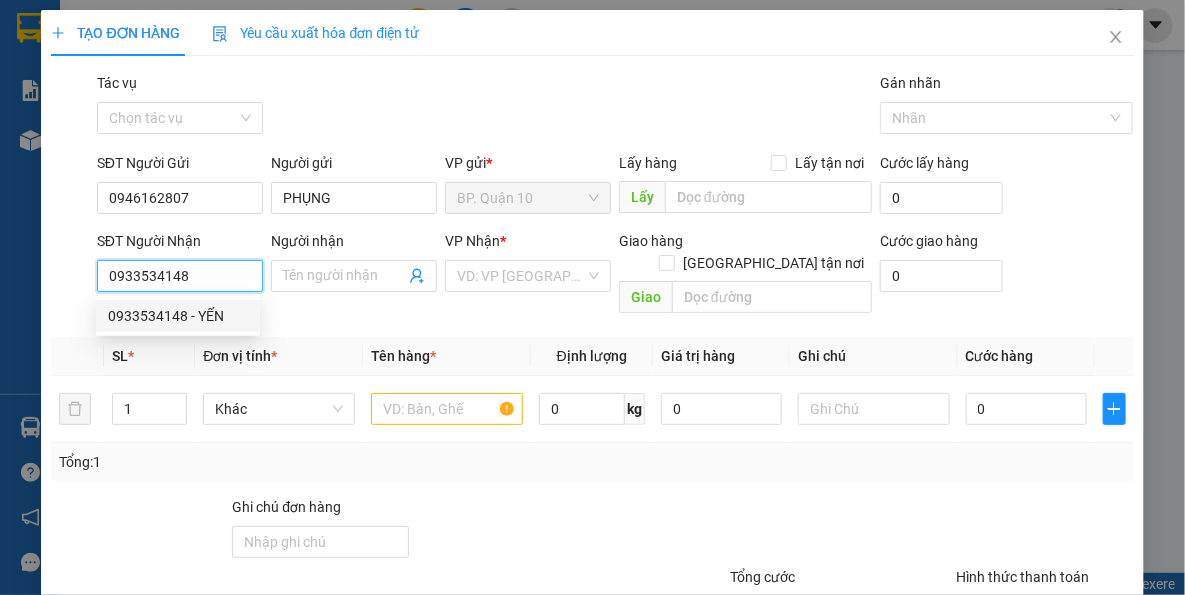 drag, startPoint x: 219, startPoint y: 315, endPoint x: 446, endPoint y: 304, distance: 227.26636 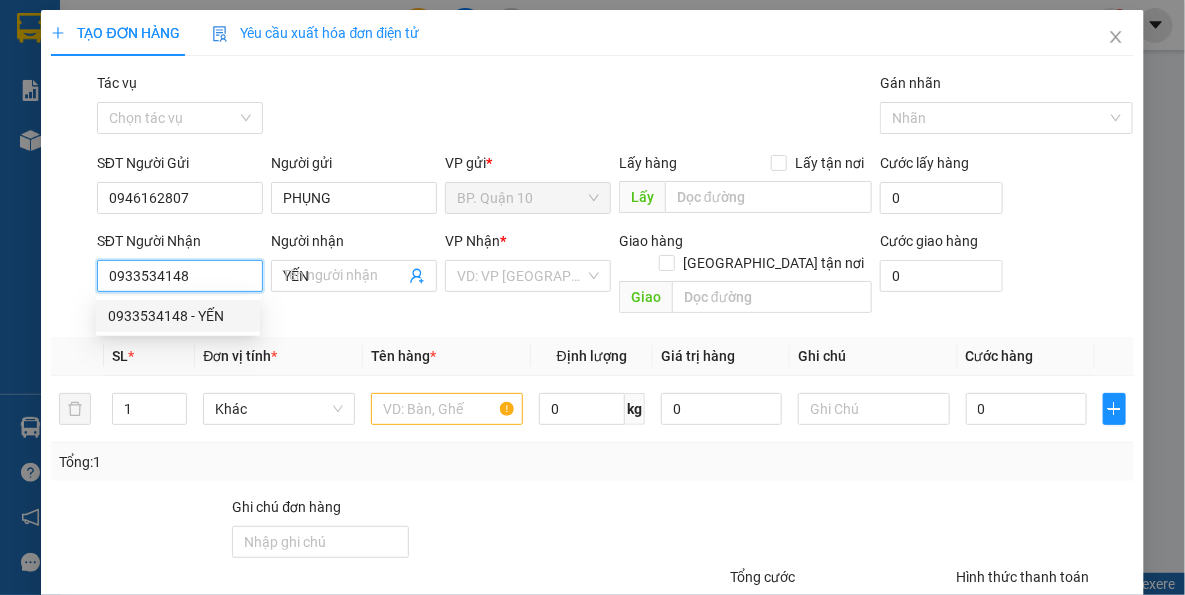 type on "40.000" 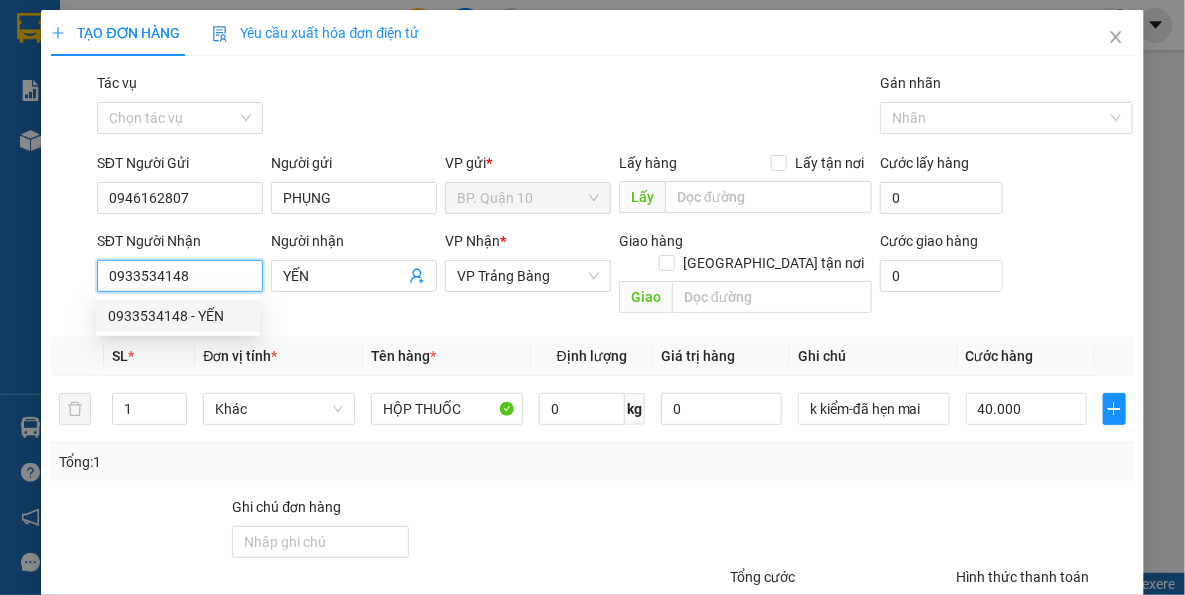 type on "0933534148" 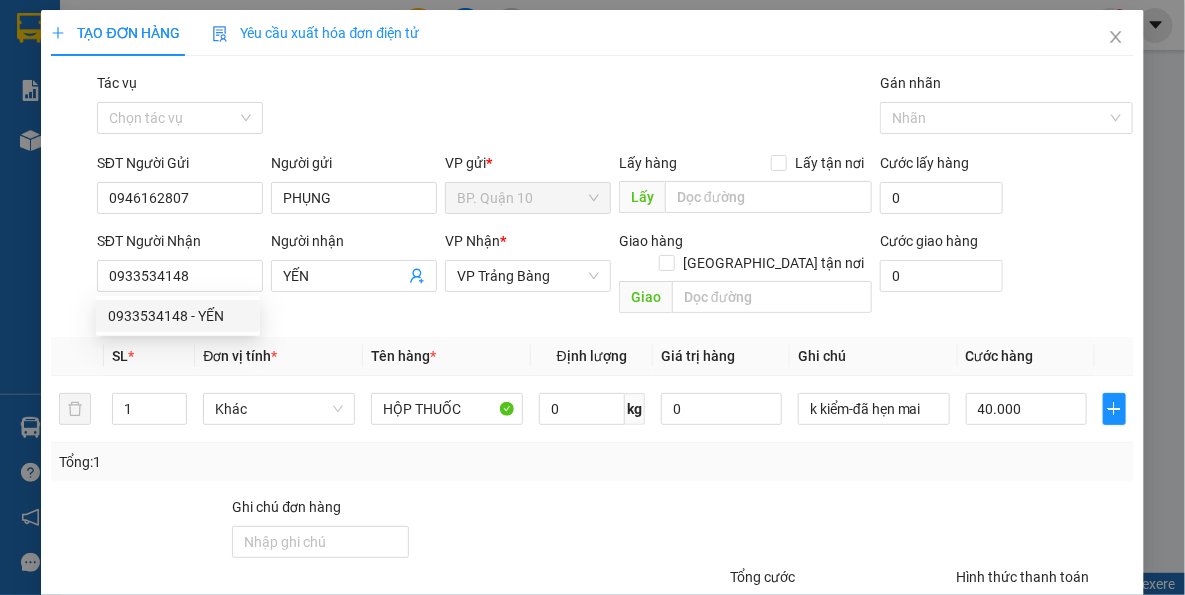 click on "Transit Pickup Surcharge Ids Transit Deliver Surcharge Ids Transit Deliver Surcharge Transit Deliver Surcharge Gói vận chuyển  * Tiêu chuẩn Tác vụ Chọn tác vụ Gán nhãn   Nhãn SĐT Người Gửi 0946162807 Người gửi PHỤNG VP gửi  * BP. Quận 10 Lấy hàng Lấy tận nơi Lấy Cước lấy hàng 0 SĐT Người Nhận 0933534148 Người nhận YẾN VP Nhận  * VP Trảng Bàng Giao hàng Giao tận nơi Giao Cước giao hàng 0 SL  * Đơn vị tính  * Tên hàng  * Định lượng Giá trị hàng Ghi chú Cước hàng                   1 Khác HỘP THUỐC 0 kg 0 k kiểm-đã hẹn mai 40.000 Tổng:  1 Ghi chú đơn hàng Tổng cước 40.000 Hình thức thanh toán Tại văn phòng Số tiền thu trước 0 Chưa thanh toán 0 Chọn HT Thanh Toán Lưu nháp Xóa Thông tin Lưu Lưu và In" at bounding box center [592, 397] 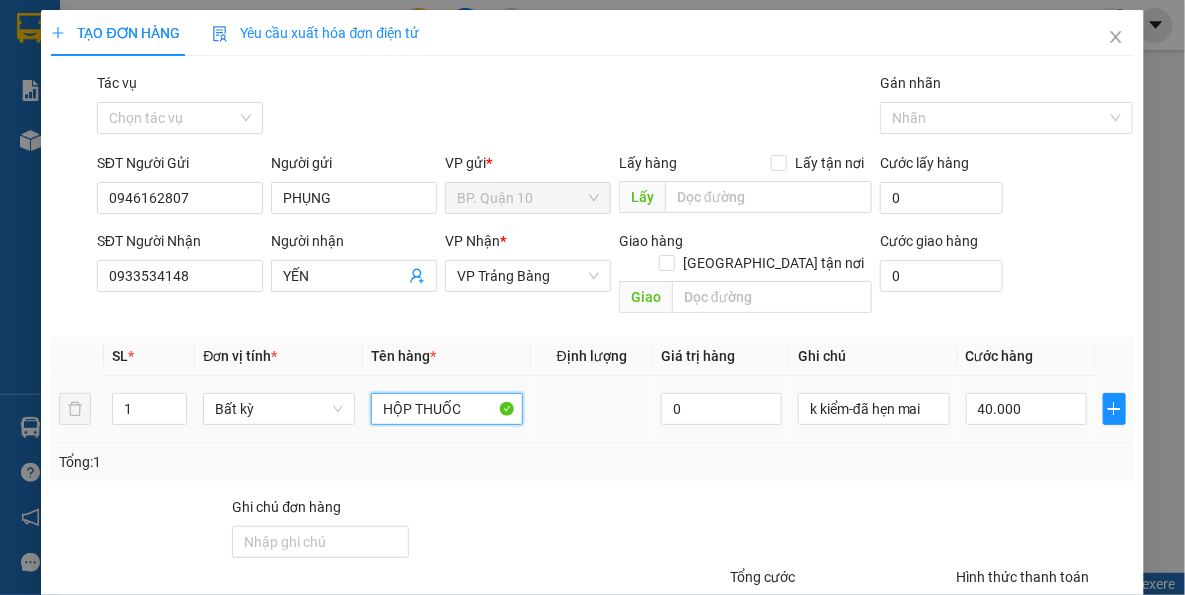 click on "HỘP THUỐC" at bounding box center [447, 409] 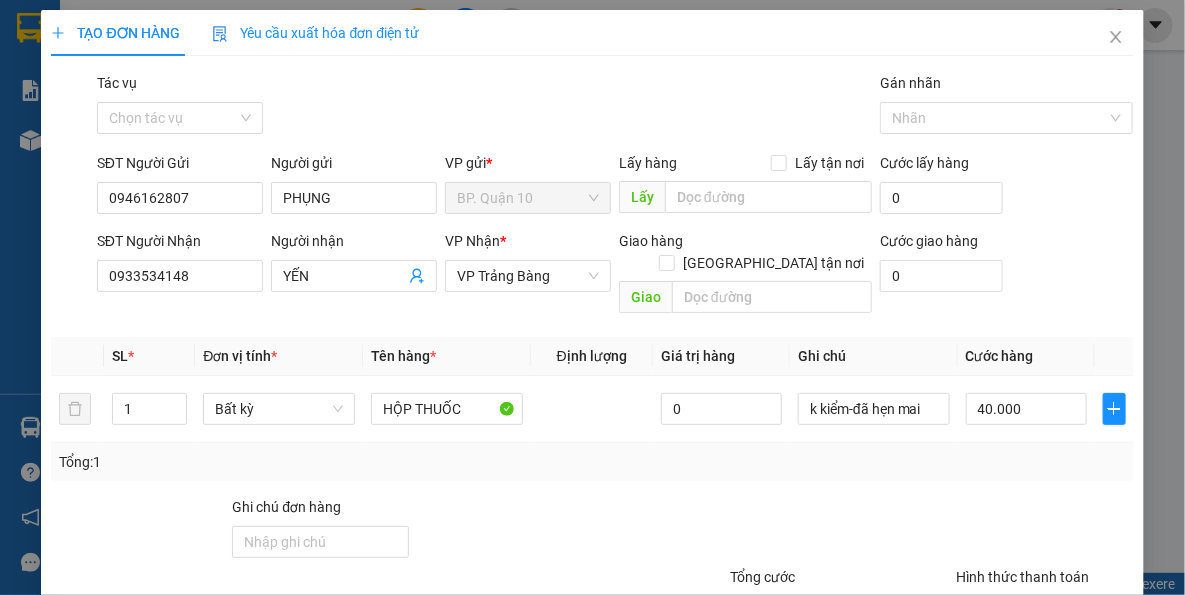 click on "Transit Pickup Surcharge Ids Transit Deliver Surcharge Ids Transit Deliver Surcharge Transit Deliver Surcharge Gói vận chuyển  * Tiêu chuẩn Tác vụ Chọn tác vụ Gán nhãn   Nhãn SĐT Người Gửi 0946162807 Người gửi PHỤNG VP gửi  * BP. Quận 10 Lấy hàng Lấy tận nơi Lấy Cước lấy hàng 0 SĐT Người Nhận 0933534148 Người nhận YẾN VP Nhận  * VP Trảng Bàng Giao hàng Giao tận nơi Giao Cước giao hàng 0 SL  * Đơn vị tính  * Tên hàng  * Định lượng Giá trị hàng Ghi chú Cước hàng                   1 Bất kỳ HỘP THUỐC 0 k kiểm-đã hẹn mai 40.000 Tổng:  1 Ghi chú đơn hàng Tổng cước 40.000 Hình thức thanh toán Tại văn phòng Số tiền thu trước 0 Chưa thanh toán 0 Chọn HT Thanh Toán Lưu nháp Xóa Thông tin Lưu Lưu và In HỘP THUỐC k kiểm-đã hẹn mai" at bounding box center (592, 397) 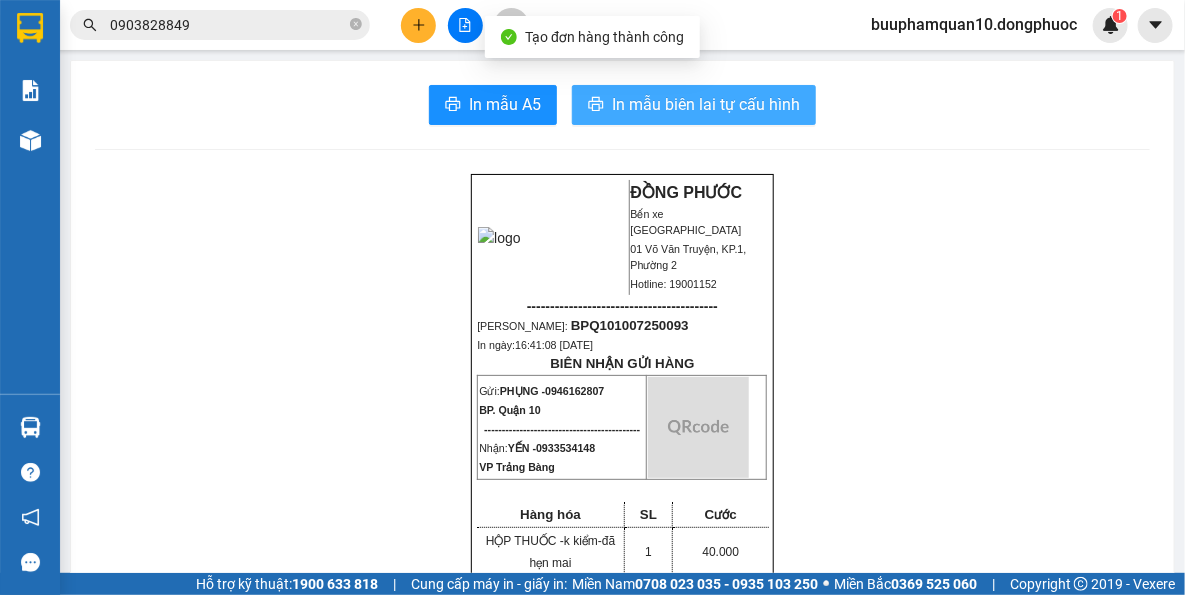 click on "In mẫu biên lai tự cấu hình" at bounding box center [706, 104] 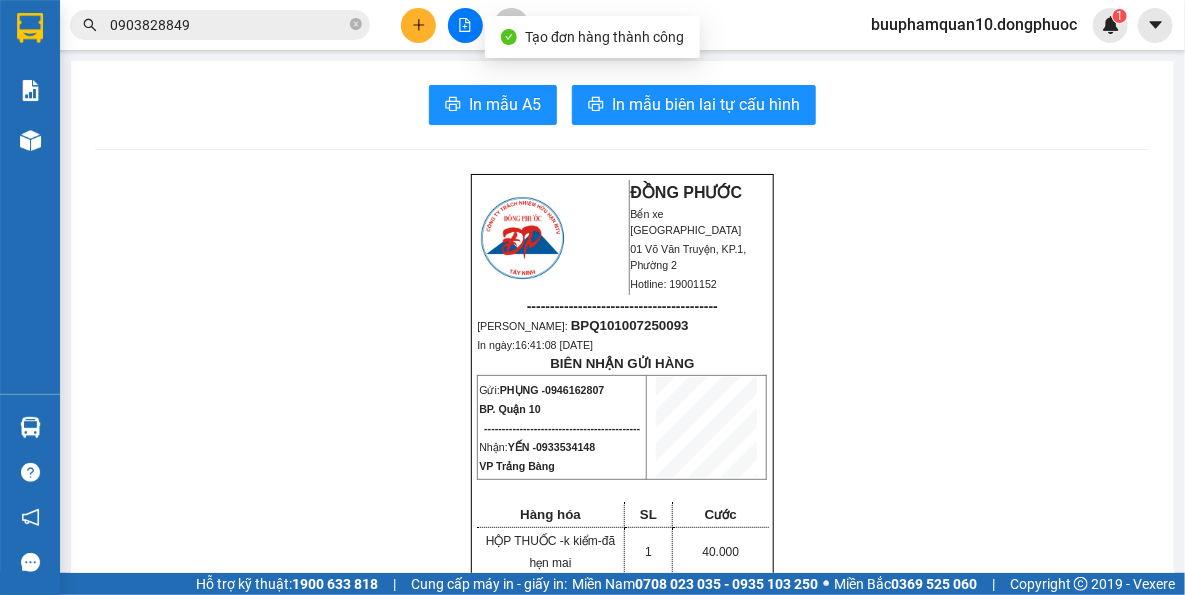 click on "ĐỒNG PHƯỚC
Bến xe Tây Ninh
01 Võ Văn Truyện, KP.1, Phường 2
Hotline: 19001152
-----------------------------------------
Mã ĐH:   BPQ101007250093
In ngày:  16:41:08 - 10/07/2025
BIÊN NHẬN GỬI HÀNG
Gửi:  PHỤNG  -  0946162807
BP. Quận 10
--------------------------------------------
Nhận:  YẾN -  0933534148
VP Trảng Bàng
Hàng hóa
SL
Cước
HỘP THUỐC -  k kiểm-đã hẹn mai
1
40.000
-------------------------------------------
CR:  40.000
CC:  0
Phí TH:  0
Tổng:  40.000
-------------------------------------------
Quy định nhận/gửi hàng: - Sau 03 ngày gửi hàng, nếu quý khách không đến nhận hàng hóa thì mọi khiếu nại công ty sẽ không giải quyết.
- Nếu mất hàng: công ty sẽ hoàn bằng giá cước phí x 20 lần.
ĐỒNG PHƯỚC
Bến xe Tây Ninh
Hotline: 19001152" at bounding box center (622, 1716) 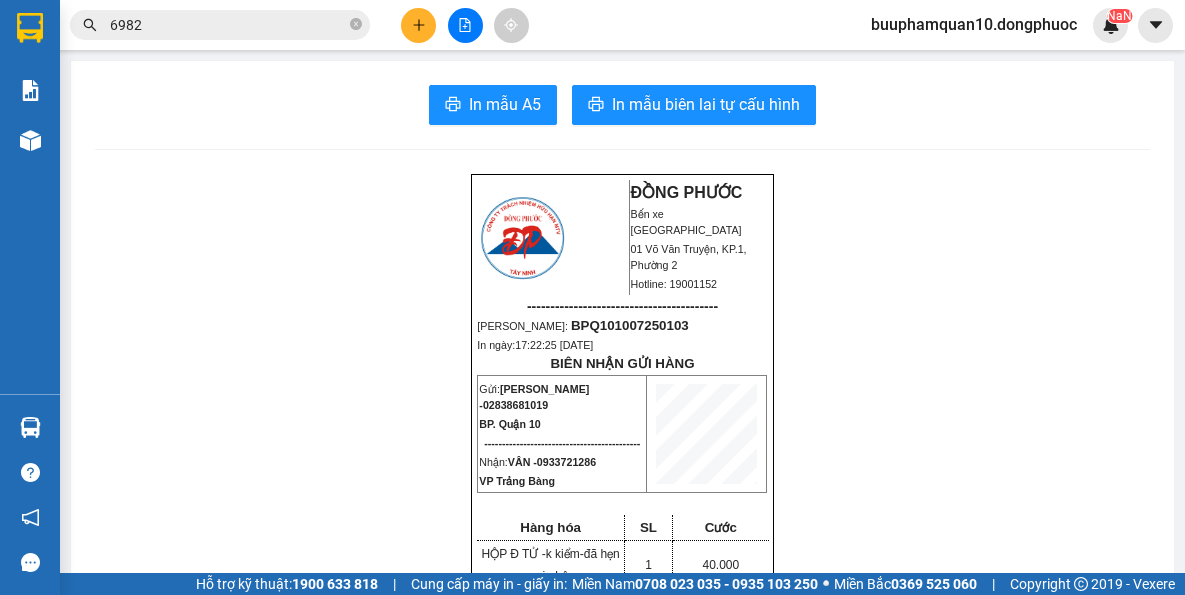 scroll, scrollTop: 0, scrollLeft: 0, axis: both 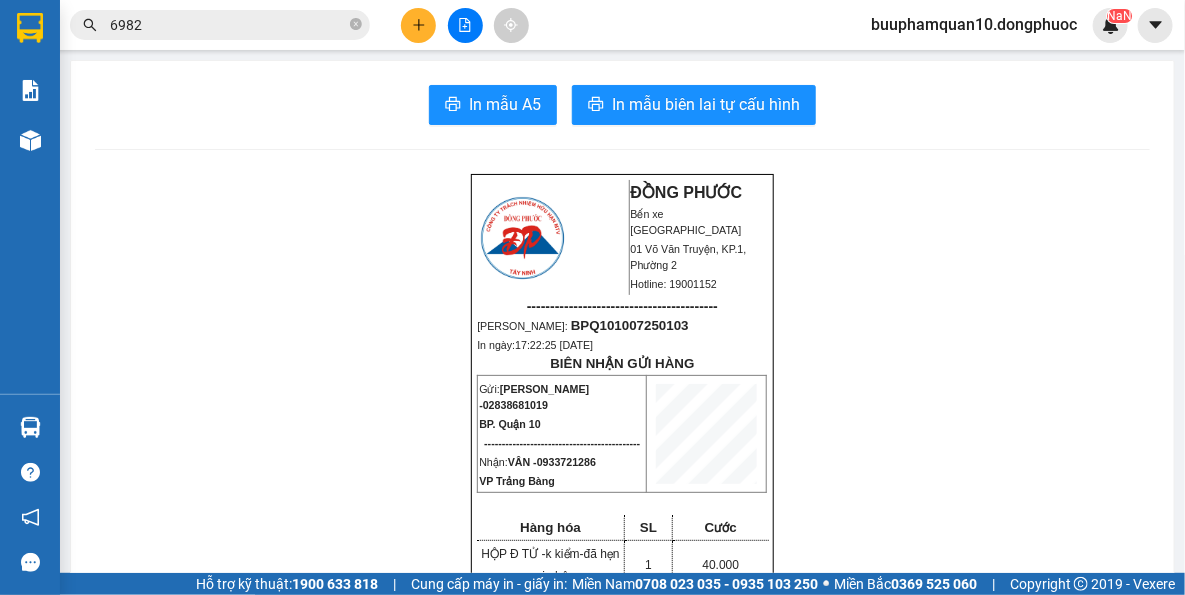 click at bounding box center [418, 25] 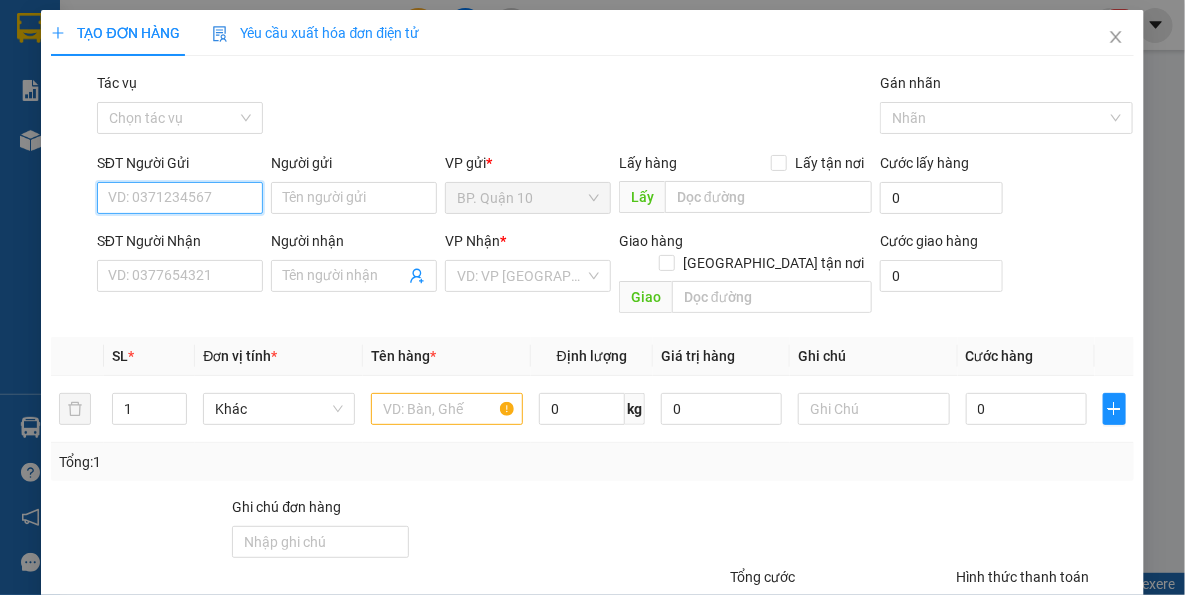 click on "SĐT Người Gửi" at bounding box center [180, 198] 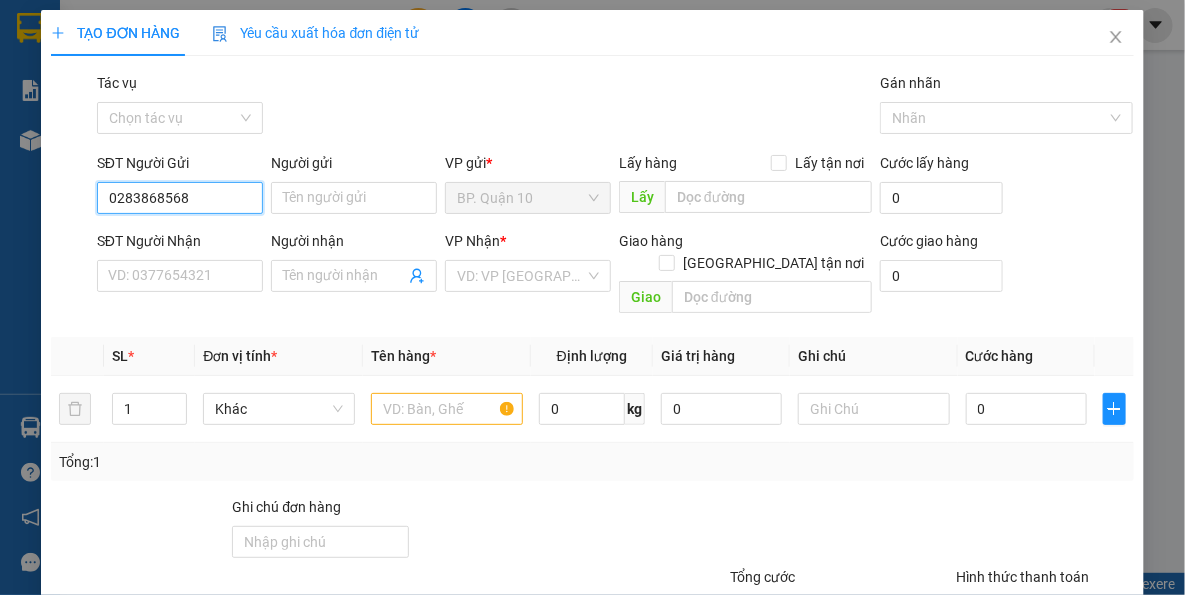 type on "02838685689" 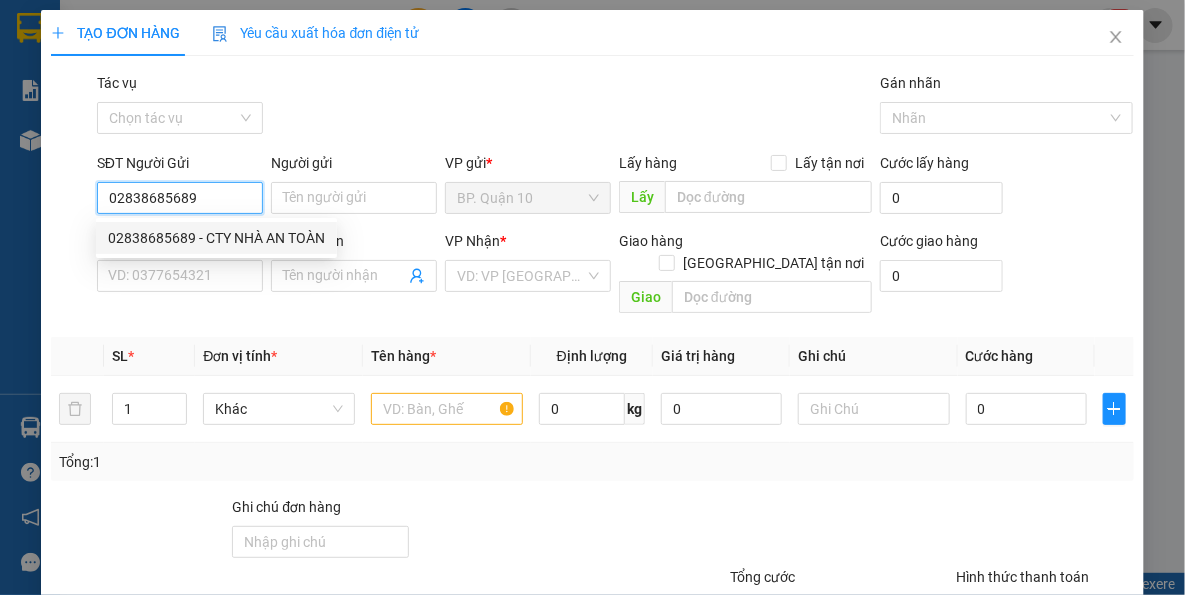 drag, startPoint x: 222, startPoint y: 239, endPoint x: 224, endPoint y: 295, distance: 56.0357 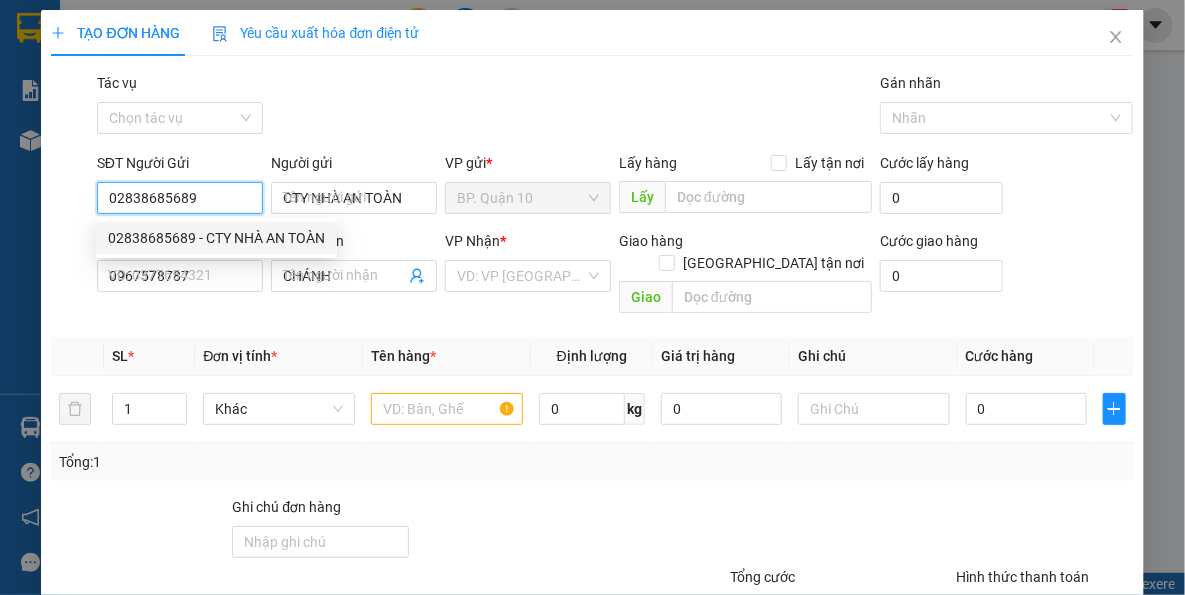 type on "02838685689" 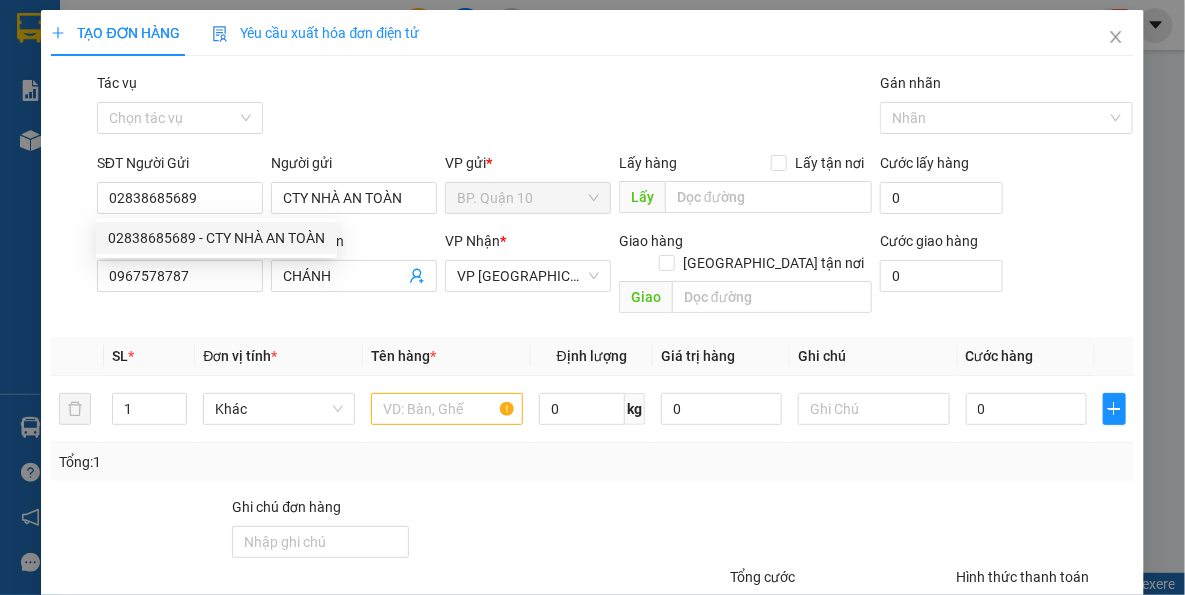 click on "SĐT Người Nhận 0967578787" at bounding box center (180, 265) 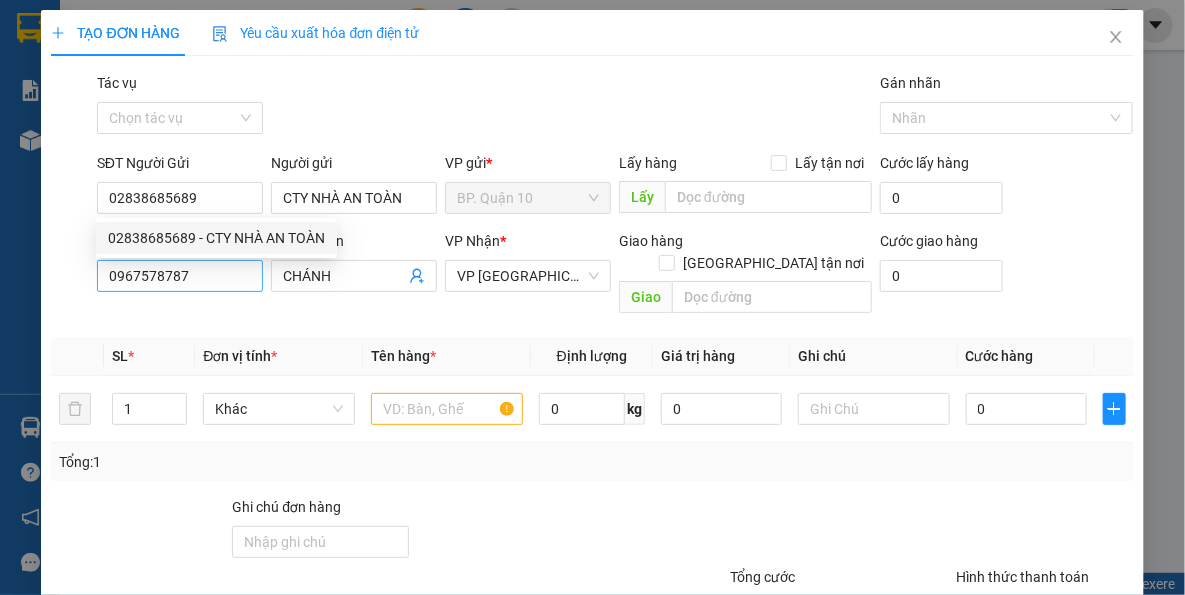 type on "80.000" 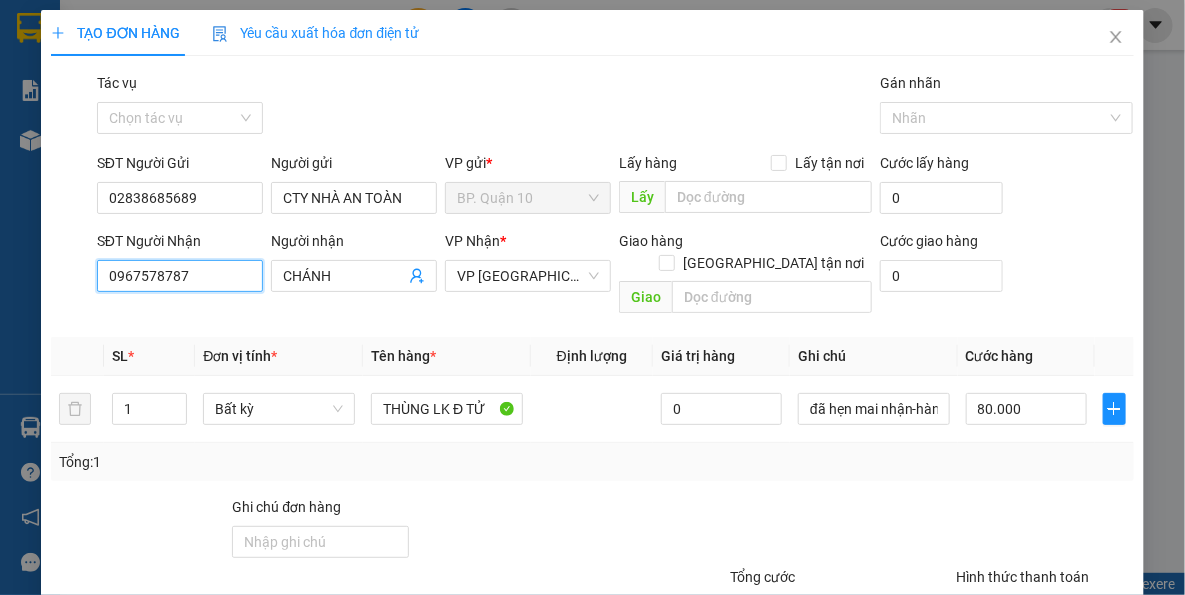 click on "0967578787" at bounding box center [180, 276] 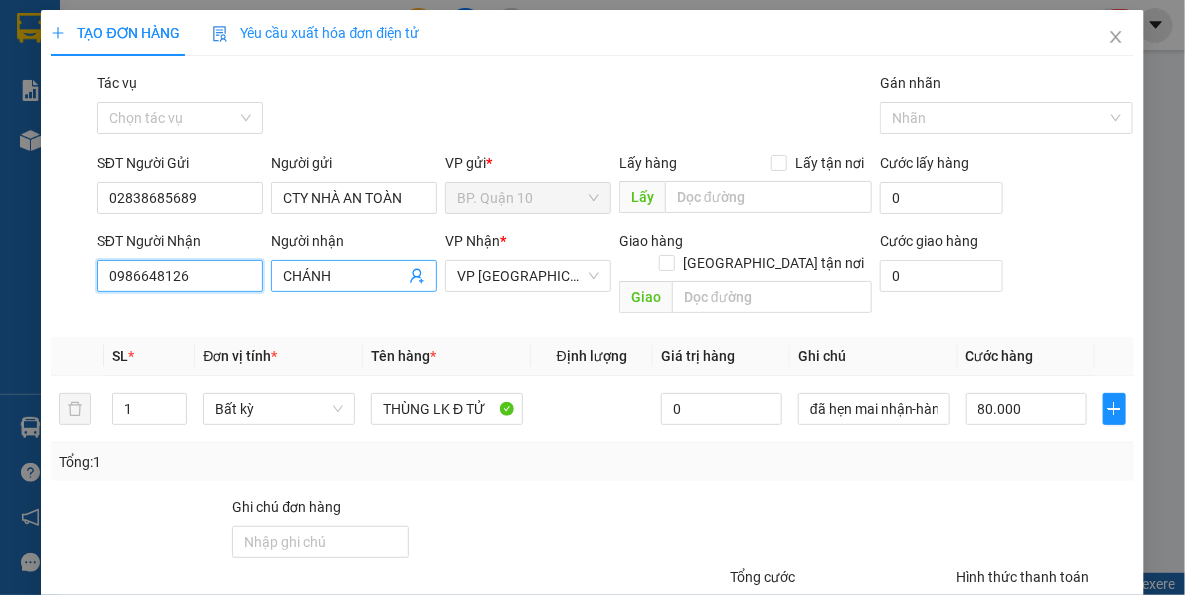 type on "0986648126" 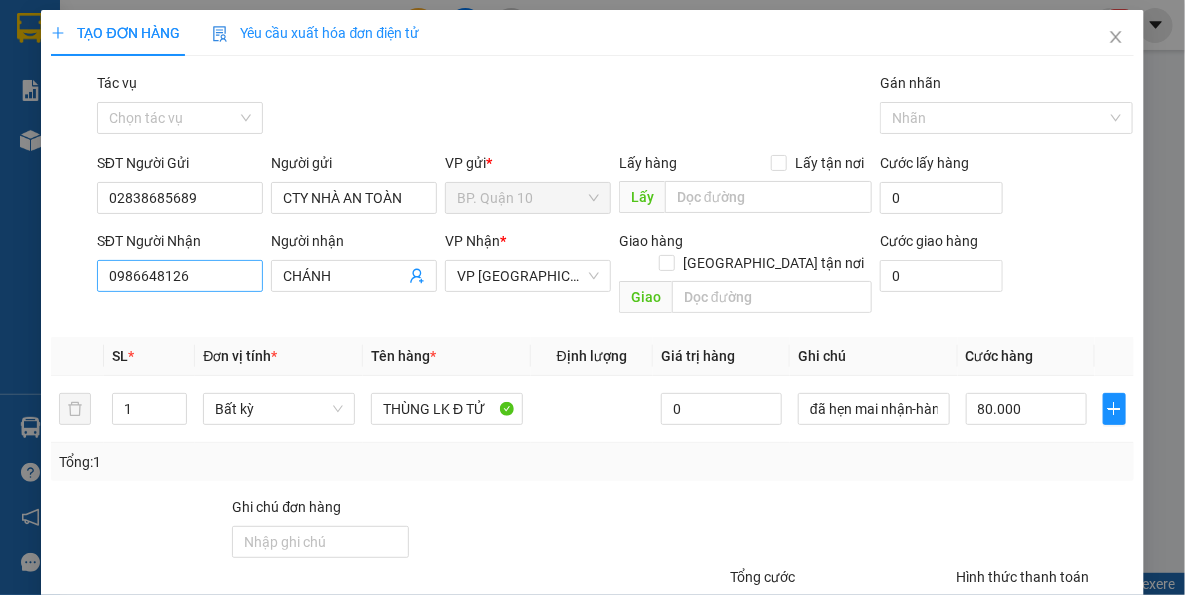 drag, startPoint x: 351, startPoint y: 280, endPoint x: 224, endPoint y: 282, distance: 127.01575 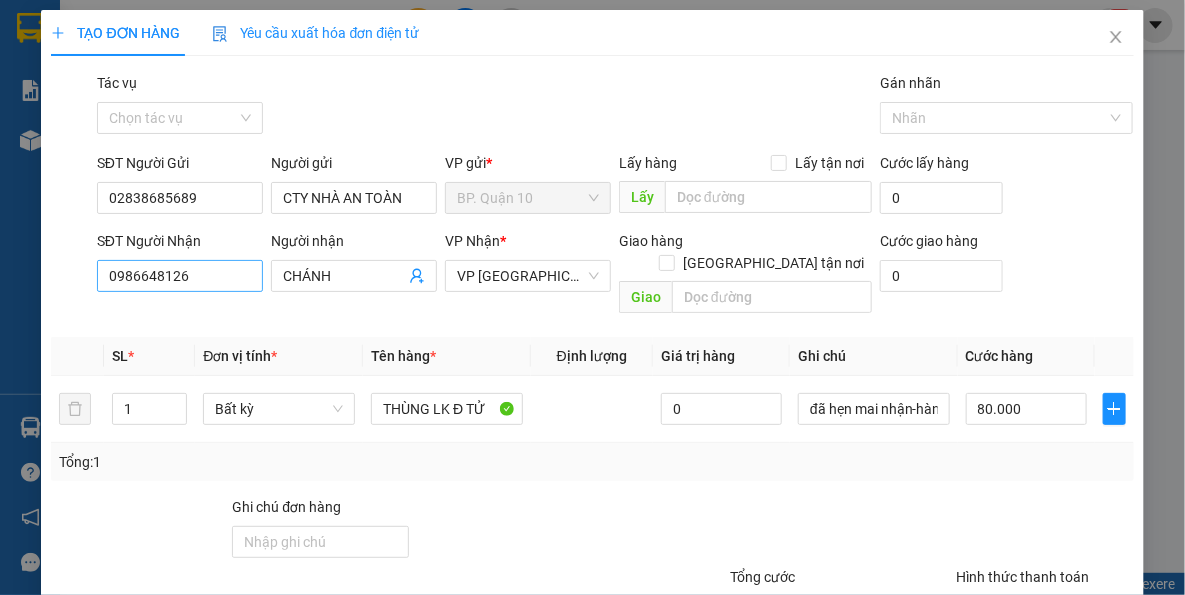 click on "SĐT Người Nhận 0986648126 0986648126 Người nhận CHÁNH VP Nhận  * VP Tây Ninh Giao hàng Giao tận nơi Giao Cước giao hàng 0" at bounding box center [615, 276] 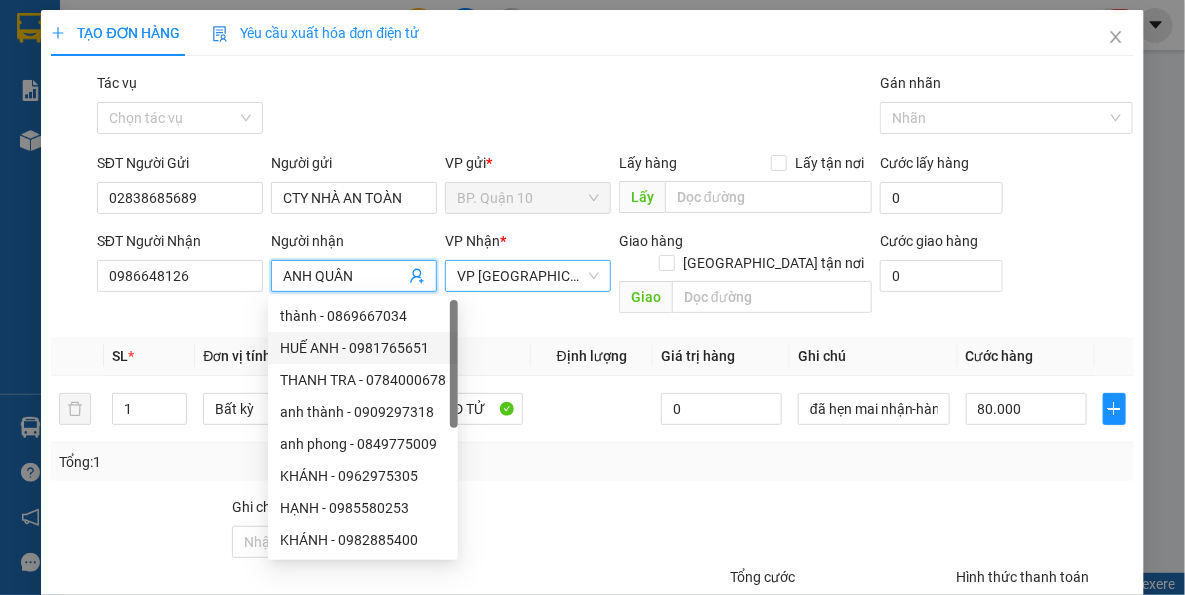 click on "VP [GEOGRAPHIC_DATA]" at bounding box center [528, 276] 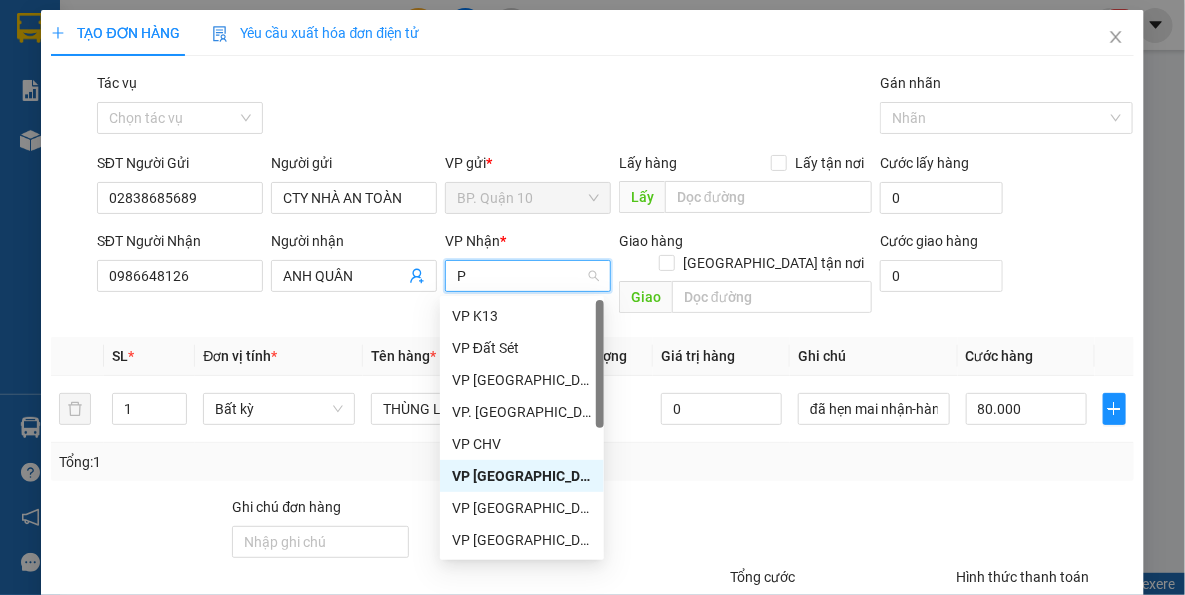 type on "PD" 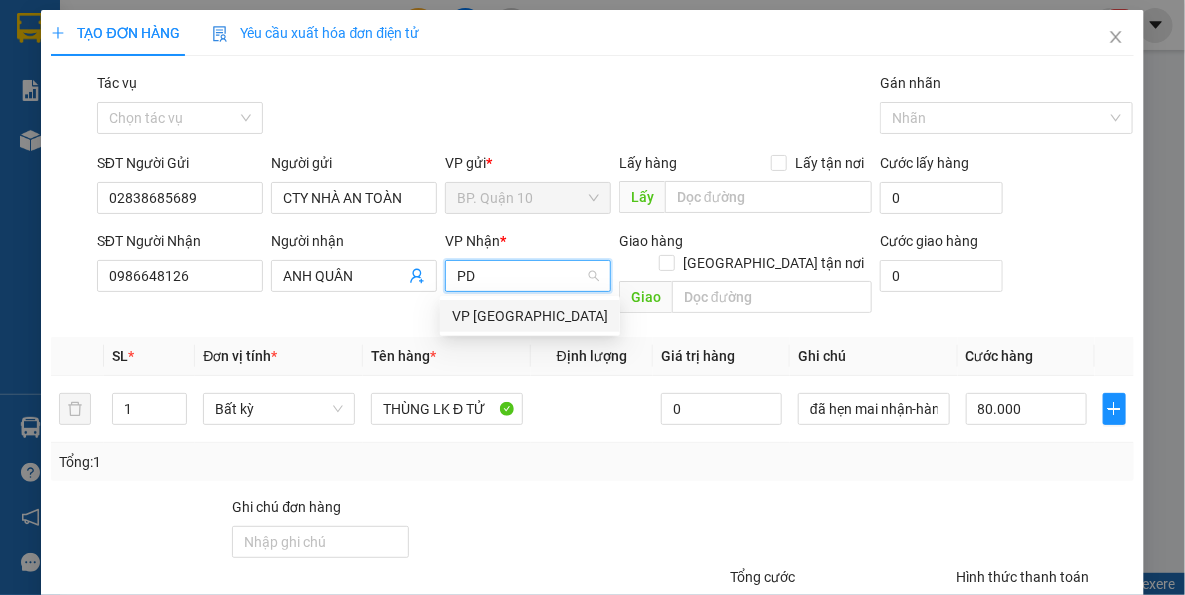 click on "VP [GEOGRAPHIC_DATA]" at bounding box center (530, 316) 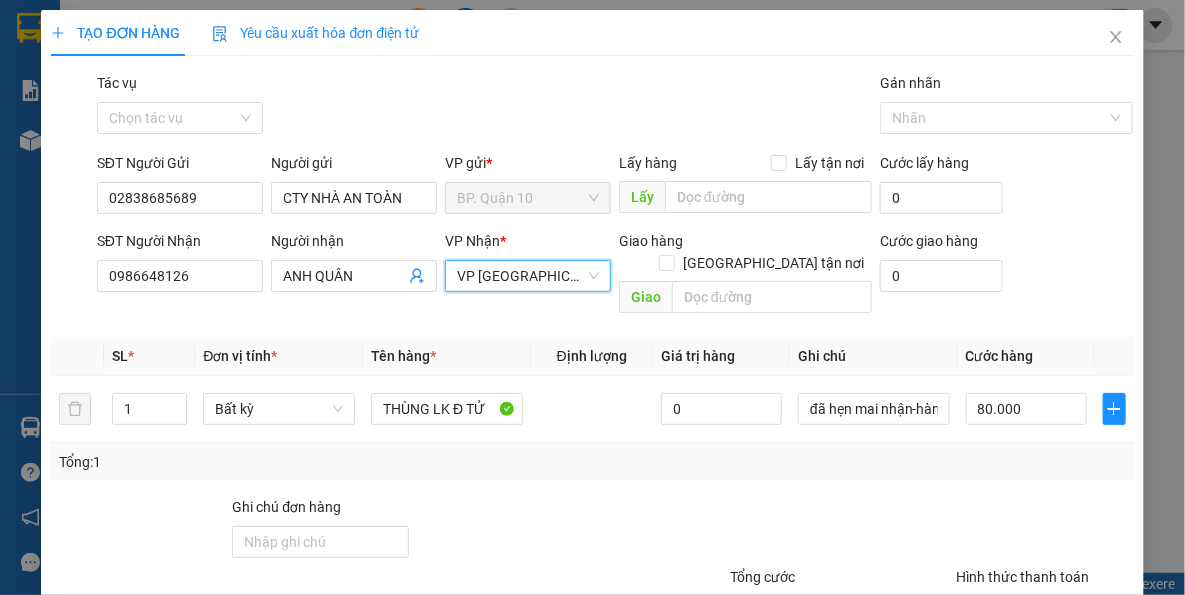 click on "Tổng:  1" at bounding box center [592, 462] 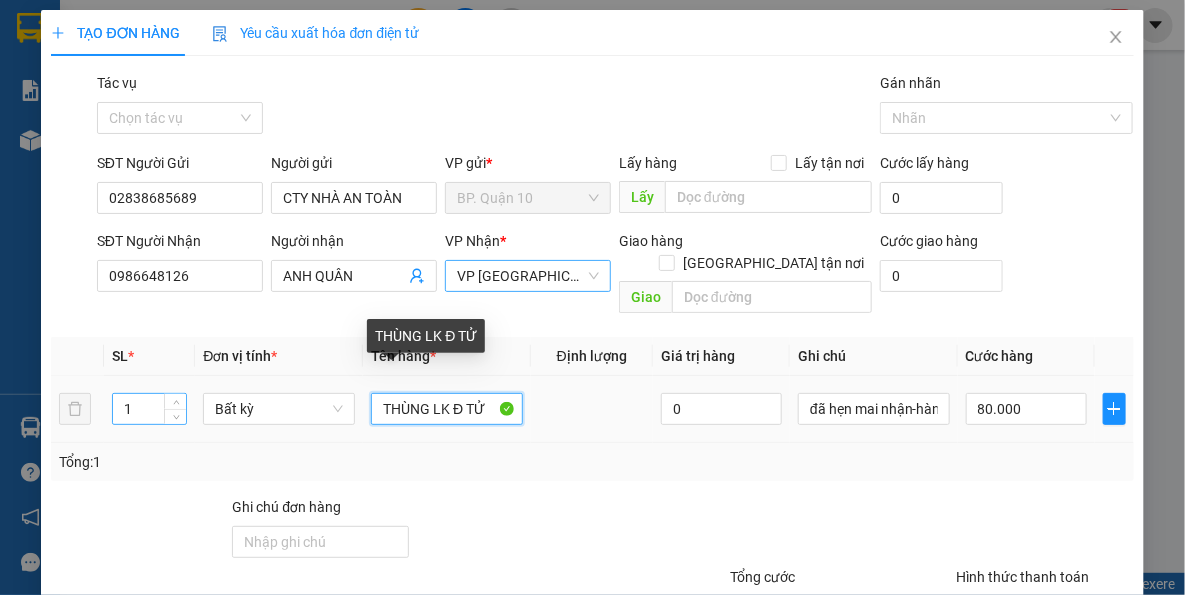 drag, startPoint x: 429, startPoint y: 390, endPoint x: 152, endPoint y: 384, distance: 277.06497 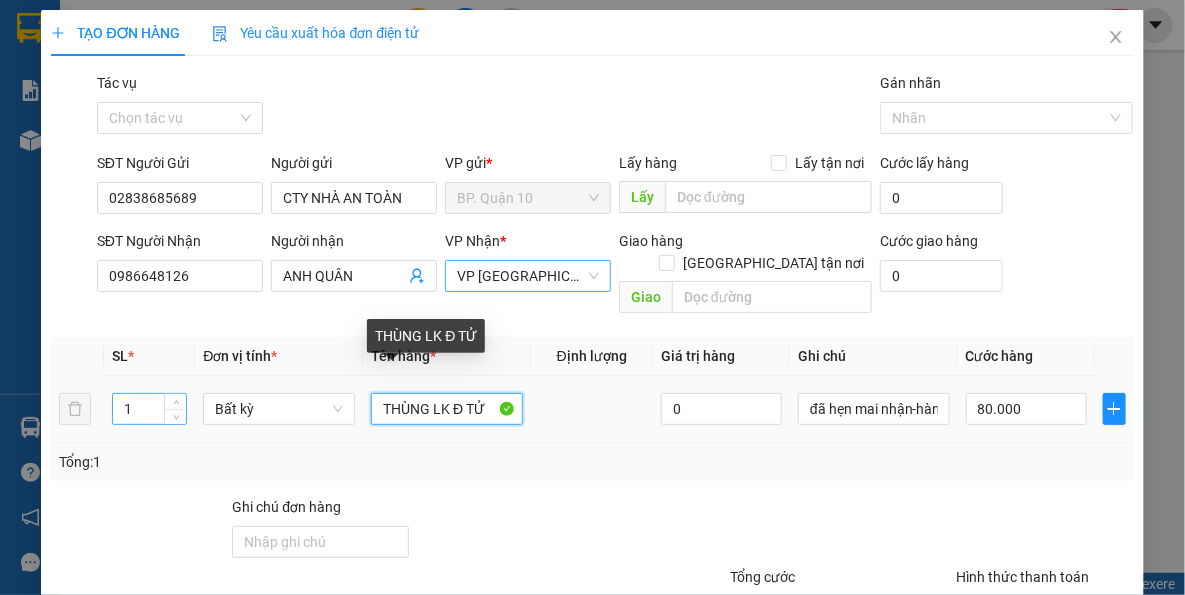 click on "1 Bất kỳ THÙNG LK Đ TỬ 0 đã hẹn mai nhận-hàng k kiểm 80.000" at bounding box center (592, 409) 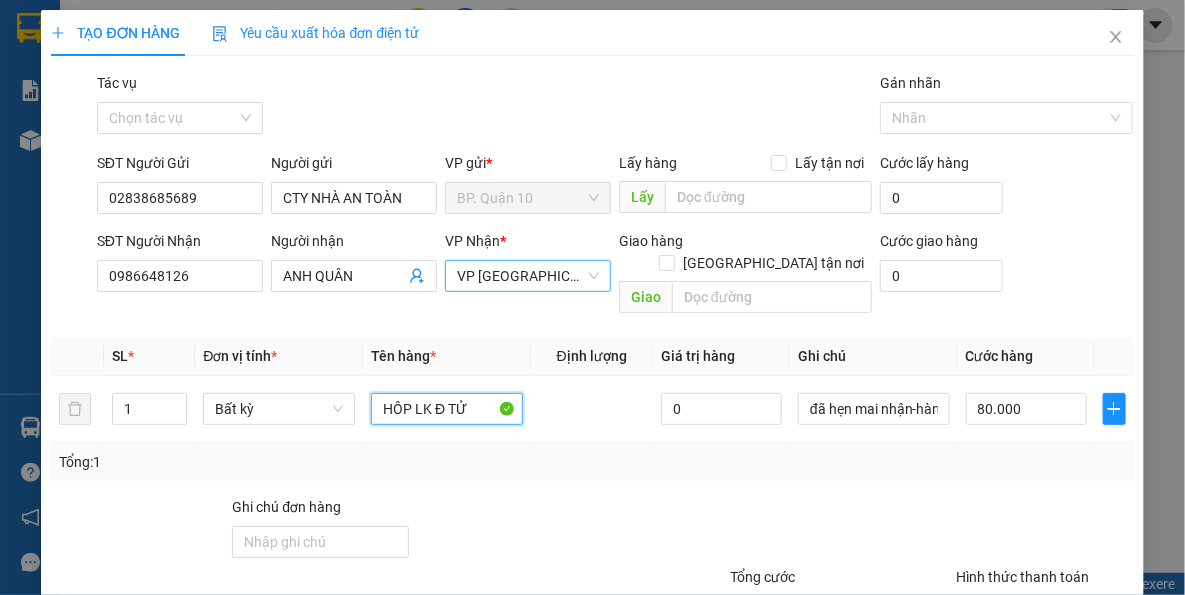 type on "HÔP LK Đ TỬ" 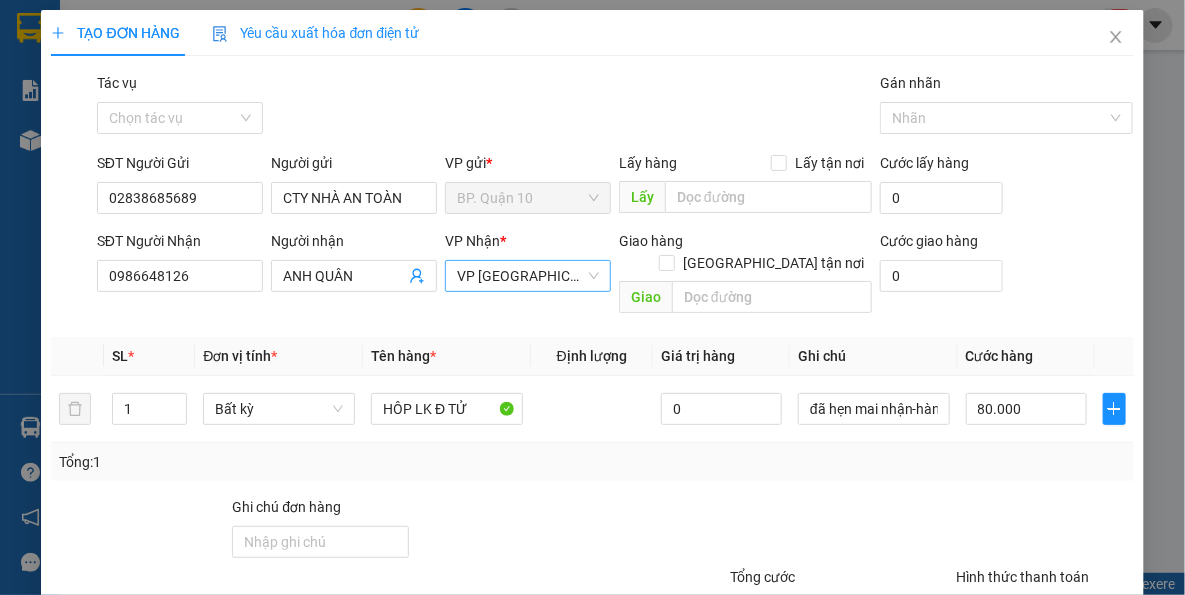 click on "Tổng:  1" at bounding box center [592, 462] 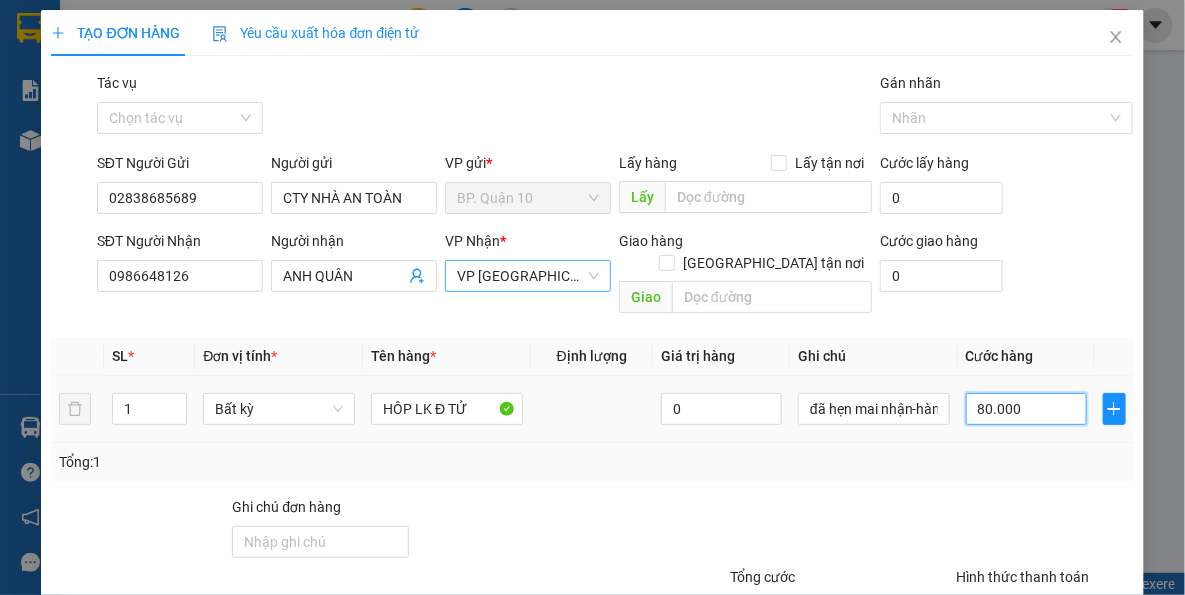 click on "80.000" at bounding box center (1026, 409) 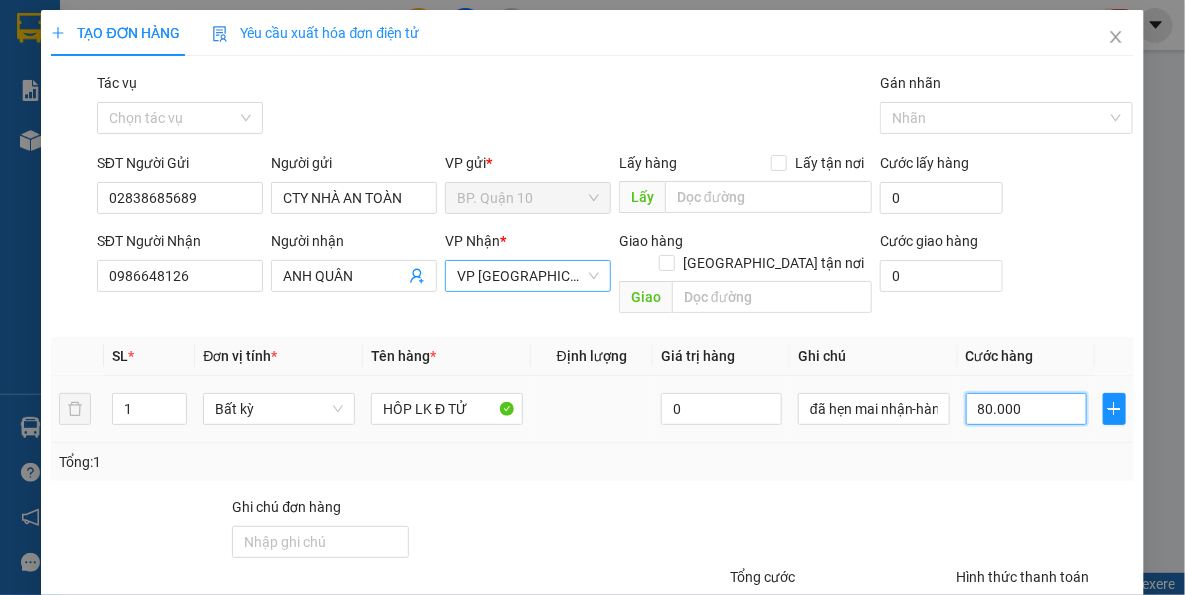 type on "4" 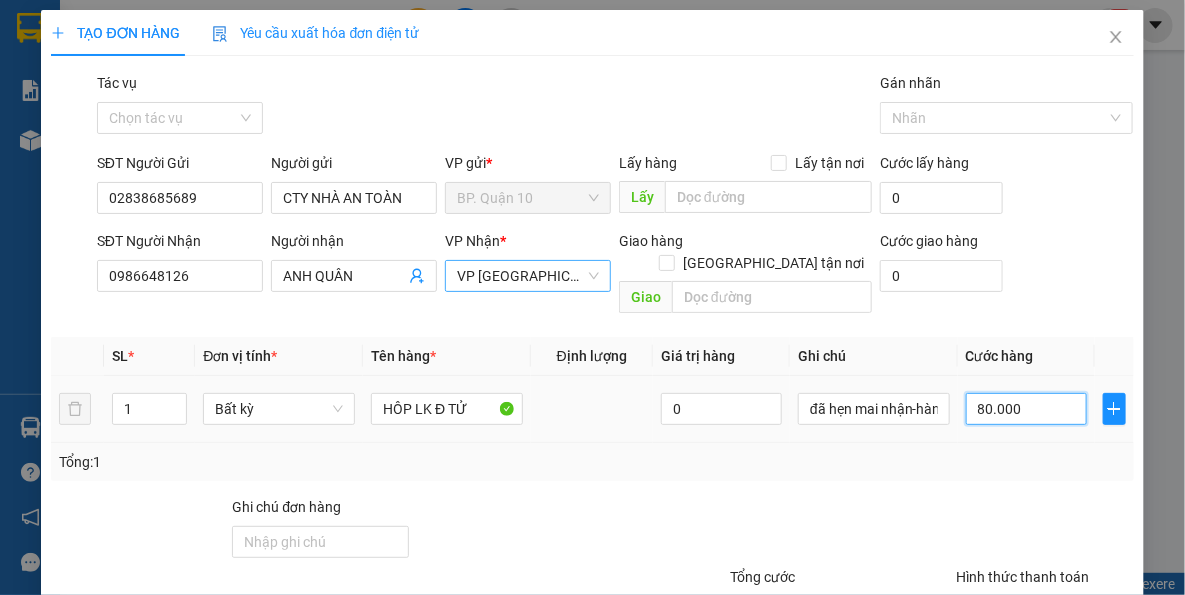 type on "4" 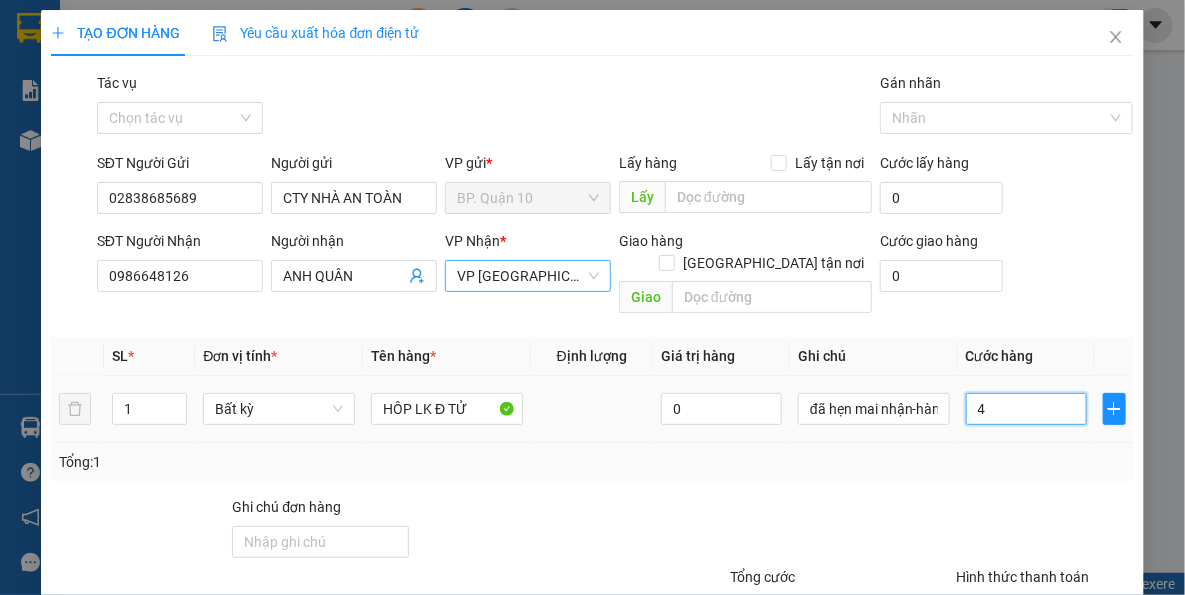 type on "40" 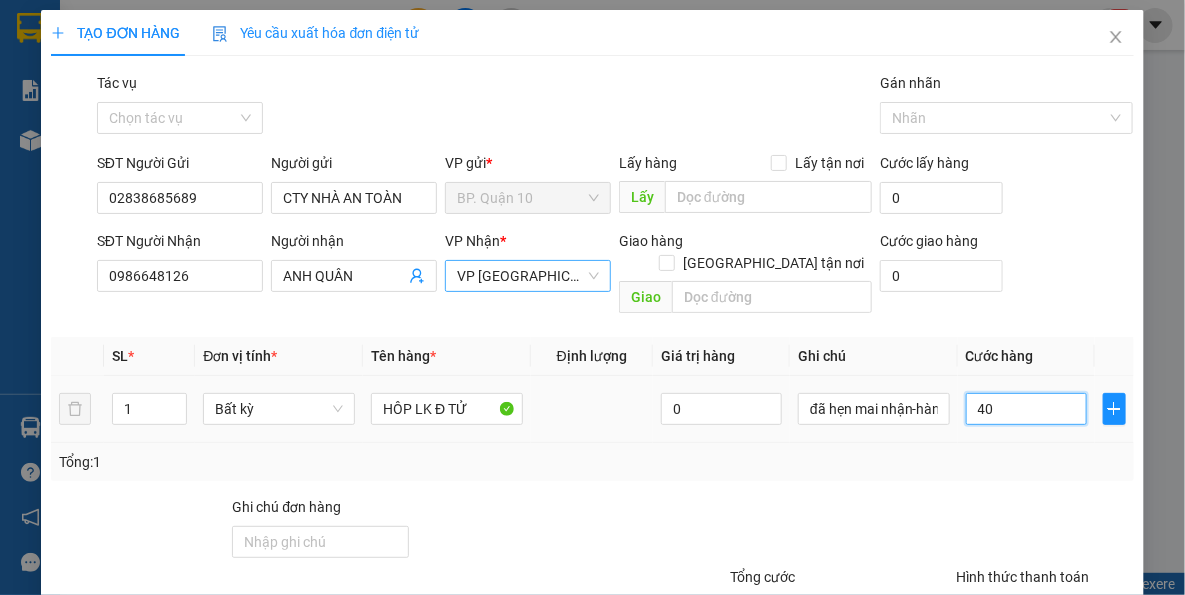 type on "40" 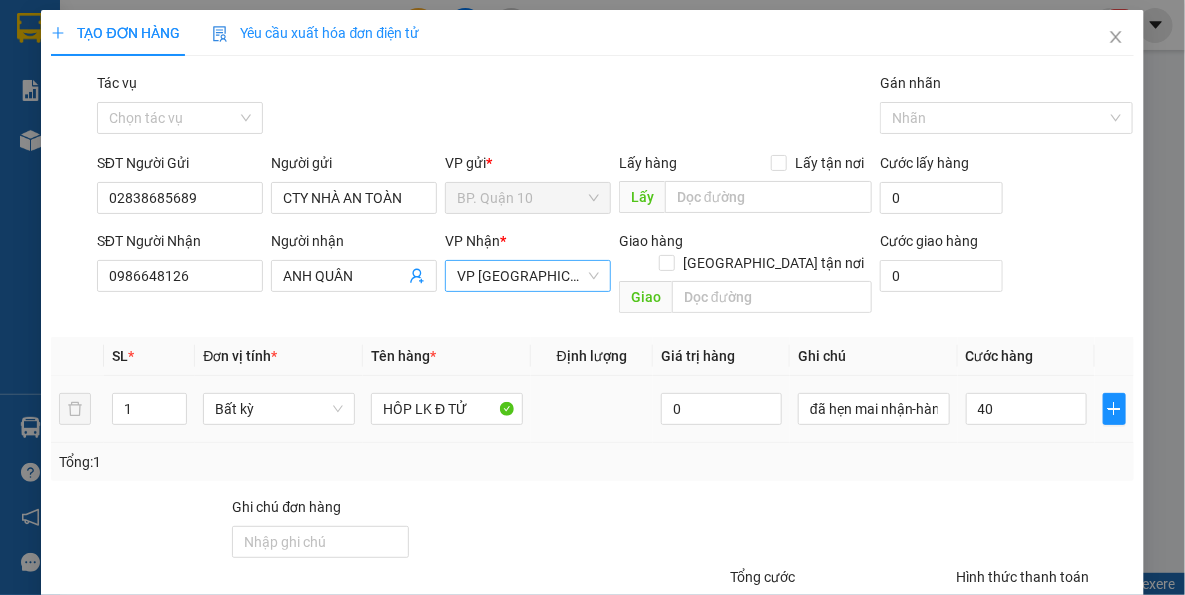 type on "40.000" 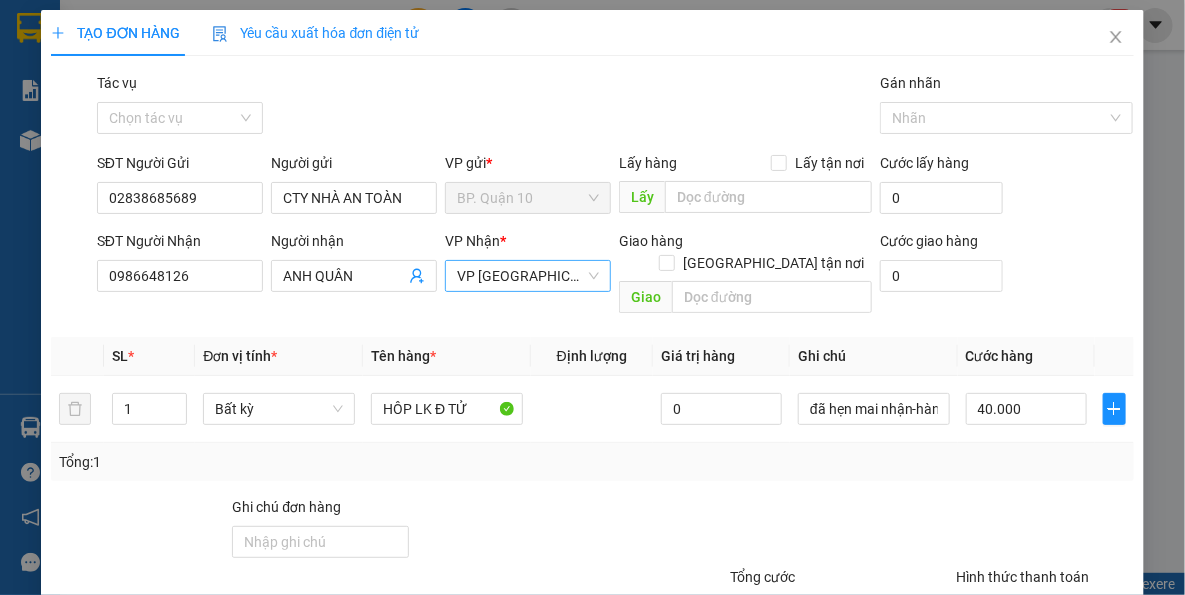 click on "Tổng:  1" at bounding box center (592, 462) 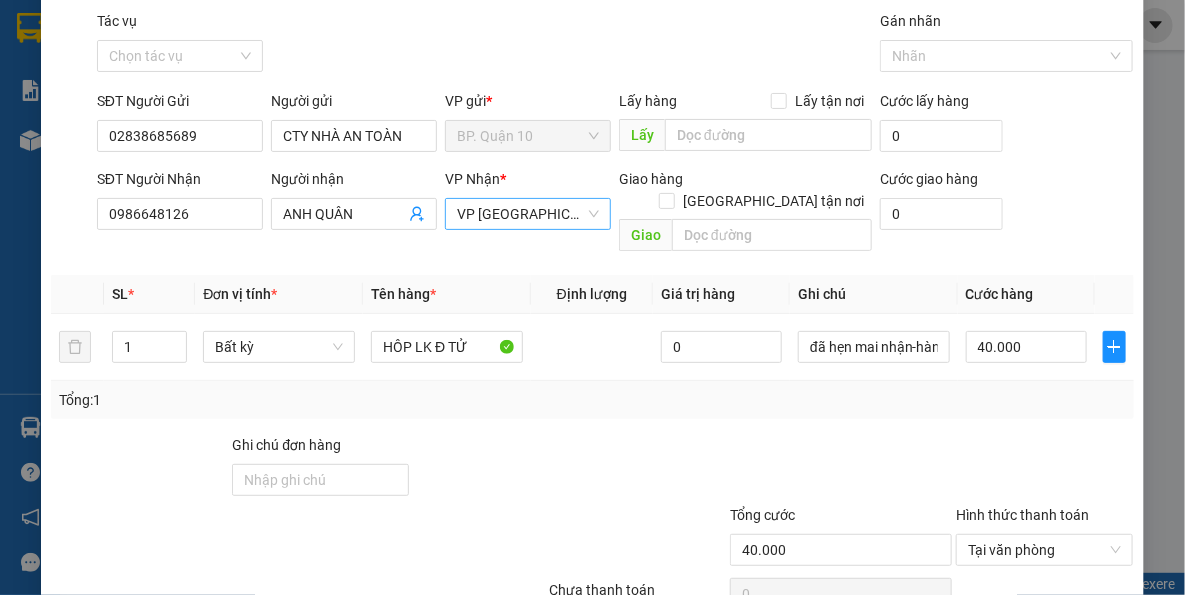 scroll, scrollTop: 143, scrollLeft: 0, axis: vertical 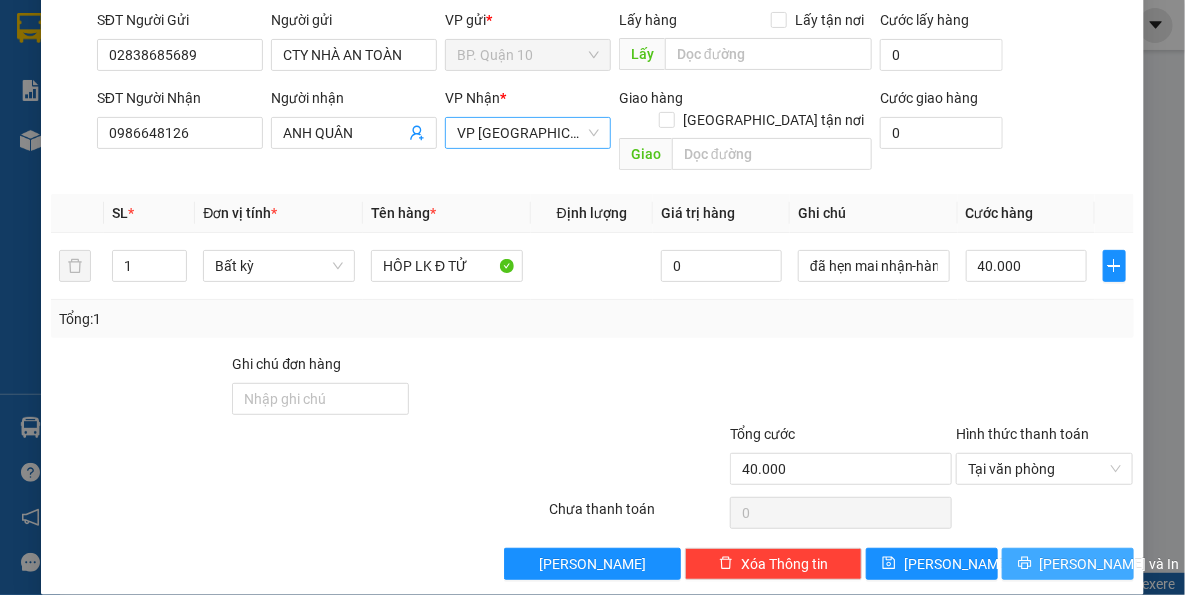 click on "[PERSON_NAME] và In" at bounding box center (1110, 564) 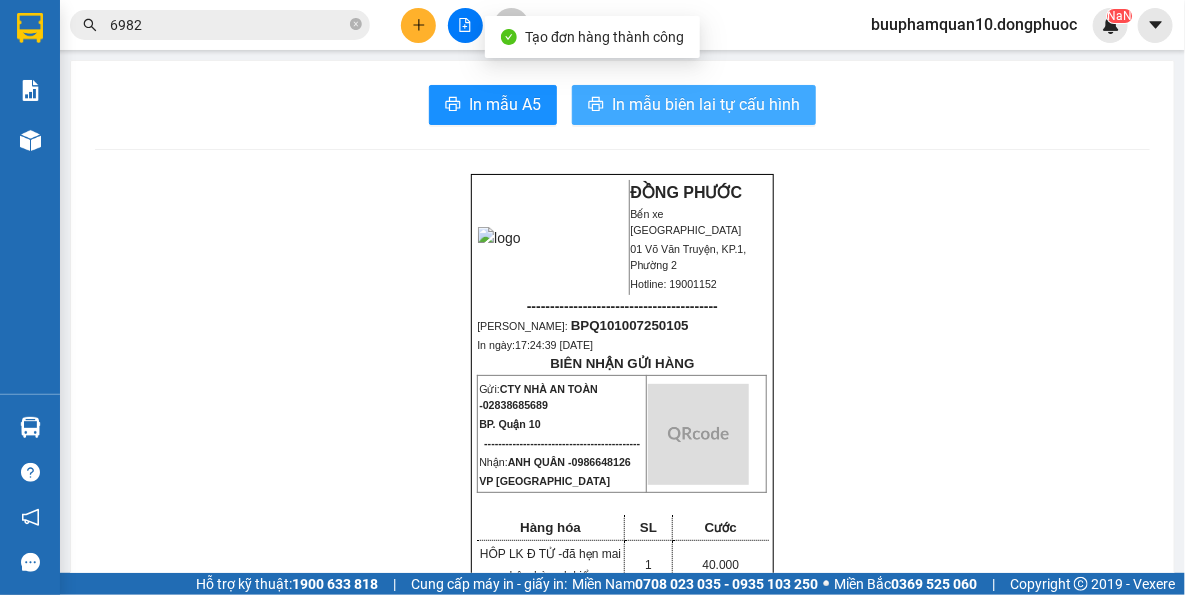 click on "In mẫu biên lai tự cấu hình" at bounding box center [706, 104] 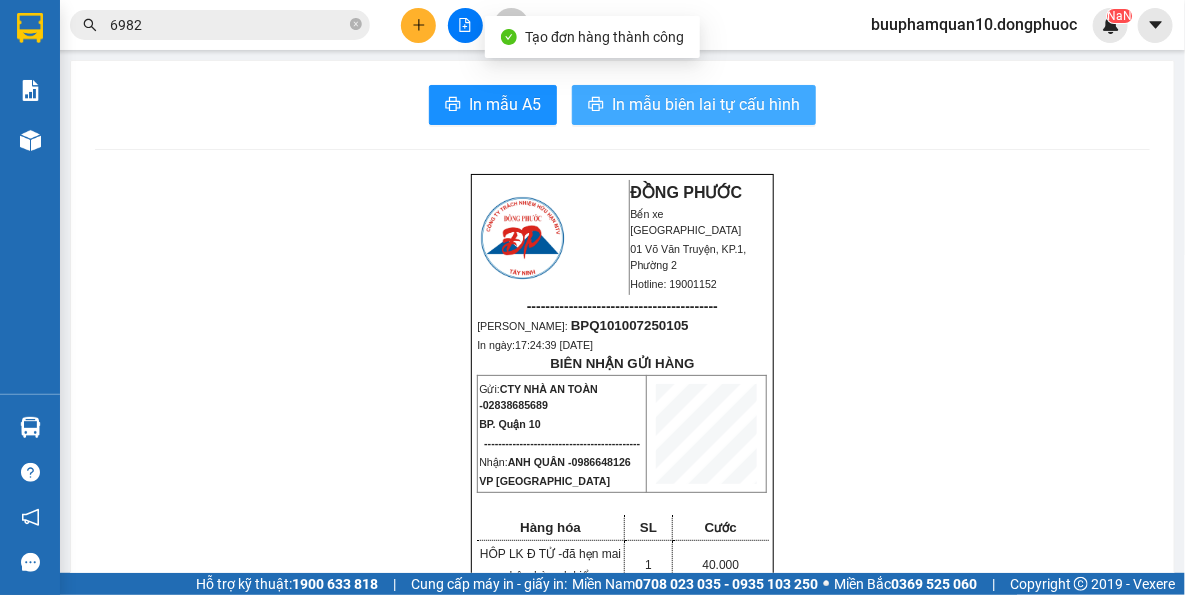 scroll, scrollTop: 0, scrollLeft: 0, axis: both 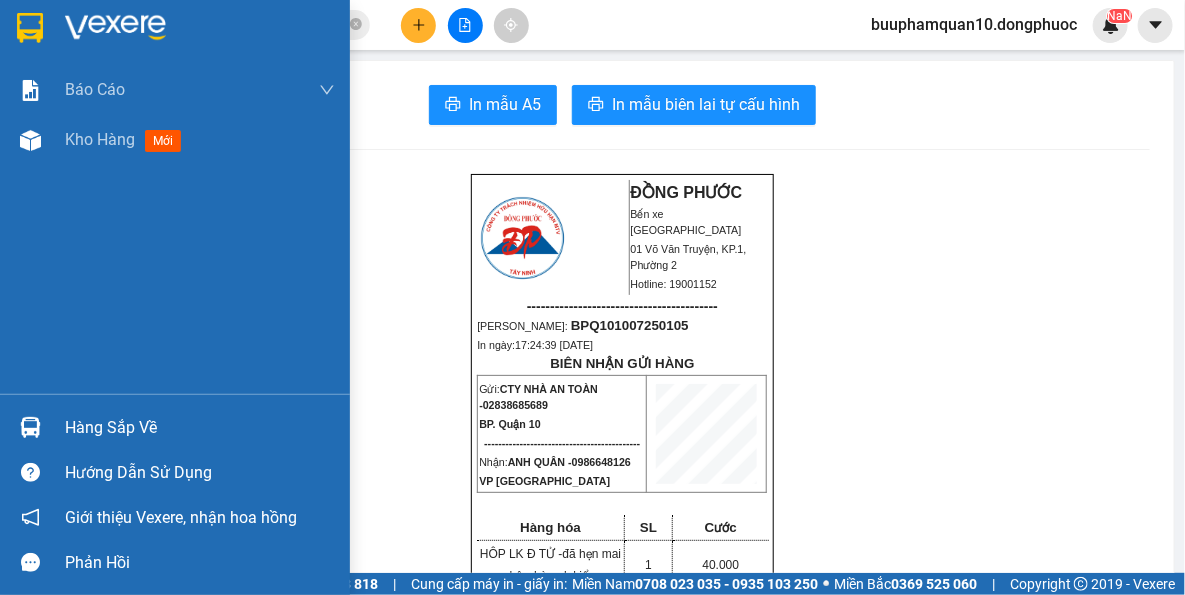 click on "Hàng sắp về" at bounding box center (200, 428) 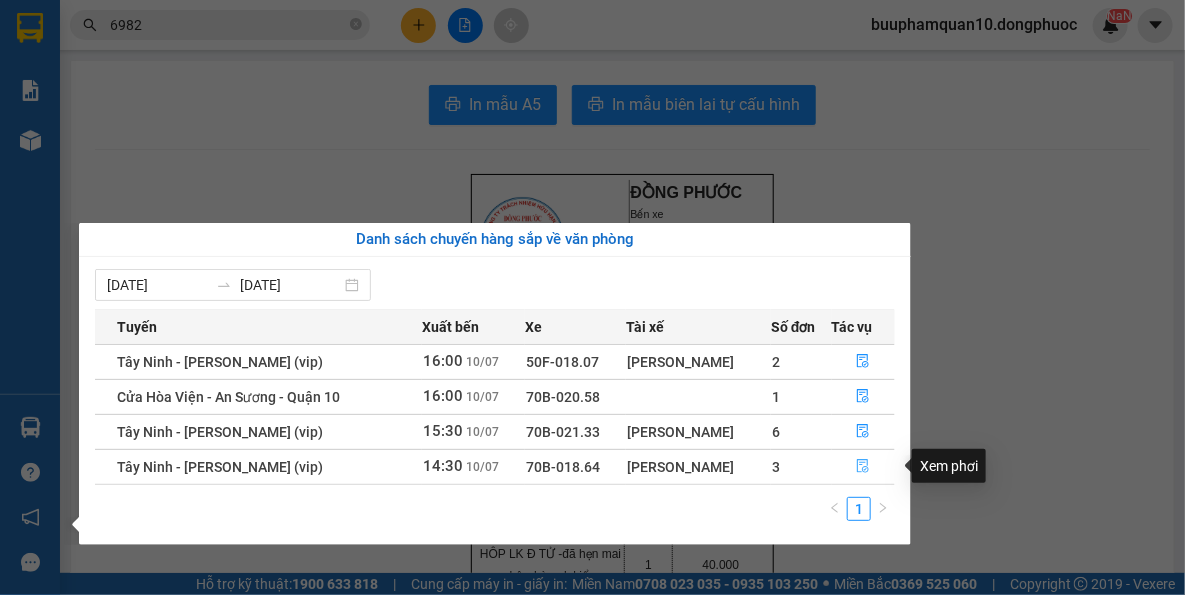 click 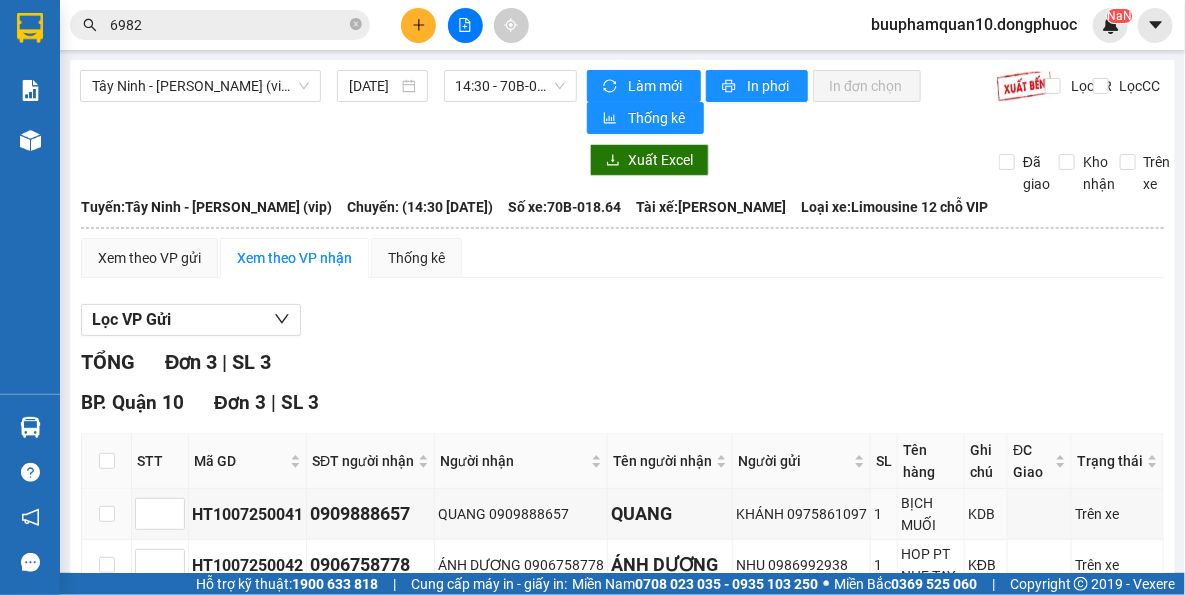 scroll, scrollTop: 158, scrollLeft: 0, axis: vertical 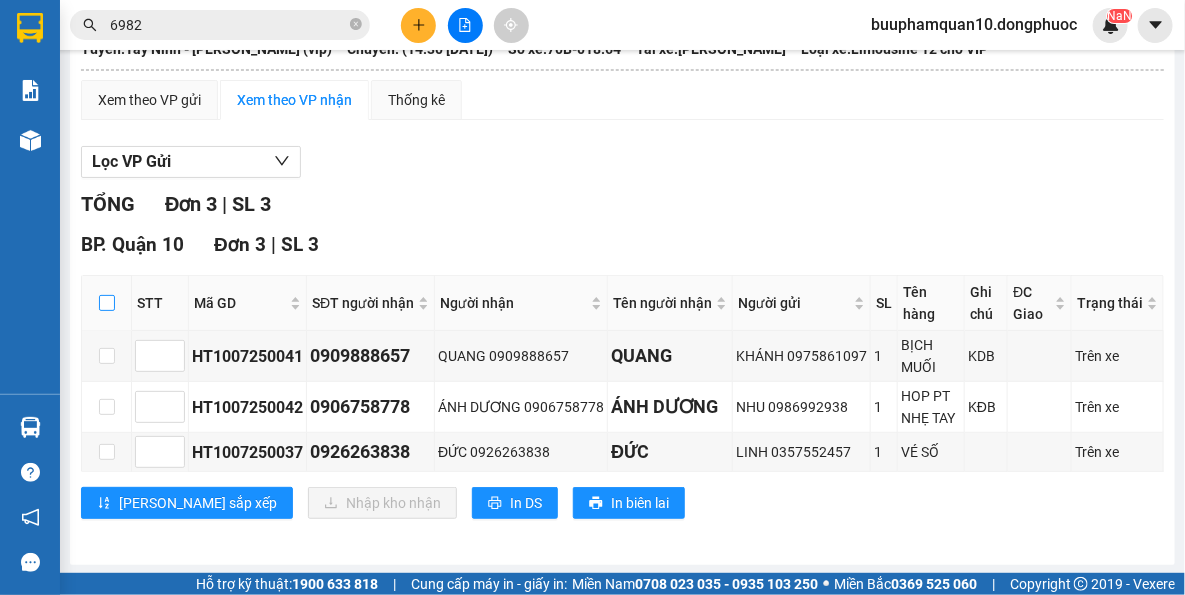 click at bounding box center (107, 303) 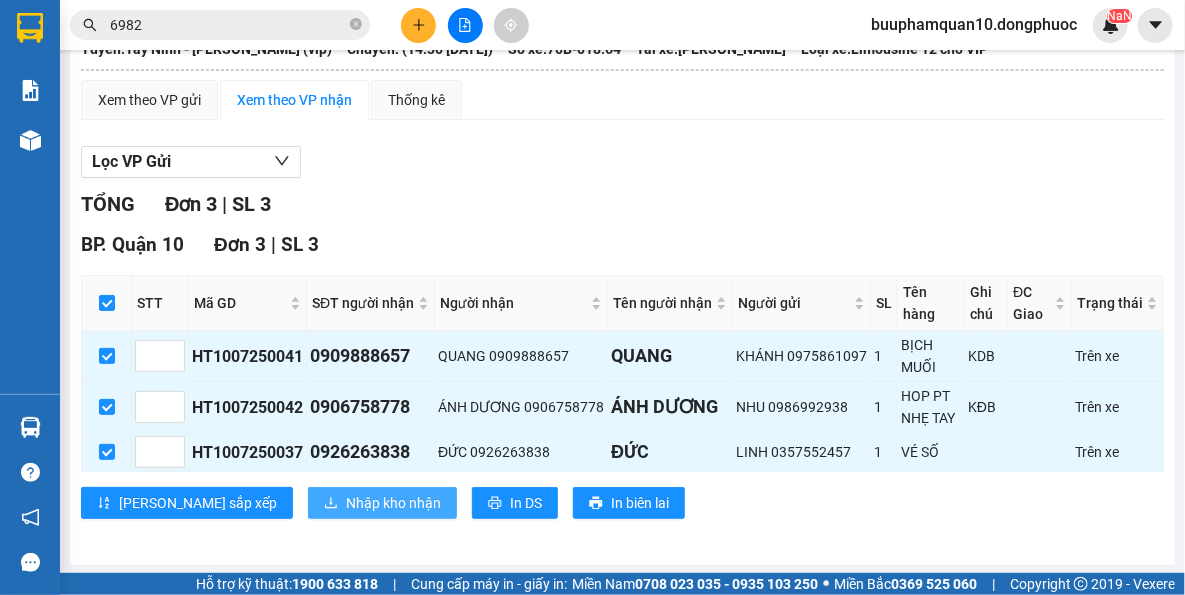 click on "Nhập kho nhận" at bounding box center [393, 503] 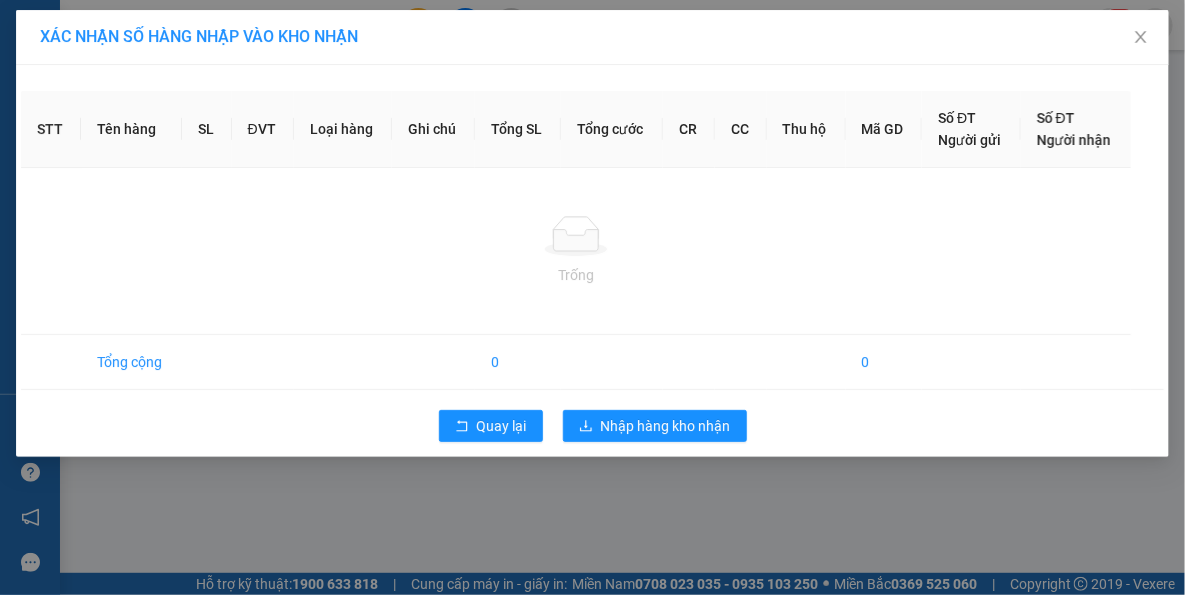 scroll, scrollTop: 0, scrollLeft: 0, axis: both 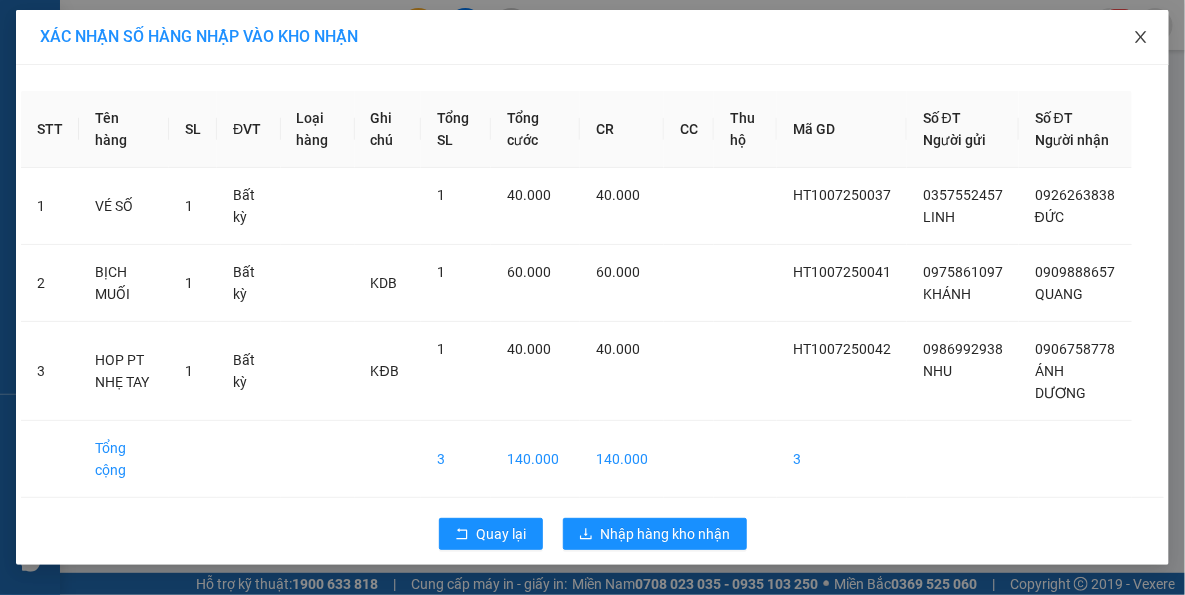 click 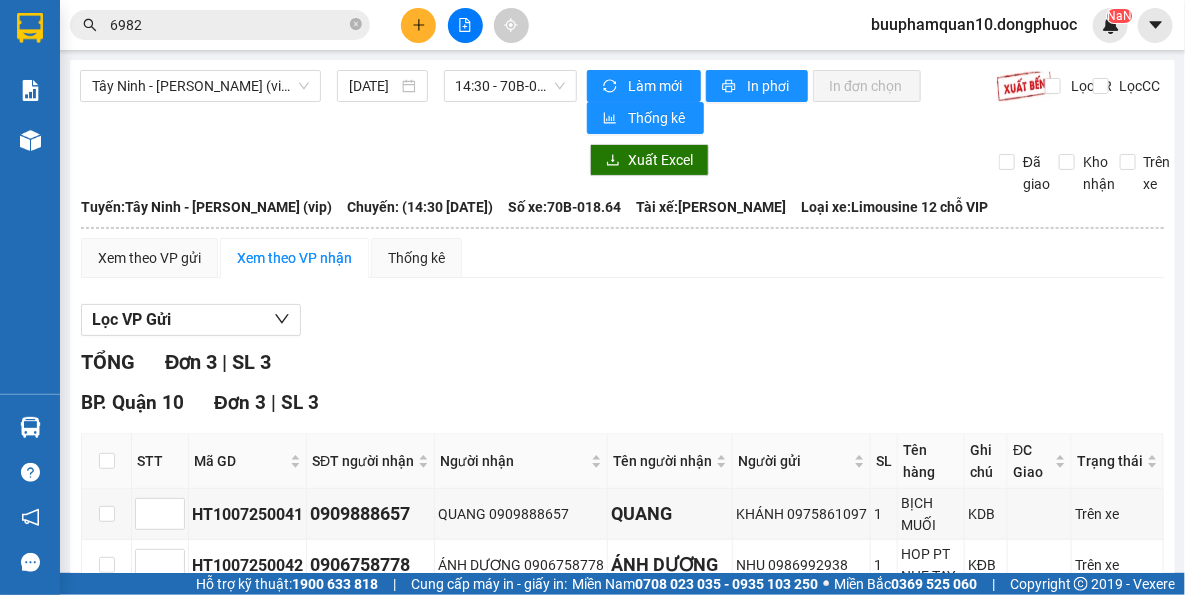 drag, startPoint x: 459, startPoint y: 43, endPoint x: 409, endPoint y: 29, distance: 51.92302 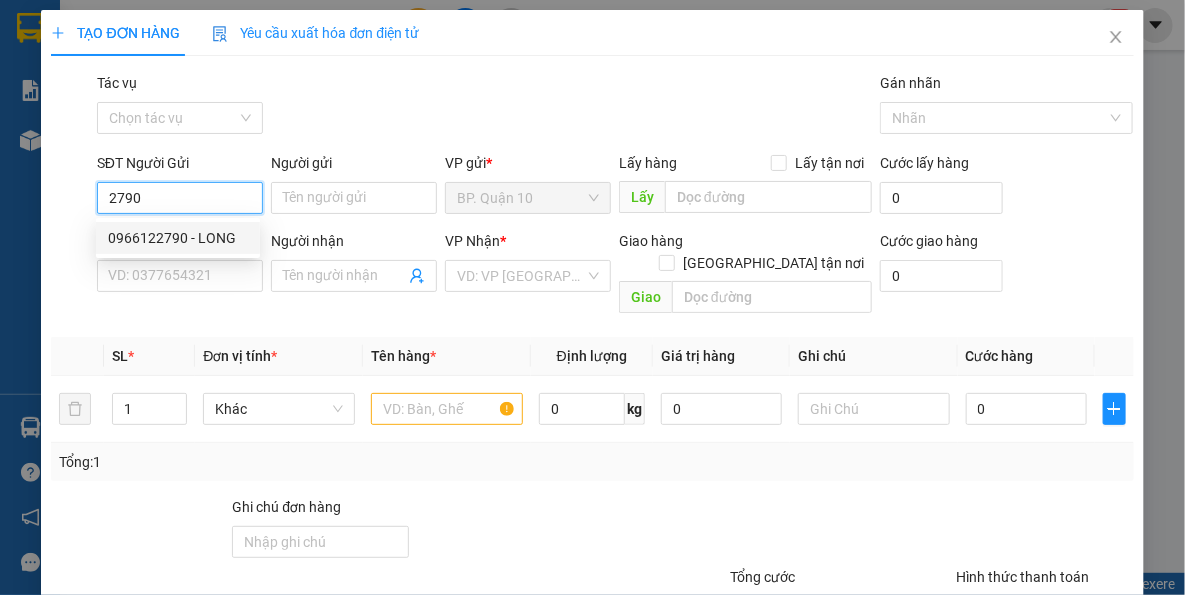 click on "0966122790 - LONG" at bounding box center (178, 238) 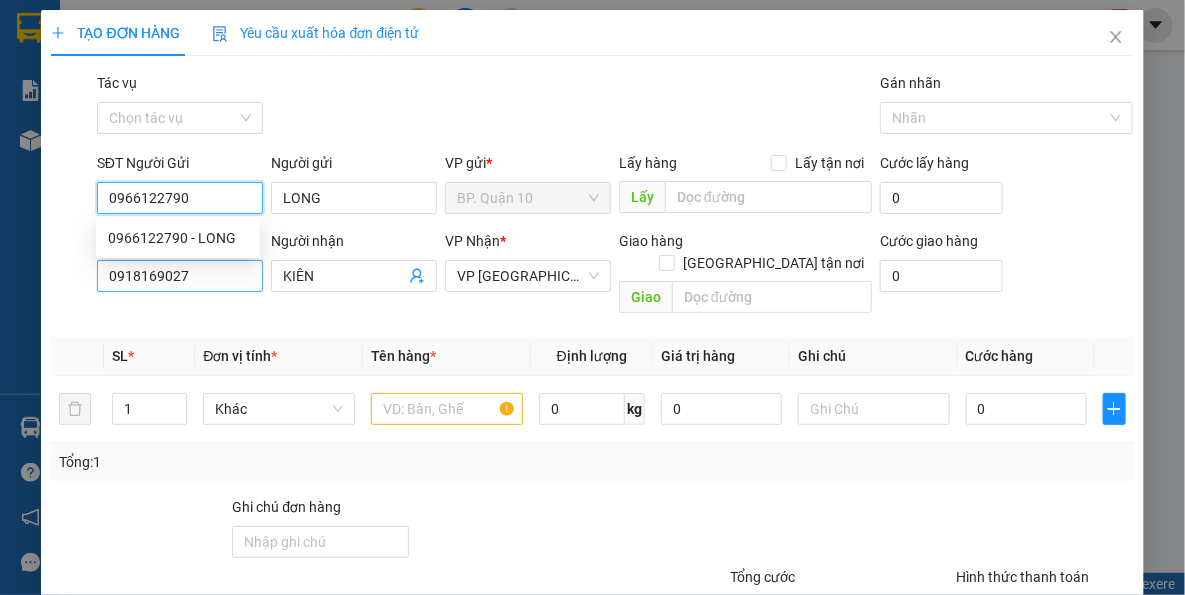 type on "40.000" 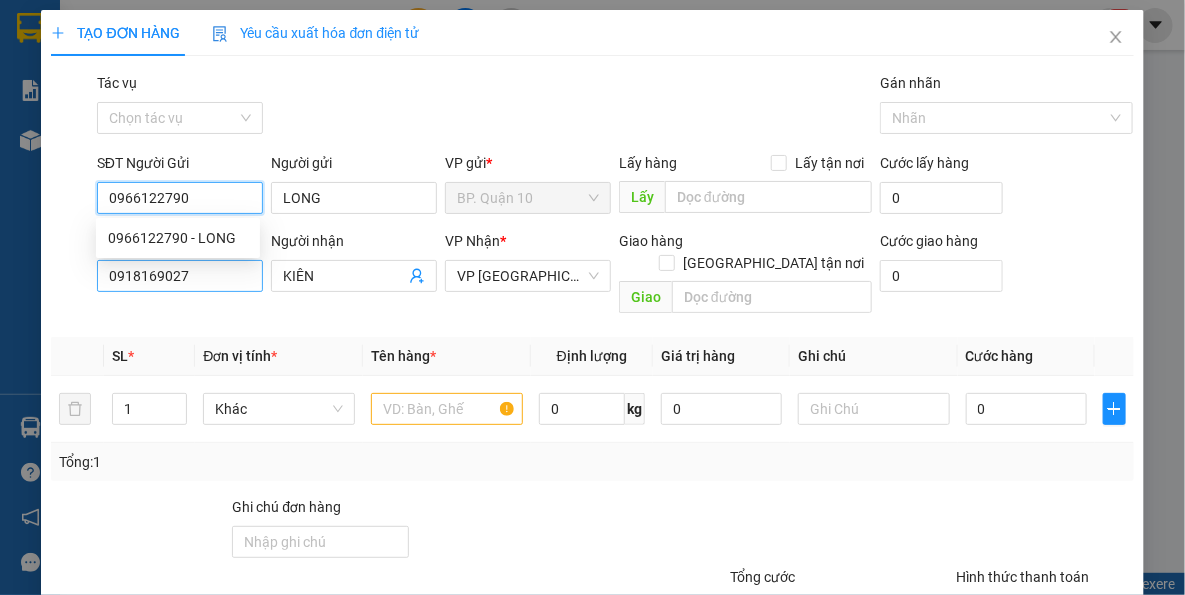type on "0966122790" 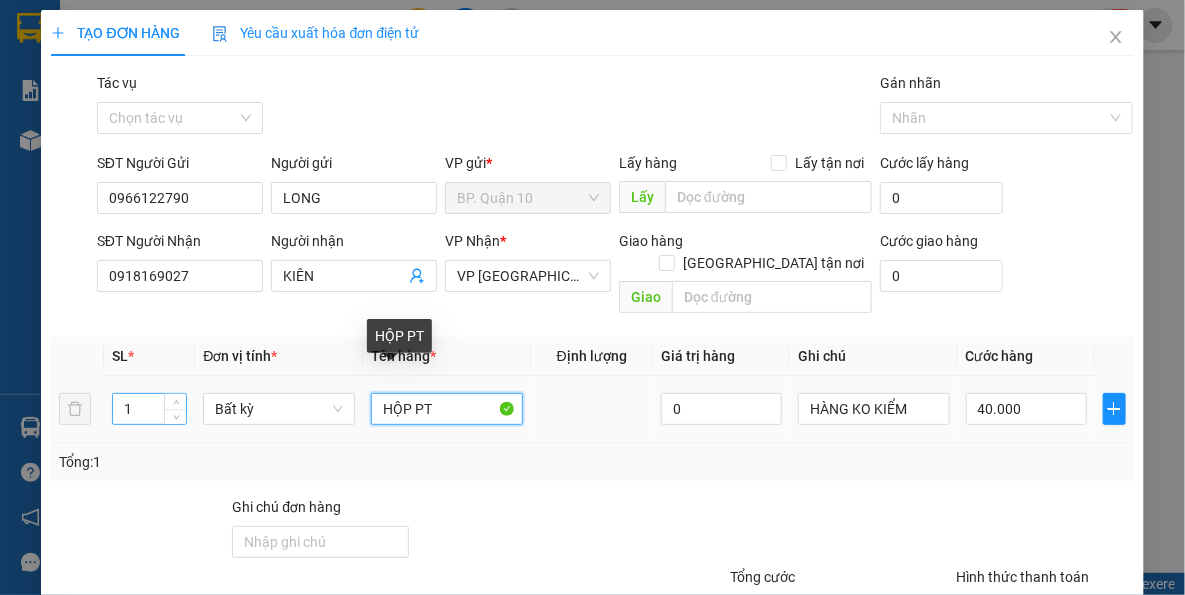 drag, startPoint x: 459, startPoint y: 381, endPoint x: 132, endPoint y: 385, distance: 327.02448 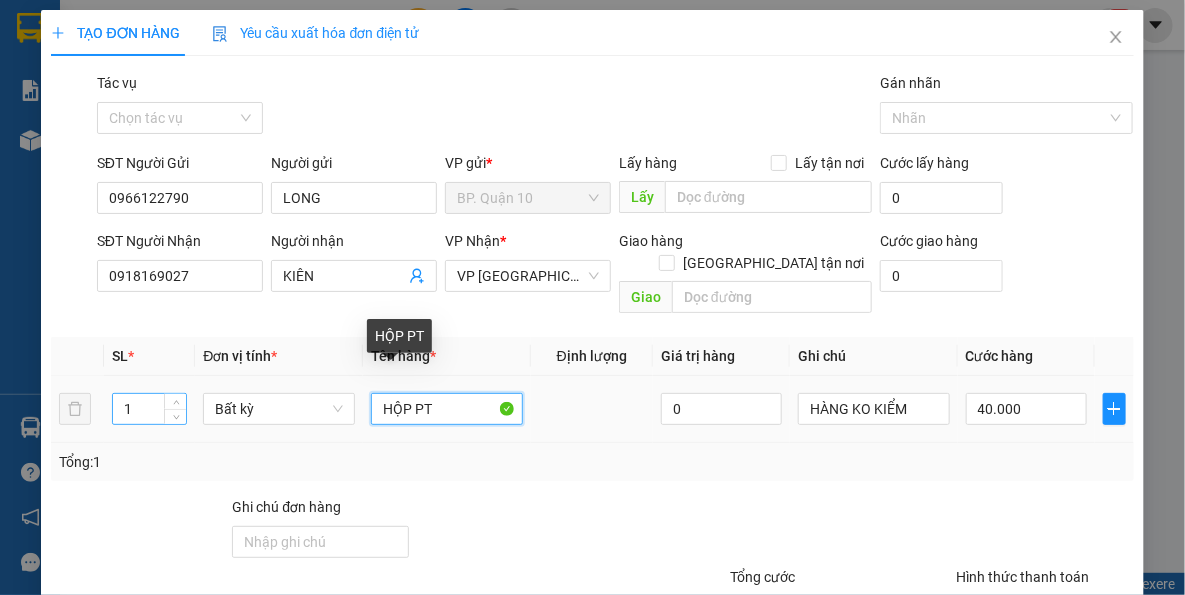 click on "1 Bất kỳ HỘP PT 0 HÀNG KO KIỂM 40.000" at bounding box center [592, 409] 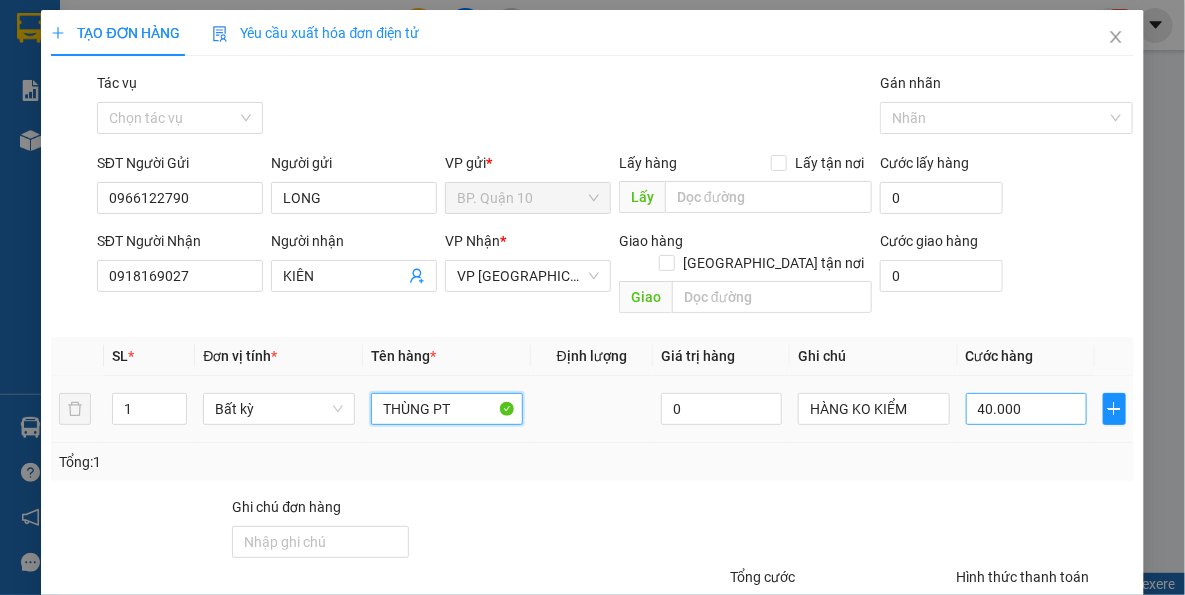 type on "THÙNG PT" 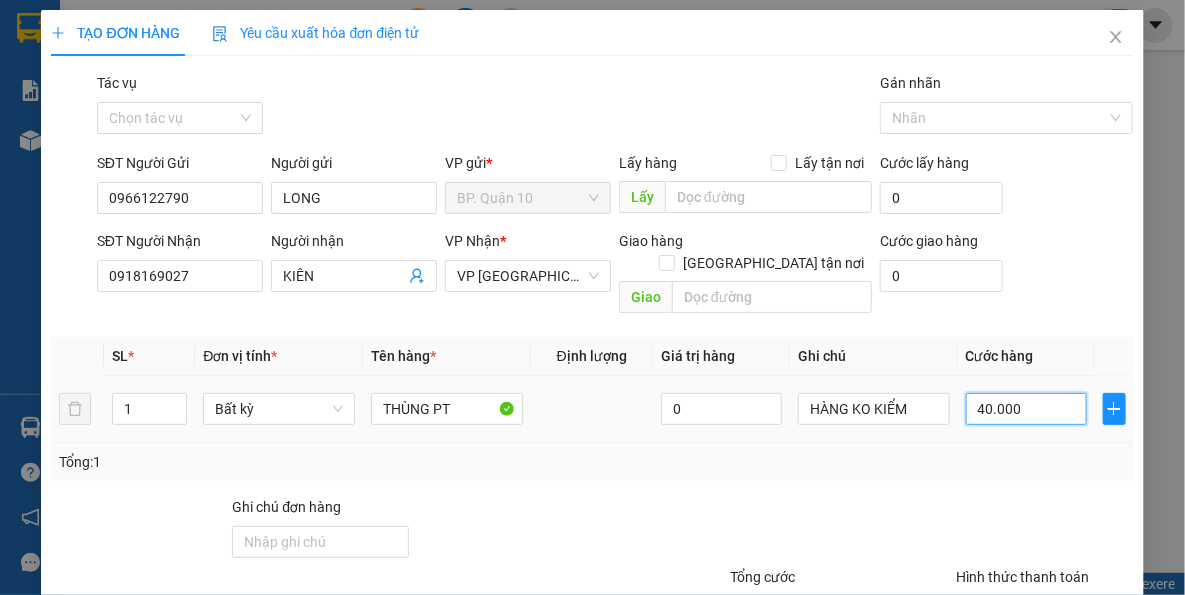 click on "40.000" at bounding box center (1026, 409) 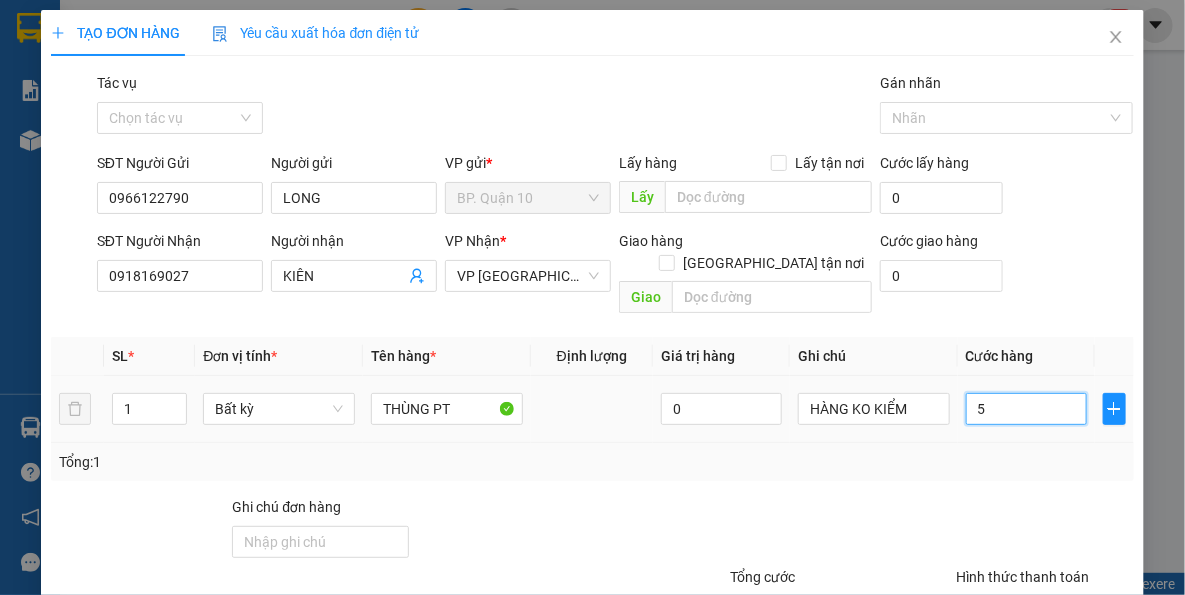 type on "50" 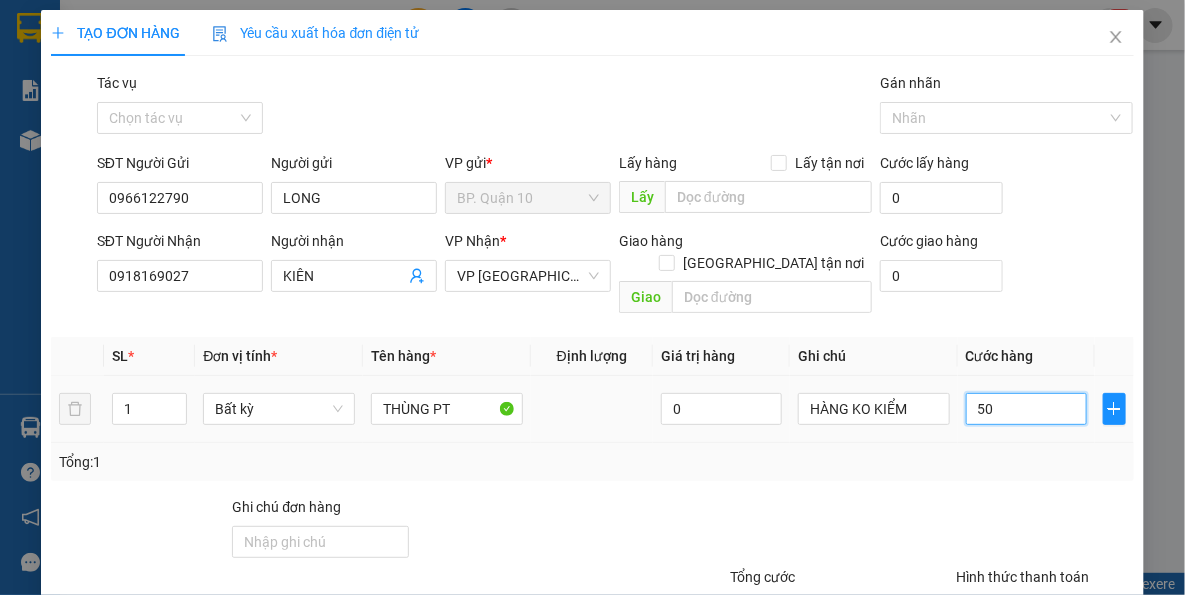 type on "50" 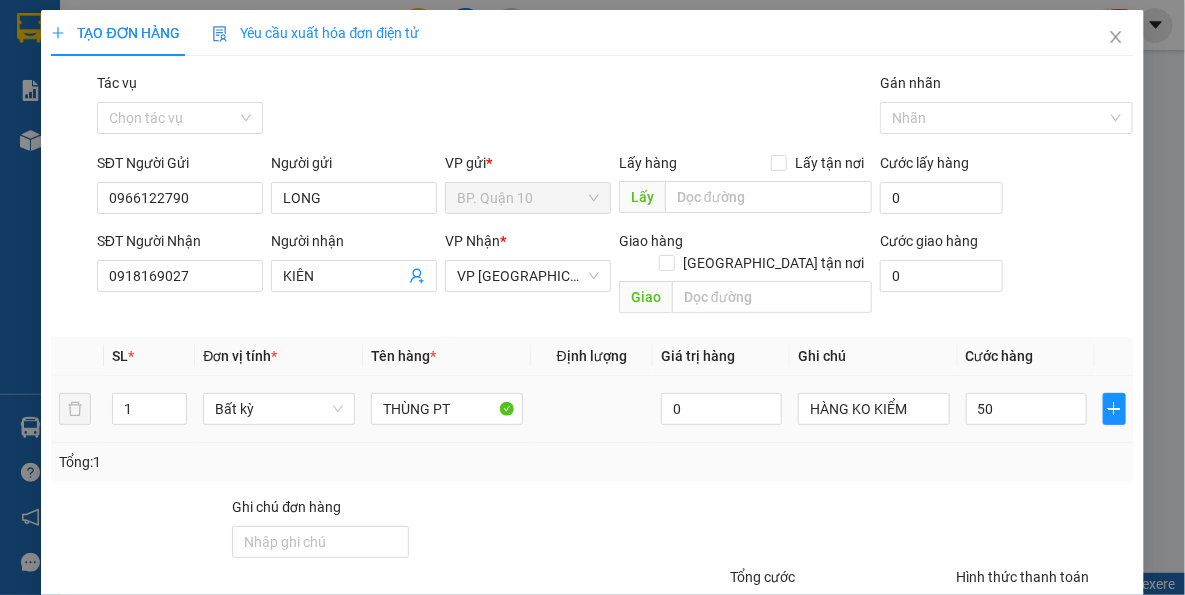type on "50.000" 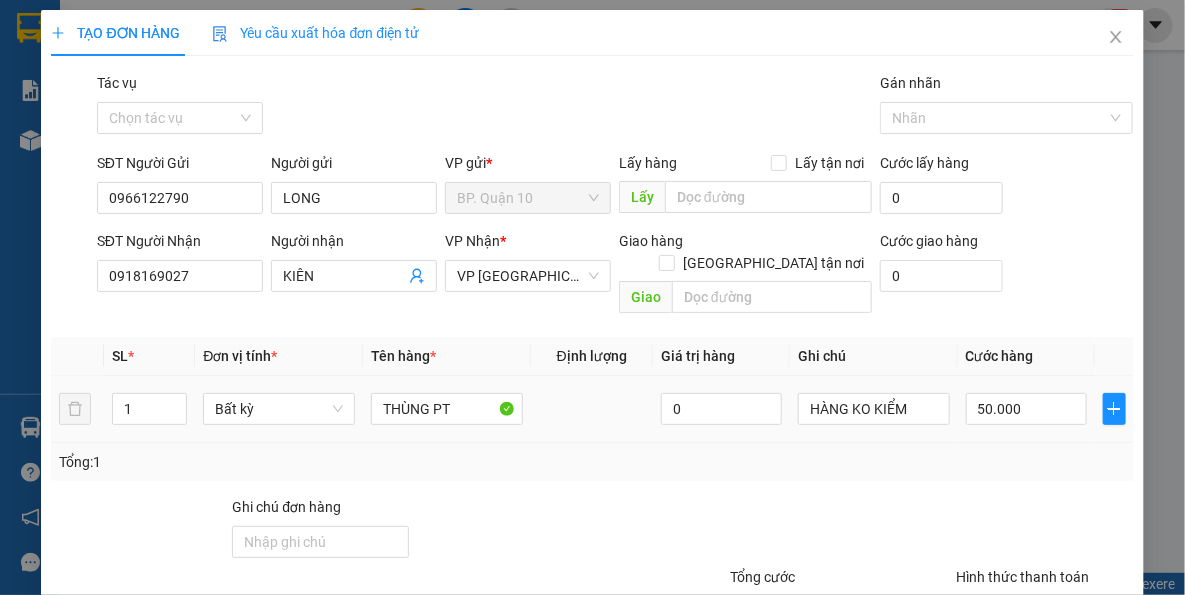 click on "Tổng:  1" at bounding box center (592, 462) 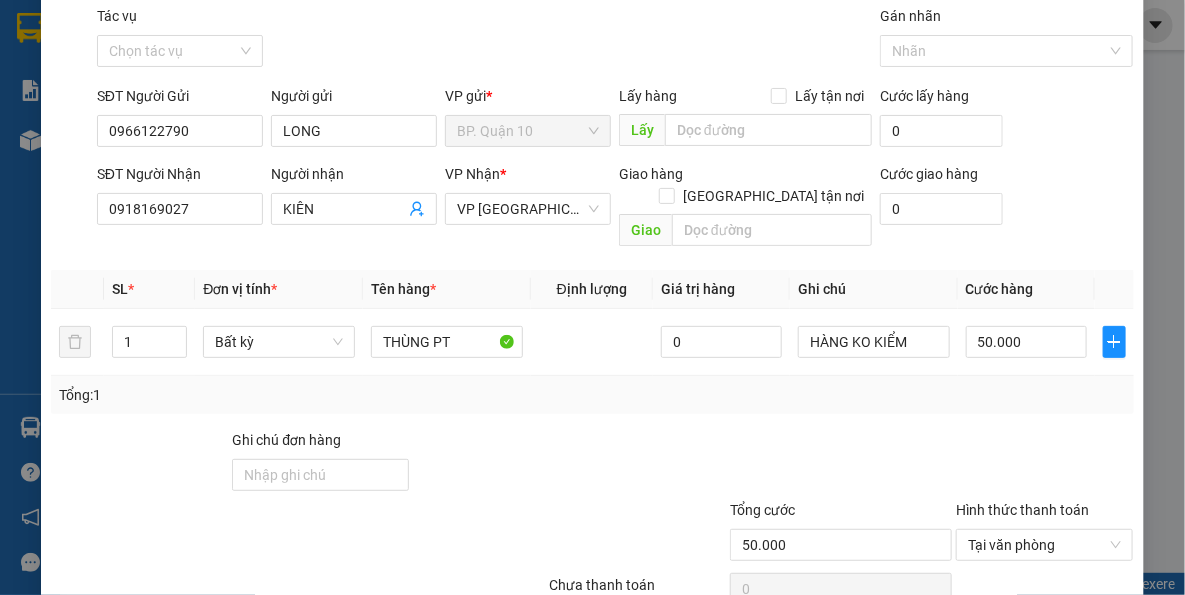 scroll, scrollTop: 143, scrollLeft: 0, axis: vertical 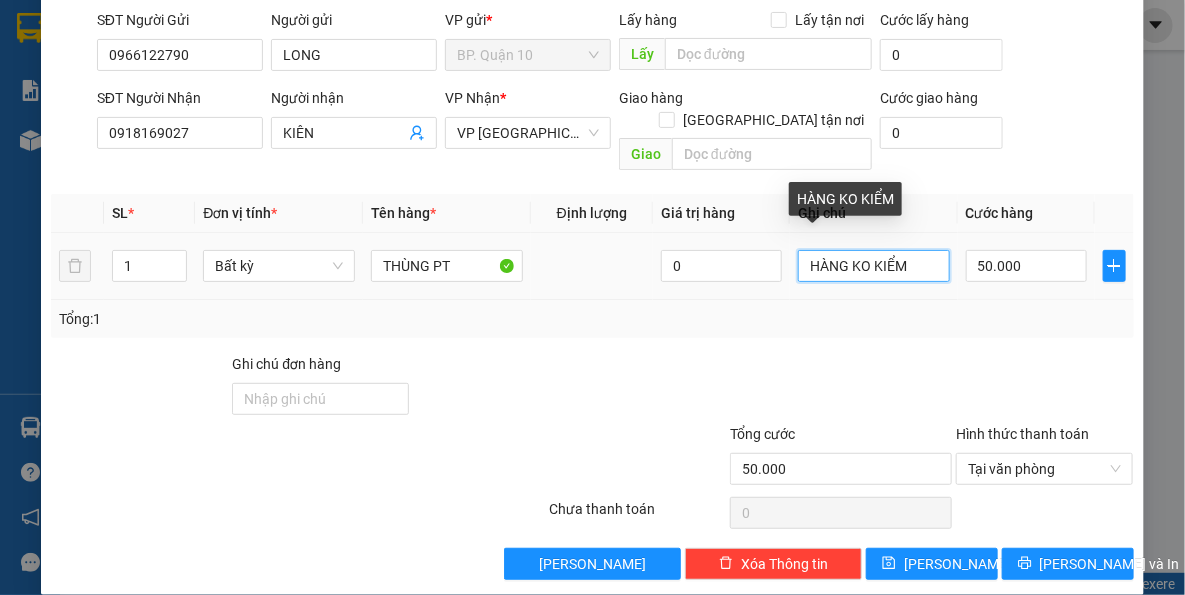 click on "HÀNG KO KIỂM" at bounding box center (874, 266) 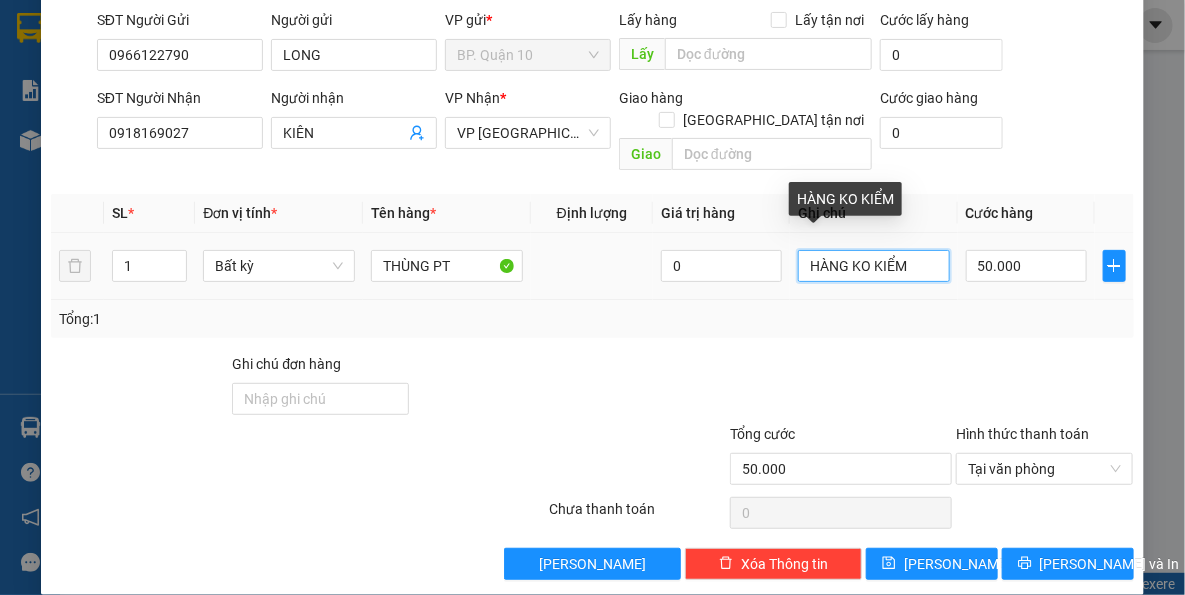 click on "HÀNG KO KIỂM" at bounding box center [874, 266] 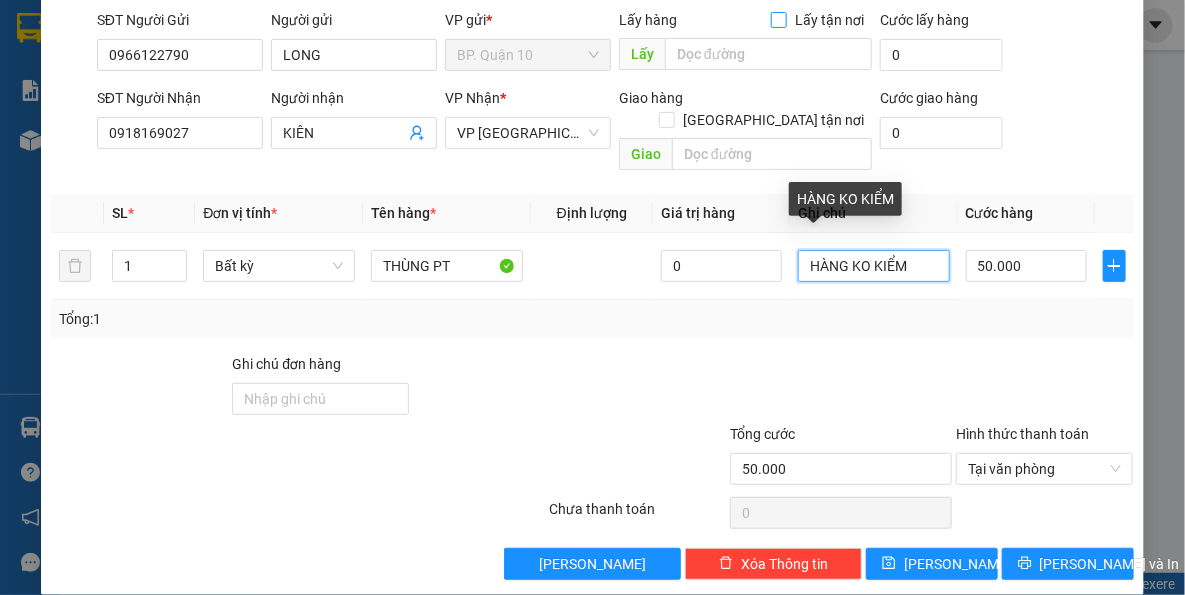 paste on "k kiểm-đã hẹn mai nhận" 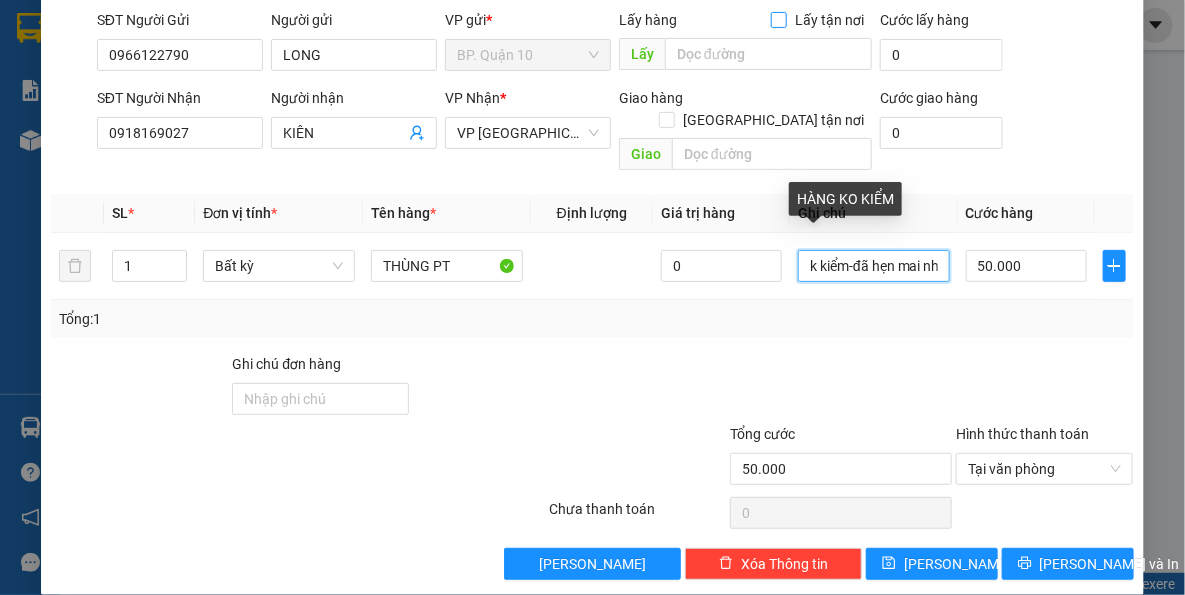scroll, scrollTop: 0, scrollLeft: 27, axis: horizontal 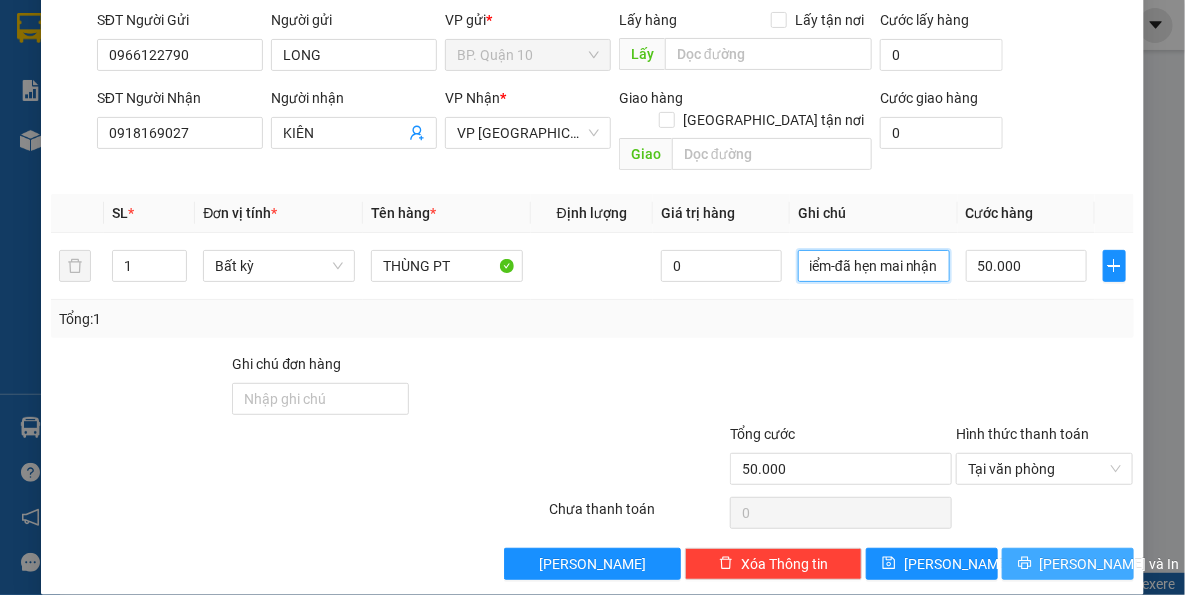 type on "k kiểm-đã hẹn mai nhận" 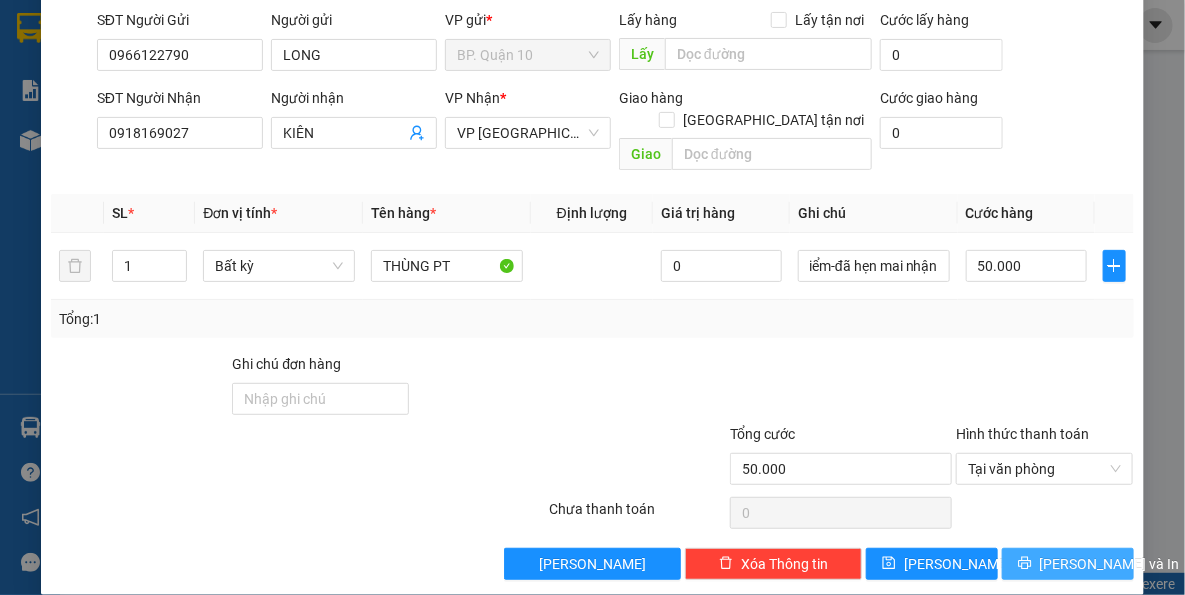 drag, startPoint x: 1090, startPoint y: 546, endPoint x: 1050, endPoint y: 457, distance: 97.575615 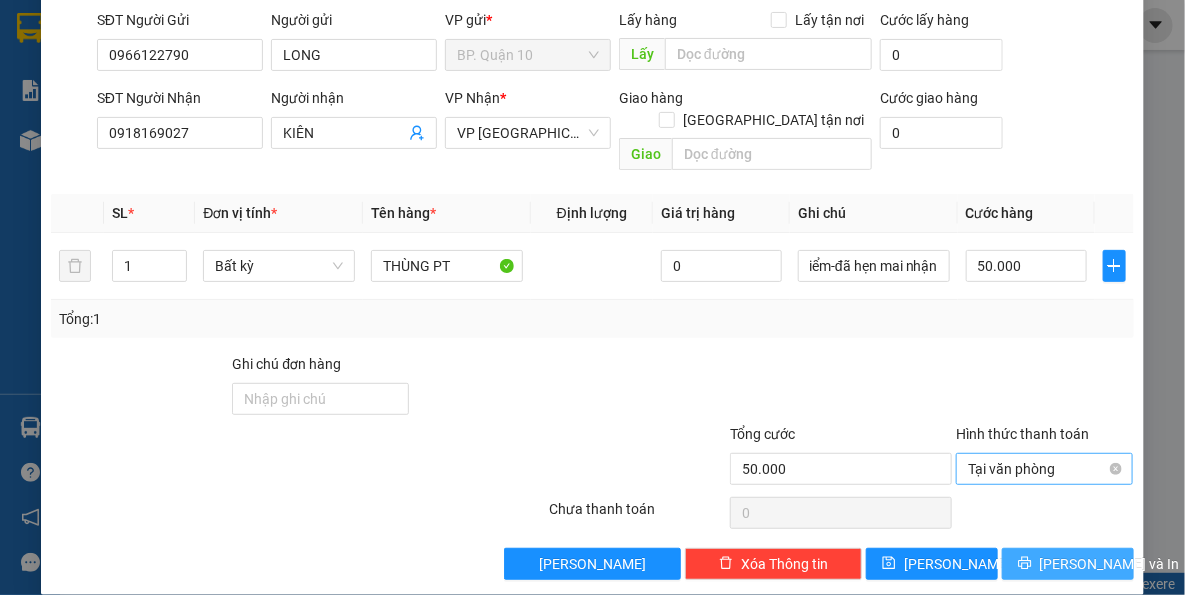 click on "[PERSON_NAME] và In" at bounding box center (1110, 564) 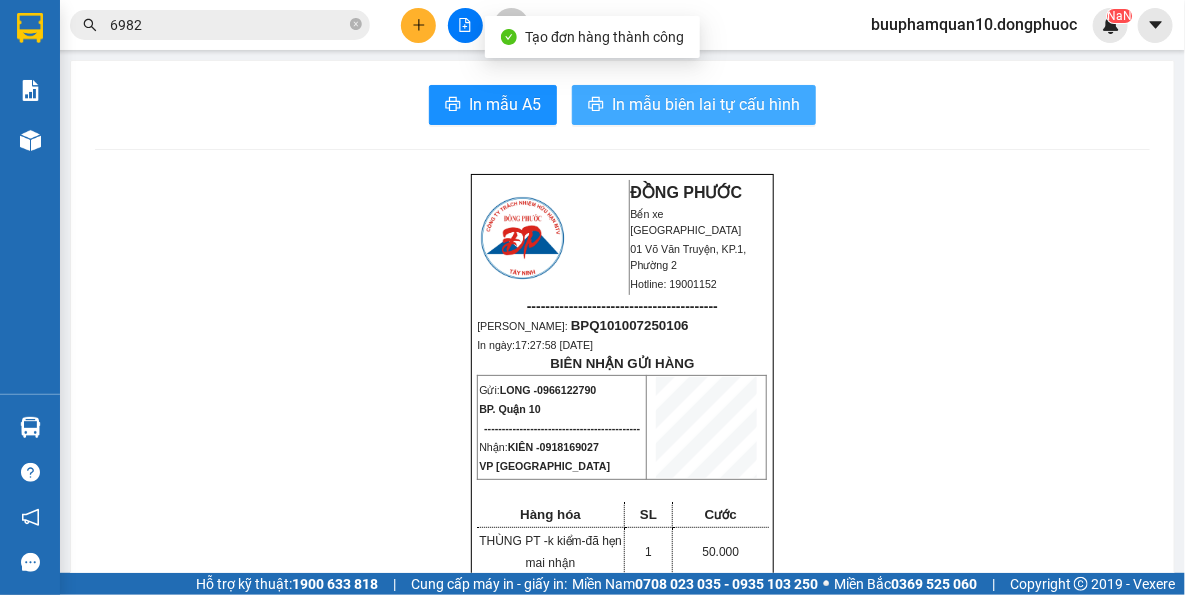 click on "In mẫu biên lai tự cấu hình" at bounding box center [706, 104] 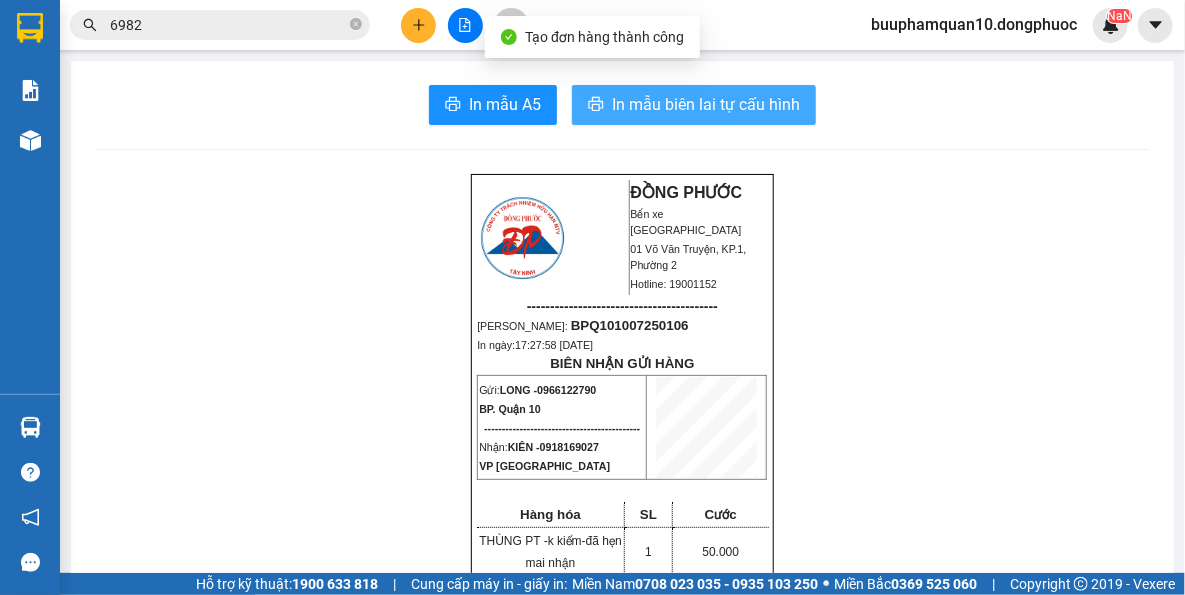 scroll, scrollTop: 0, scrollLeft: 0, axis: both 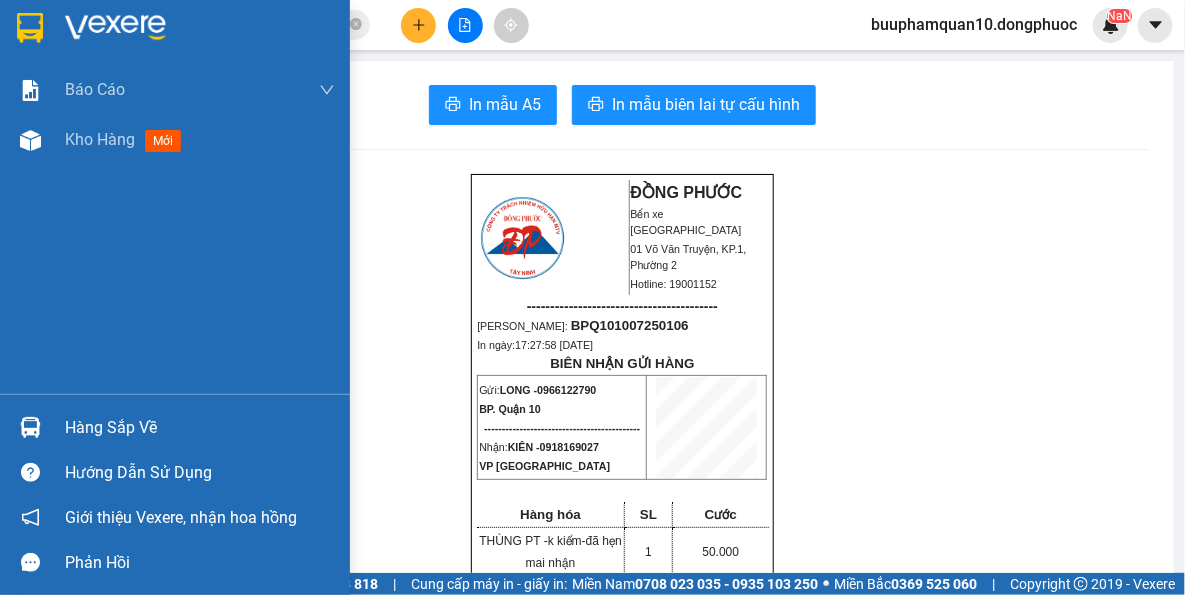 click at bounding box center (30, 427) 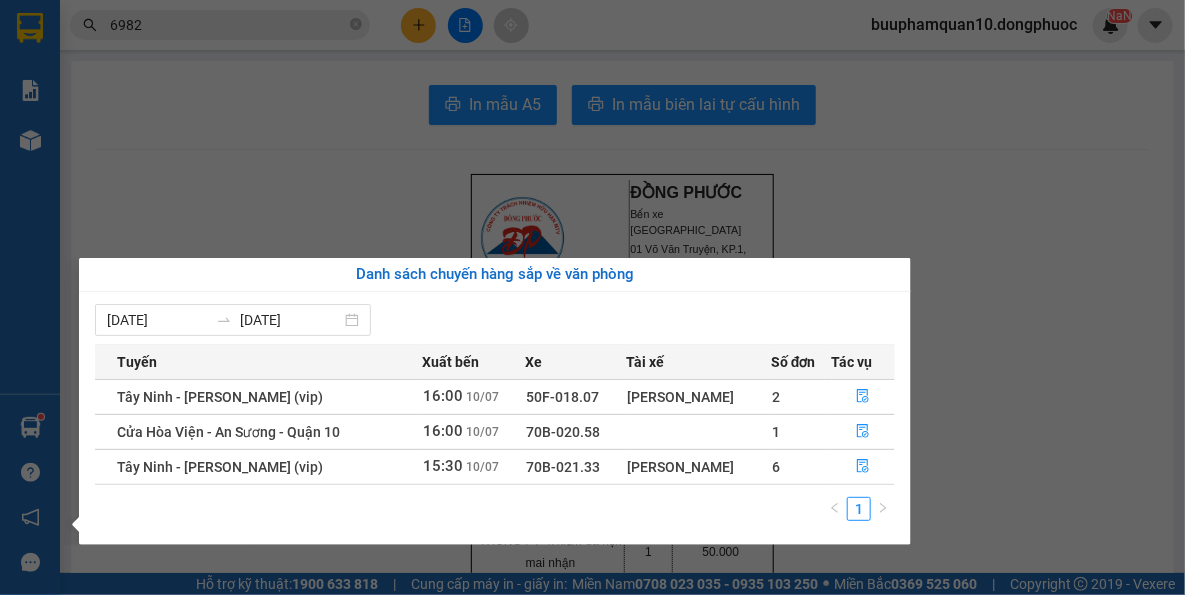 click on "Kết quả tìm kiếm ( 7 )  Bộ lọc  Thuộc VP này Gửi 3 ngày gần nhất Mã ĐH Trạng thái Món hàng Tổng cước Chưa cước Nhãn Người gửi VP Gửi Người nhận VP Nhận BPQ101007250102 17:18 - 10/07 VP Gửi   HỘP NK SL:  1 40.000 093122 6982 LABO PT BP. Quận 10 0586865549 NK VIỆT ĐỨC  VP Trảng Bàng VPTrB1007250054 16:01 - 10/07 VP Gửi   HỘP NHA KHOA SL:  1 40.000 0586865549 NK VIỆT ĐỨC  VP Trảng Bàng 093122 6982 LABO PT BP. Quận 10 BPQ100907250107 16:34 - 09/07 Đã giao   07:39 - 10/07 HỘP NK SL:  1 40.000 093122 6982 LABO PT BP. Quận 10 0586865549 NK VIỆT ĐỨC  VP Trảng Bàng BPQ100907250108 16:34 - 09/07 Đã giao   07:38 - 10/07 HỘP NK SL:  1 40.000 093122 6982 LABO PT BP. Quận 10 0905910205 NK VIỆT ĐỨC Hòa Thành VPTrB0907250028 11:01 - 09/07 Đã giao   16:34 - 09/07 HỘP NHA KHOA SL:  1 40.000 0586865549 NK VIỆT ĐỨC  VP Trảng Bàng 093122 6982 LABO PT BP. Quận 10 BPQ100807250125 18:21 - 08/07 Đã giao   SL:  1" at bounding box center (592, 297) 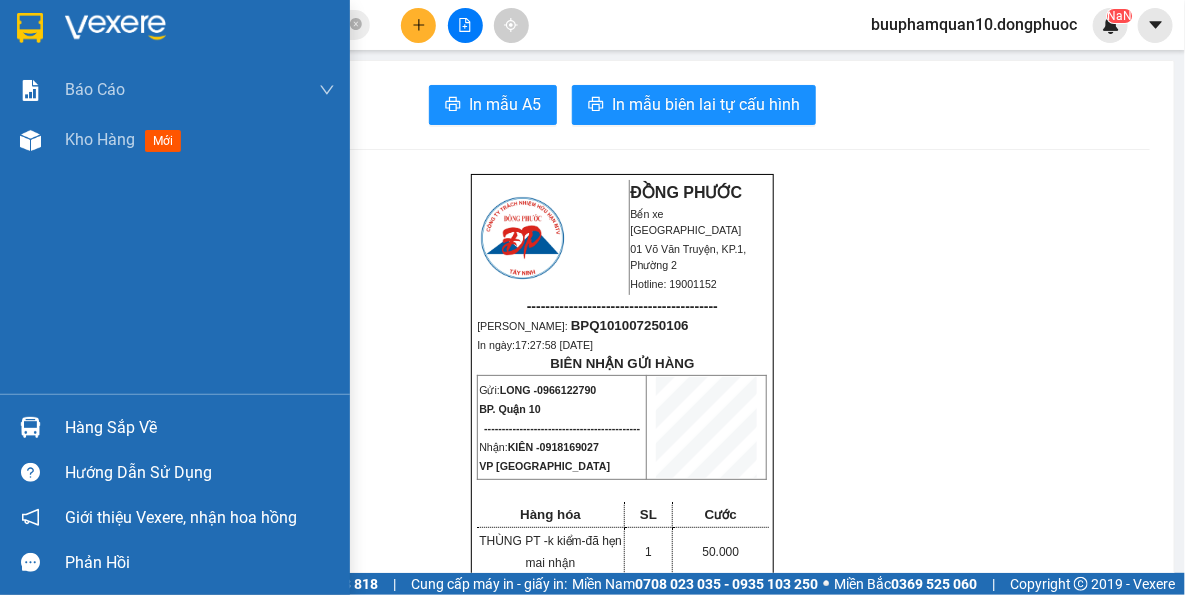 click on "Hàng sắp về" at bounding box center (200, 428) 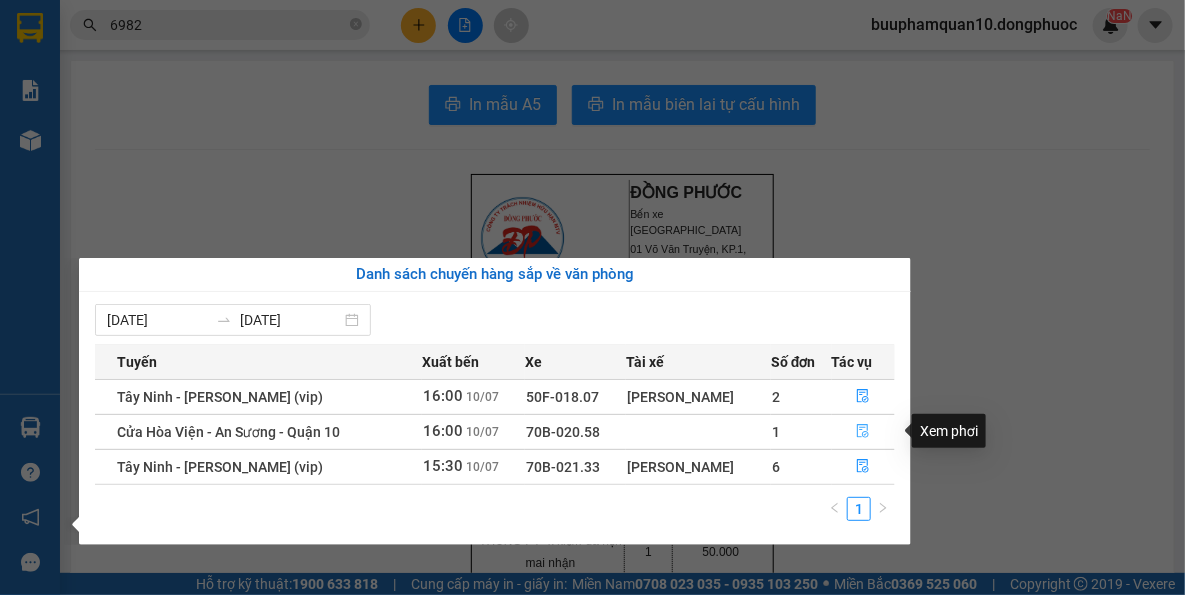 click 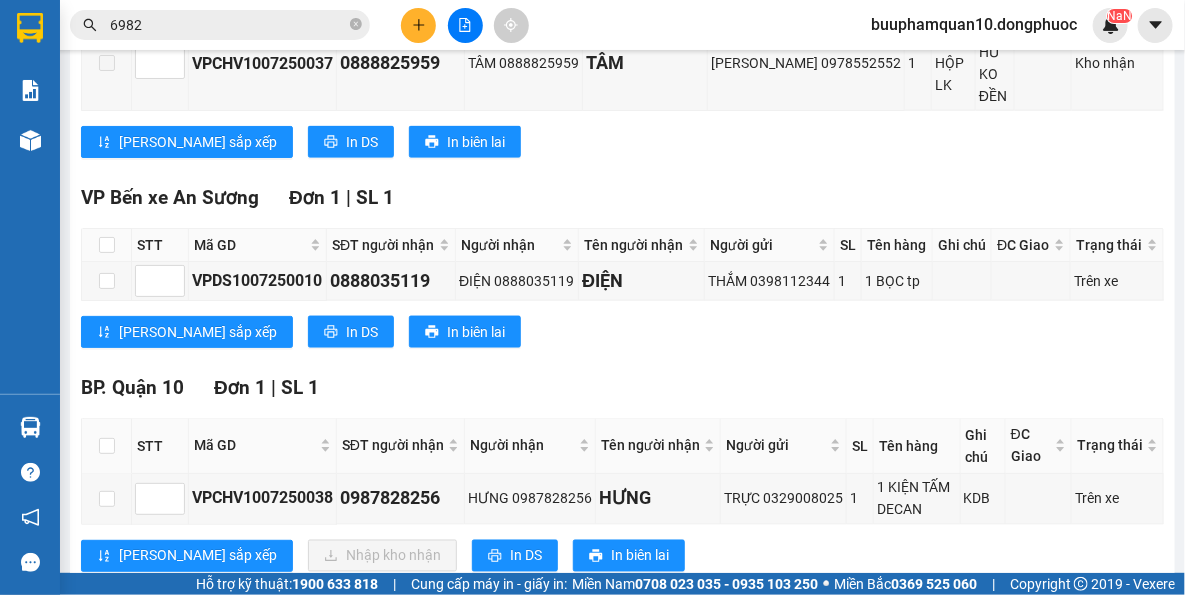 scroll, scrollTop: 895, scrollLeft: 0, axis: vertical 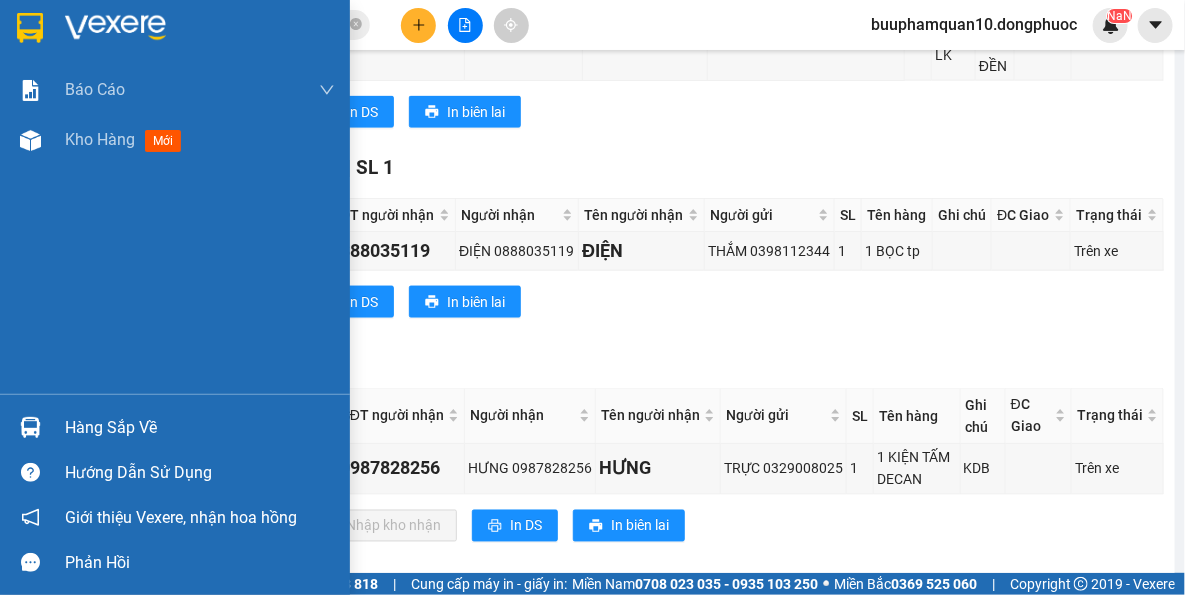 click on "Hàng sắp về" at bounding box center [200, 428] 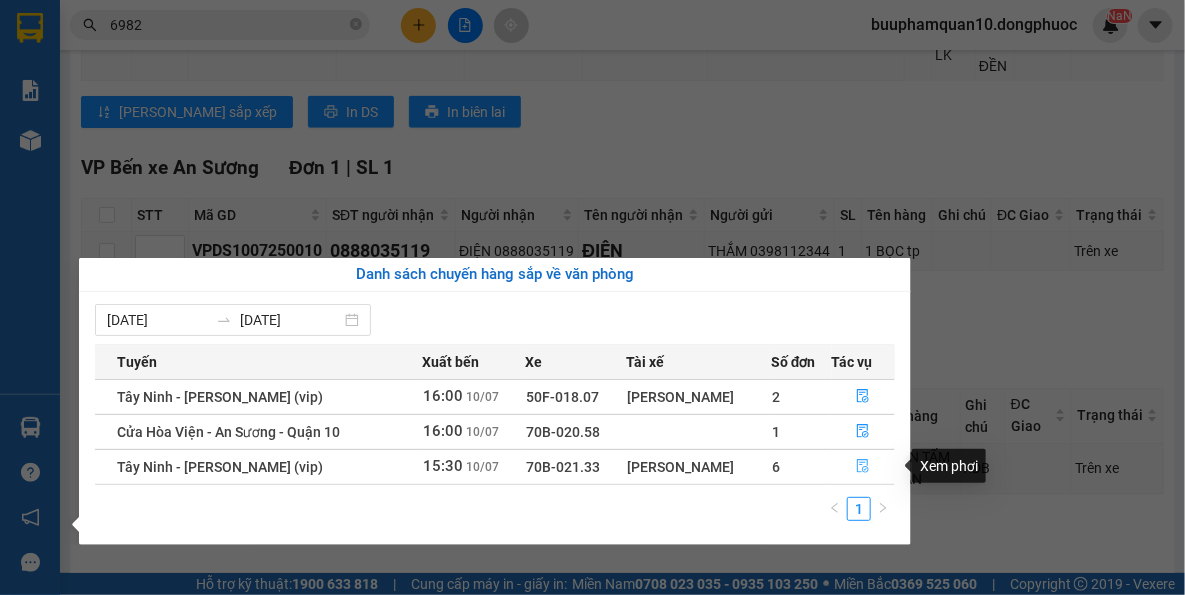 click 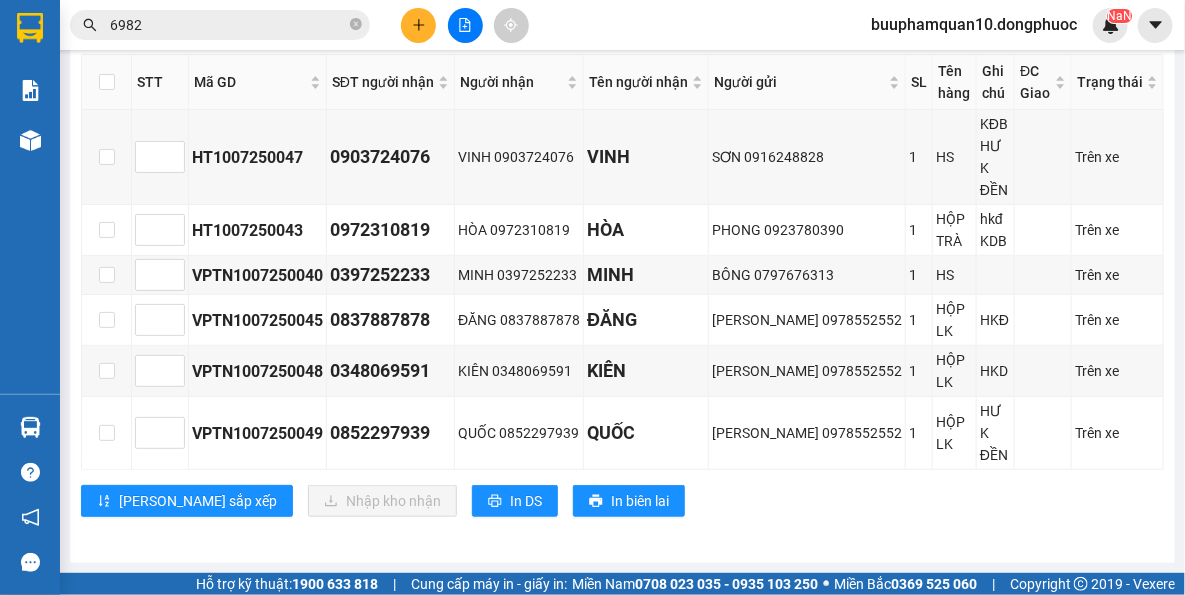 scroll, scrollTop: 333, scrollLeft: 0, axis: vertical 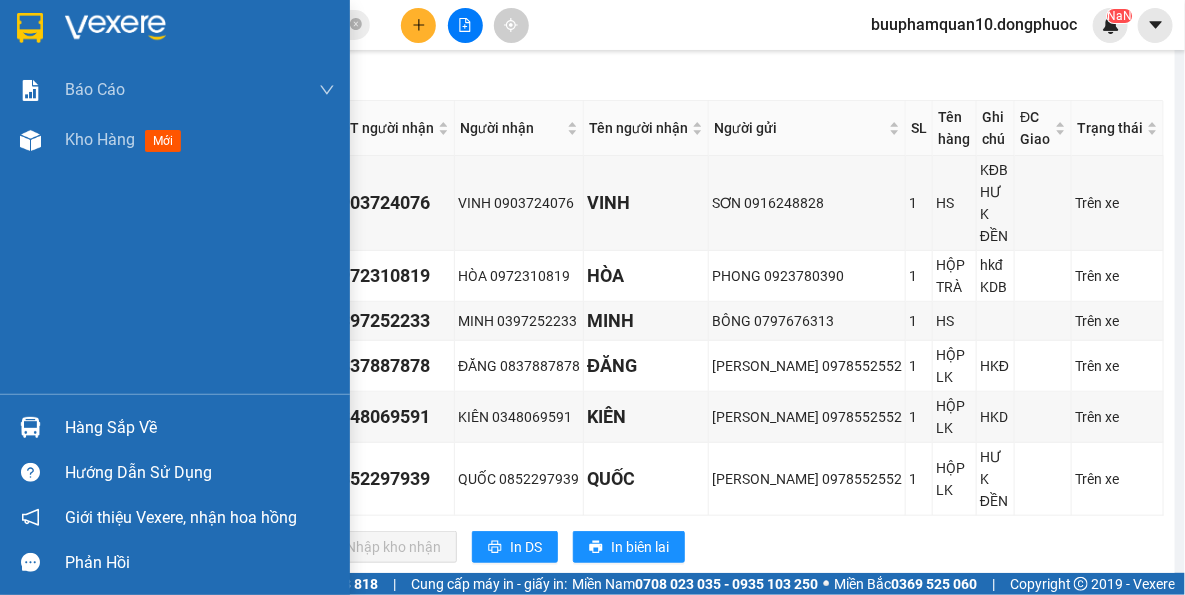 click at bounding box center [30, 427] 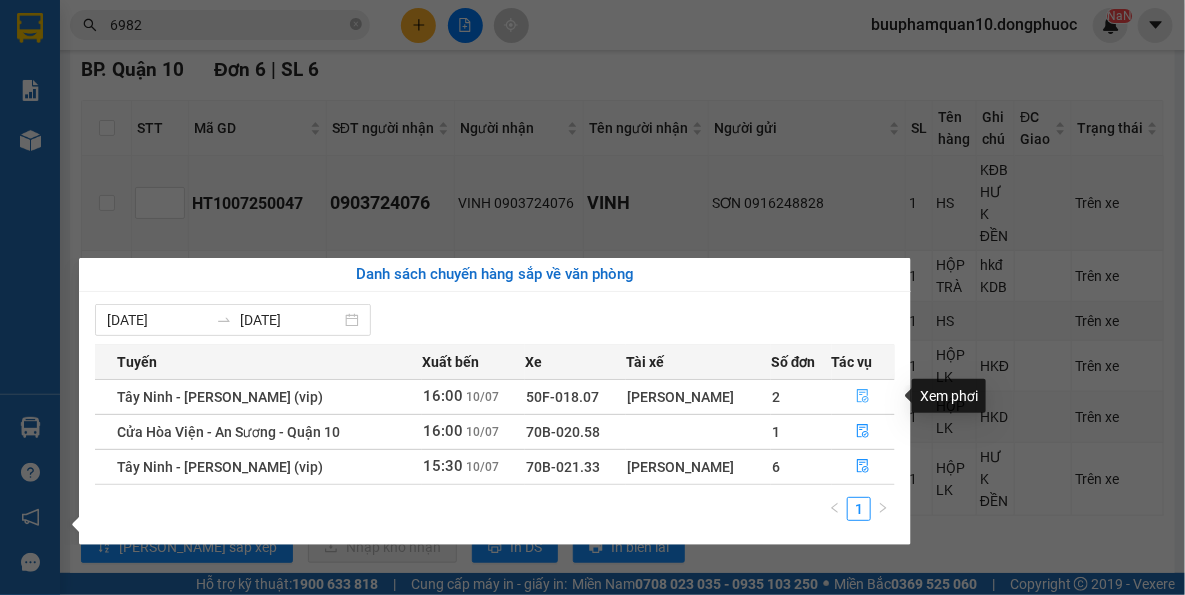 drag, startPoint x: 856, startPoint y: 393, endPoint x: 810, endPoint y: 374, distance: 49.76947 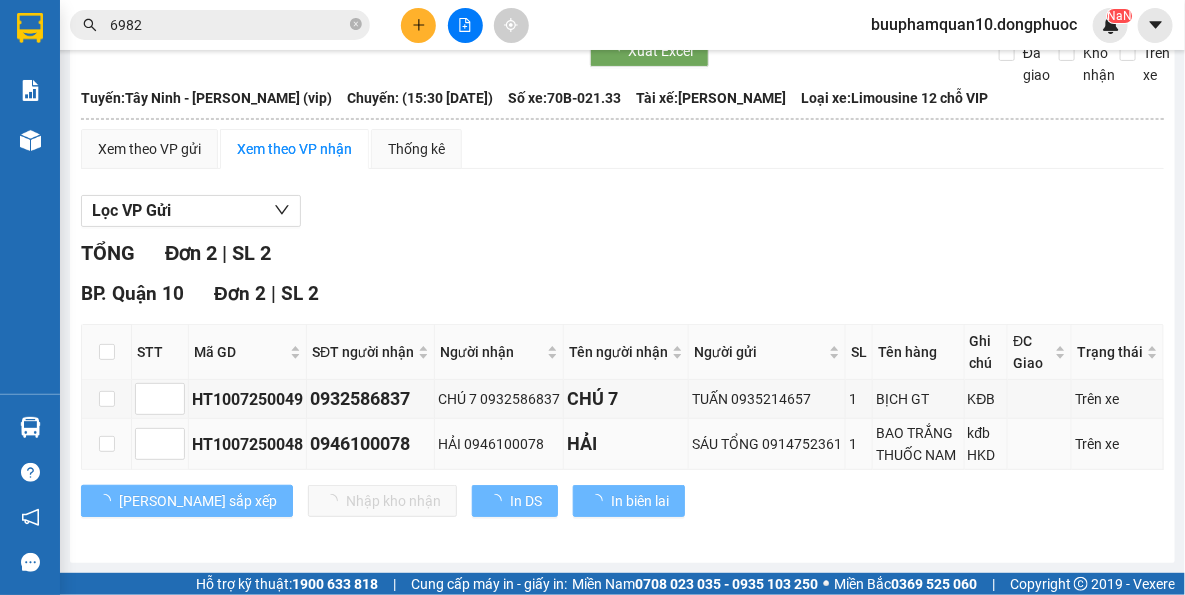 scroll, scrollTop: 130, scrollLeft: 0, axis: vertical 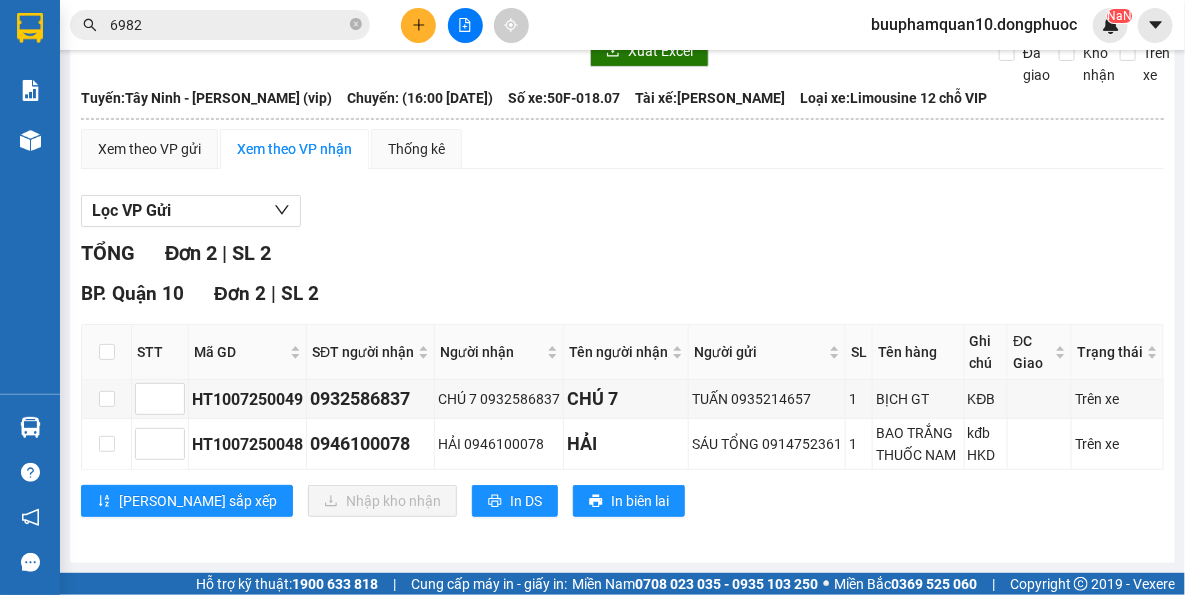 click on "[PERSON_NAME] sắp xếp Nhập kho nhận In DS In biên lai" at bounding box center [622, 501] 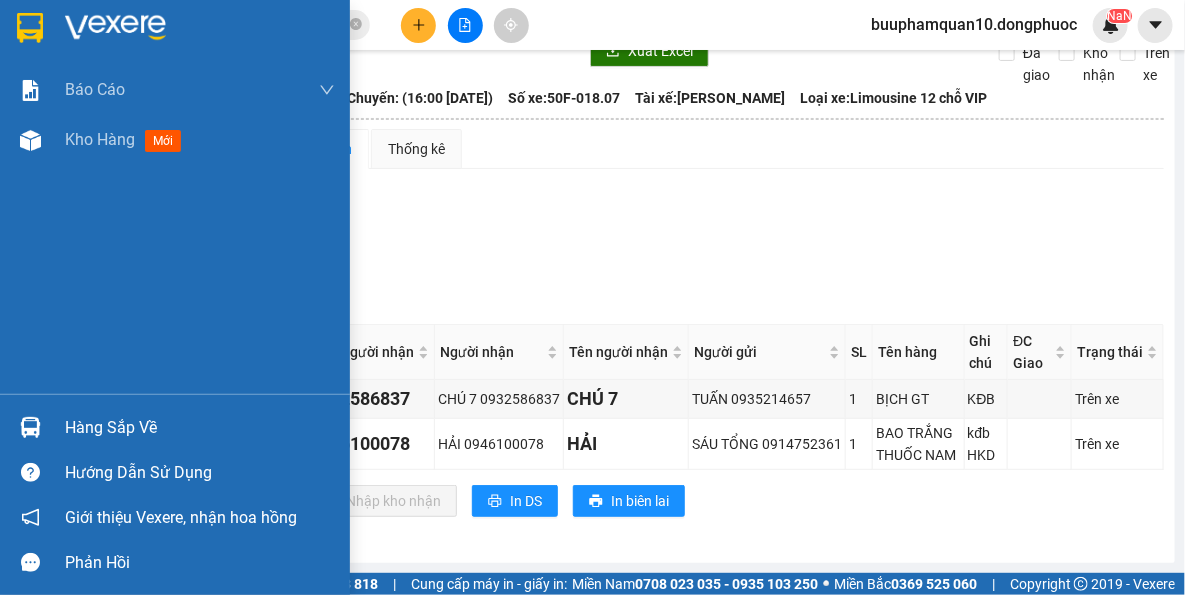 drag, startPoint x: 18, startPoint y: 447, endPoint x: 36, endPoint y: 444, distance: 18.248287 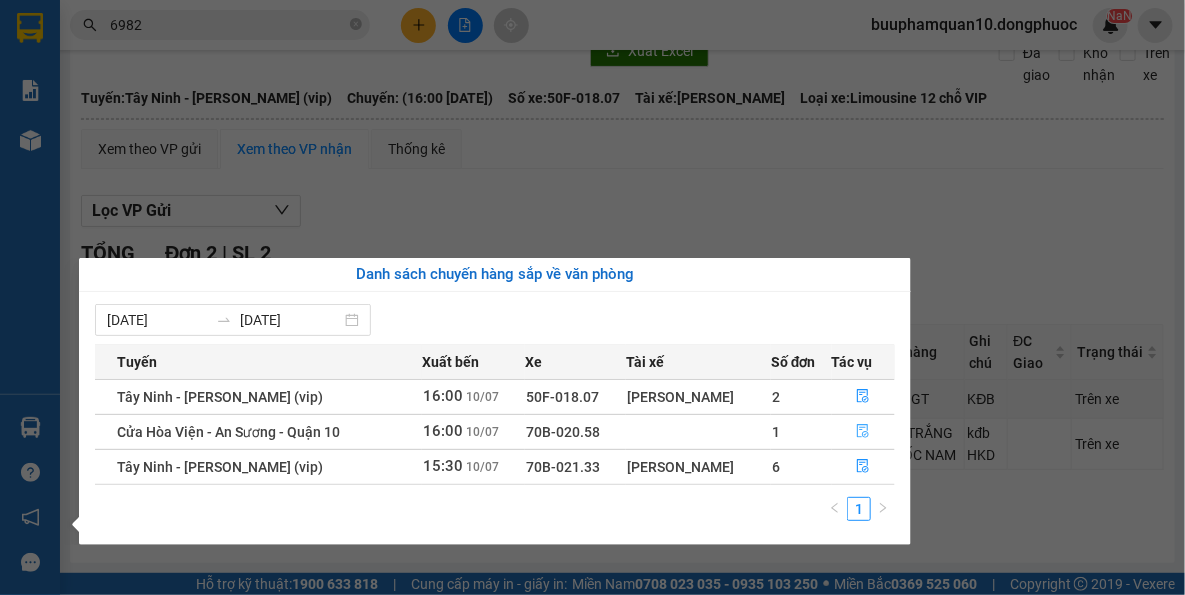 click 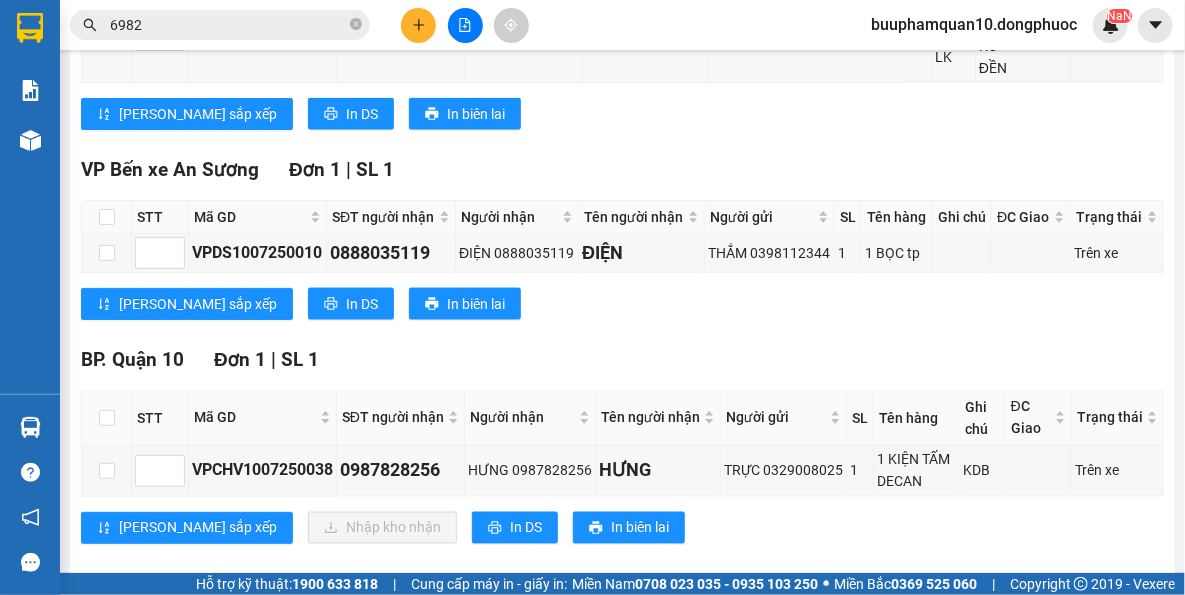 scroll, scrollTop: 895, scrollLeft: 0, axis: vertical 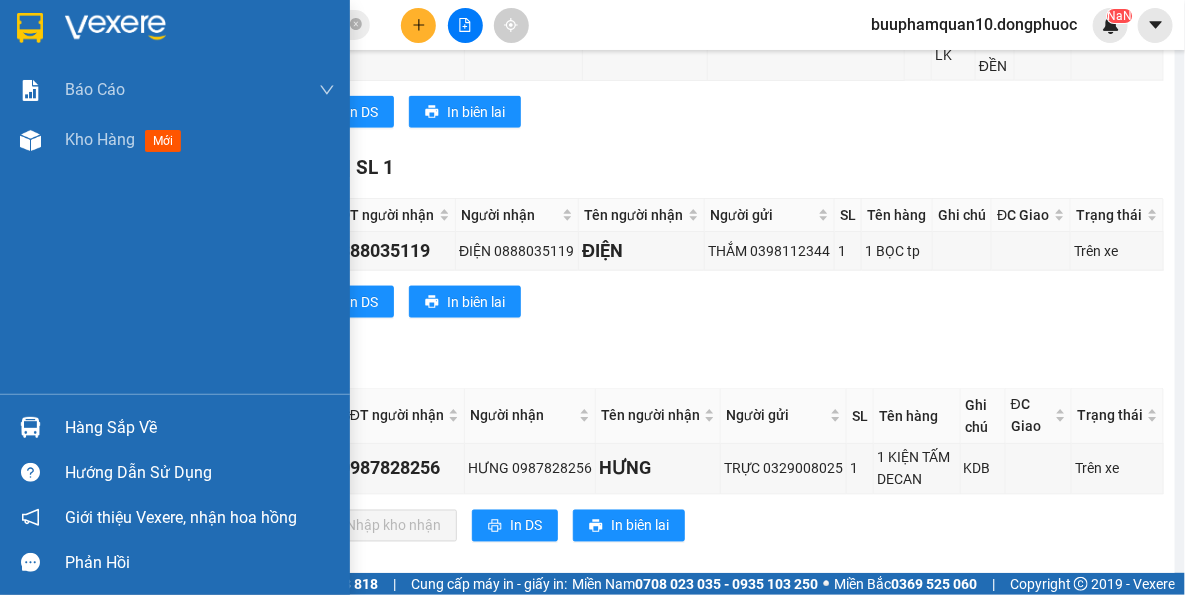click on "Hàng sắp về" at bounding box center [200, 428] 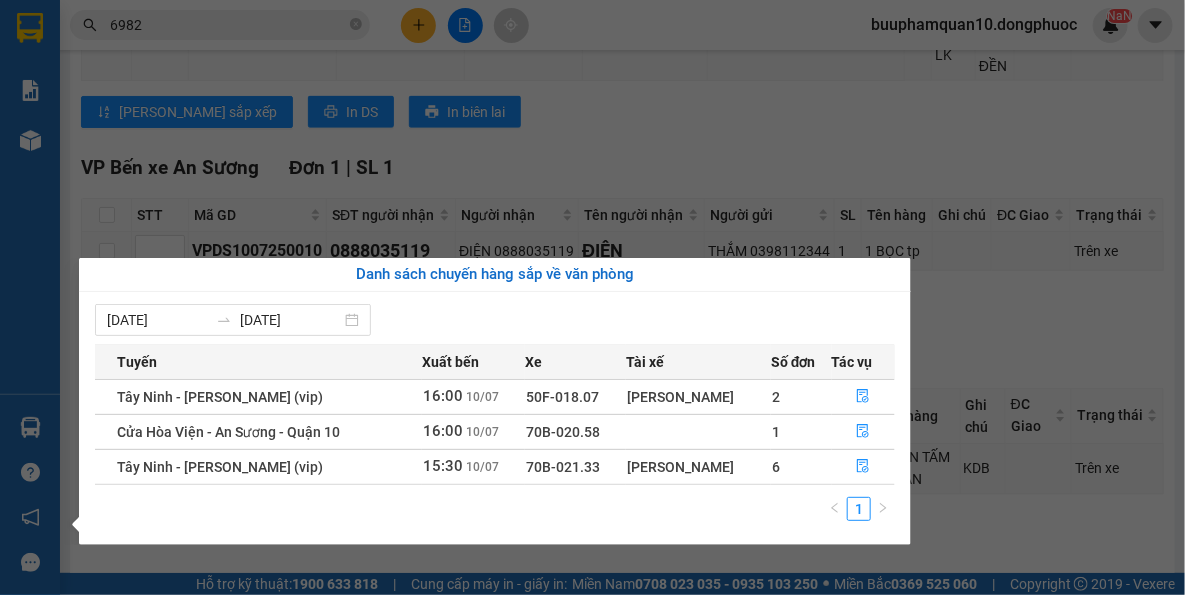 click on "Kết quả tìm kiếm ( 7 )  Bộ lọc  Thuộc VP này Gửi 3 ngày gần nhất Mã ĐH Trạng thái Món hàng Tổng cước Chưa cước Nhãn Người gửi VP Gửi Người nhận VP Nhận BPQ101007250102 17:18 - 10/07 VP Gửi   HỘP NK SL:  1 40.000 093122 6982 LABO PT BP. Quận 10 0586865549 NK VIỆT ĐỨC  VP Trảng Bàng VPTrB1007250054 16:01 - 10/07 VP Gửi   HỘP NHA KHOA SL:  1 40.000 0586865549 NK VIỆT ĐỨC  VP Trảng Bàng 093122 6982 LABO PT BP. Quận 10 BPQ100907250107 16:34 - 09/07 Đã giao   07:39 - 10/07 HỘP NK SL:  1 40.000 093122 6982 LABO PT BP. Quận 10 0586865549 NK VIỆT ĐỨC  VP Trảng Bàng BPQ100907250108 16:34 - 09/07 Đã giao   07:38 - 10/07 HỘP NK SL:  1 40.000 093122 6982 LABO PT BP. Quận 10 0905910205 NK VIỆT ĐỨC Hòa Thành VPTrB0907250028 11:01 - 09/07 Đã giao   16:34 - 09/07 HỘP NHA KHOA SL:  1 40.000 0586865549 NK VIỆT ĐỨC  VP Trảng Bàng 093122 6982 LABO PT BP. Quận 10 BPQ100807250125 18:21 - 08/07 Đã giao   SL:  1" at bounding box center (592, 297) 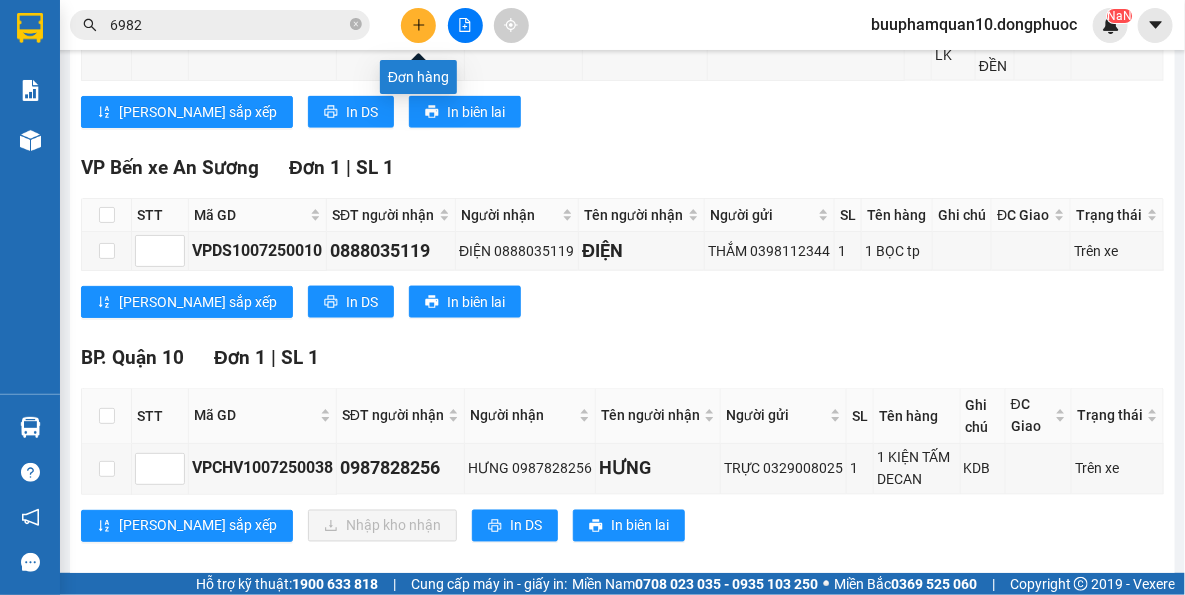 click at bounding box center (418, 25) 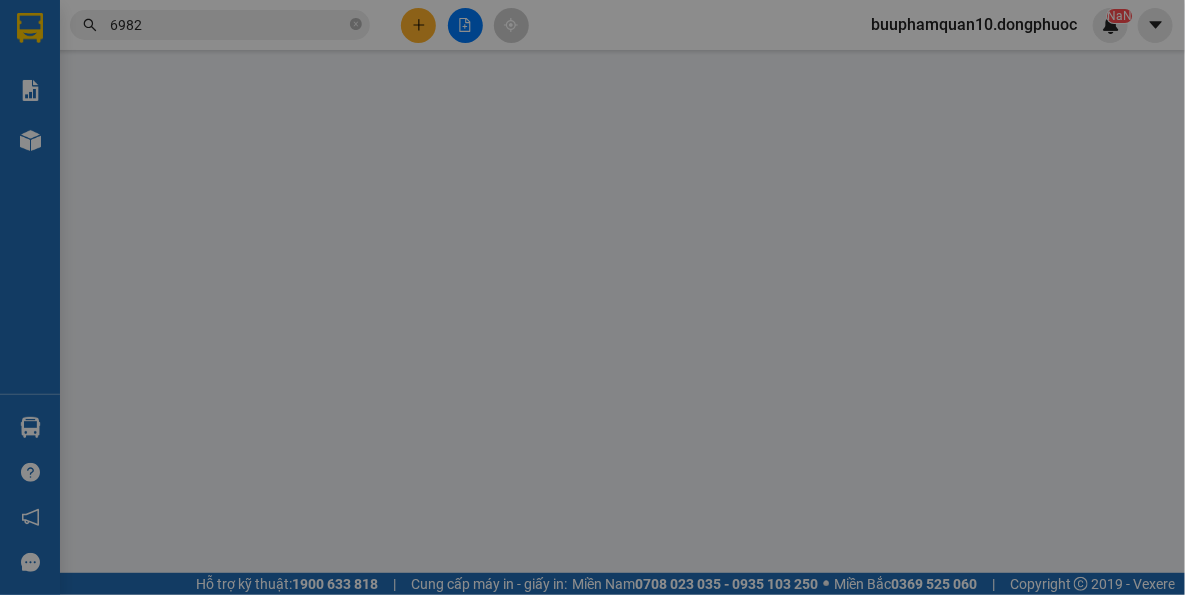 scroll, scrollTop: 0, scrollLeft: 0, axis: both 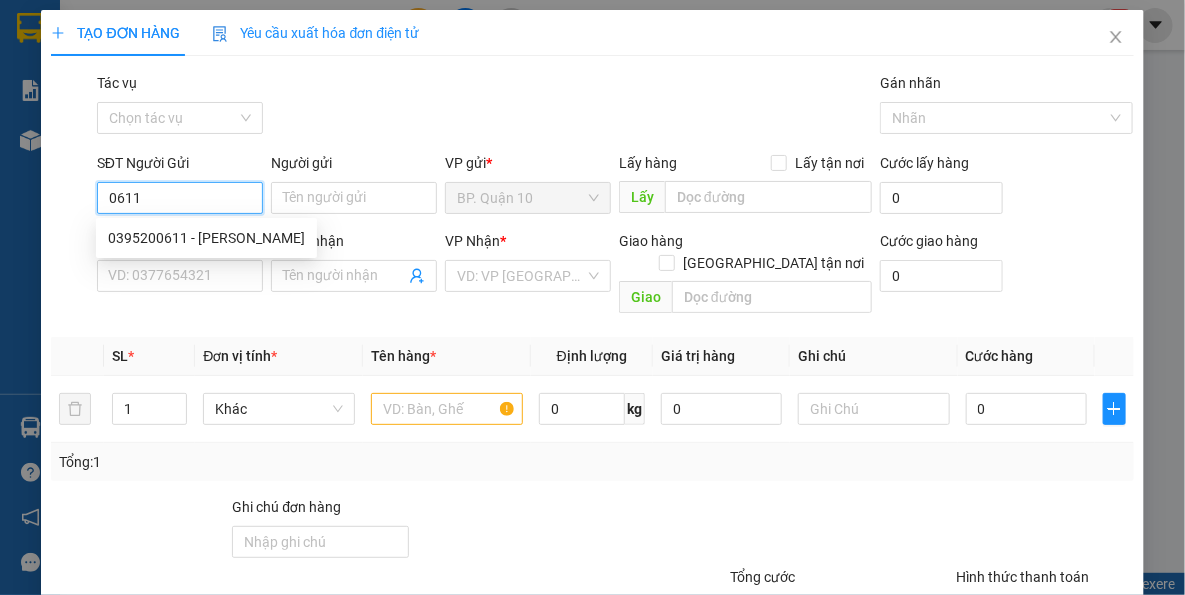click on "0395200611 - MINH TÂM" at bounding box center (206, 238) 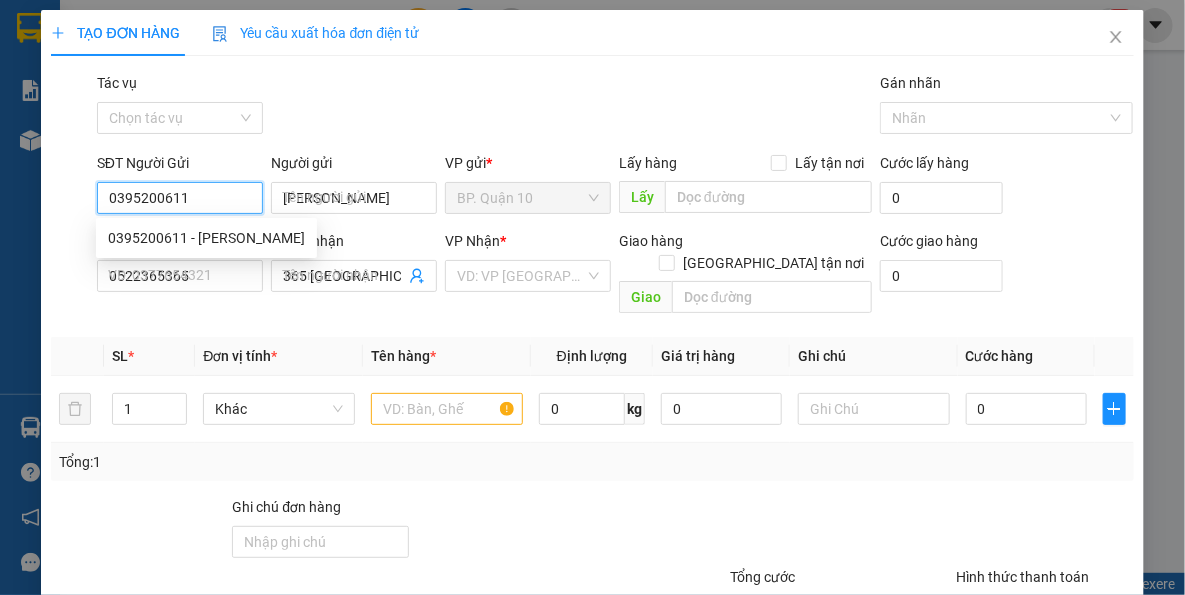 type on "40.000" 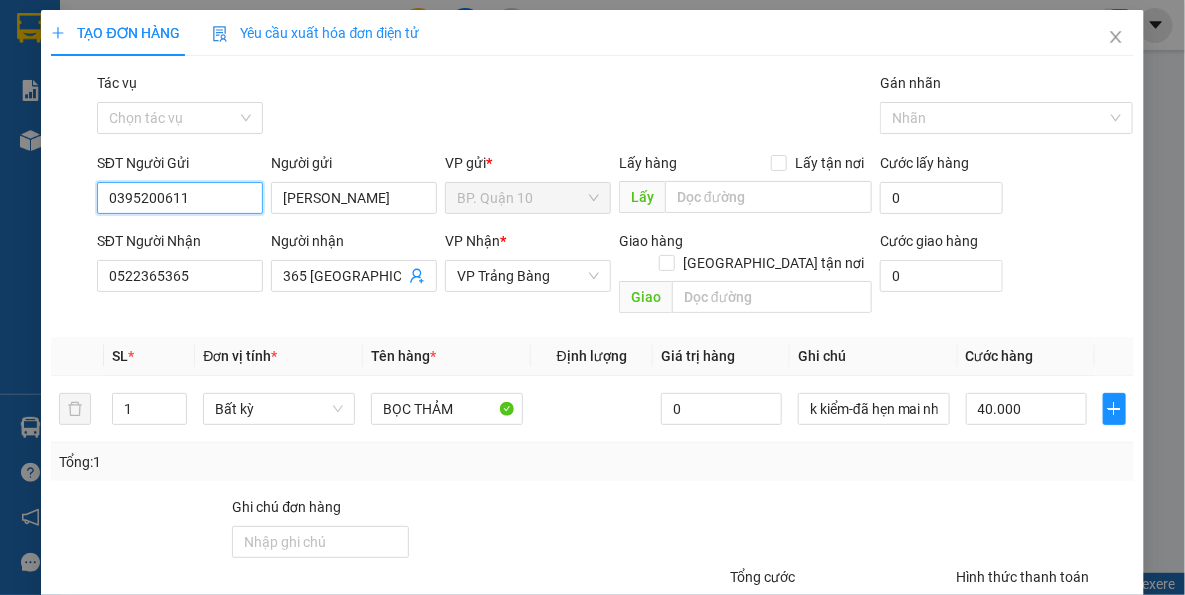 type on "0395200611" 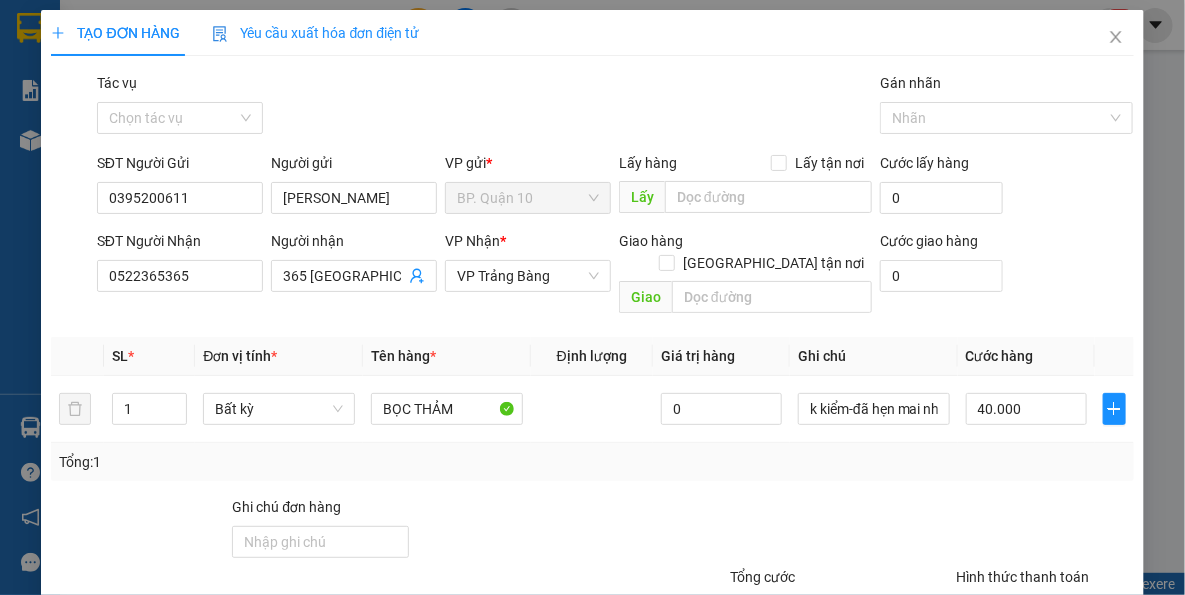 click at bounding box center (547, 531) 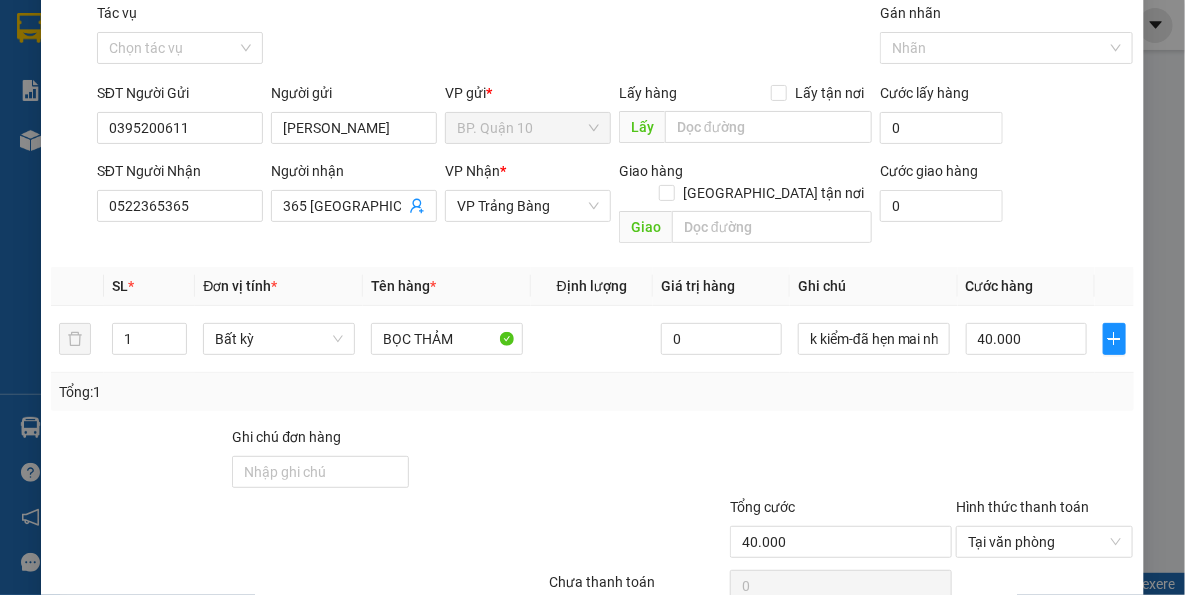 scroll, scrollTop: 143, scrollLeft: 0, axis: vertical 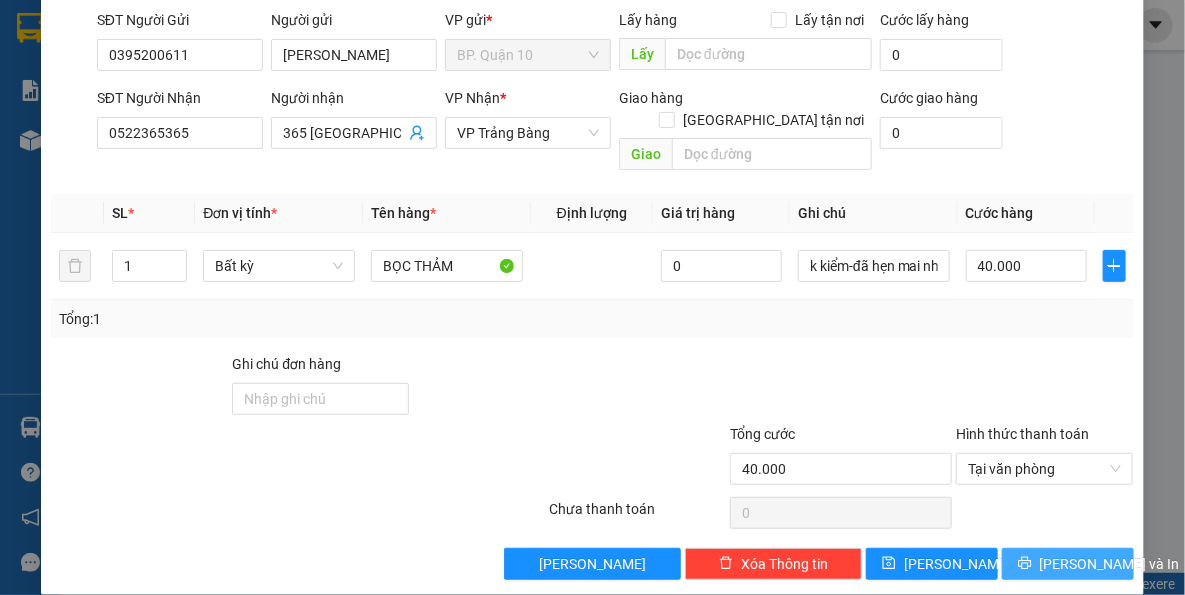 click 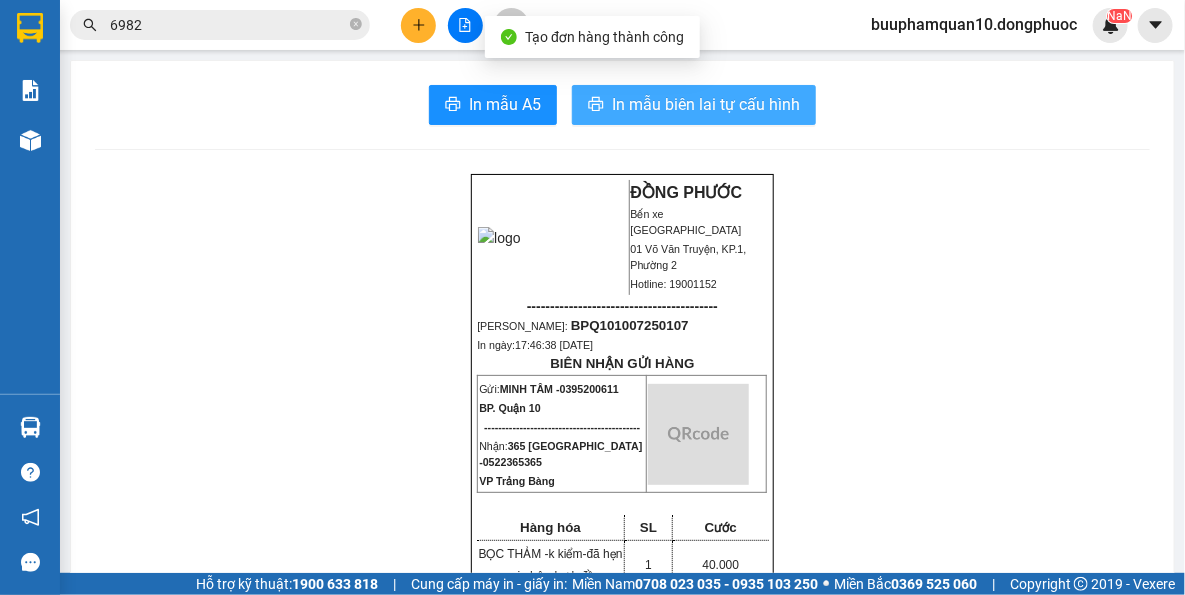 click on "In mẫu biên lai tự cấu hình" at bounding box center [694, 105] 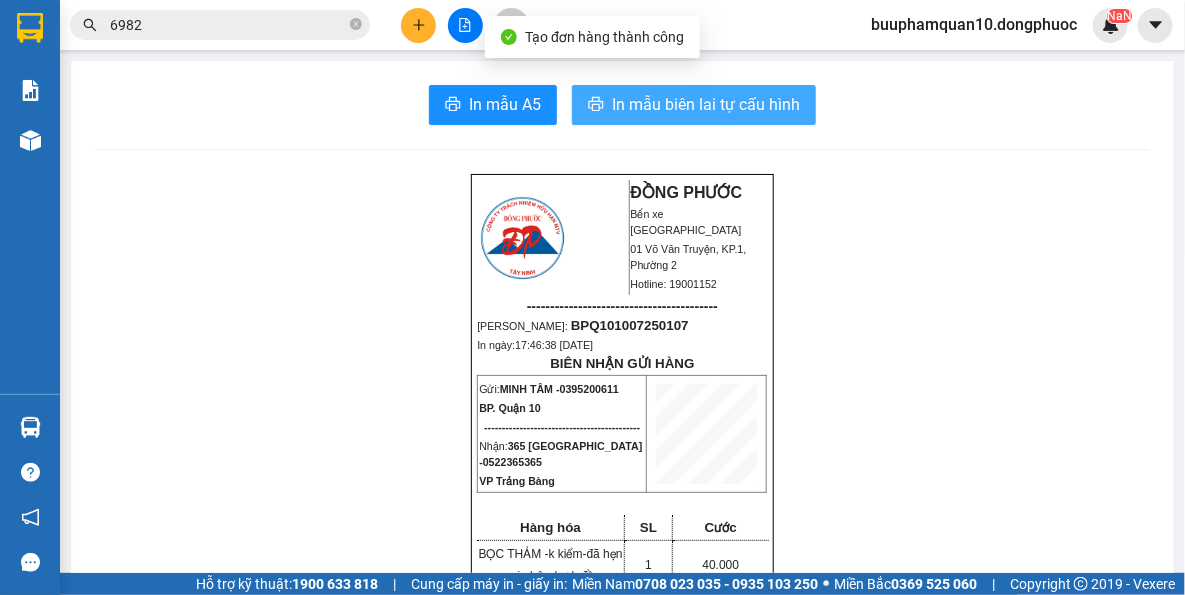 scroll, scrollTop: 0, scrollLeft: 0, axis: both 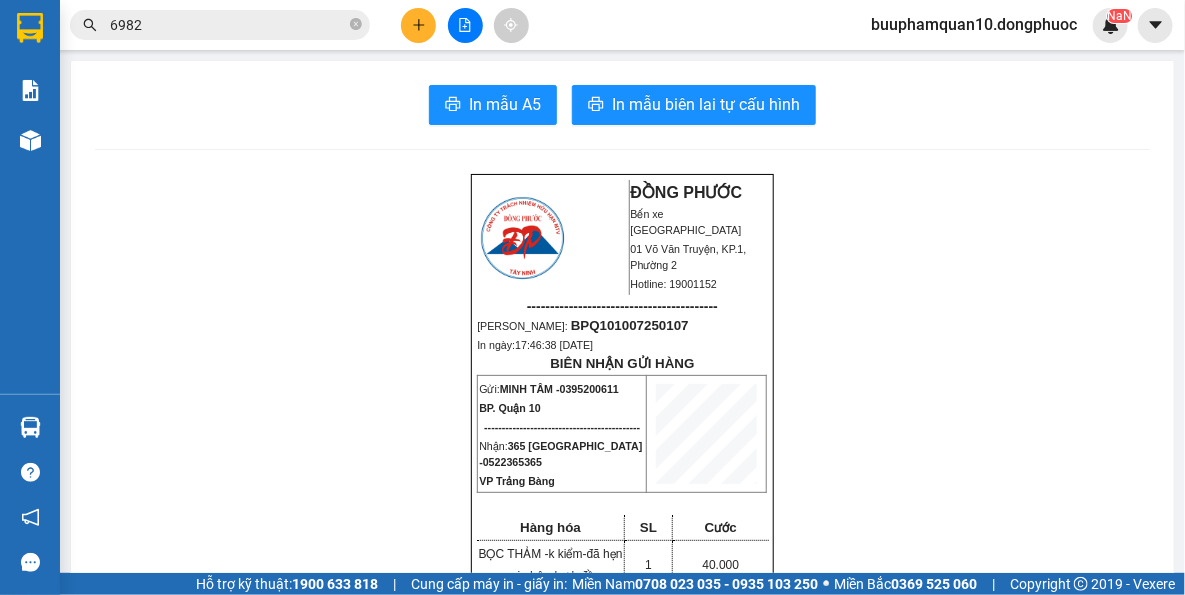 click at bounding box center (418, 25) 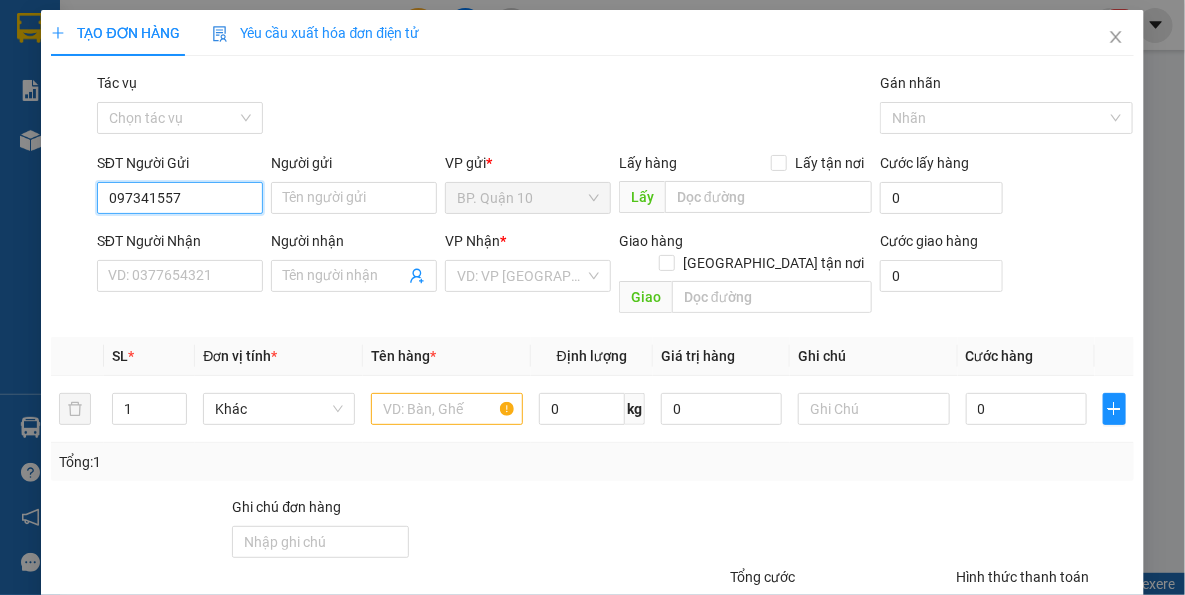 type on "0973415579" 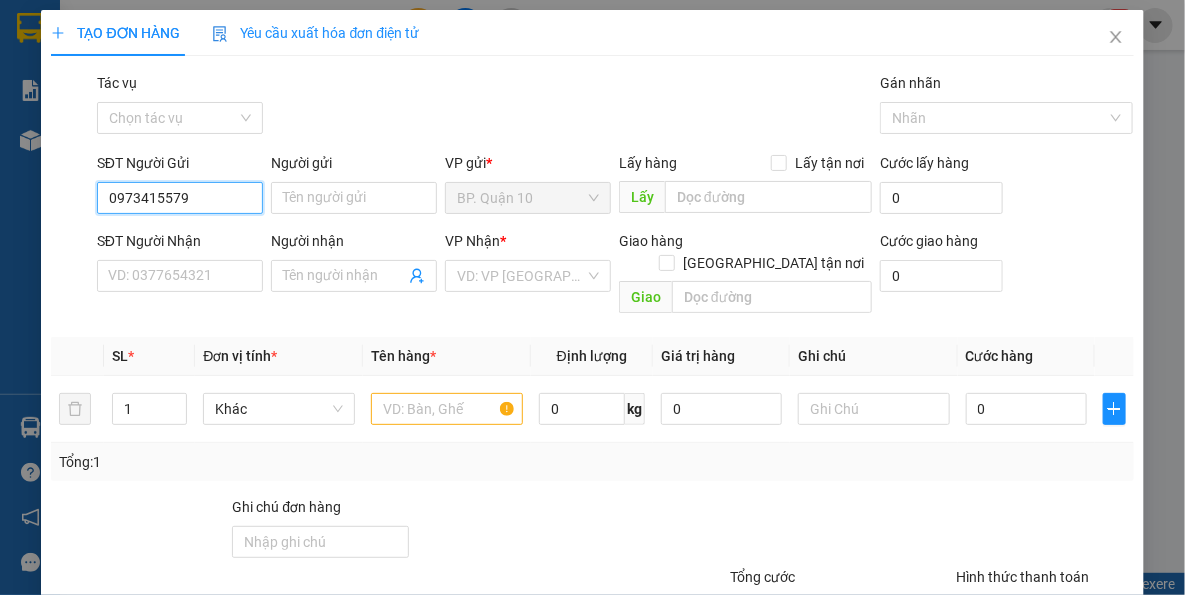 click on "0973415579" at bounding box center [180, 198] 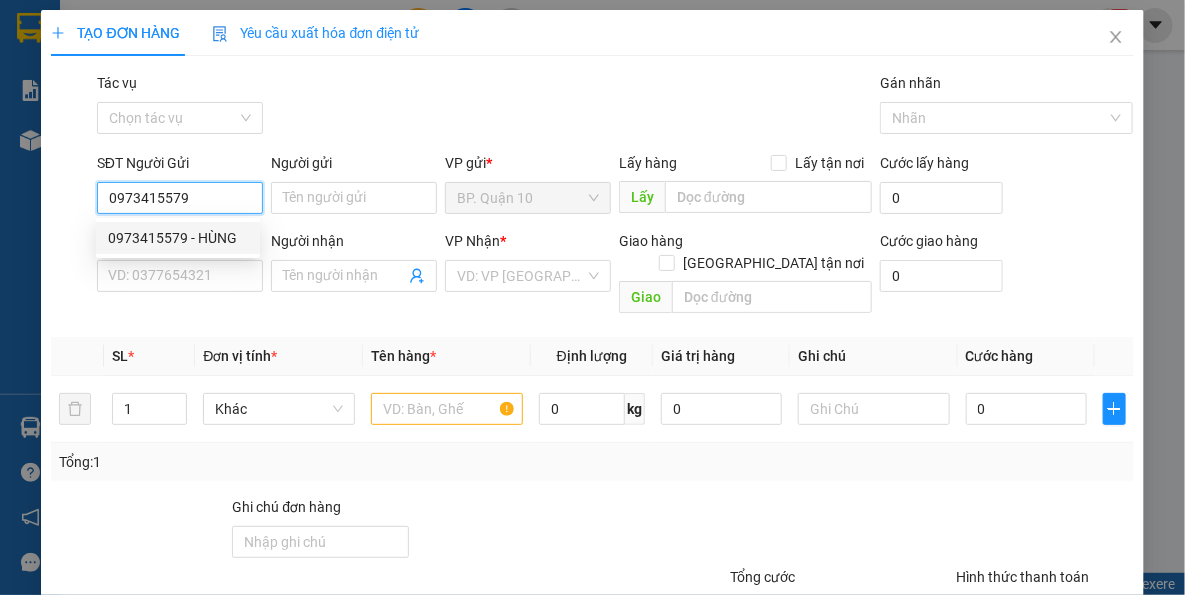 click on "0973415579 - HÙNG" at bounding box center (178, 238) 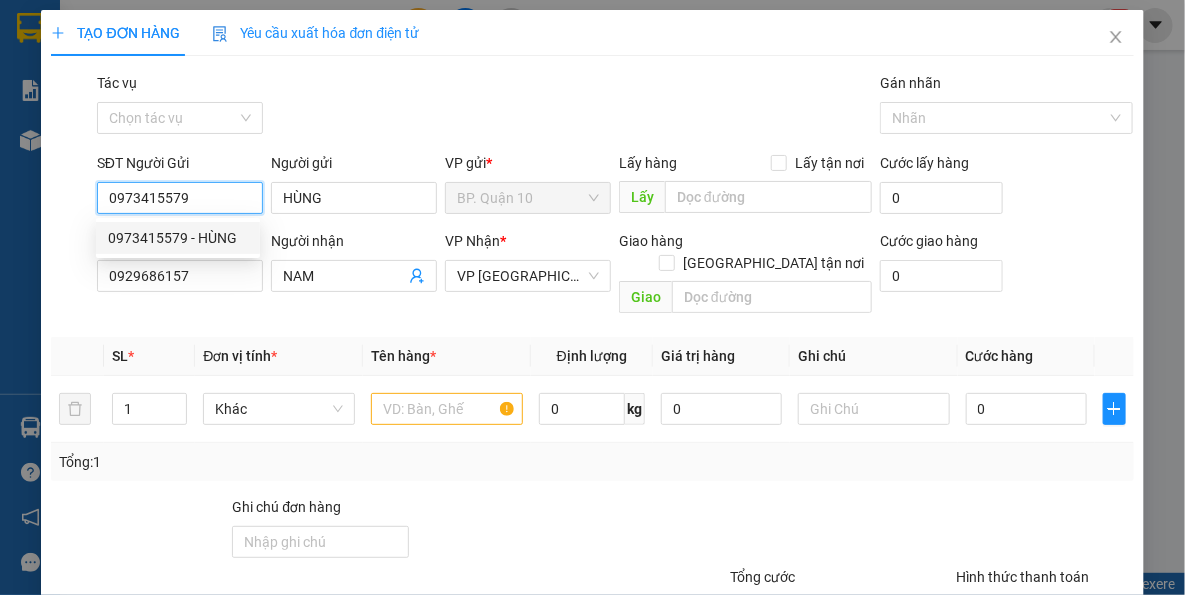 type on "0973415579" 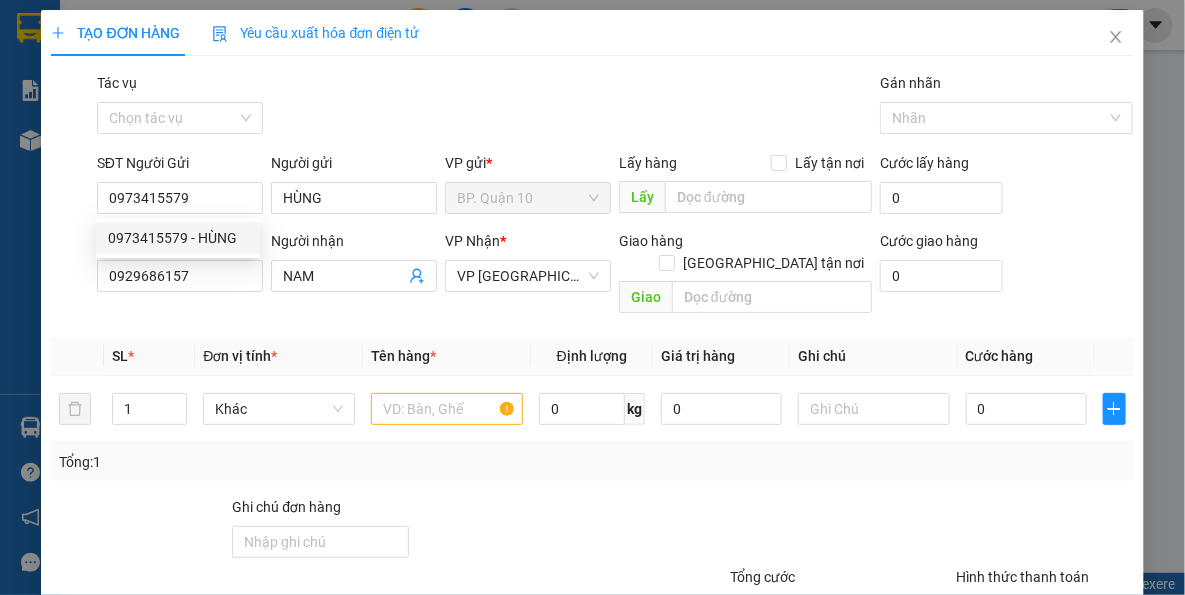 click on "Đơn vị tính  *" at bounding box center (279, 356) 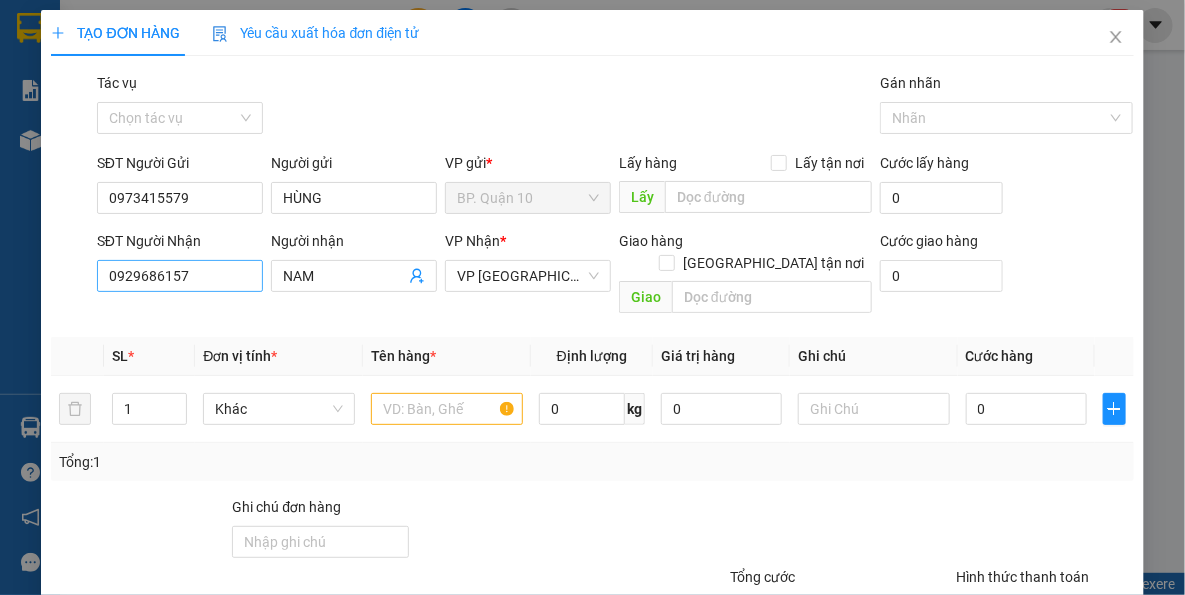 type on "40.000" 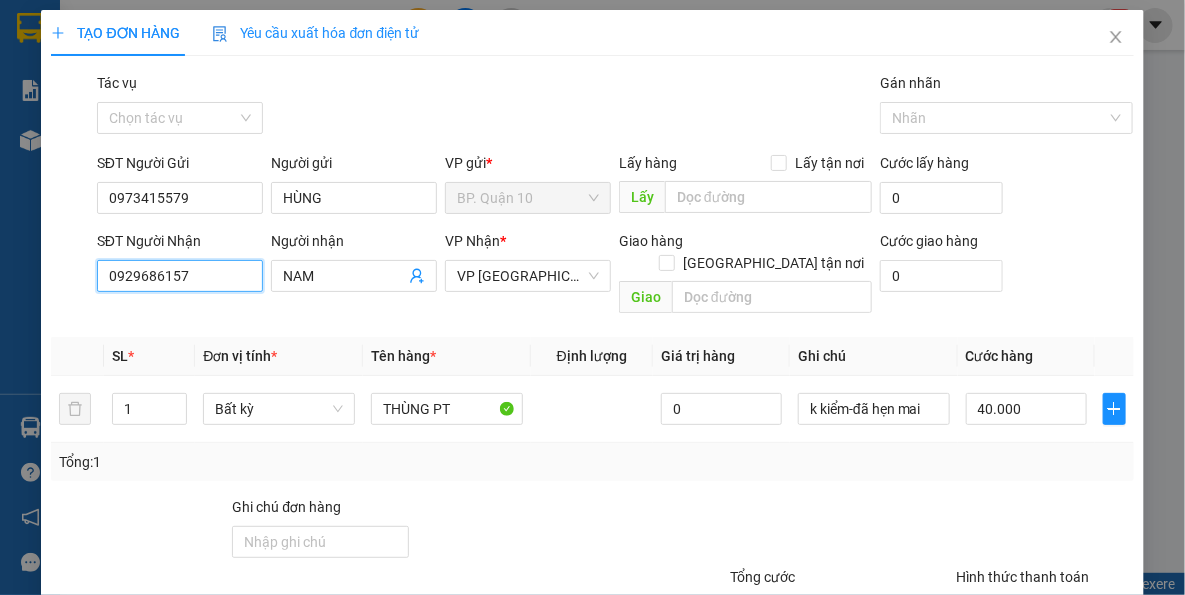 click on "0929686157" at bounding box center (180, 276) 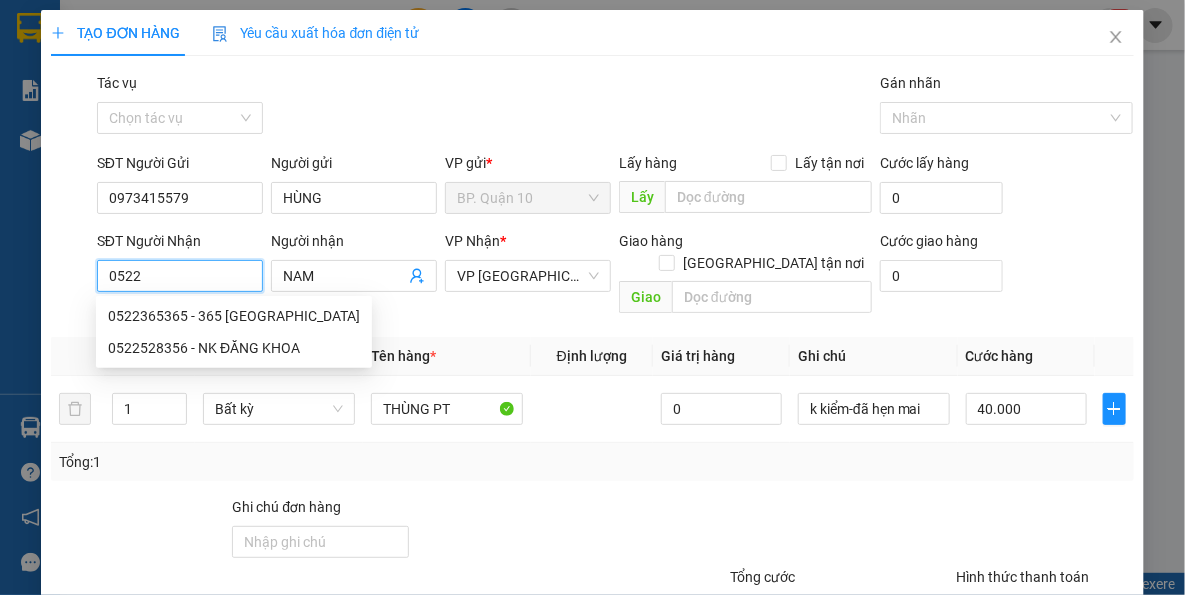 click on "0522365365 - 365 TÂY NINH" at bounding box center (234, 316) 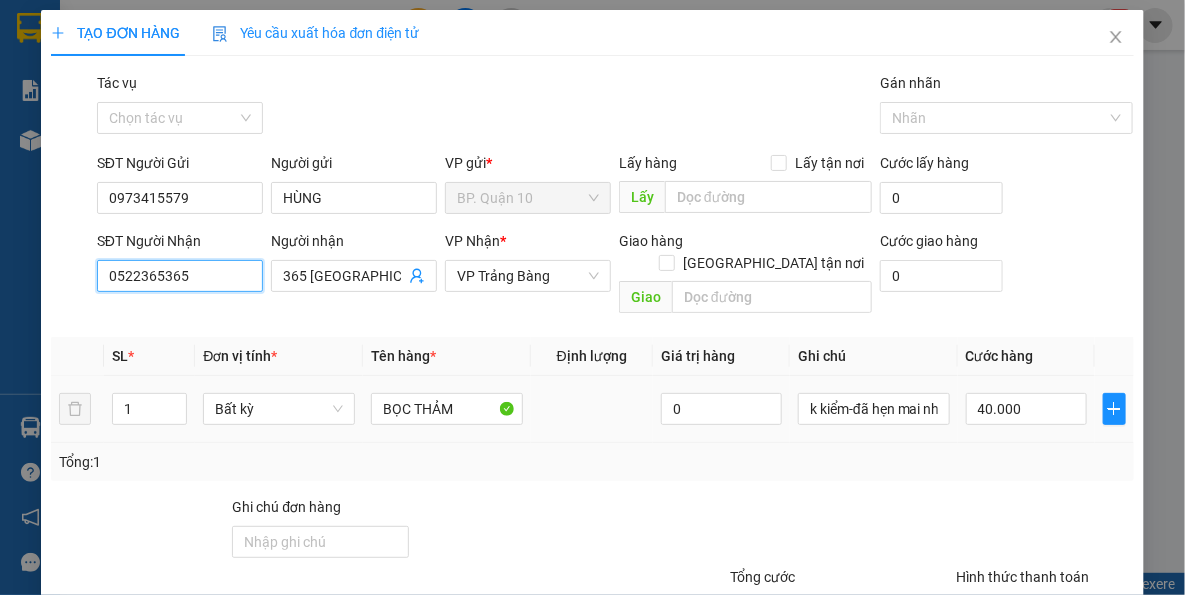 type on "0522365365" 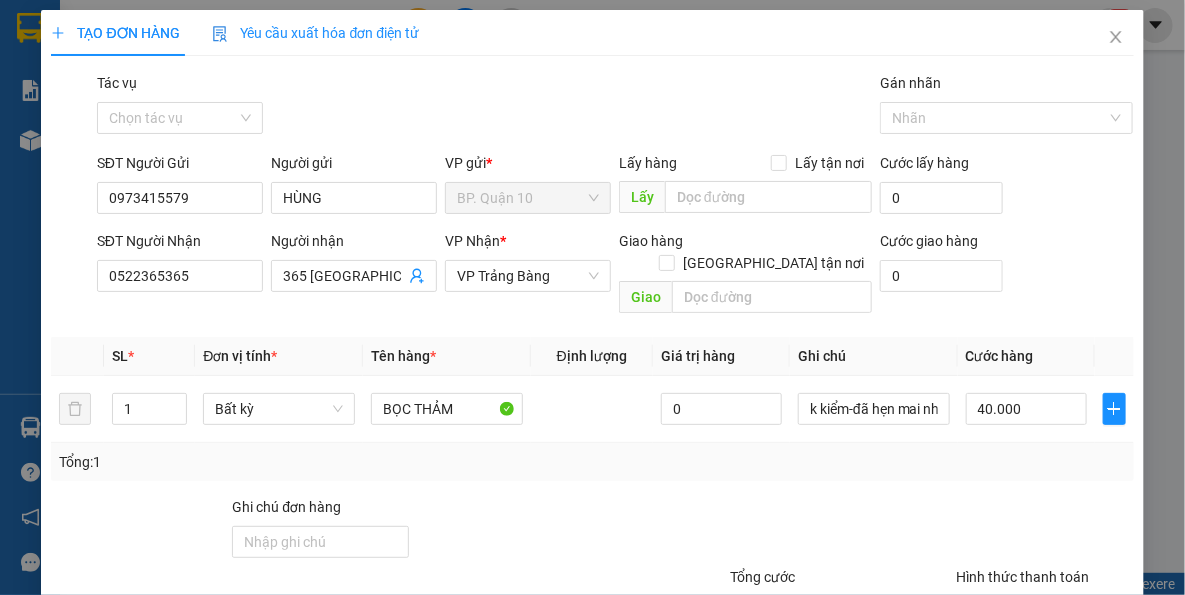 click on "Transit Pickup Surcharge Ids Transit Deliver Surcharge Ids Transit Deliver Surcharge Transit Deliver Surcharge Gói vận chuyển  * Tiêu chuẩn Tác vụ Chọn tác vụ Gán nhãn   Nhãn SĐT Người Gửi 0973415579 Người gửi HÙNG VP gửi  * BP. Quận 10 Lấy hàng Lấy tận nơi Lấy Cước lấy hàng 0 SĐT Người Nhận 0522365365 Người nhận 365 TÂY NINH VP Nhận  * VP Trảng Bàng Giao hàng Giao tận nơi Giao Cước giao hàng 0 SL  * Đơn vị tính  * Tên hàng  * Định lượng Giá trị hàng Ghi chú Cước hàng                   1 Bất kỳ BỌC THẢM 0 k kiểm-đã hẹn mai nhận-hư k đền 40.000 Tổng:  1 Ghi chú đơn hàng Tổng cước 40.000 Hình thức thanh toán Tại văn phòng Số tiền thu trước 0 Chưa thanh toán 0 Chọn HT Thanh Toán Lưu nháp Xóa Thông tin Lưu Lưu và In BỌC THẢM" at bounding box center (592, 397) 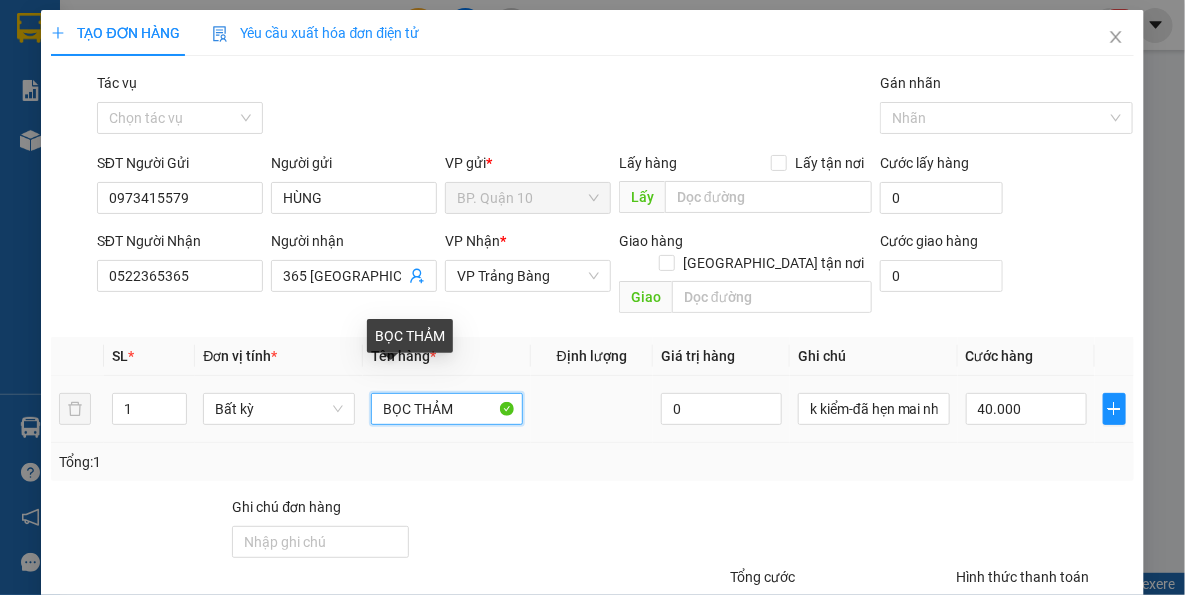 click on "1 Bất kỳ BỌC THẢM 0 k kiểm-đã hẹn mai nhận-hư k đền 40.000" at bounding box center (592, 409) 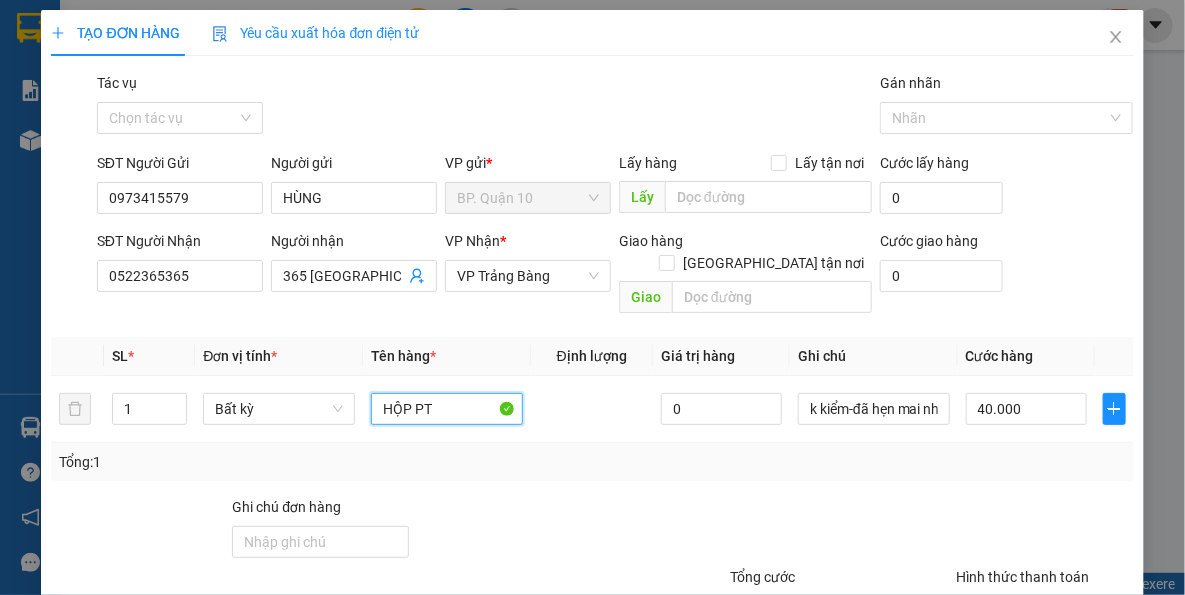 type on "HỘP PT" 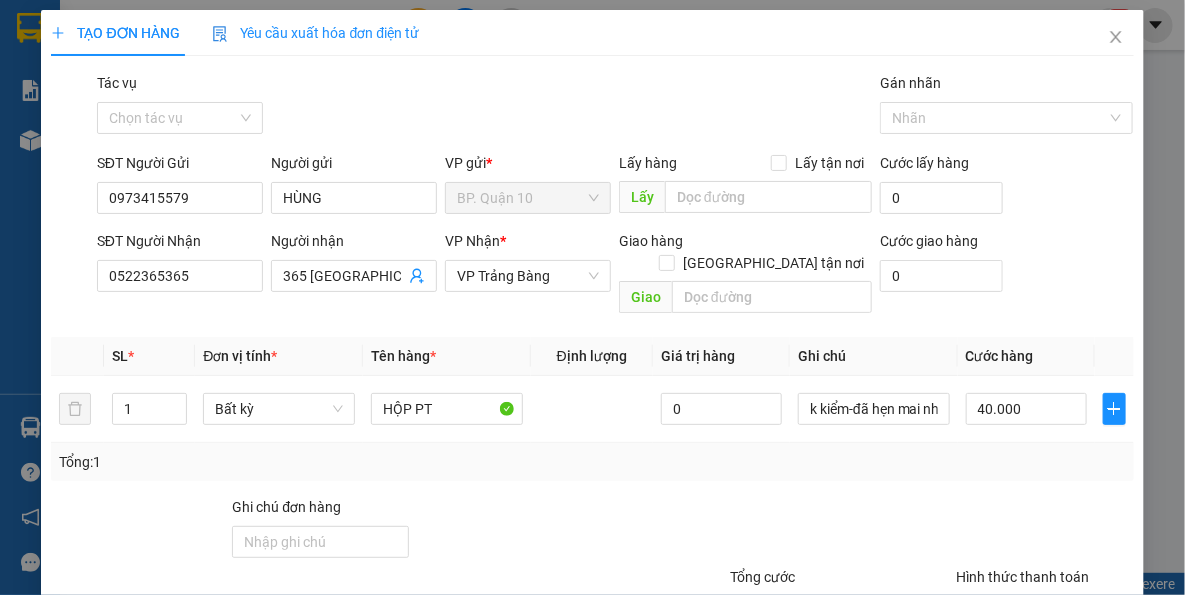drag, startPoint x: 895, startPoint y: 471, endPoint x: 982, endPoint y: 459, distance: 87.823685 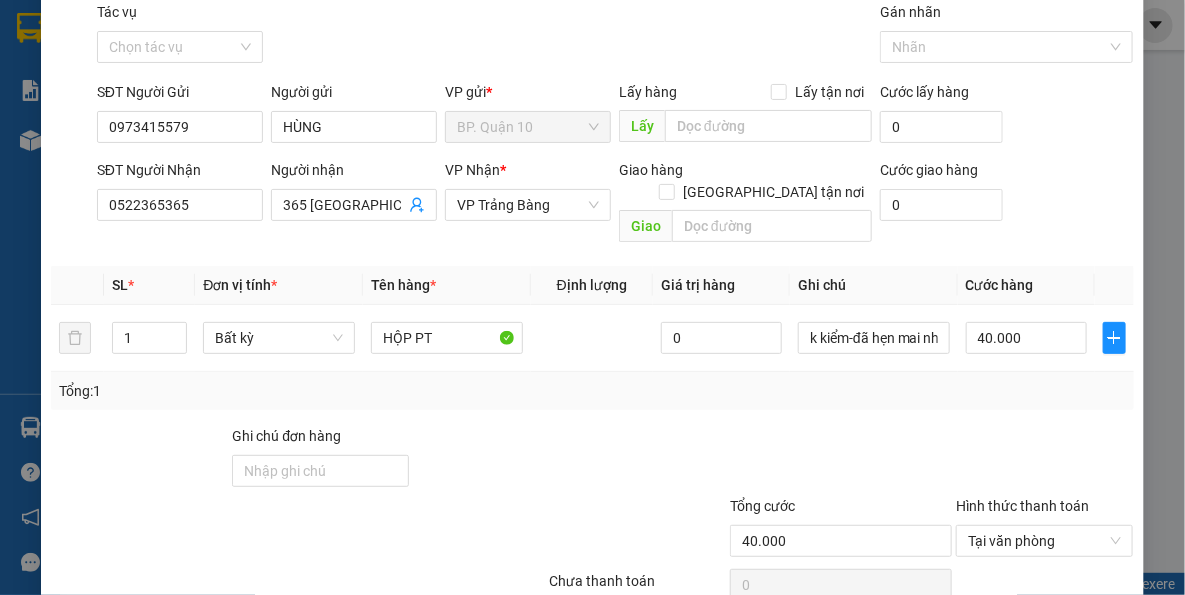 scroll, scrollTop: 143, scrollLeft: 0, axis: vertical 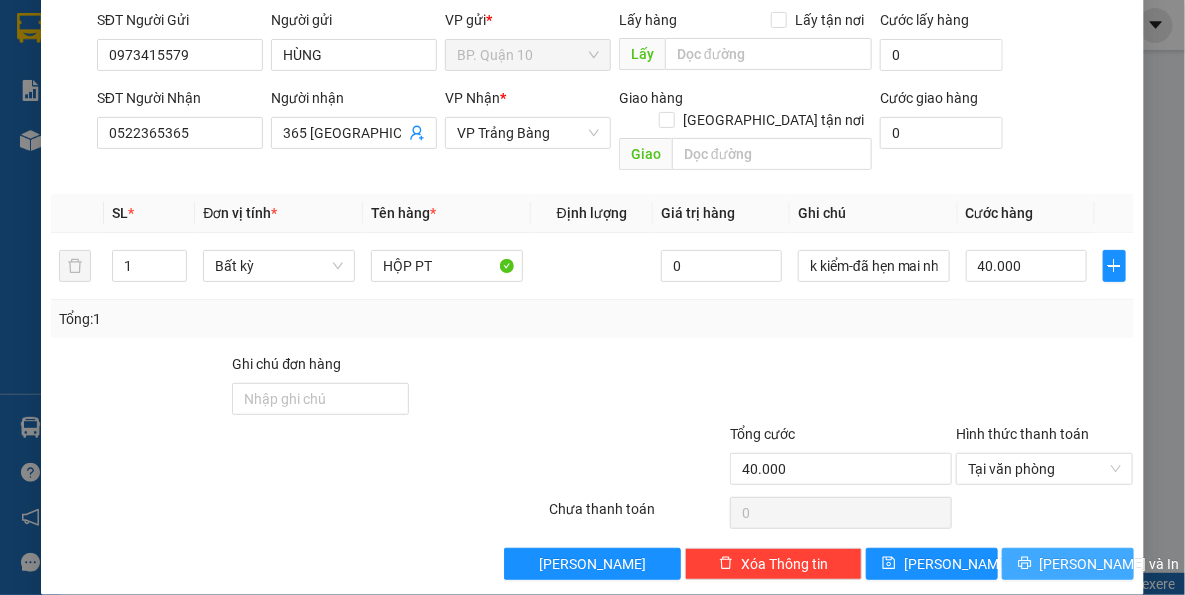 drag, startPoint x: 1040, startPoint y: 540, endPoint x: 1040, endPoint y: 527, distance: 13 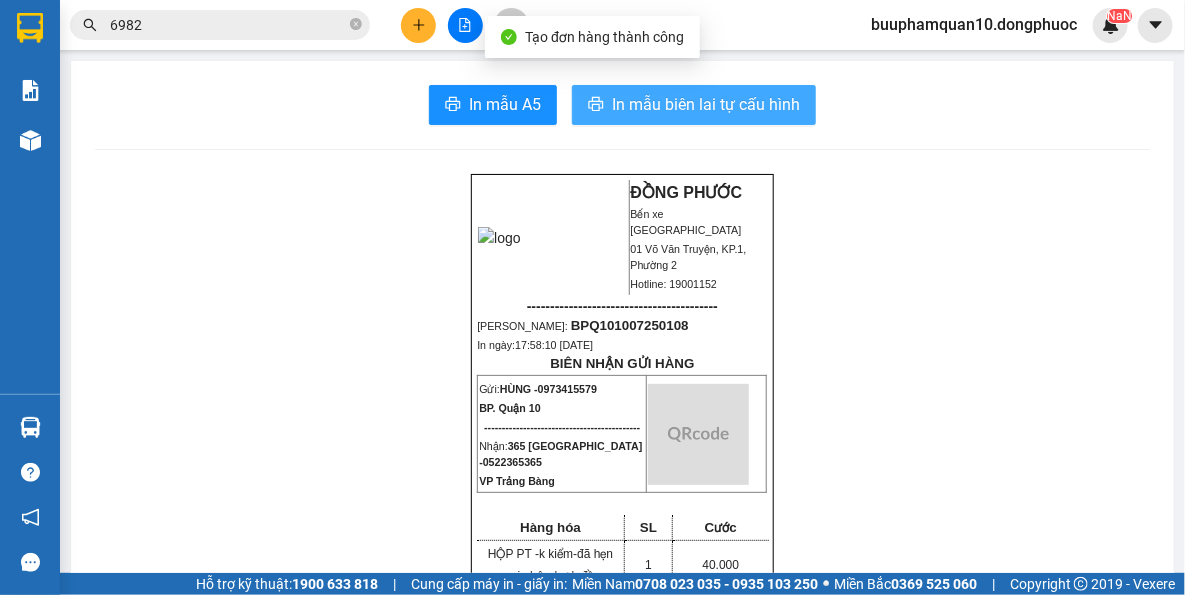 click on "In mẫu biên lai tự cấu hình" at bounding box center (706, 104) 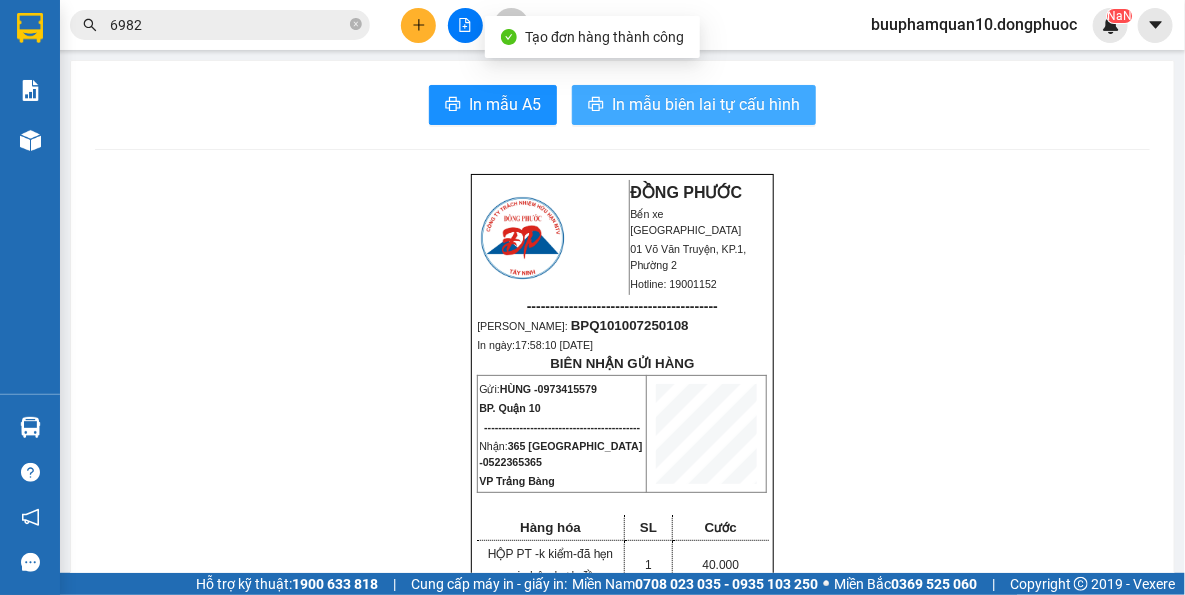 scroll, scrollTop: 0, scrollLeft: 0, axis: both 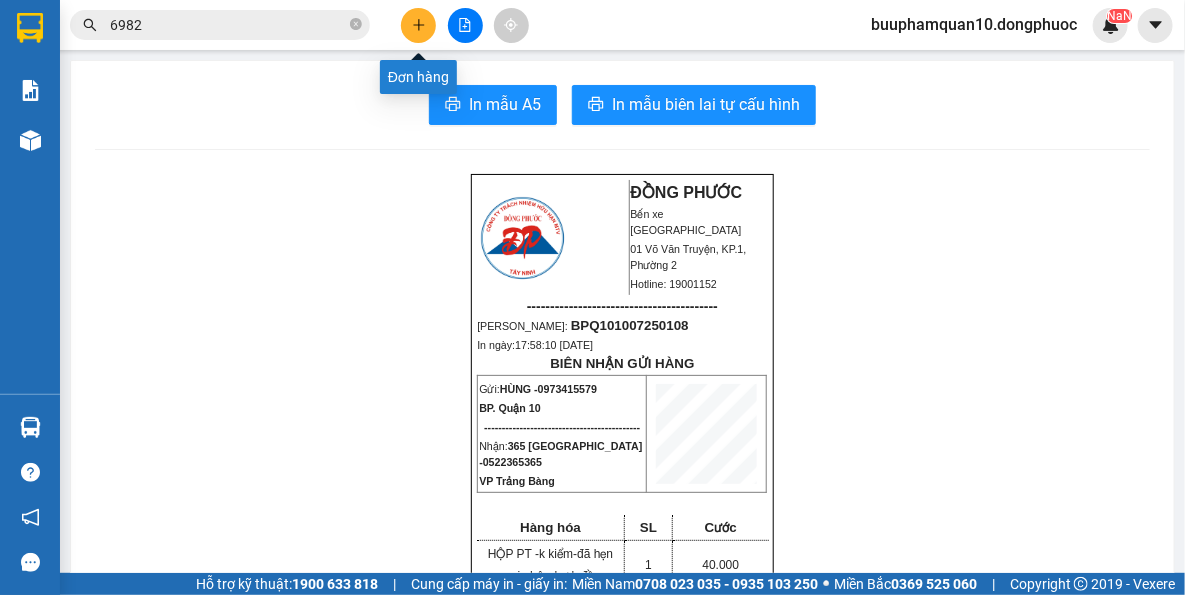 click 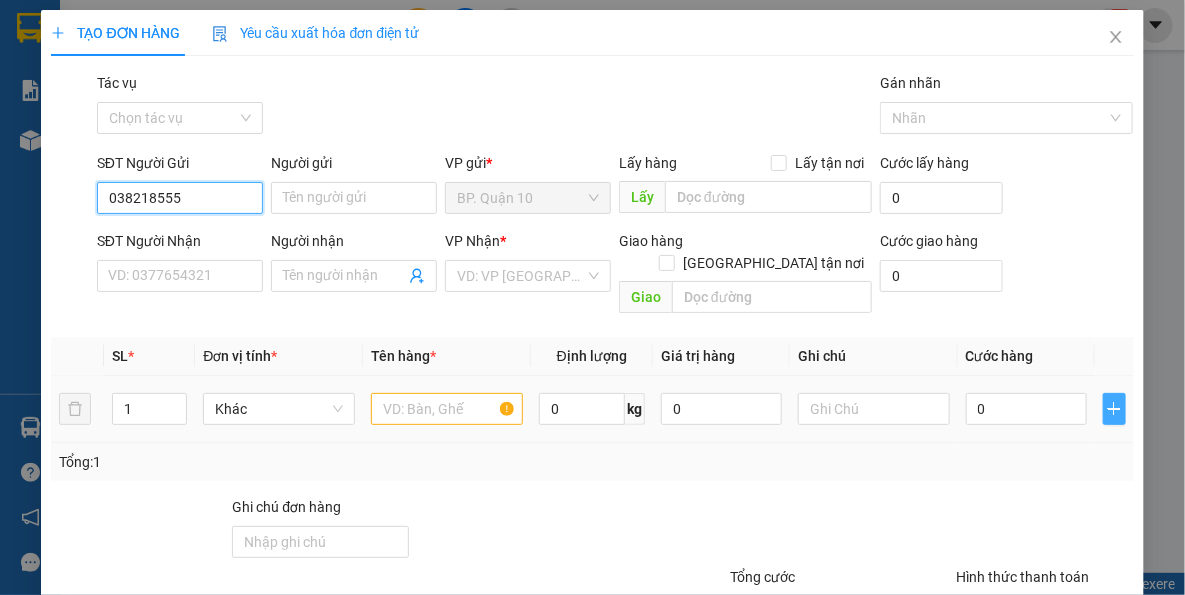 type on "0382185555" 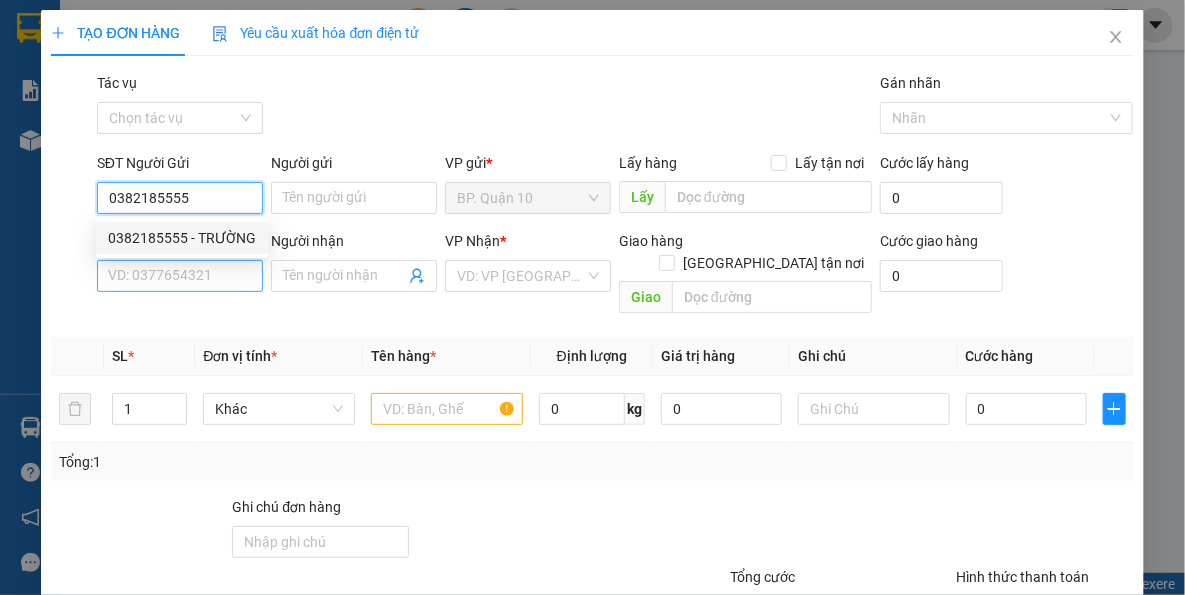 drag, startPoint x: 229, startPoint y: 239, endPoint x: 231, endPoint y: 260, distance: 21.095022 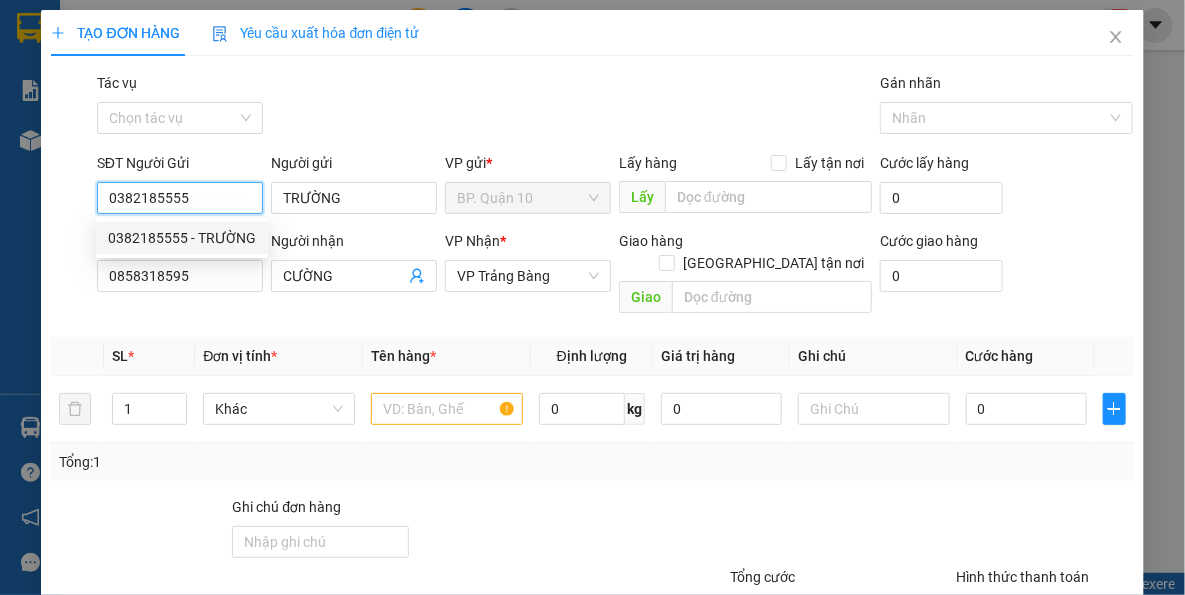 type on "0382185555" 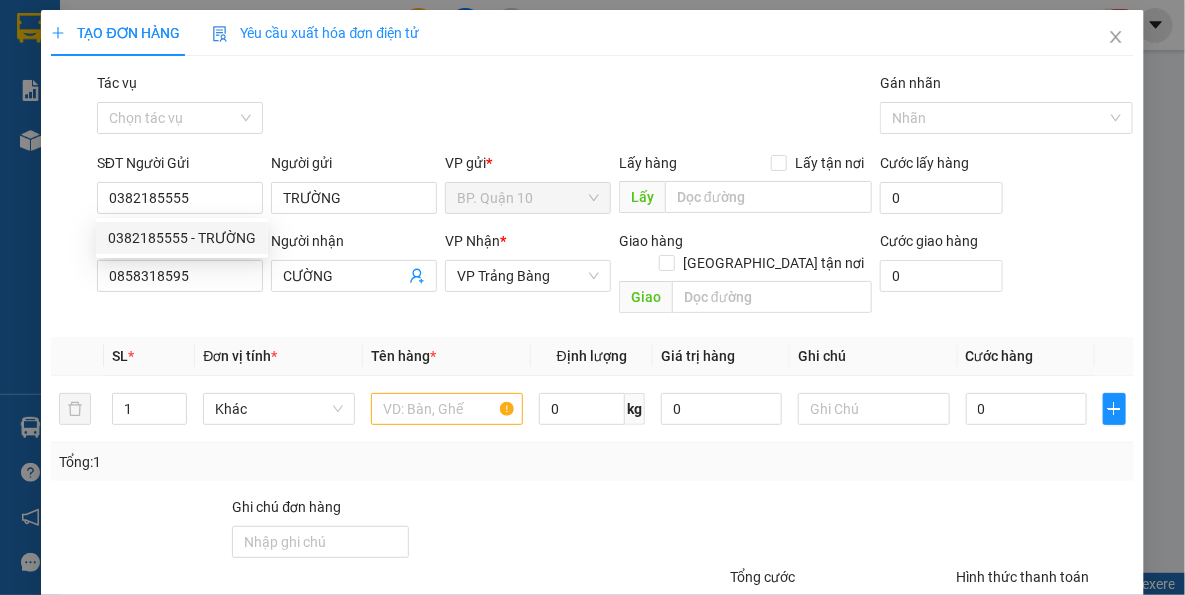 drag, startPoint x: 240, startPoint y: 342, endPoint x: 174, endPoint y: 267, distance: 99.90495 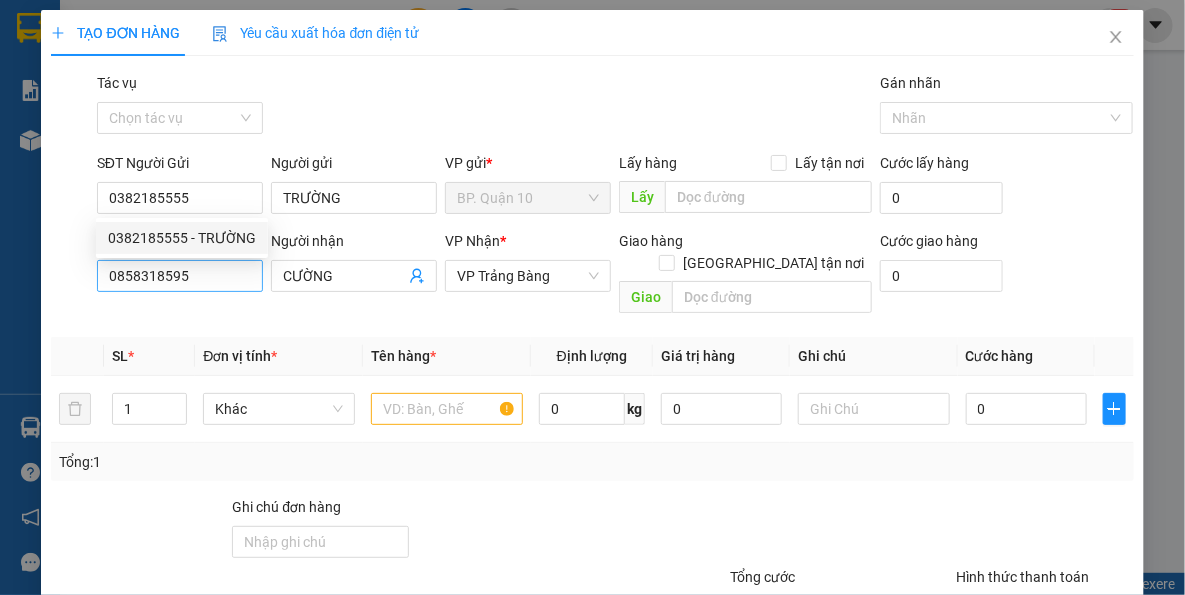 click on "Đơn vị tính  *" at bounding box center [240, 356] 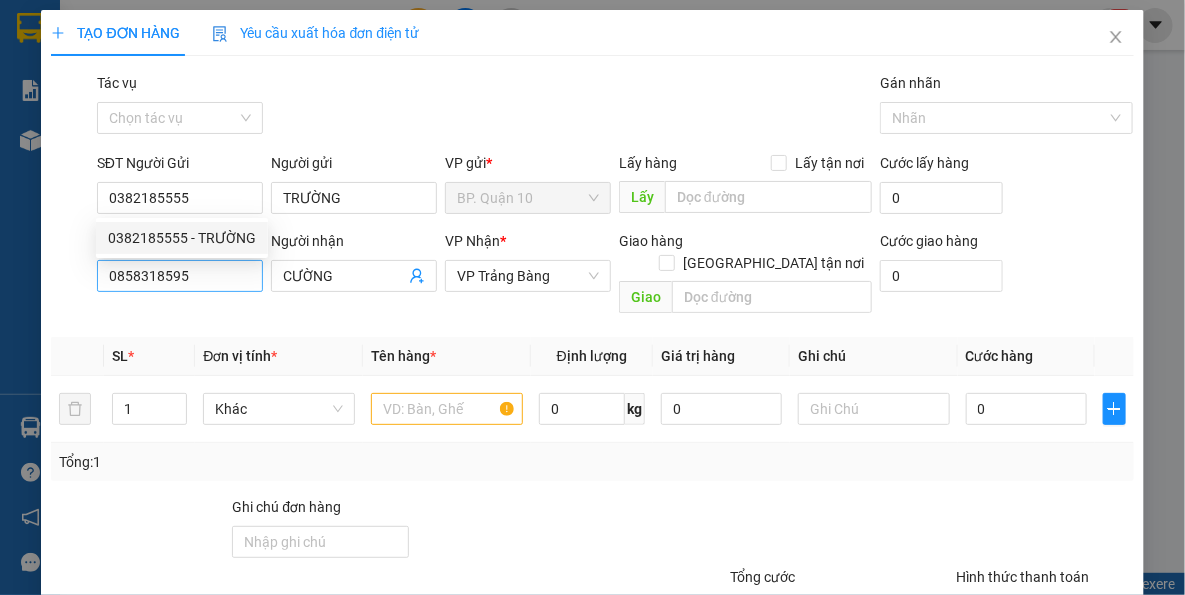 type on "40.000" 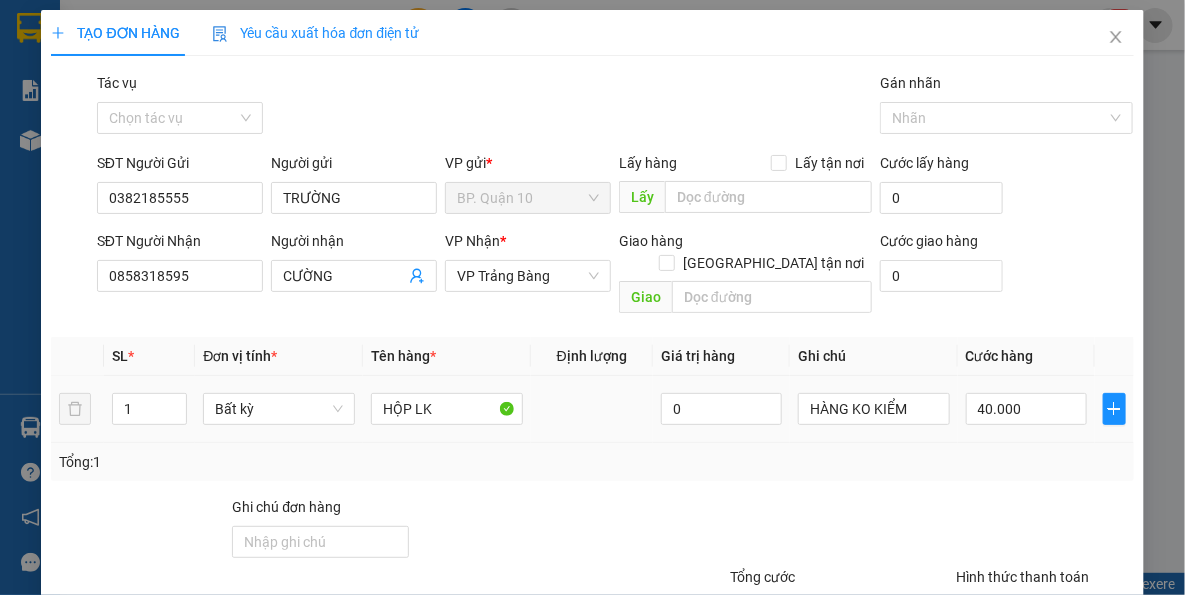 click on "Tên hàng  *" at bounding box center (447, 356) 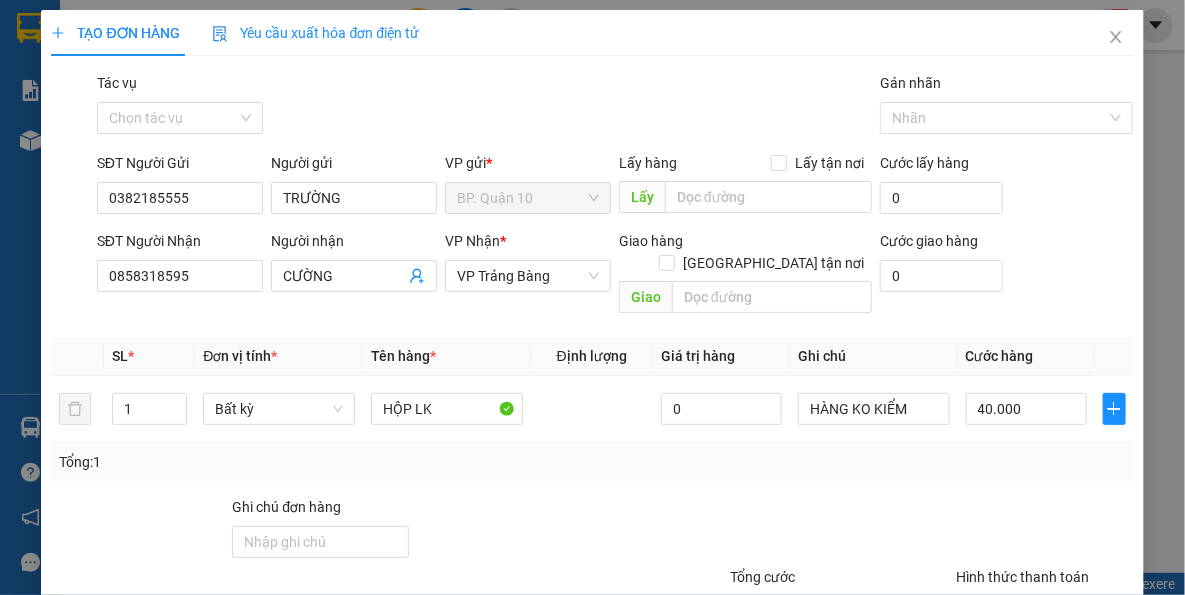 drag, startPoint x: 590, startPoint y: 449, endPoint x: 916, endPoint y: 429, distance: 326.6129 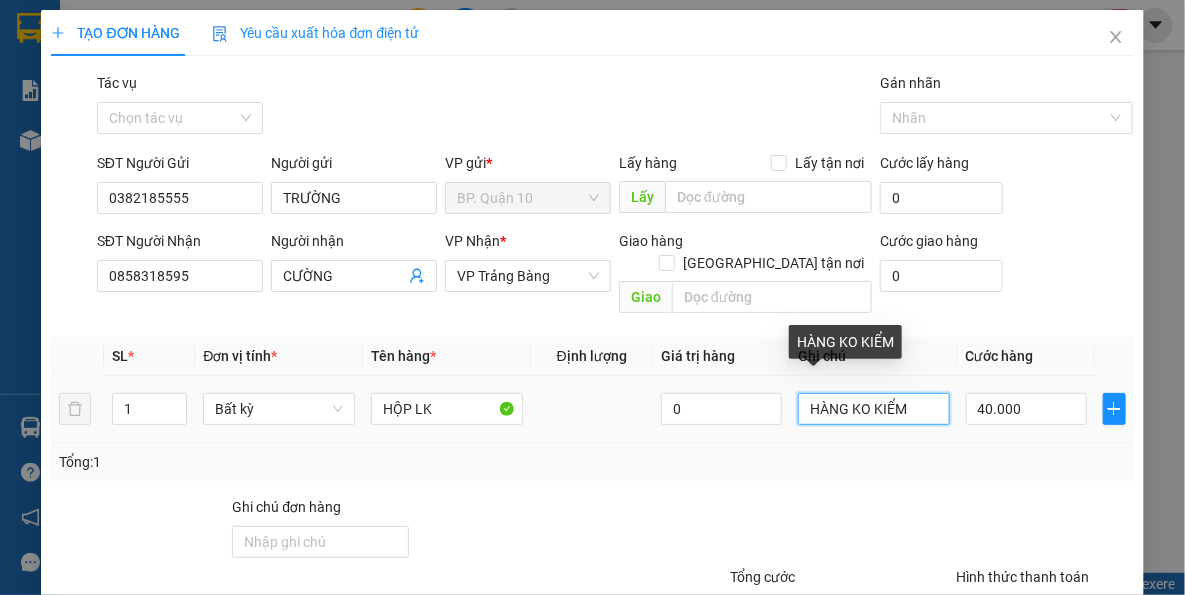 click on "HÀNG KO KIỂM" at bounding box center (874, 409) 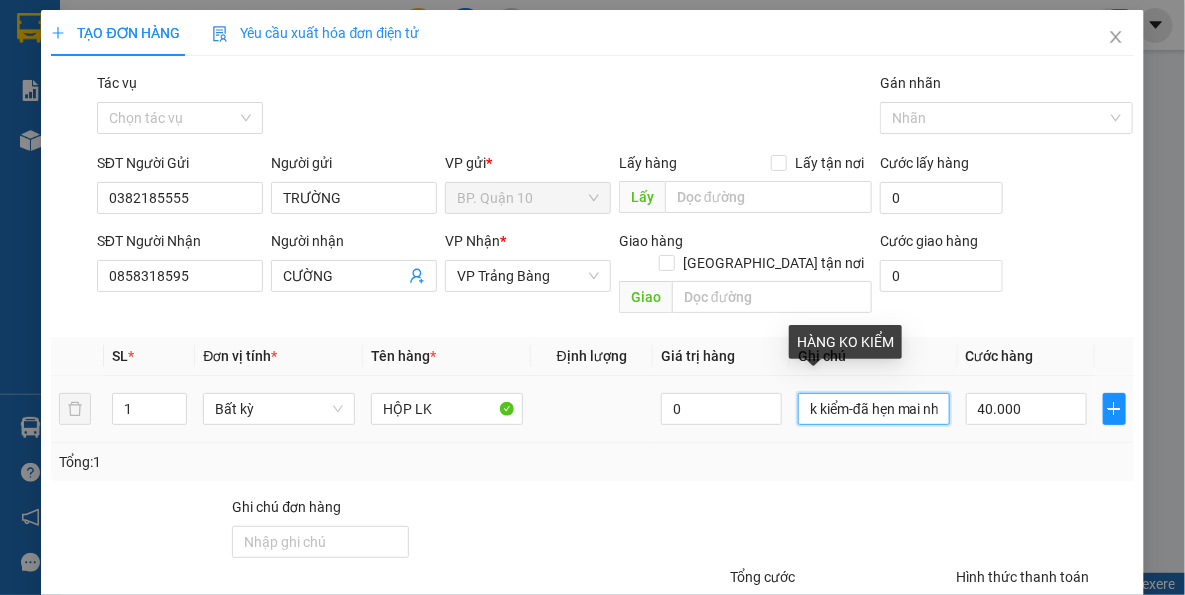 scroll, scrollTop: 0, scrollLeft: 27, axis: horizontal 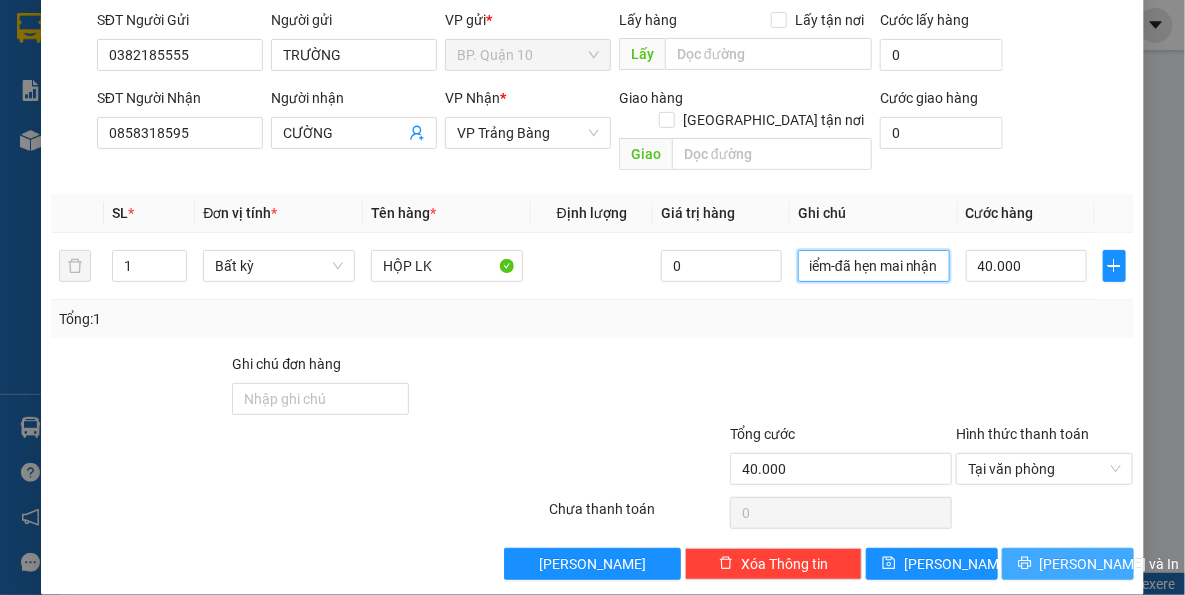 type on "k kiểm-đã hẹn mai nhận" 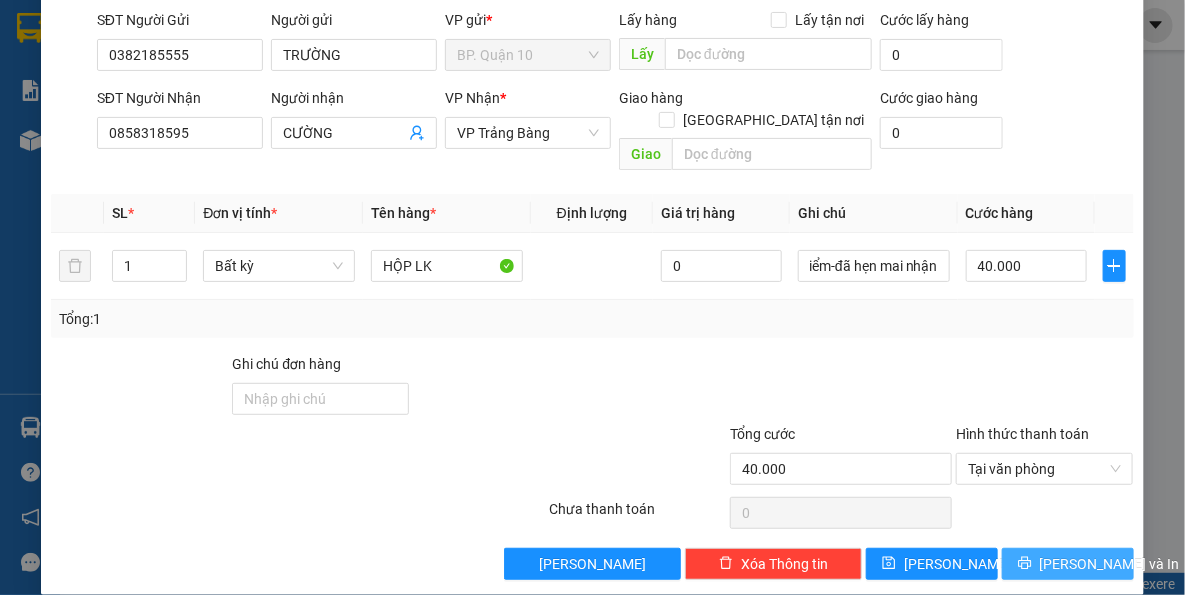 scroll, scrollTop: 0, scrollLeft: 0, axis: both 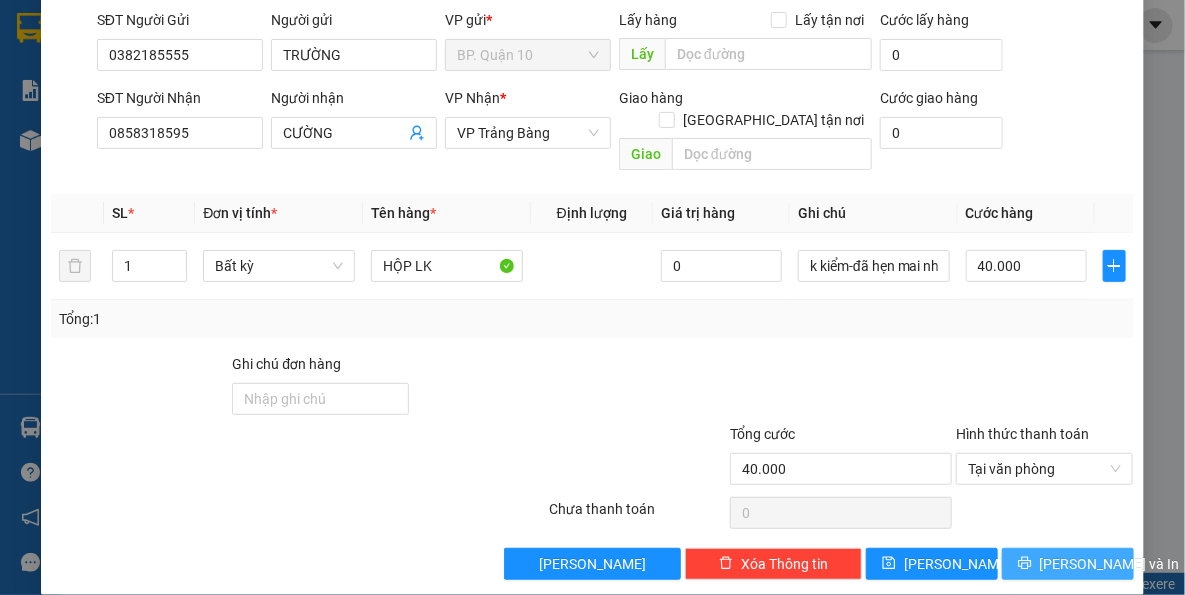 click on "[PERSON_NAME] và In" at bounding box center (1110, 564) 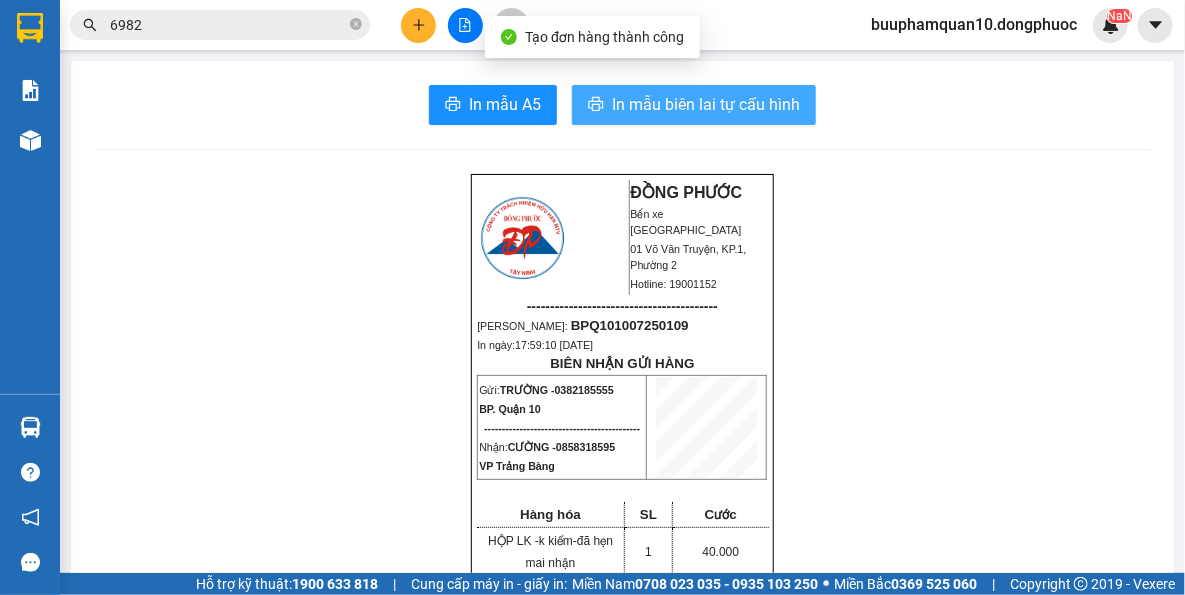 click on "In mẫu biên lai tự cấu hình" at bounding box center [694, 105] 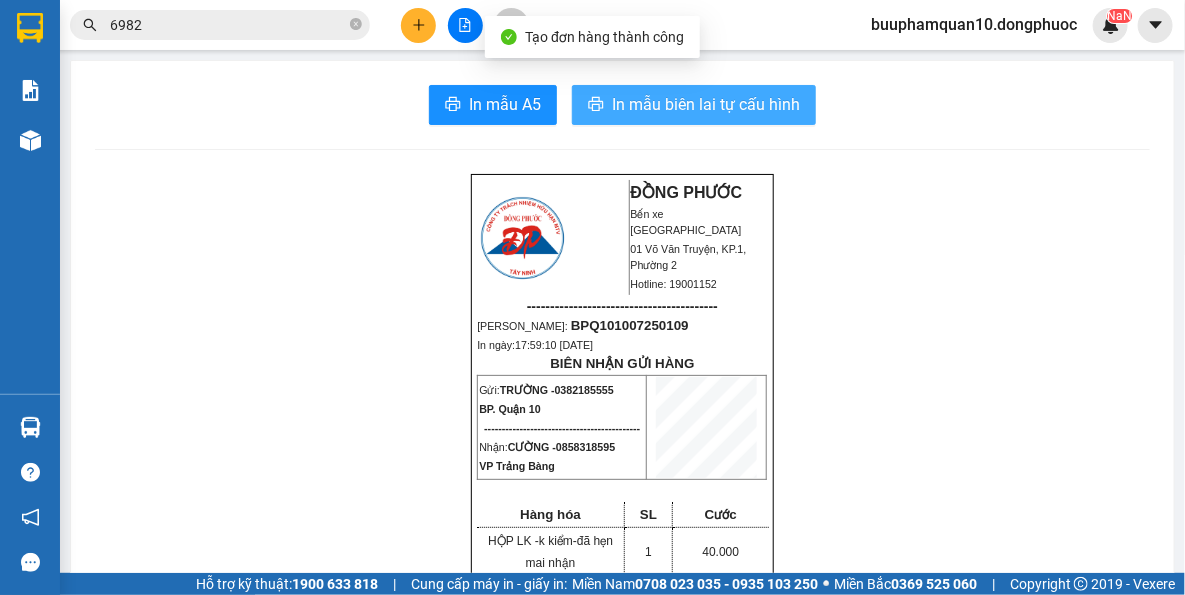 scroll, scrollTop: 0, scrollLeft: 0, axis: both 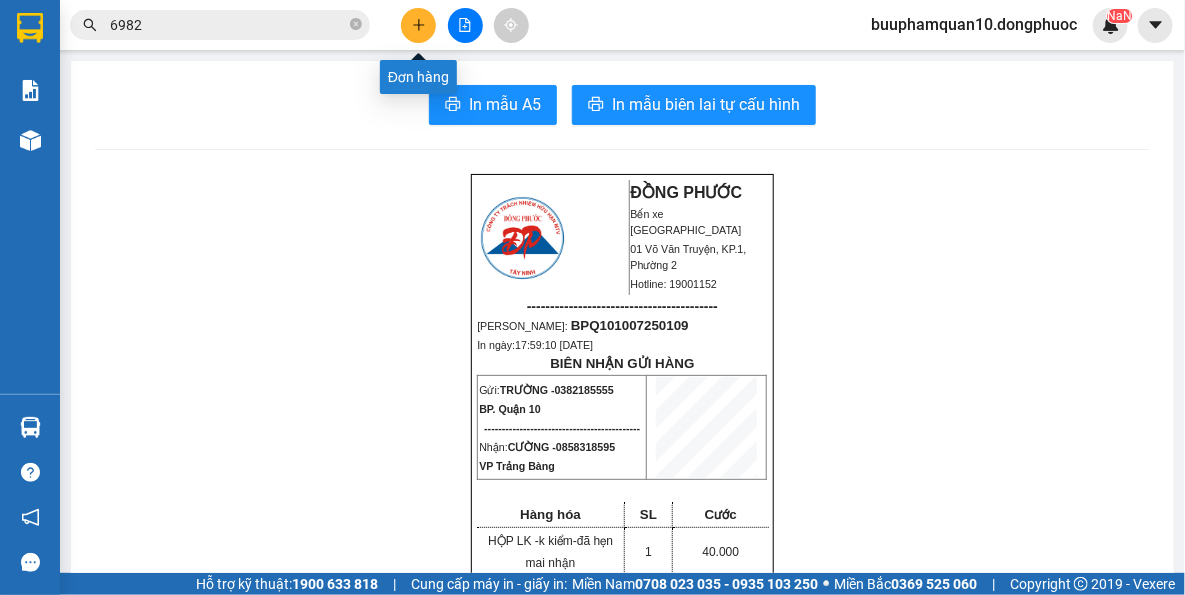 click 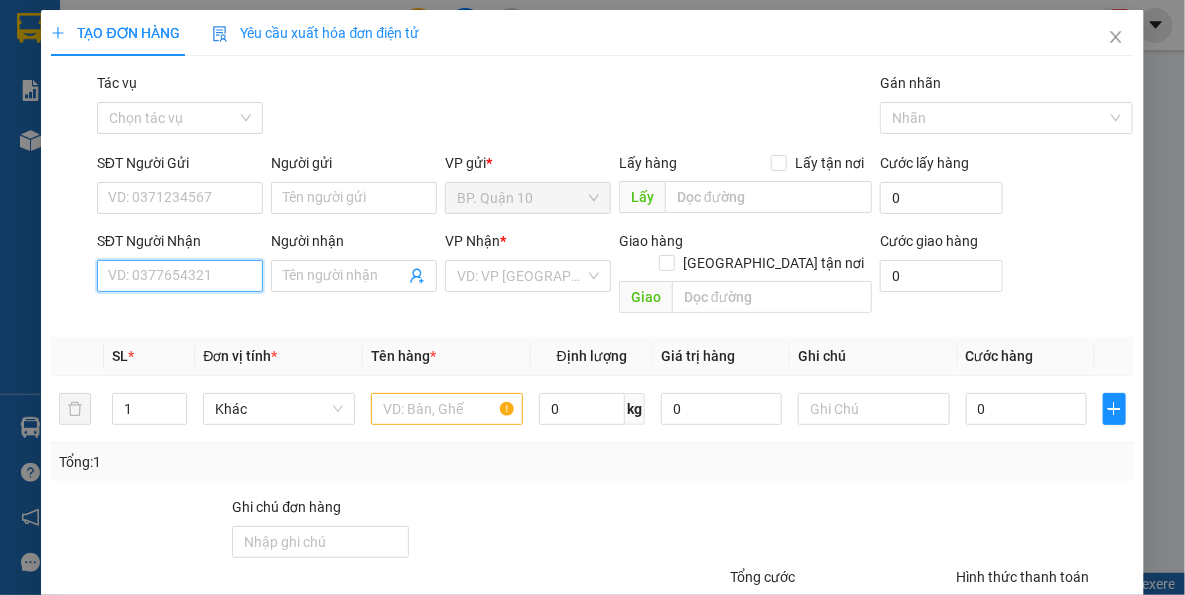 click on "SĐT Người Nhận" at bounding box center (180, 276) 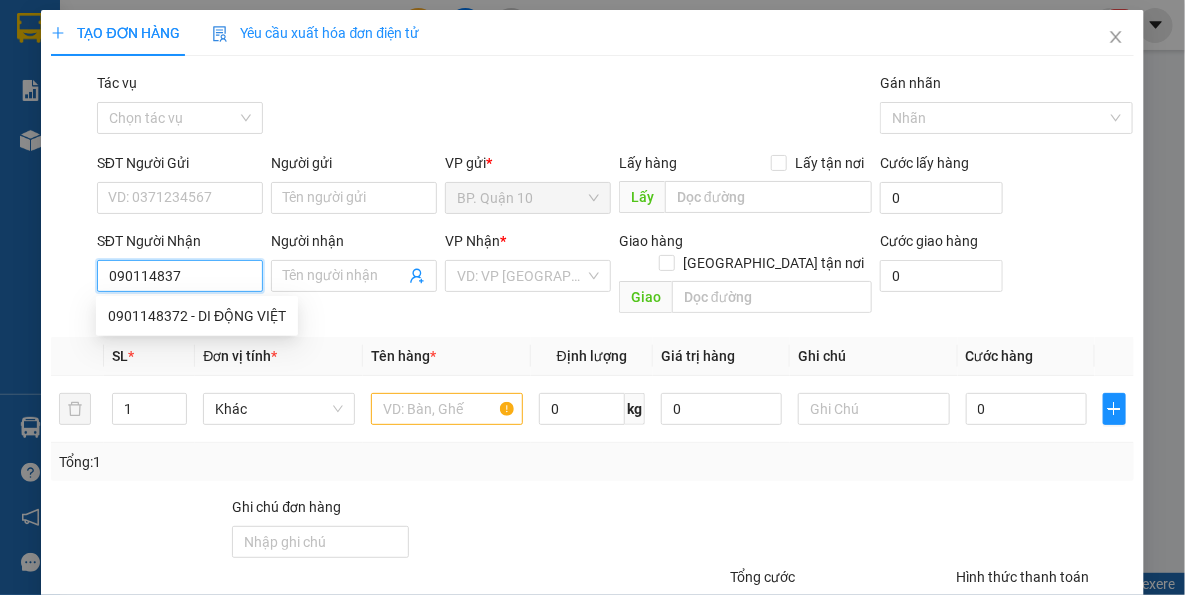 type on "0901148372" 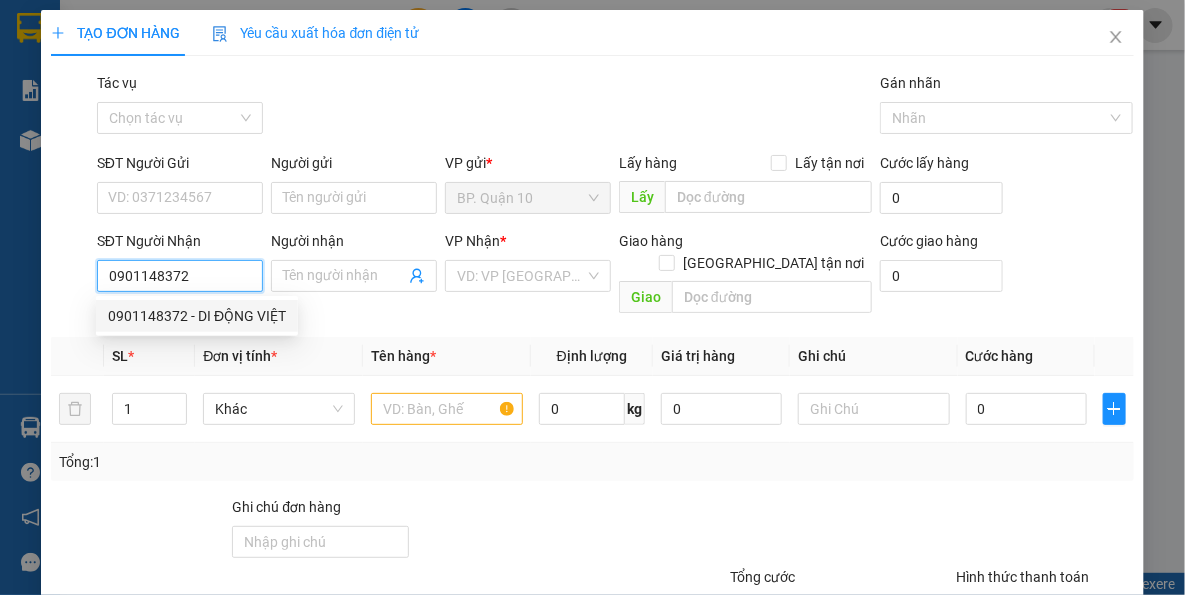 click on "0901148372 - DI ĐỘNG VIỆT" at bounding box center [197, 316] 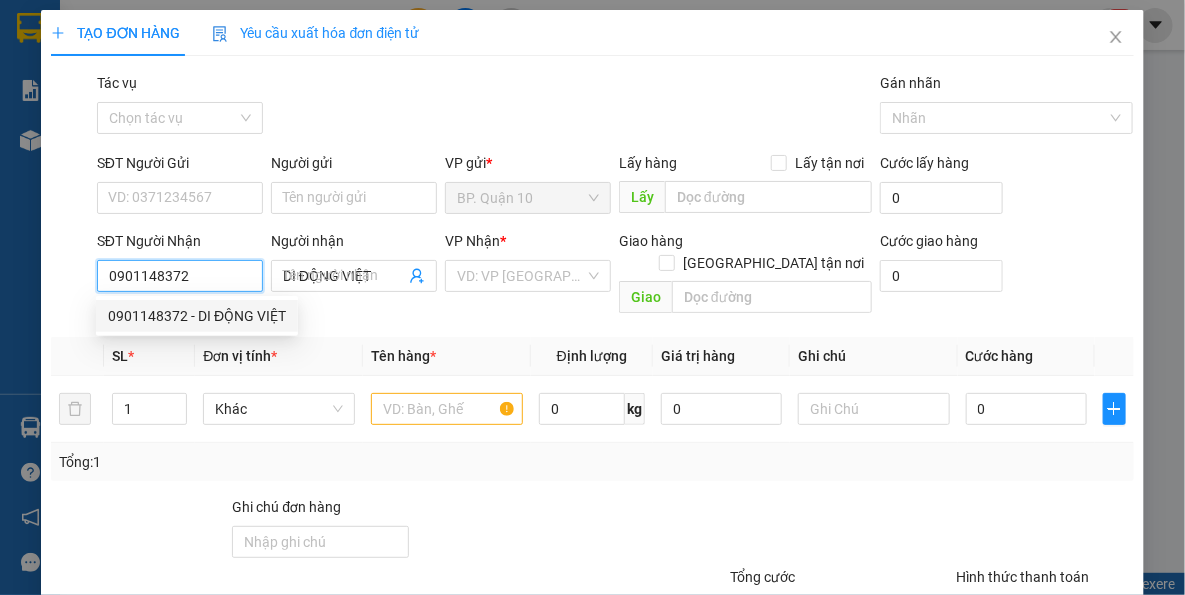type on "40.000" 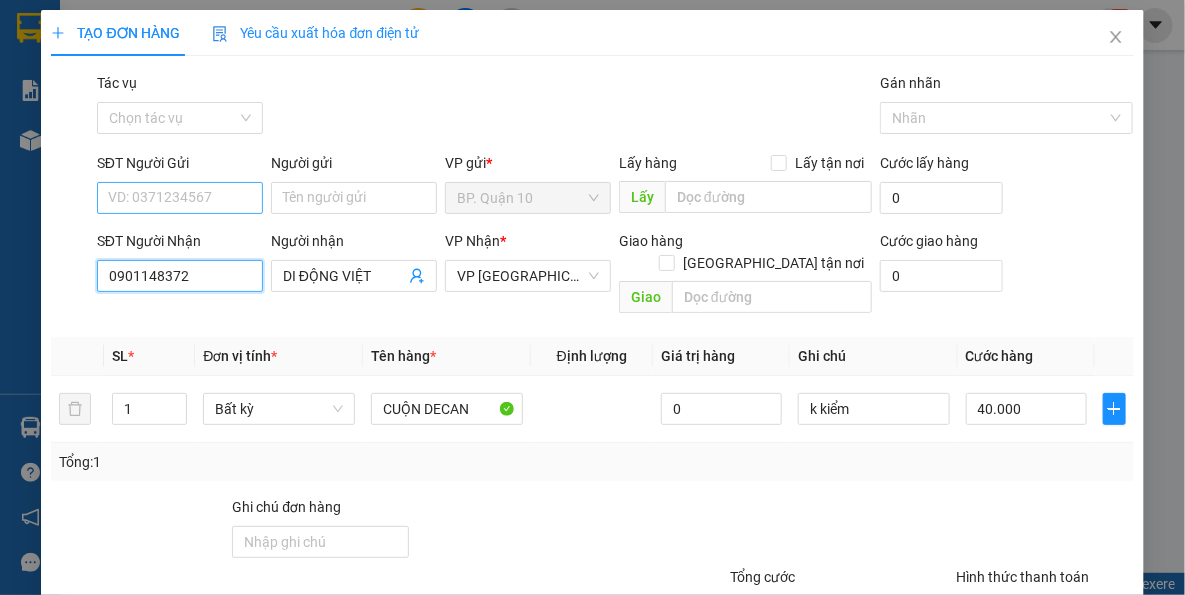 type on "0901148372" 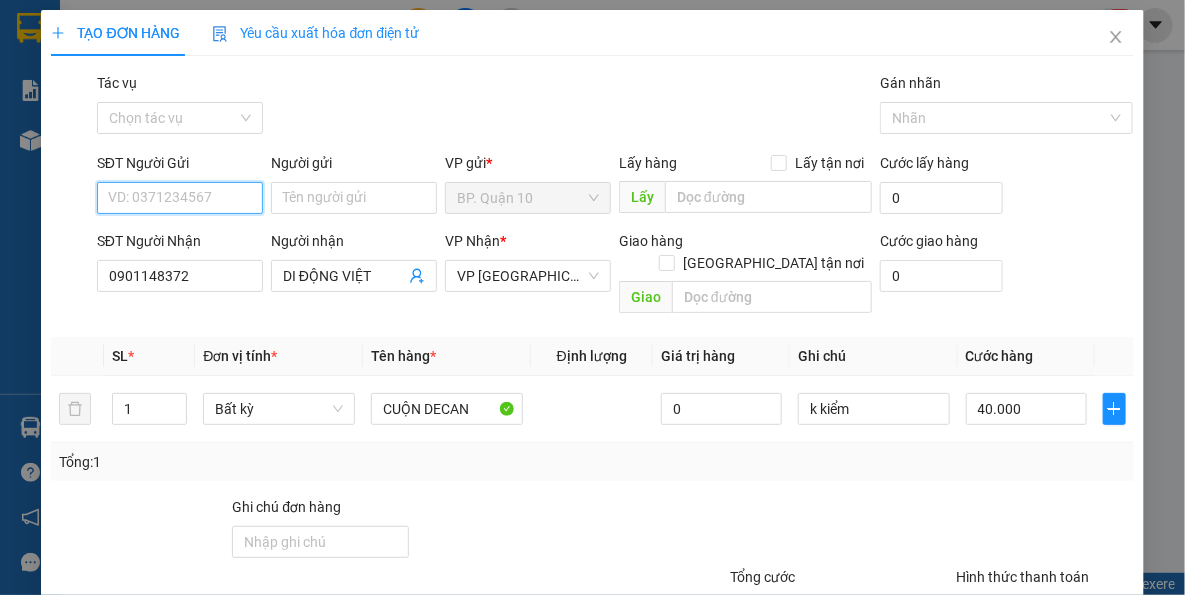 click on "SĐT Người Gửi" at bounding box center (180, 198) 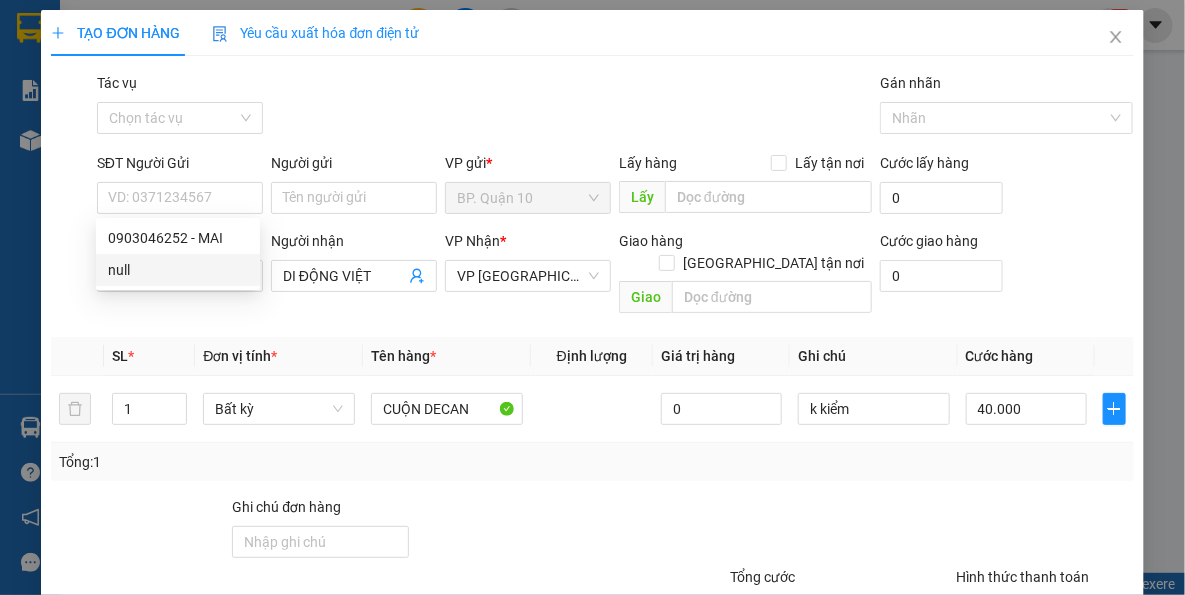 click on "Tổng:  1" at bounding box center [592, 462] 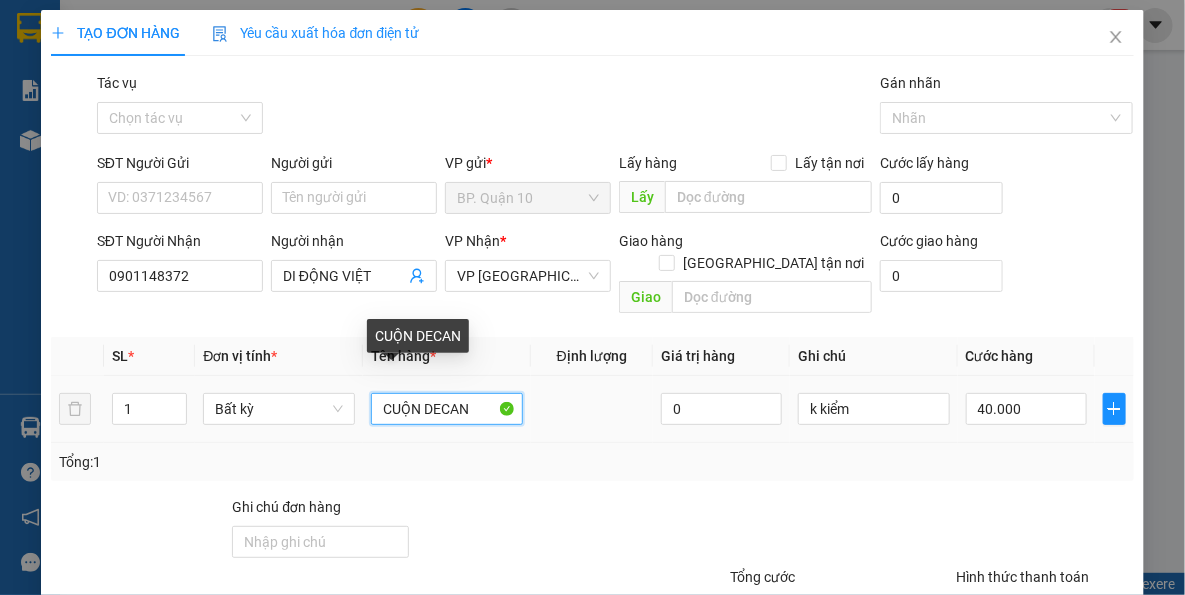drag, startPoint x: 472, startPoint y: 382, endPoint x: 11, endPoint y: 361, distance: 461.47806 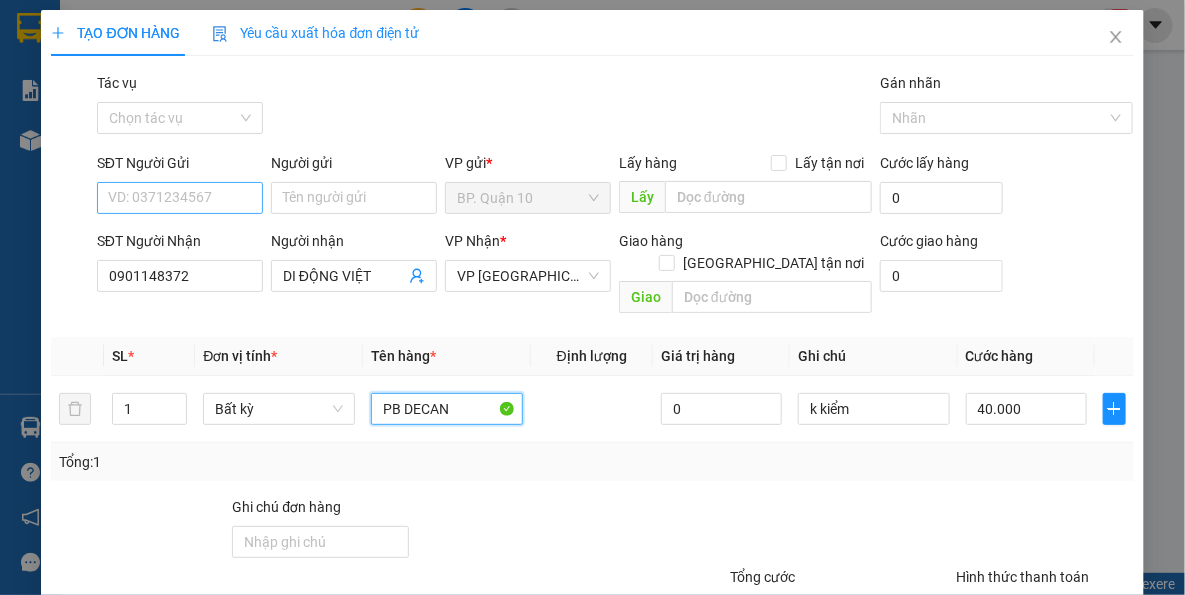 type on "PB DECAN" 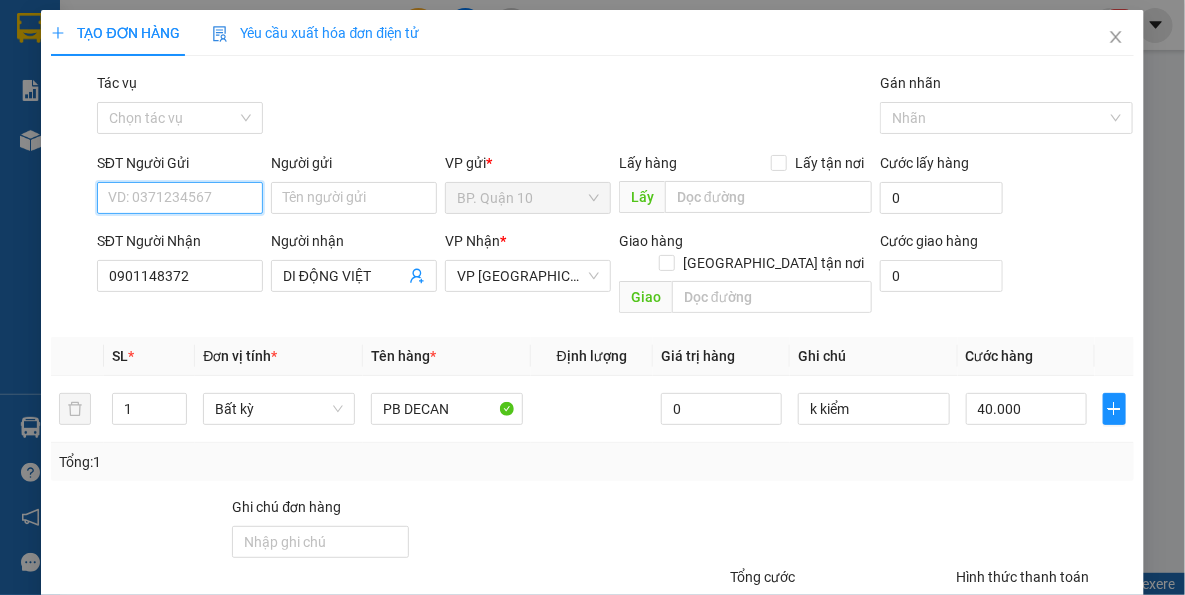 click on "SĐT Người Gửi" at bounding box center (180, 198) 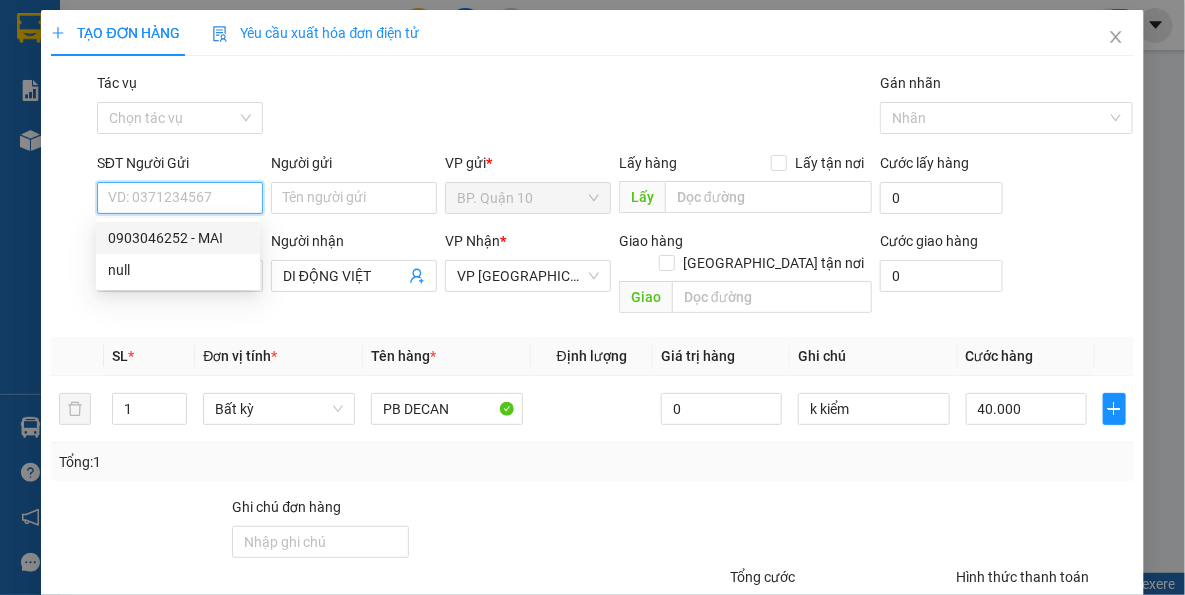 drag, startPoint x: 198, startPoint y: 242, endPoint x: 230, endPoint y: 248, distance: 32.55764 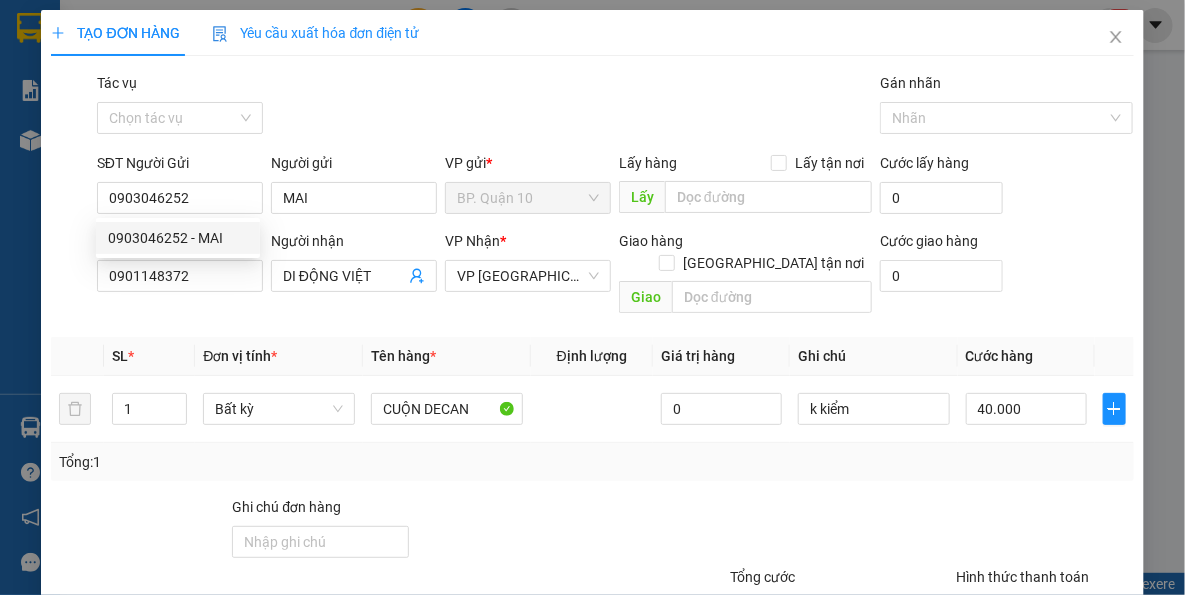 drag, startPoint x: 497, startPoint y: 441, endPoint x: 499, endPoint y: 431, distance: 10.198039 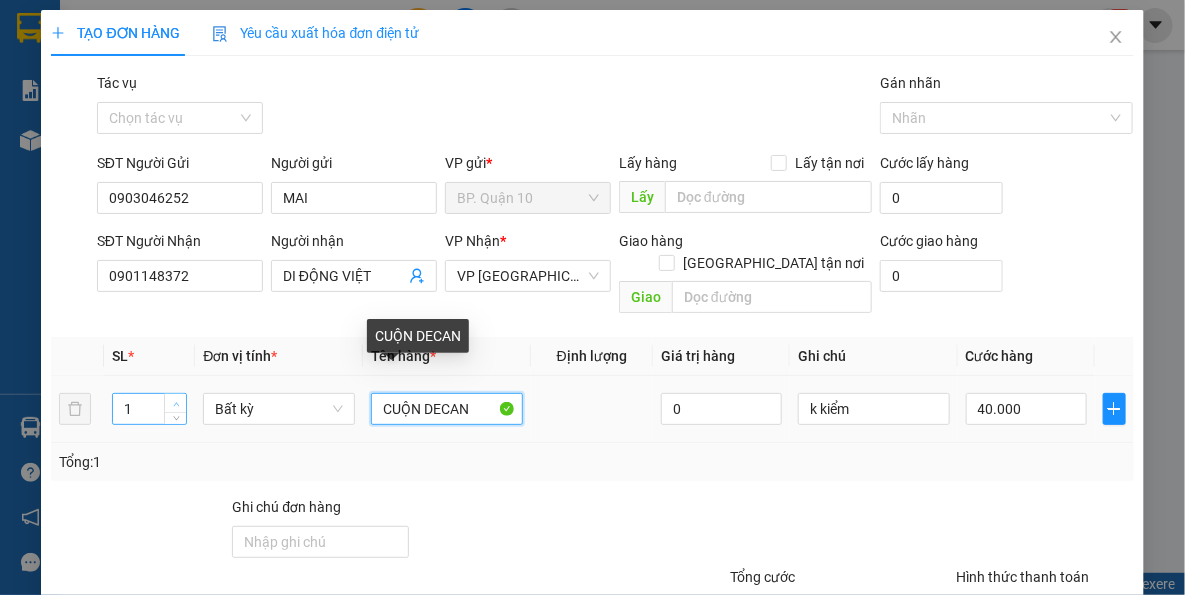 drag, startPoint x: 420, startPoint y: 381, endPoint x: 171, endPoint y: 372, distance: 249.1626 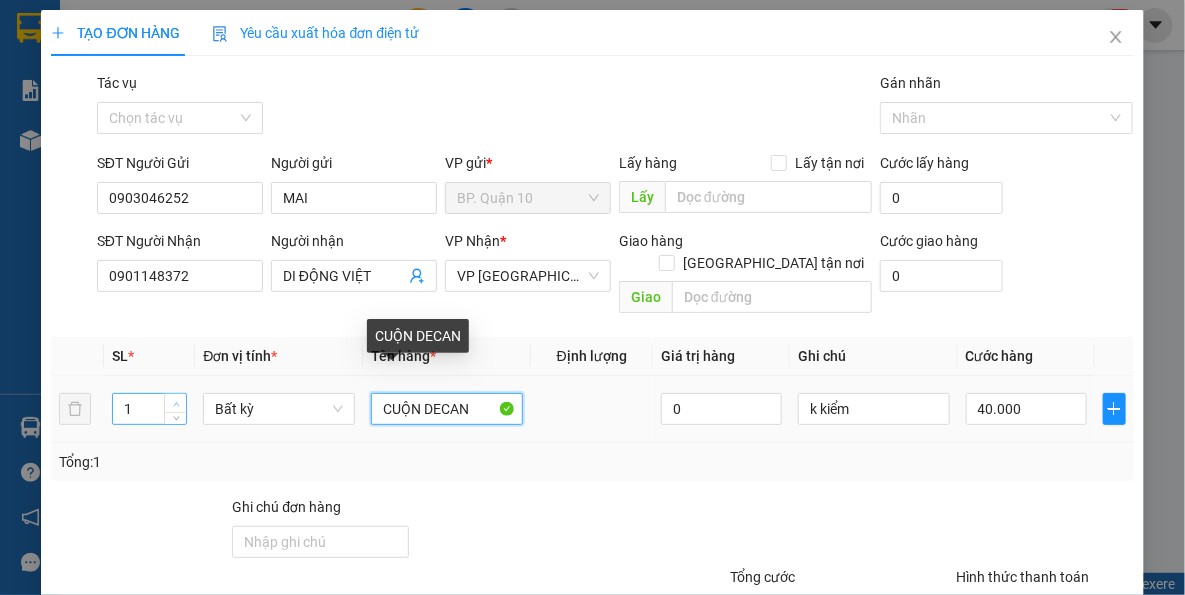 click on "1 Bất kỳ CUỘN DECAN 0 k kiểm 40.000" at bounding box center (592, 409) 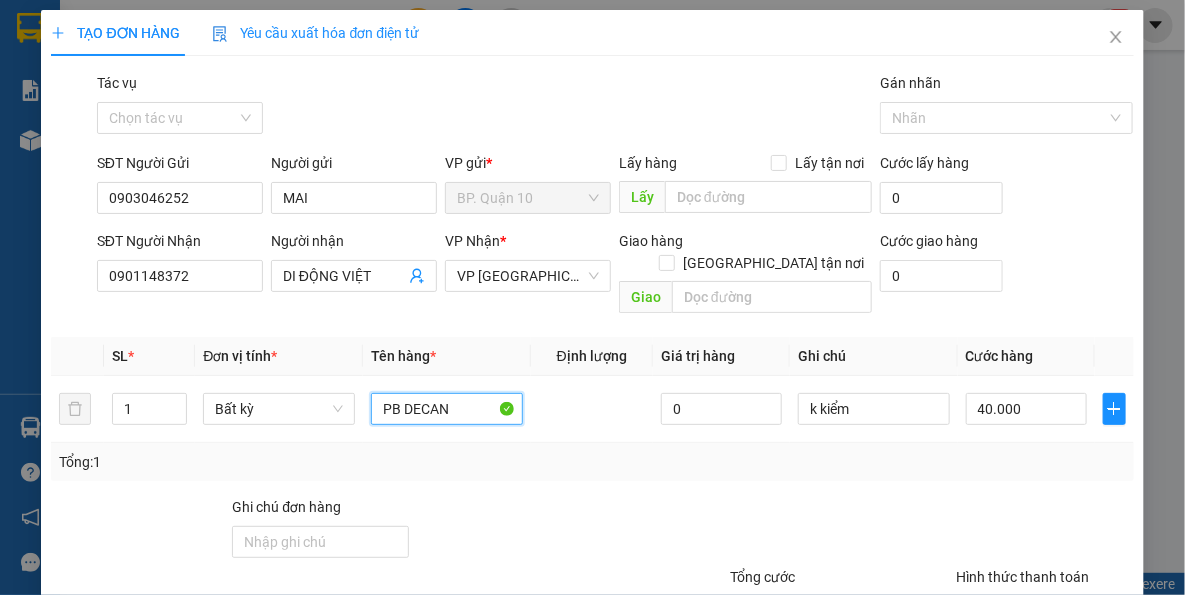 type on "PB DECAN" 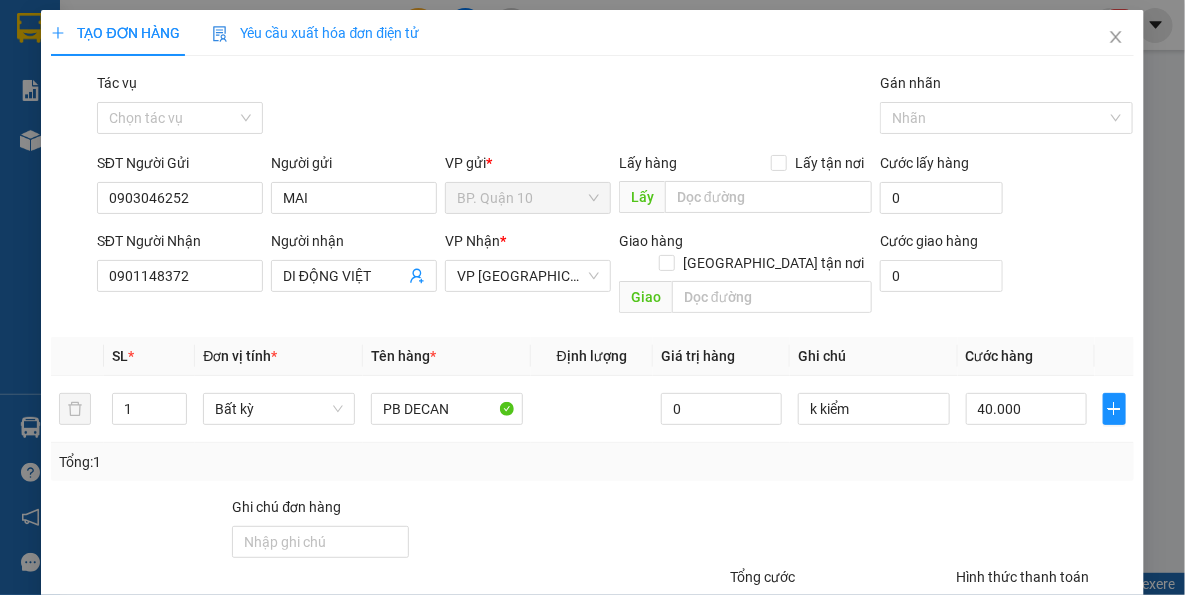 click at bounding box center [819, 531] 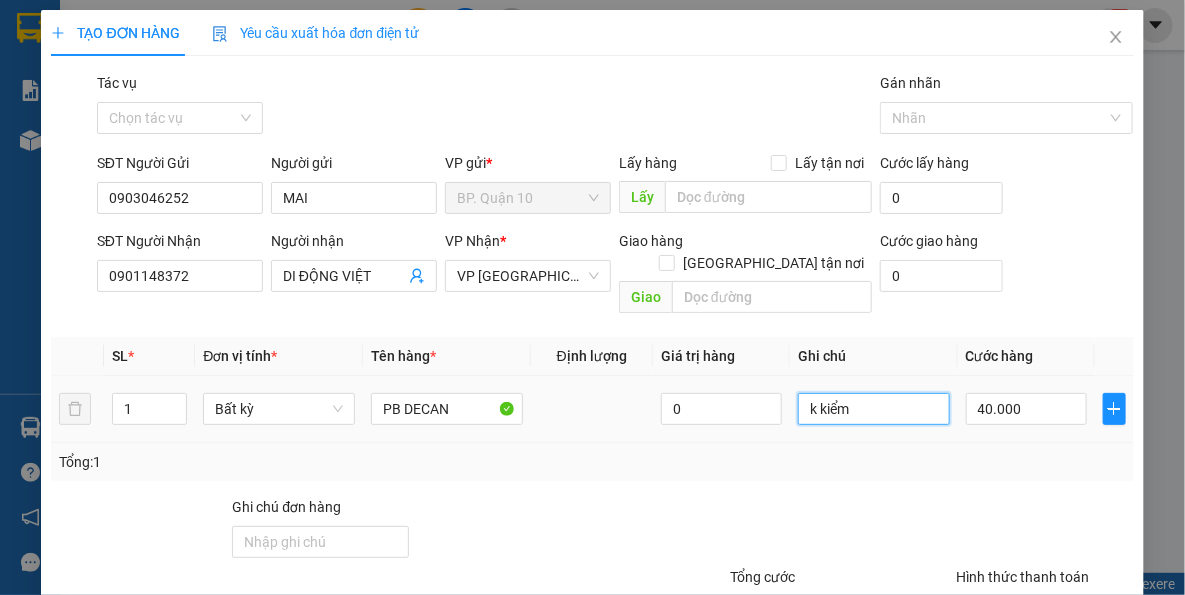 click on "k kiểm" at bounding box center (874, 409) 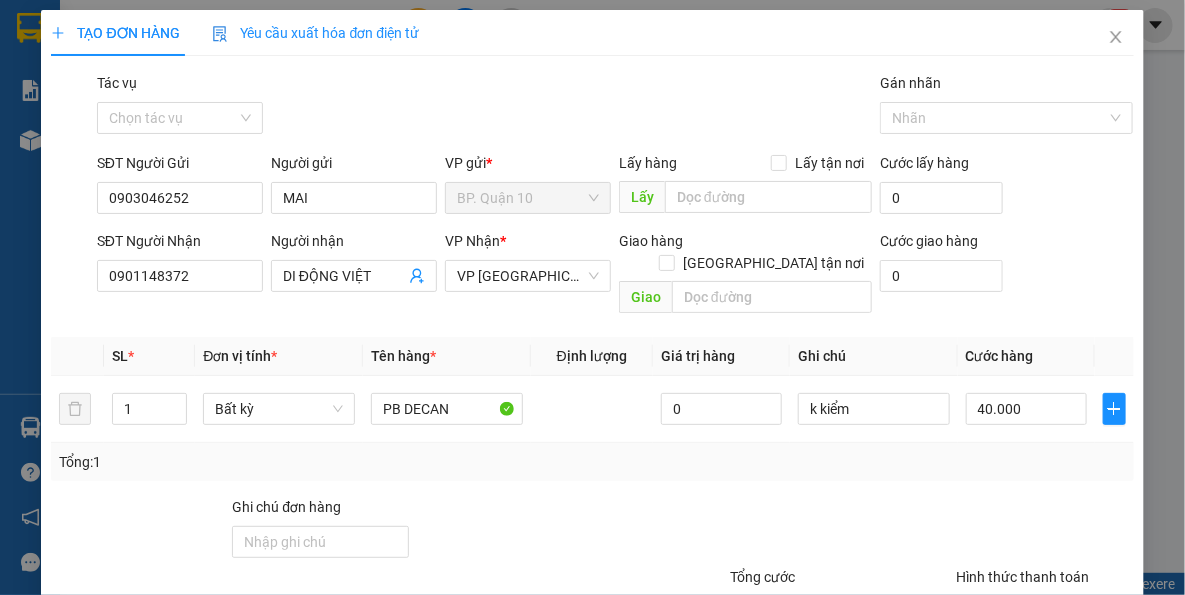 drag, startPoint x: 896, startPoint y: 455, endPoint x: 888, endPoint y: 421, distance: 34.928497 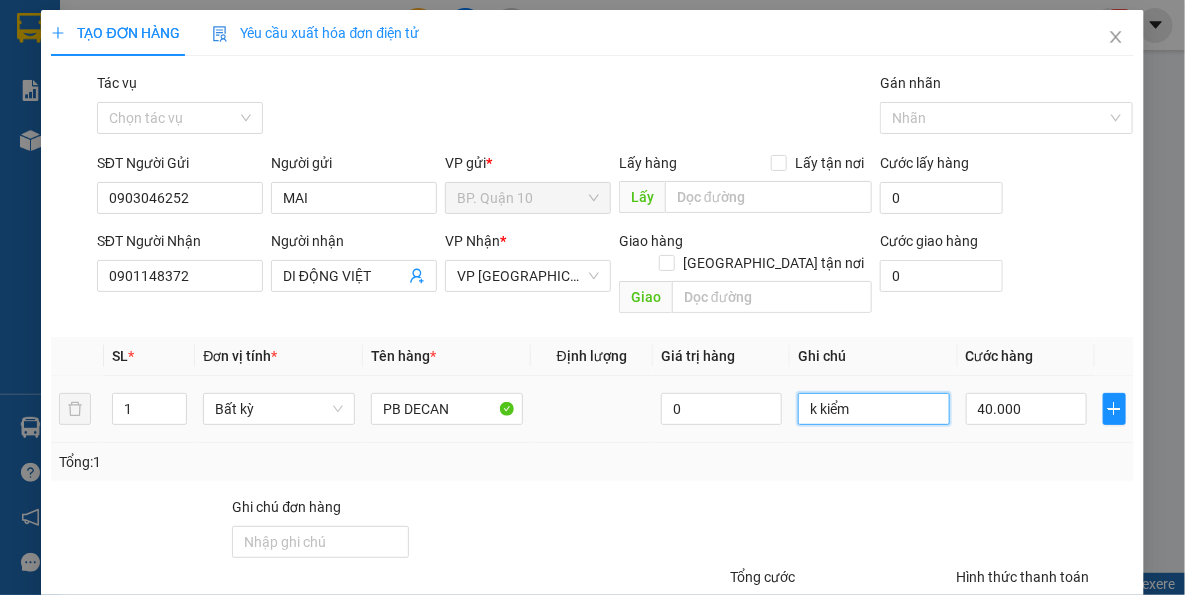 click on "k kiểm" at bounding box center [874, 409] 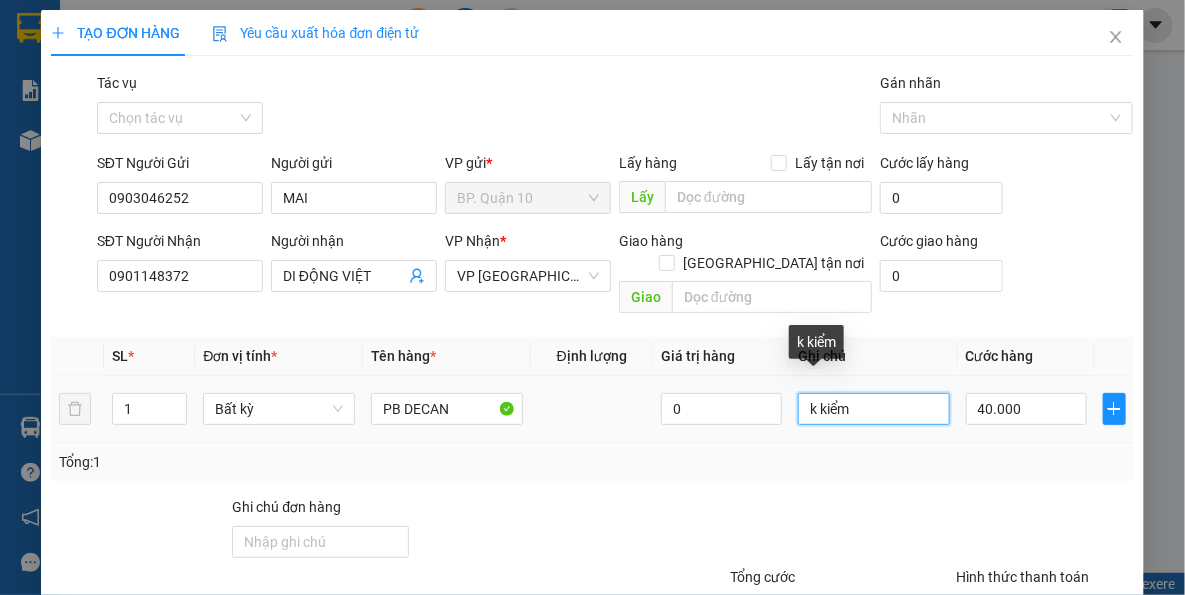 click on "k kiểm" at bounding box center [874, 409] 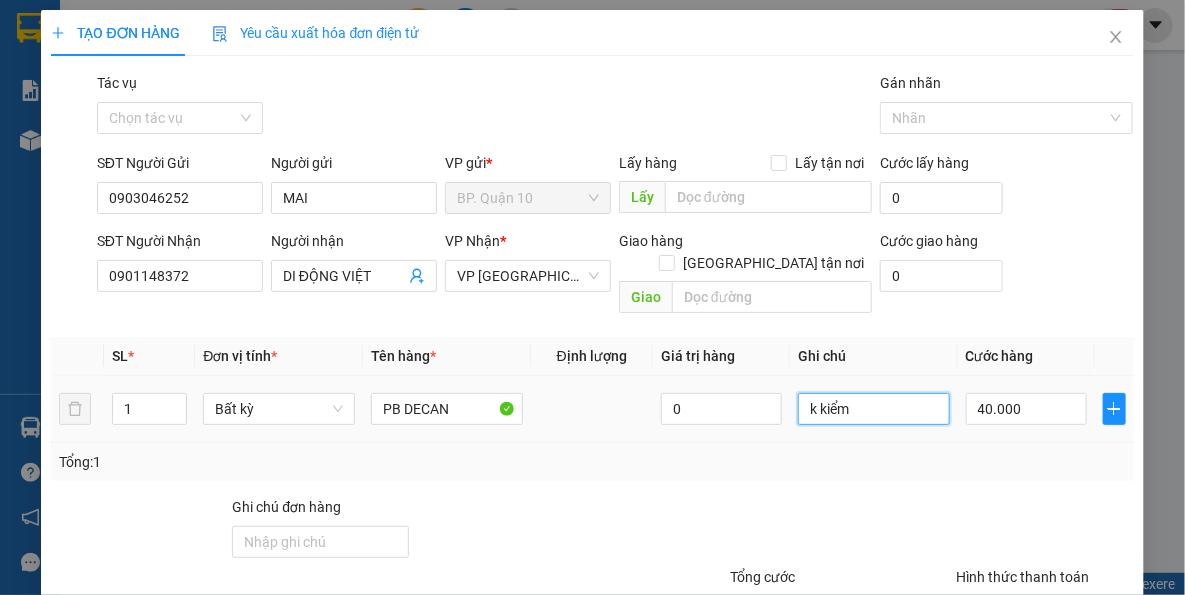 paste on "-đã hẹn mai nhận" 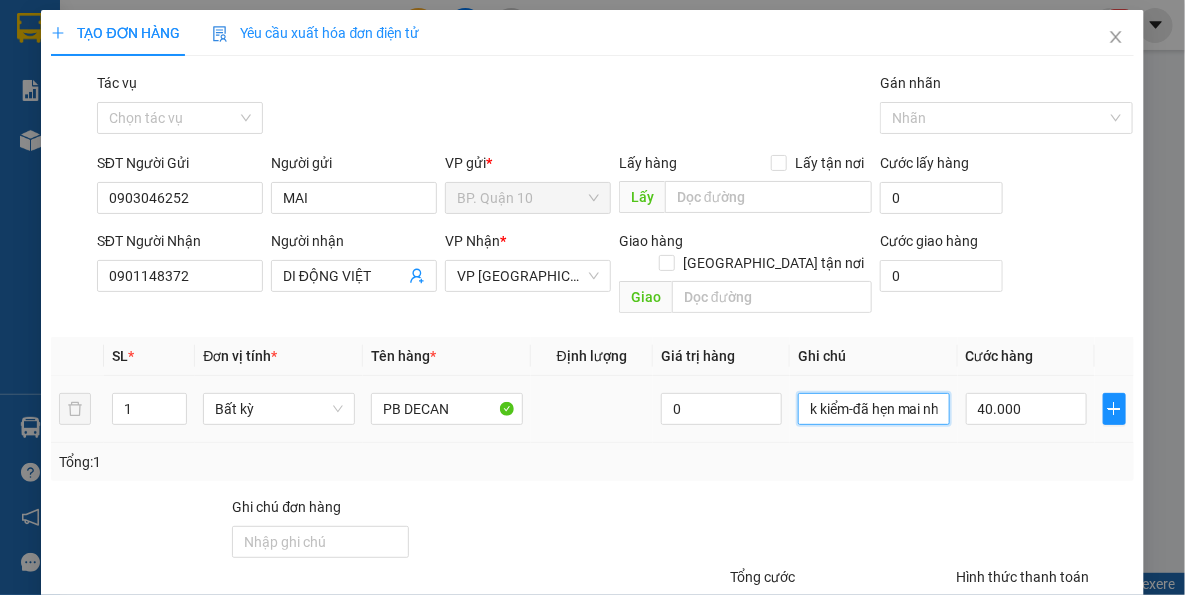 scroll, scrollTop: 0, scrollLeft: 27, axis: horizontal 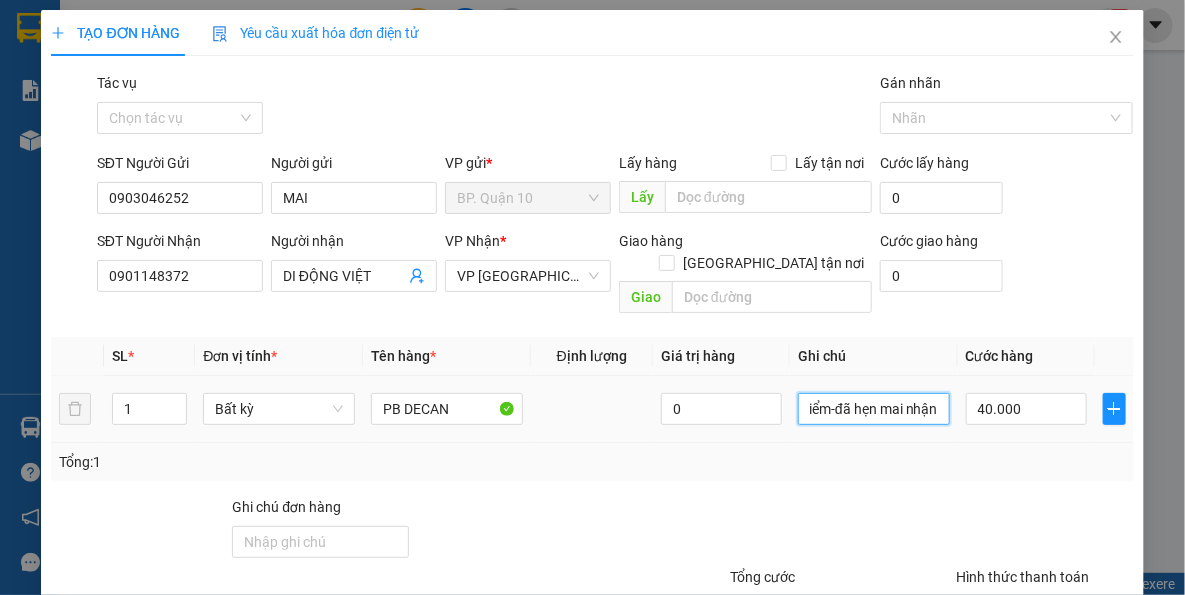 type on "k kiểm-đã hẹn mai nhận" 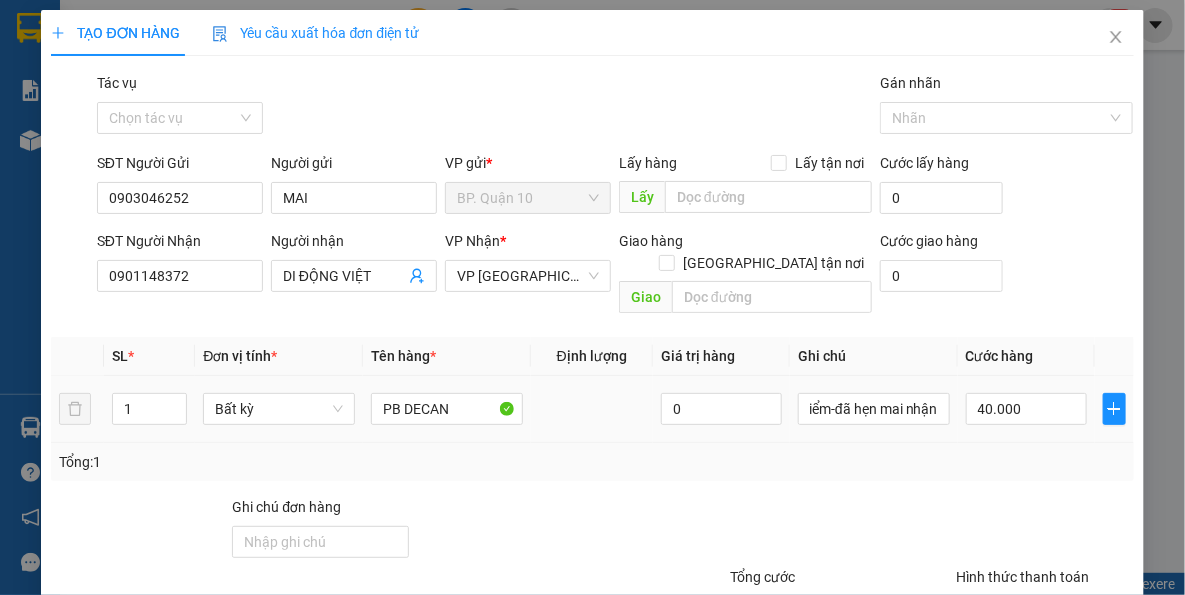 click on "Transit Pickup Surcharge Ids Transit Deliver Surcharge Ids Transit Deliver Surcharge Transit Deliver Surcharge Gói vận chuyển  * Tiêu chuẩn Tác vụ Chọn tác vụ Gán nhãn   Nhãn SĐT Người Gửi 0903046252 Người gửi MAI VP gửi  * BP. Quận 10 Lấy hàng Lấy tận nơi Lấy Cước lấy hàng 0 SĐT Người Nhận 0901148372 Người nhận DI ĐỘNG VIỆT VP Nhận  * VP Tây Ninh Giao hàng Giao tận nơi Giao Cước giao hàng 0 SL  * Đơn vị tính  * Tên hàng  * Định lượng Giá trị hàng Ghi chú Cước hàng                   1 Bất kỳ PB DECAN 0 k kiểm-đã hẹn mai nhận 40.000 Tổng:  1 Ghi chú đơn hàng Tổng cước 40.000 Hình thức thanh toán Tại văn phòng Số tiền thu trước 0 Chưa thanh toán 0 Chọn HT Thanh Toán Lưu nháp Xóa Thông tin Lưu Lưu và In PB DECAN  k kiểm-đã hẹn mai nhận" at bounding box center [592, 397] 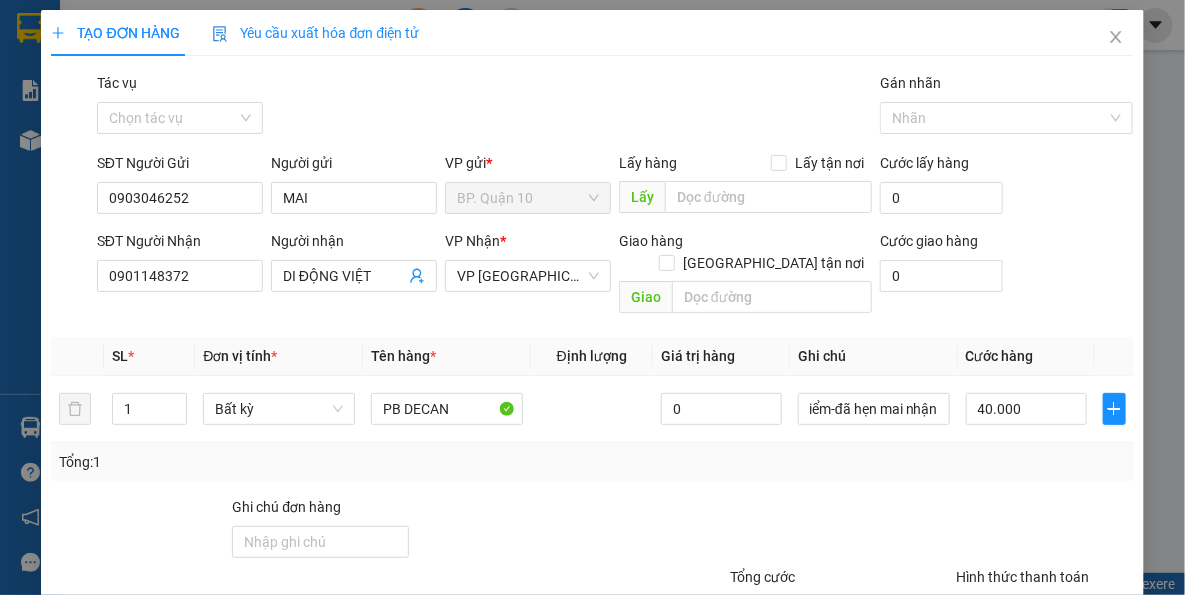 scroll, scrollTop: 0, scrollLeft: 0, axis: both 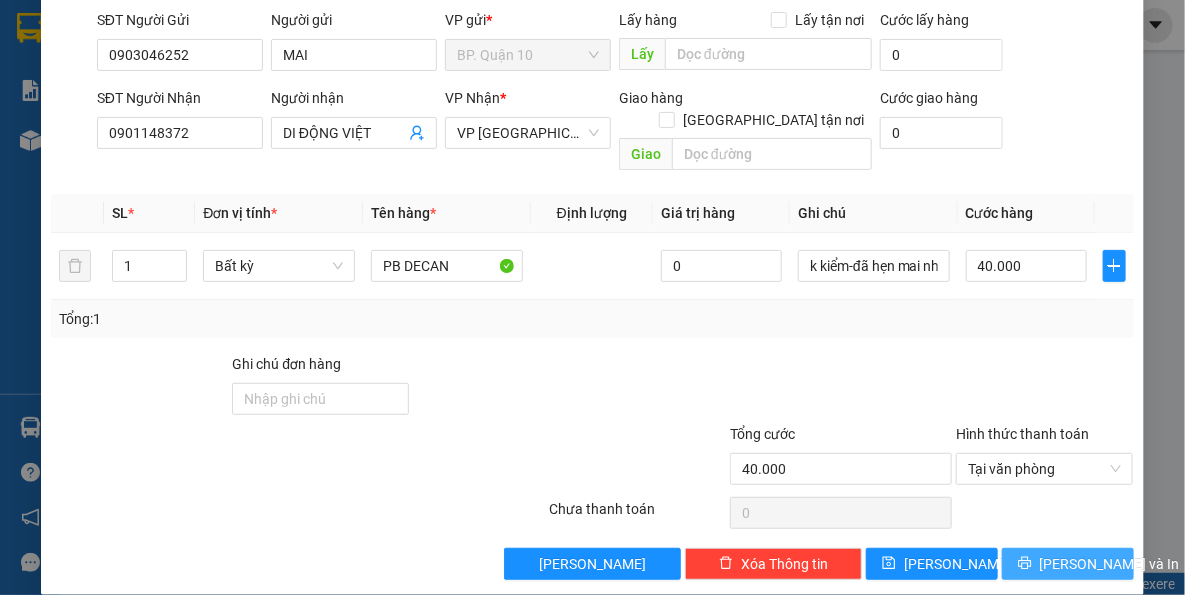 click on "[PERSON_NAME] và In" at bounding box center [1068, 564] 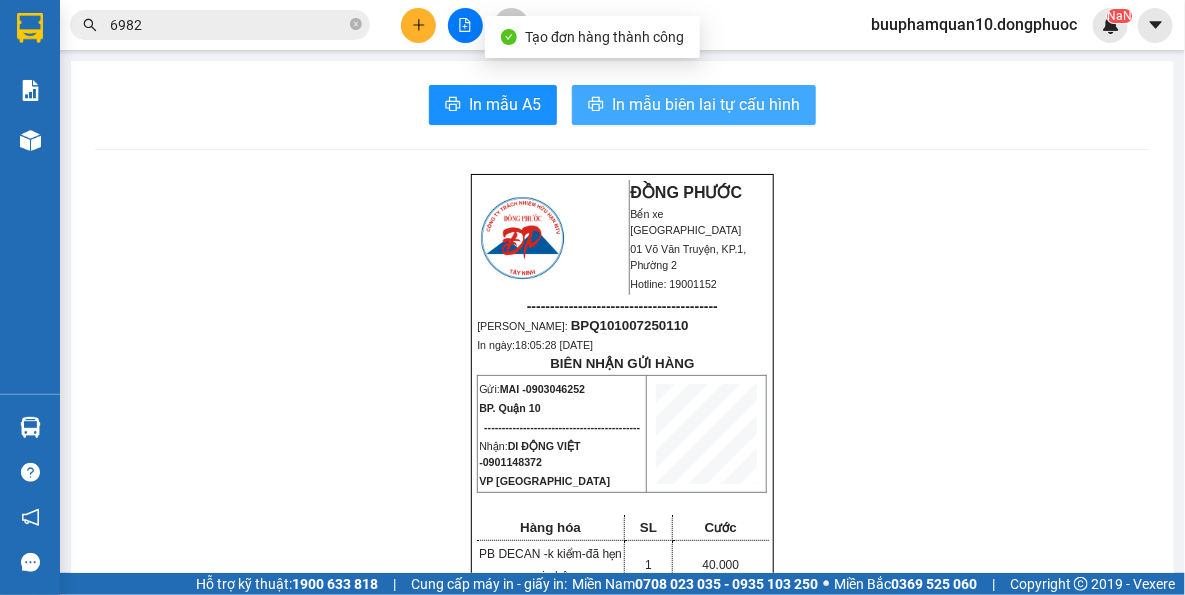 click on "In mẫu biên lai tự cấu hình" at bounding box center [706, 104] 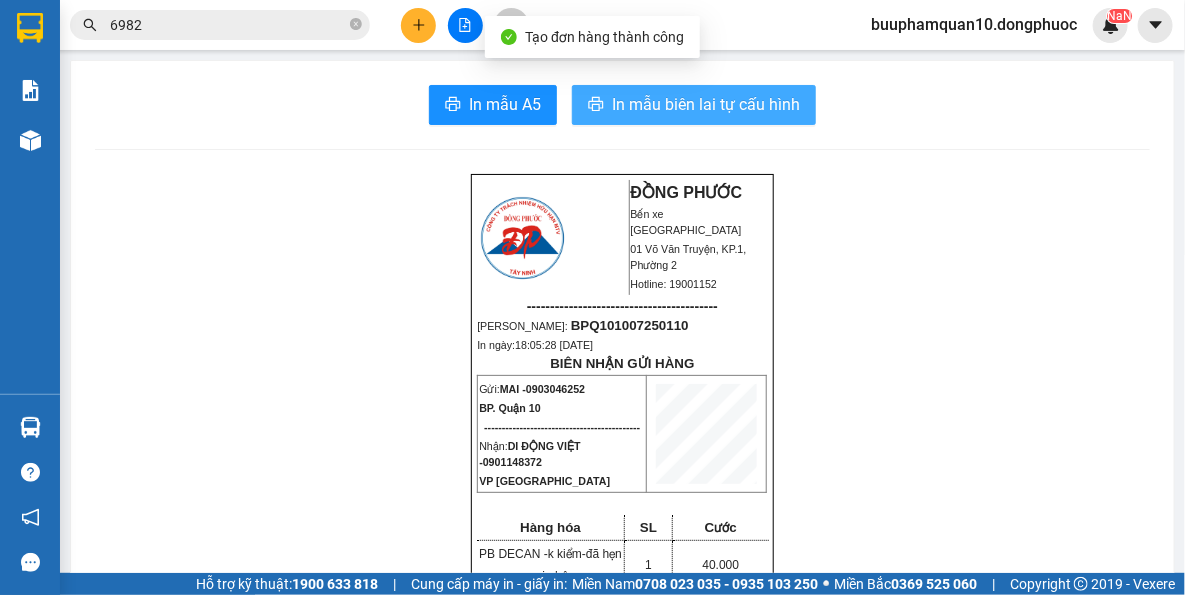 scroll, scrollTop: 0, scrollLeft: 0, axis: both 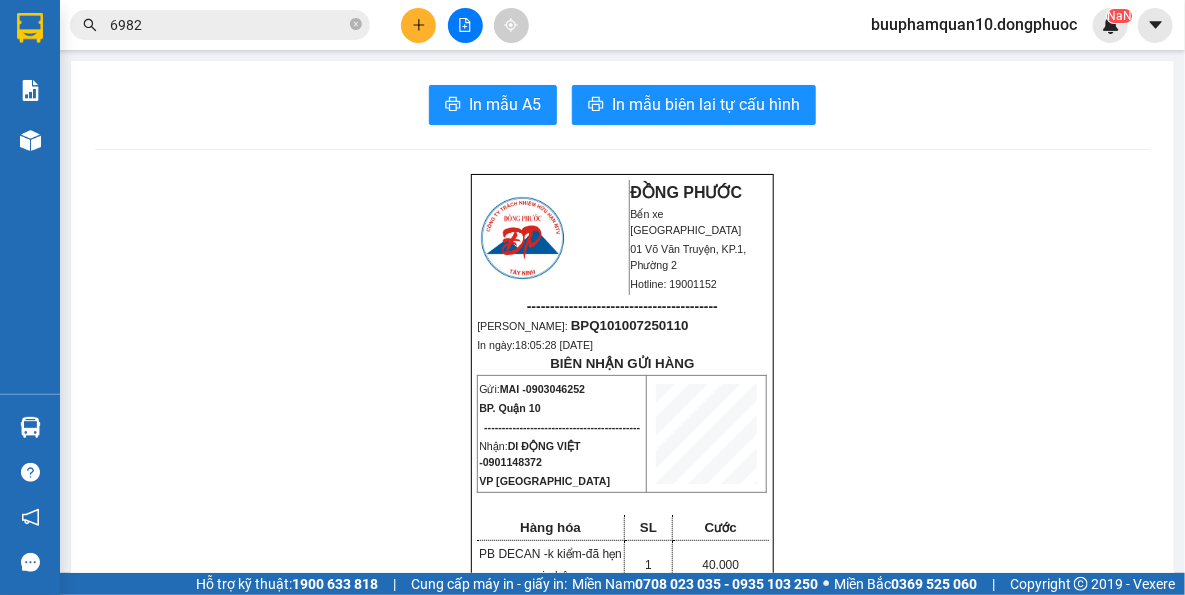 click on "ĐỒNG PHƯỚC
Bến xe Tây Ninh
01 Võ Văn Truyện, KP.1, Phường 2
Hotline: 19001152
-----------------------------------------
Mã ĐH:   BPQ101007250110
In ngày:  18:05:28 - 10/07/2025
BIÊN NHẬN GỬI HÀNG
Gửi:  MAI -  0903046252
BP. Quận 10
--------------------------------------------
Nhận:  DI ĐỘNG VIỆT -  0901148372
VP Tây Ninh
Hàng hóa
SL
Cước
PB DECAN  -  k kiểm-đã hẹn mai nhận
1
40.000
-------------------------------------------
CR:  40.000
CC:  0
Phí TH:  0
Tổng:  40.000
-------------------------------------------
Quy định nhận/gửi hàng: - Sau 03 ngày gửi hàng, nếu quý khách không đến nhận hàng hóa thì mọi khiếu nại công ty sẽ không giải quyết.
- Nếu mất hàng: công ty sẽ hoàn bằng giá cước phí x 20 lần.
ĐỒNG PHƯỚC
Bến xe Tây Ninh
Hotline: 19001152" at bounding box center [622, 1739] 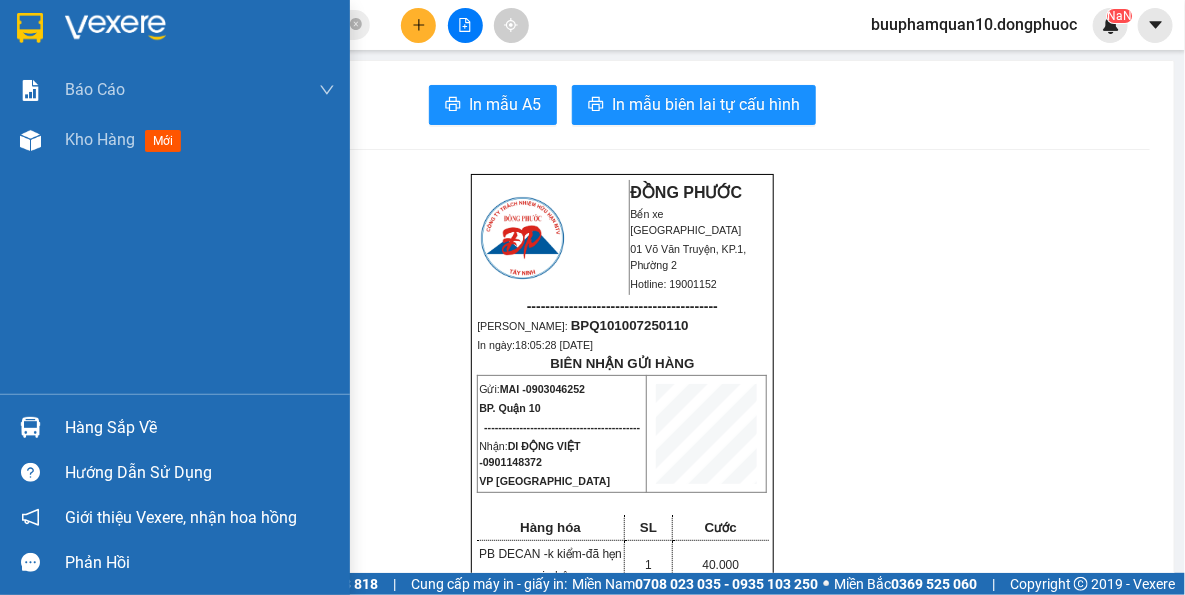 click on "Hàng sắp về" at bounding box center (175, 427) 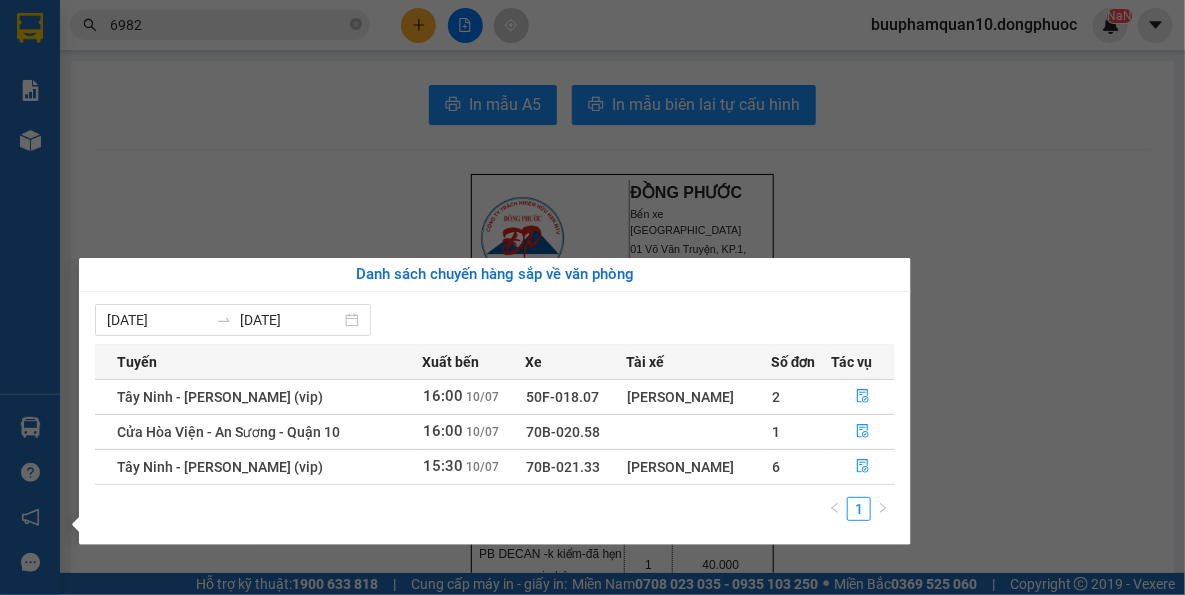 drag, startPoint x: 795, startPoint y: 242, endPoint x: 752, endPoint y: 210, distance: 53.600372 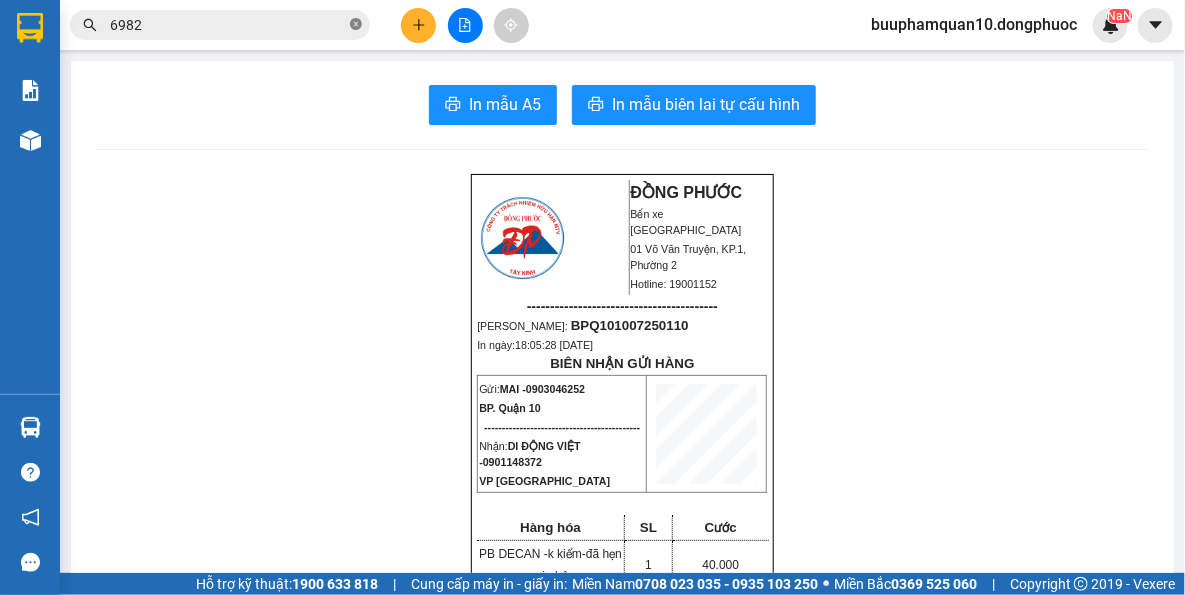 click 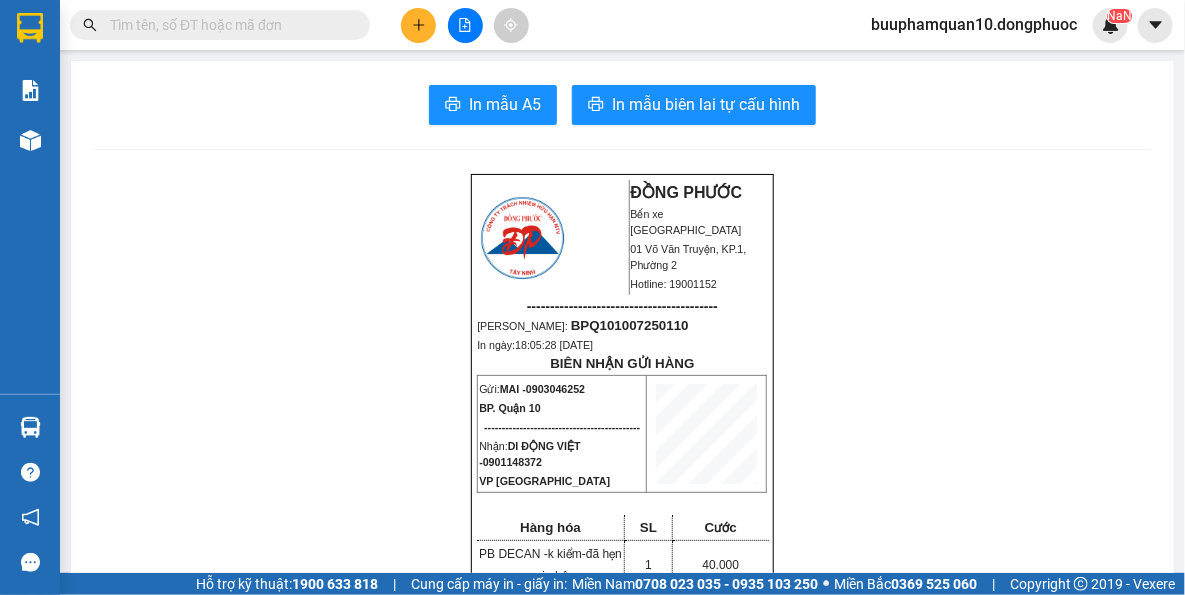 click at bounding box center (228, 25) 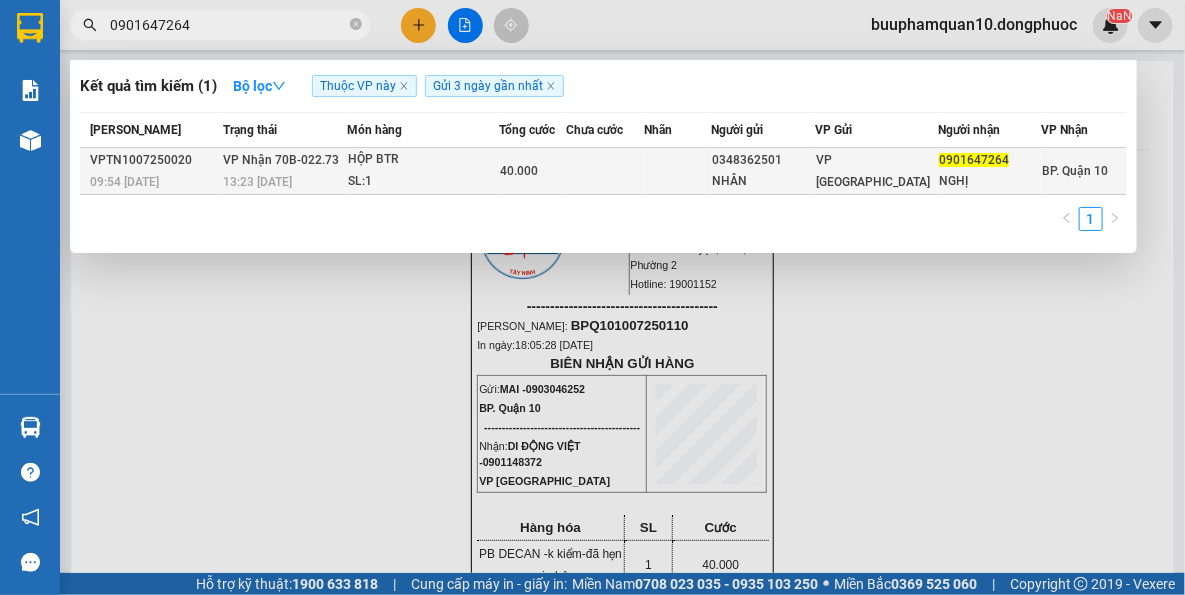 type on "0901647264" 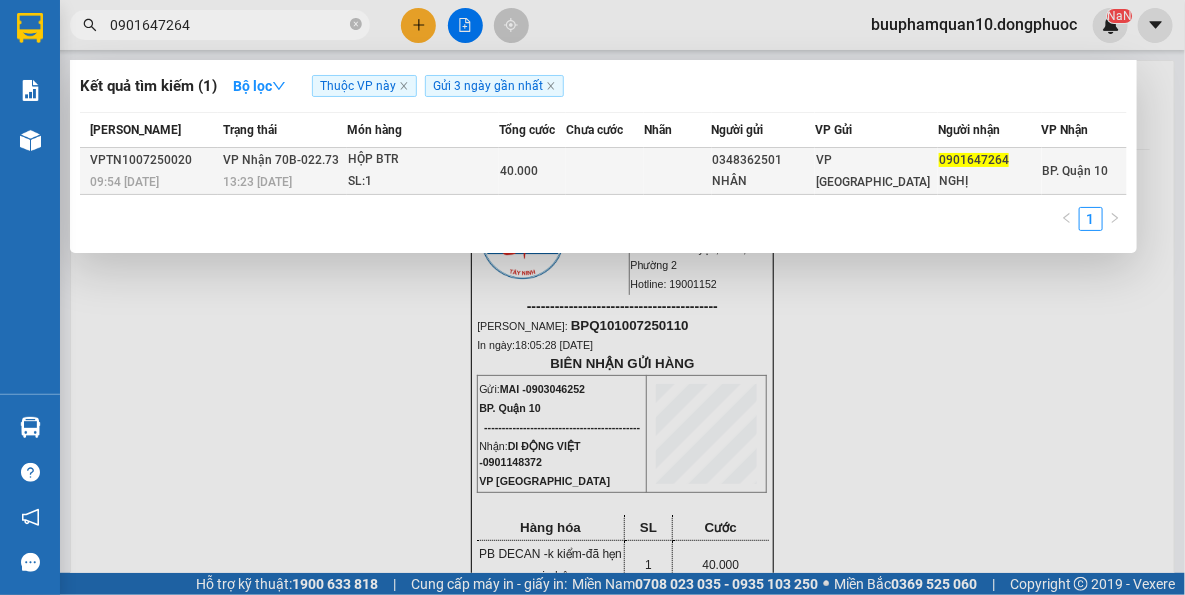 click at bounding box center (677, 171) 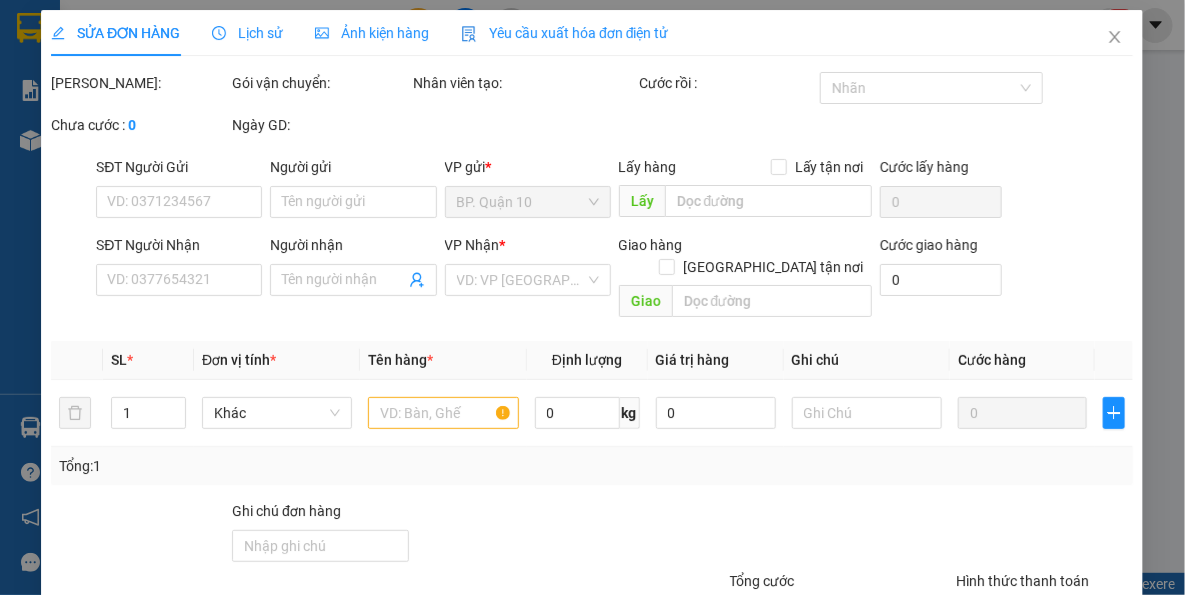type on "0348362501" 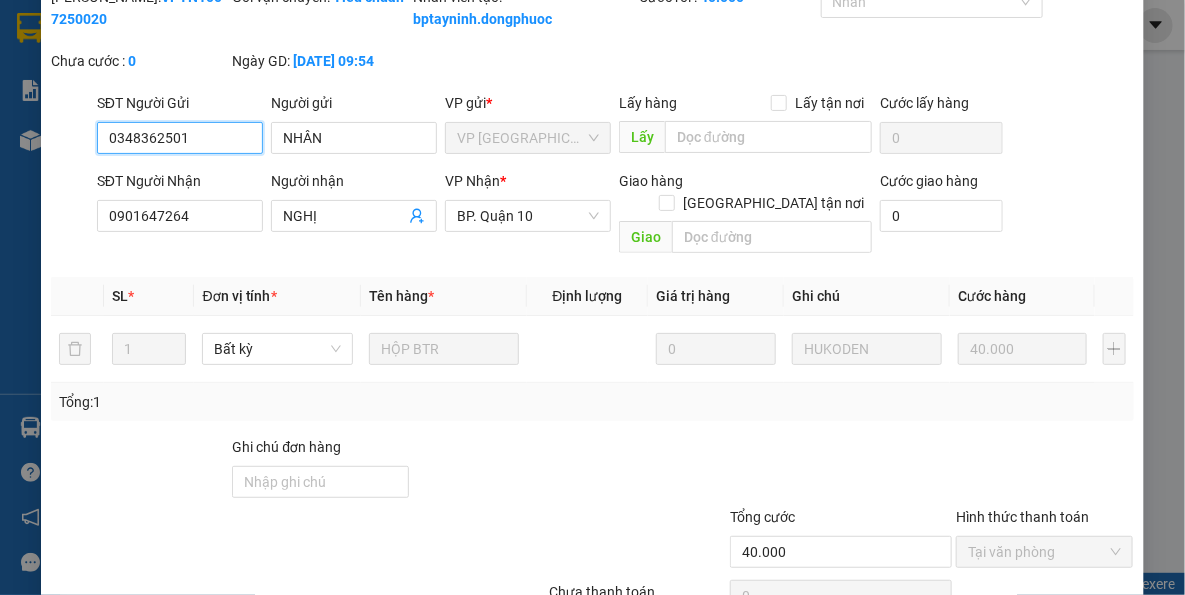 scroll, scrollTop: 191, scrollLeft: 0, axis: vertical 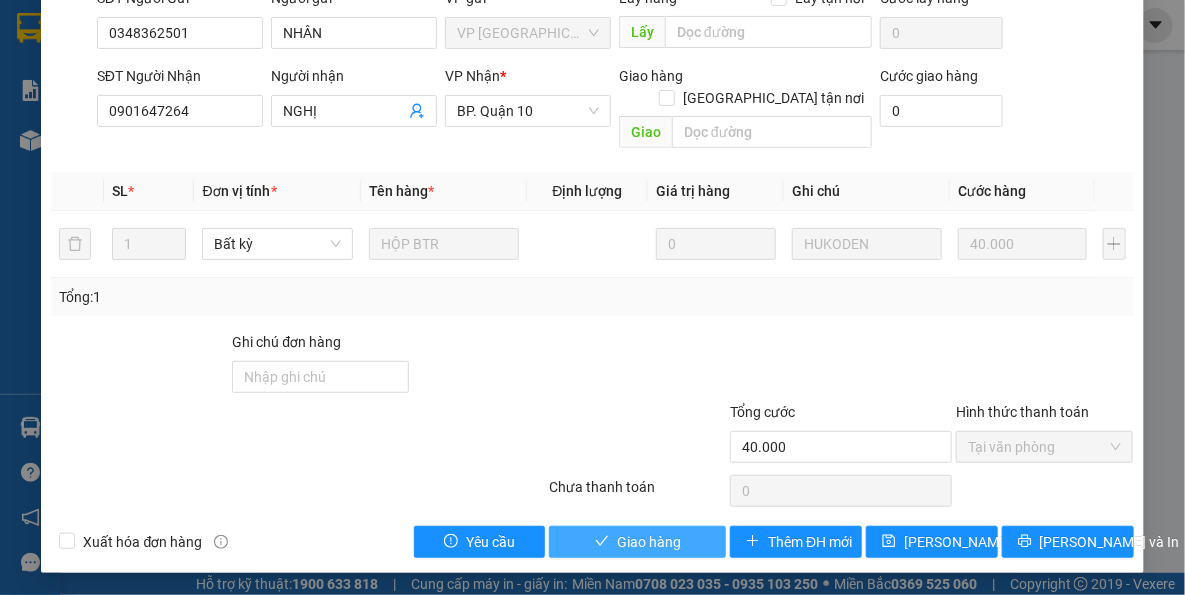 click on "Giao hàng" at bounding box center (649, 542) 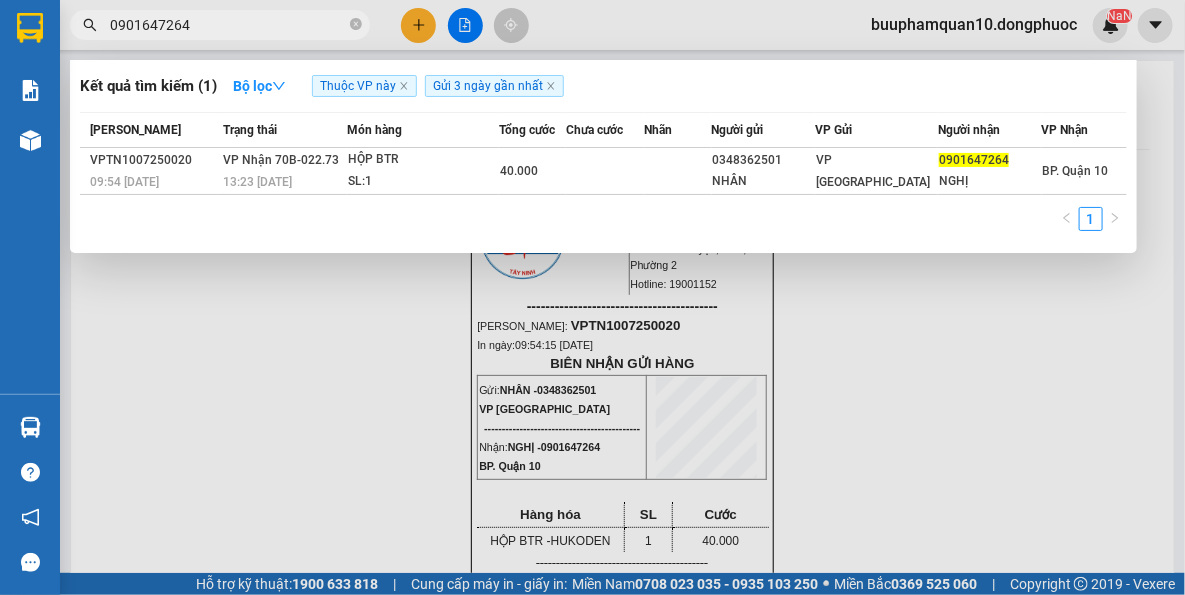 click on "0901647264" at bounding box center [228, 25] 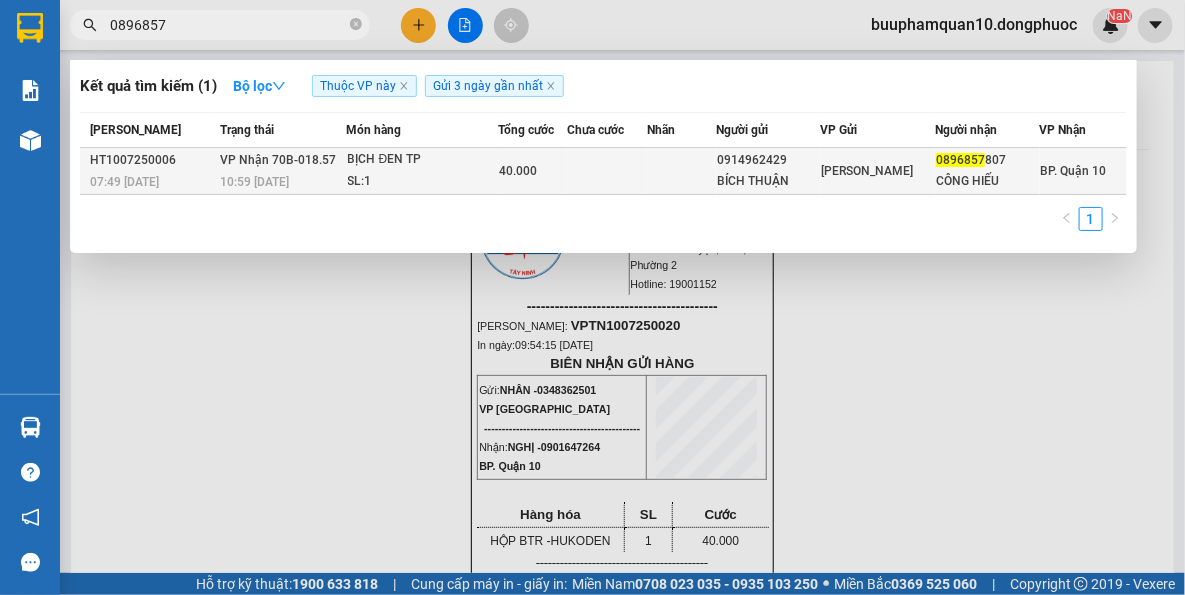 type on "0896857" 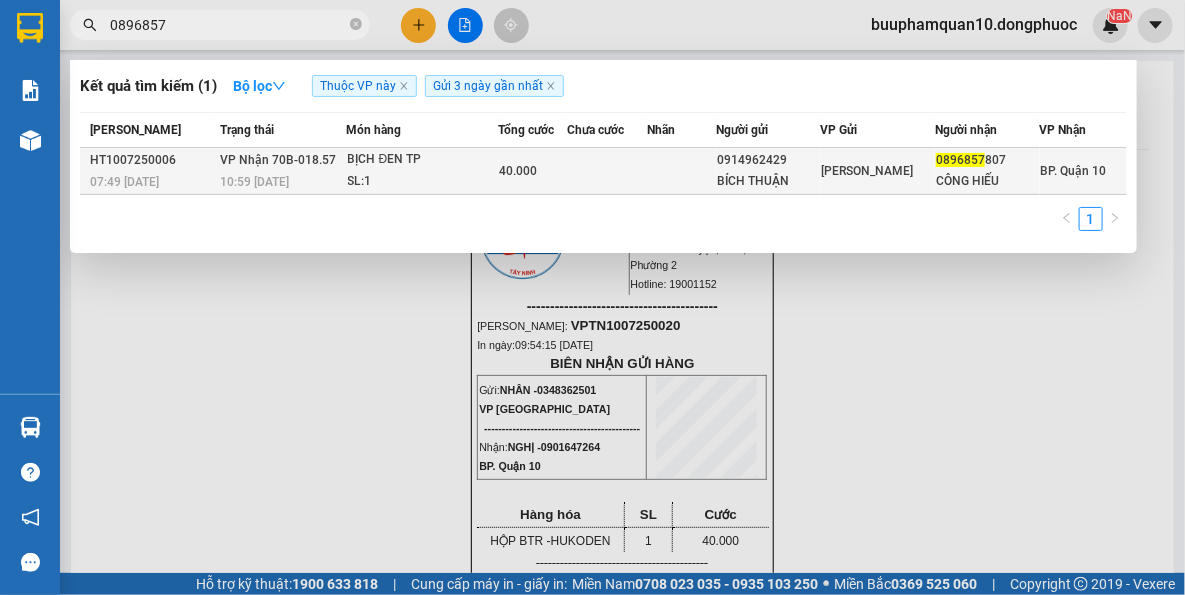 click on "BỊCH ĐEN TP" at bounding box center (423, 160) 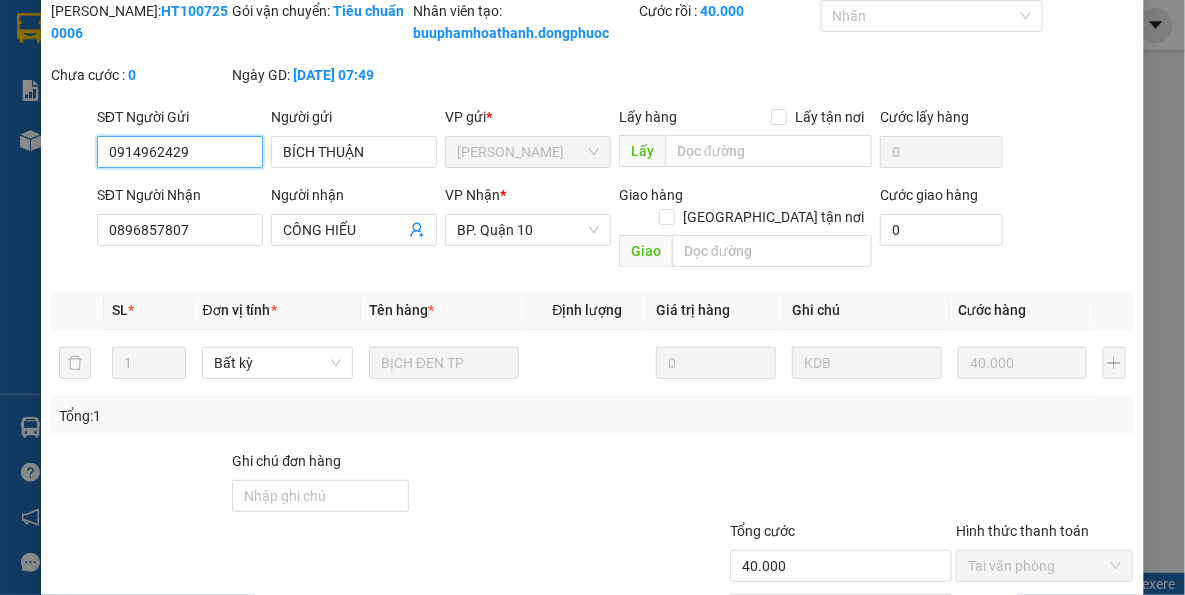 type on "0914962429" 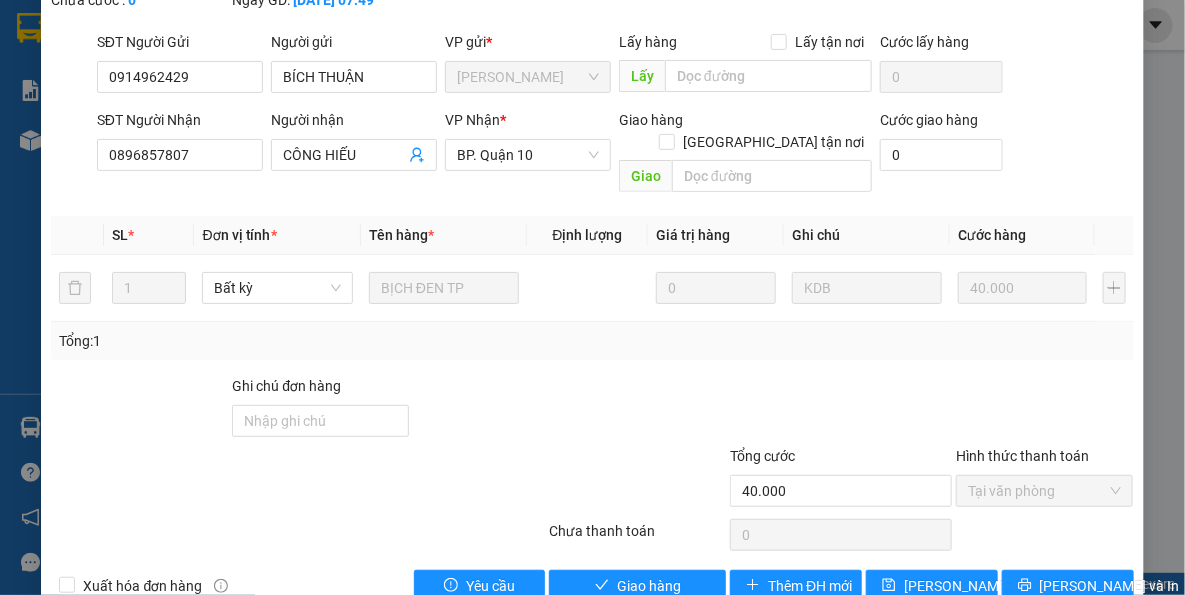 click on "Total Paid Fee 40.000 Total UnPaid Fee 0 Cash Collection Total Fee Mã ĐH:  HT1007250006 Gói vận chuyển:   Tiêu chuẩn Nhân viên tạo:   buuphamhoathanh.dongphuoc Cước rồi :   40.000   Nhãn Chưa cước :   0 Ngày GD:   10-07-2025 lúc 07:49 SĐT Người Gửi 0914962429 Người gửi BÍCH THUẬN VP gửi  * Hòa Thành Lấy hàng Lấy tận nơi Lấy Cước lấy hàng 0 SĐT Người Nhận 0896857807 Người nhận CÔNG HIẾU VP Nhận  * BP. Quận 10 Giao hàng Giao tận nơi Giao Cước giao hàng 0 SL  * Đơn vị tính  * Tên hàng  * Định lượng Giá trị hàng Ghi chú Cước hàng                   1 Bất kỳ BỊCH ĐEN TP 0 KDB 40.000 Tổng:  1 Ghi chú đơn hàng Tổng cước 40.000 Hình thức thanh toán Tại văn phòng Số tiền thu trước 40.000 Chọn HT Thanh Toán Chưa thanh toán 0 Chọn HT Thanh Toán Xuất hóa đơn hàng Yêu cầu Giao hàng Thêm ĐH mới Lưu thay đổi Lưu và In" at bounding box center (592, 263) 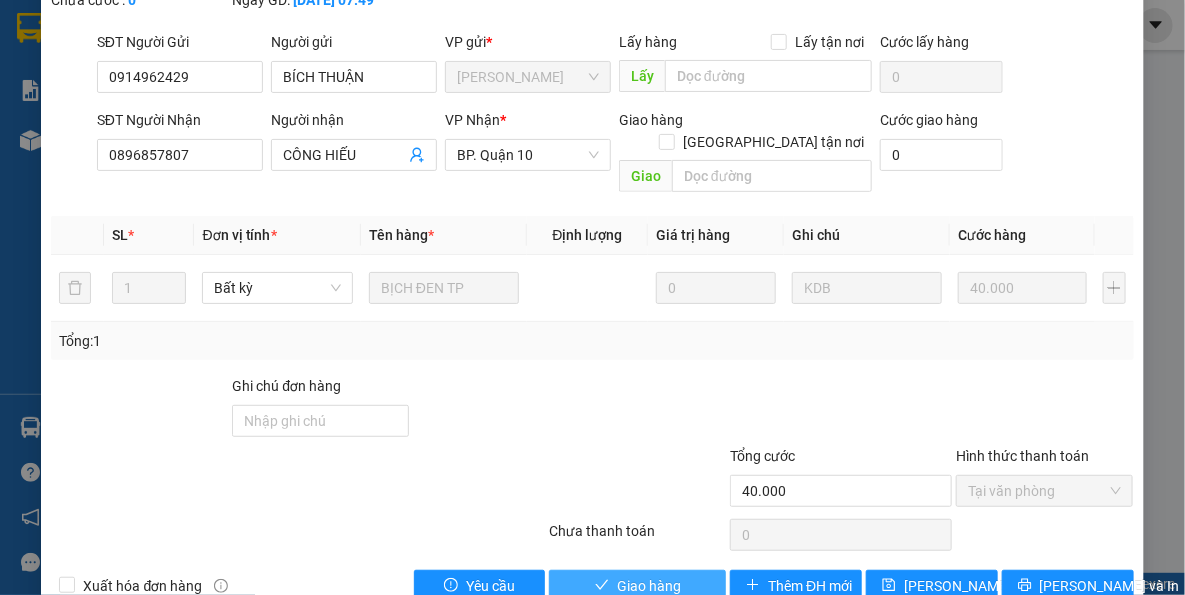 click on "Giao hàng" at bounding box center (649, 586) 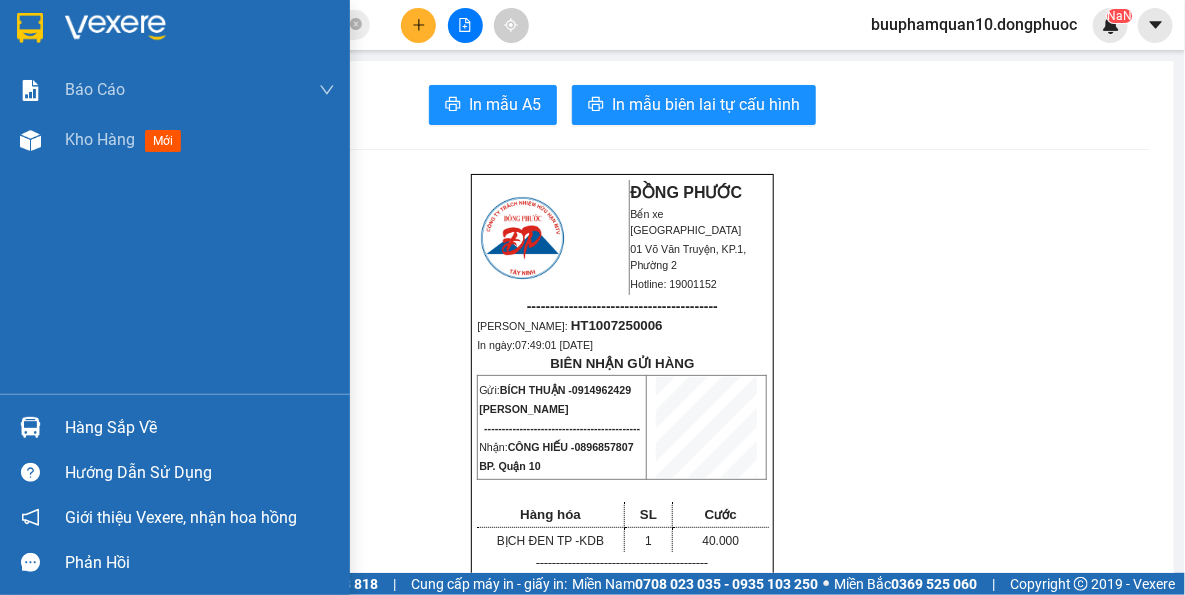 click on "Hàng sắp về" at bounding box center [175, 427] 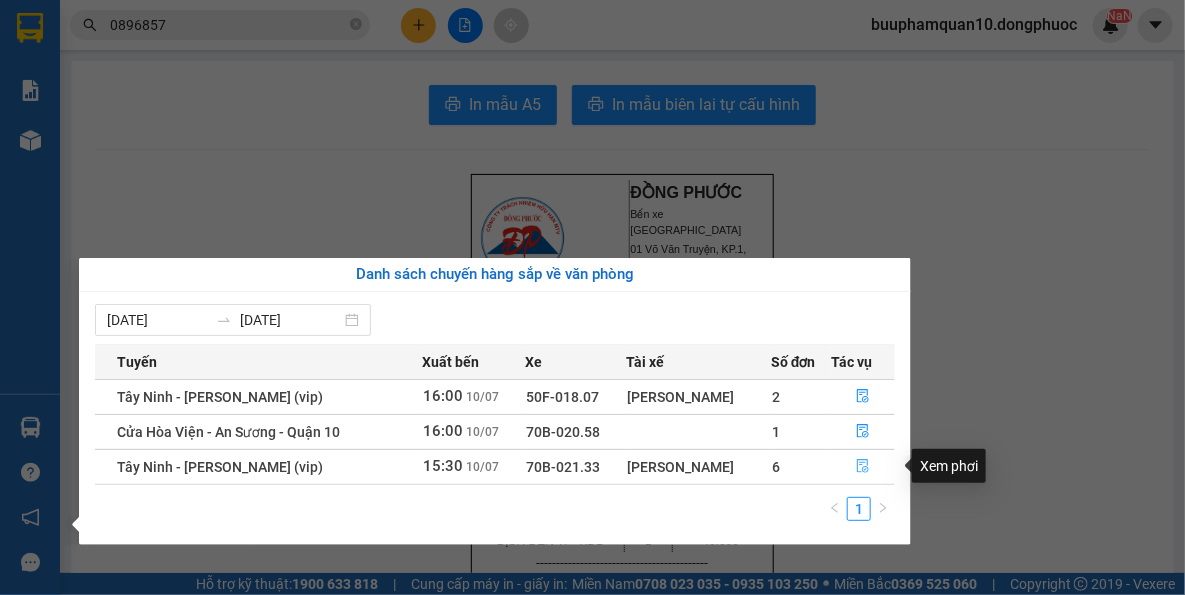 click at bounding box center [864, 467] 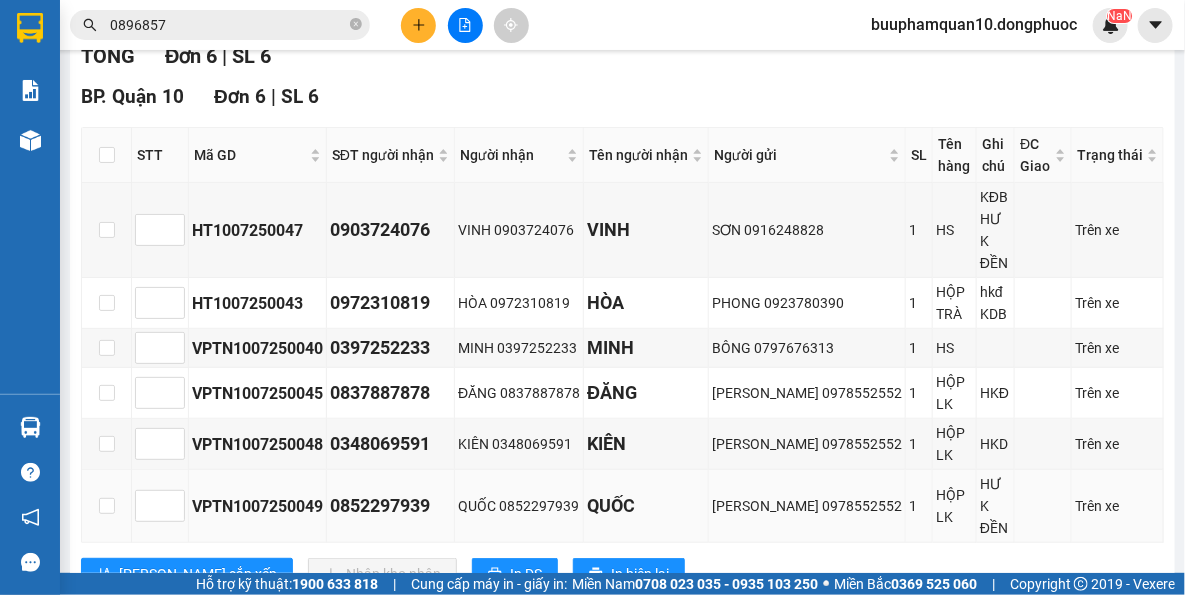 scroll, scrollTop: 333, scrollLeft: 0, axis: vertical 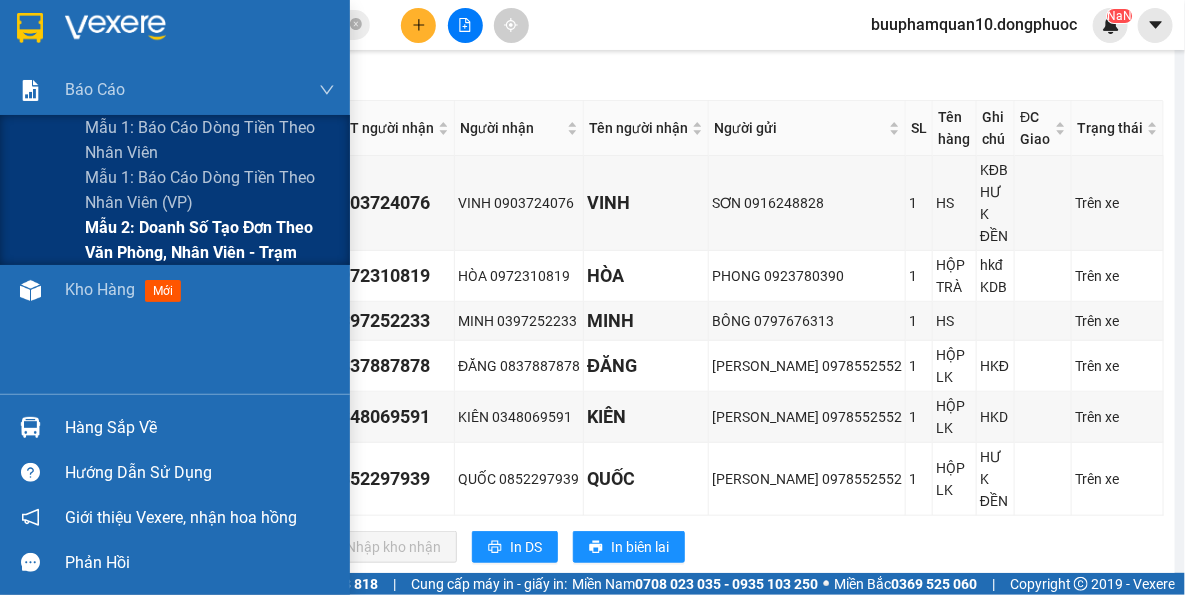 click on "Mẫu 2: Doanh số tạo đơn theo Văn phòng, nhân viên - Trạm" at bounding box center (210, 240) 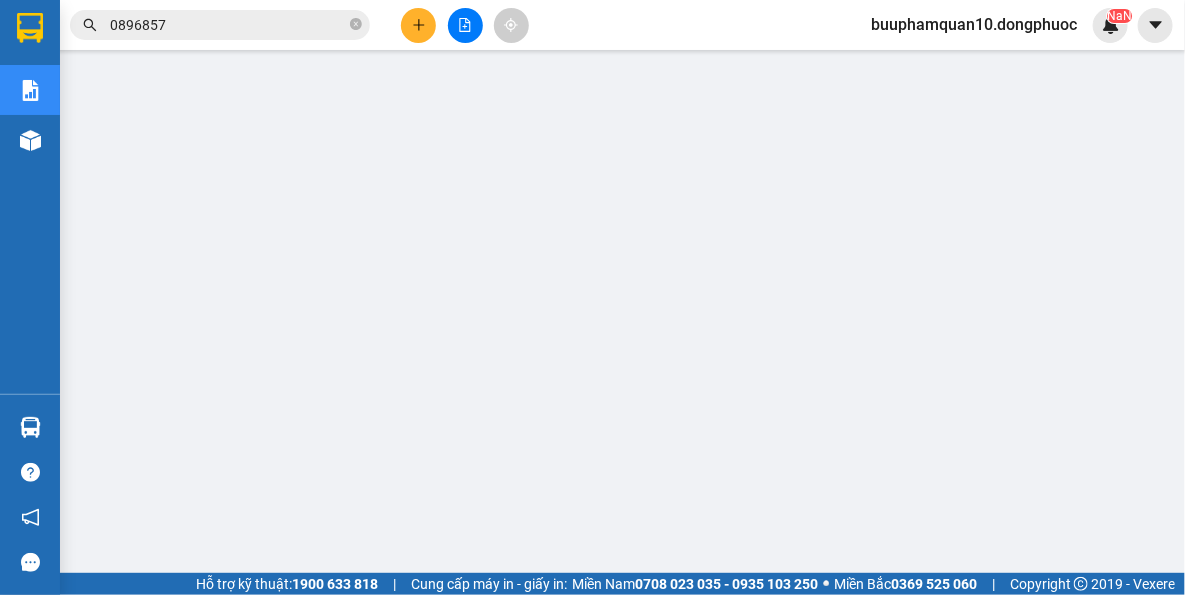 scroll, scrollTop: 60, scrollLeft: 0, axis: vertical 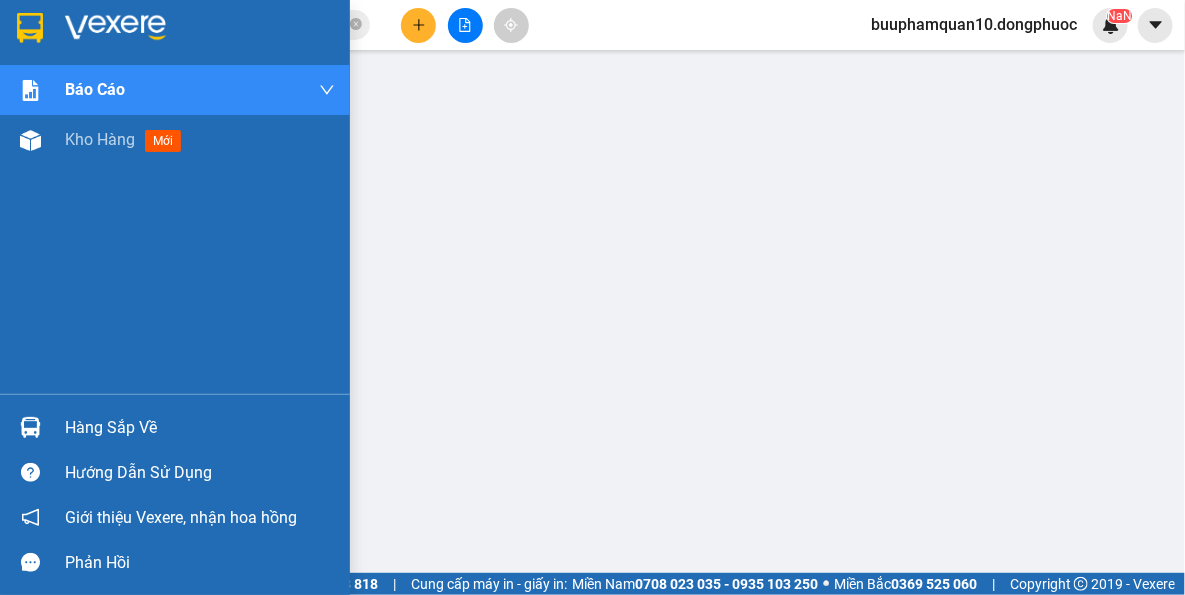 click at bounding box center [30, 427] 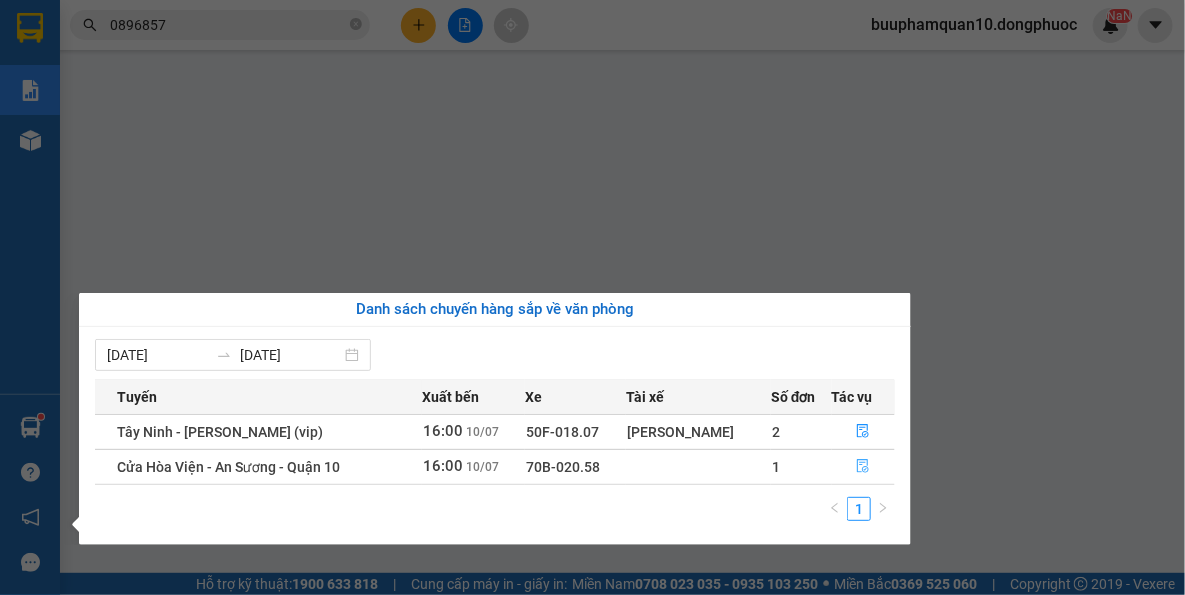 click 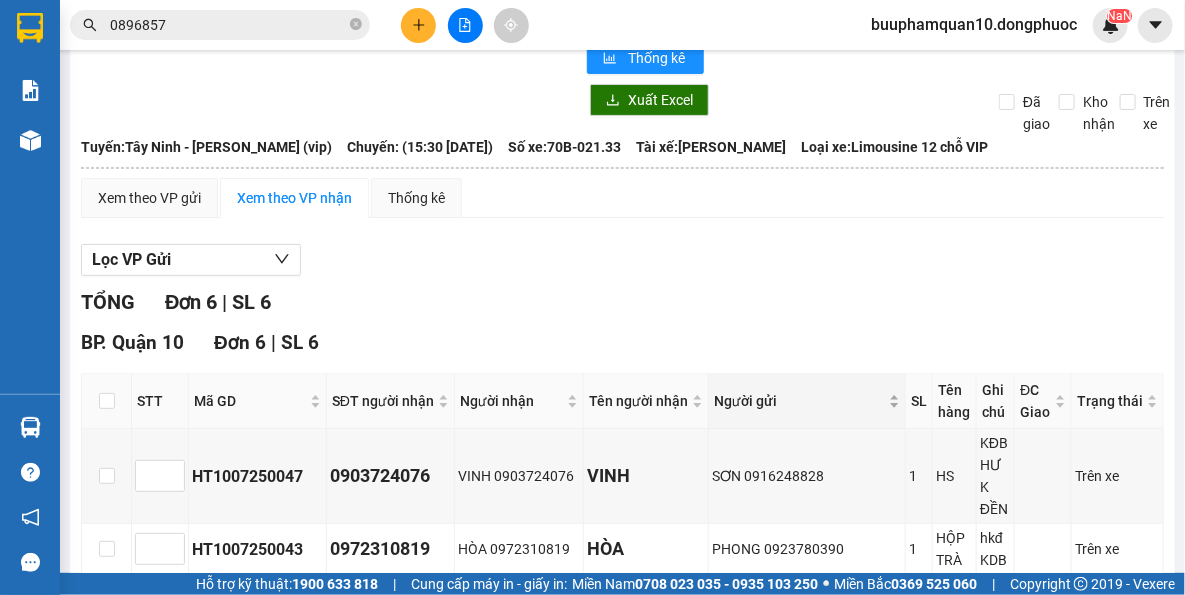 scroll, scrollTop: 0, scrollLeft: 0, axis: both 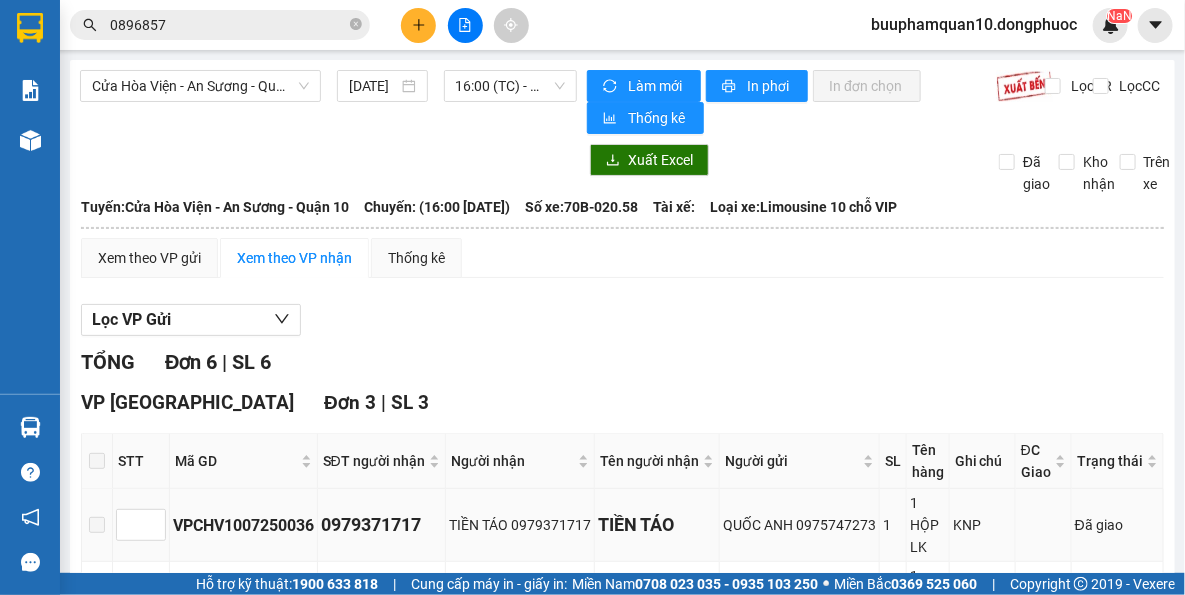 click at bounding box center (97, 525) 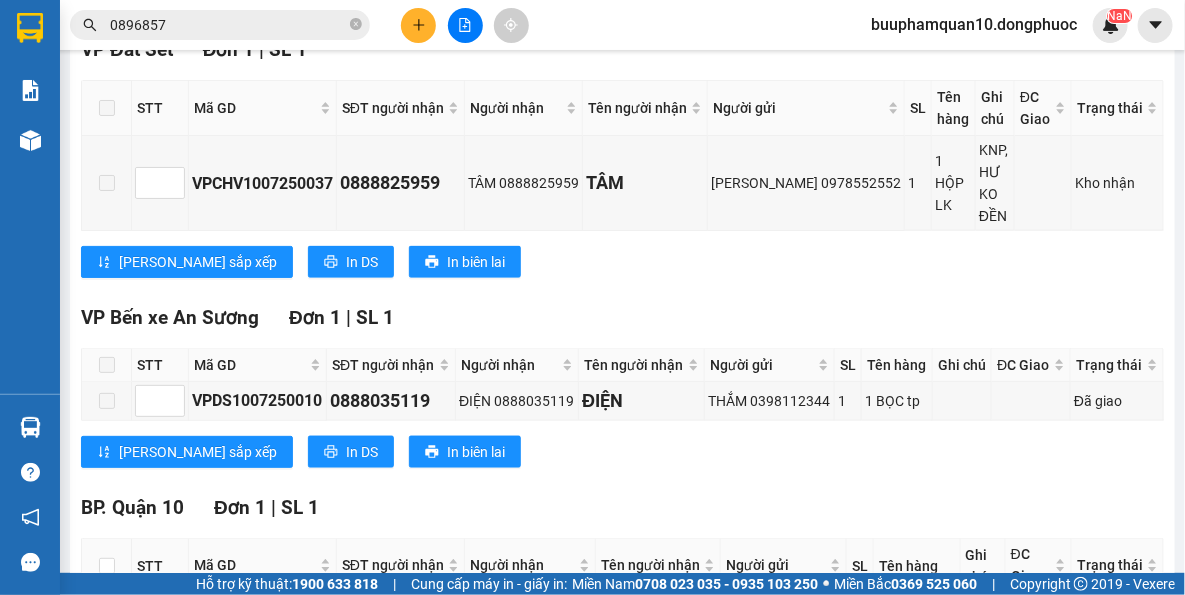 scroll, scrollTop: 895, scrollLeft: 0, axis: vertical 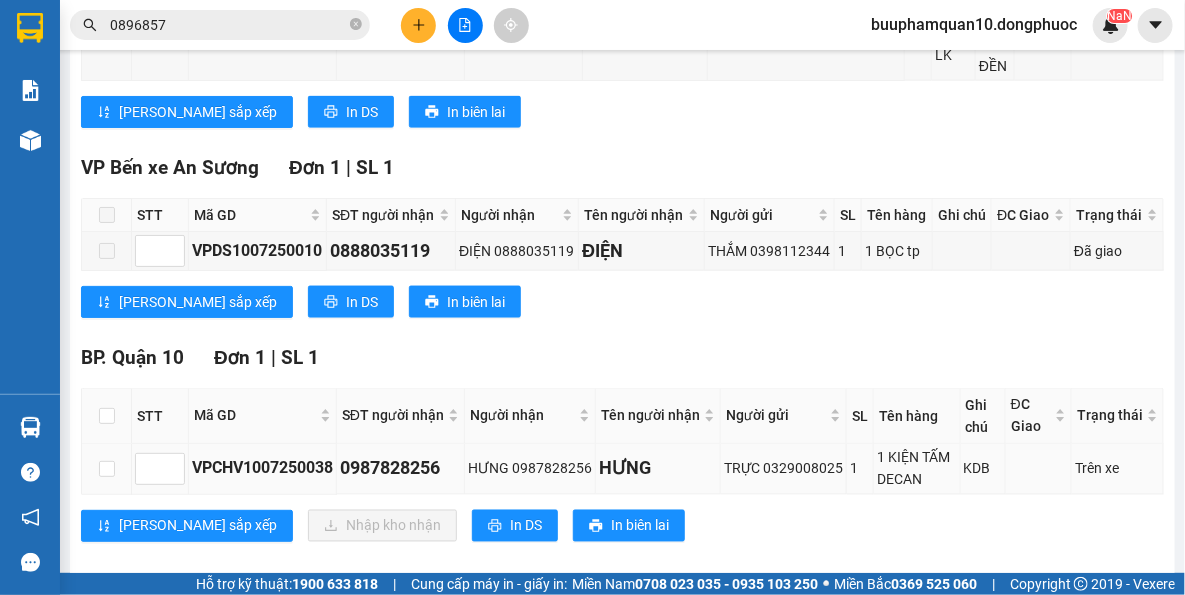 click at bounding box center [107, 469] 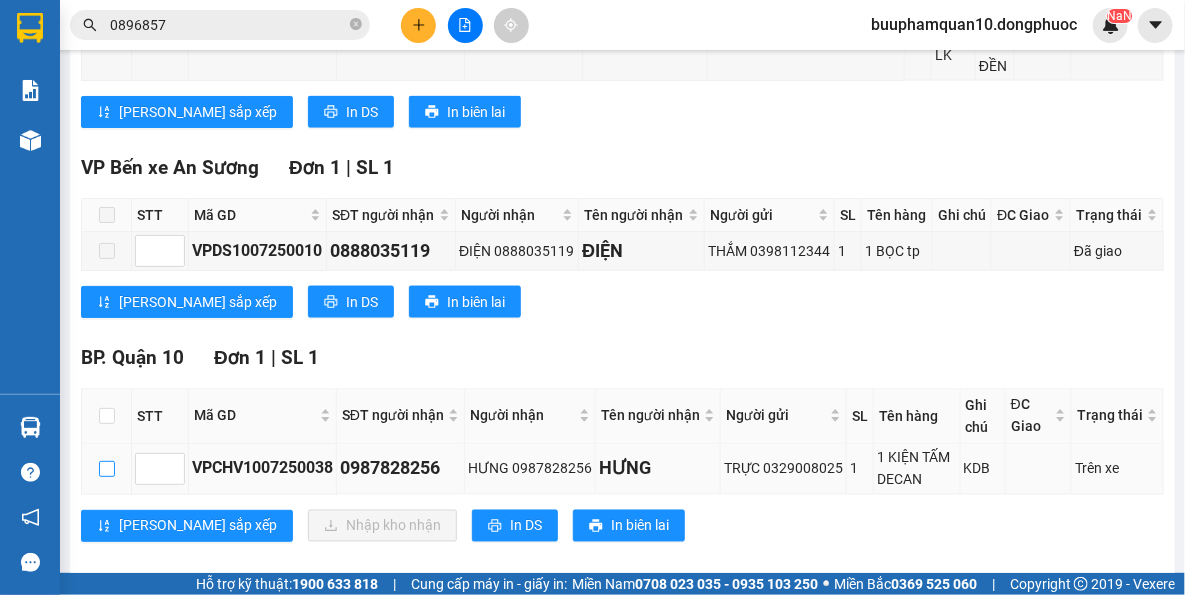 click at bounding box center (107, 469) 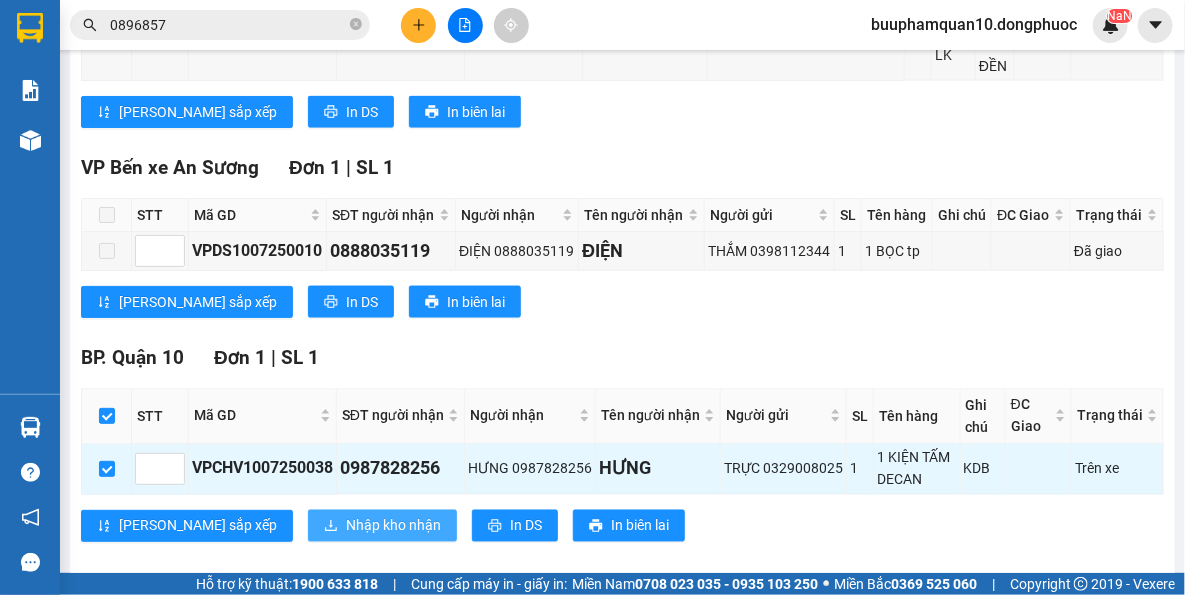 click on "Nhập kho nhận" at bounding box center [393, 526] 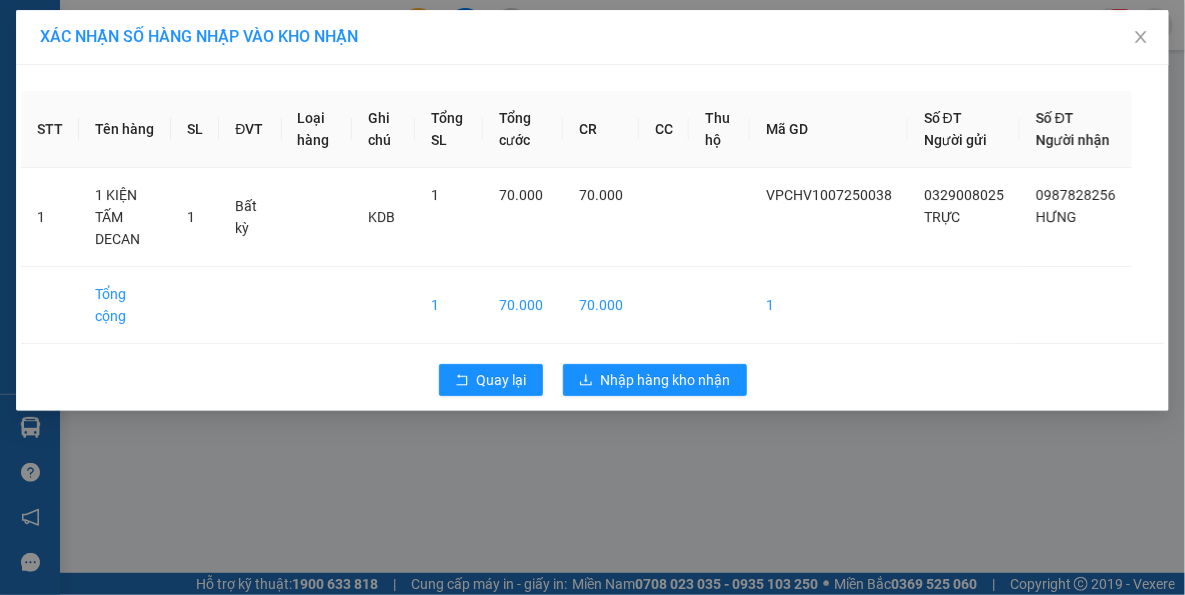scroll, scrollTop: 0, scrollLeft: 0, axis: both 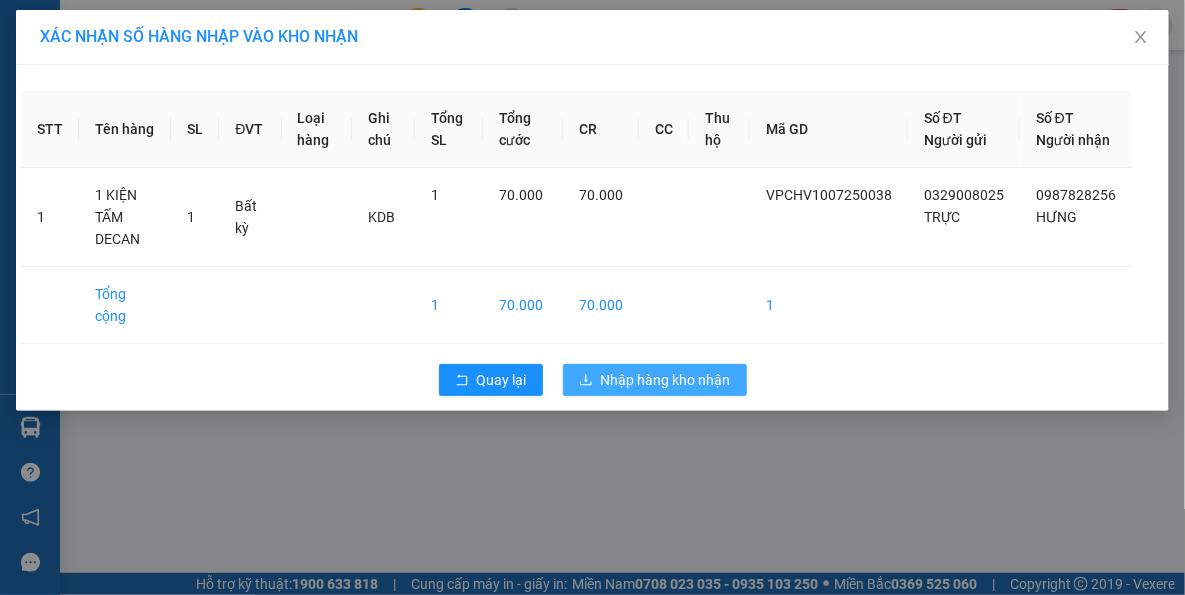 click on "Nhập hàng kho nhận" at bounding box center [666, 380] 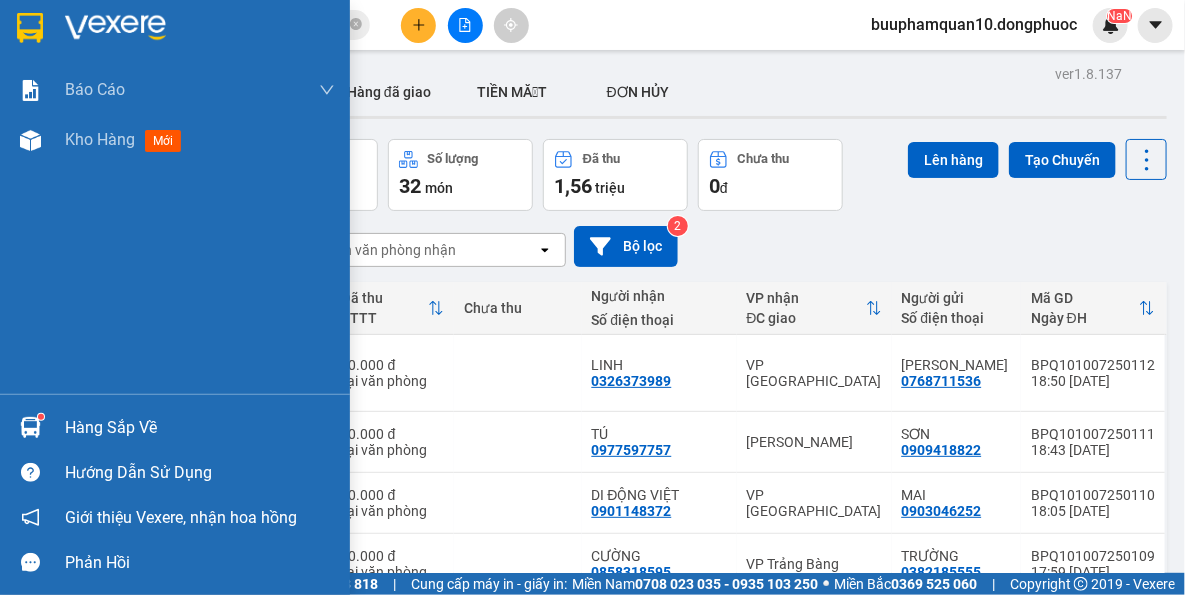 click at bounding box center (30, 427) 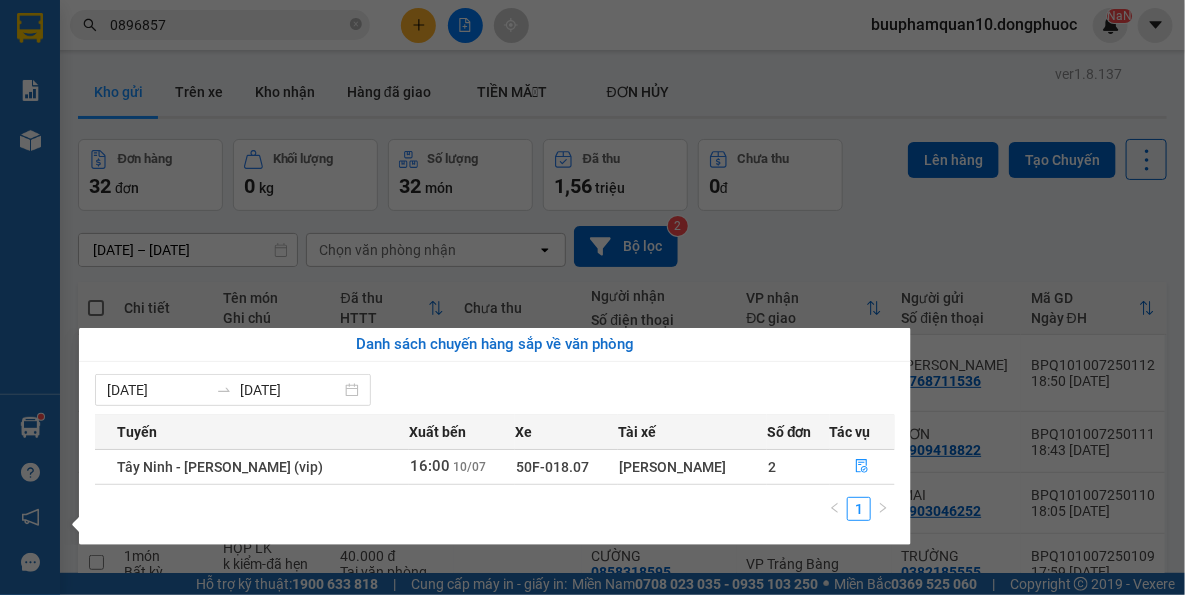 drag, startPoint x: 850, startPoint y: 219, endPoint x: 581, endPoint y: 23, distance: 332.8318 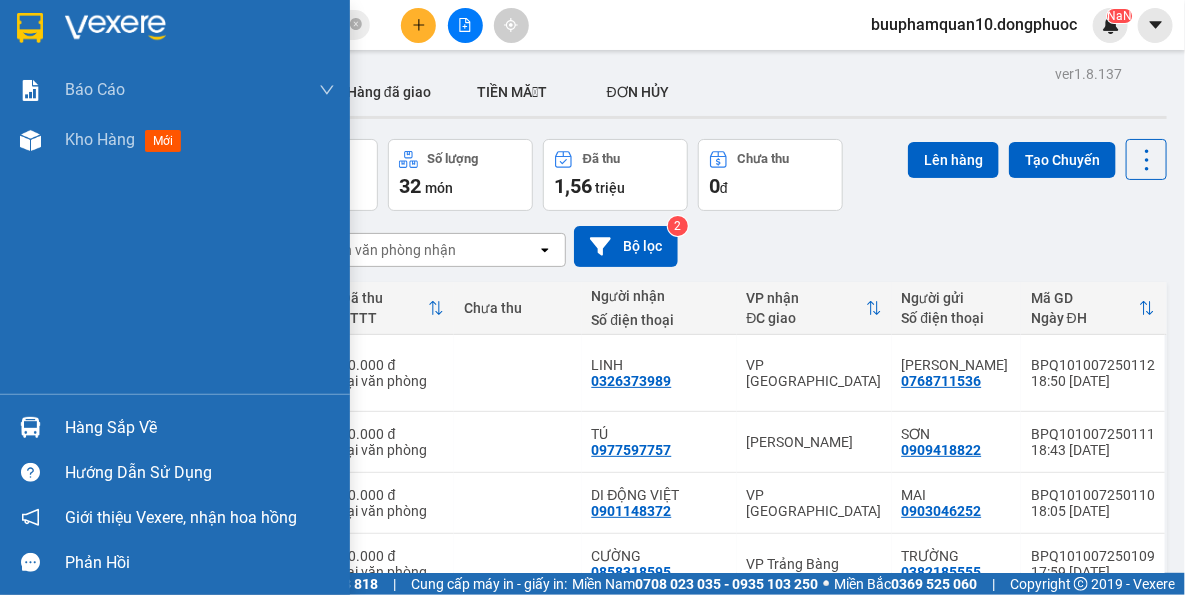 drag, startPoint x: 46, startPoint y: 415, endPoint x: 239, endPoint y: 395, distance: 194.03351 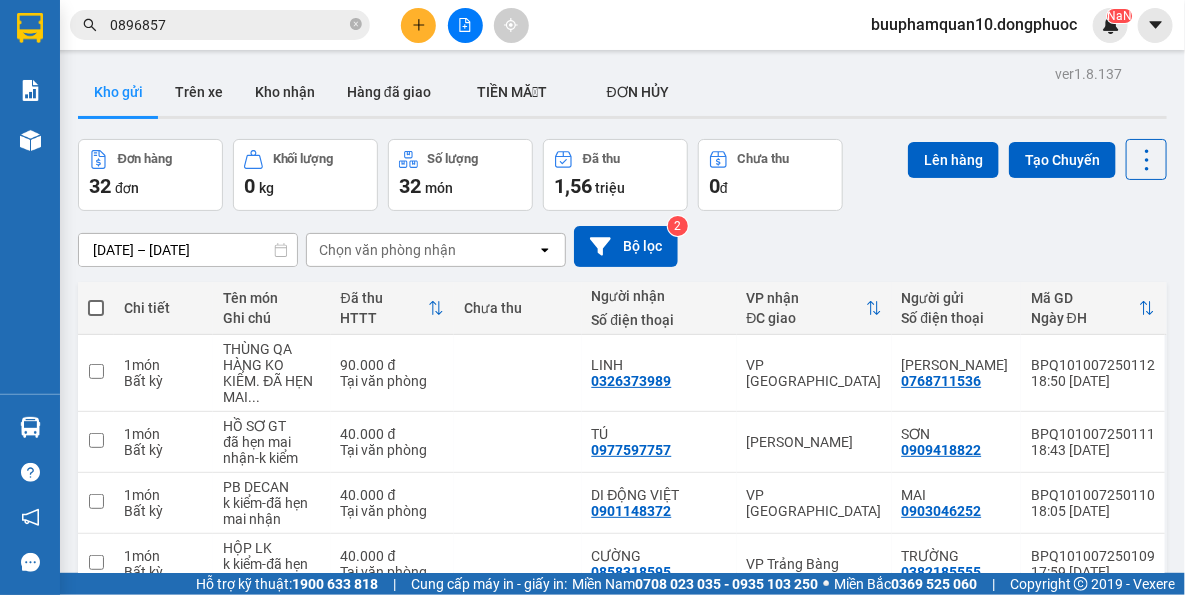 drag, startPoint x: 762, startPoint y: 179, endPoint x: 719, endPoint y: 113, distance: 78.77182 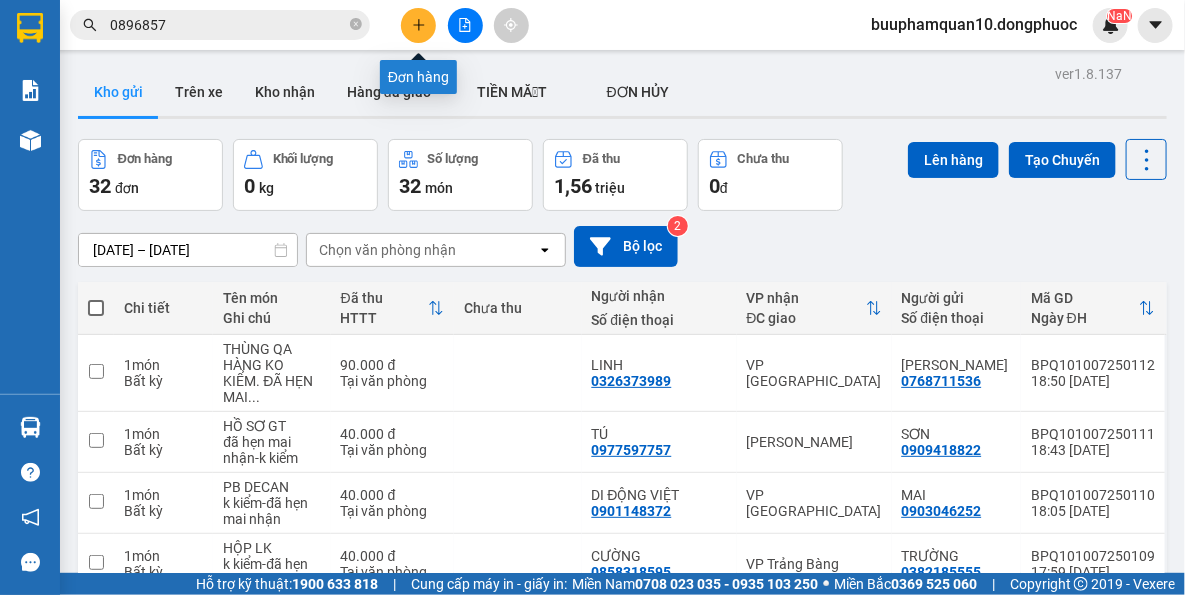 click 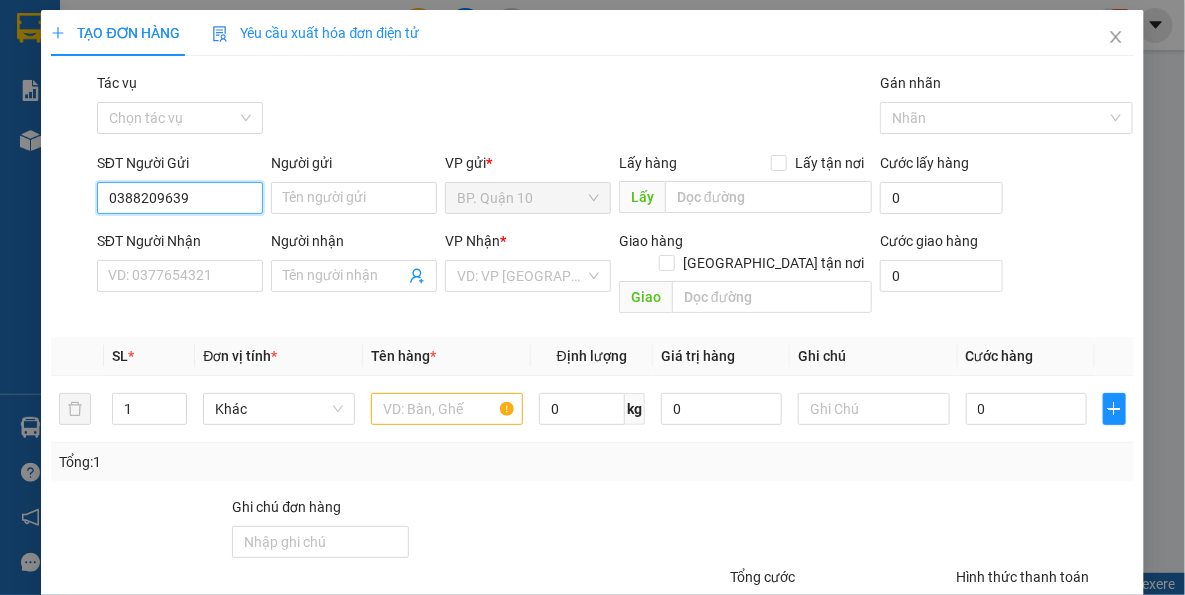 click on "0388209639" at bounding box center (180, 198) 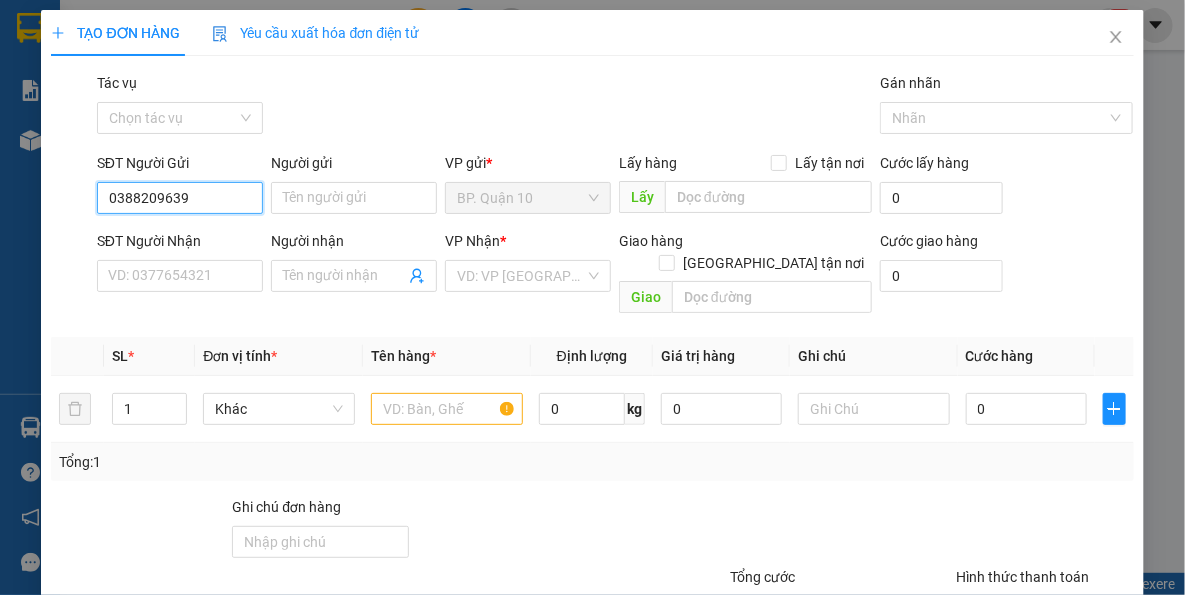 click on "0388209639" at bounding box center [180, 198] 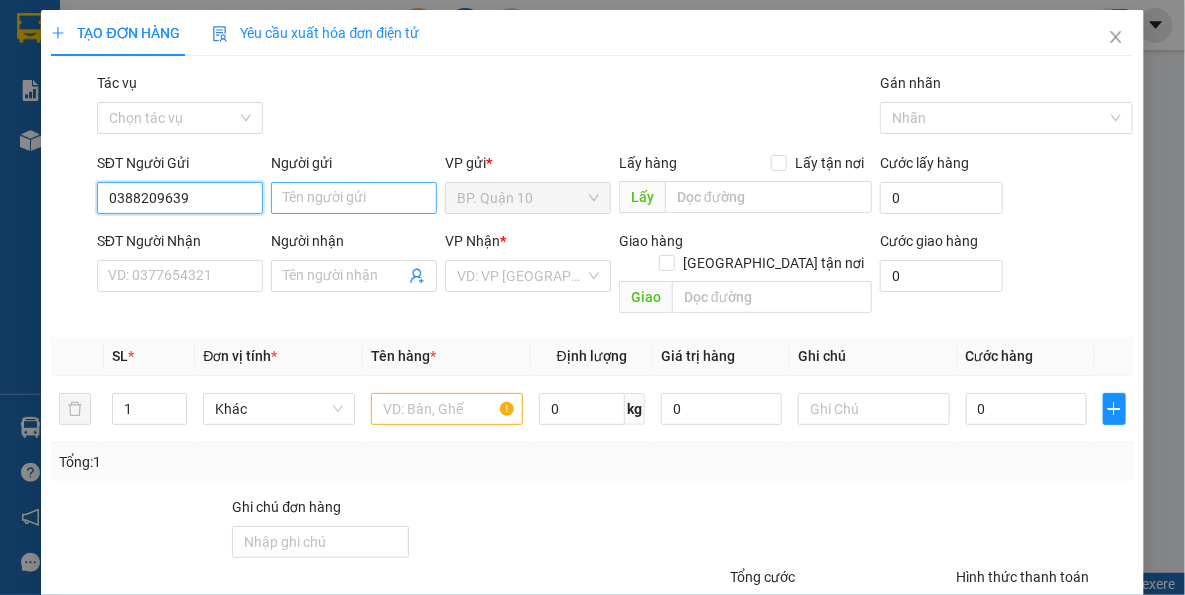 type on "0388209639" 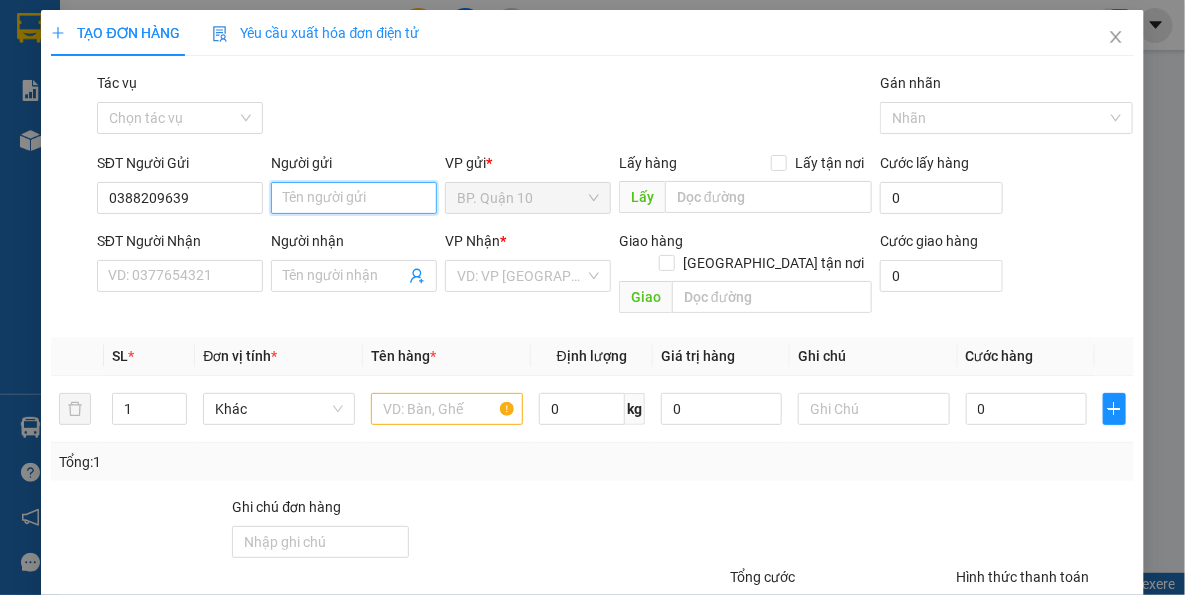 click on "Người gửi" at bounding box center (354, 198) 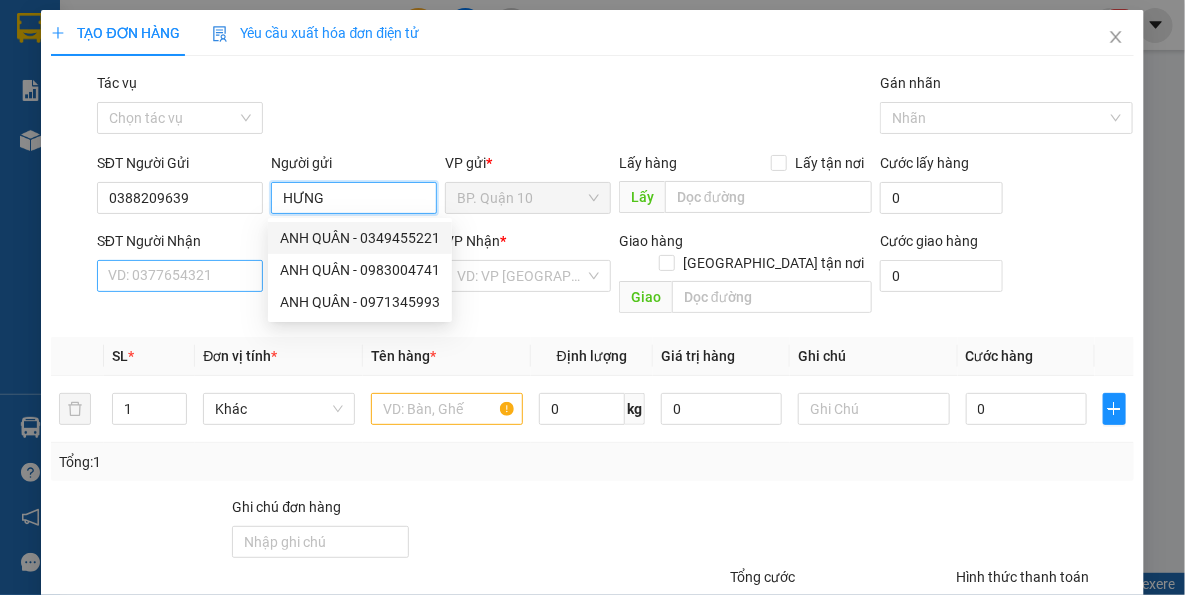 type on "HƯNG" 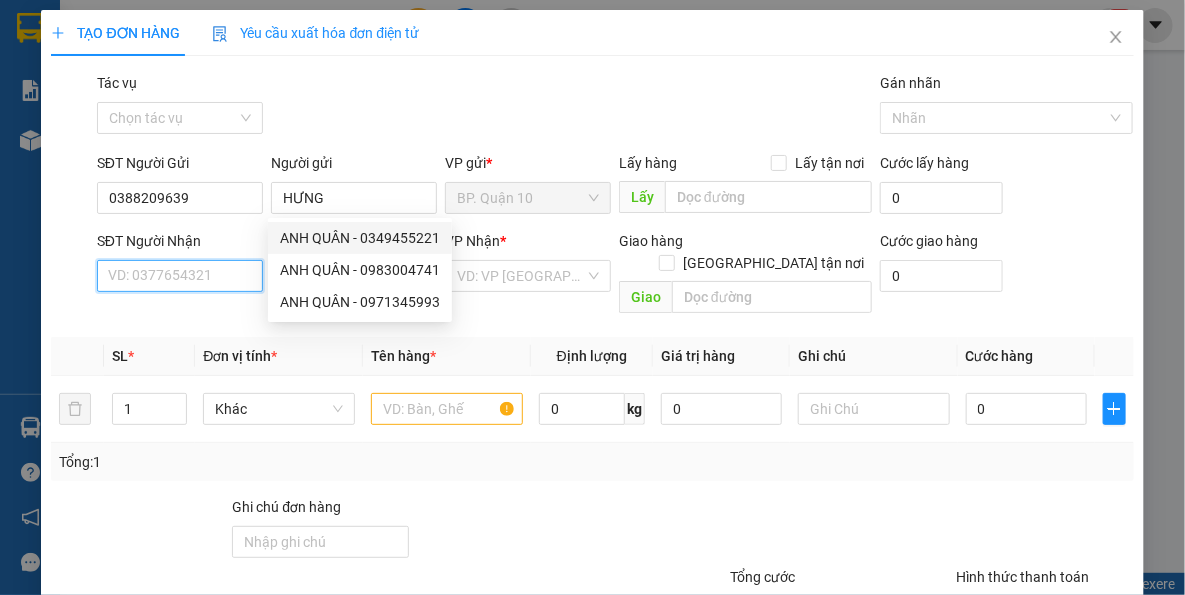 click on "SĐT Người Nhận" at bounding box center [180, 276] 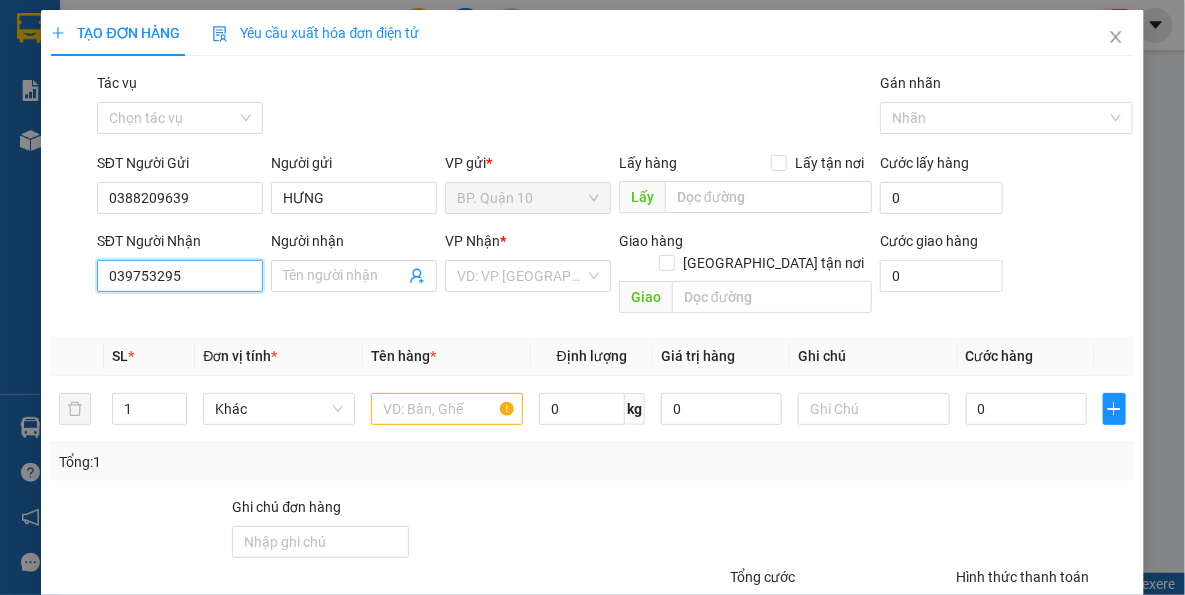 type on "0397532958" 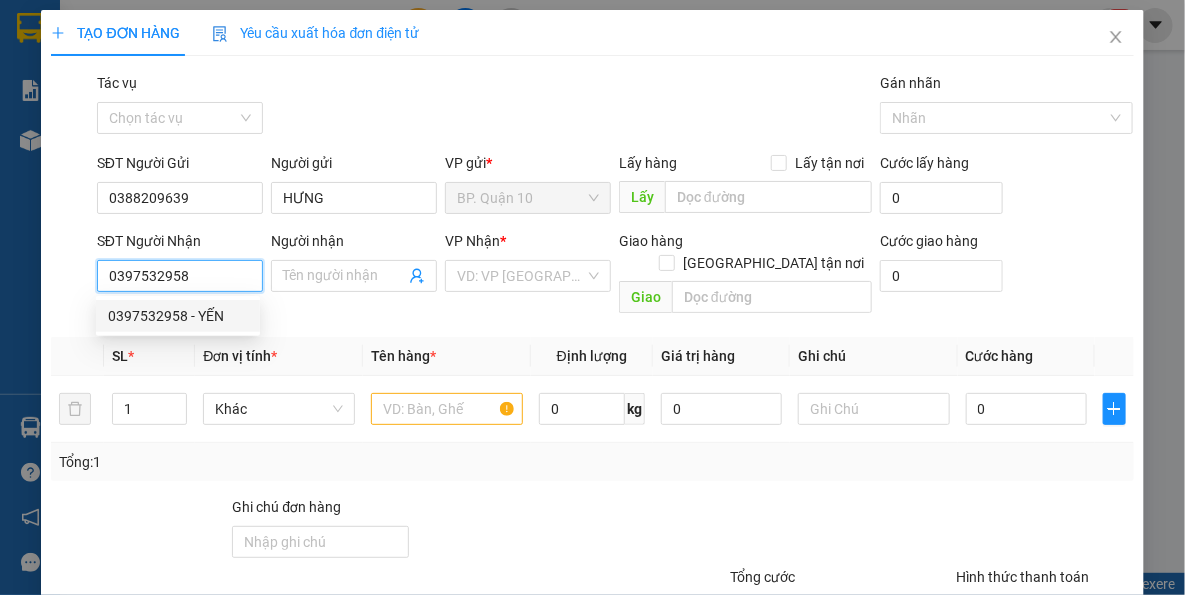 click on "0397532958 - YẾN" at bounding box center (178, 316) 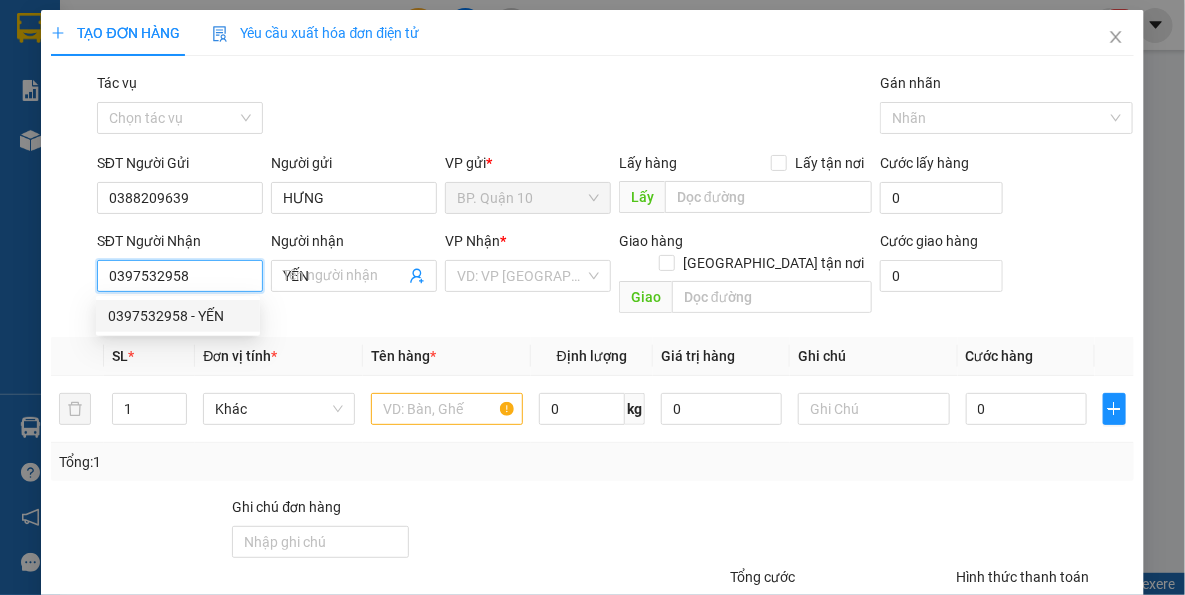 type on "40.000" 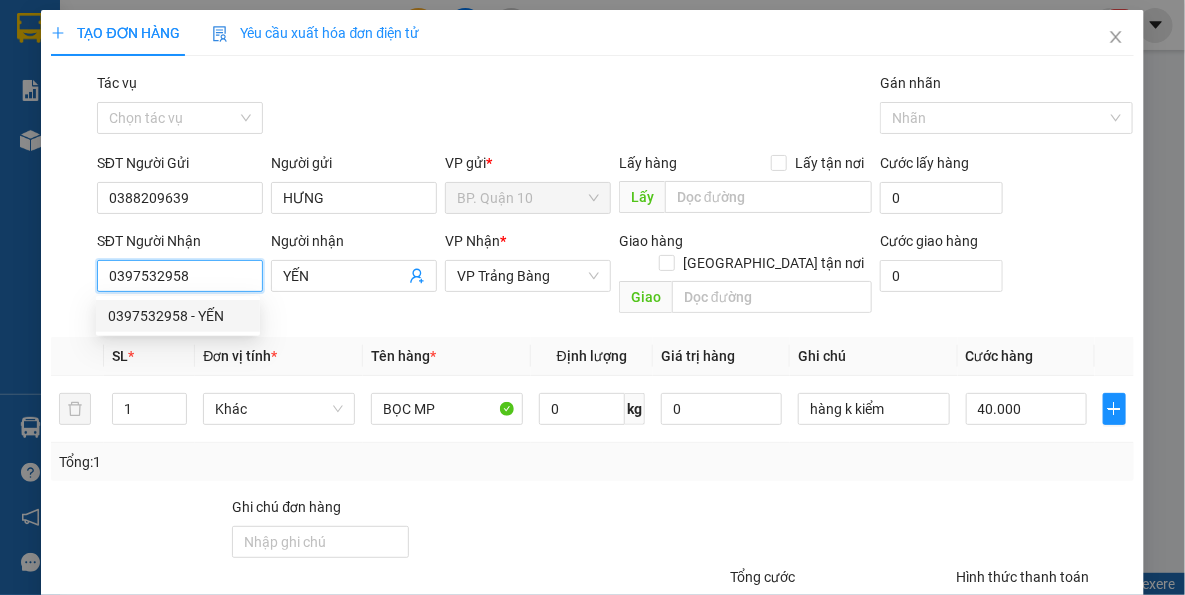 type on "0397532958" 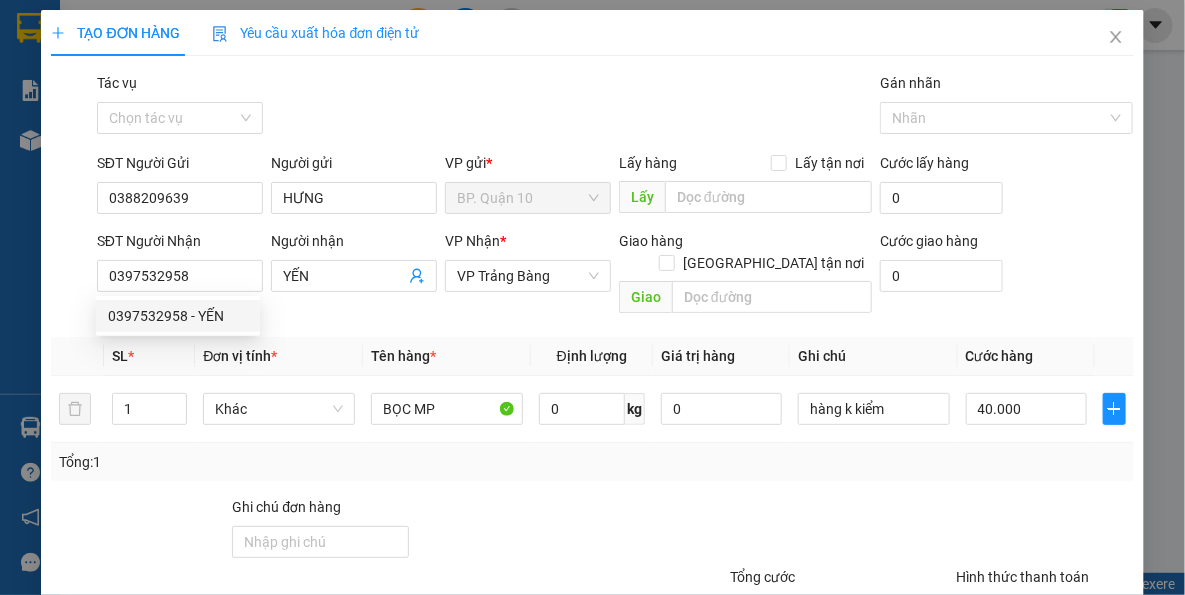 click on "Transit Pickup Surcharge Ids Transit Deliver Surcharge Ids Transit Deliver Surcharge Transit Deliver Surcharge Gói vận chuyển  * Tiêu chuẩn Tác vụ Chọn tác vụ Gán nhãn   Nhãn SĐT Người Gửi 0388209639 Người gửi HƯNG VP gửi  * BP. Quận 10 Lấy hàng Lấy tận nơi Lấy Cước lấy hàng 0 SĐT Người Nhận 0397532958 Người nhận YẾN VP Nhận  * VP Trảng Bàng Giao hàng Giao tận nơi Giao Cước giao hàng 0 SL  * Đơn vị tính  * Tên hàng  * Định lượng Giá trị hàng Ghi chú Cước hàng                   1 Khác BỌC MP 0 kg 0 hàng k kiểm 40.000 Tổng:  1 Ghi chú đơn hàng Tổng cước 40.000 Hình thức thanh toán Tại văn phòng Số tiền thu trước 0 Chưa thanh toán 0 Chọn HT Thanh Toán Lưu nháp Xóa Thông tin Lưu Lưu và In" at bounding box center [592, 397] 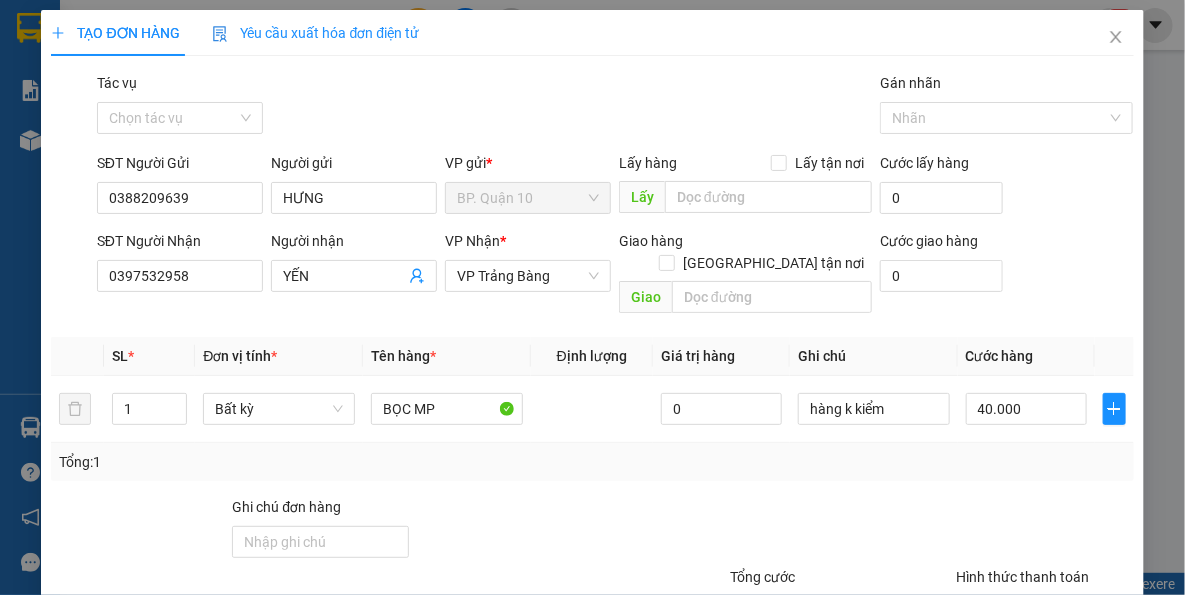 click on "Tổng:  1" at bounding box center [592, 462] 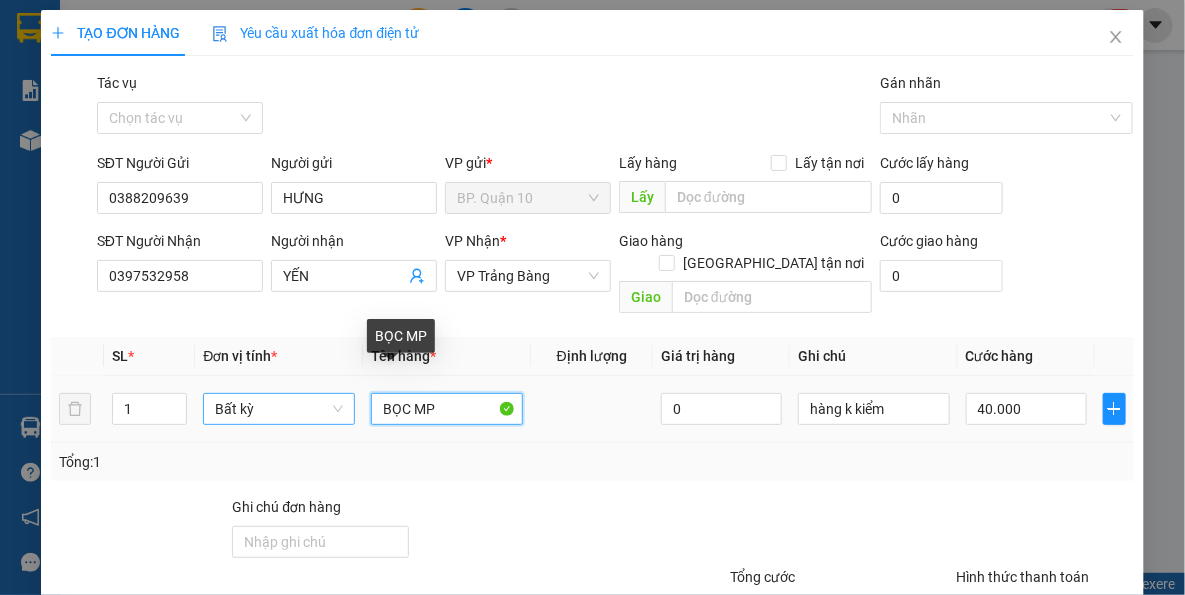 drag, startPoint x: 449, startPoint y: 380, endPoint x: 315, endPoint y: 384, distance: 134.0597 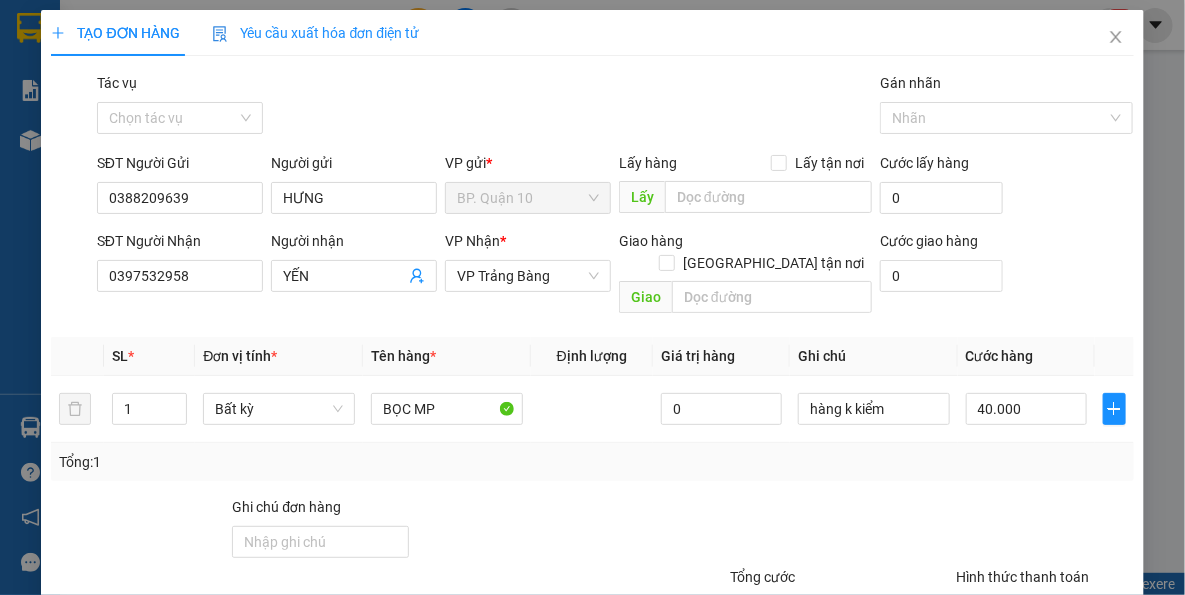 click on "Transit Pickup Surcharge Ids Transit Deliver Surcharge Ids Transit Deliver Surcharge Transit Deliver Surcharge Gói vận chuyển  * Tiêu chuẩn Tác vụ Chọn tác vụ Gán nhãn   Nhãn SĐT Người Gửi 0388209639 Người gửi HƯNG VP gửi  * BP. Quận 10 Lấy hàng Lấy tận nơi Lấy Cước lấy hàng 0 SĐT Người Nhận 0397532958 Người nhận YẾN VP Nhận  * VP Trảng Bàng Giao hàng Giao tận nơi Giao Cước giao hàng 0 SL  * Đơn vị tính  * Tên hàng  * Định lượng Giá trị hàng Ghi chú Cước hàng                   1 Bất kỳ BỌC MP 0 hàng k kiểm 40.000 Tổng:  1 Ghi chú đơn hàng Tổng cước 40.000 Hình thức thanh toán Tại văn phòng Số tiền thu trước 0 Chưa thanh toán 0 Chọn HT Thanh Toán Lưu nháp Xóa Thông tin Lưu Lưu và In BỌC MP" at bounding box center (592, 397) 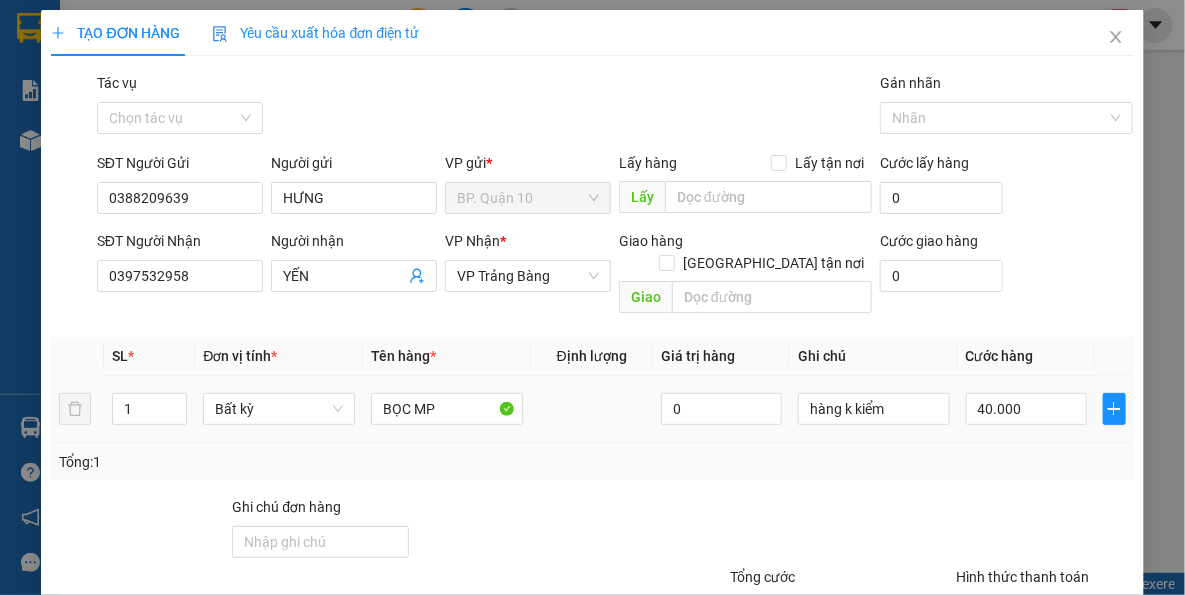 click on "Tổng:  1" at bounding box center [592, 462] 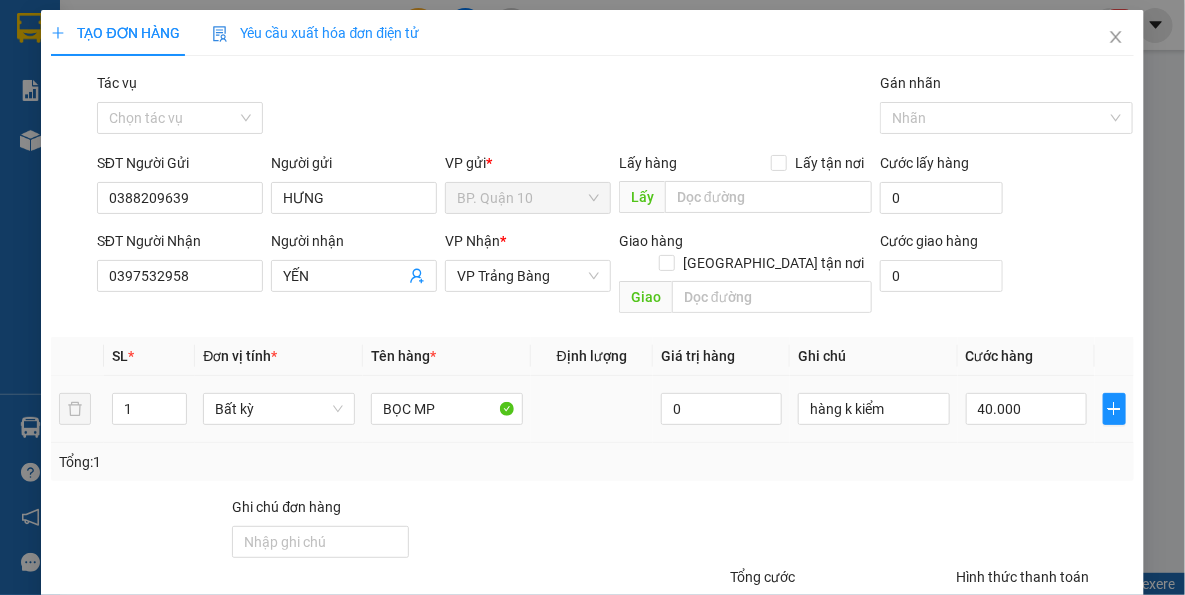 drag, startPoint x: 1118, startPoint y: 379, endPoint x: 1027, endPoint y: 318, distance: 109.55364 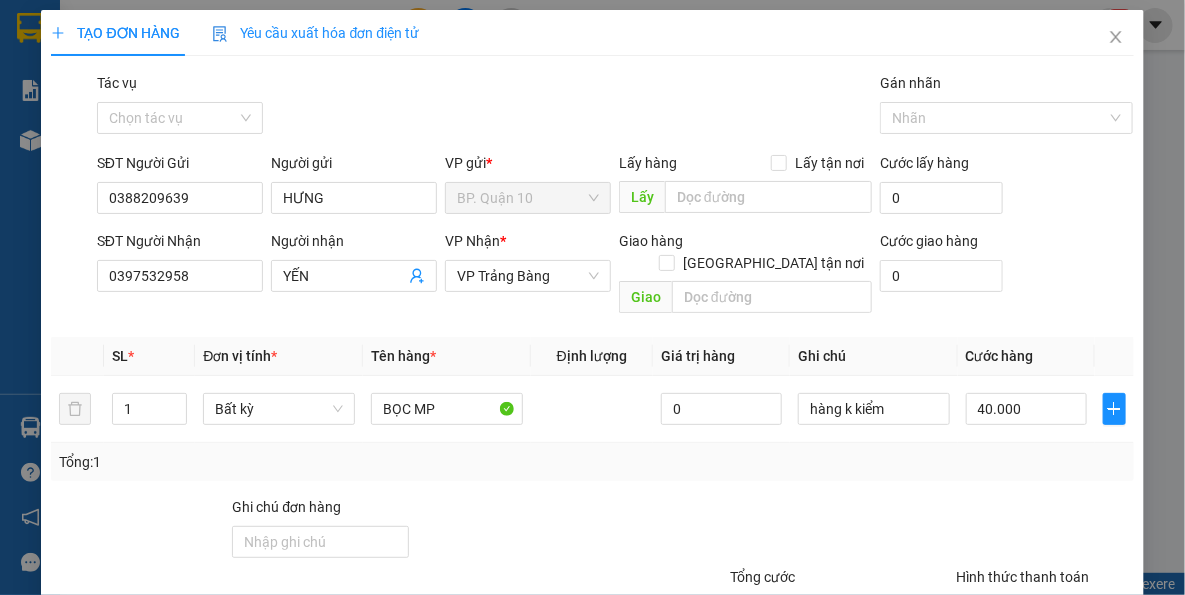 drag, startPoint x: 551, startPoint y: 97, endPoint x: 545, endPoint y: 16, distance: 81.22192 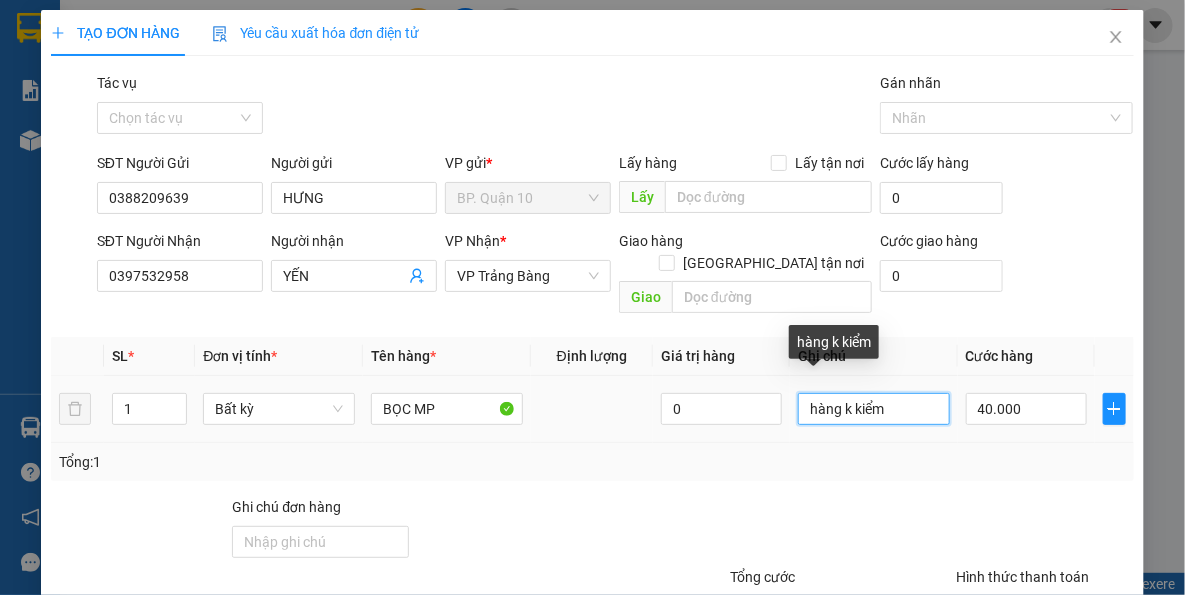 click on "hàng k kiểm" at bounding box center (874, 409) 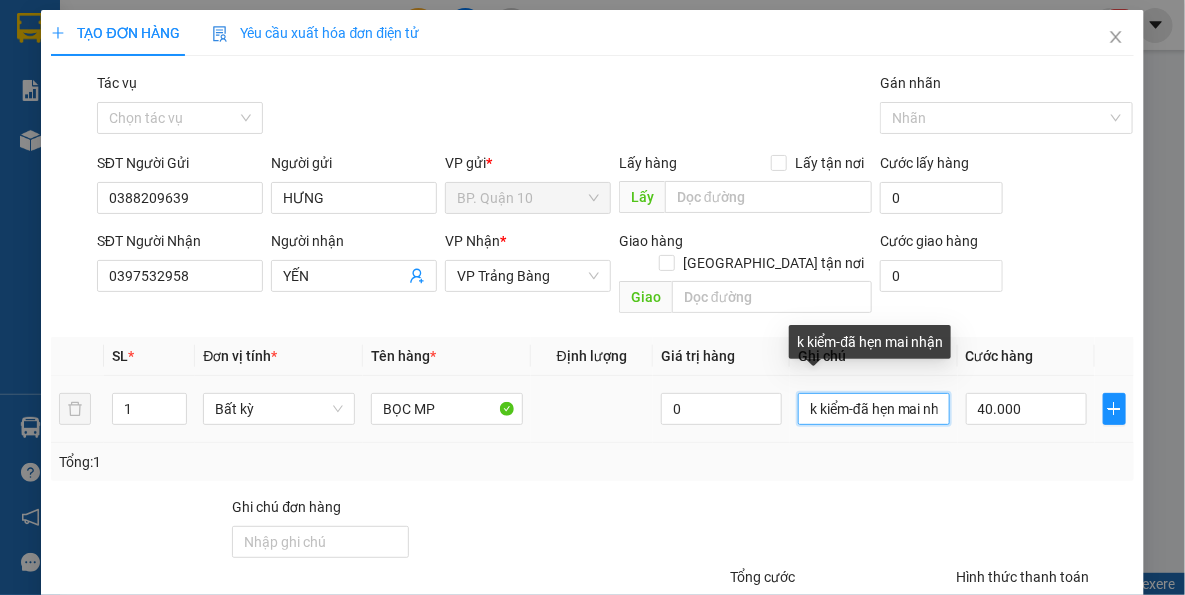 scroll, scrollTop: 0, scrollLeft: 27, axis: horizontal 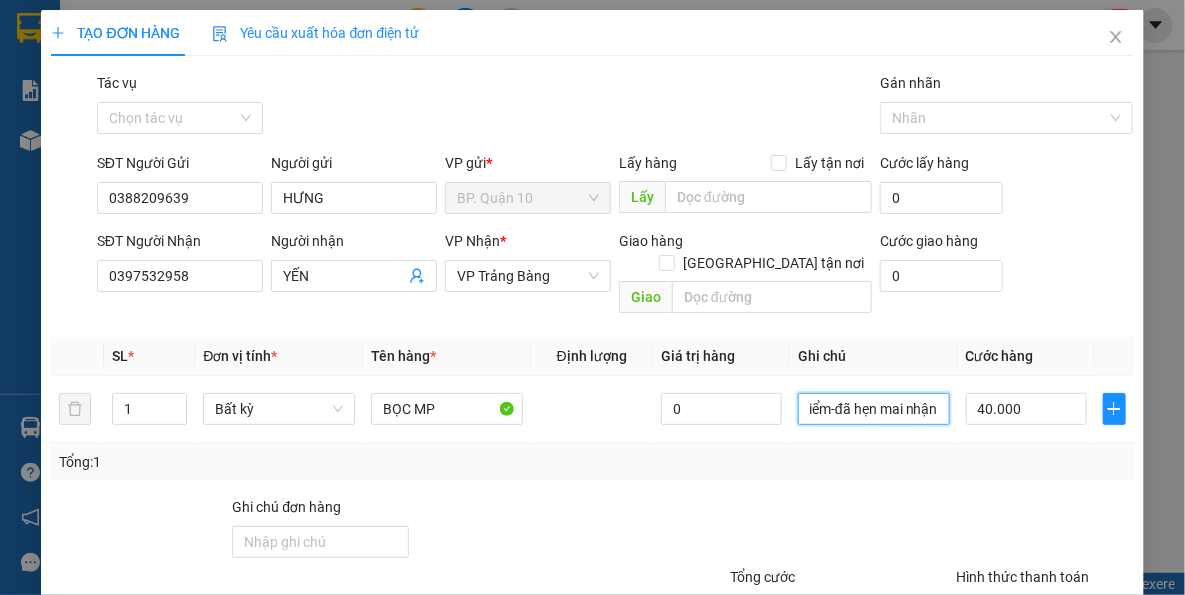 type on "k kiểm-đã hẹn mai nhận" 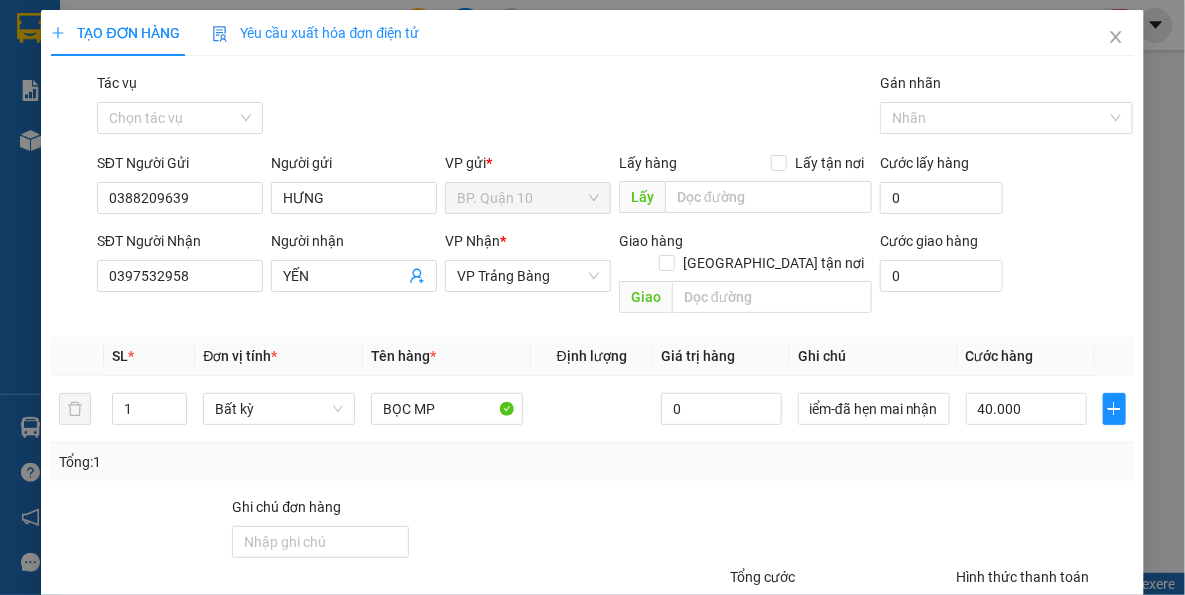 click on "Tổng:  1" at bounding box center [592, 462] 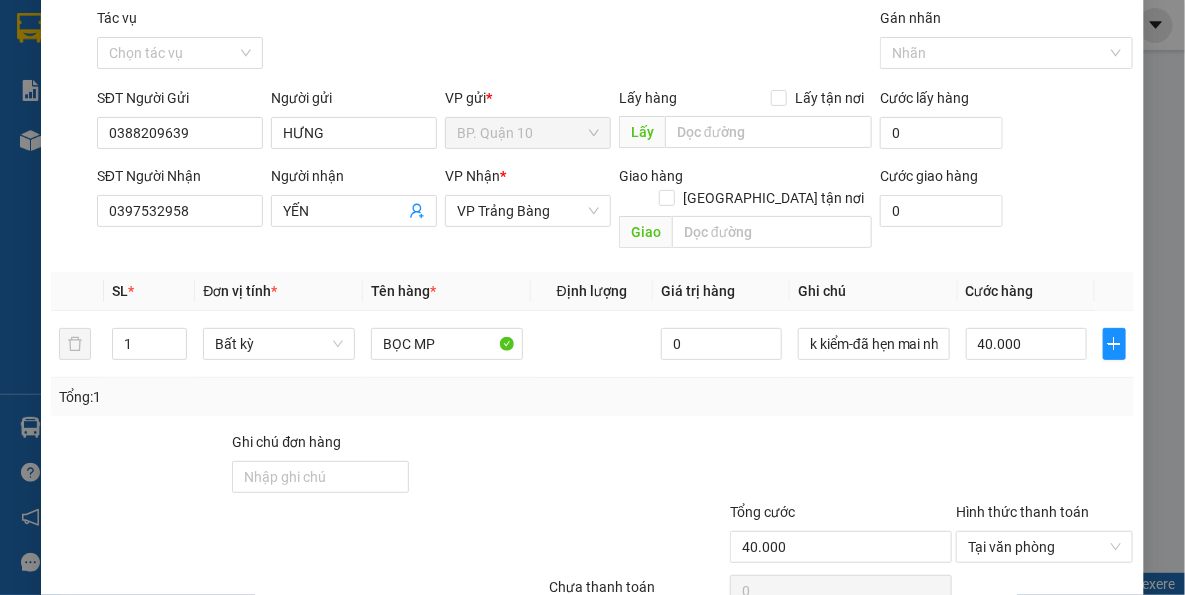 scroll, scrollTop: 143, scrollLeft: 0, axis: vertical 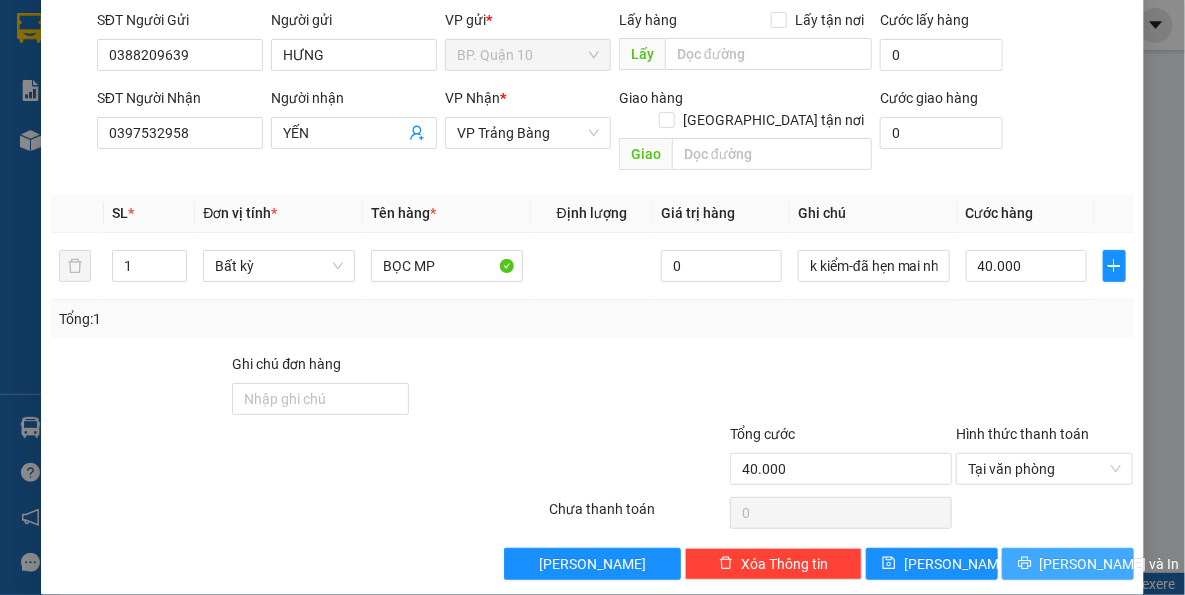 click on "[PERSON_NAME] và In" at bounding box center (1068, 564) 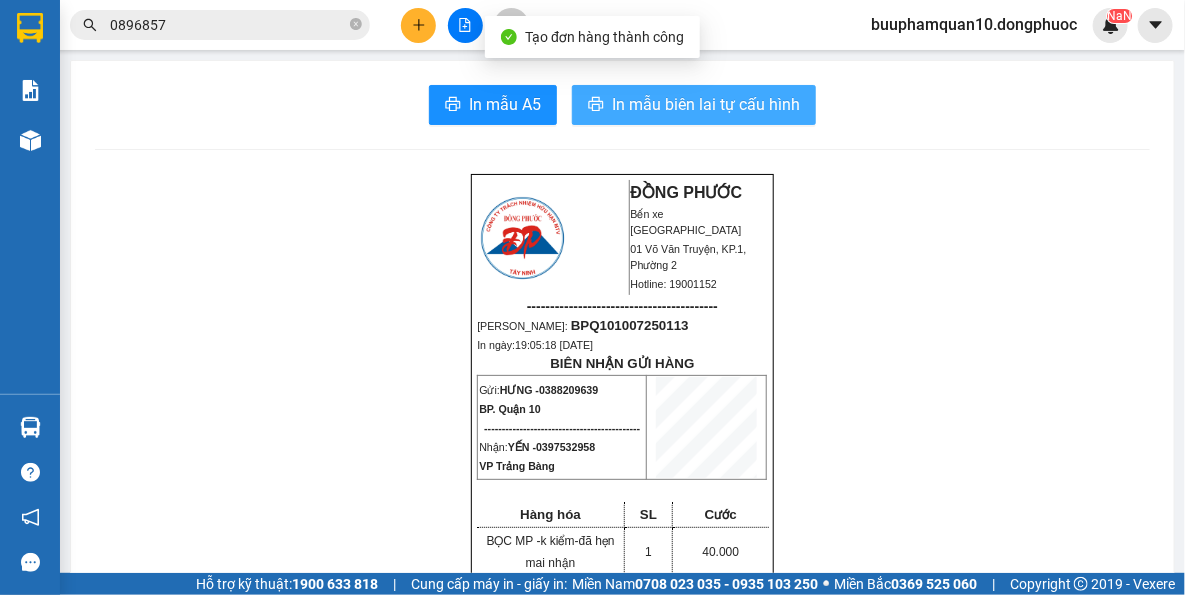 click on "In mẫu biên lai tự cấu hình" at bounding box center [706, 104] 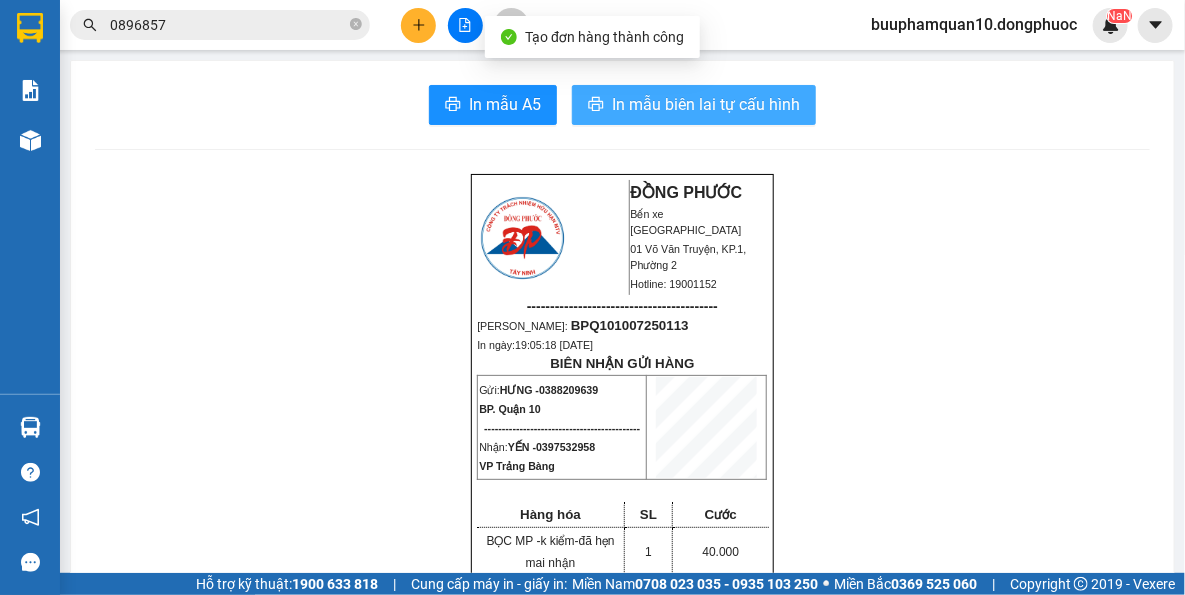 scroll, scrollTop: 0, scrollLeft: 0, axis: both 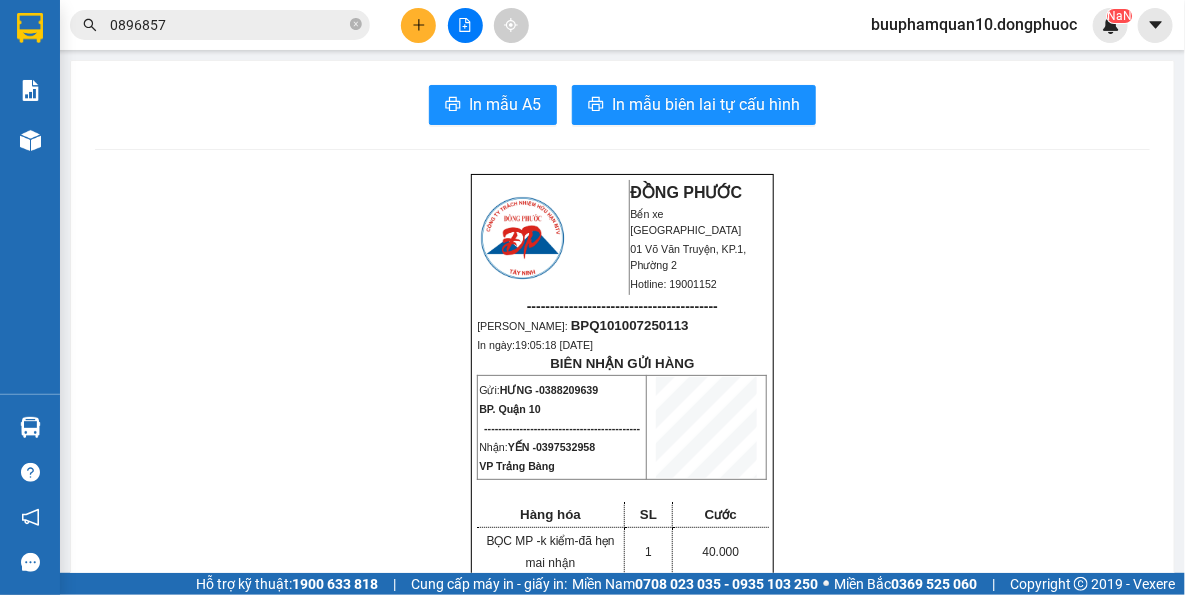 click 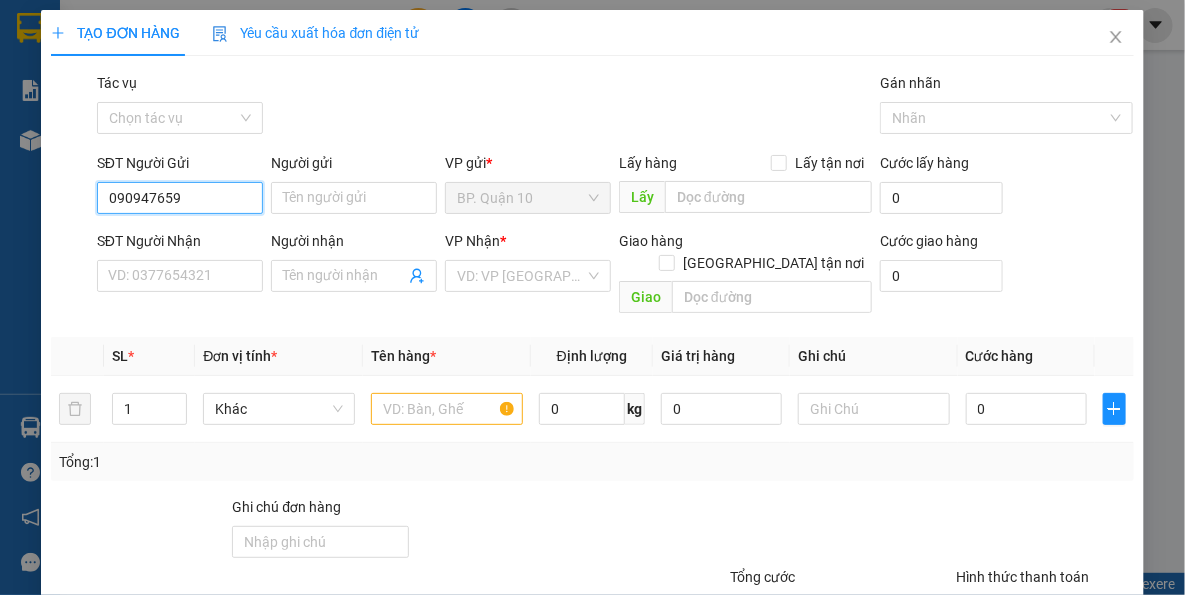 type on "0909476597" 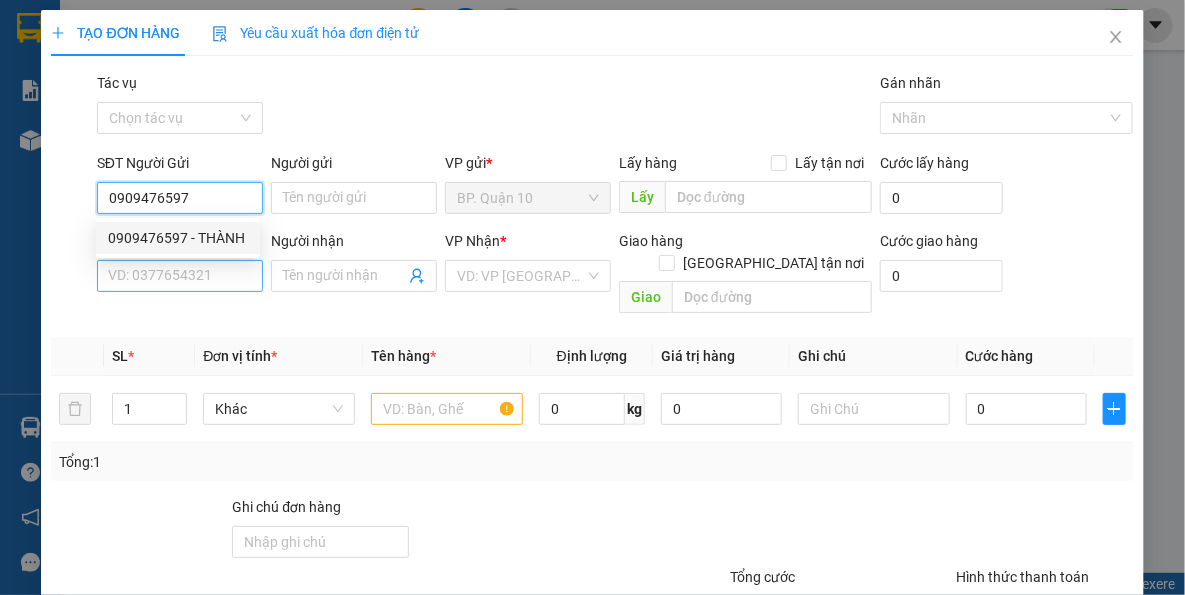 drag, startPoint x: 211, startPoint y: 230, endPoint x: 239, endPoint y: 265, distance: 44.82187 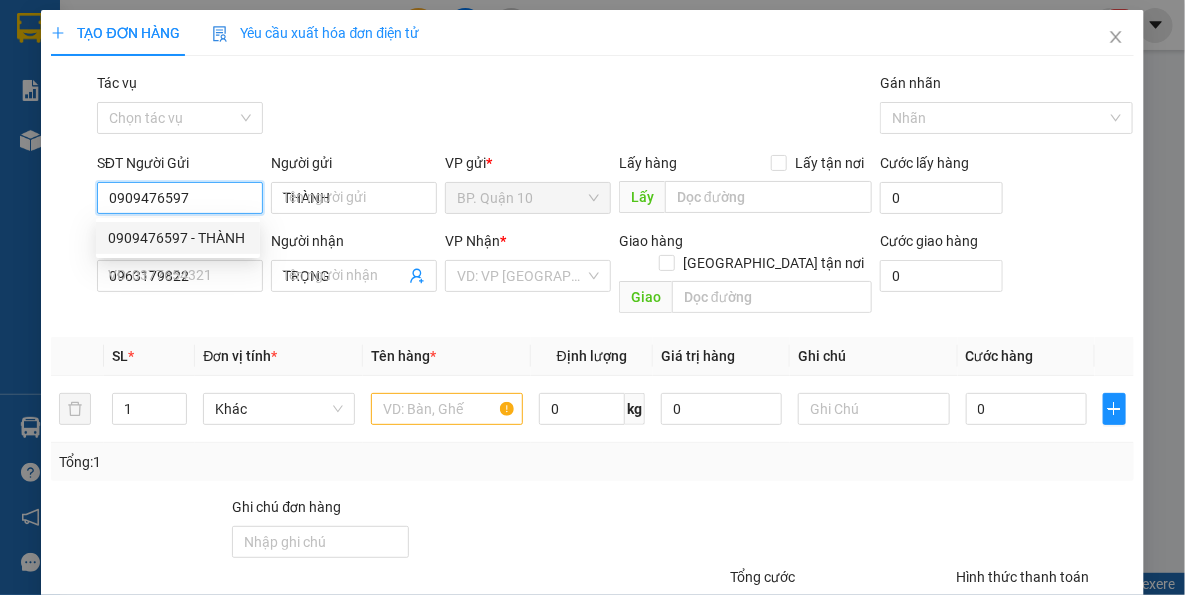 type on "0909476597" 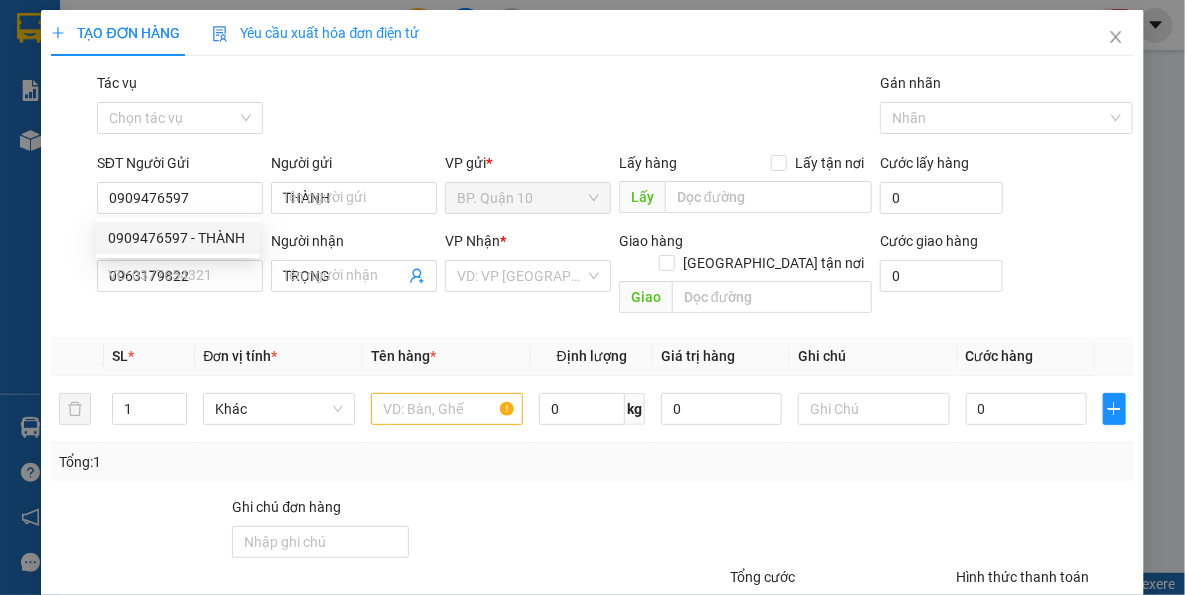type on "40.000" 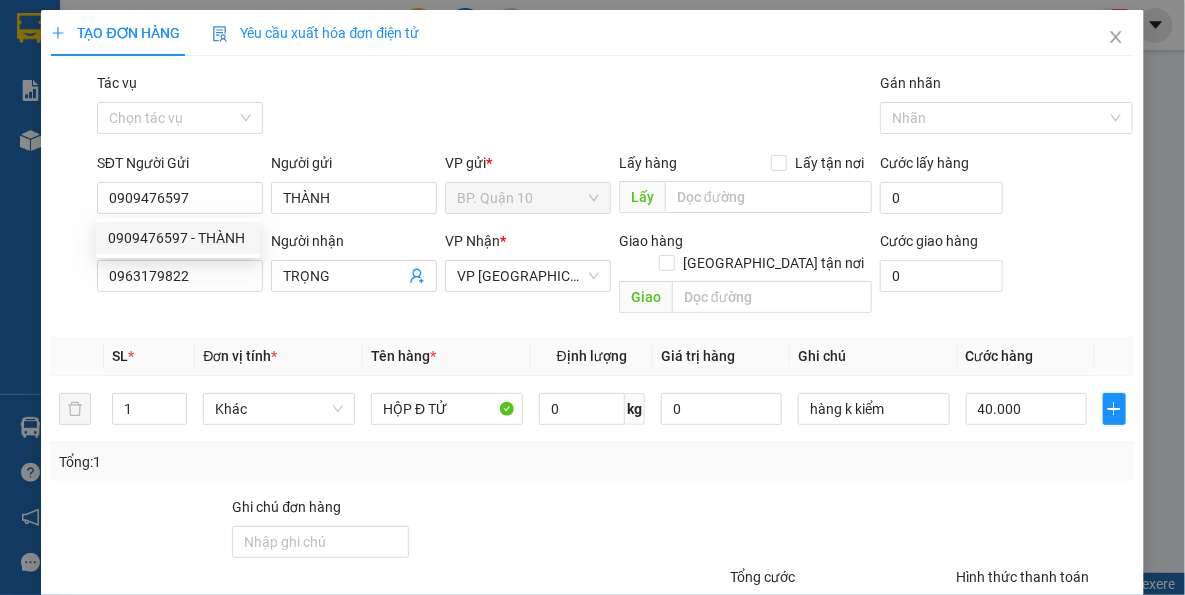drag, startPoint x: 273, startPoint y: 311, endPoint x: 258, endPoint y: 299, distance: 19.209373 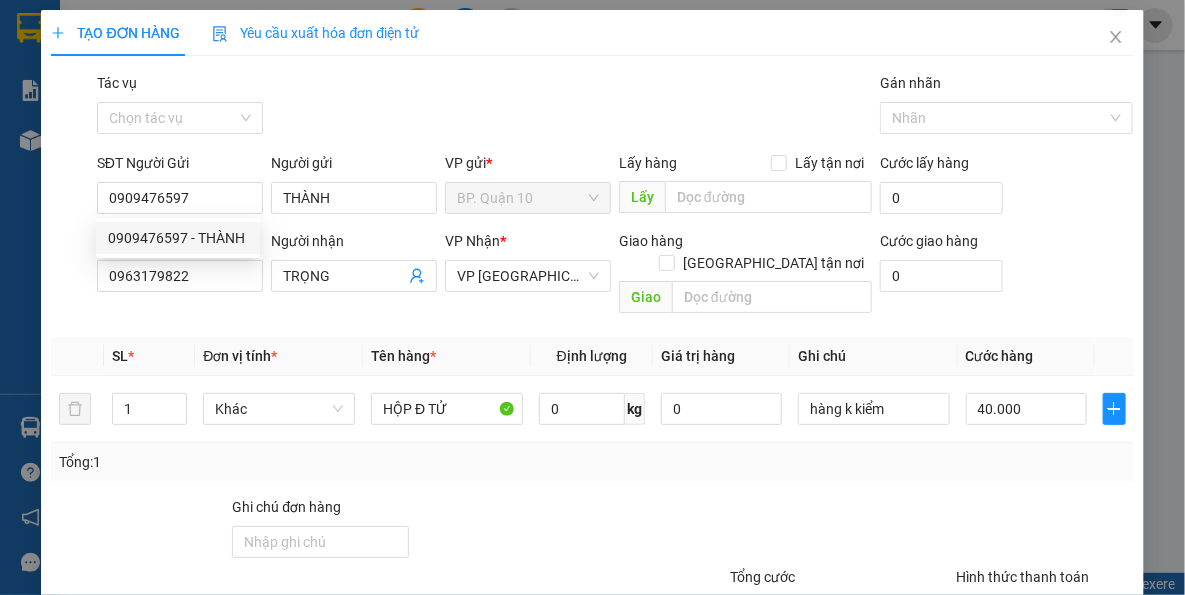 click on "Transit Pickup Surcharge Ids Transit Deliver Surcharge Ids Transit Deliver Surcharge Transit Deliver Surcharge Gói vận chuyển  * Tiêu chuẩn Tác vụ Chọn tác vụ Gán nhãn   Nhãn SĐT Người Gửi 0909476597 Người gửi THÀNH VP gửi  * BP. Quận 10 Lấy hàng Lấy tận nơi Lấy Cước lấy hàng 0 SĐT Người Nhận 0963179822 Người nhận TRỌNG VP Nhận  * VP Tây Ninh Giao hàng Giao tận nơi Giao Cước giao hàng 0 SL  * Đơn vị tính  * Tên hàng  * Định lượng Giá trị hàng Ghi chú Cước hàng                   1 Khác HỘP Đ TỬ 0 kg 0 hàng k kiểm 40.000 Tổng:  1 Ghi chú đơn hàng Tổng cước 40.000 Hình thức thanh toán Tại văn phòng Số tiền thu trước 0 Chưa thanh toán 0 Chọn HT Thanh Toán Lưu nháp Xóa Thông tin Lưu Lưu và In" at bounding box center [592, 397] 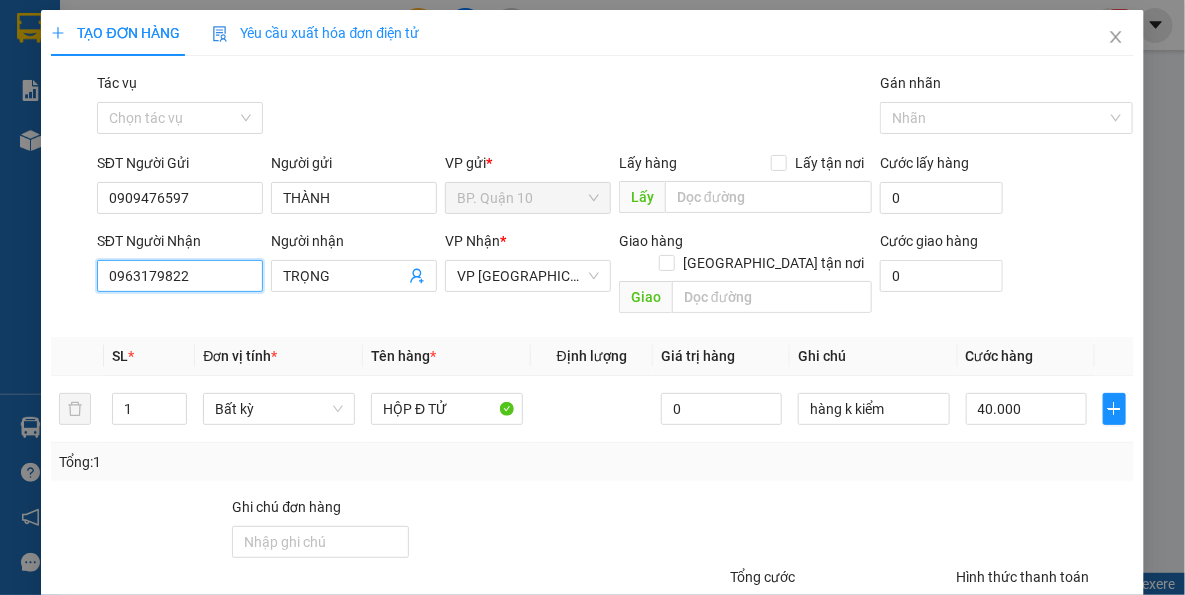 click on "0963179822" at bounding box center [180, 276] 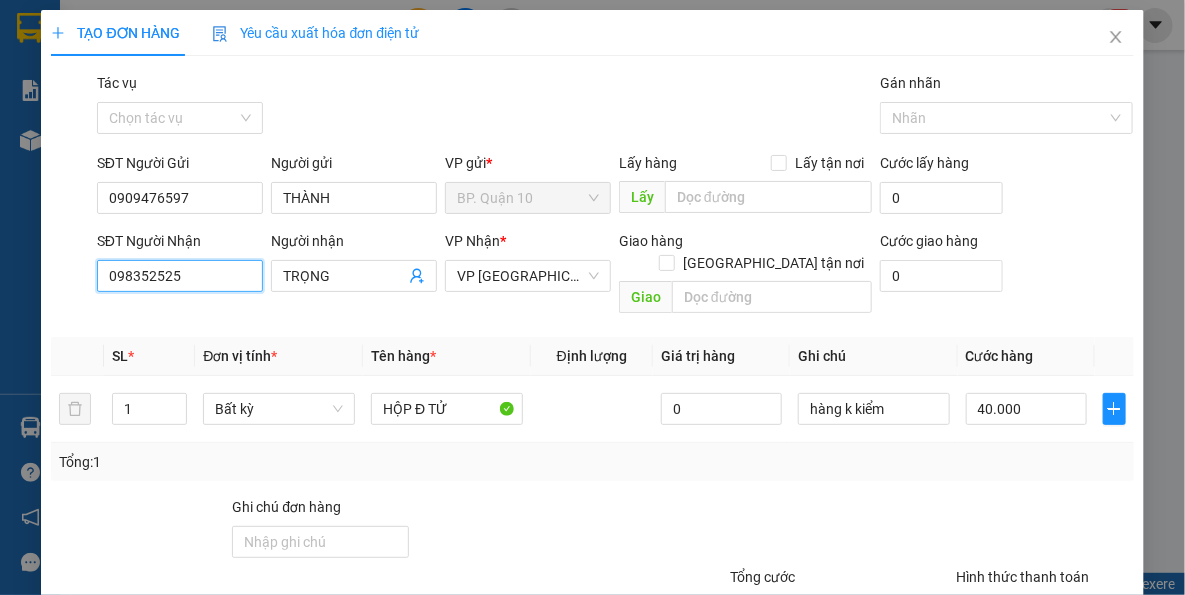 type on "0983525257" 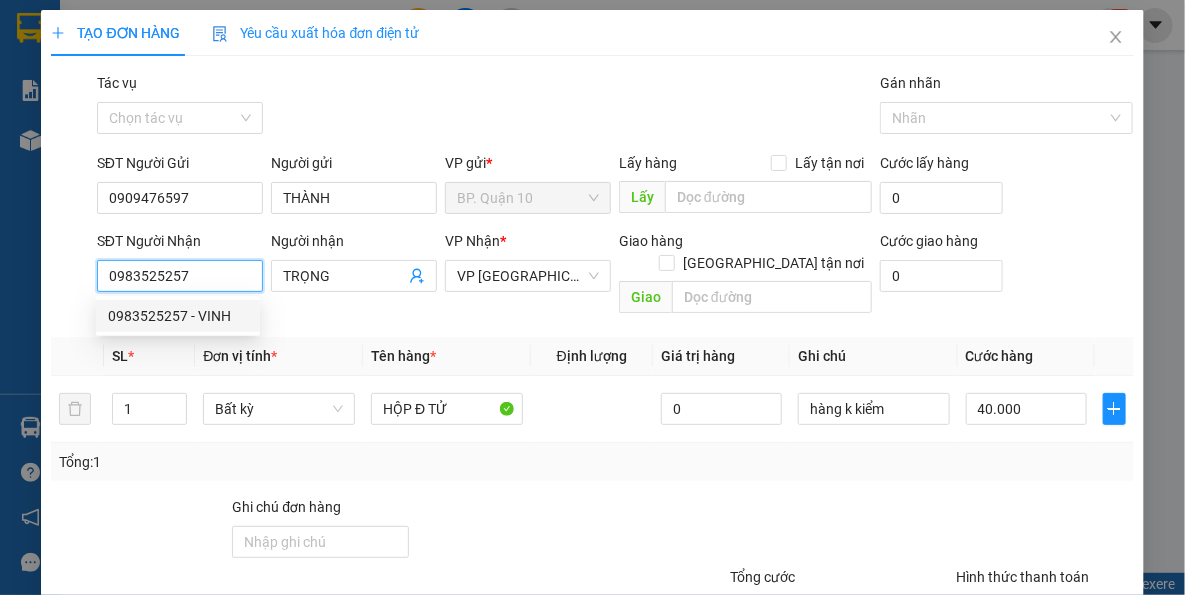 click on "0983525257 - VINH" at bounding box center [178, 316] 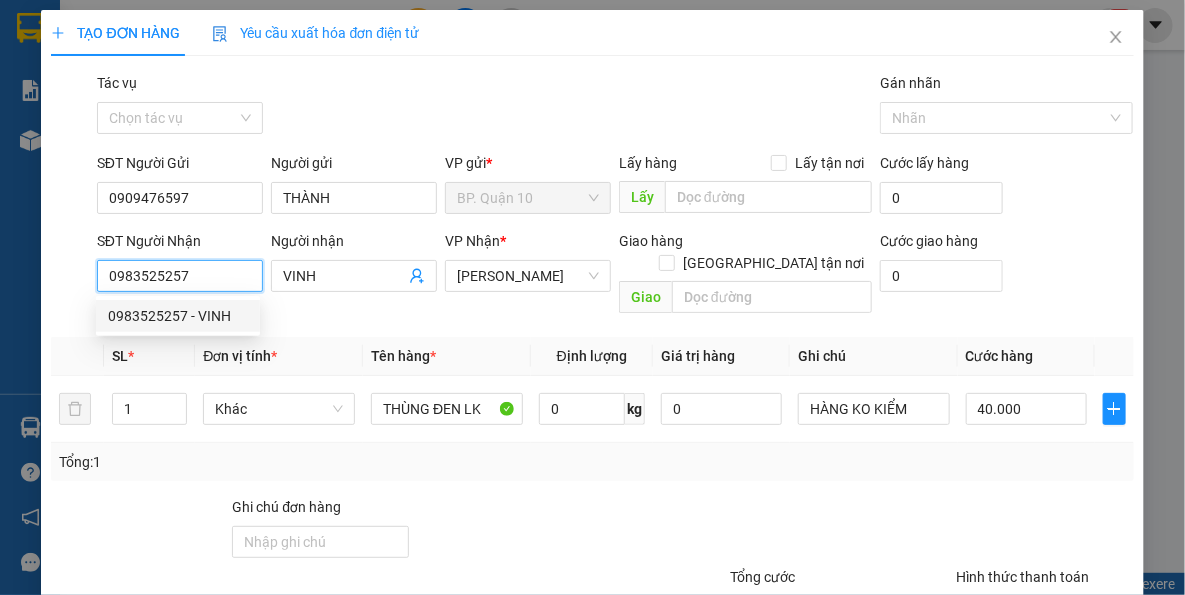 type on "0983525257" 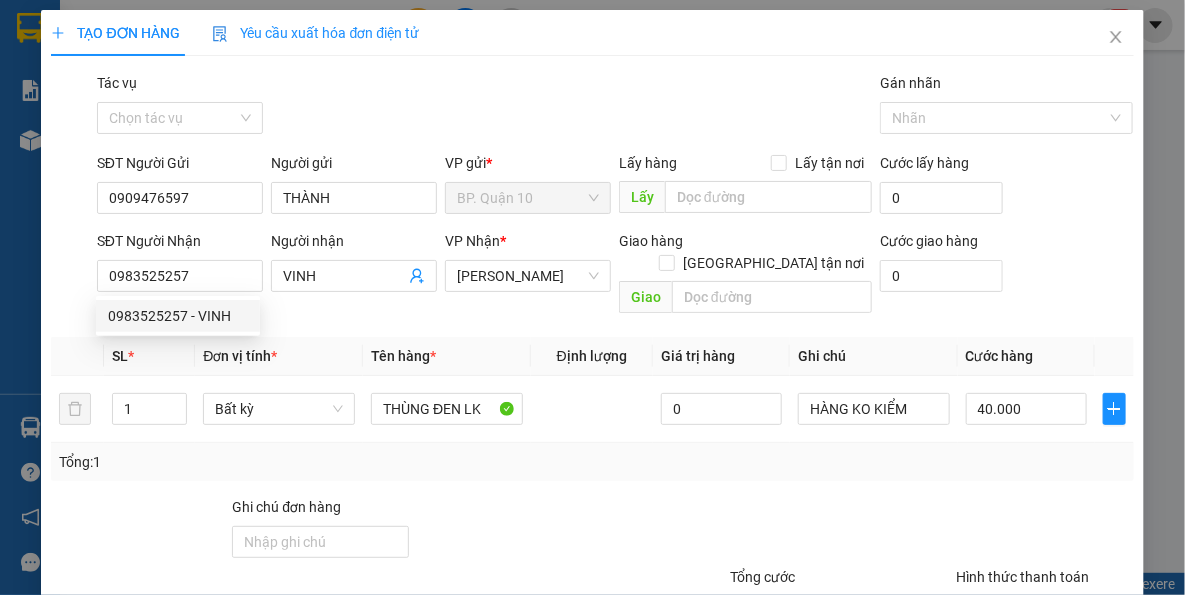 drag, startPoint x: 426, startPoint y: 332, endPoint x: 472, endPoint y: 445, distance: 122.0041 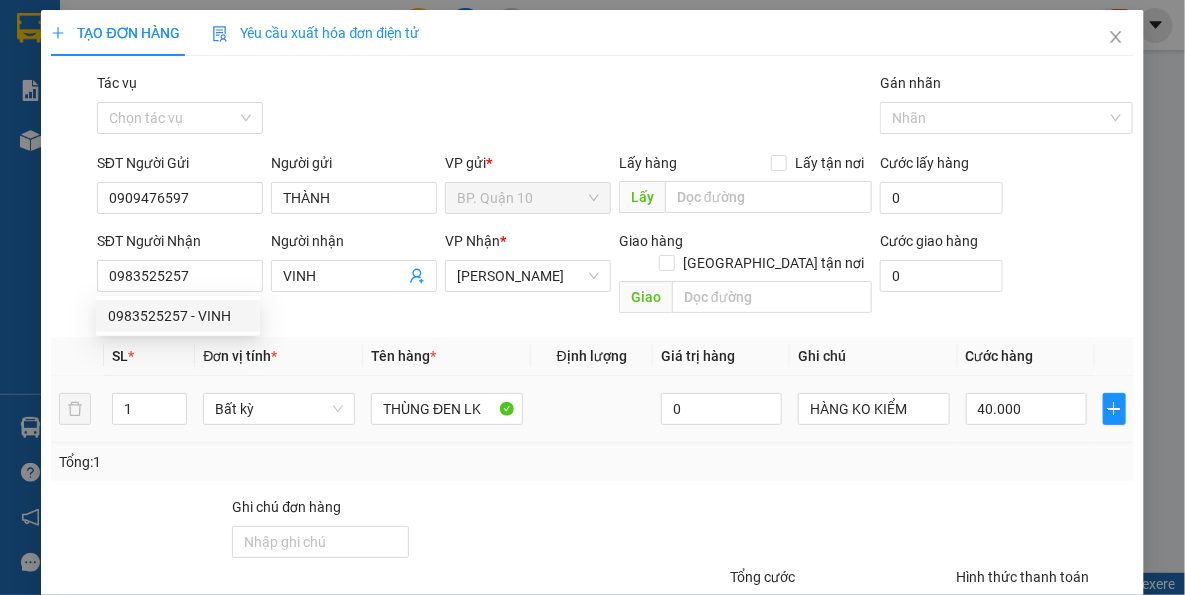 click on "Tổng:  1" at bounding box center (592, 462) 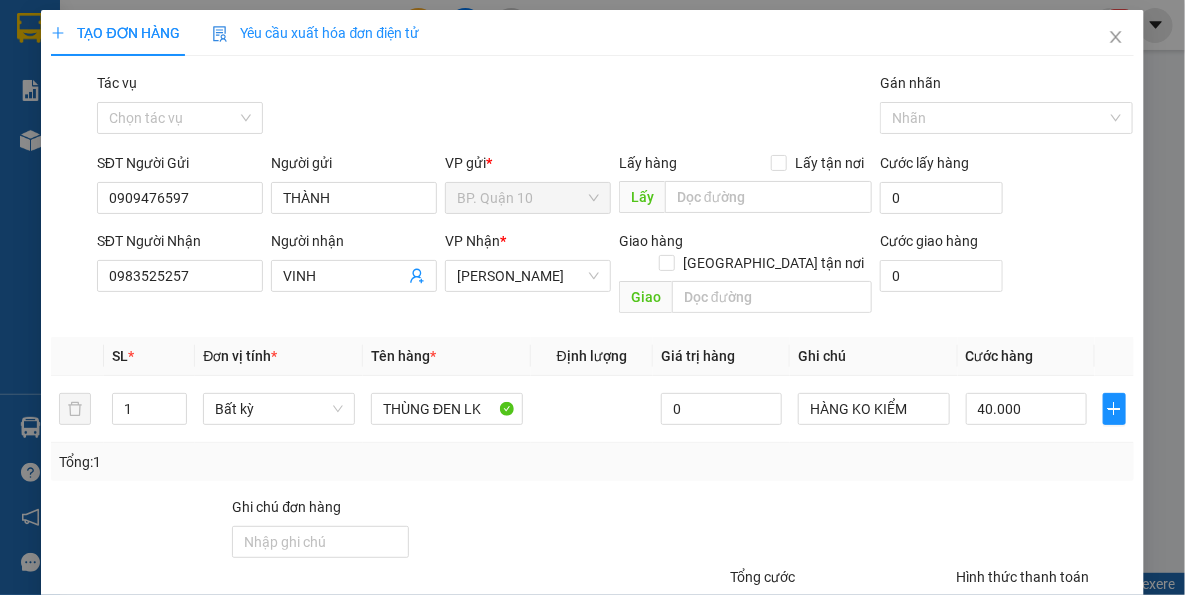 click on "TẠO ĐƠN HÀNG Yêu cầu xuất hóa đơn điện tử Transit Pickup Surcharge Ids Transit Deliver Surcharge Ids Transit Deliver Surcharge Transit Deliver Surcharge Gói vận chuyển  * Tiêu chuẩn Tác vụ Chọn tác vụ Gán nhãn   Nhãn SĐT Người Gửi 0909476597 Người gửi THÀNH VP gửi  * BP. Quận 10 Lấy hàng Lấy tận nơi Lấy Cước lấy hàng 0 SĐT Người Nhận 0983525257 Người nhận VINH VP Nhận  * Hòa Thành Giao hàng Giao tận nơi Giao Cước giao hàng 0 SL  * Đơn vị tính  * Tên hàng  * Định lượng Giá trị hàng Ghi chú Cước hàng                   1 Bất kỳ THÙNG ĐEN LK 0 HÀNG KO KIỂM 40.000 Tổng:  1 Ghi chú đơn hàng Tổng cước 40.000 Hình thức thanh toán Tại văn phòng Số tiền thu trước 0 Chưa thanh toán 0 Chọn HT Thanh Toán Lưu nháp Xóa Thông tin Lưu Lưu và In" at bounding box center [592, 297] 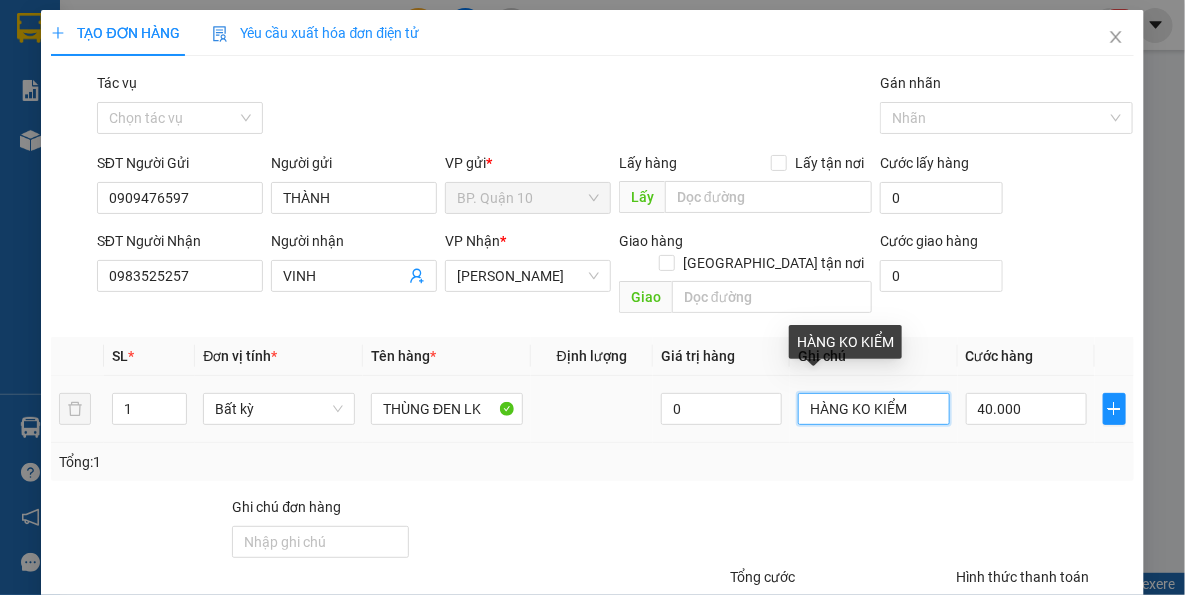 click on "HÀNG KO KIỂM" at bounding box center [874, 409] 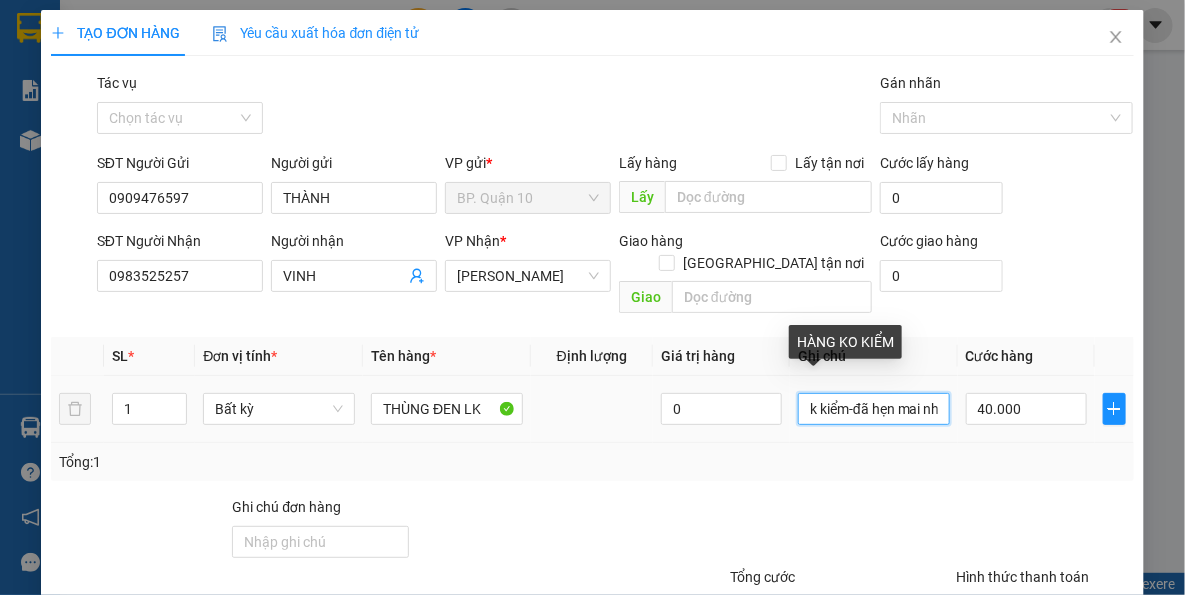 scroll, scrollTop: 0, scrollLeft: 27, axis: horizontal 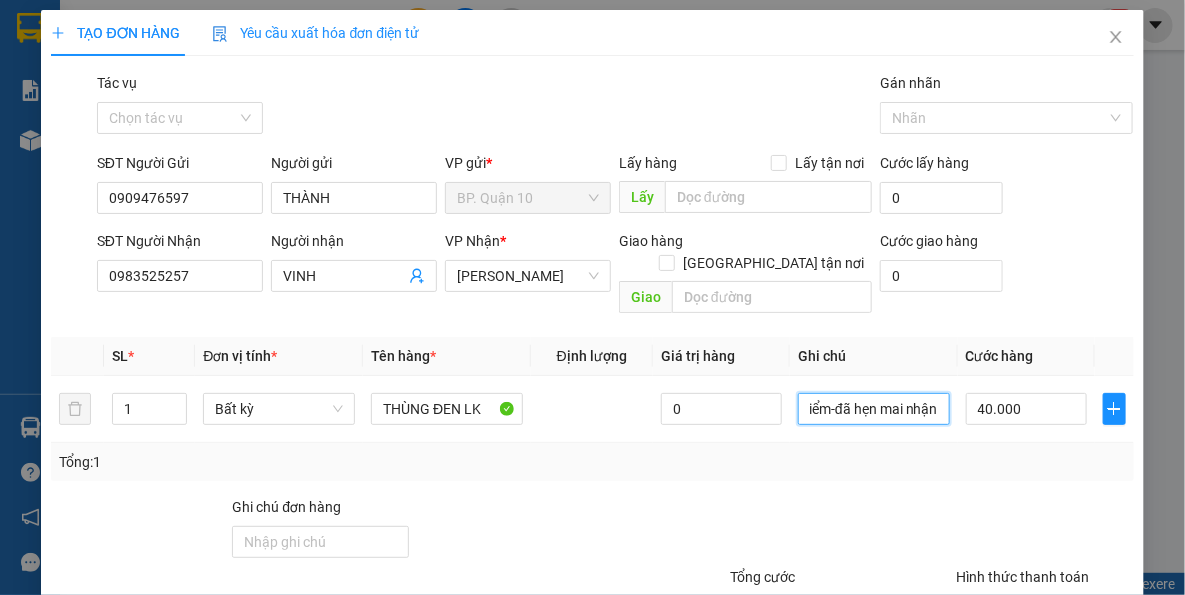 type on "k kiểm-đã hẹn mai nhận" 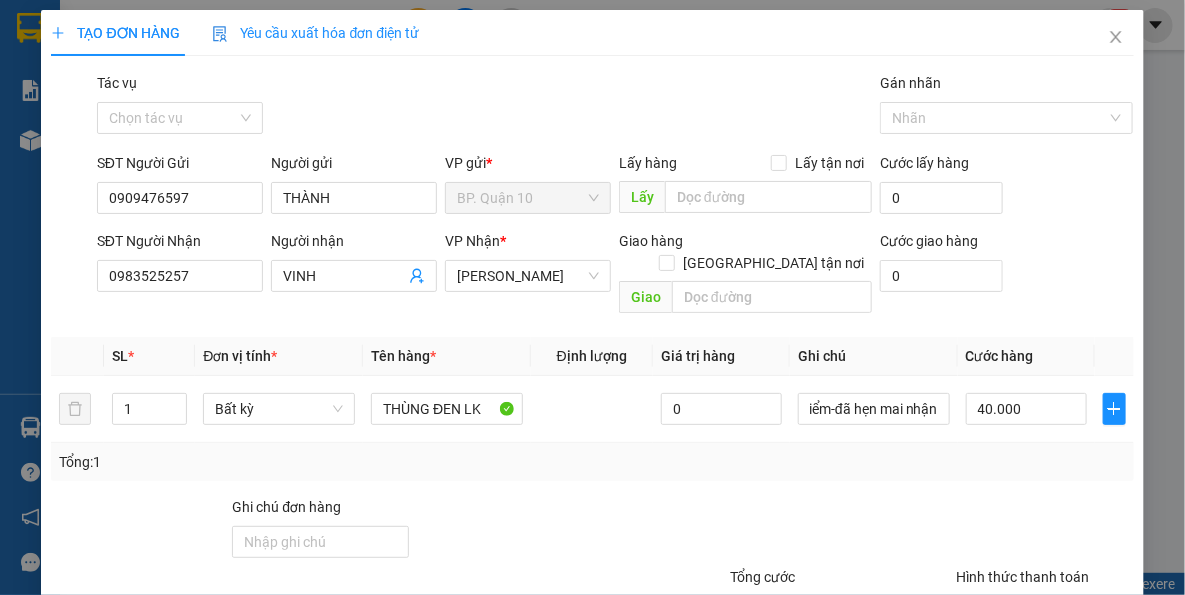 drag, startPoint x: 971, startPoint y: 443, endPoint x: 1019, endPoint y: 512, distance: 84.05355 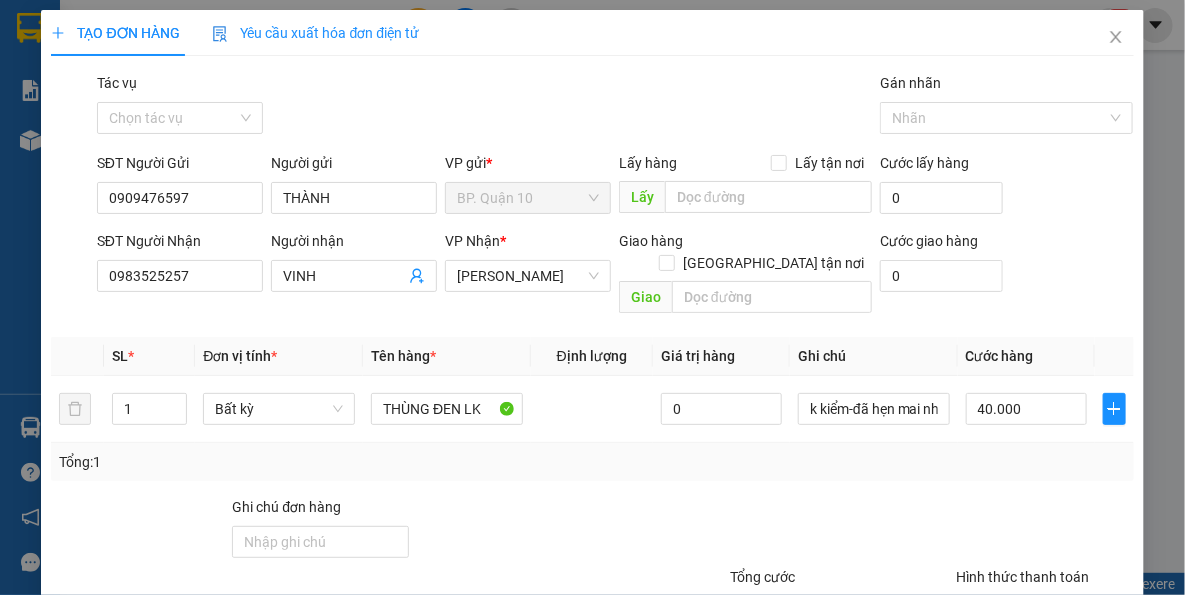 scroll, scrollTop: 143, scrollLeft: 0, axis: vertical 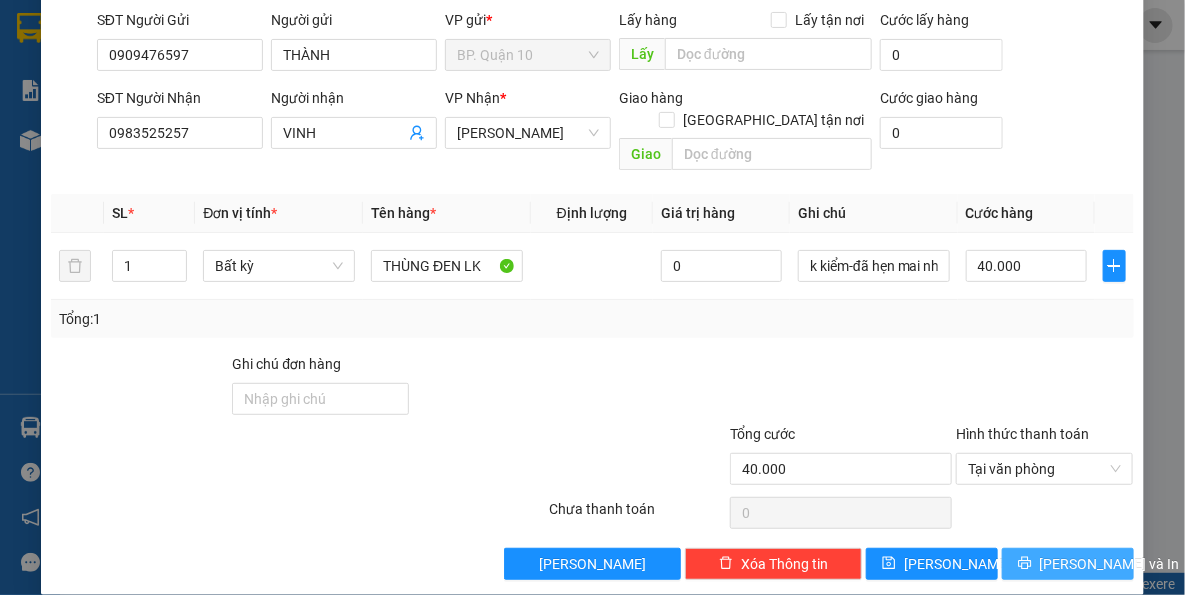 click on "[PERSON_NAME] và In" at bounding box center (1110, 564) 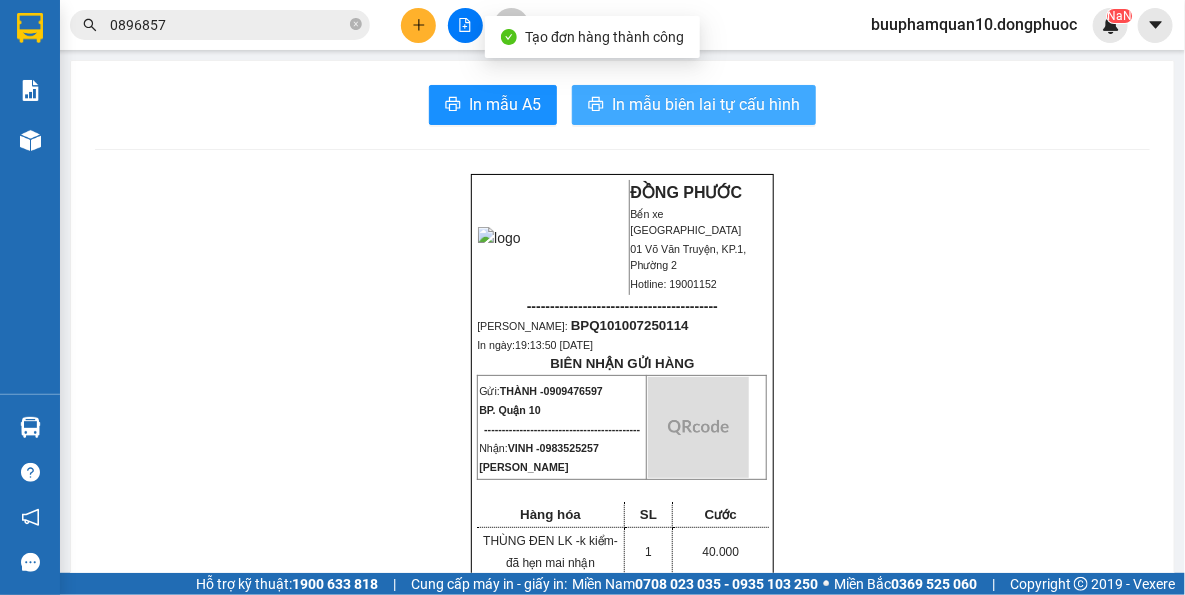 click on "In mẫu biên lai tự cấu hình" at bounding box center (694, 105) 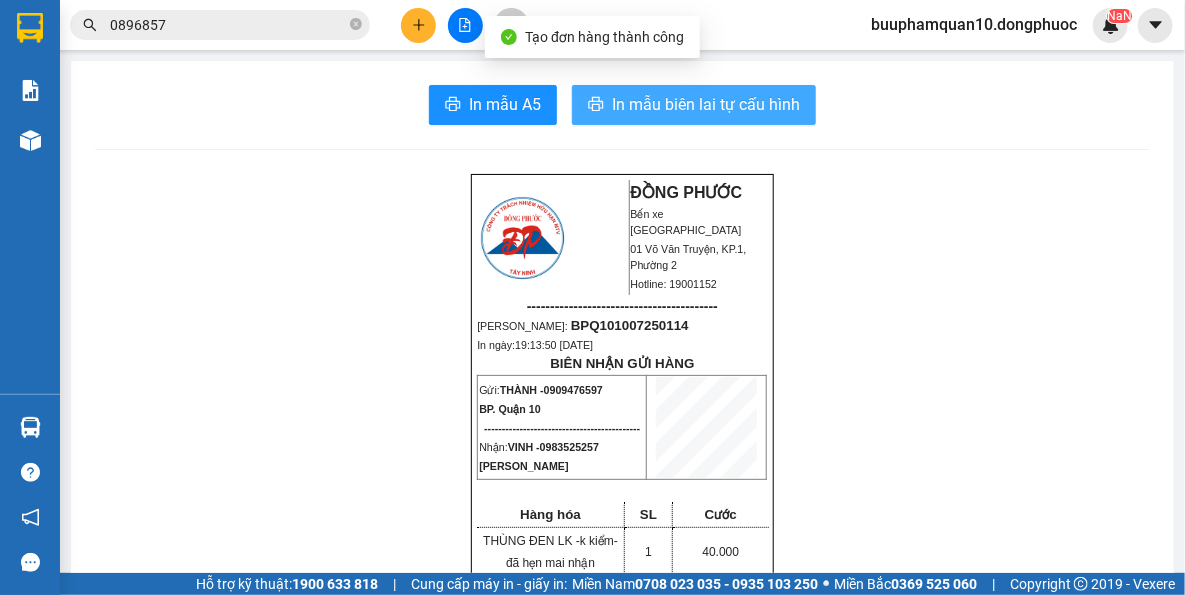 scroll, scrollTop: 0, scrollLeft: 0, axis: both 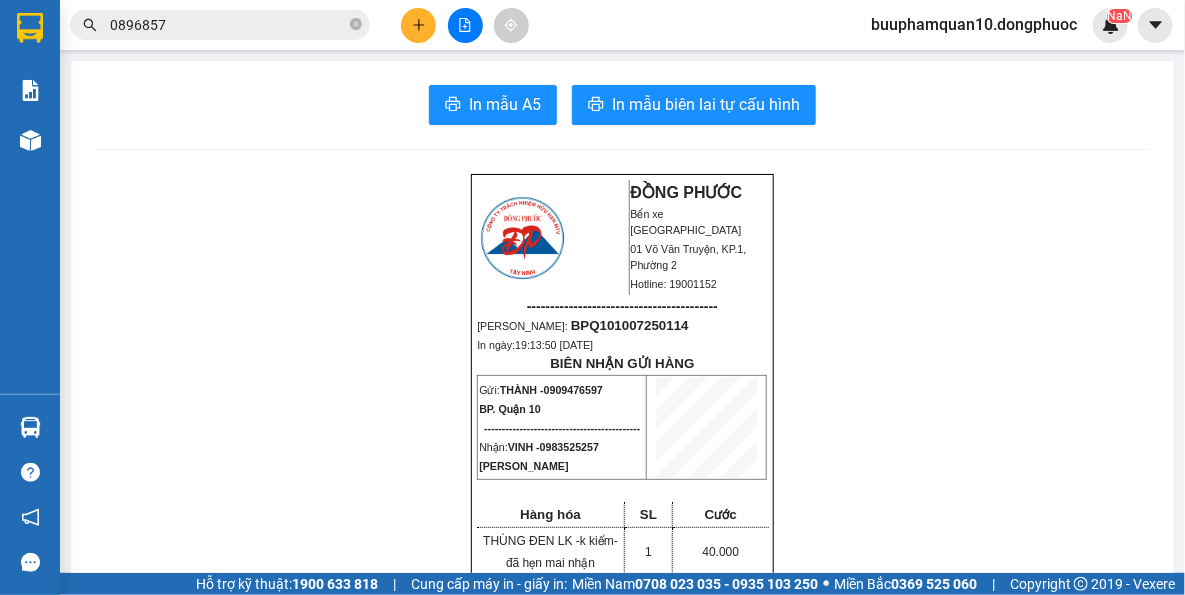 click at bounding box center [465, 25] 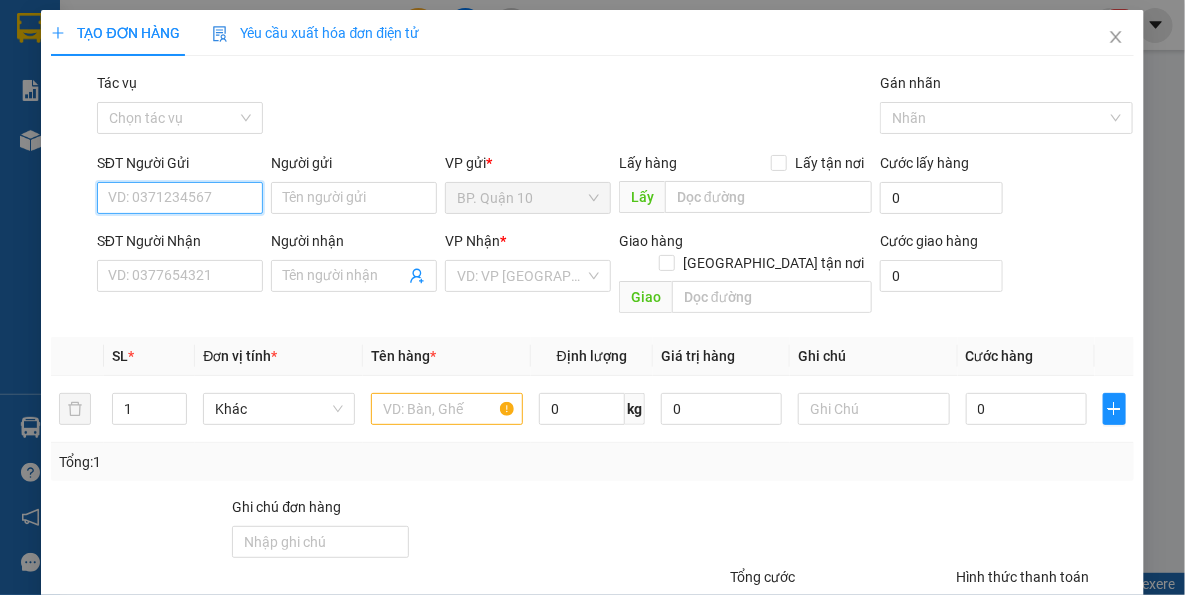 click on "SĐT Người Gửi" at bounding box center (180, 198) 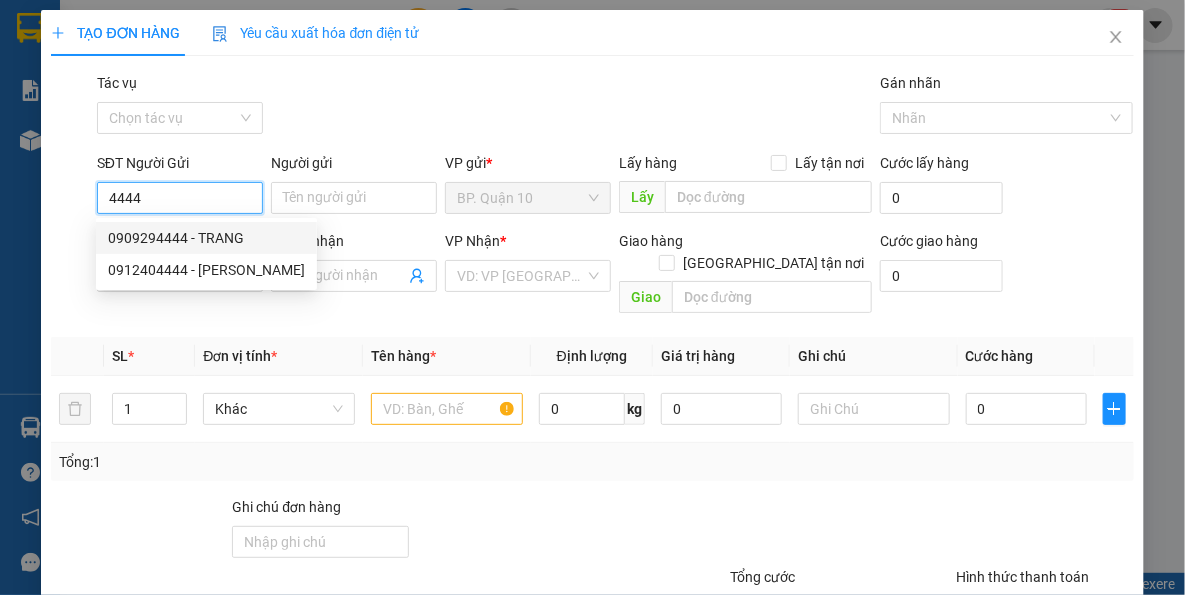 click on "0909294444 - TRANG" at bounding box center [206, 238] 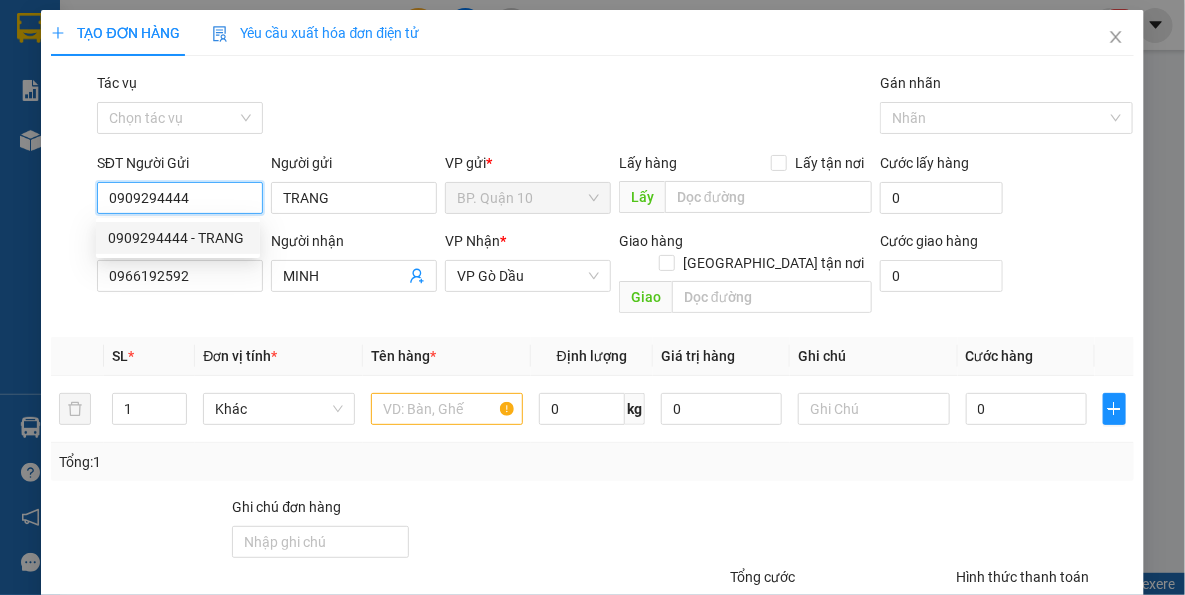 type on "40.000" 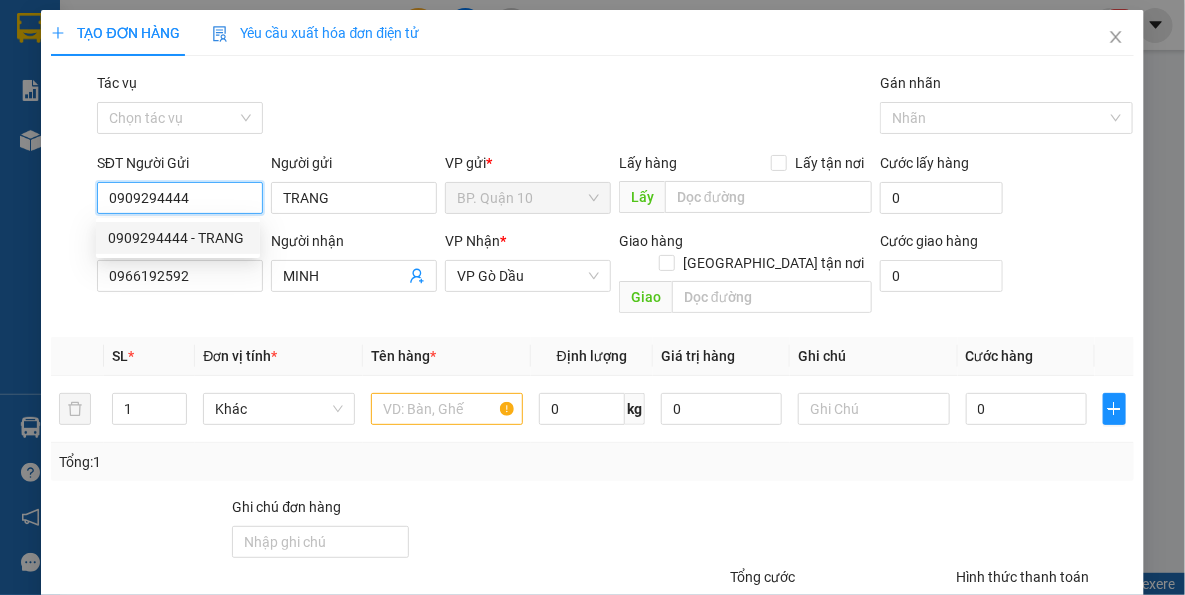 type on "0909294444" 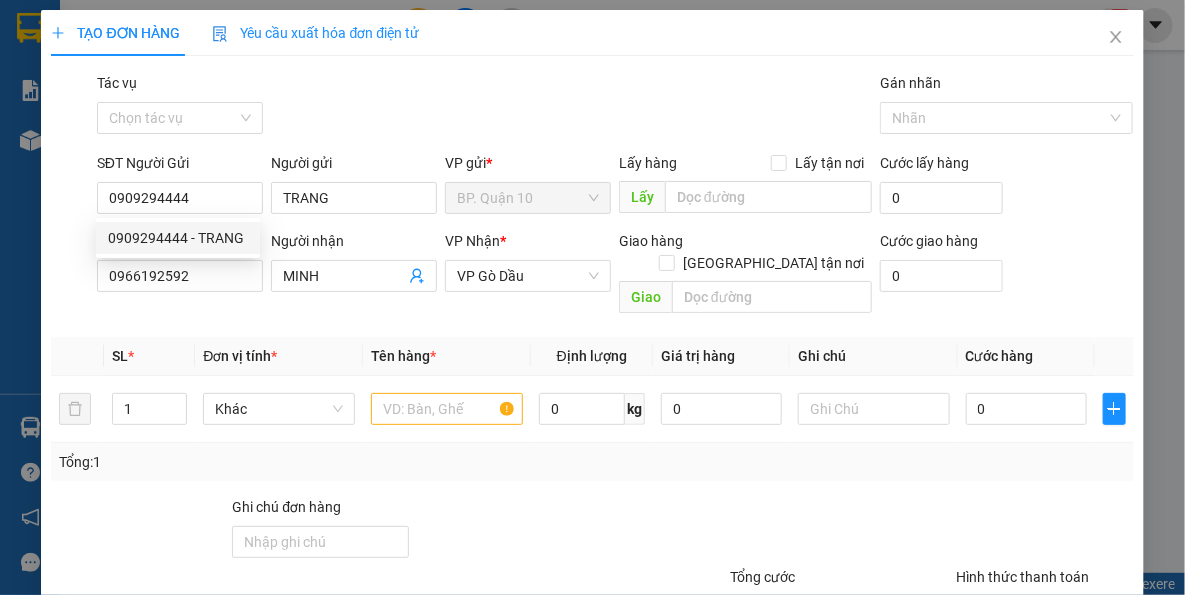 click on "Transit Pickup Surcharge Ids Transit Deliver Surcharge Ids Transit Deliver Surcharge Transit Deliver Surcharge Gói vận chuyển  * Tiêu chuẩn Tác vụ Chọn tác vụ Gán nhãn   Nhãn SĐT Người Gửi 0909294444 Người gửi TRANG VP gửi  * BP. Quận 10 Lấy hàng Lấy tận nơi Lấy Cước lấy hàng 0 SĐT Người Nhận 0966192592 Người nhận MINH VP Nhận  * VP Gò Dầu Giao hàng Giao tận nơi Giao Cước giao hàng 0 SL  * Đơn vị tính  * Tên hàng  * Định lượng Giá trị hàng Ghi chú Cước hàng                   1 Khác 0 kg 0 0 Tổng:  1 Ghi chú đơn hàng Tổng cước 40.000 Hình thức thanh toán Tại văn phòng Số tiền thu trước 0 Chưa thanh toán 0 Chọn HT Thanh Toán Lưu nháp Xóa Thông tin Lưu Lưu và In" at bounding box center [592, 397] 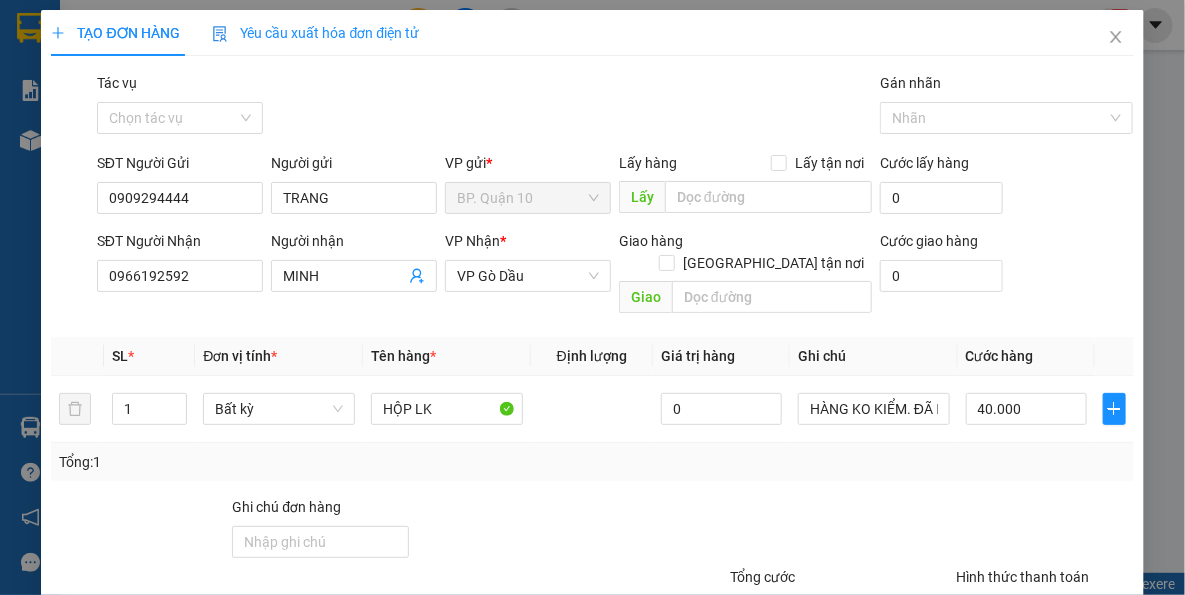 drag, startPoint x: 584, startPoint y: 467, endPoint x: 614, endPoint y: 462, distance: 30.413813 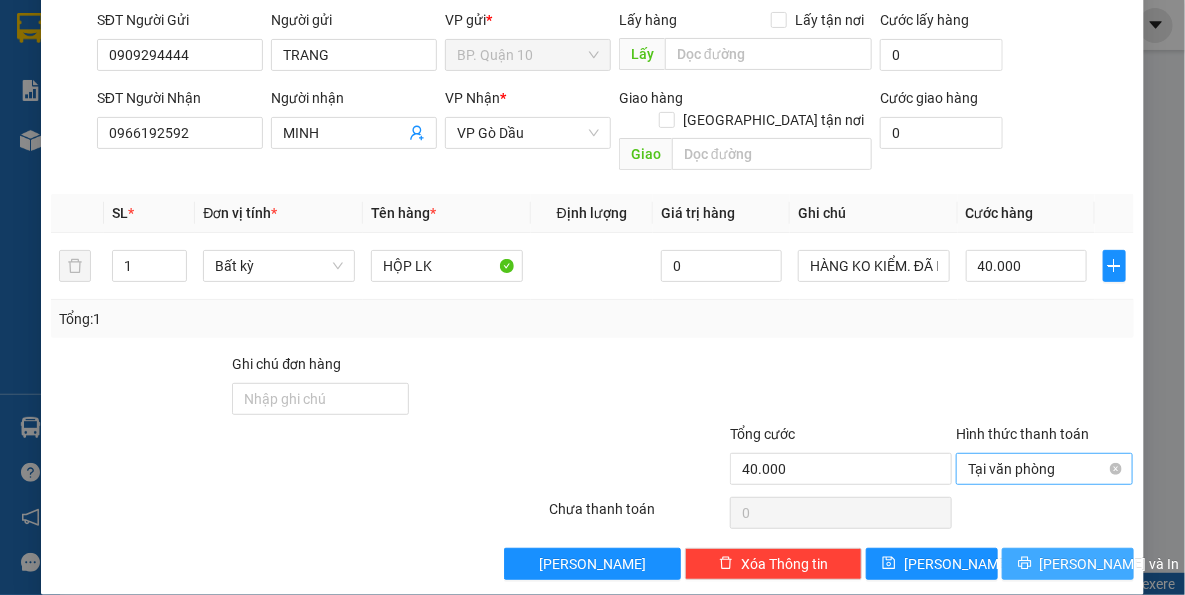 drag, startPoint x: 1042, startPoint y: 546, endPoint x: 974, endPoint y: 457, distance: 112.00446 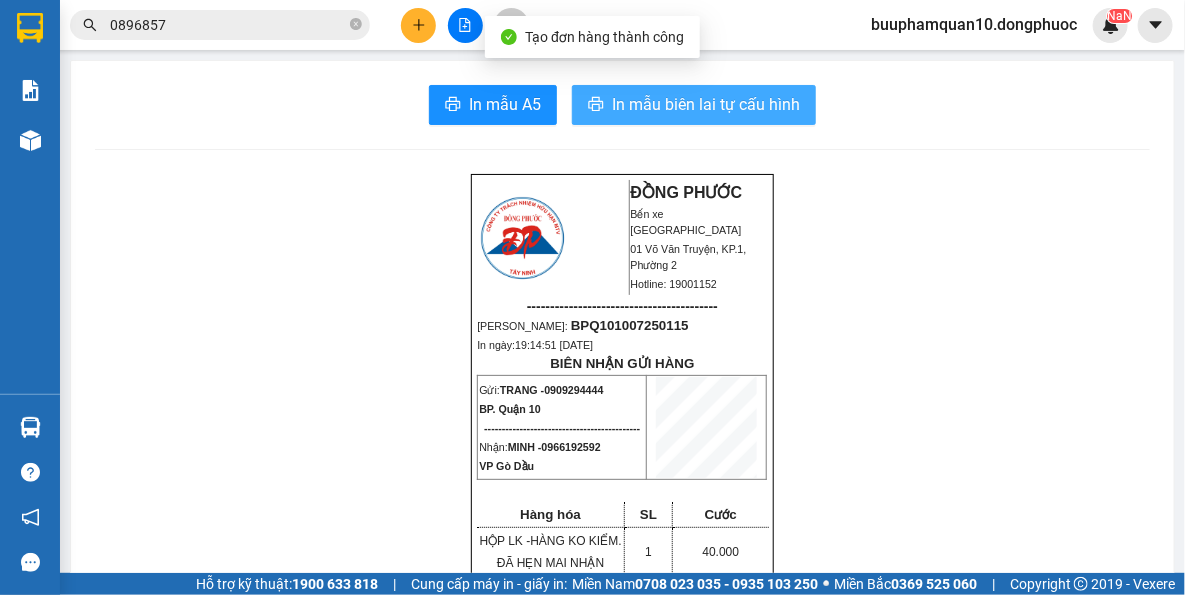 click on "In mẫu biên lai tự cấu hình" at bounding box center (706, 104) 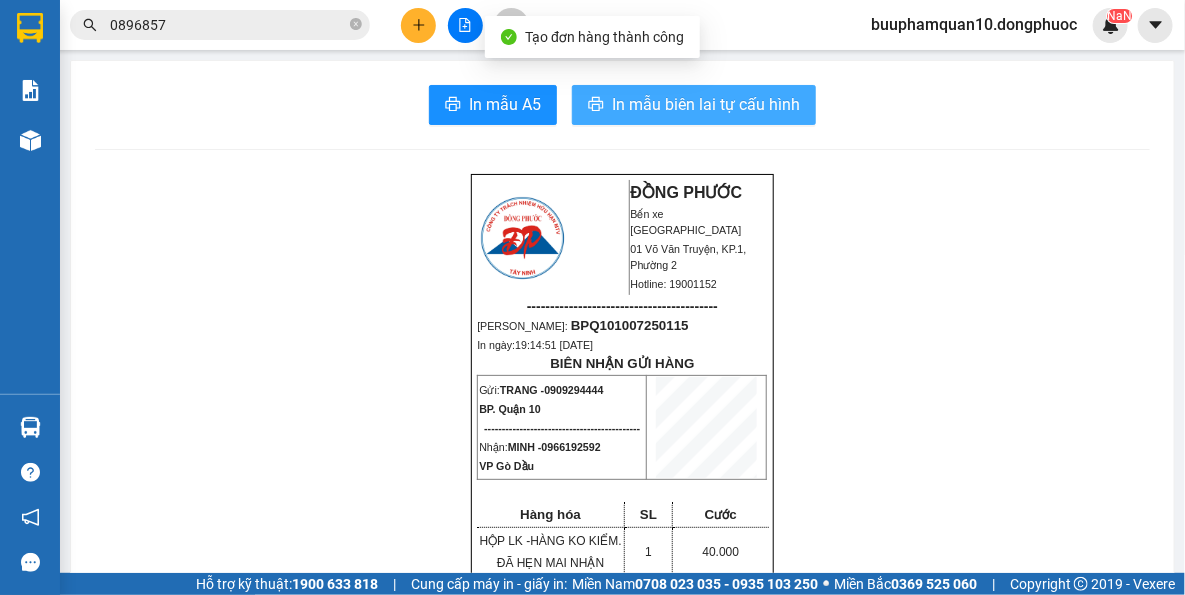 scroll, scrollTop: 0, scrollLeft: 0, axis: both 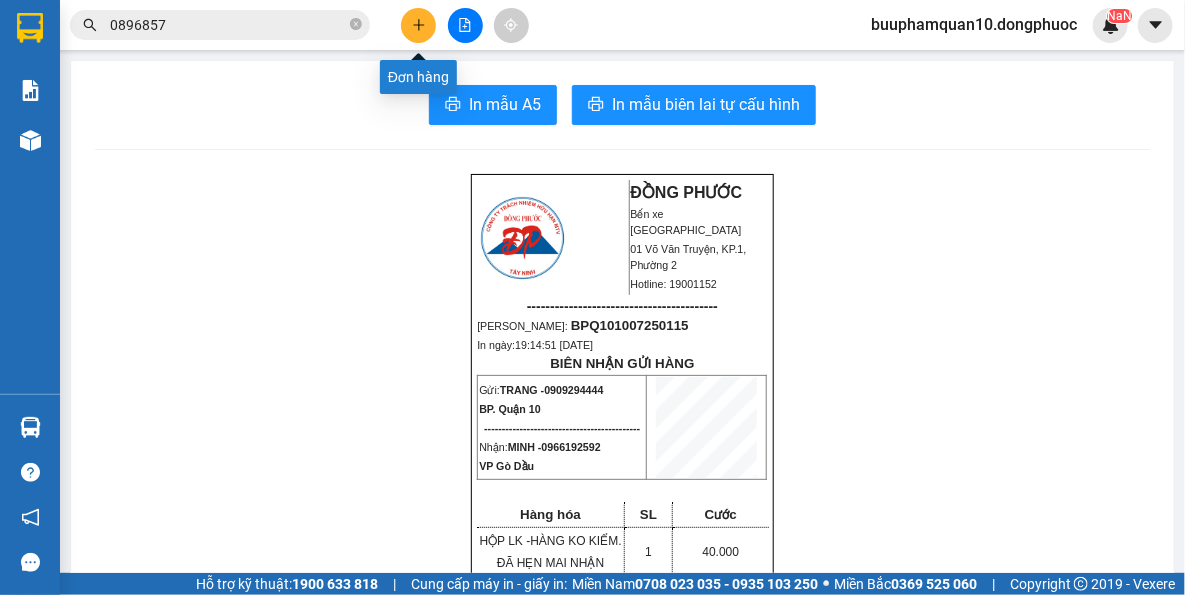 click at bounding box center [418, 25] 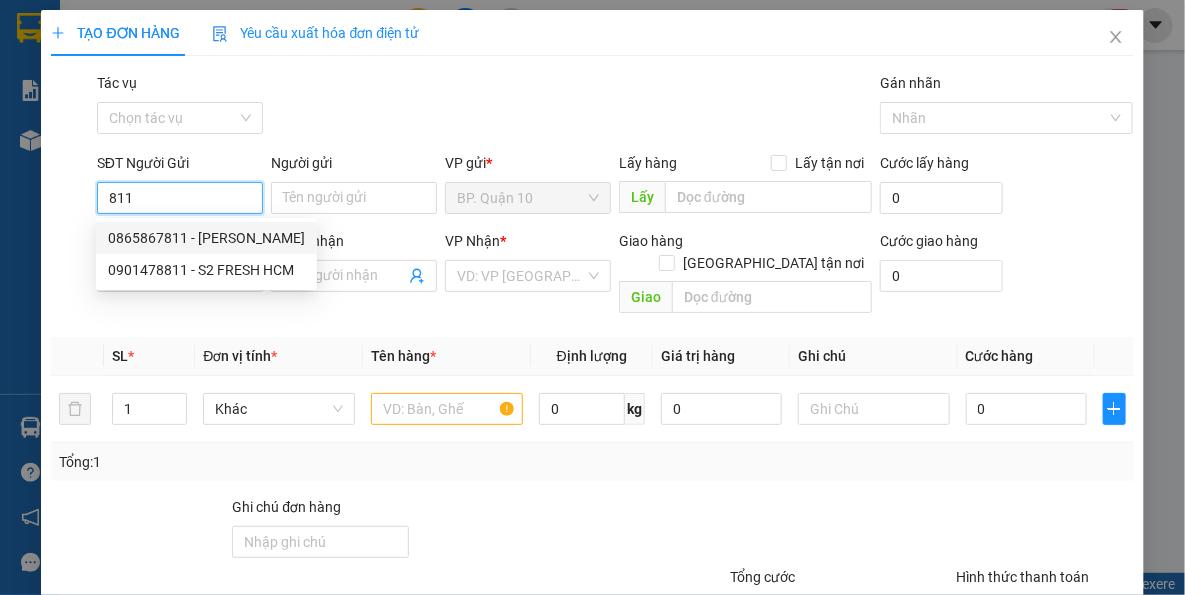 click on "811" at bounding box center (180, 198) 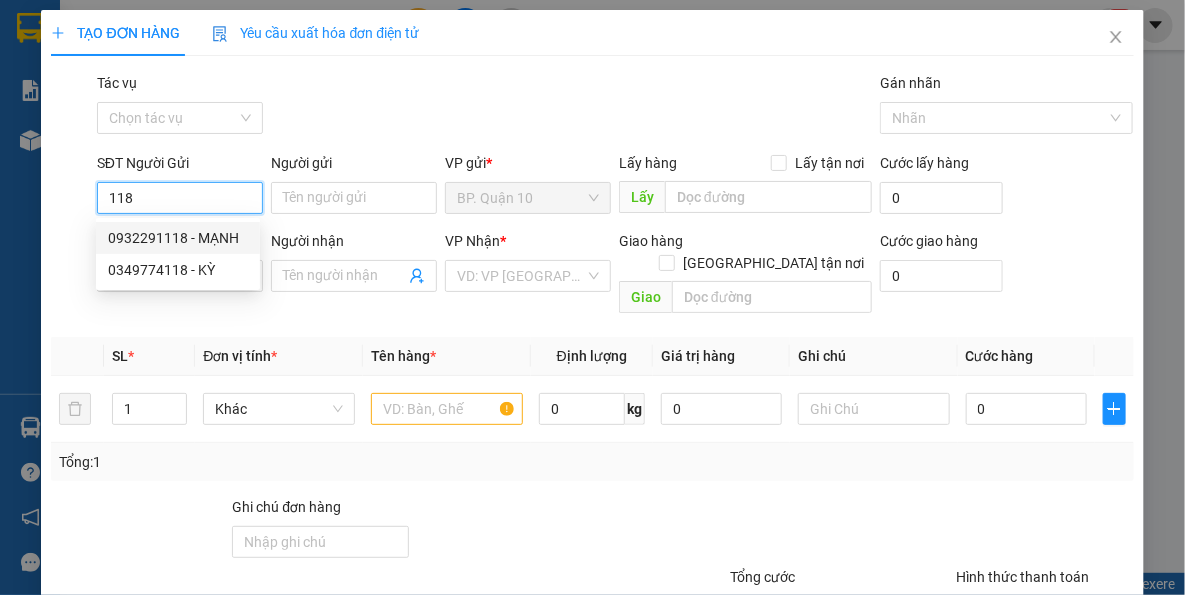 click on "0932291118 - MẠNH" at bounding box center (178, 238) 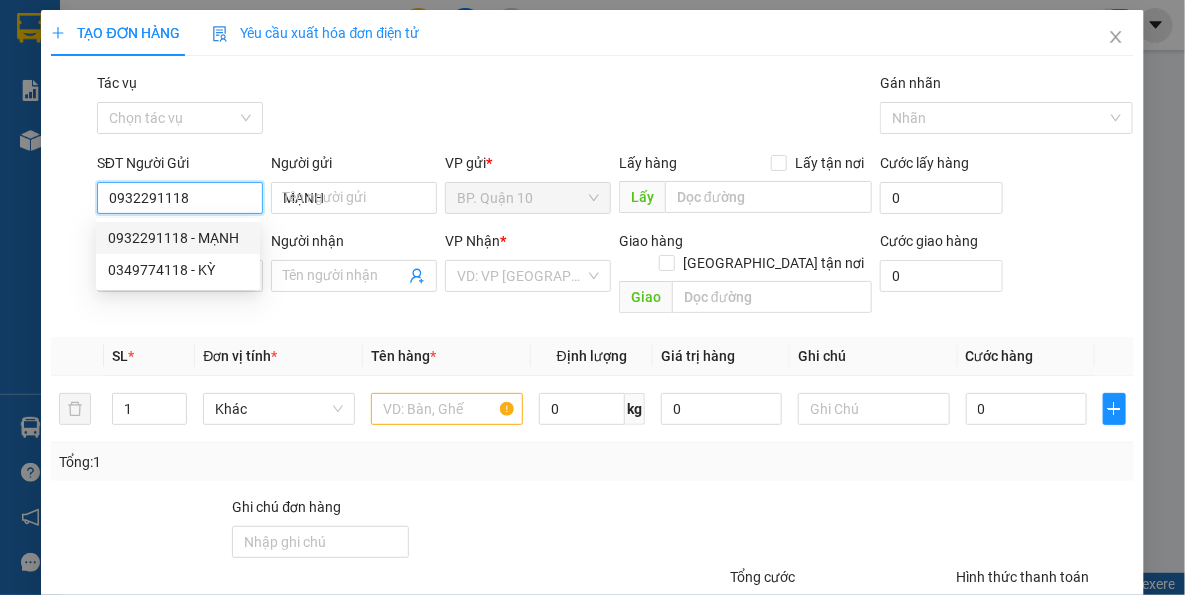 type on "HẢO" 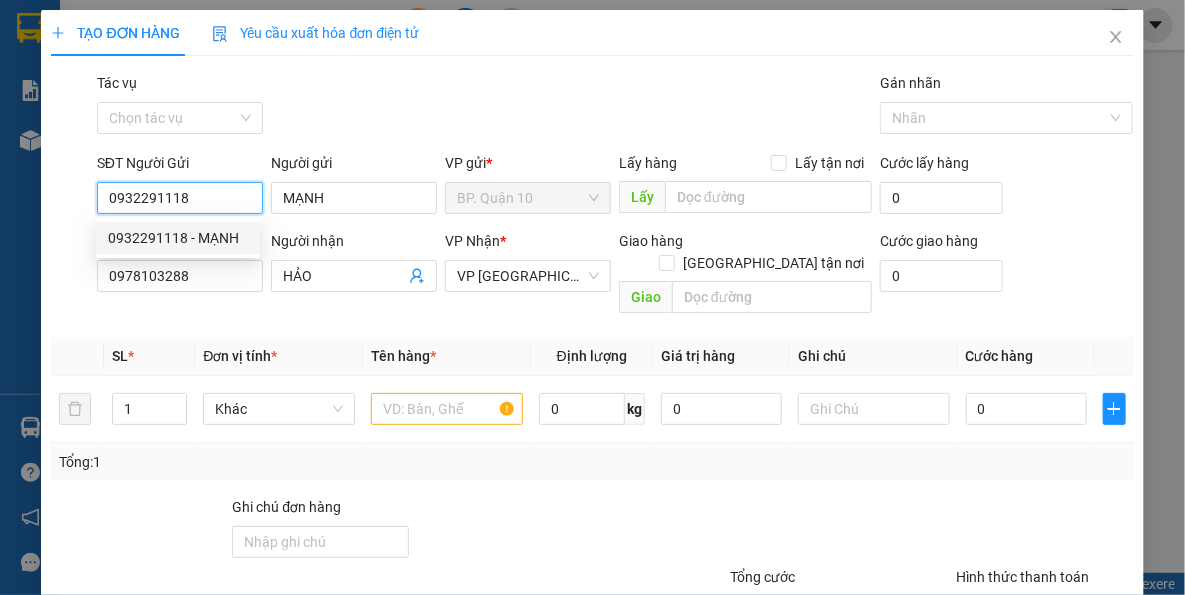 type on "40.000" 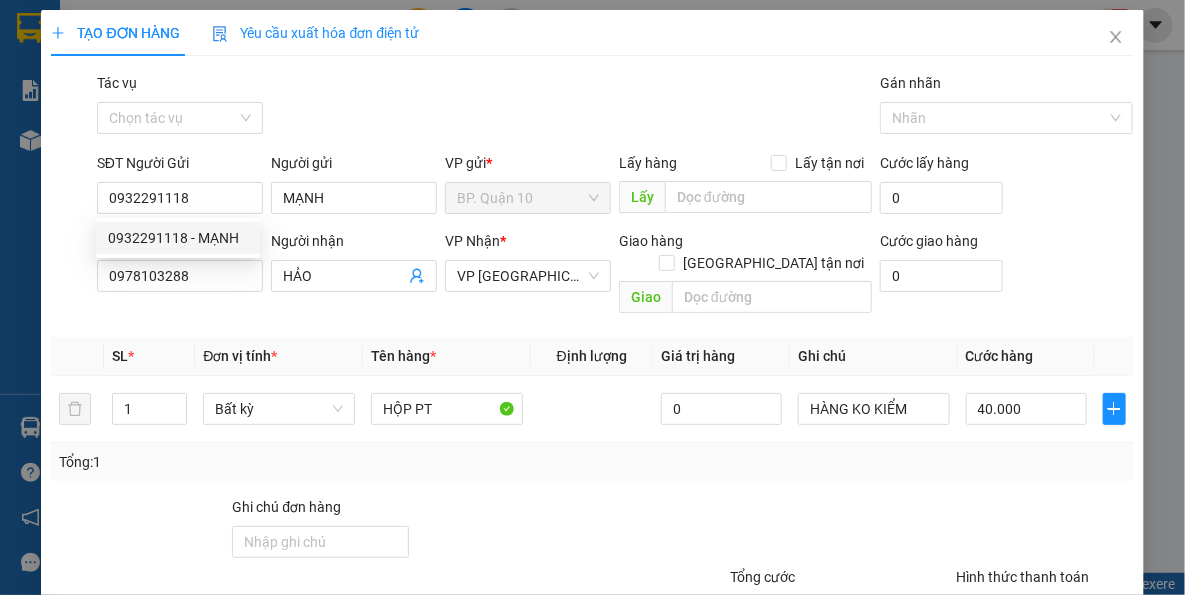drag, startPoint x: 360, startPoint y: 304, endPoint x: 461, endPoint y: 324, distance: 102.96116 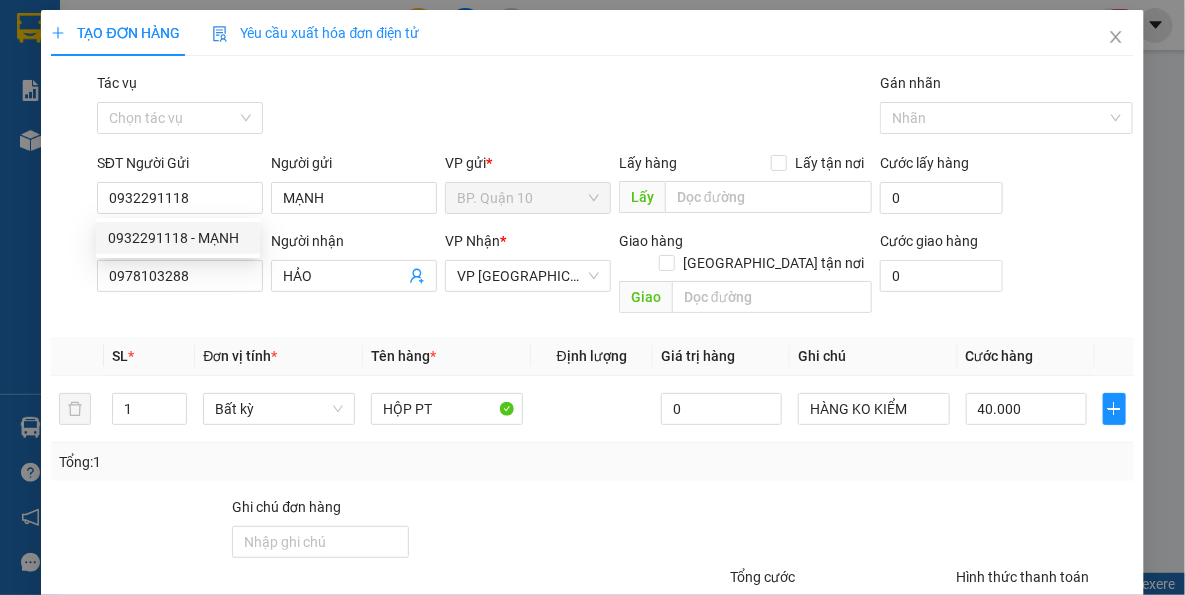 click on "Transit Pickup Surcharge Ids Transit Deliver Surcharge Ids Transit Deliver Surcharge Transit Deliver Surcharge Gói vận chuyển  * Tiêu chuẩn Tác vụ Chọn tác vụ Gán nhãn   Nhãn SĐT Người Gửi 0932291118 Người gửi MẠNH VP gửi  * BP. Quận 10 Lấy hàng Lấy tận nơi Lấy Cước lấy hàng 0 SĐT Người Nhận 0978103288 Người nhận HẢO VP Nhận  * VP Tây Ninh Giao hàng Giao tận nơi Giao Cước giao hàng 0 SL  * Đơn vị tính  * Tên hàng  * Định lượng Giá trị hàng Ghi chú Cước hàng                   1 Bất kỳ HỘP PT 0 HÀNG KO KIỂM 40.000 Tổng:  1 Ghi chú đơn hàng Tổng cước 40.000 Hình thức thanh toán Tại văn phòng Số tiền thu trước 0 Chưa thanh toán 0 Chọn HT Thanh Toán Lưu nháp Xóa Thông tin Lưu Lưu và In" at bounding box center [592, 397] 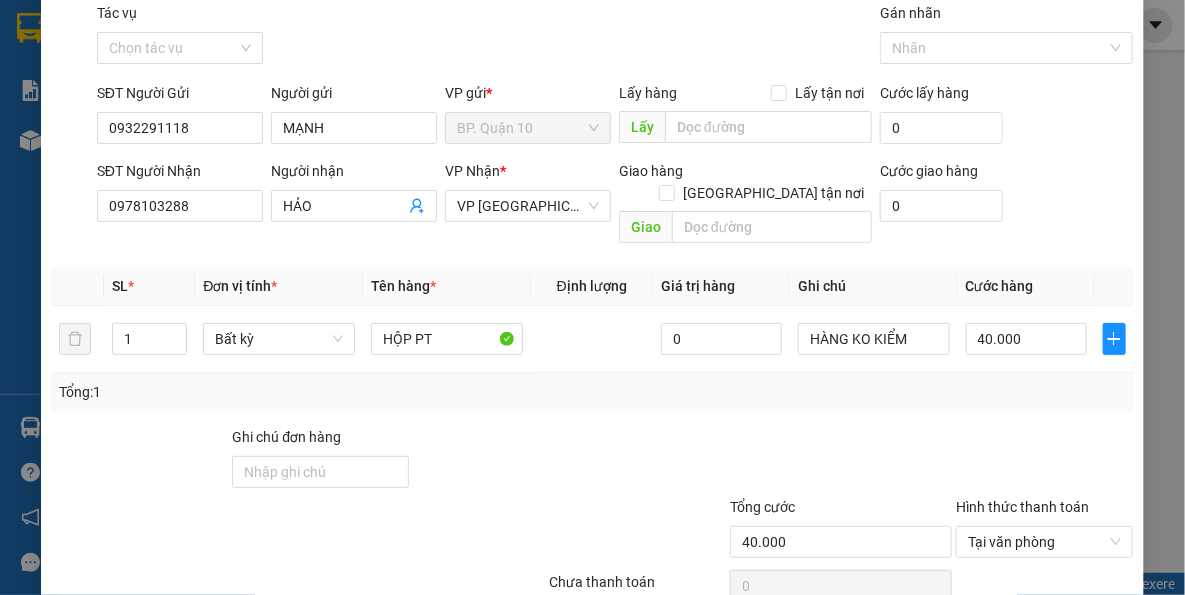 scroll, scrollTop: 143, scrollLeft: 0, axis: vertical 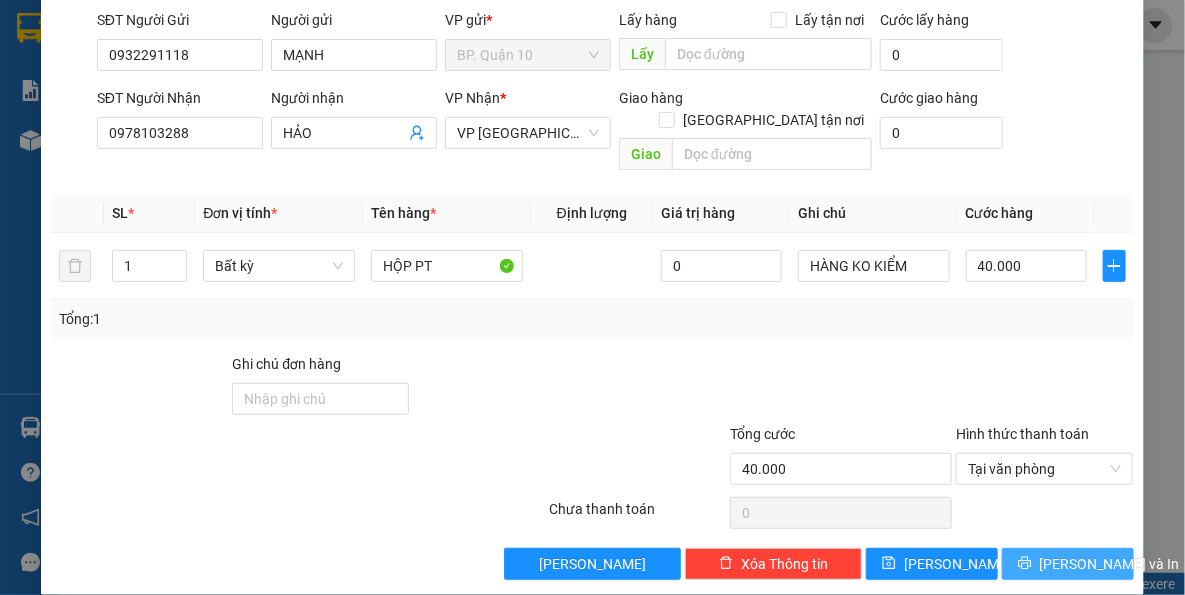click on "[PERSON_NAME] và In" at bounding box center (1110, 564) 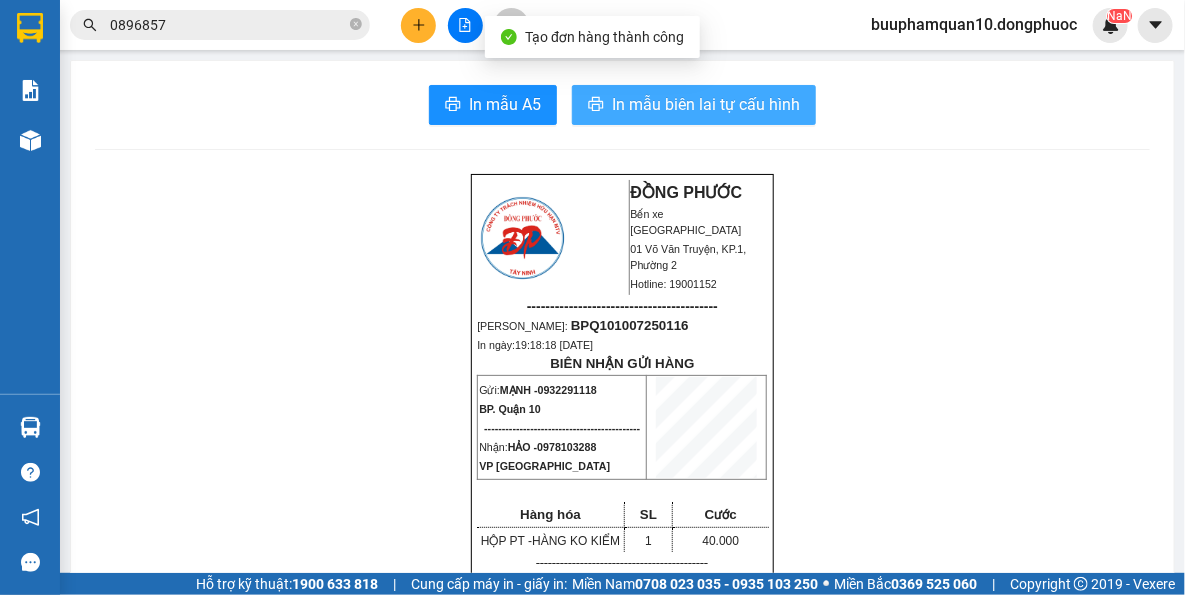 click on "In mẫu biên lai tự cấu hình" at bounding box center [694, 105] 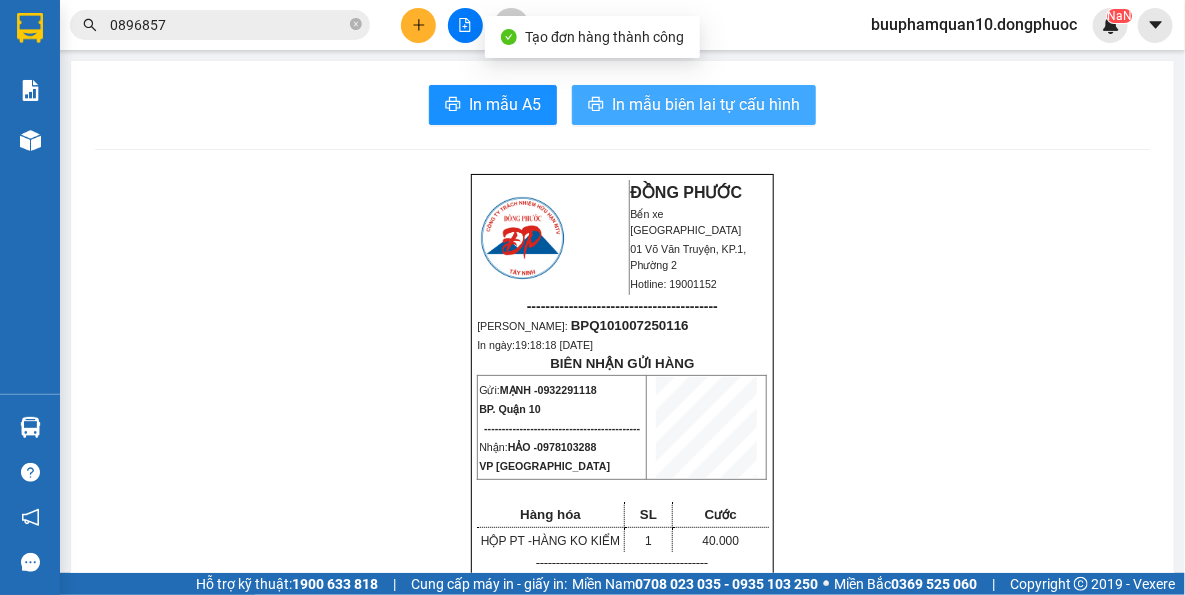 scroll, scrollTop: 0, scrollLeft: 0, axis: both 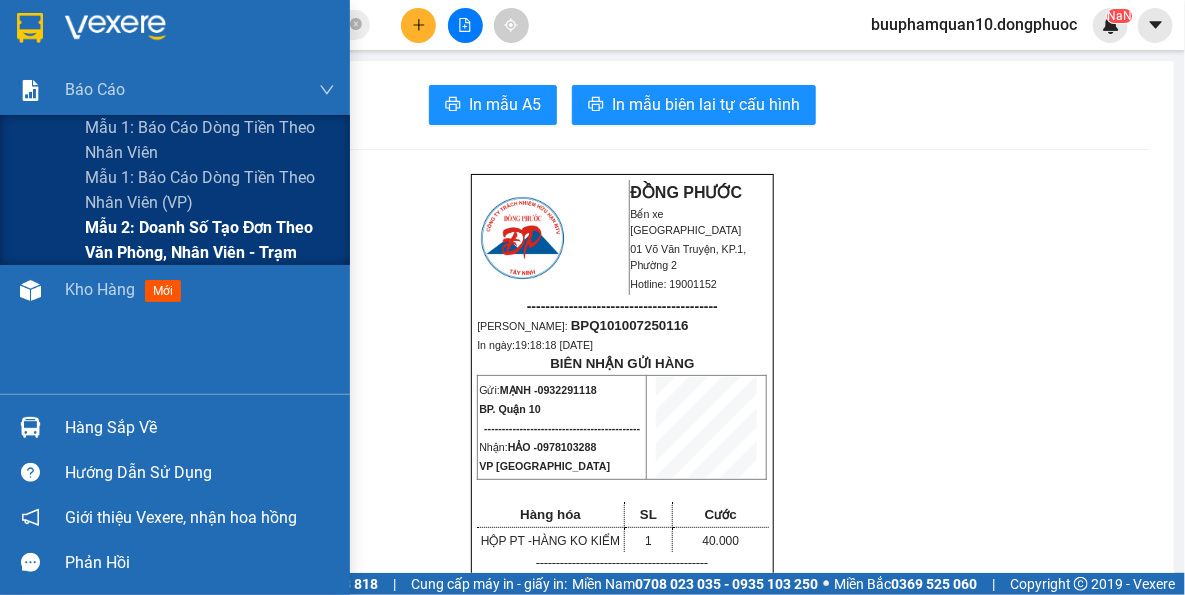 click on "Mẫu 2: Doanh số tạo đơn theo Văn phòng, nhân viên - Trạm" at bounding box center (210, 240) 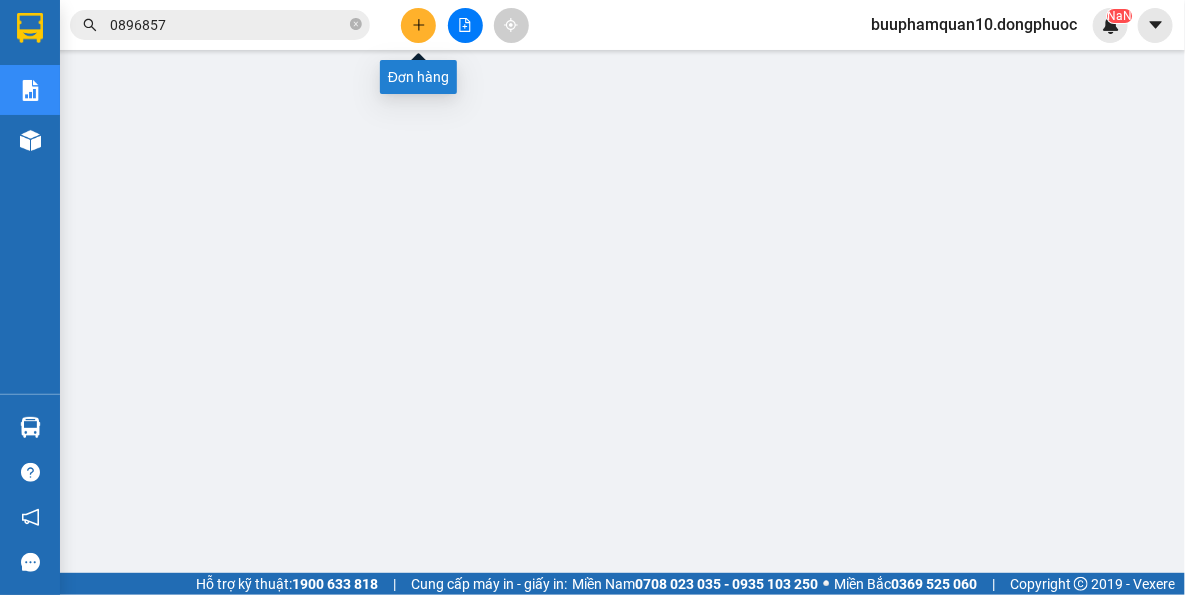 click at bounding box center (418, 25) 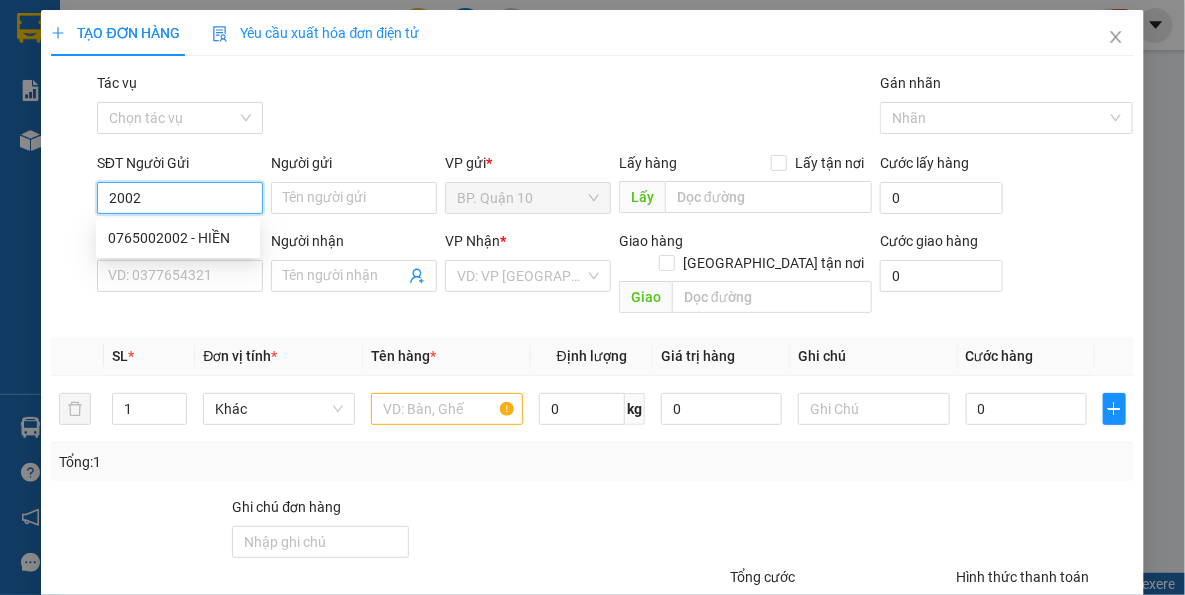click on "0765002002 - HIỀN" at bounding box center [178, 238] 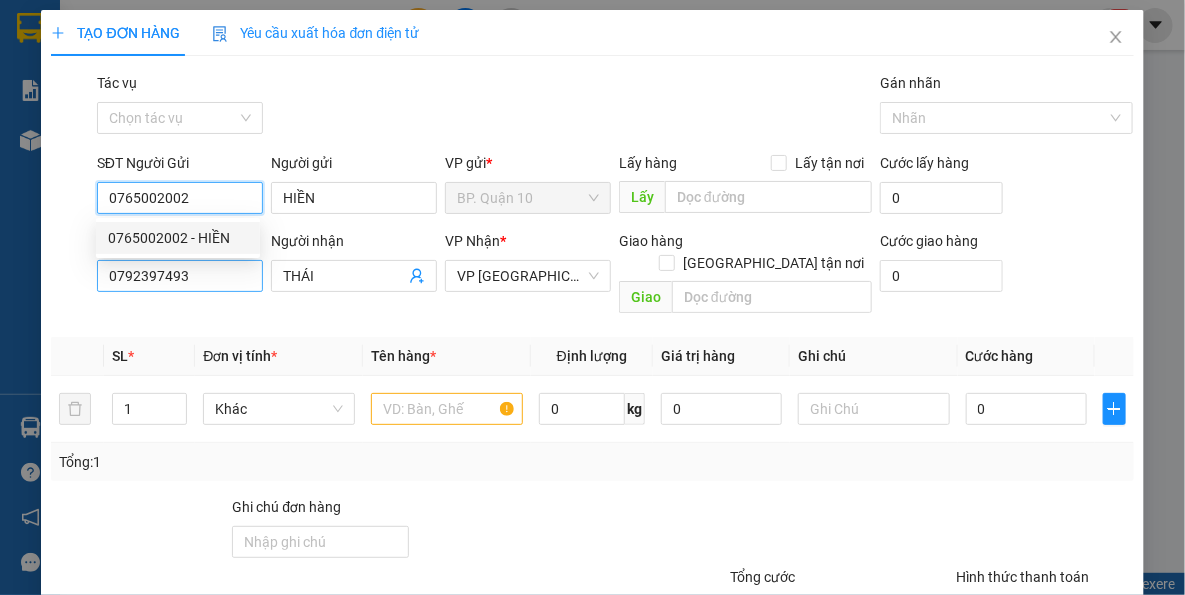 type on "40.000" 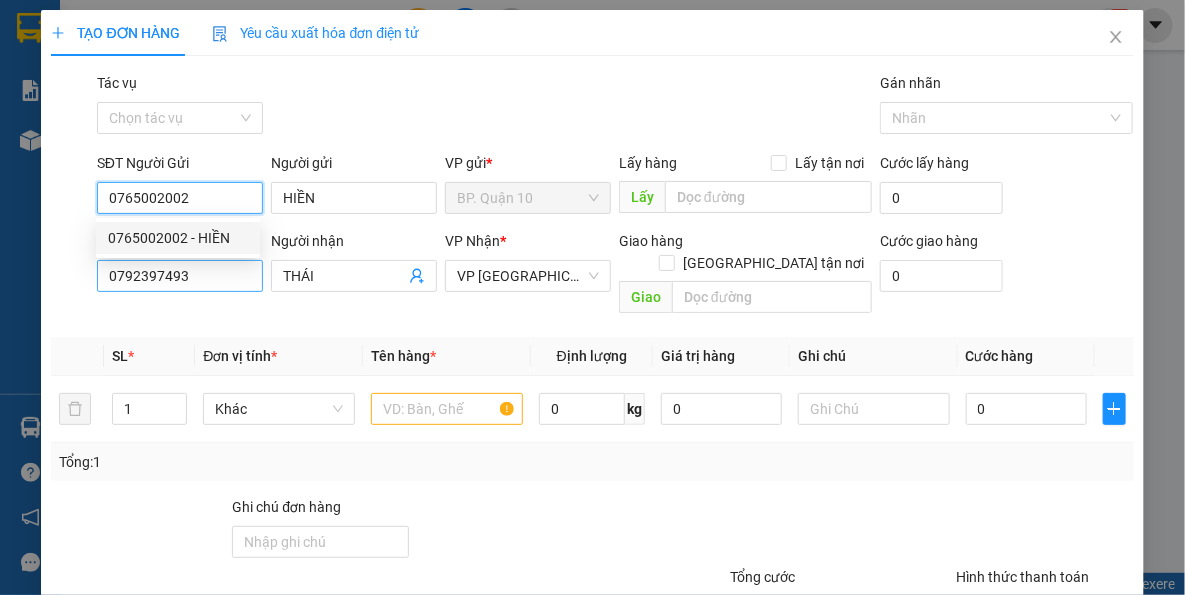 type on "0765002002" 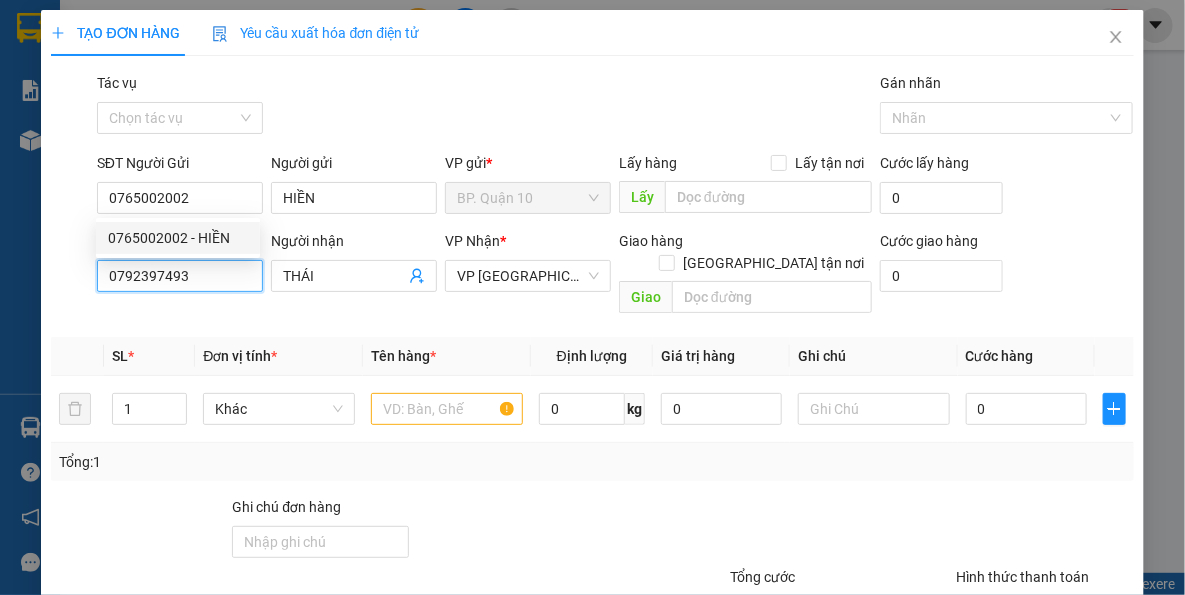 click on "0792397493" at bounding box center [180, 276] 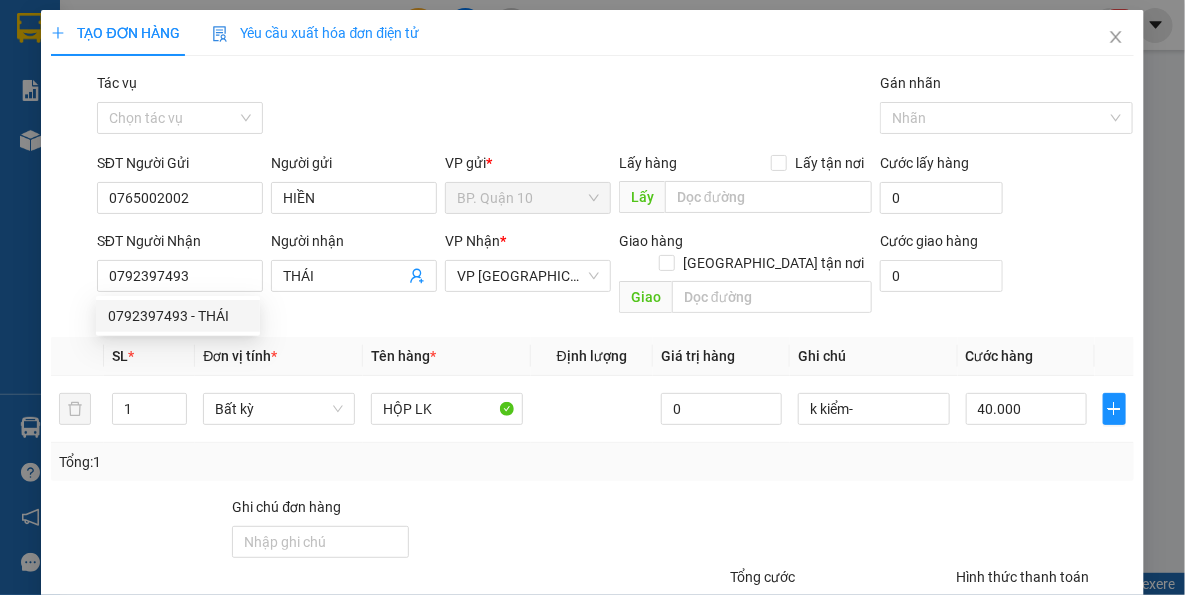 click on "Tổng:  1" at bounding box center (592, 462) 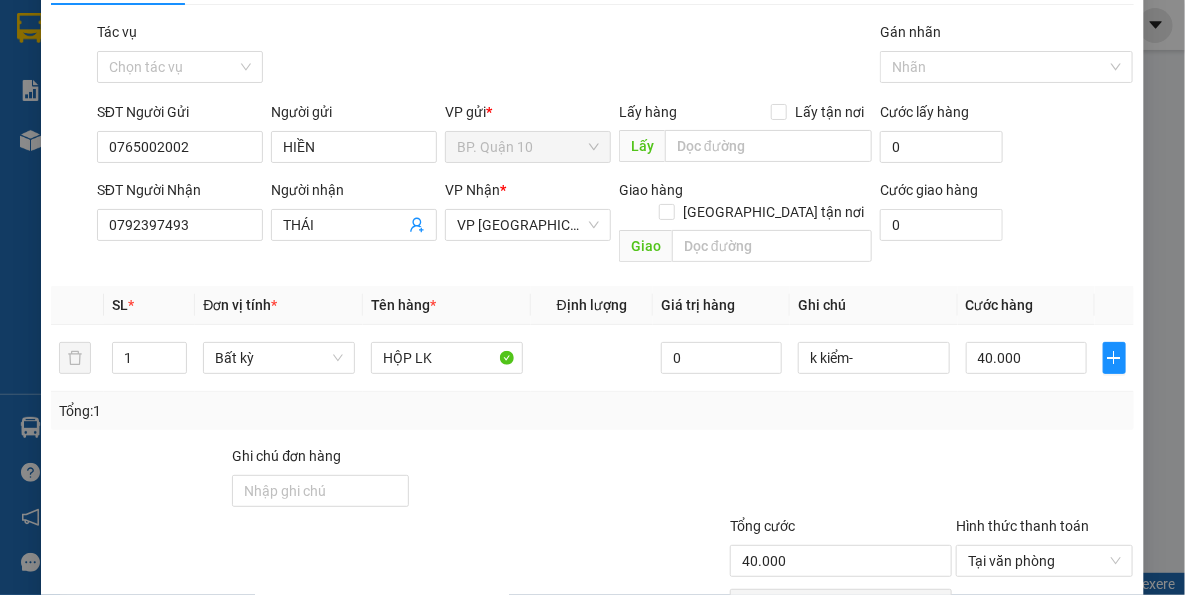 scroll, scrollTop: 143, scrollLeft: 0, axis: vertical 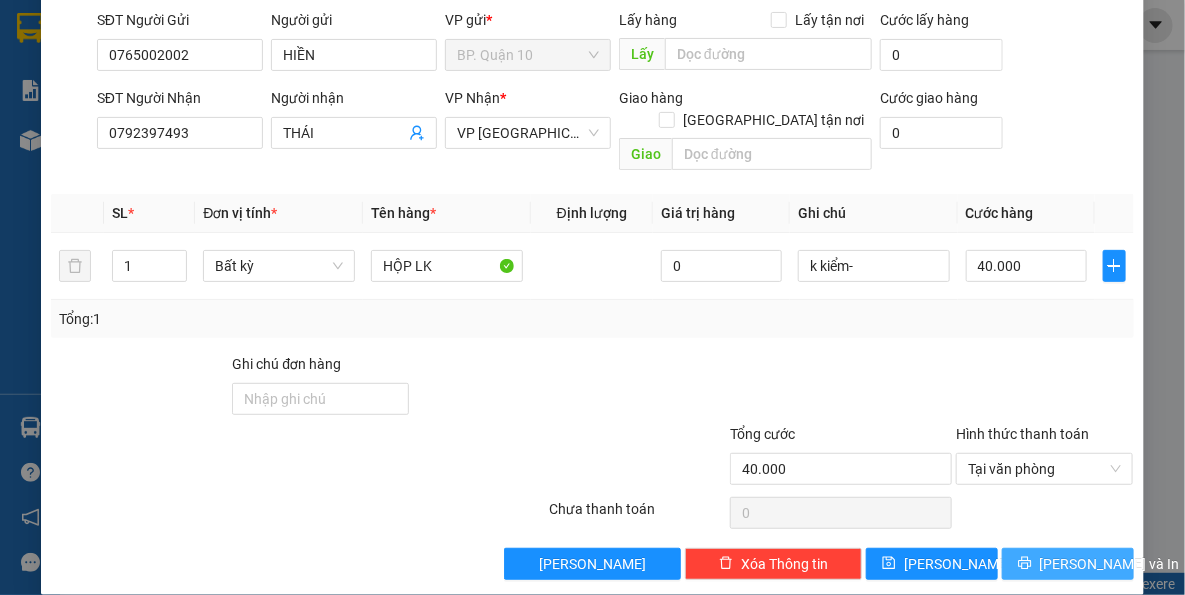 click on "[PERSON_NAME] và In" at bounding box center (1068, 564) 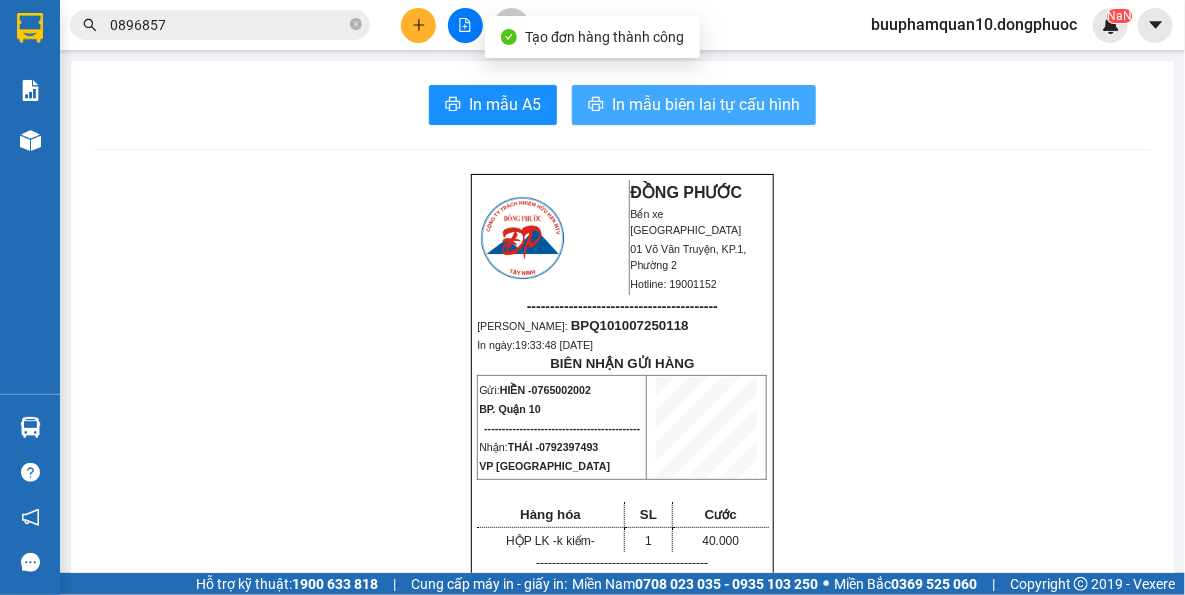 drag, startPoint x: 775, startPoint y: 90, endPoint x: 780, endPoint y: 111, distance: 21.587032 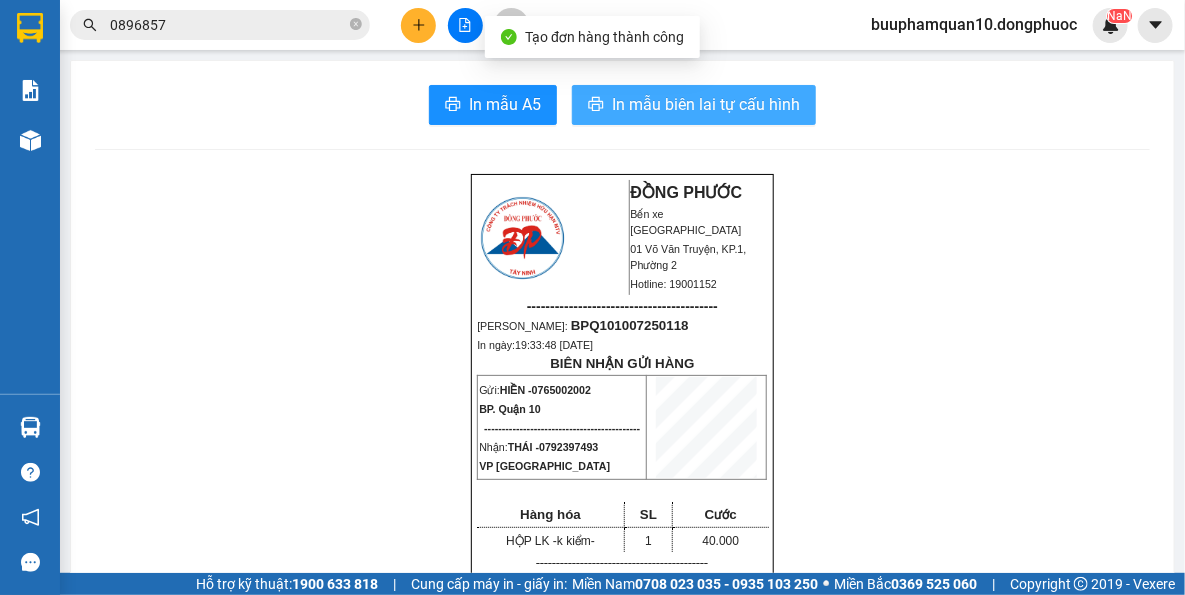 scroll, scrollTop: 0, scrollLeft: 0, axis: both 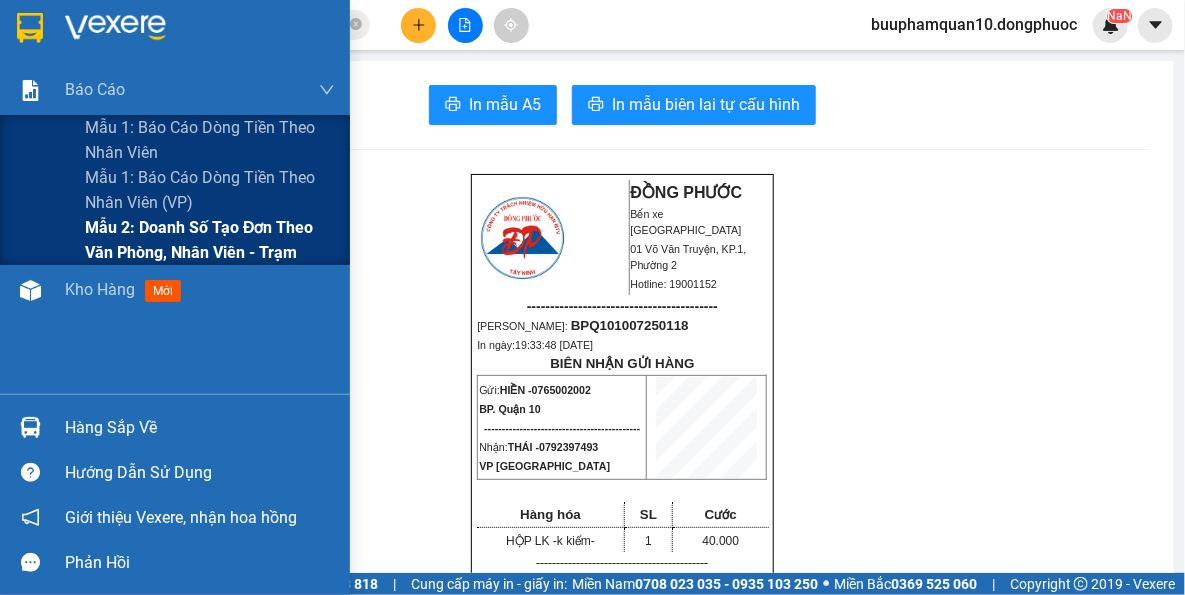 click on "Mẫu 2: Doanh số tạo đơn theo Văn phòng, nhân viên - Trạm" at bounding box center [210, 240] 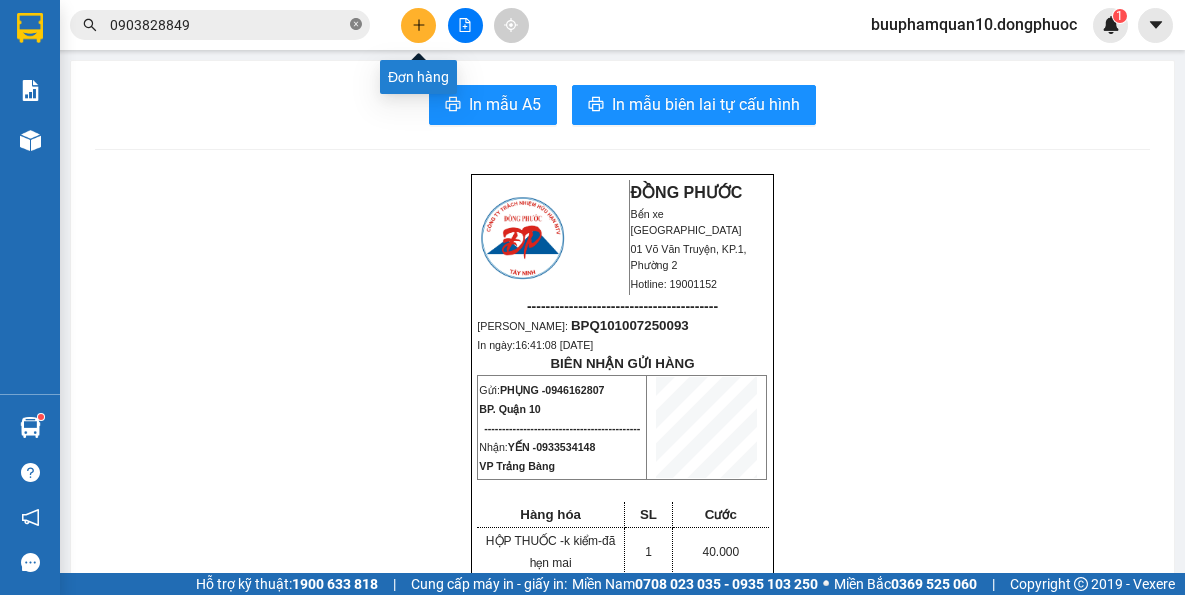 scroll, scrollTop: 0, scrollLeft: 0, axis: both 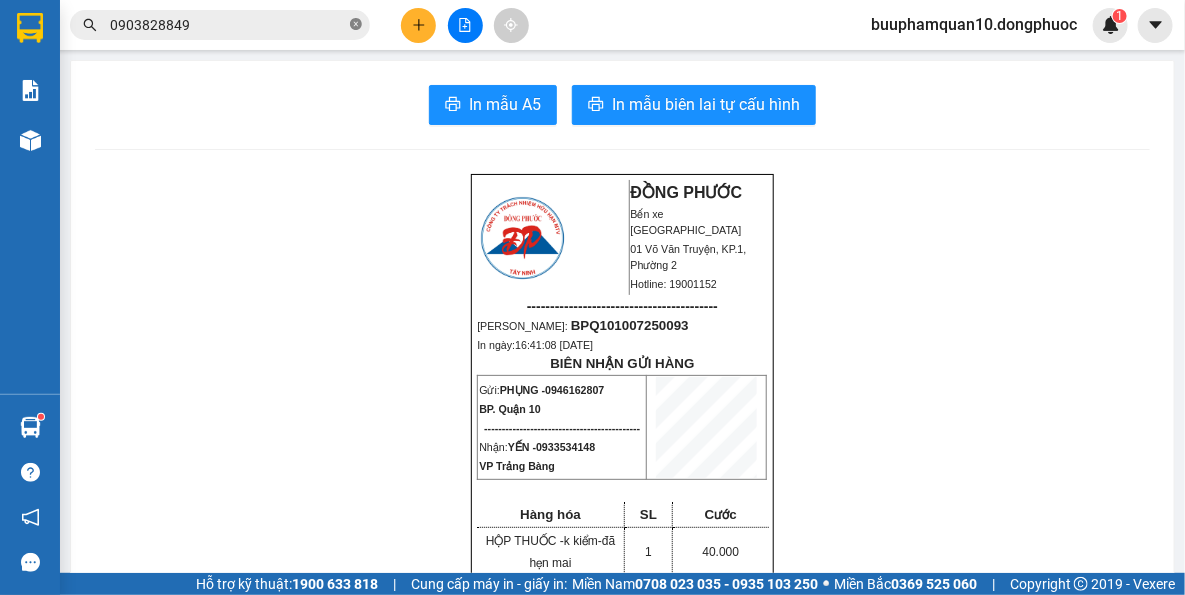 click 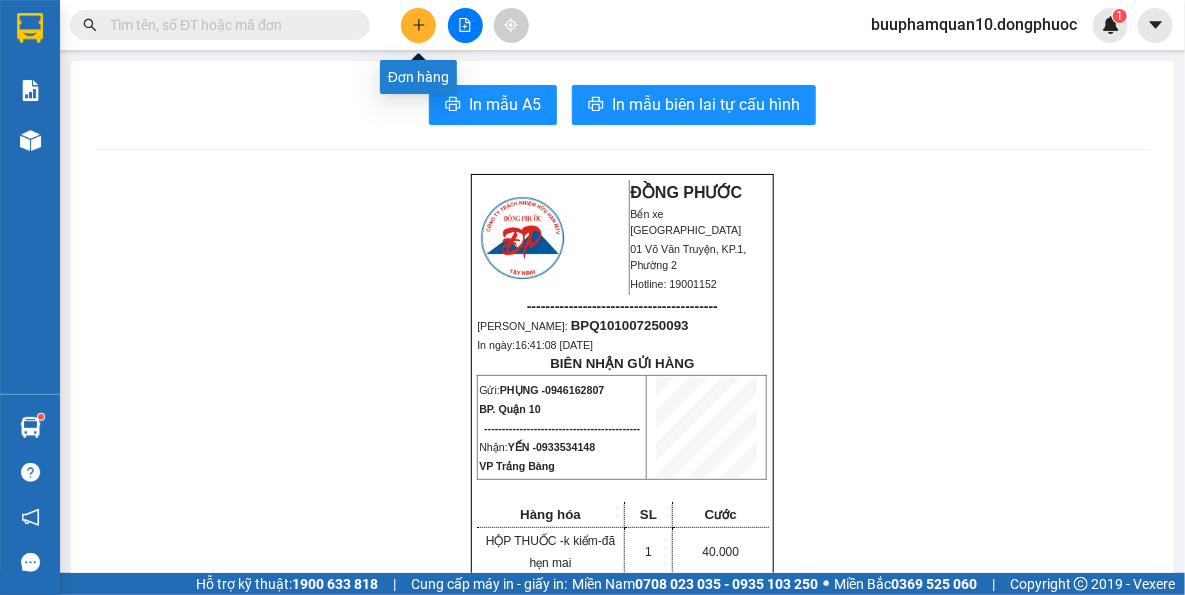 click 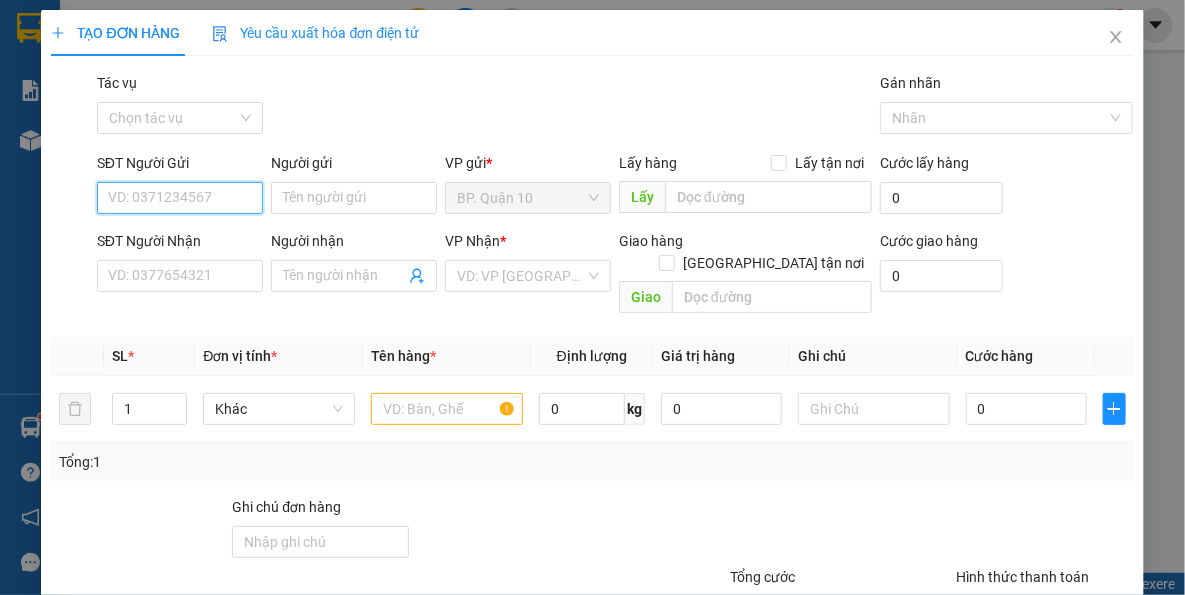 click on "SĐT Người Gửi" at bounding box center (180, 198) 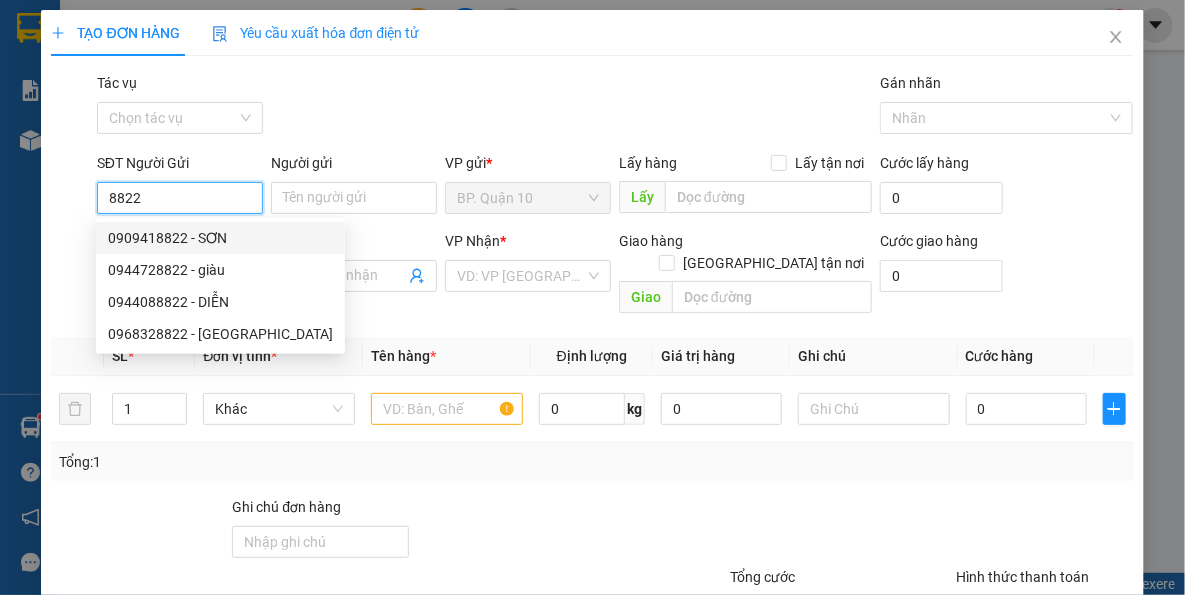 click on "0909418822 - SƠN" at bounding box center (220, 238) 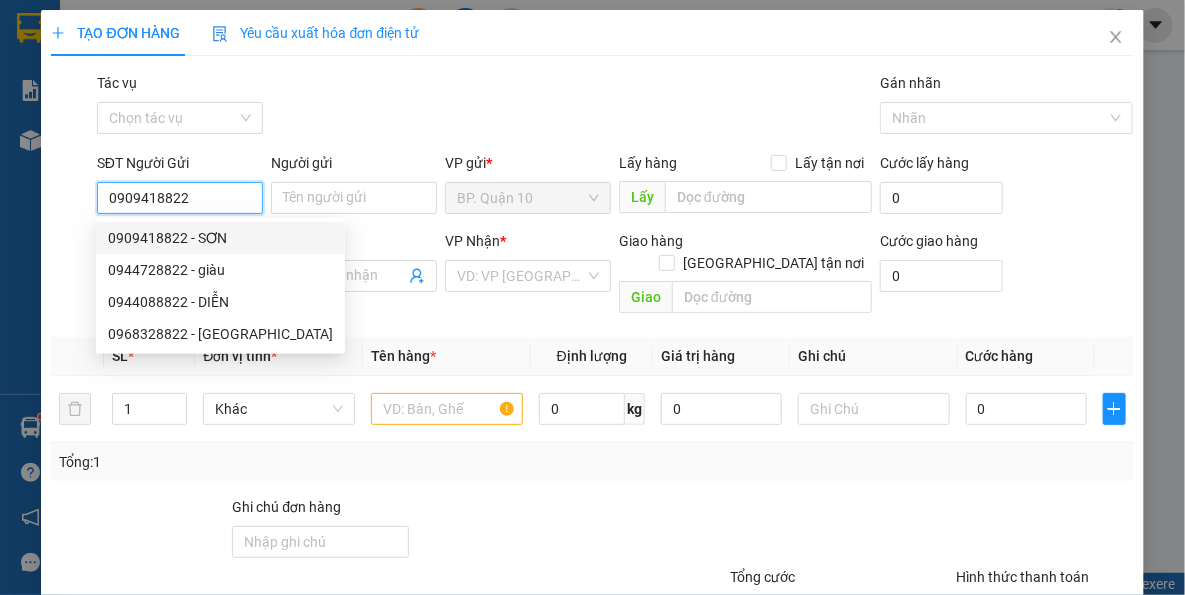 type on "SƠN" 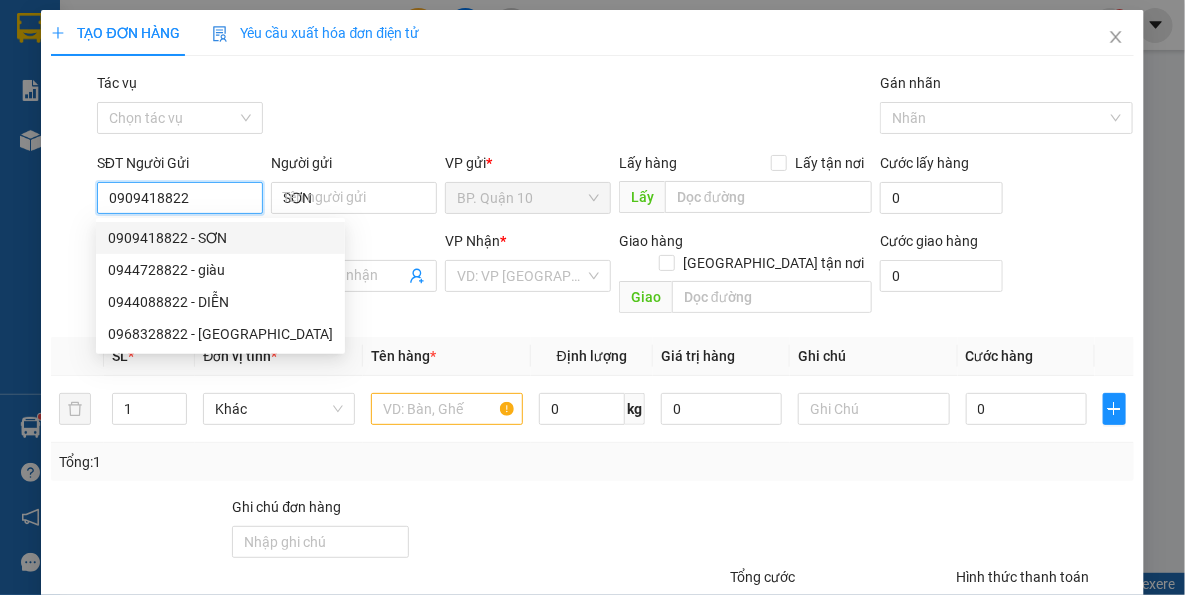 type on "40.000" 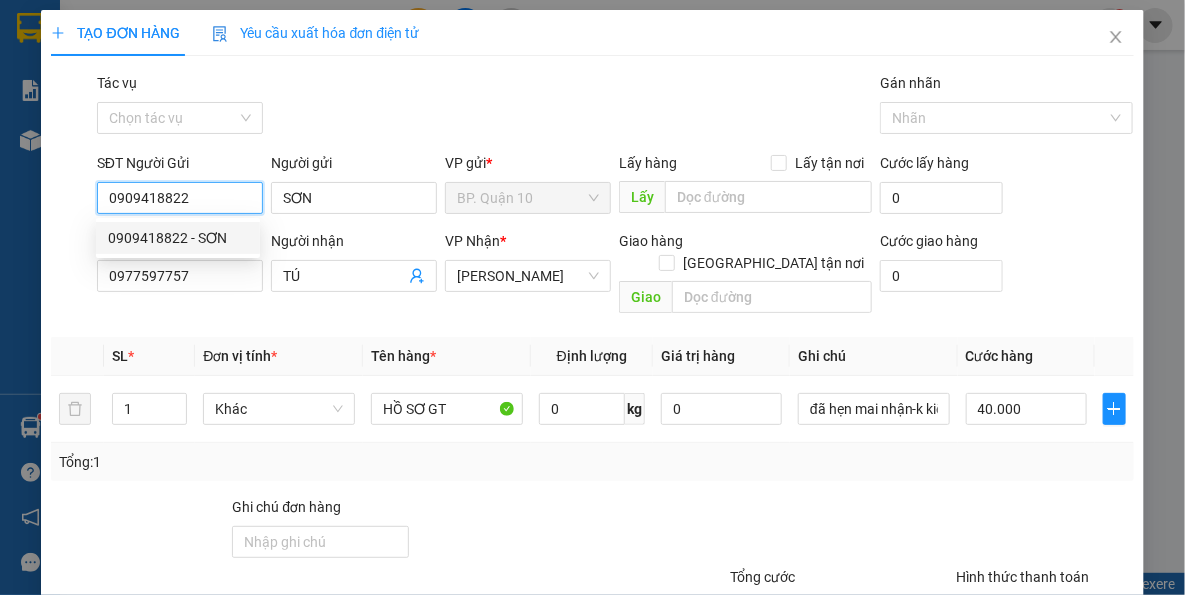 type on "0909418822" 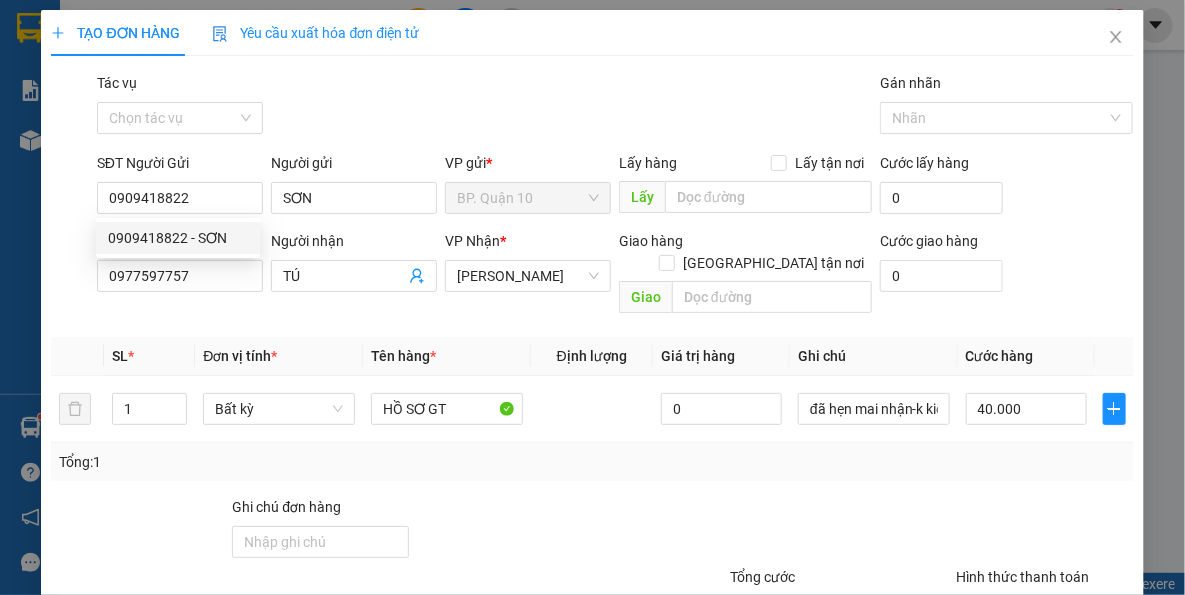 click on "Đơn vị tính  *" at bounding box center [279, 356] 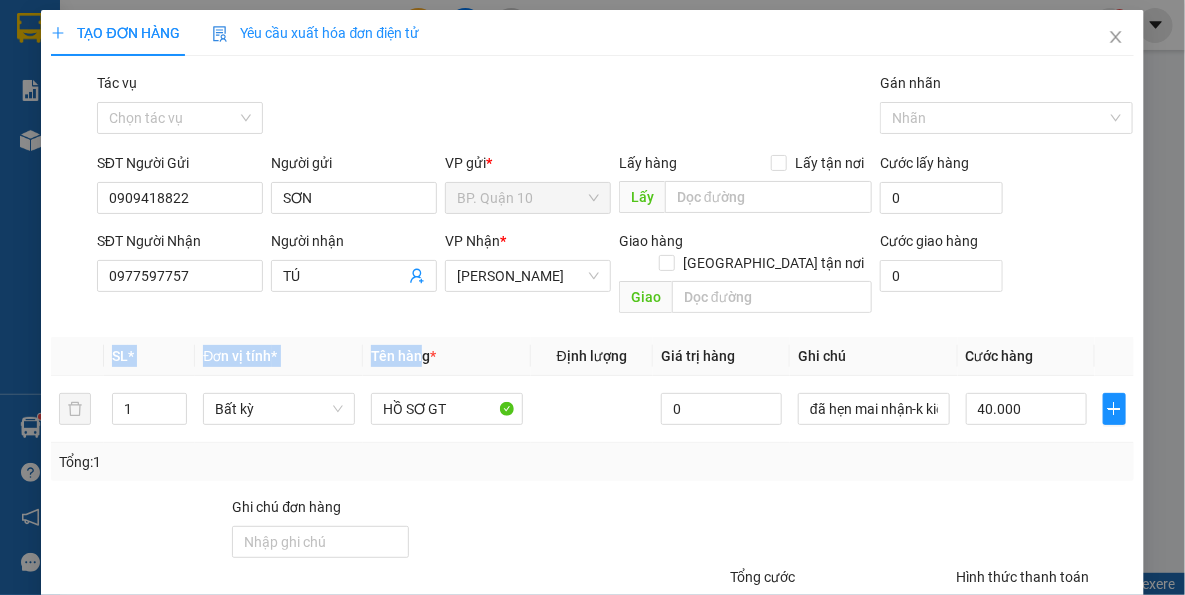 drag, startPoint x: 412, startPoint y: 313, endPoint x: 454, endPoint y: 427, distance: 121.49074 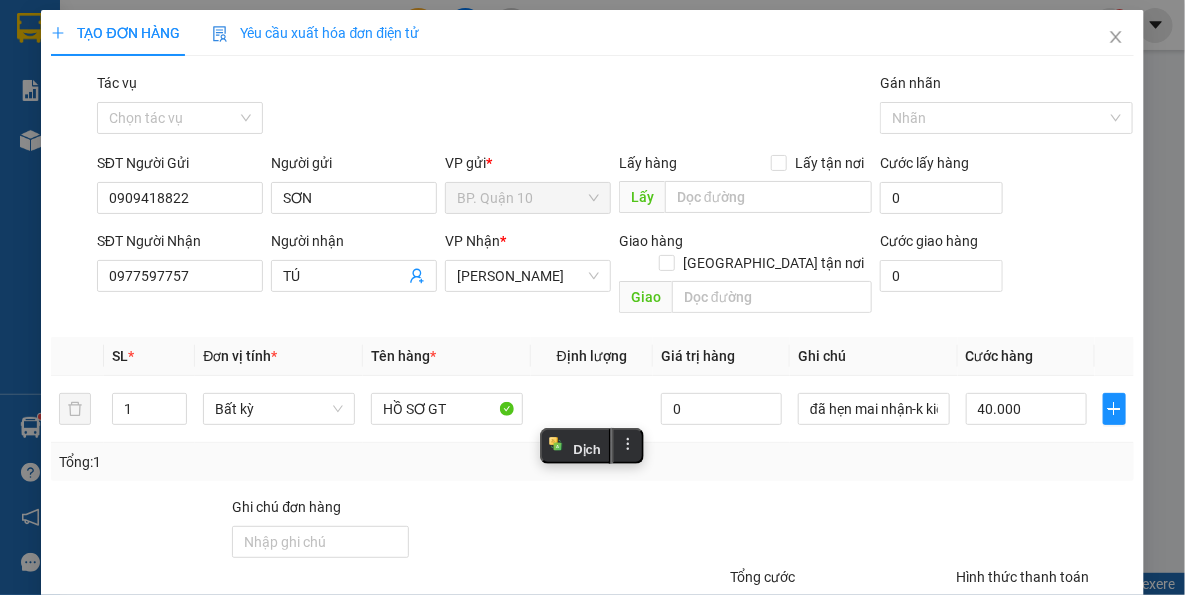 drag, startPoint x: 457, startPoint y: 494, endPoint x: 483, endPoint y: 468, distance: 36.769554 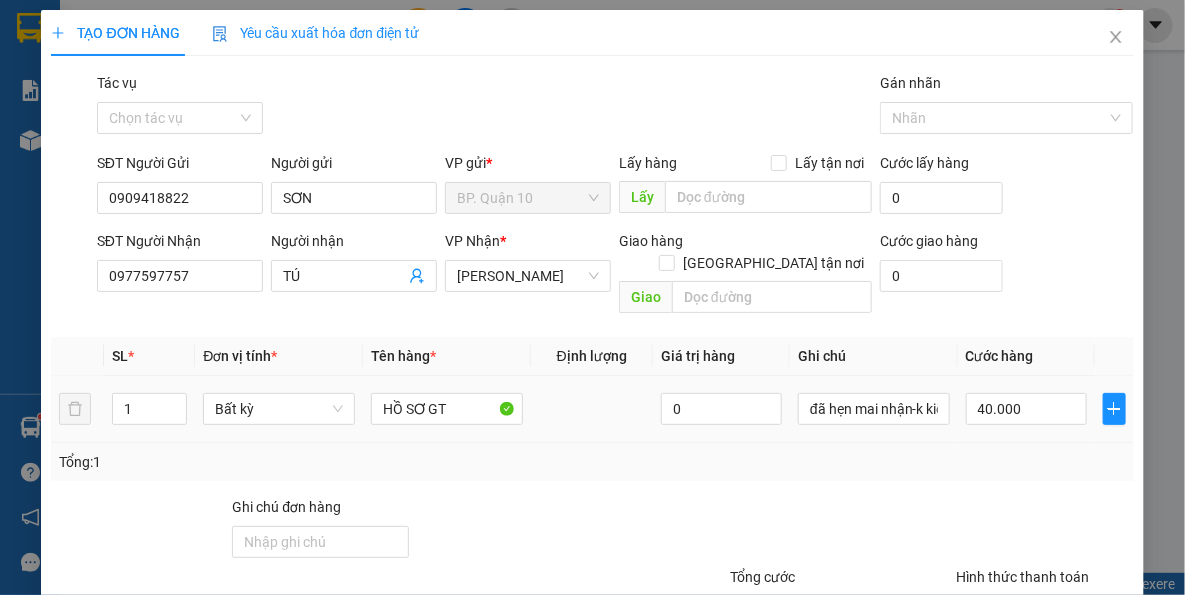 click on "40.000" at bounding box center (1026, 409) 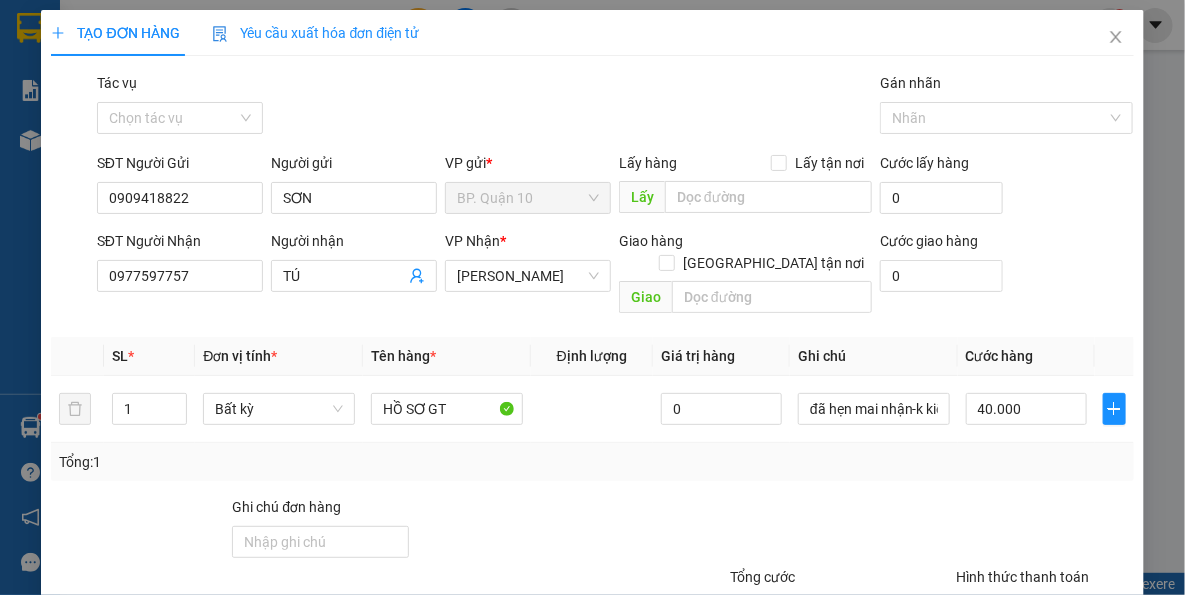 click at bounding box center (819, 531) 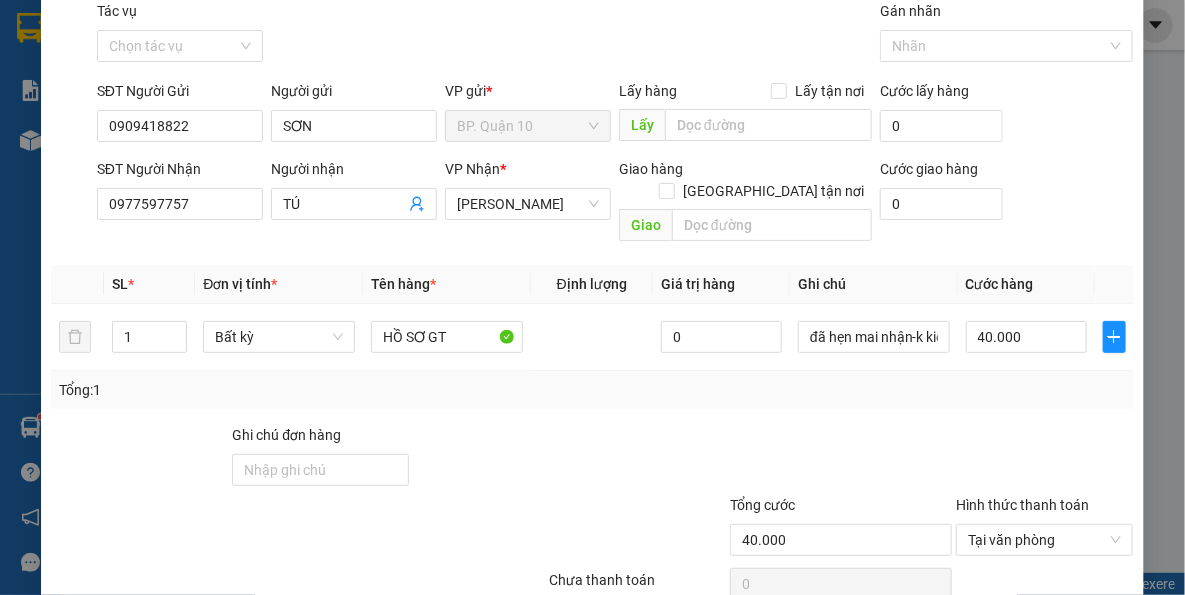 scroll, scrollTop: 143, scrollLeft: 0, axis: vertical 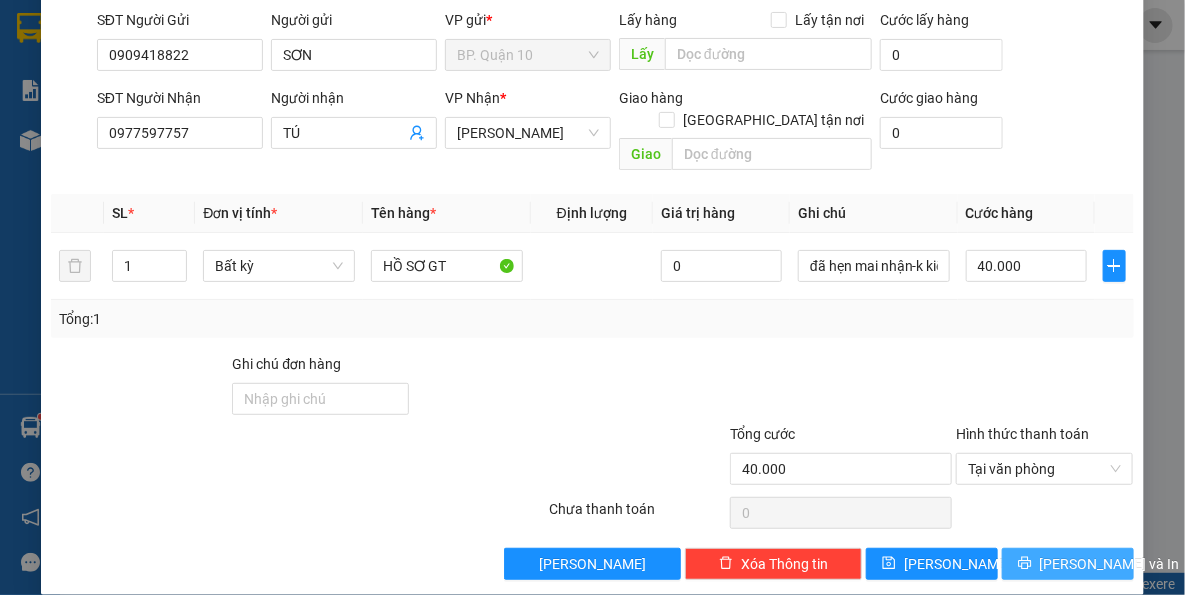 click on "[PERSON_NAME] và In" at bounding box center (1110, 564) 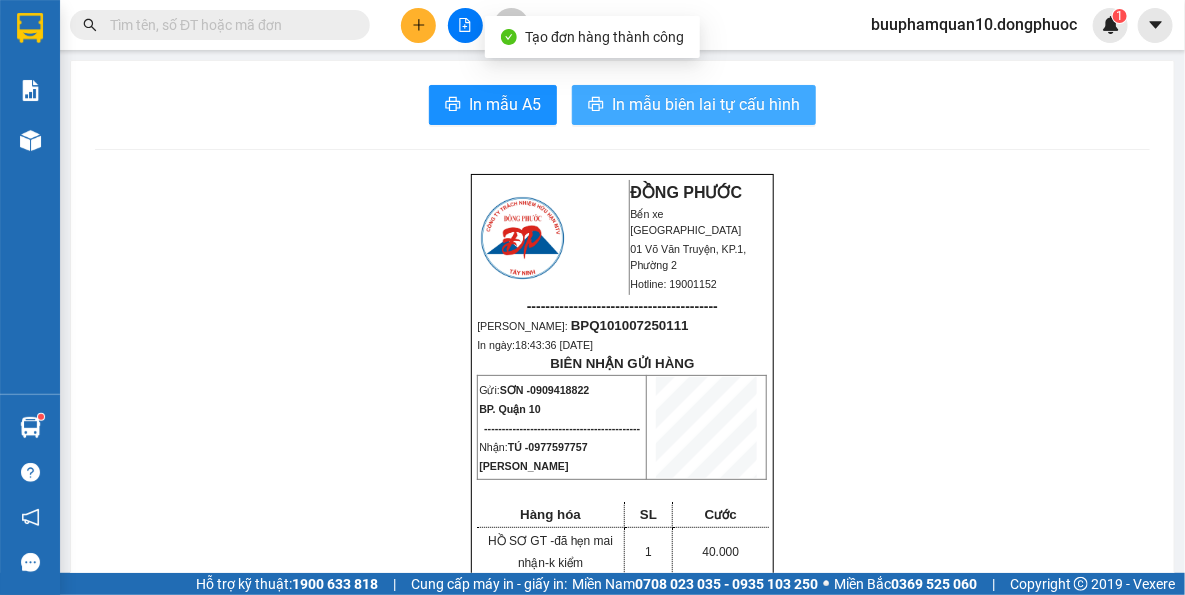 click on "In mẫu biên lai tự cấu hình" at bounding box center [706, 104] 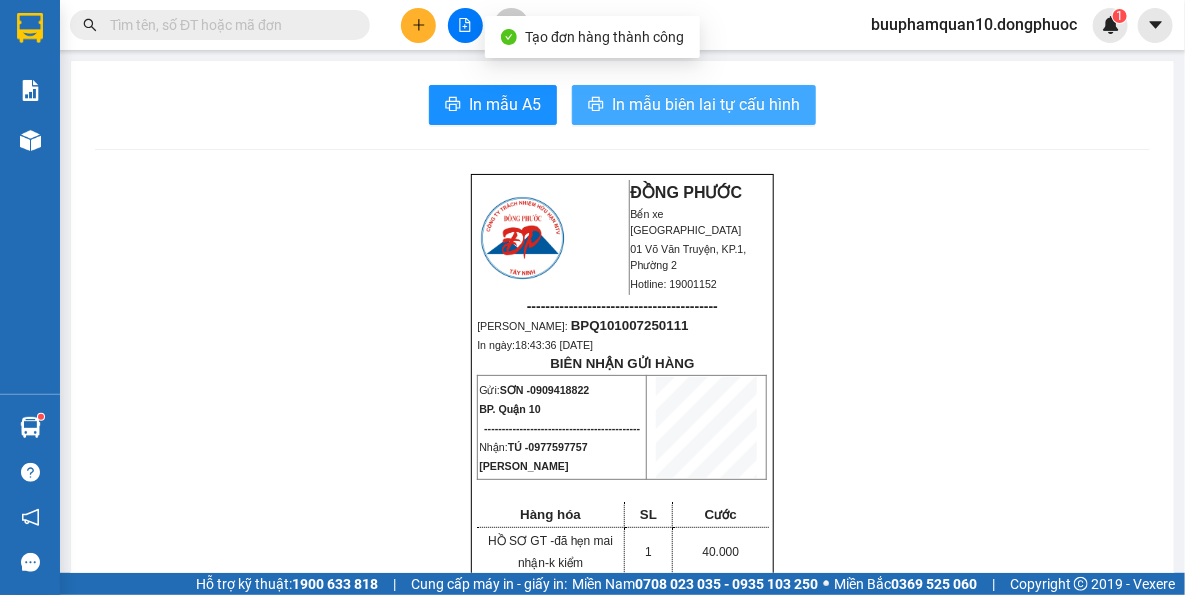 scroll, scrollTop: 0, scrollLeft: 0, axis: both 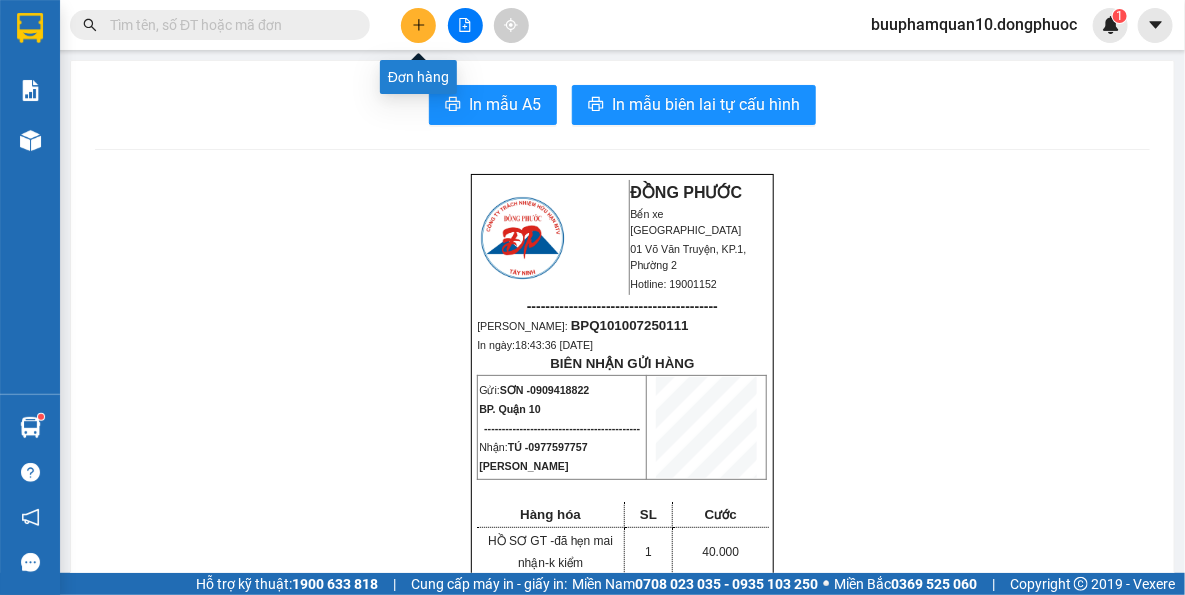 click at bounding box center (418, 25) 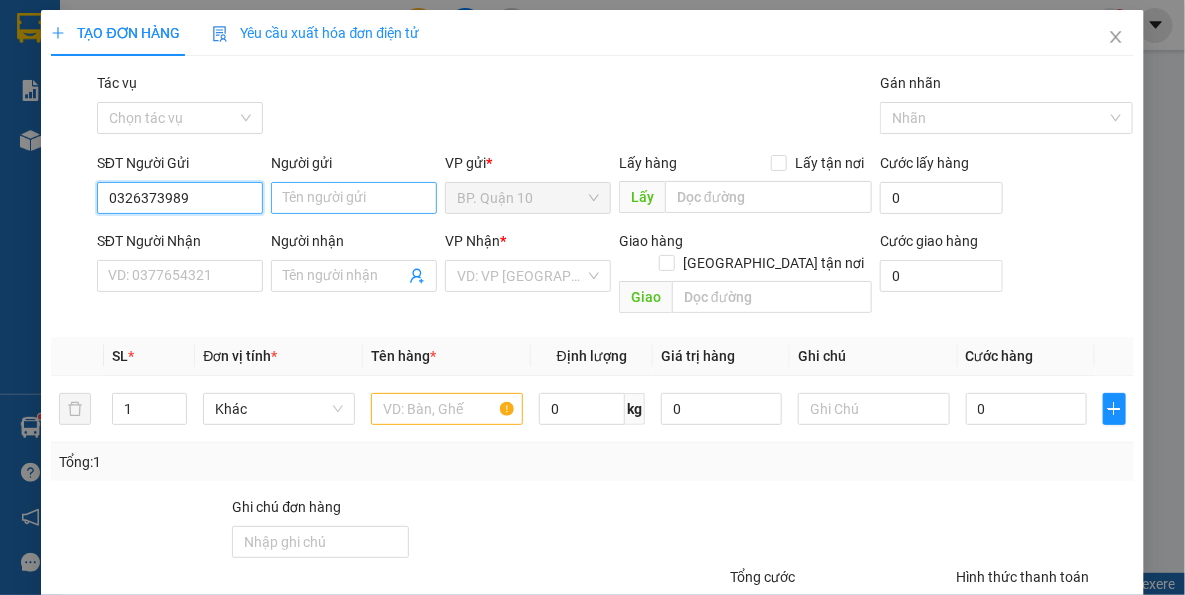 type on "0326373989" 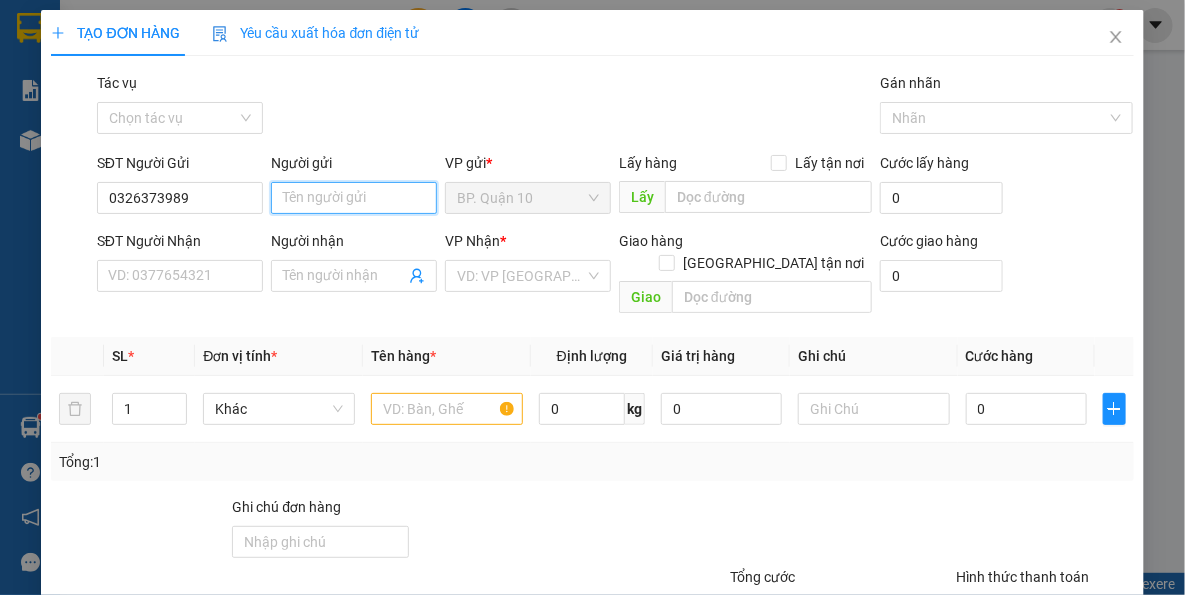 click on "Người gửi" at bounding box center [354, 198] 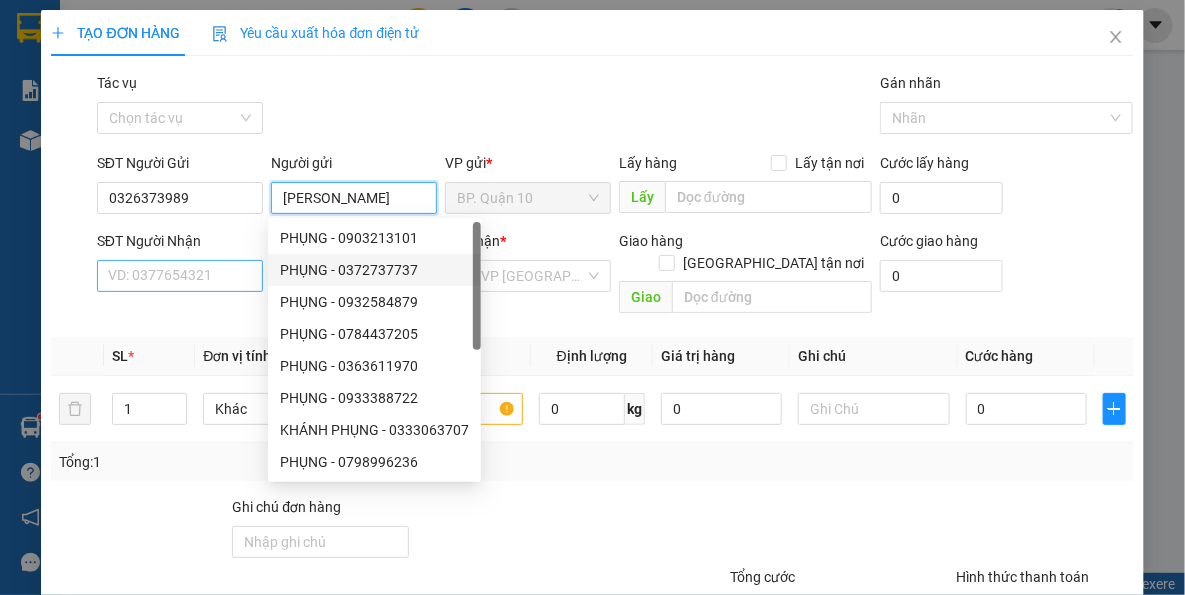 type on "BÉ LINH" 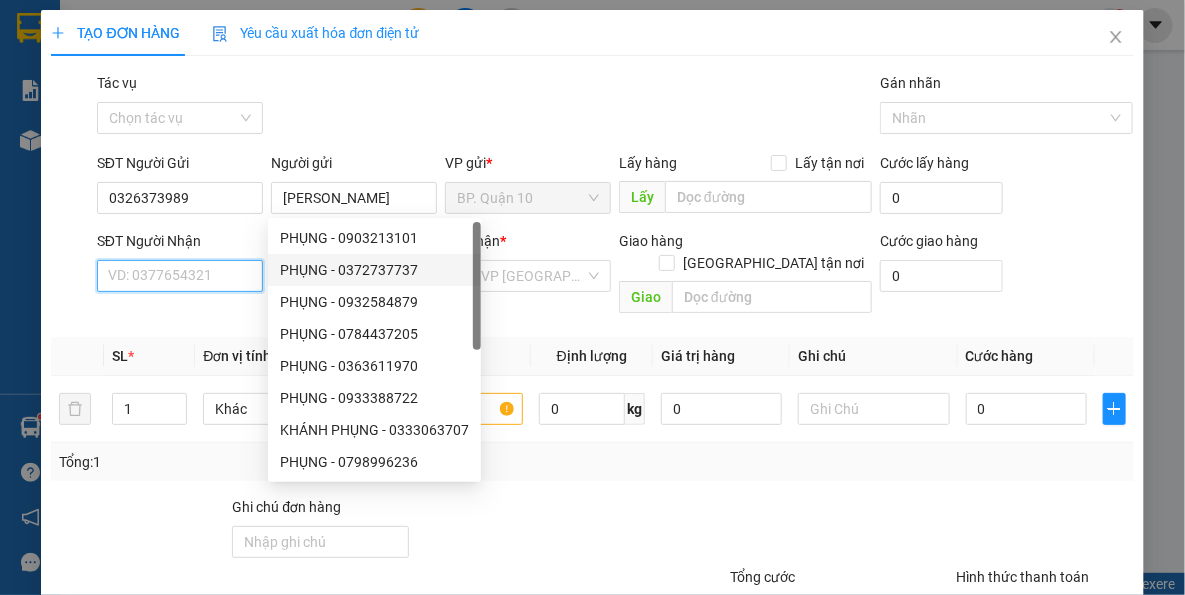 click on "SĐT Người Nhận" at bounding box center [180, 276] 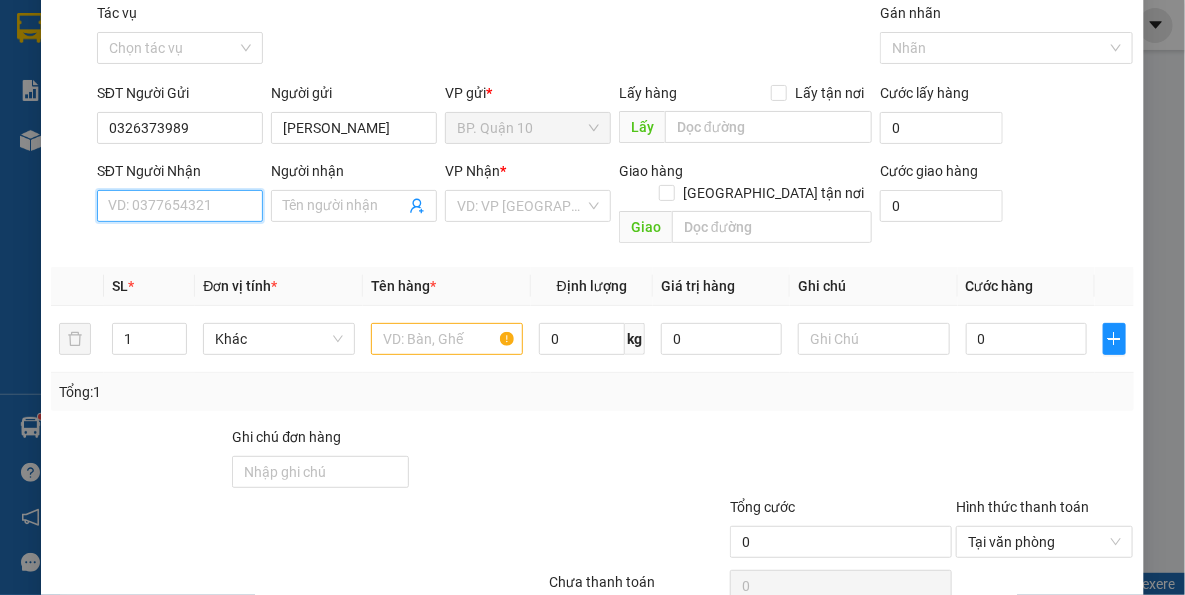 scroll, scrollTop: 143, scrollLeft: 0, axis: vertical 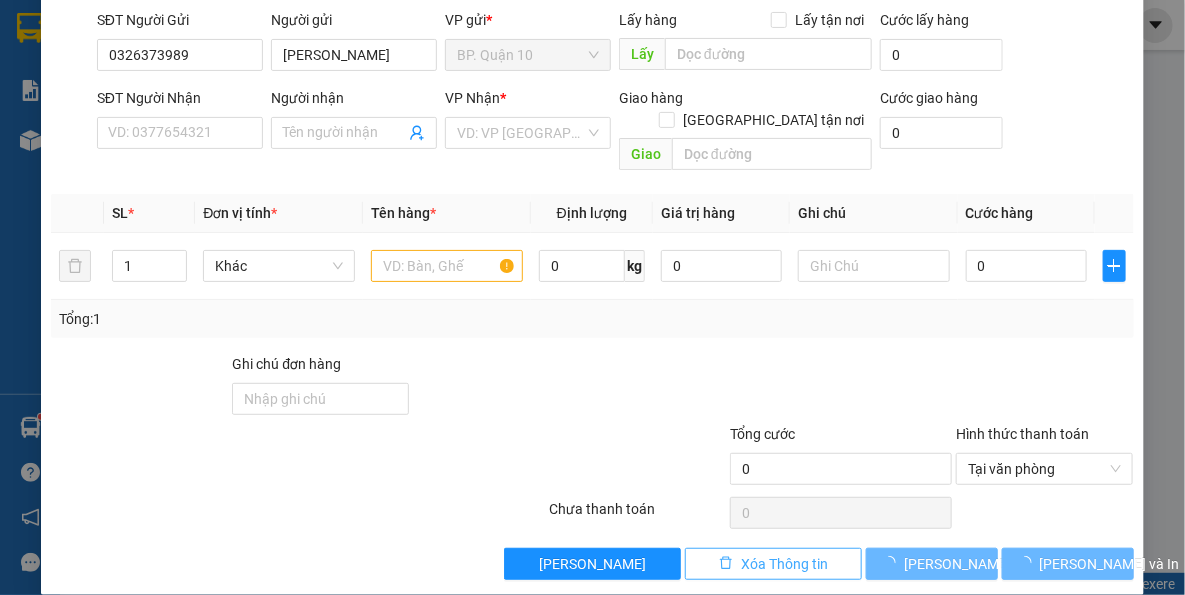 click on "Xóa Thông tin" at bounding box center (784, 564) 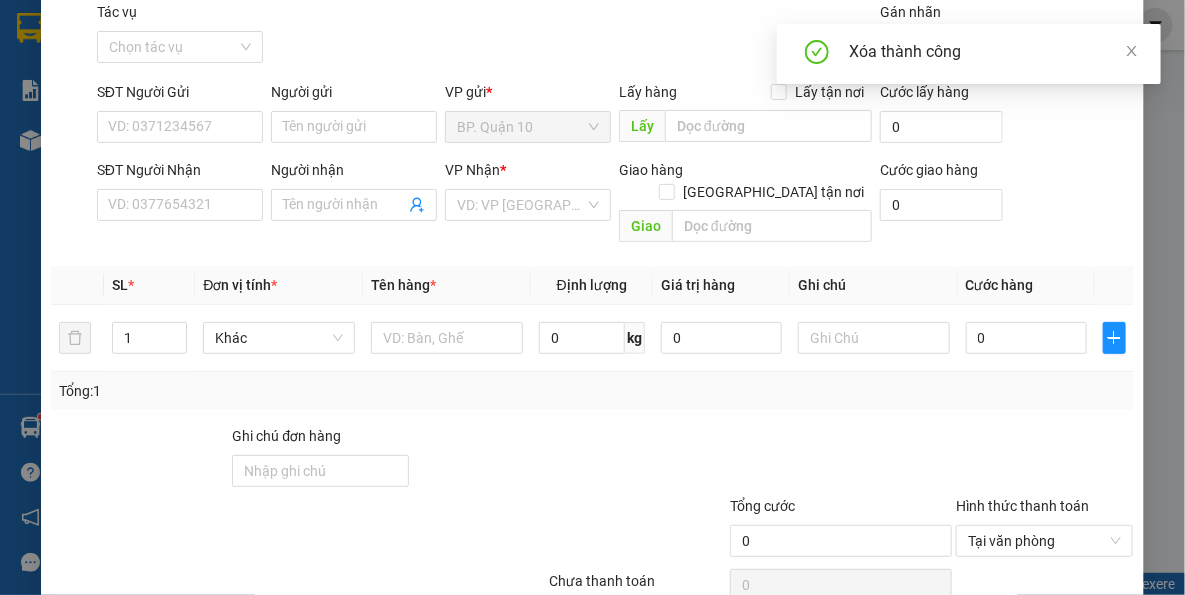 scroll, scrollTop: 0, scrollLeft: 0, axis: both 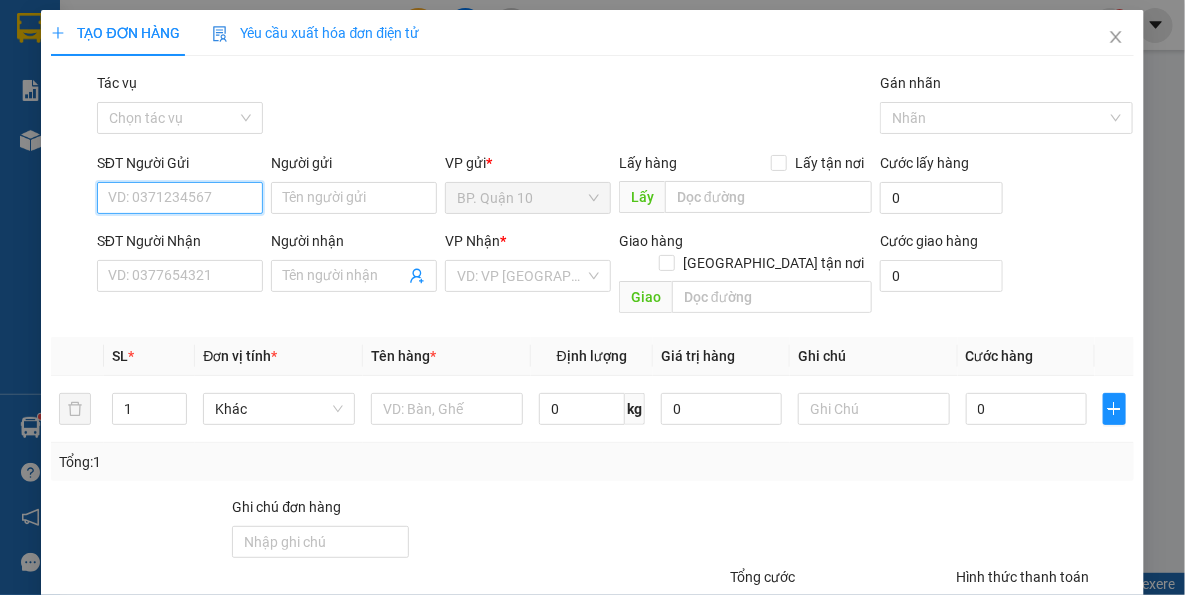click on "SĐT Người Gửi" at bounding box center [180, 198] 